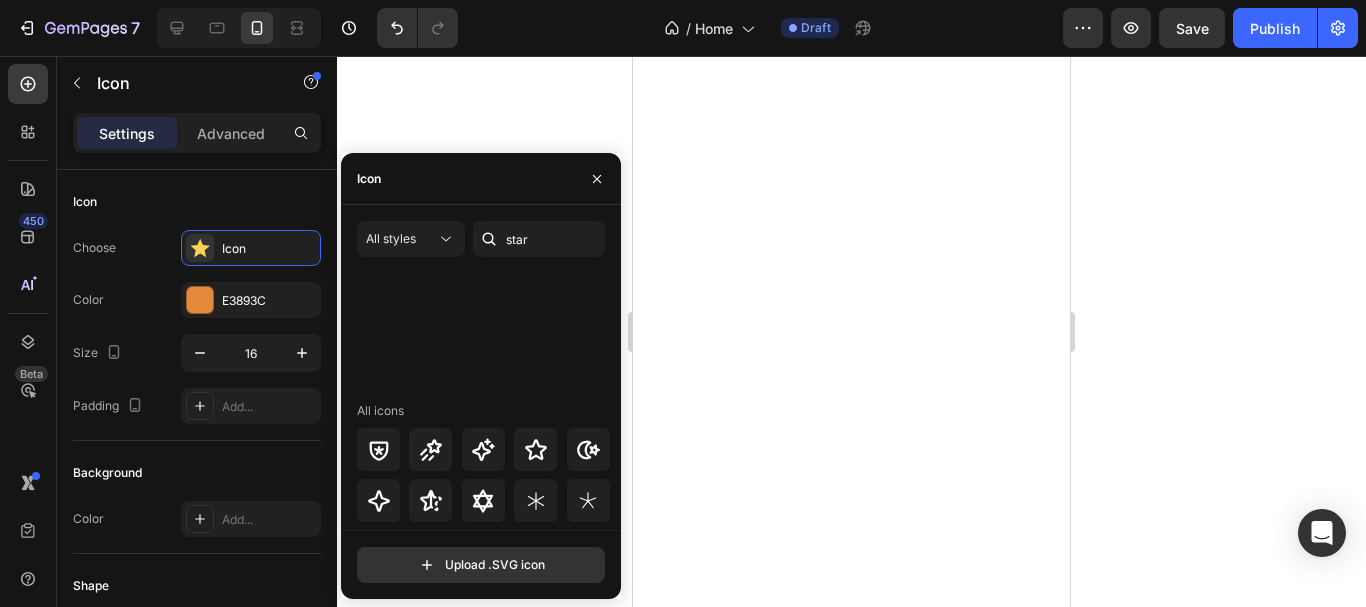 scroll, scrollTop: 0, scrollLeft: 0, axis: both 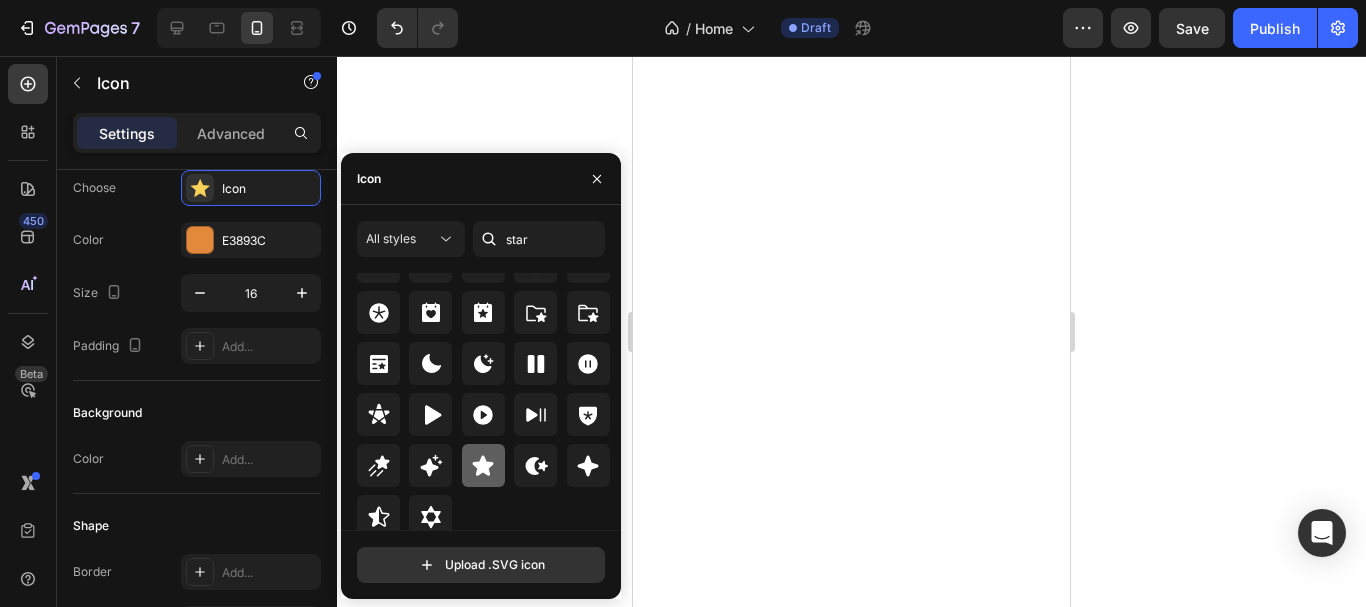 click 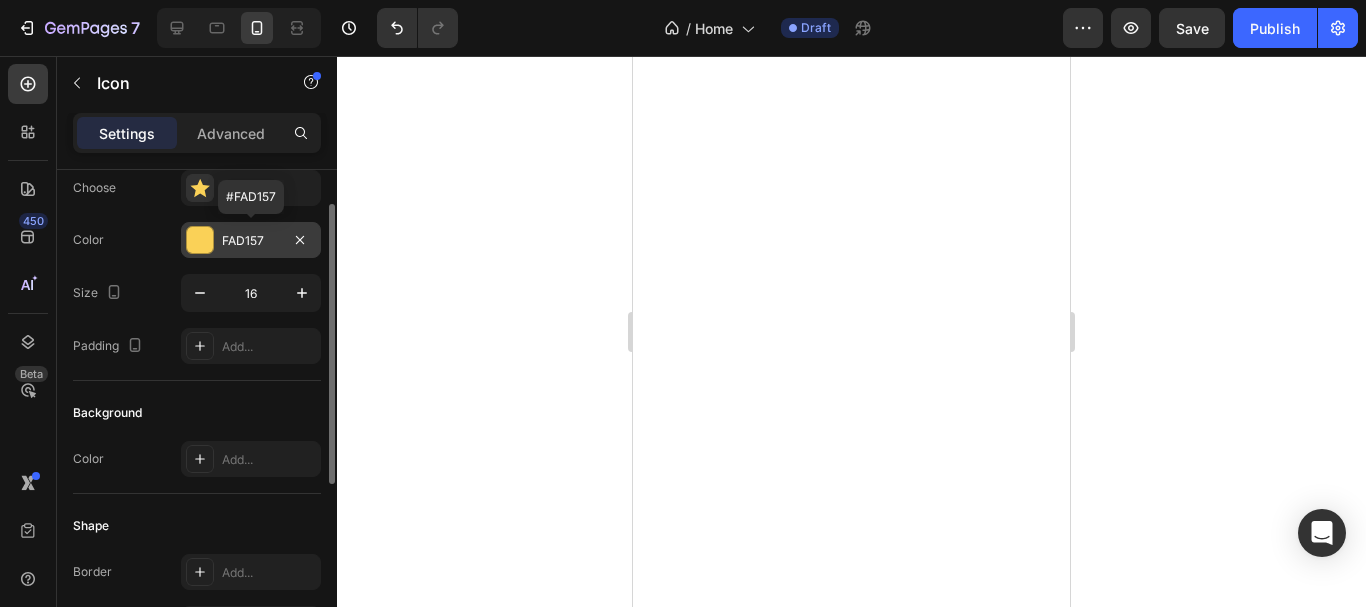 click at bounding box center (200, 240) 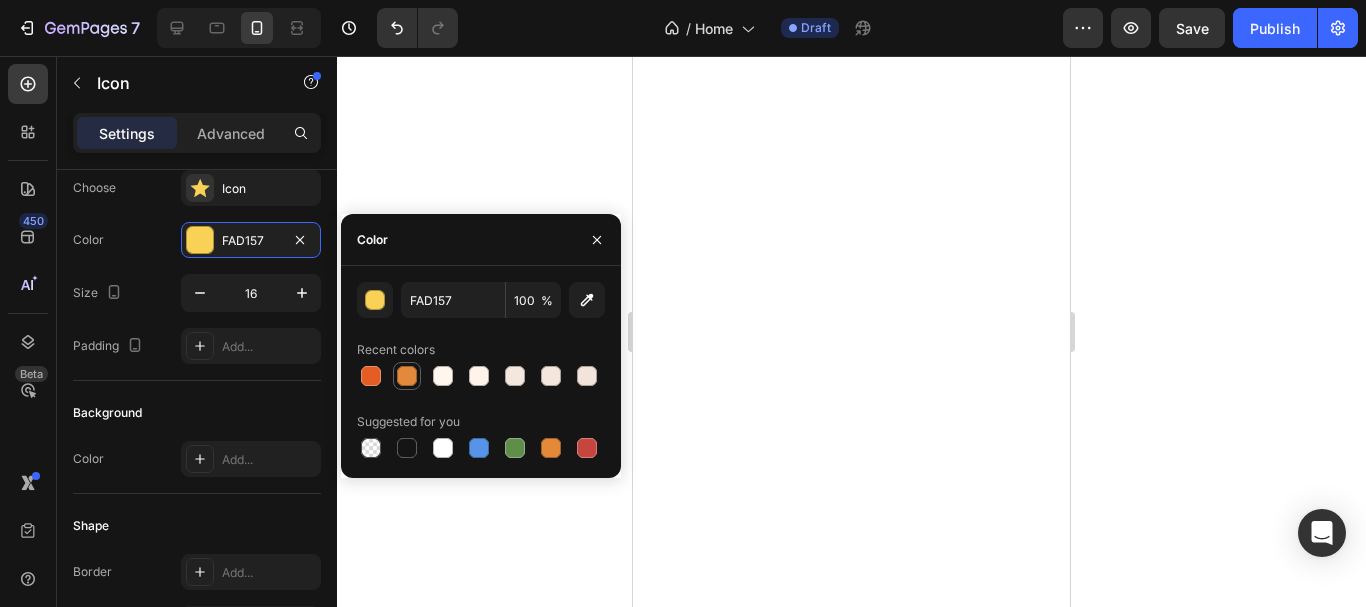 click at bounding box center (407, 376) 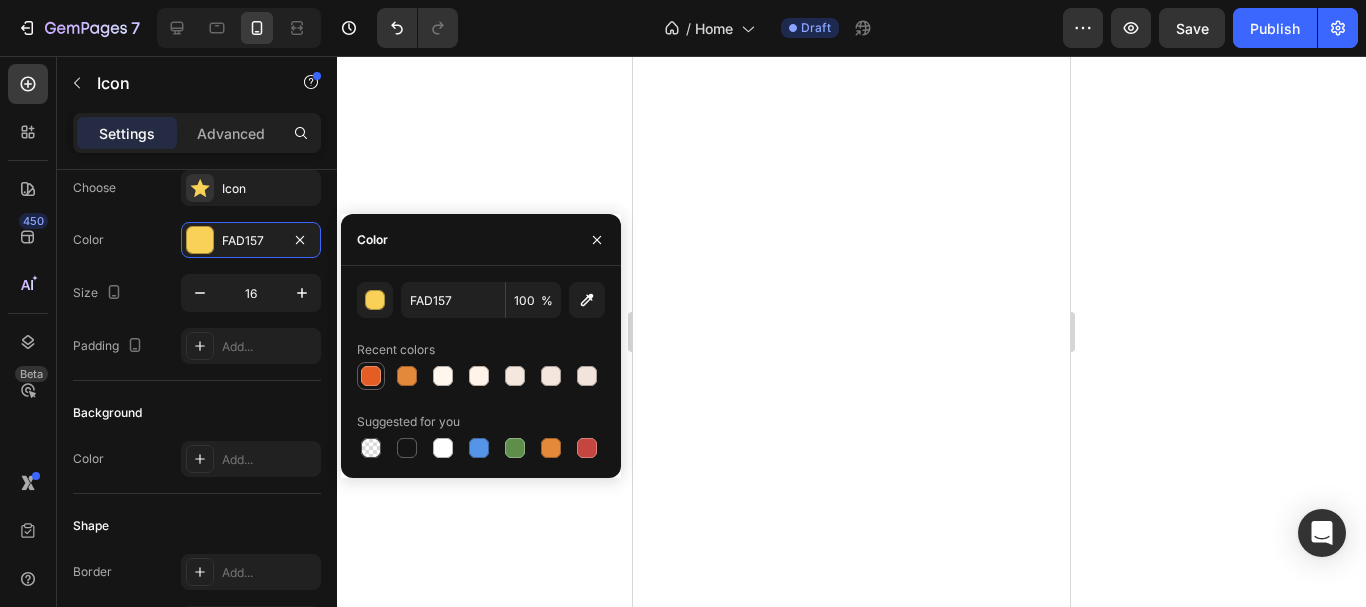 type on "E3893C" 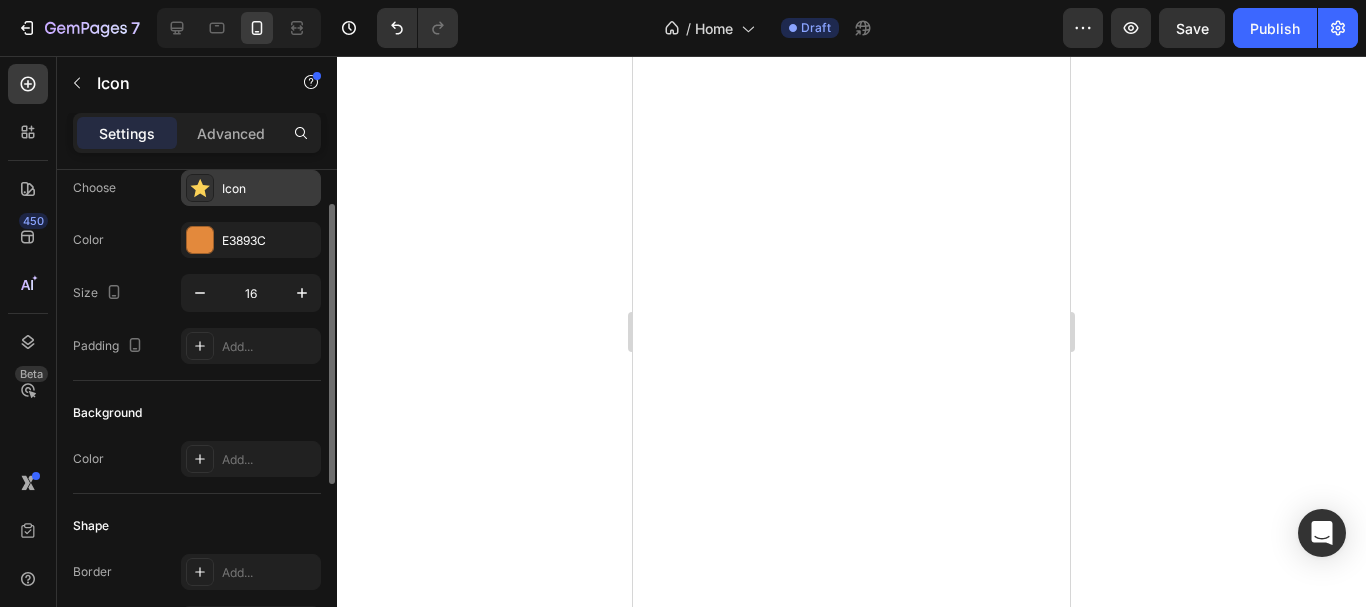 click on "Icon" at bounding box center [269, 189] 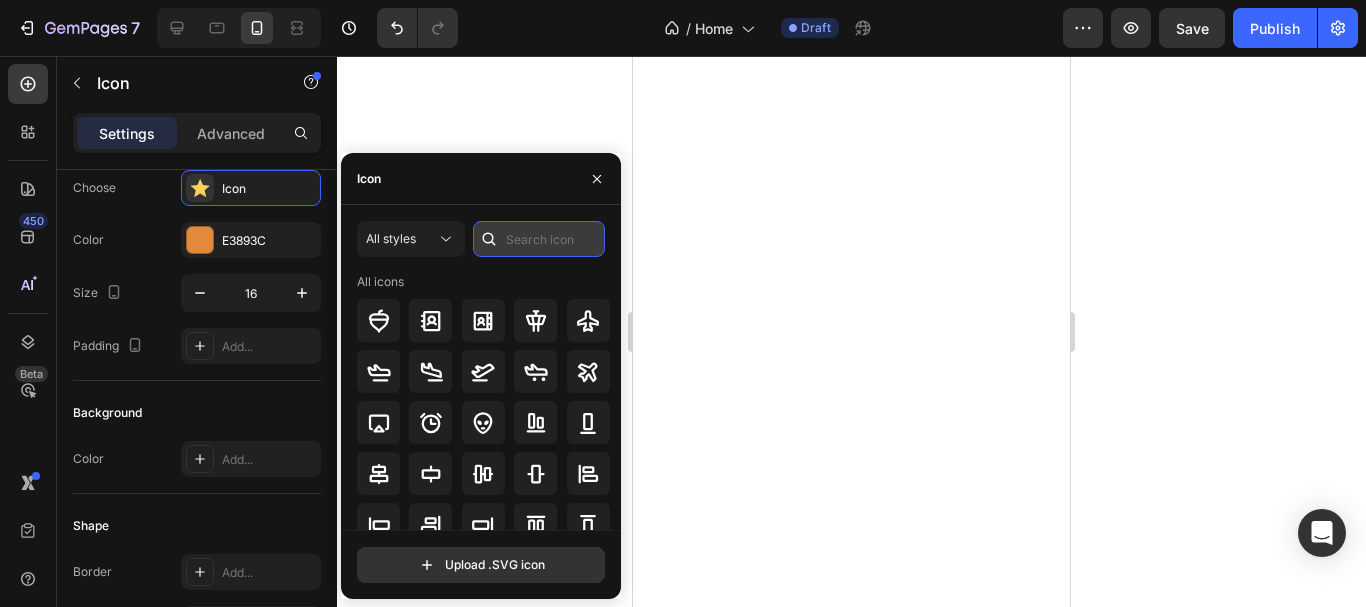 click at bounding box center [539, 239] 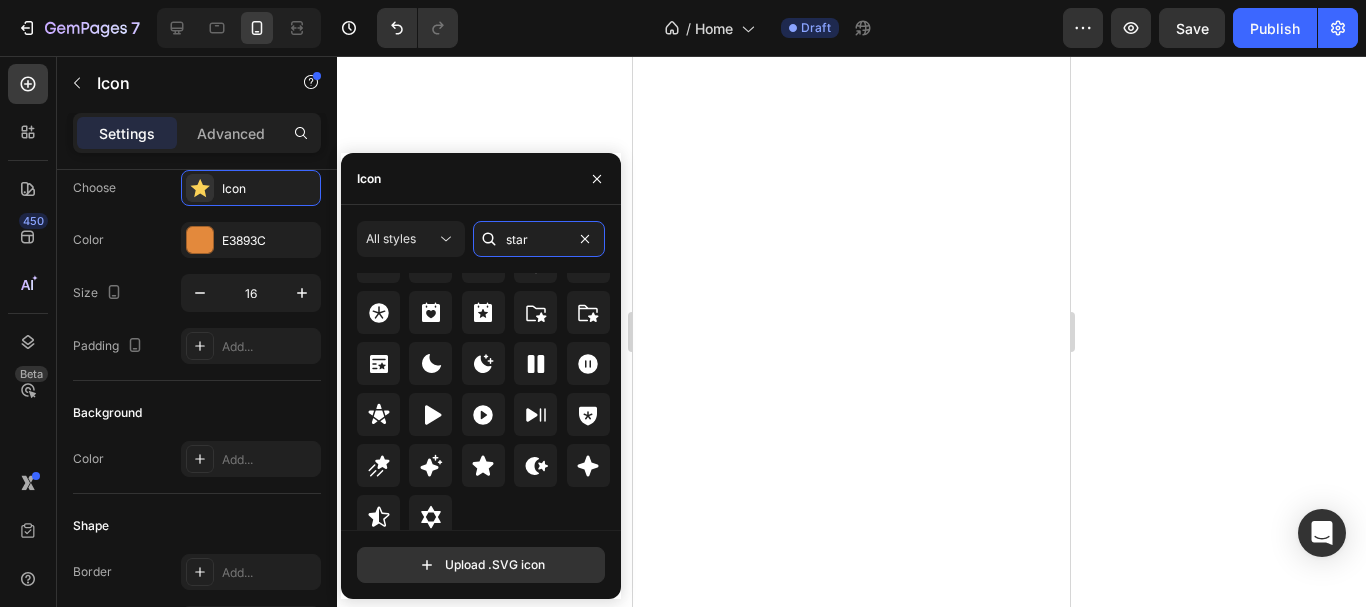scroll, scrollTop: 642, scrollLeft: 0, axis: vertical 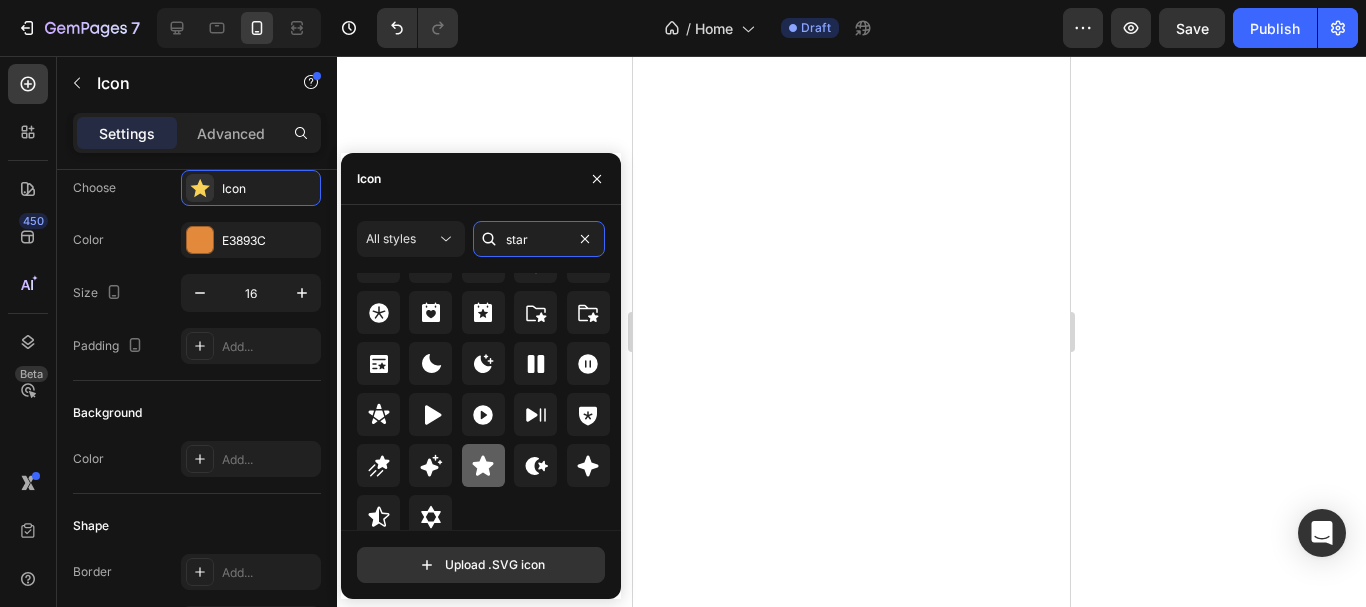 type on "star" 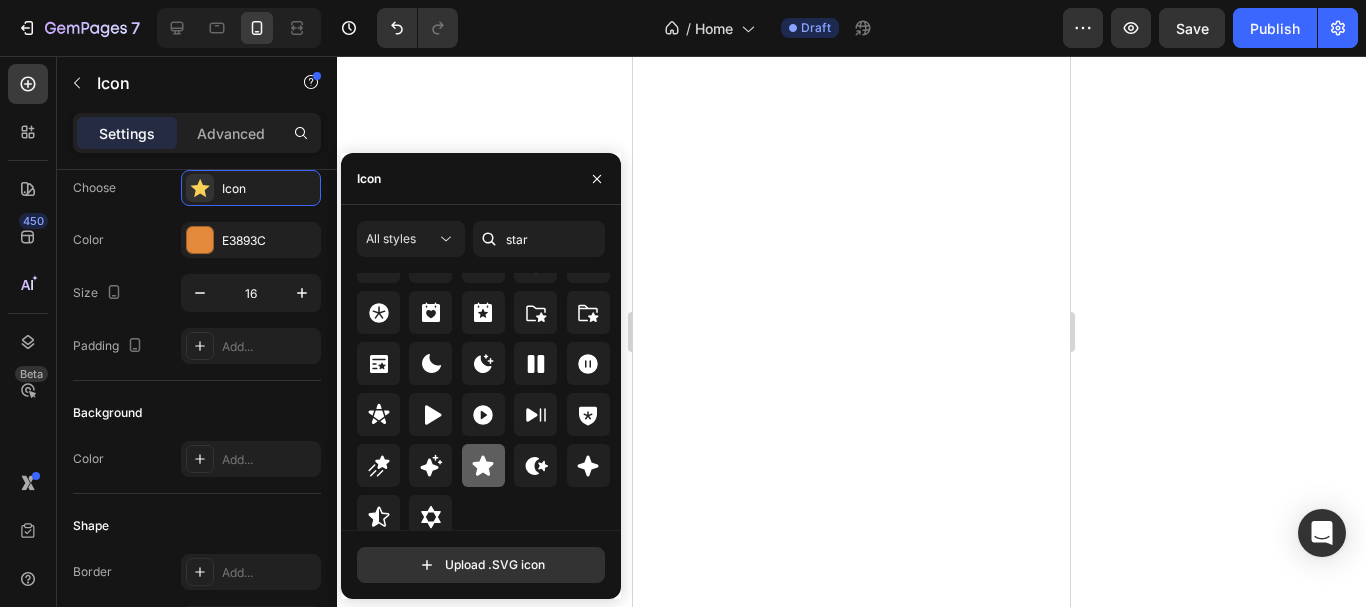 click 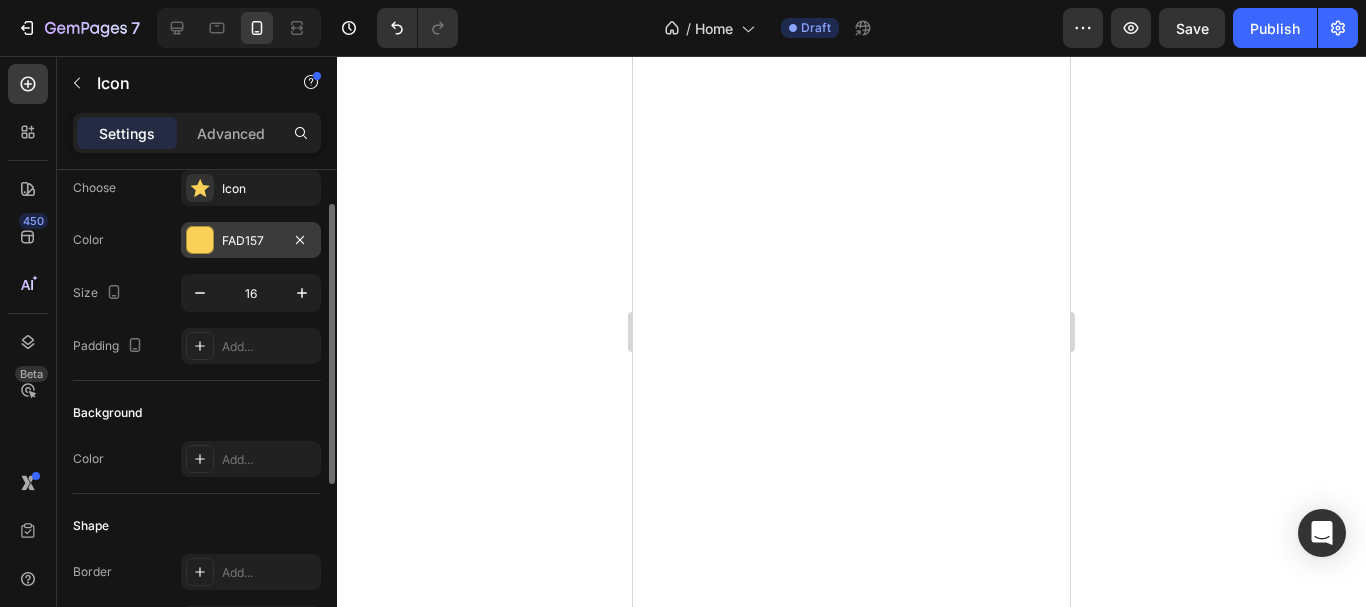 click on "FAD157" at bounding box center (251, 241) 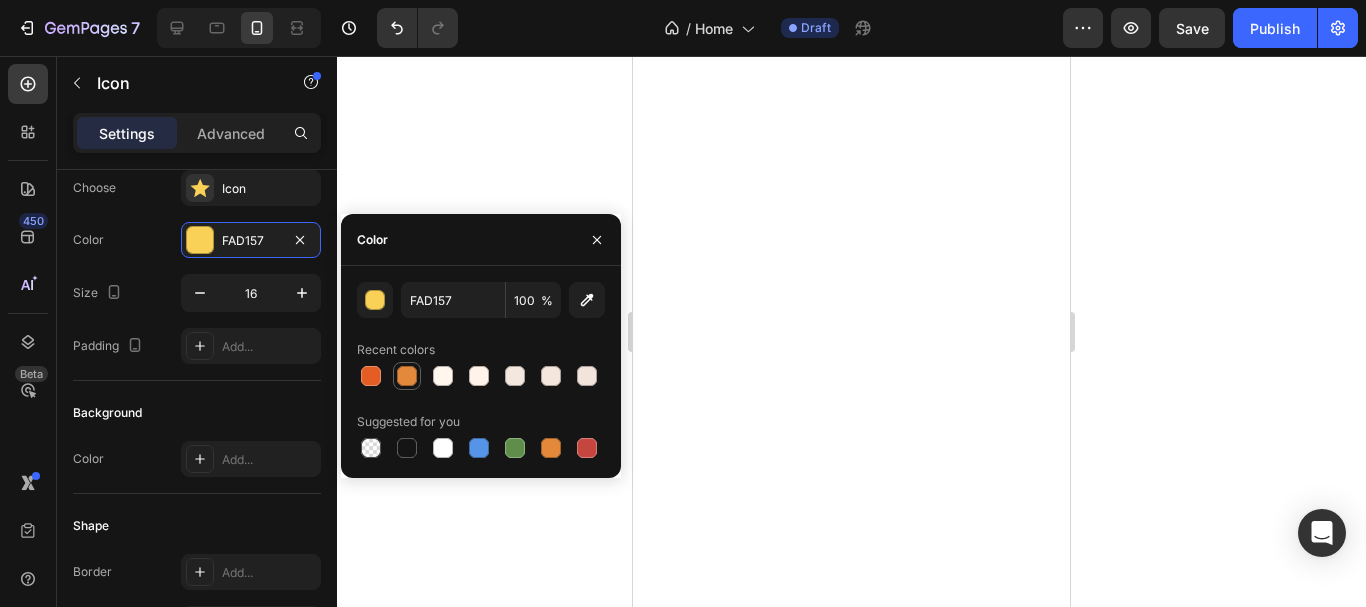 click at bounding box center [407, 376] 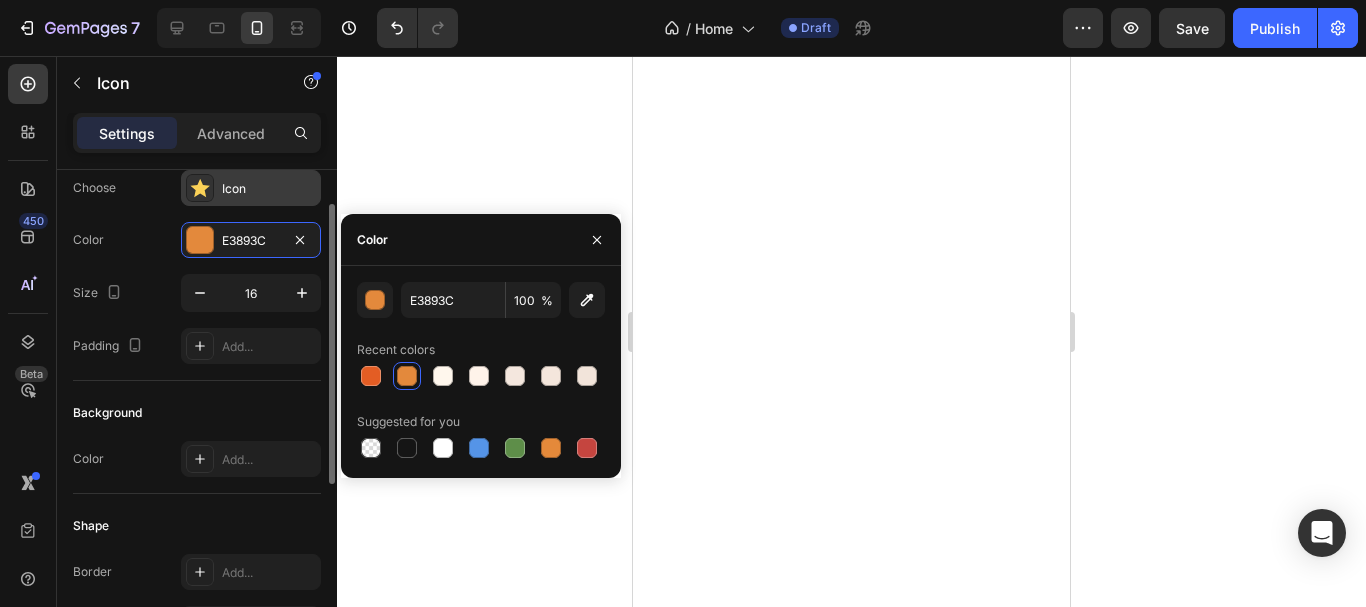 click on "Icon" at bounding box center [269, 189] 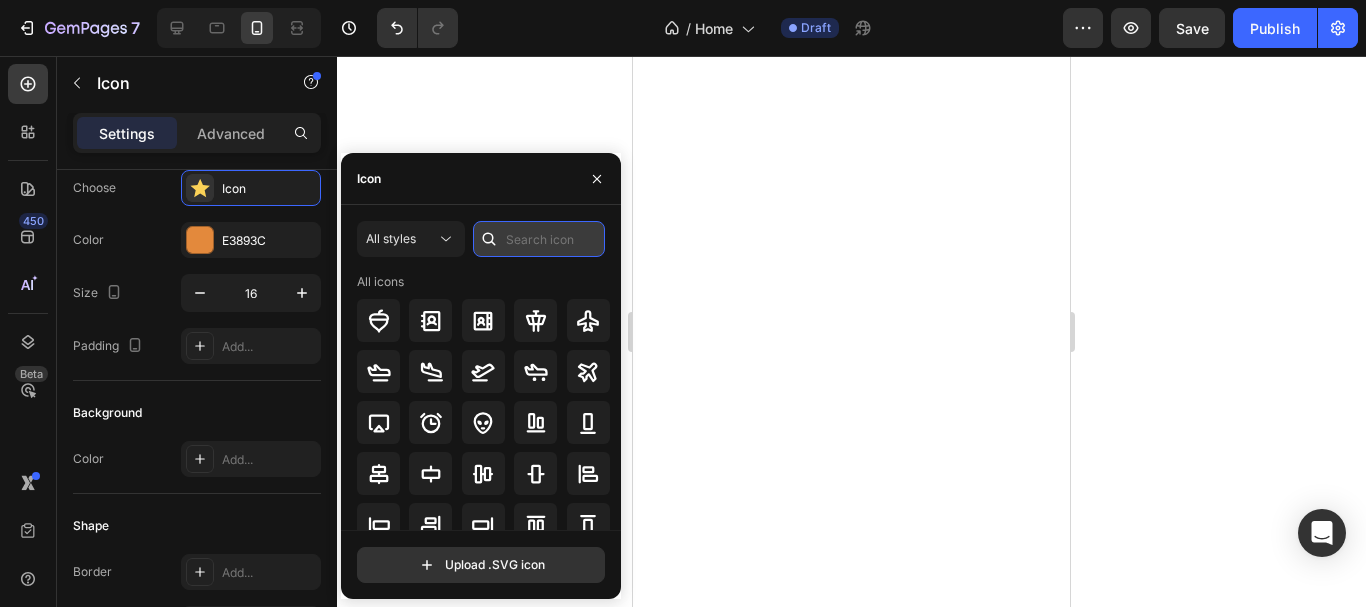 click at bounding box center (539, 239) 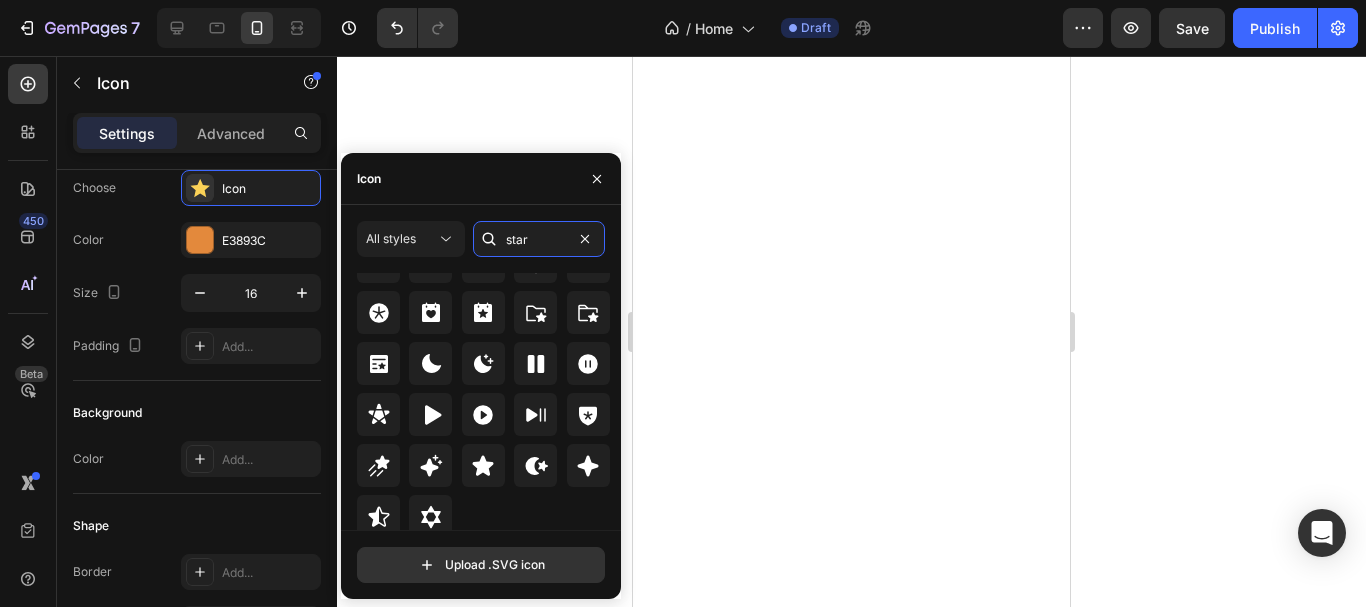 scroll, scrollTop: 642, scrollLeft: 0, axis: vertical 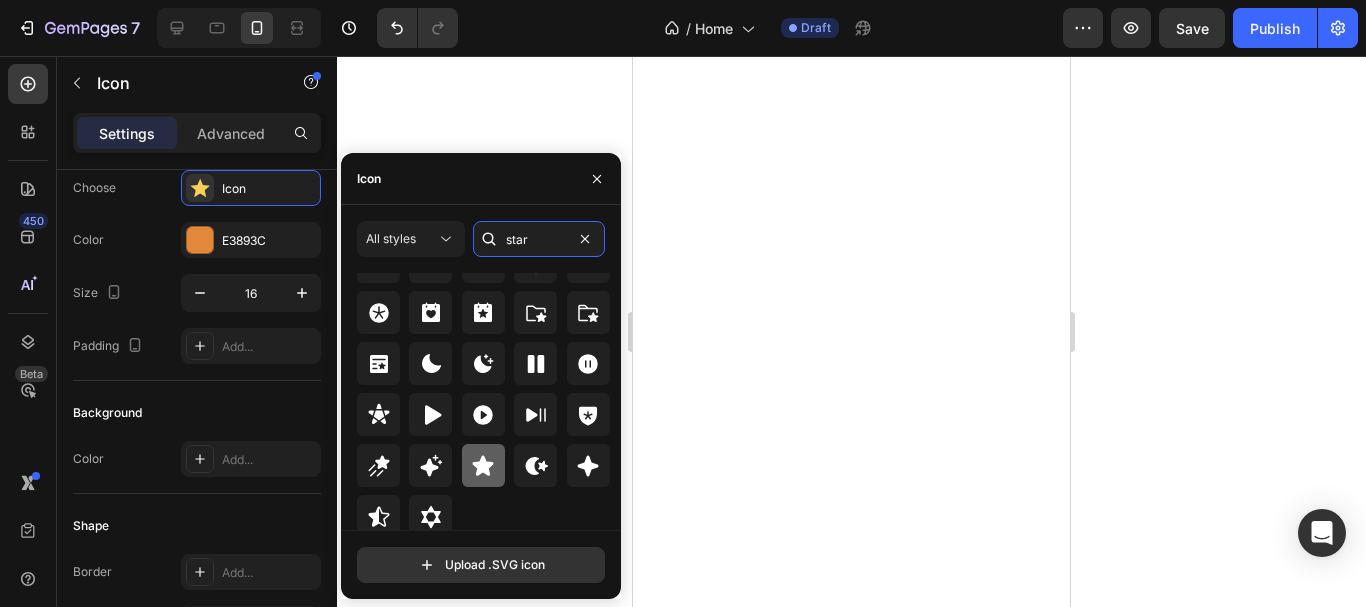type on "star" 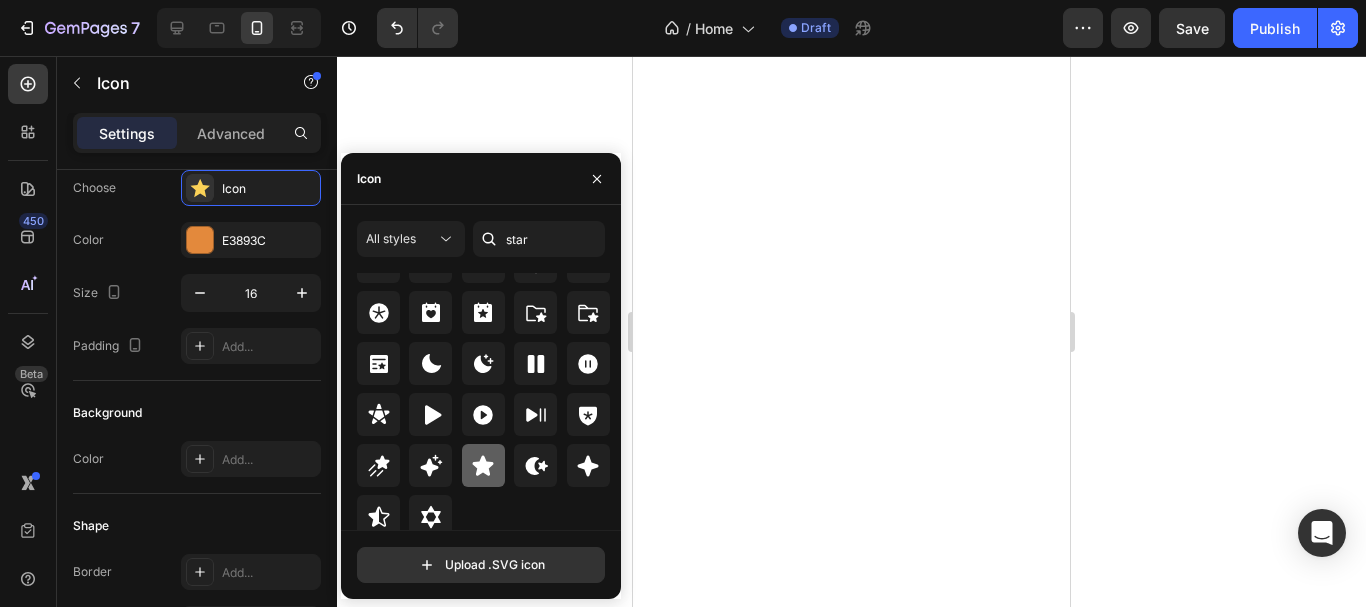 click 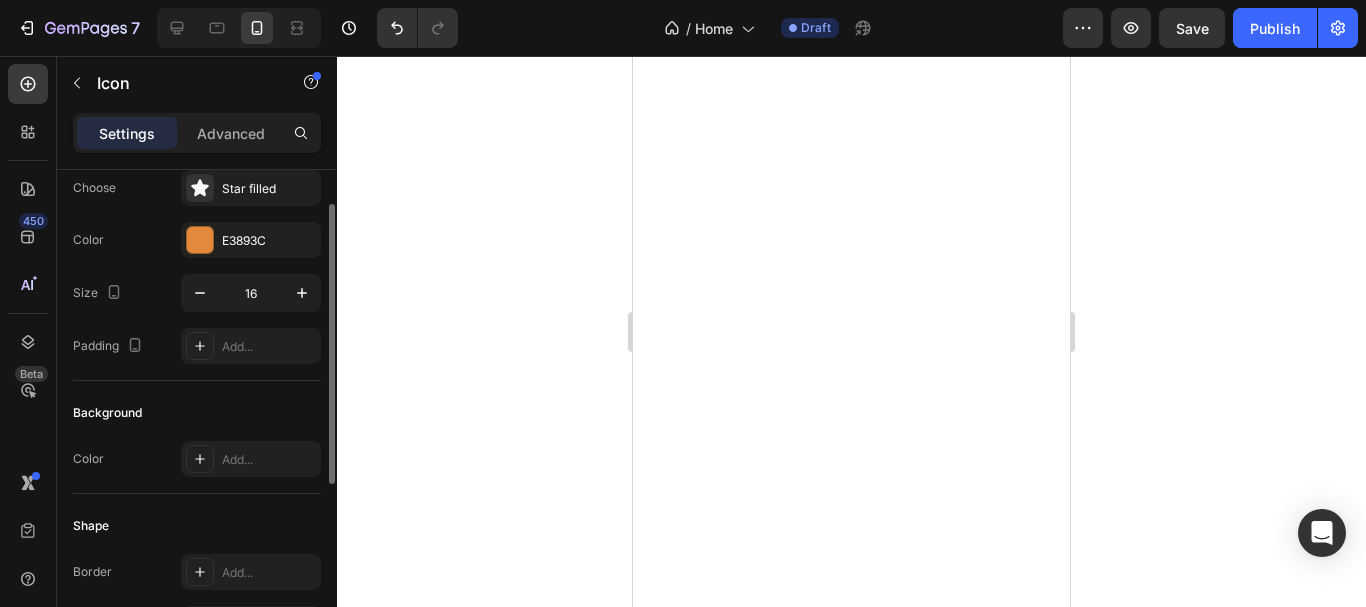 click on "Background Color Add..." 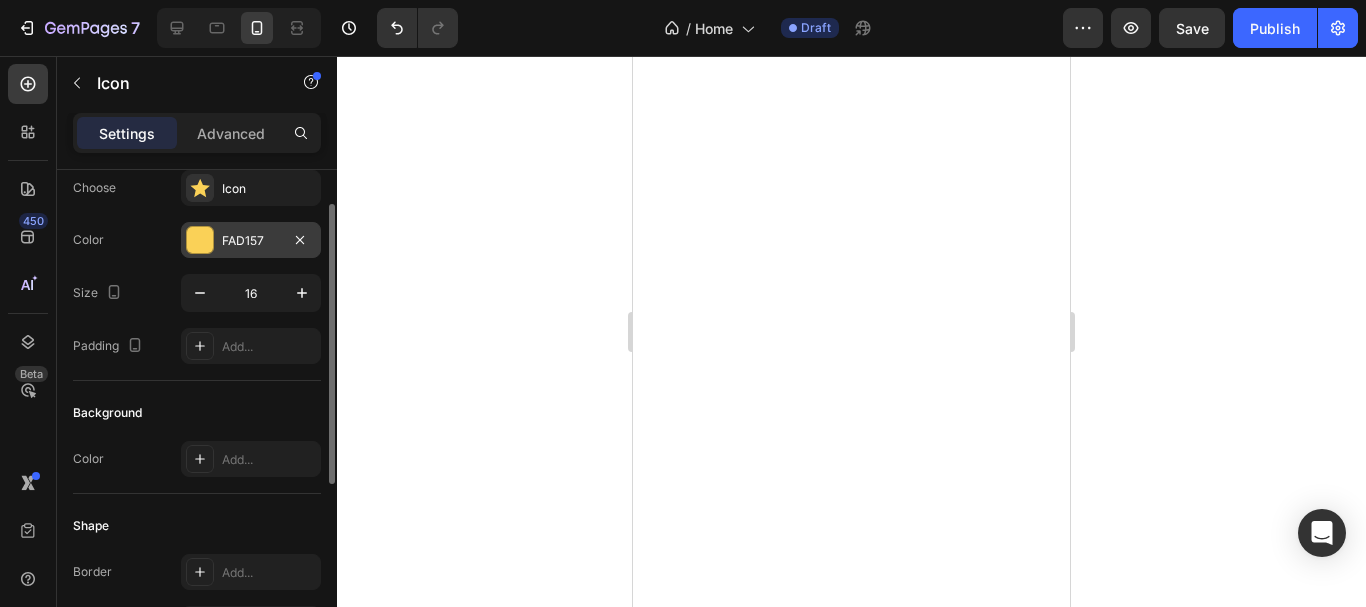 click on "FAD157" at bounding box center (251, 241) 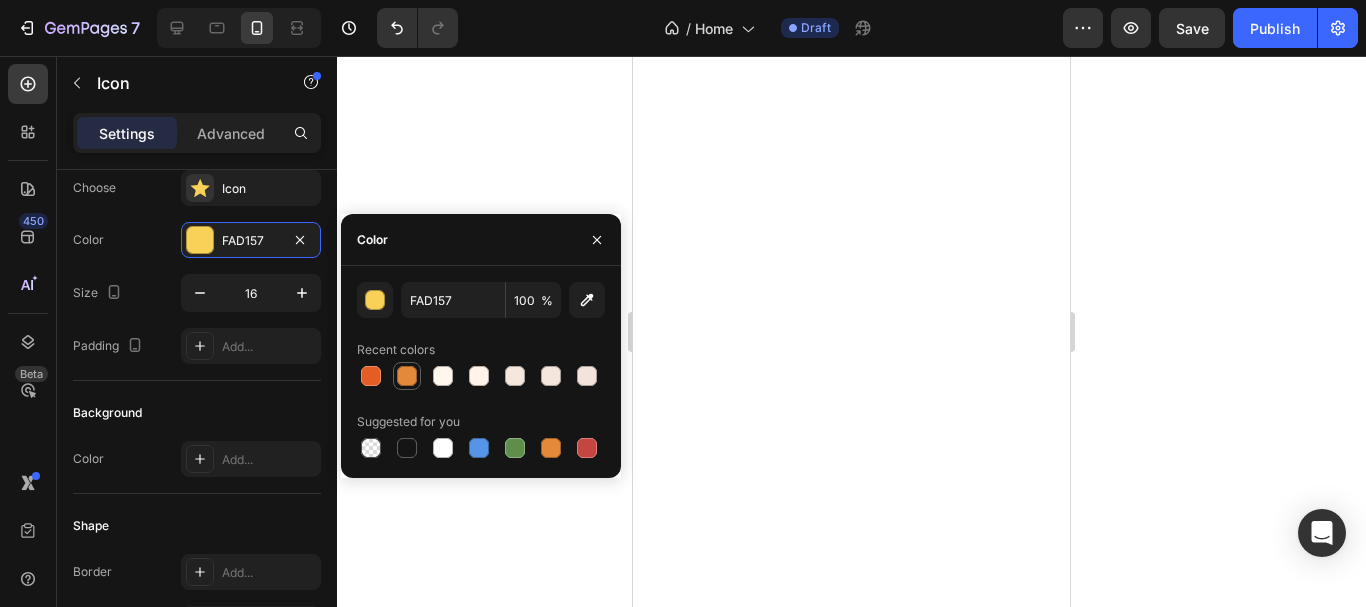click at bounding box center [407, 376] 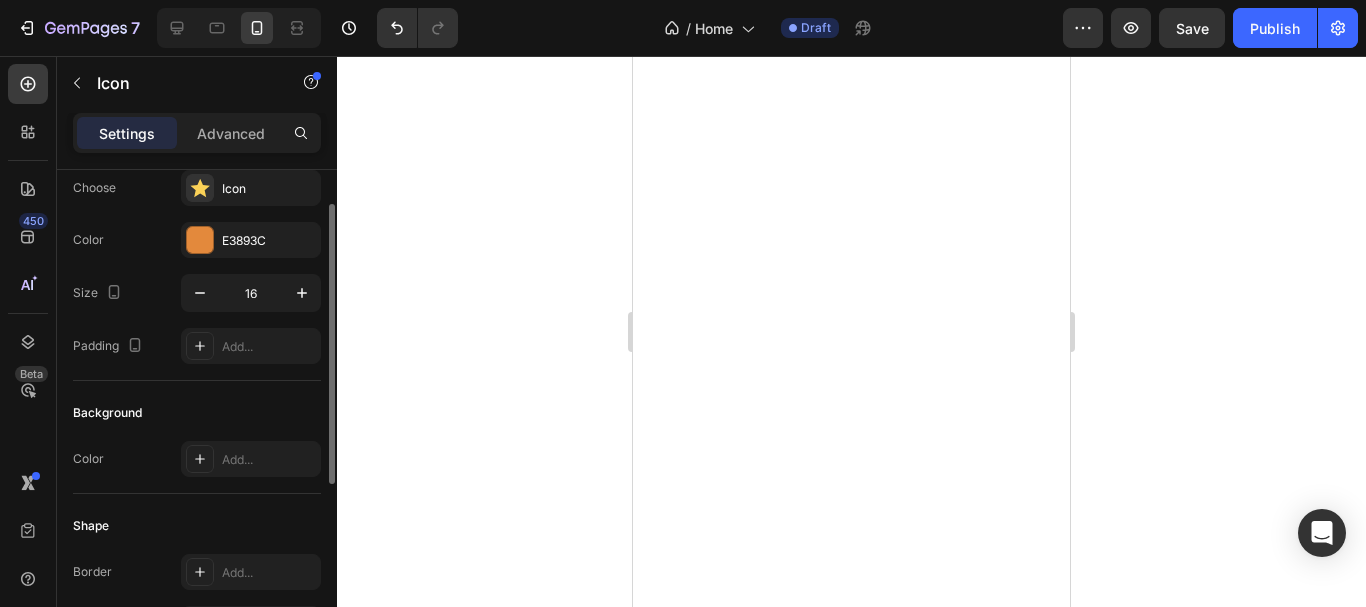 click on "Choose
Icon" at bounding box center (197, 188) 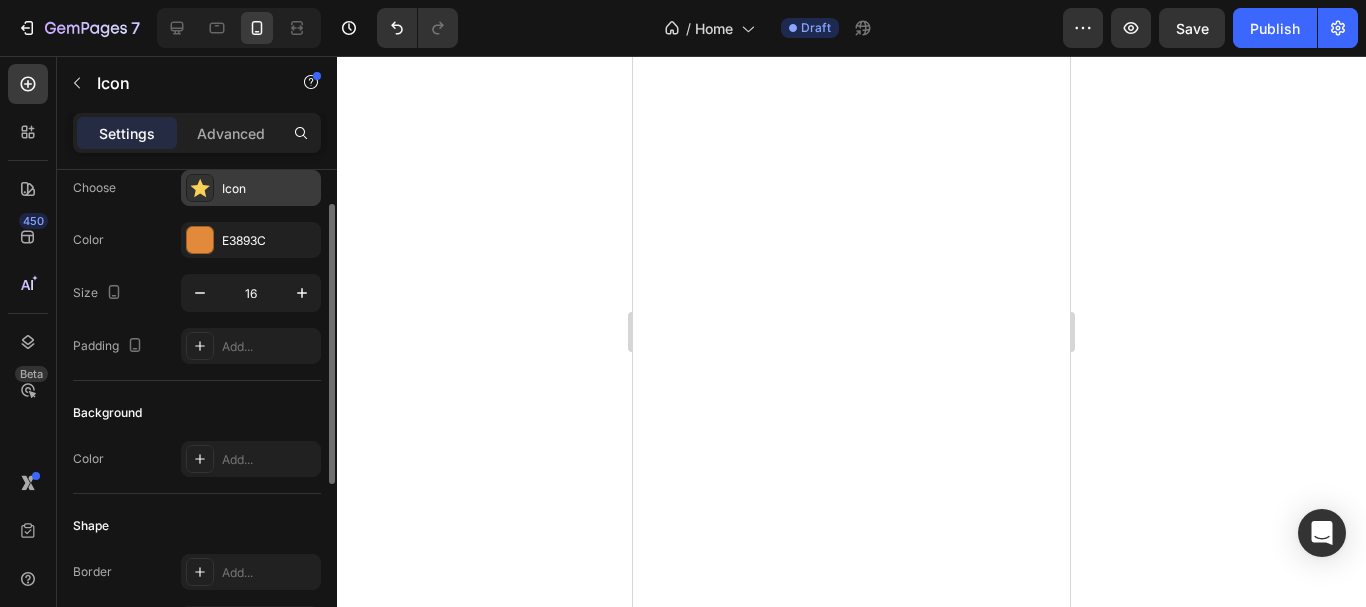 click at bounding box center (200, 188) 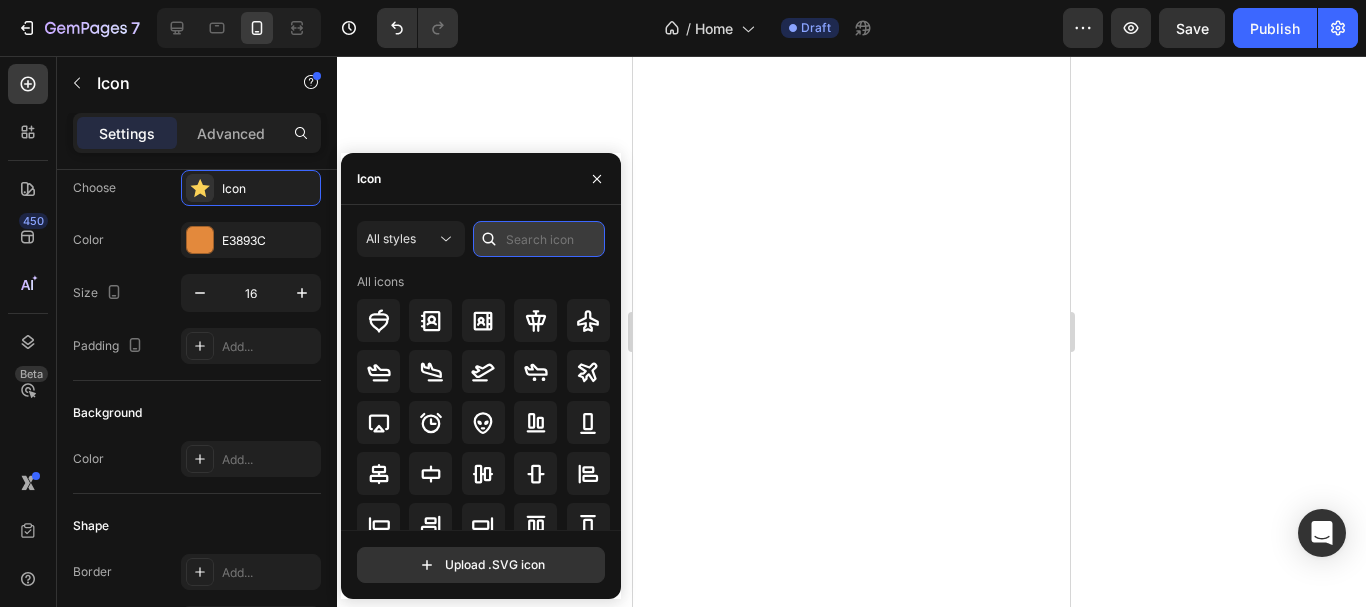 click at bounding box center [539, 239] 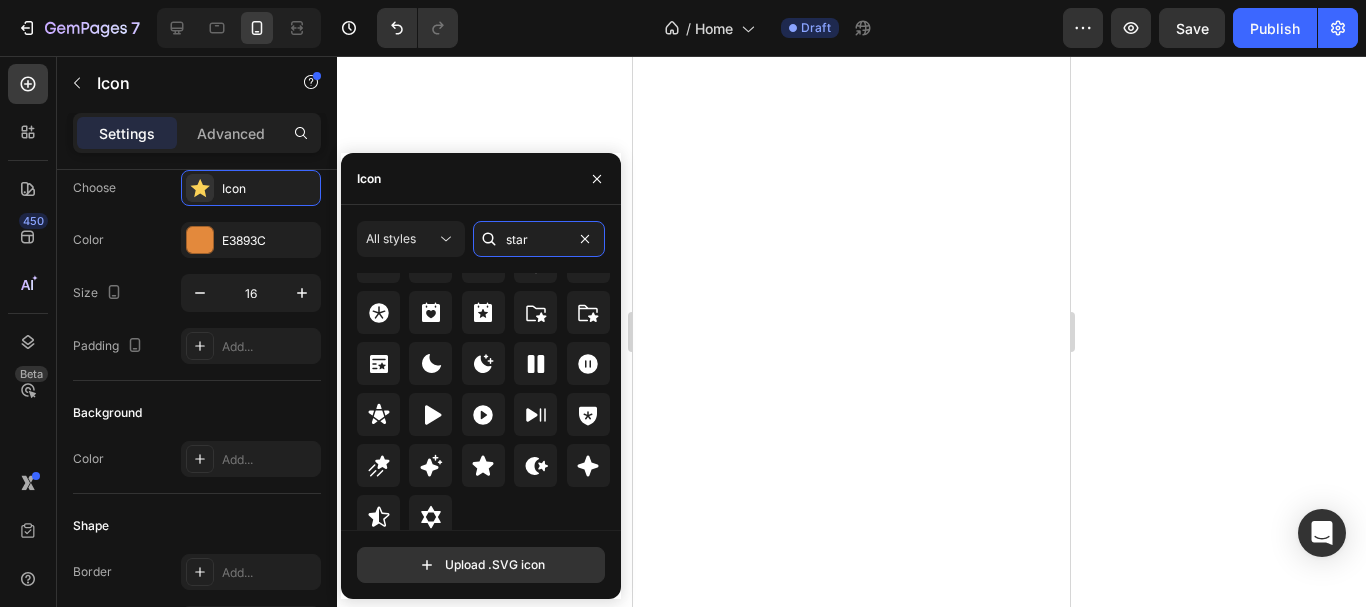 scroll, scrollTop: 642, scrollLeft: 0, axis: vertical 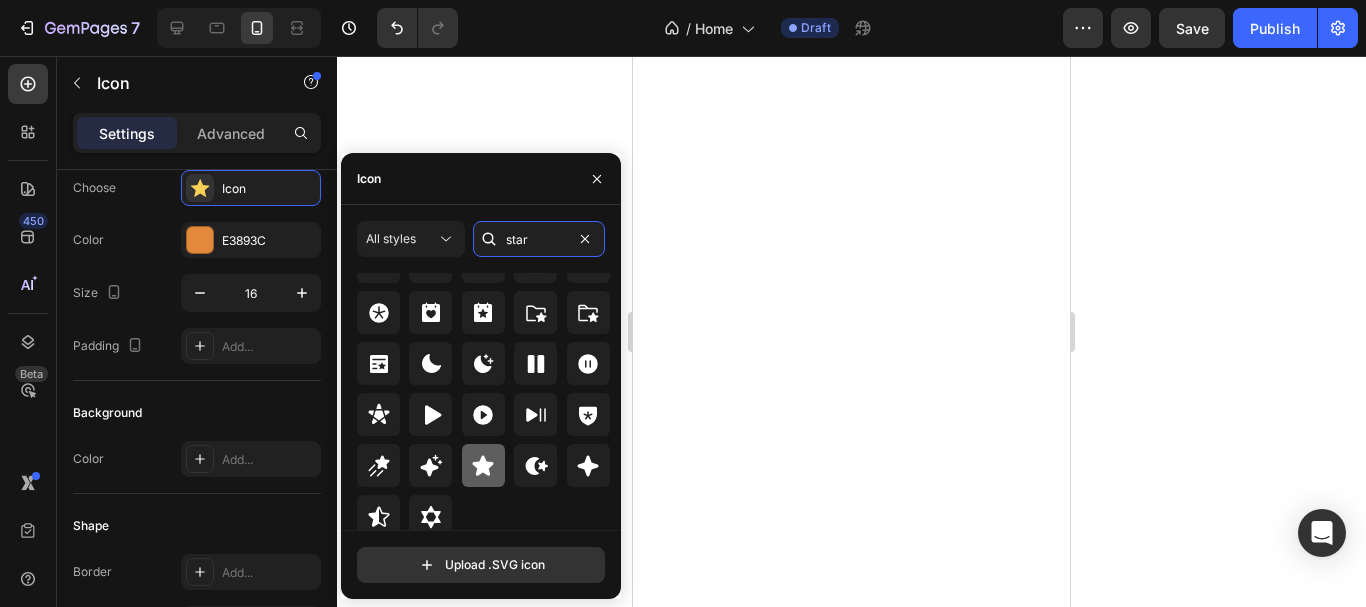type on "star" 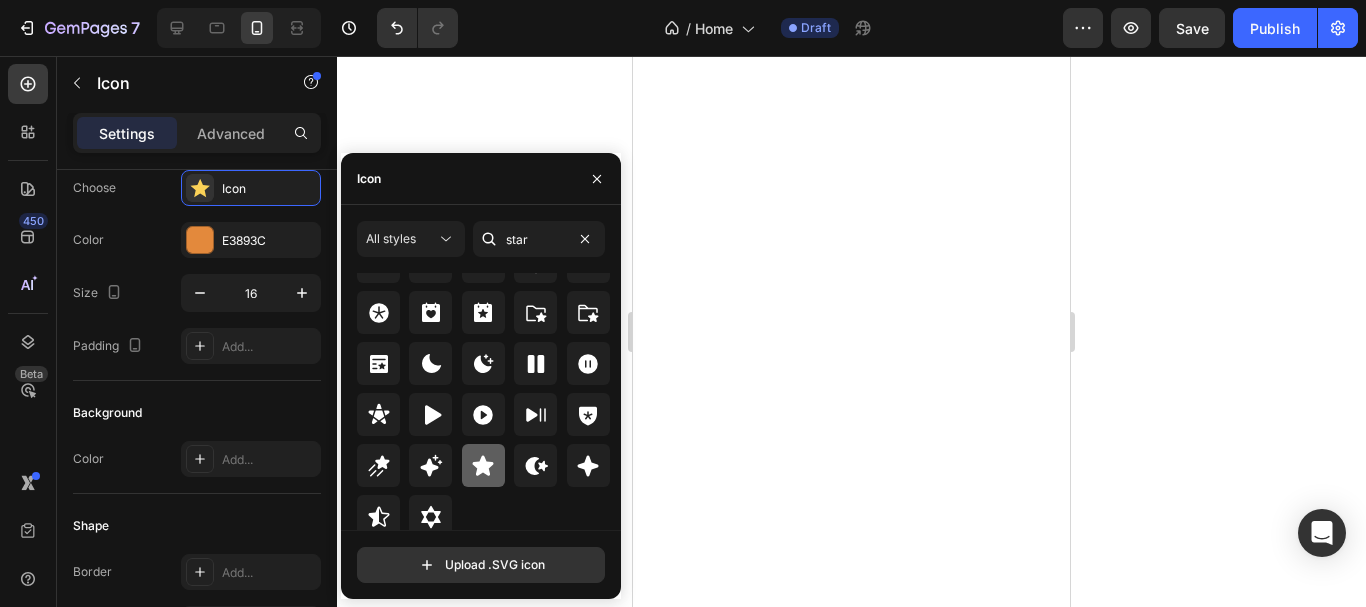 click 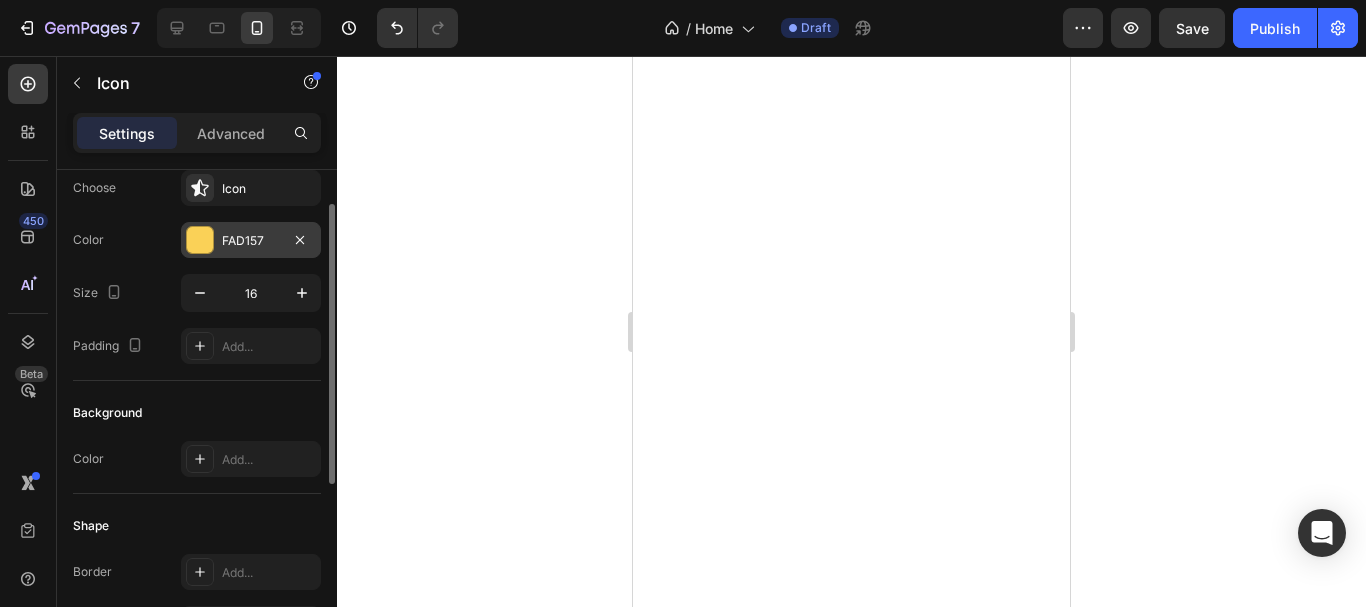 click on "FAD157" at bounding box center [251, 241] 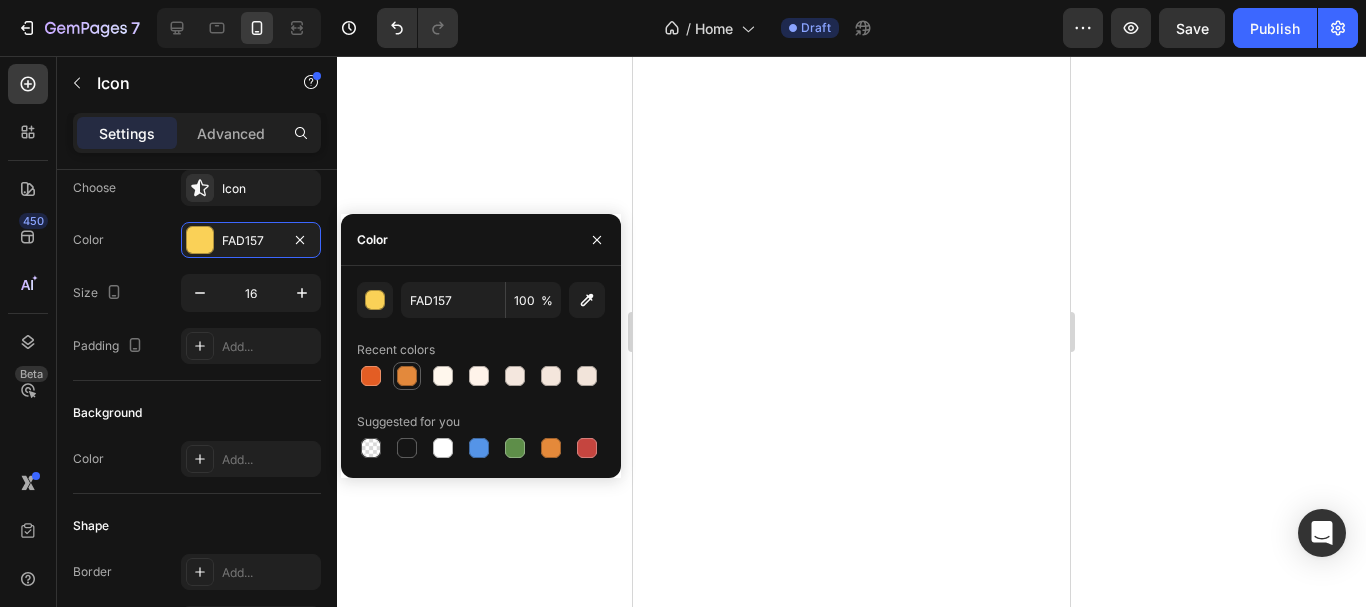 click at bounding box center (407, 376) 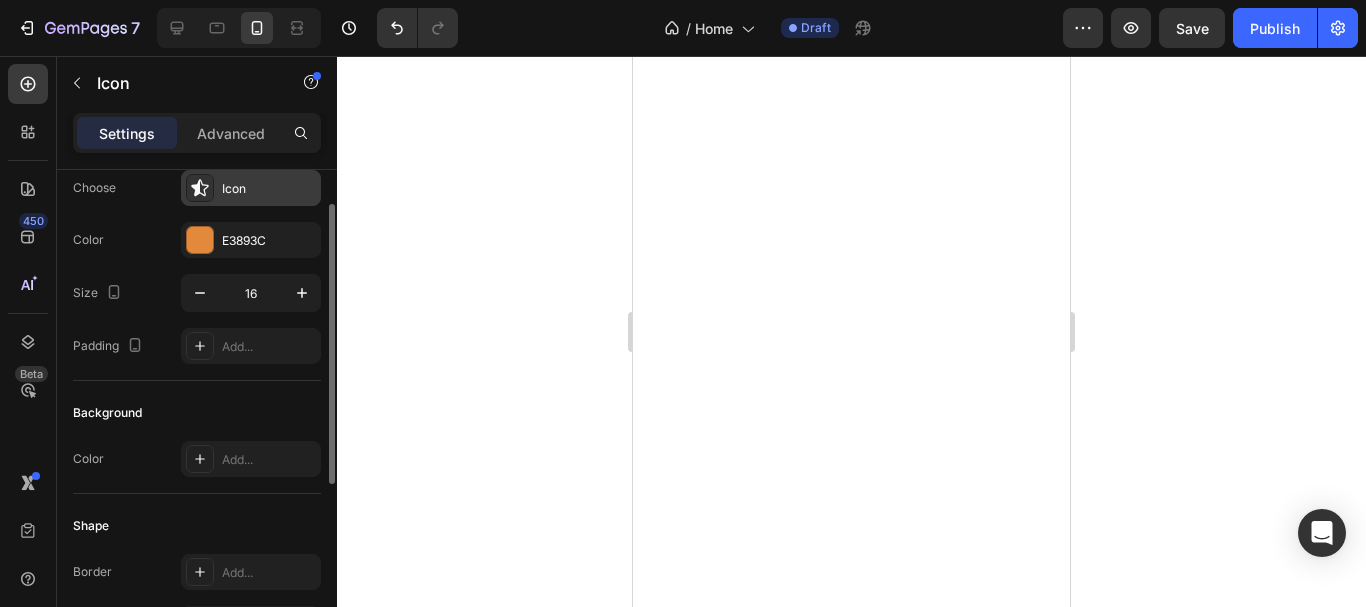click on "Icon" at bounding box center (269, 189) 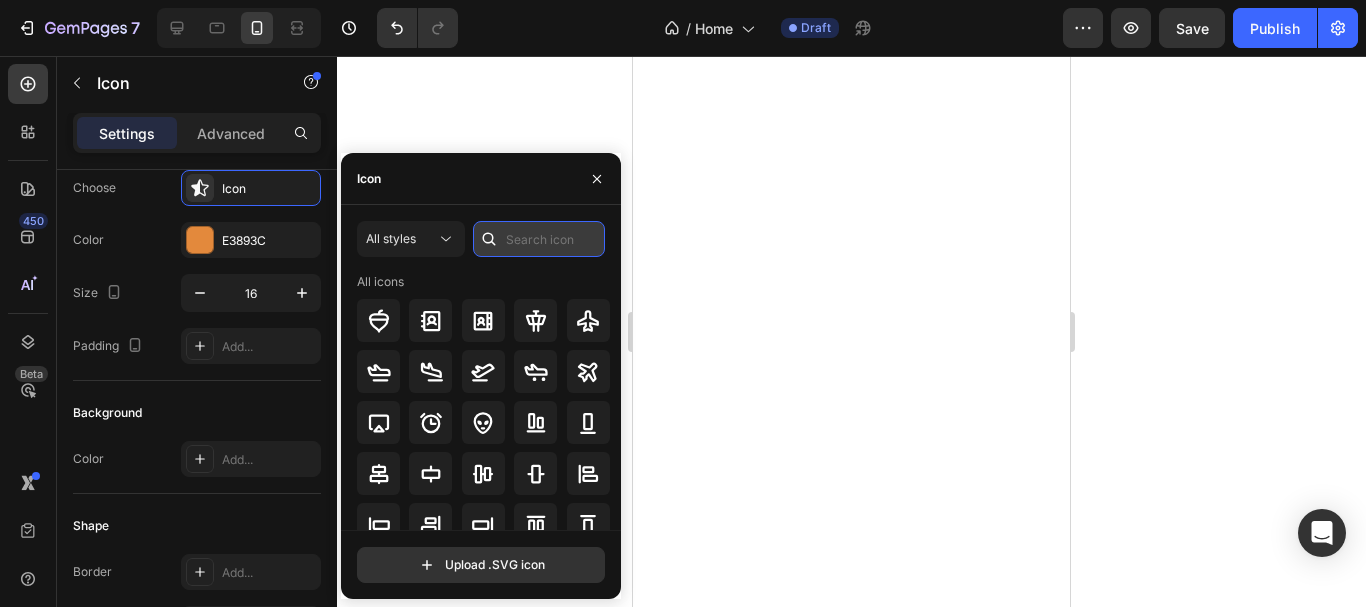 click at bounding box center (539, 239) 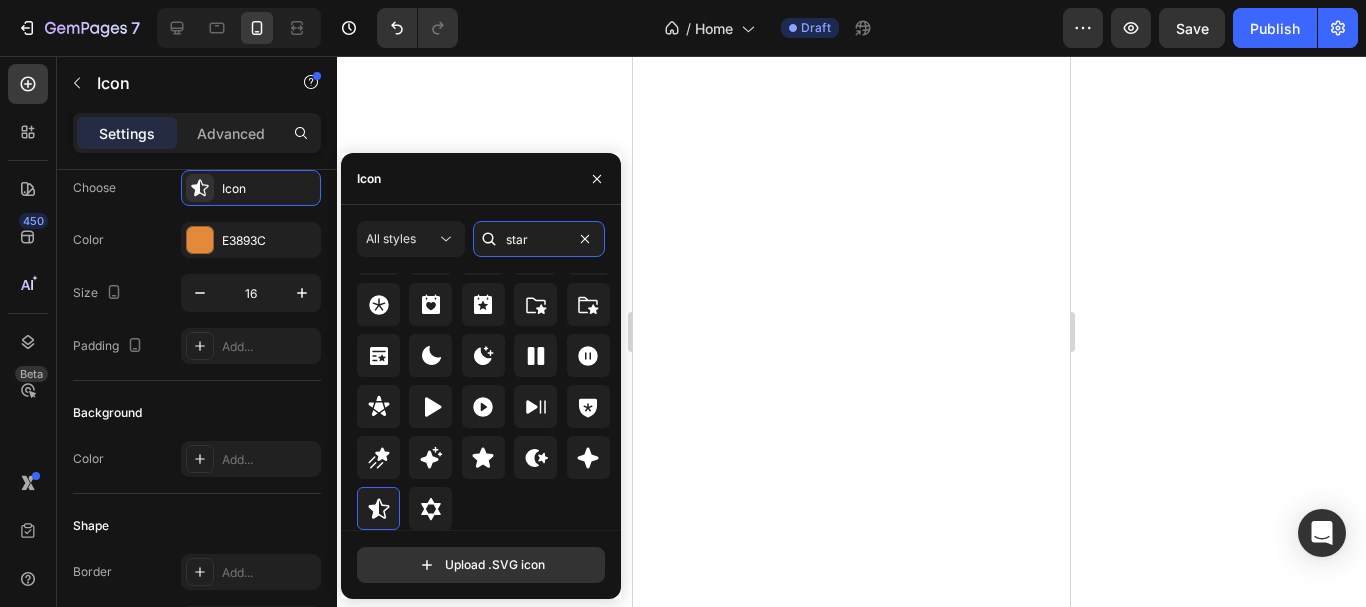 scroll, scrollTop: 642, scrollLeft: 0, axis: vertical 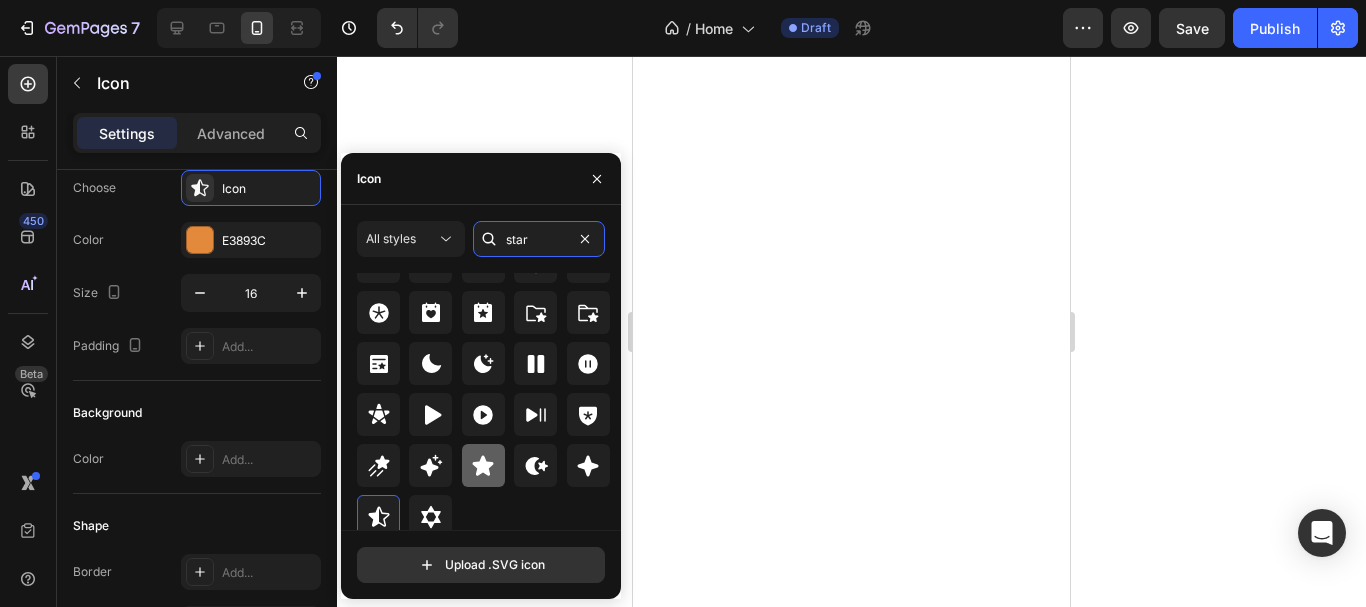 type on "star" 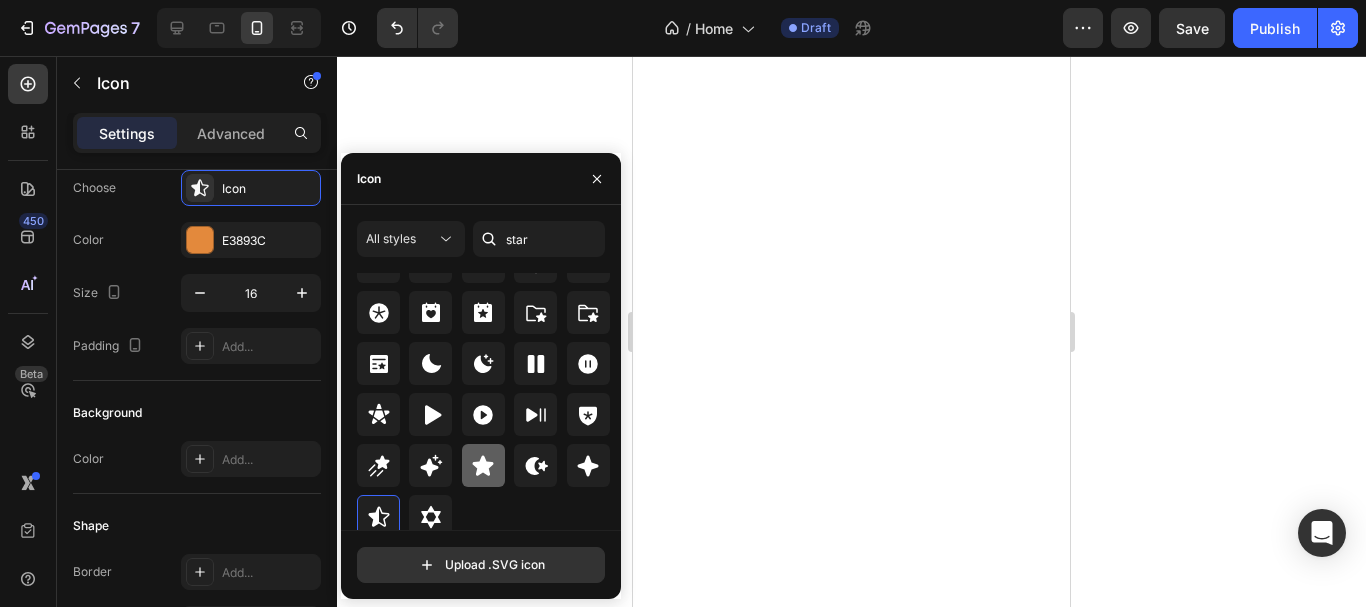 click 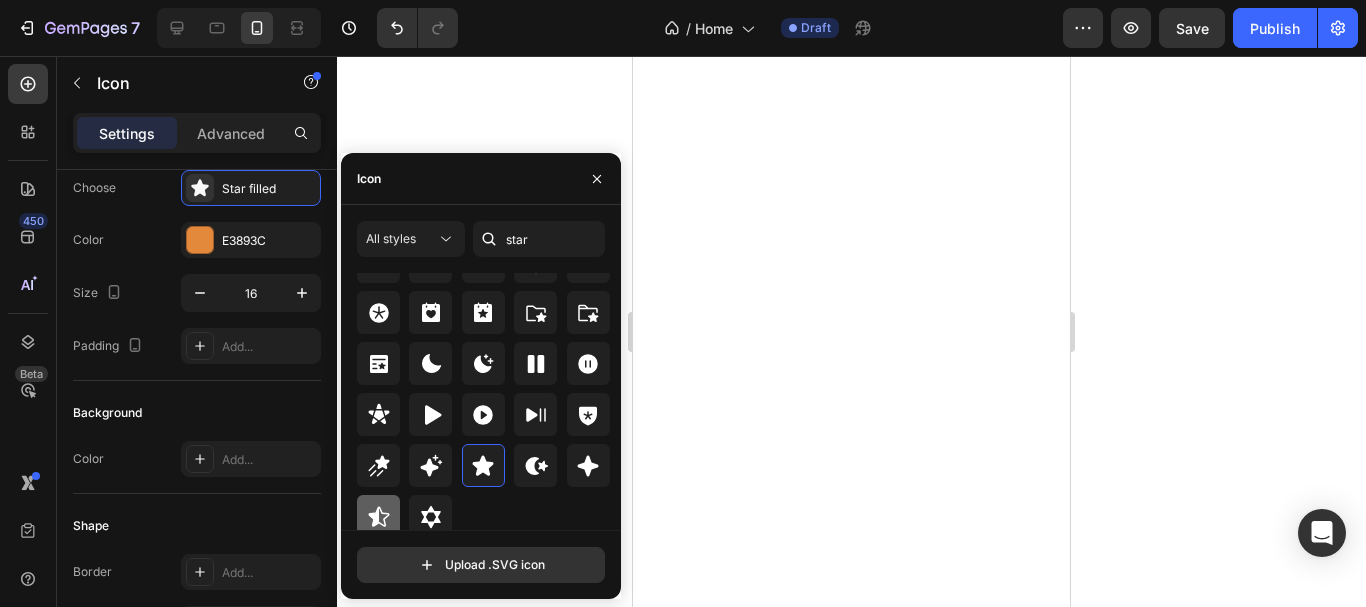 click 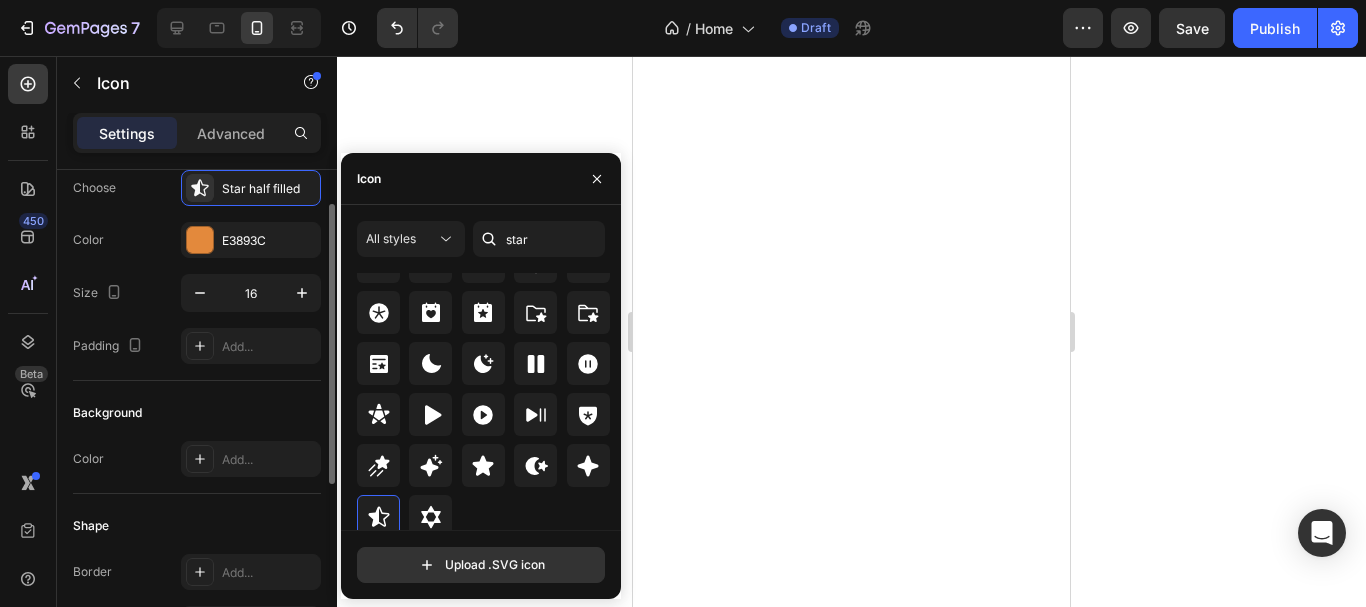 click on "Background" at bounding box center (197, 413) 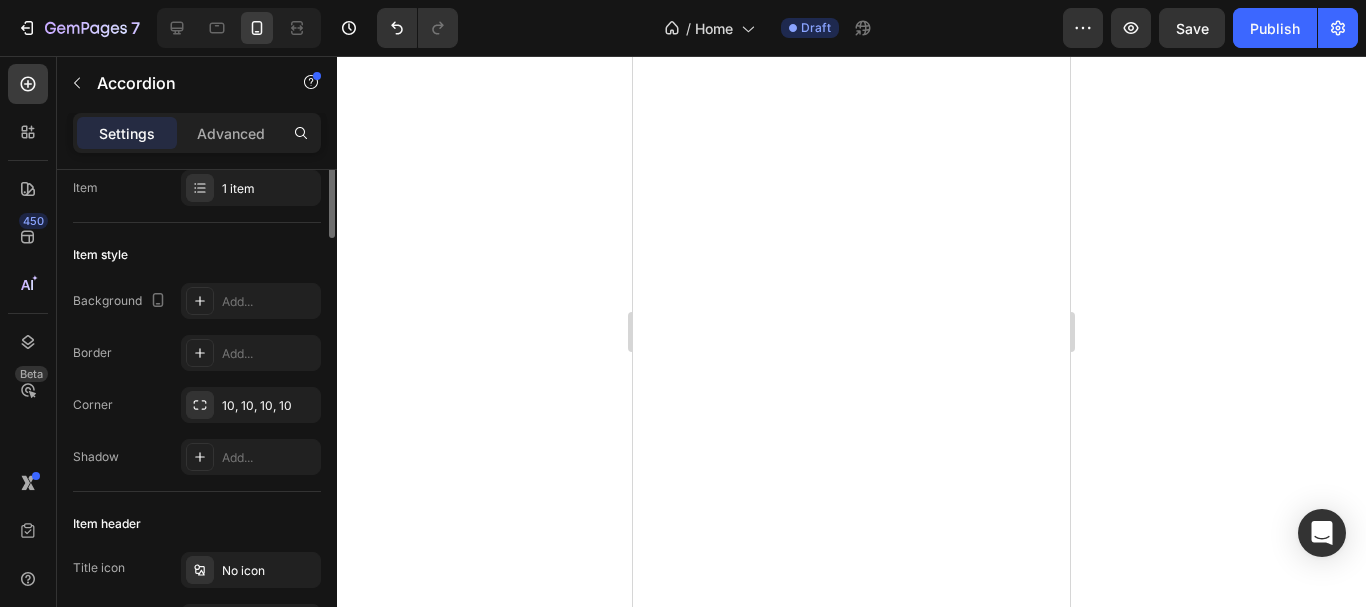 scroll, scrollTop: 0, scrollLeft: 0, axis: both 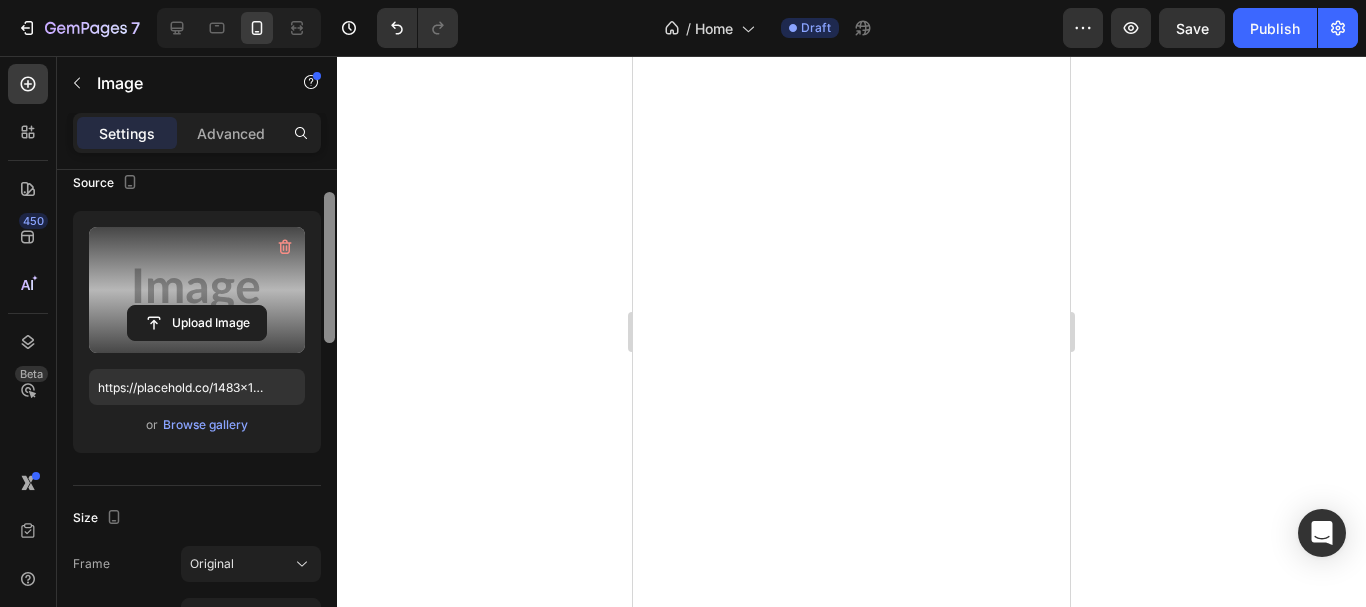 drag, startPoint x: 328, startPoint y: 294, endPoint x: 299, endPoint y: 345, distance: 58.66856 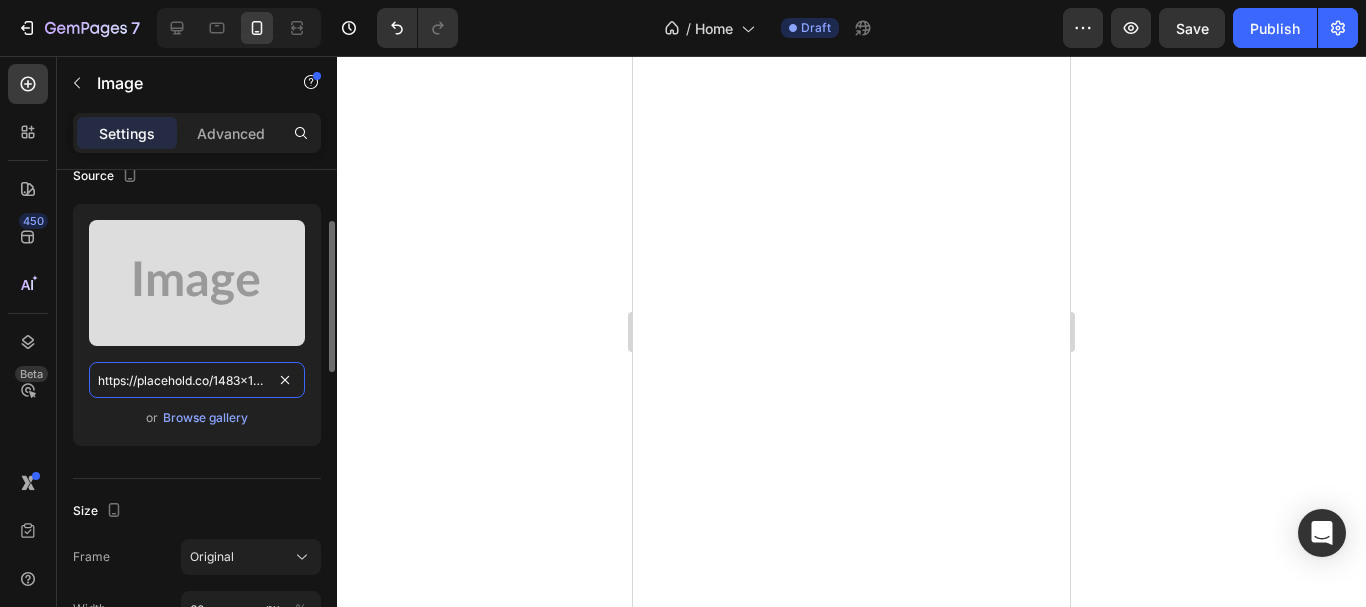click on "https://placehold.co/1483x1681?text=Image" at bounding box center [197, 380] 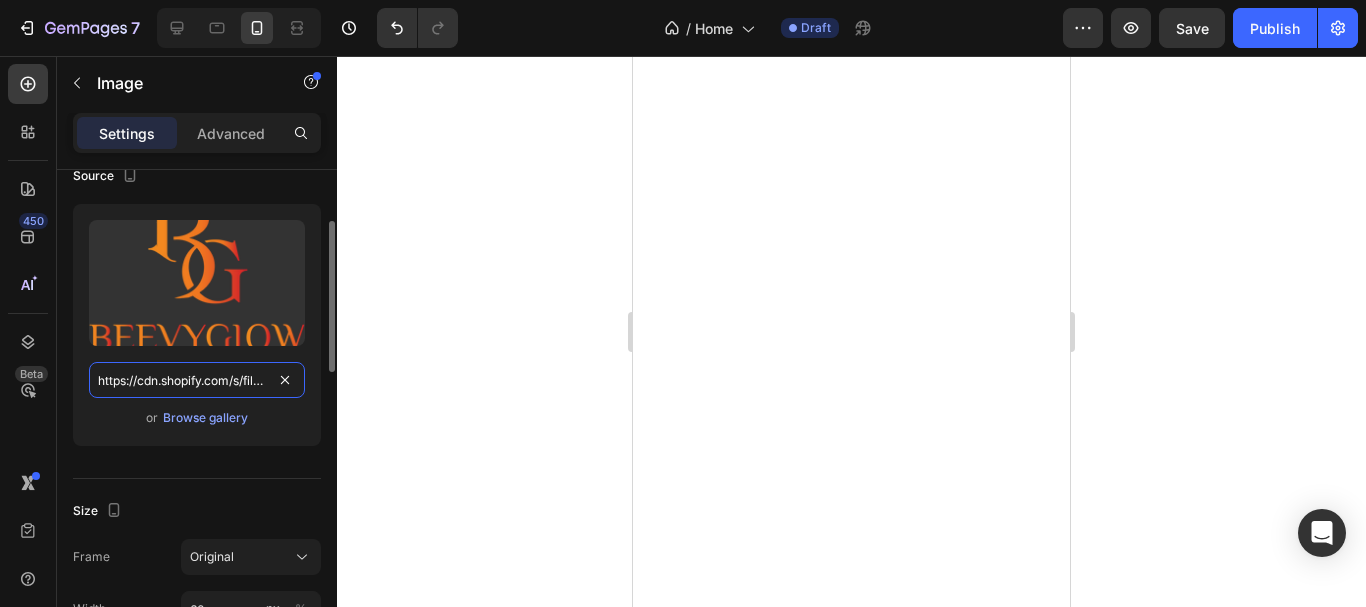 scroll, scrollTop: 0, scrollLeft: 361, axis: horizontal 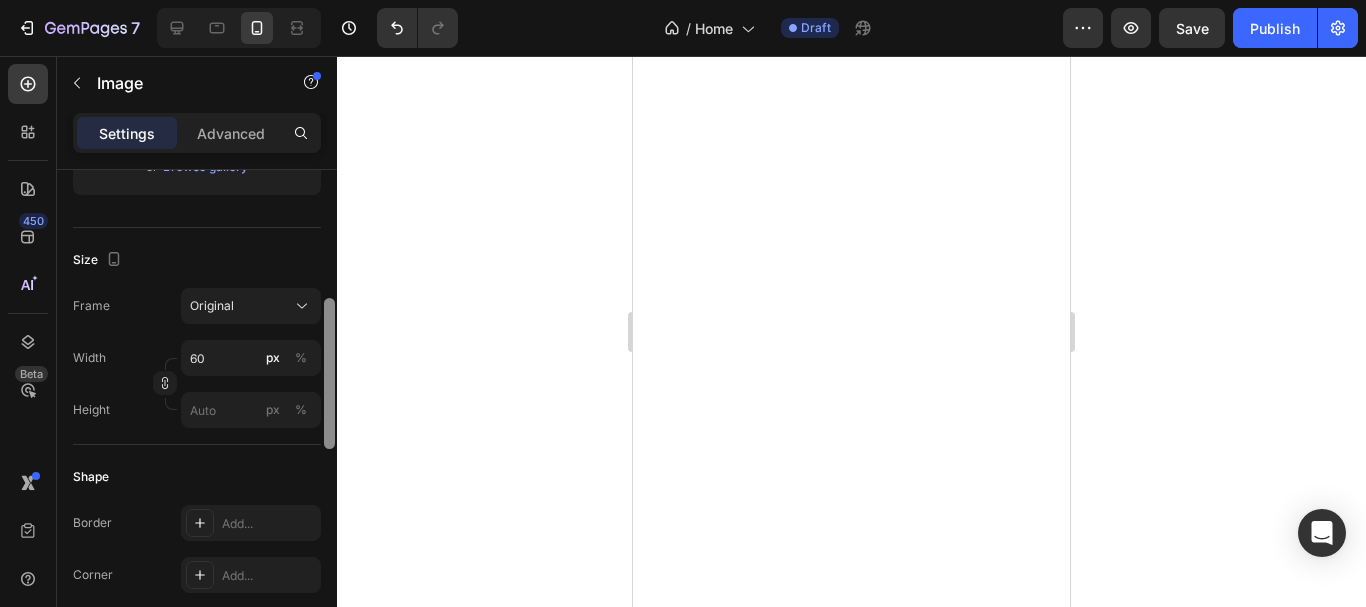 drag, startPoint x: 327, startPoint y: 343, endPoint x: 307, endPoint y: 392, distance: 52.924473 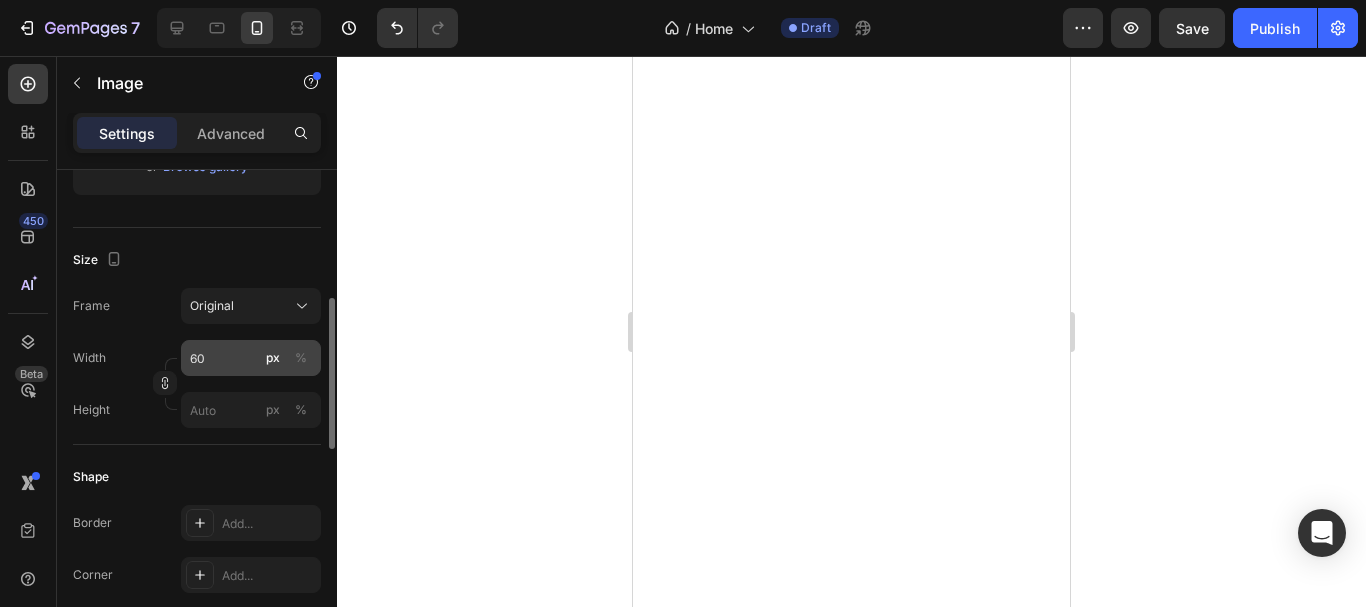 type on "https://cdn.shopify.com/s/files/1/0957/7467/1138/files/BEEVYGLOW4-03.png?v=1754097439" 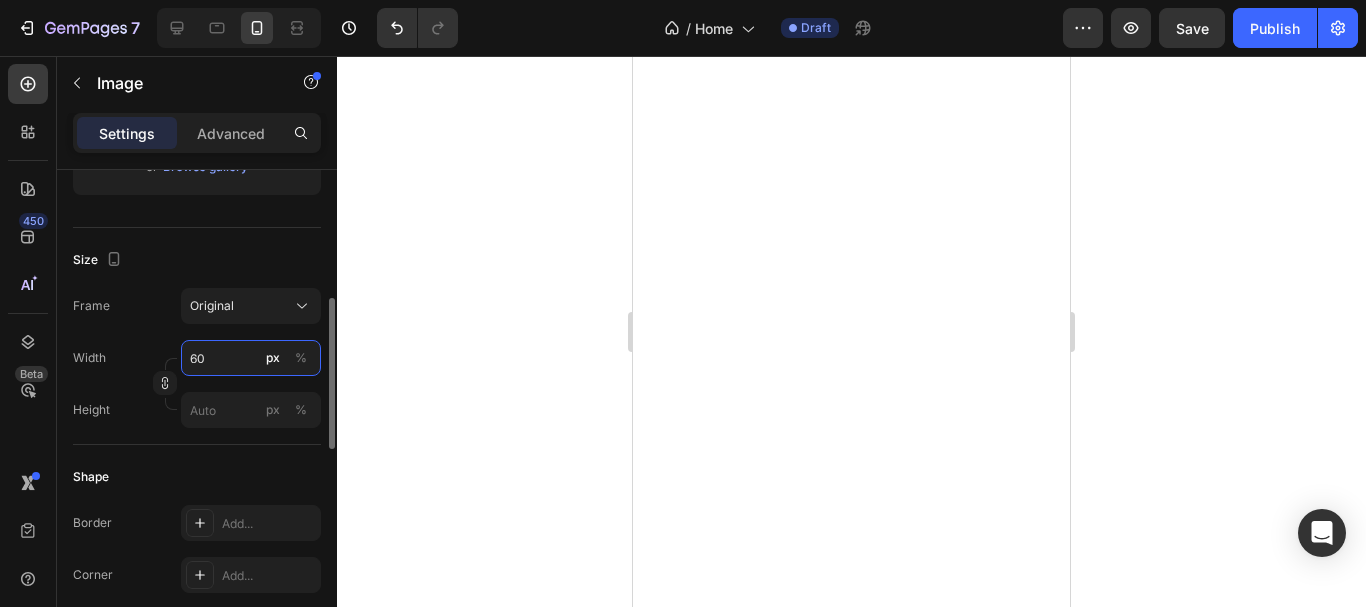 click on "60" at bounding box center [251, 358] 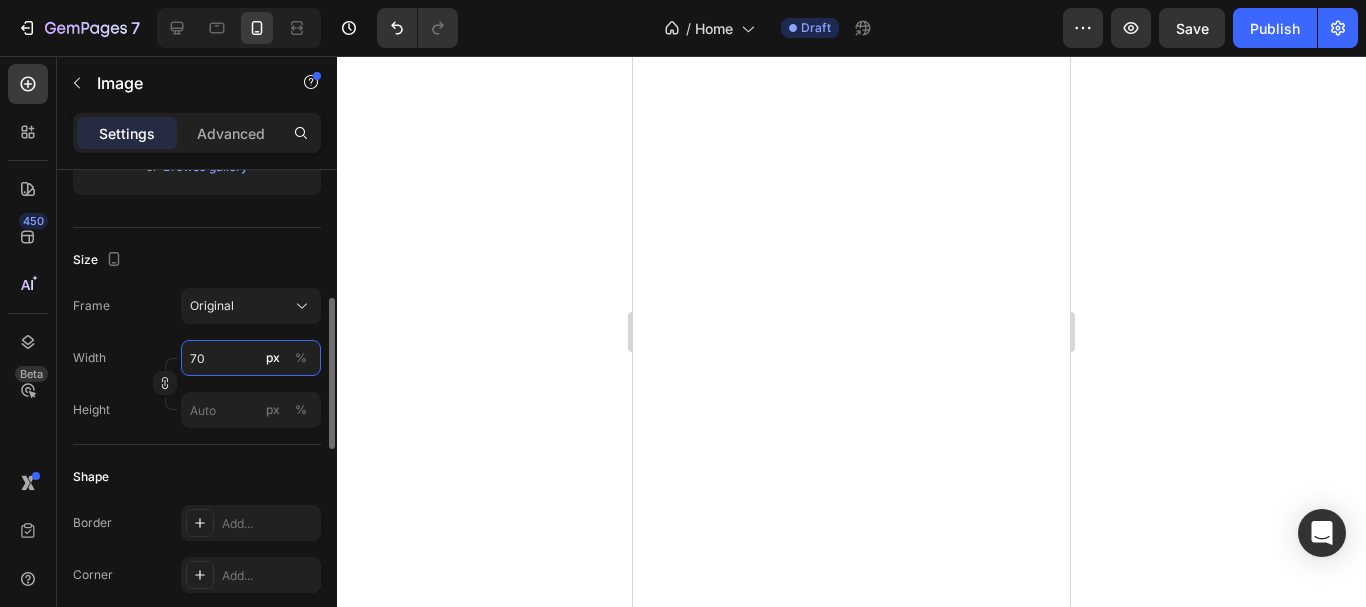 type on "70" 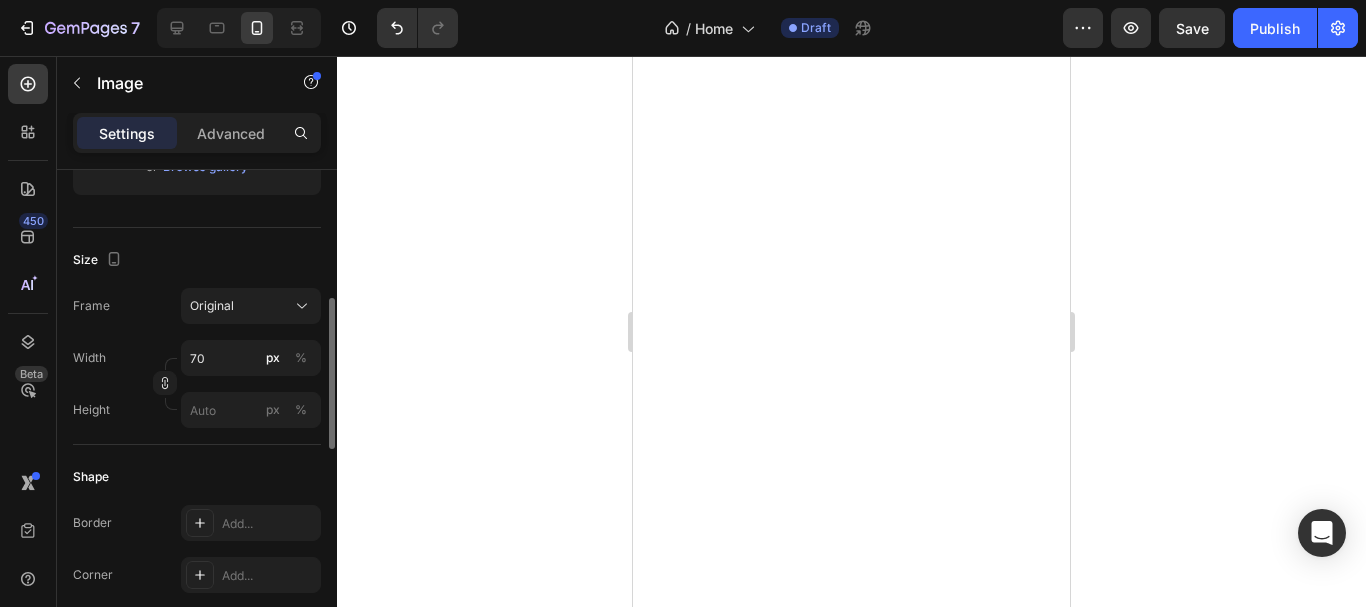 click on "Shape" at bounding box center [197, 477] 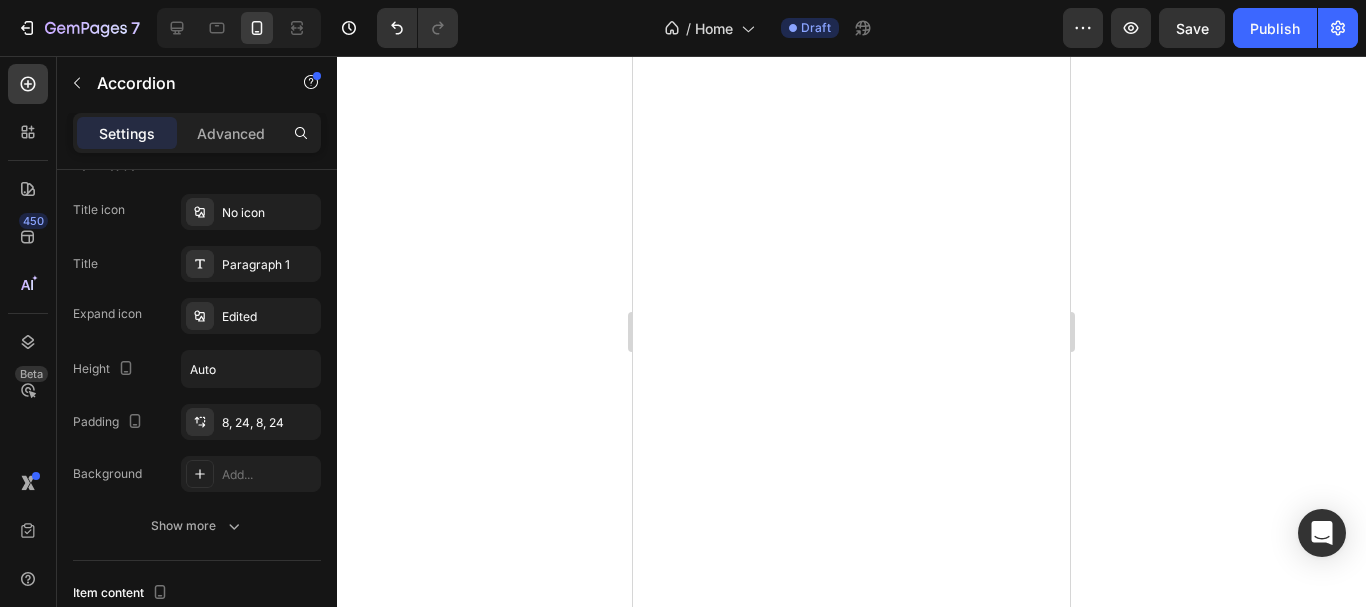 scroll, scrollTop: 0, scrollLeft: 0, axis: both 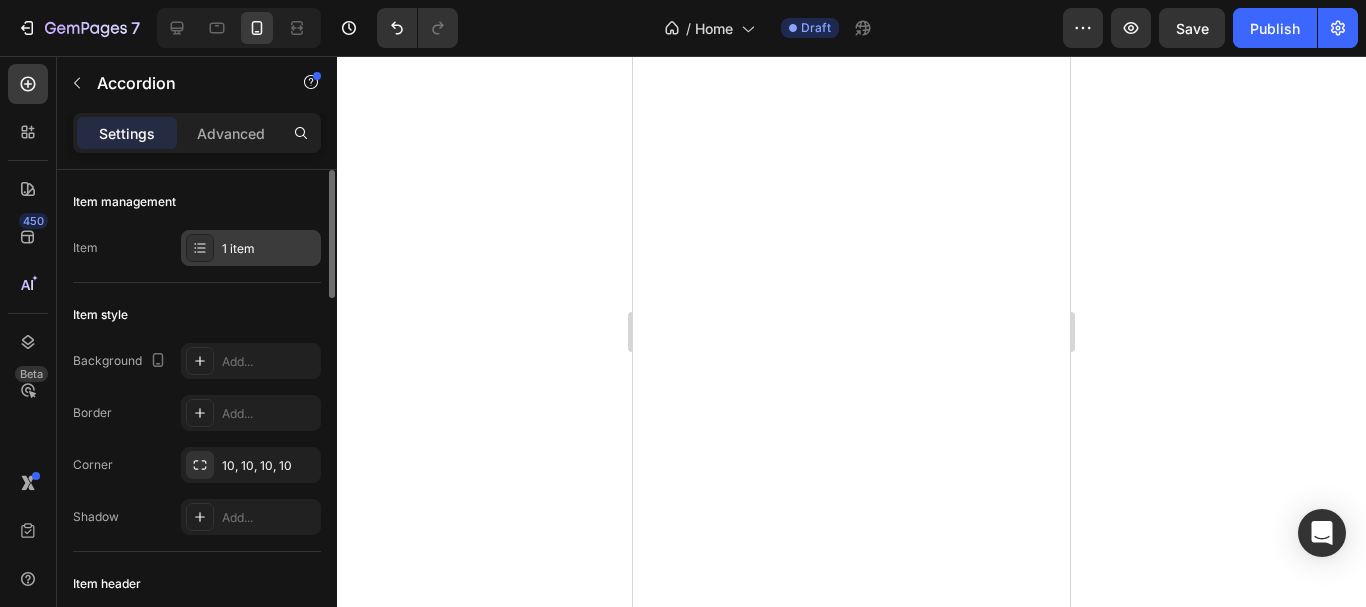 click on "1 item" at bounding box center (269, 249) 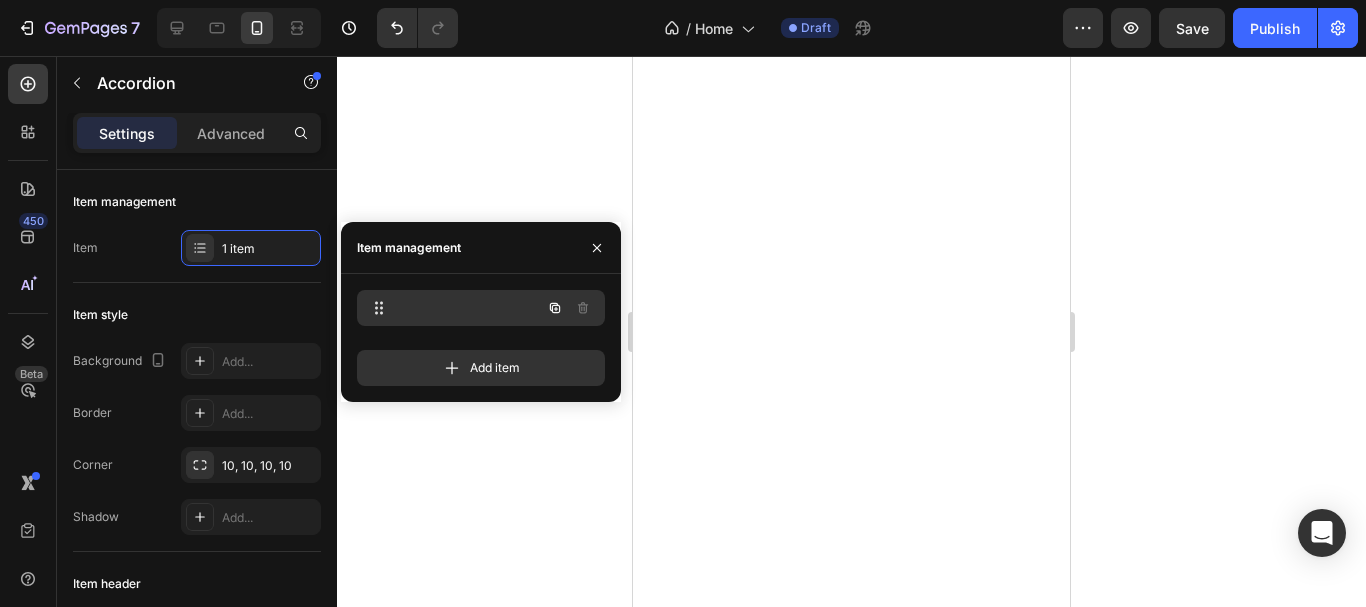 click at bounding box center [453, 308] 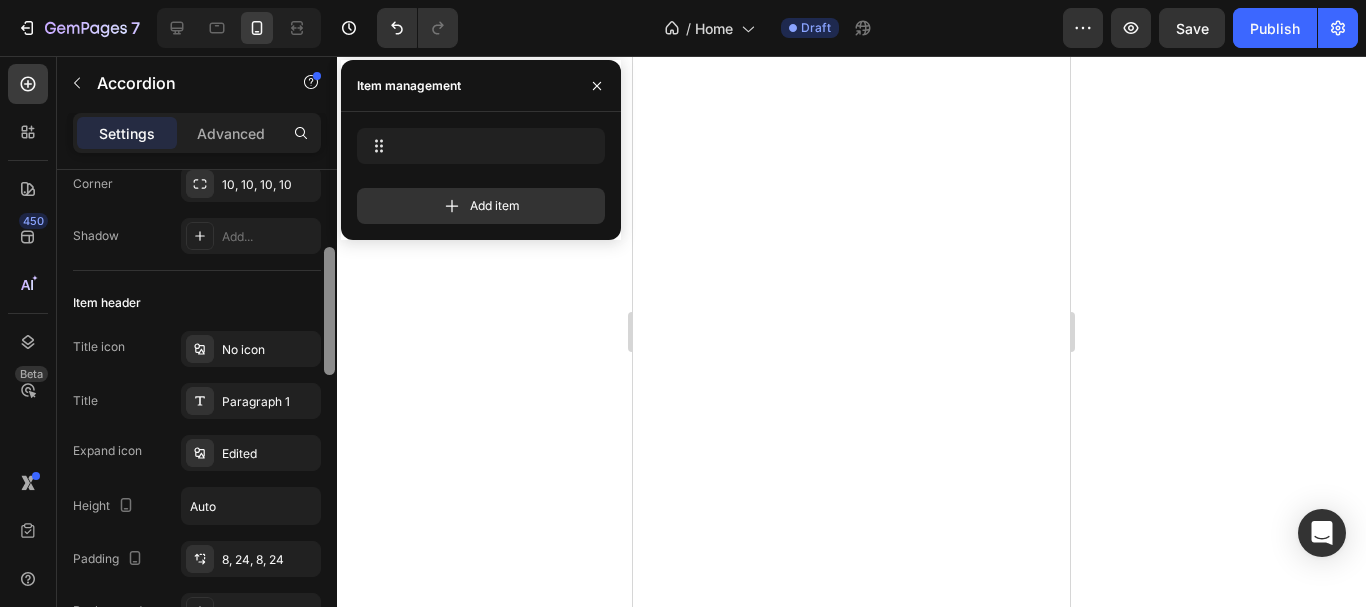 scroll, scrollTop: 285, scrollLeft: 0, axis: vertical 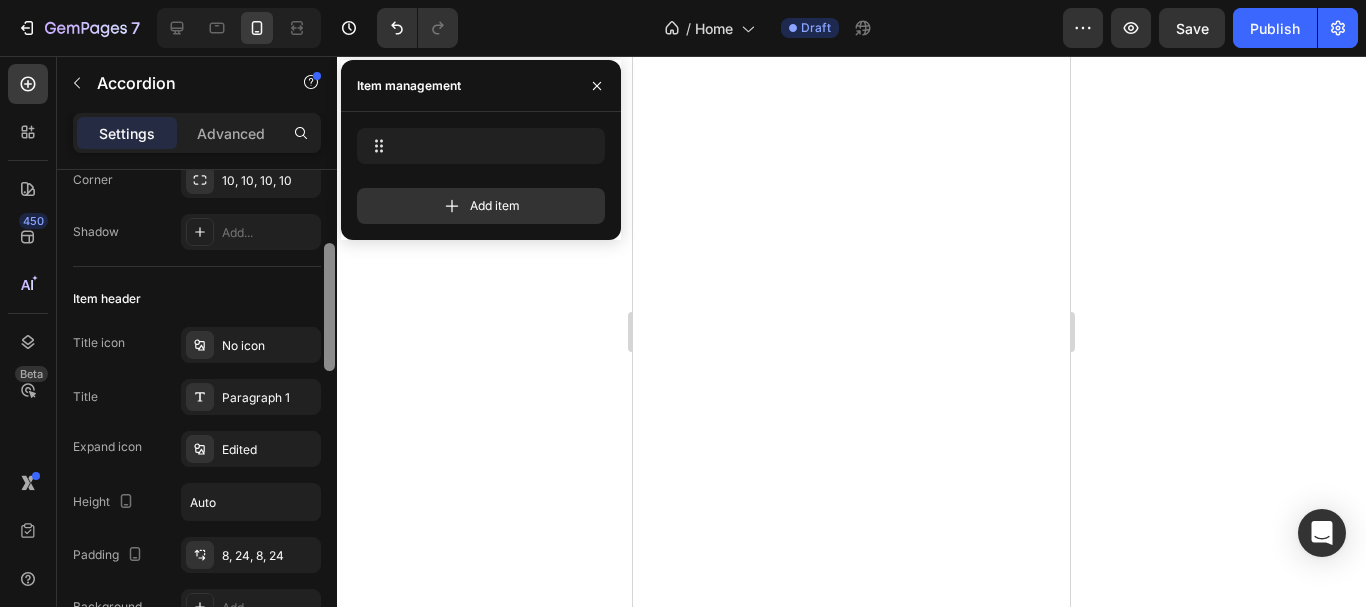 drag, startPoint x: 322, startPoint y: 275, endPoint x: 301, endPoint y: 324, distance: 53.310413 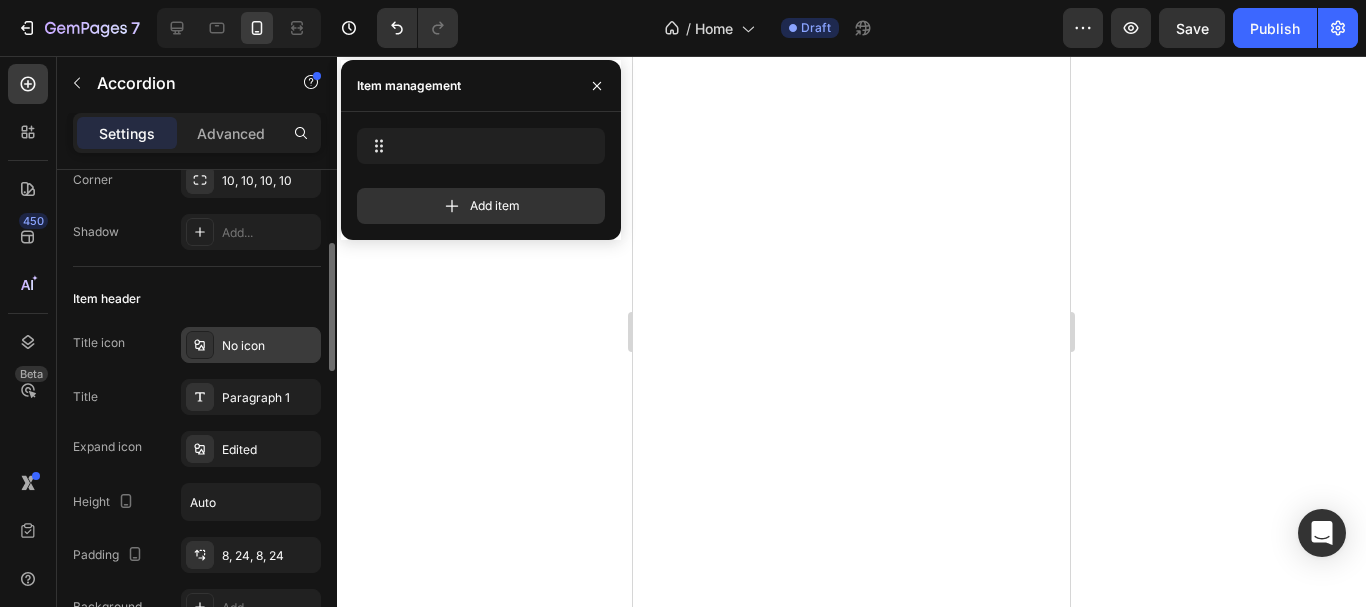 click on "No icon" at bounding box center (269, 346) 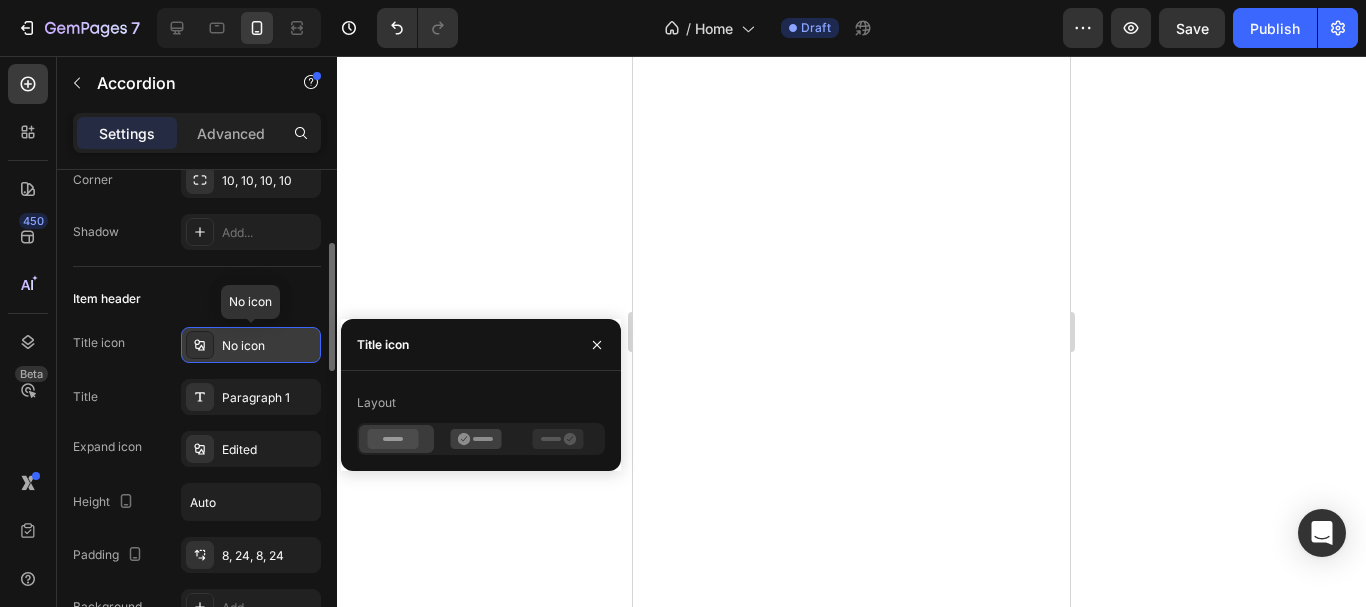 click on "No icon" at bounding box center (269, 346) 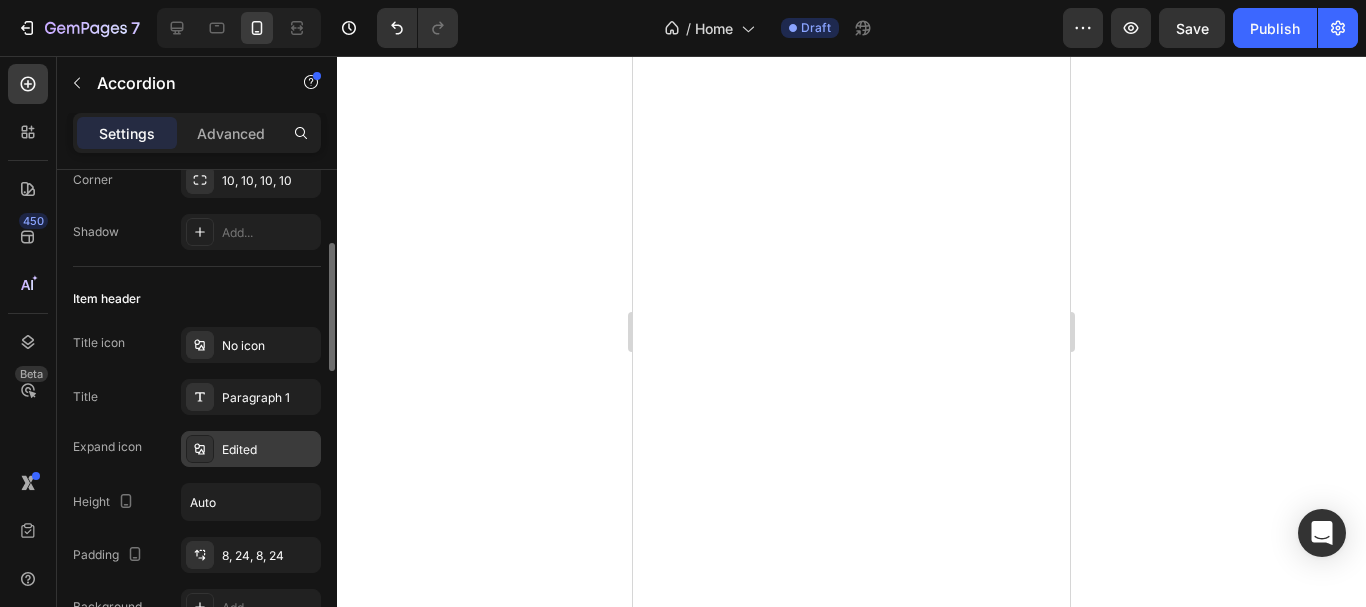 click on "Edited" at bounding box center [269, 450] 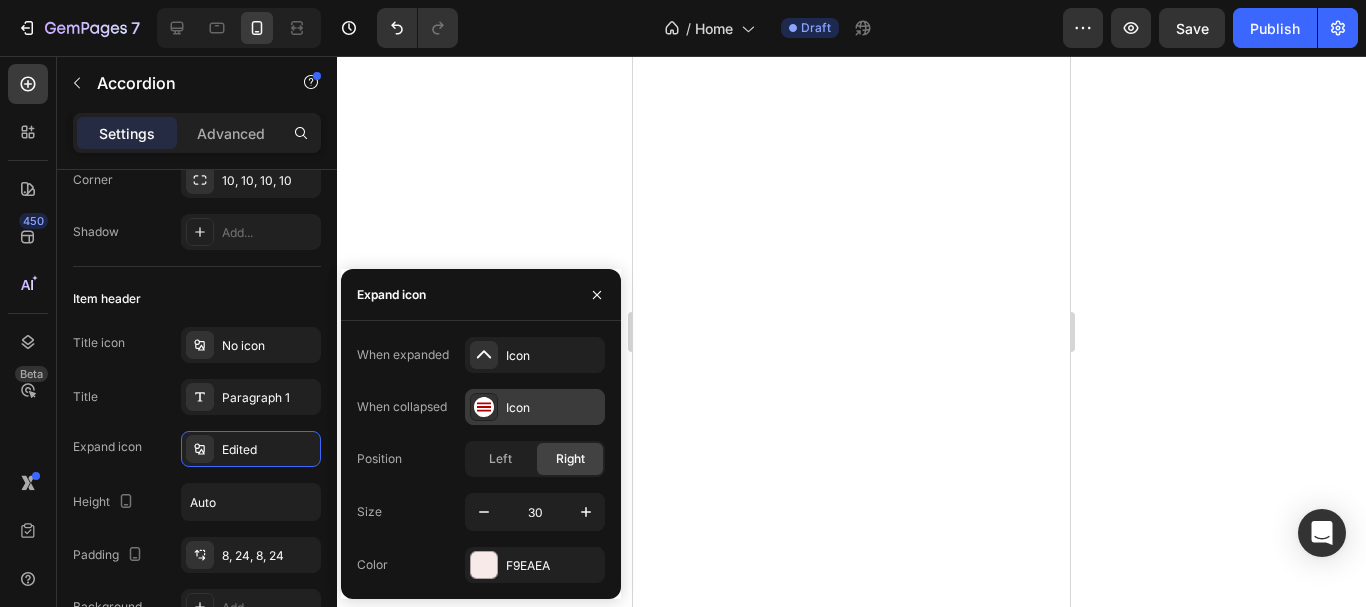 click 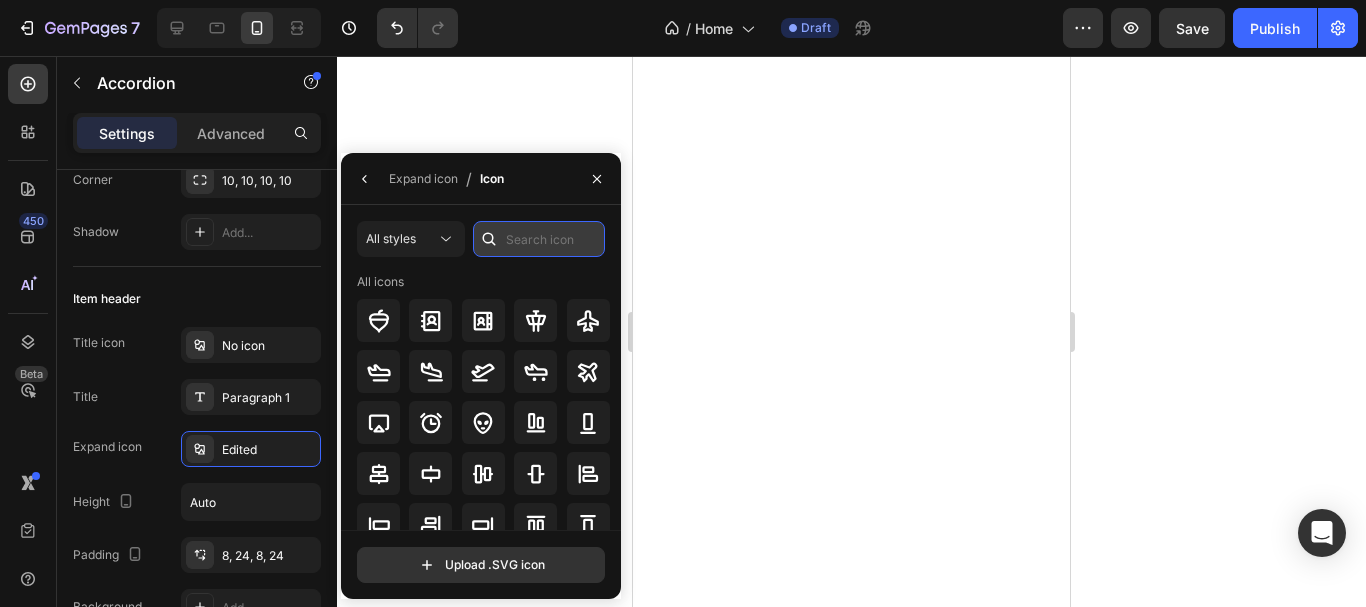 click at bounding box center (539, 239) 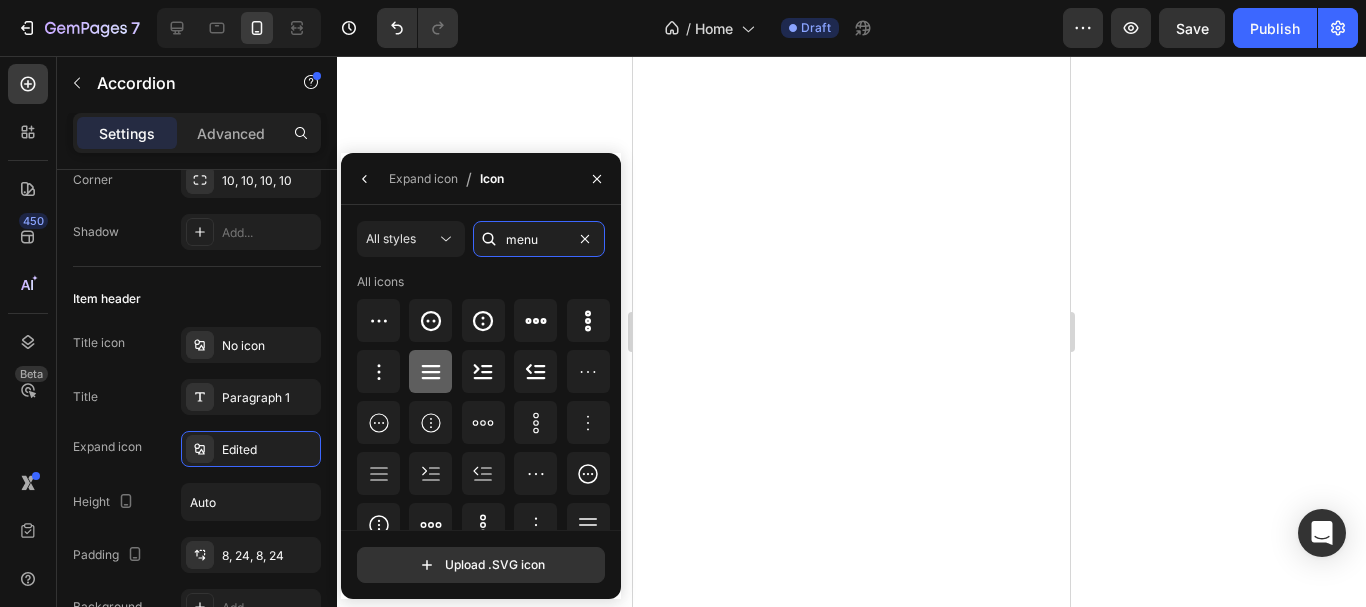 type on "menu" 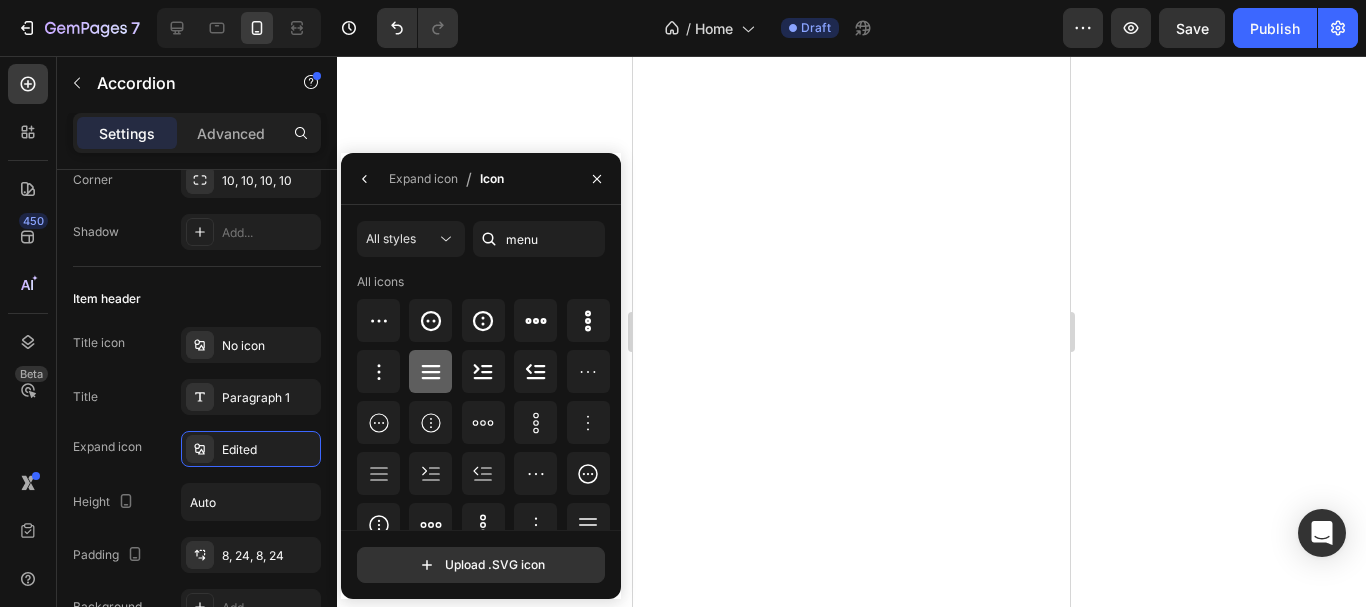 click 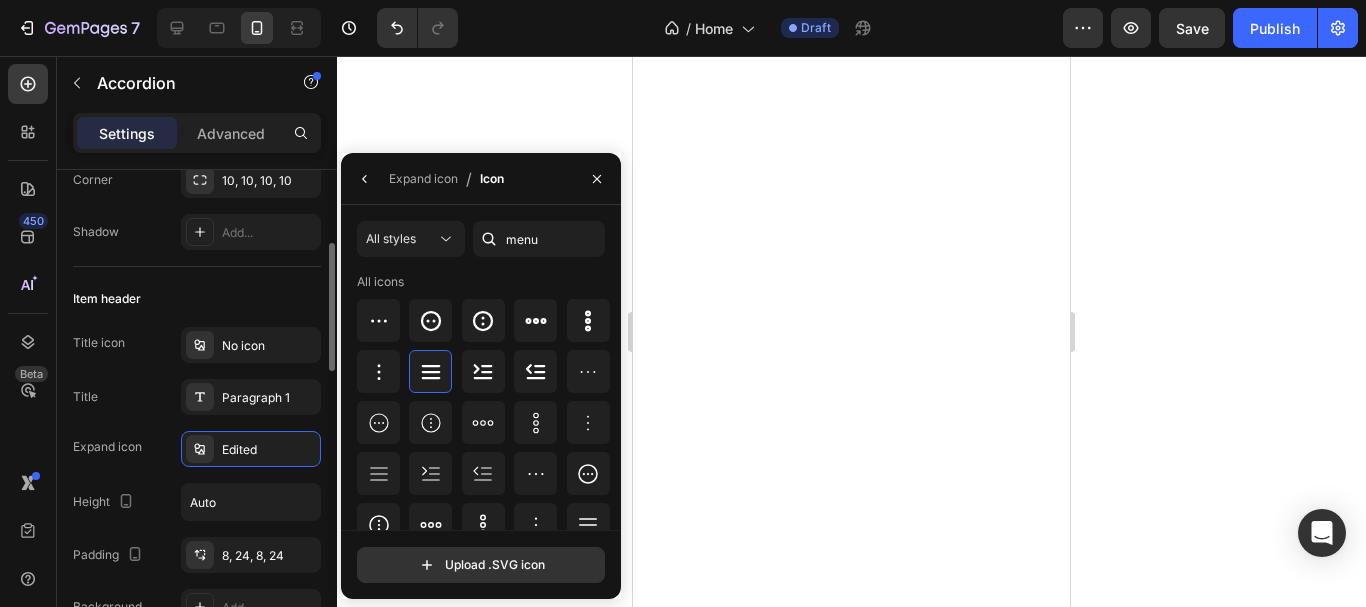 click on "Item header" at bounding box center [197, 299] 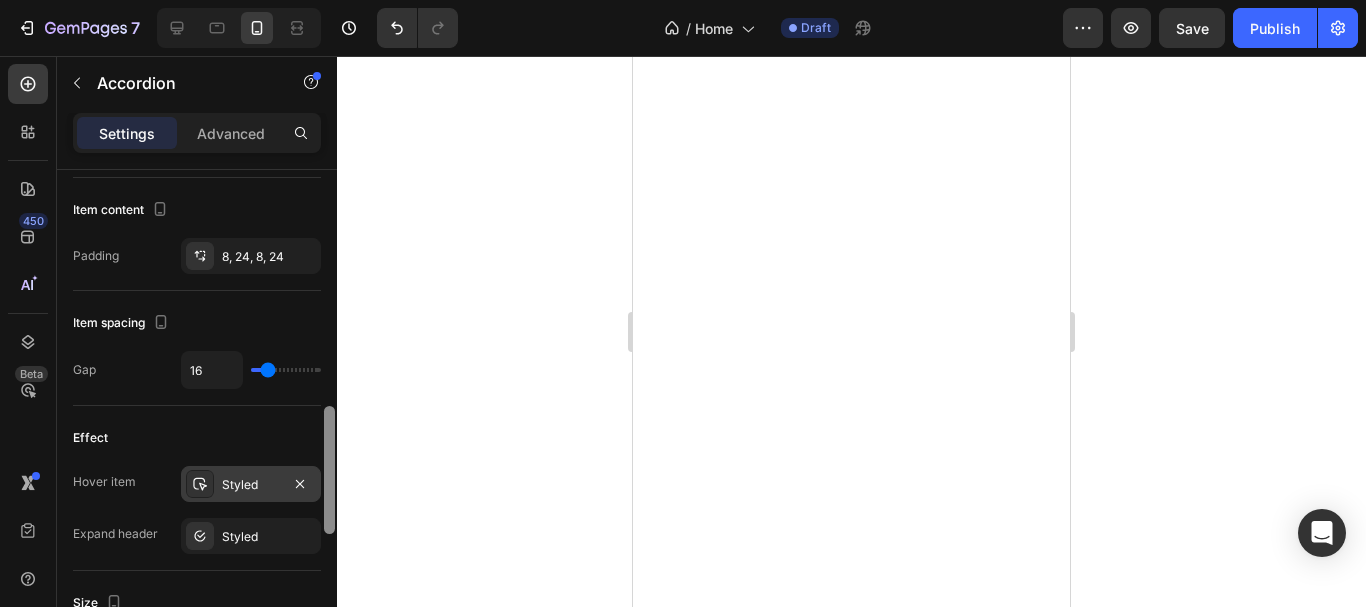 scroll, scrollTop: 840, scrollLeft: 0, axis: vertical 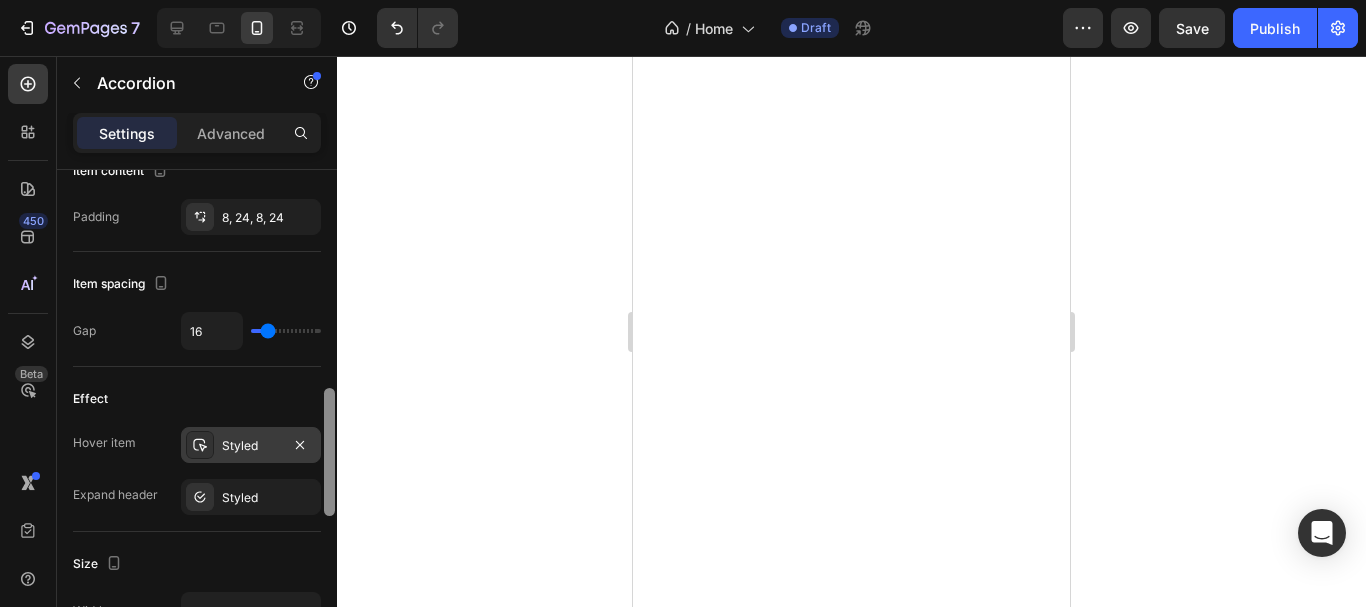 drag, startPoint x: 328, startPoint y: 311, endPoint x: 286, endPoint y: 455, distance: 150 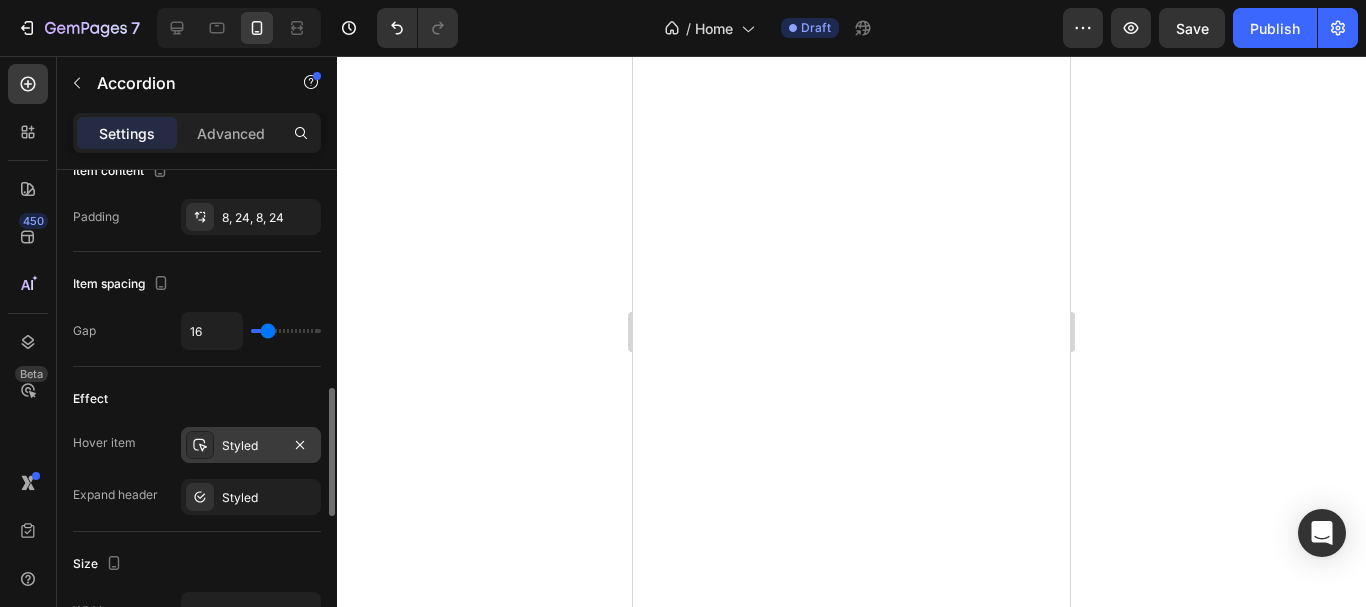 click on "Styled" at bounding box center (251, 446) 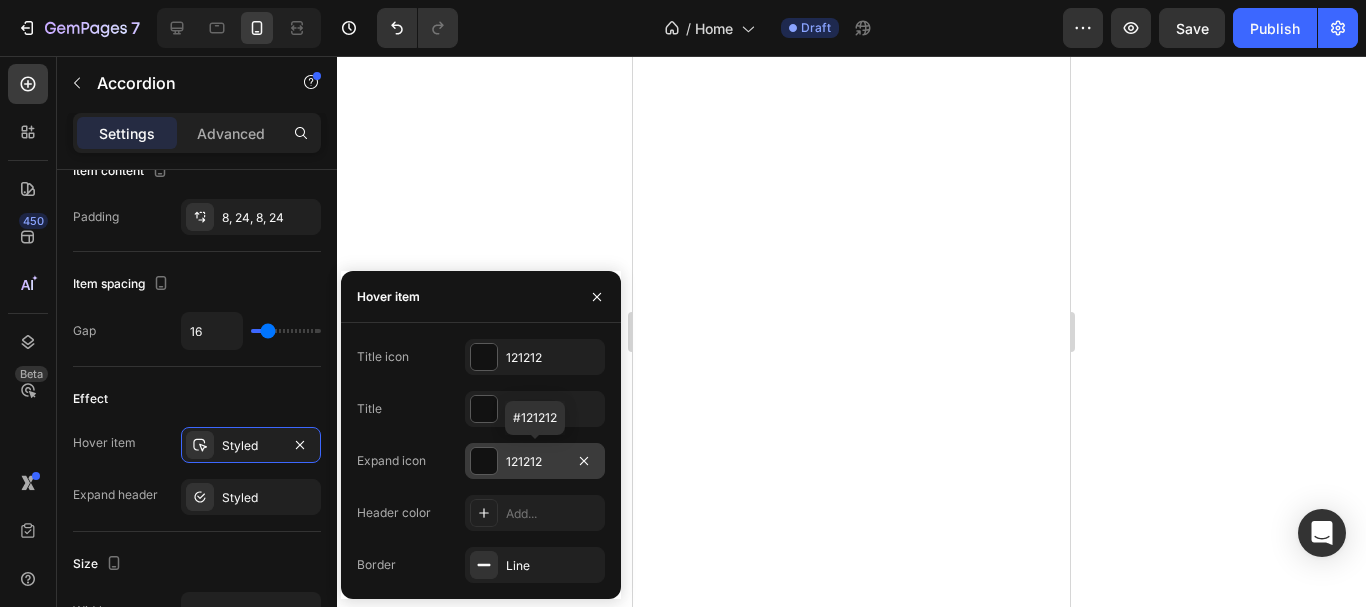 click at bounding box center (484, 461) 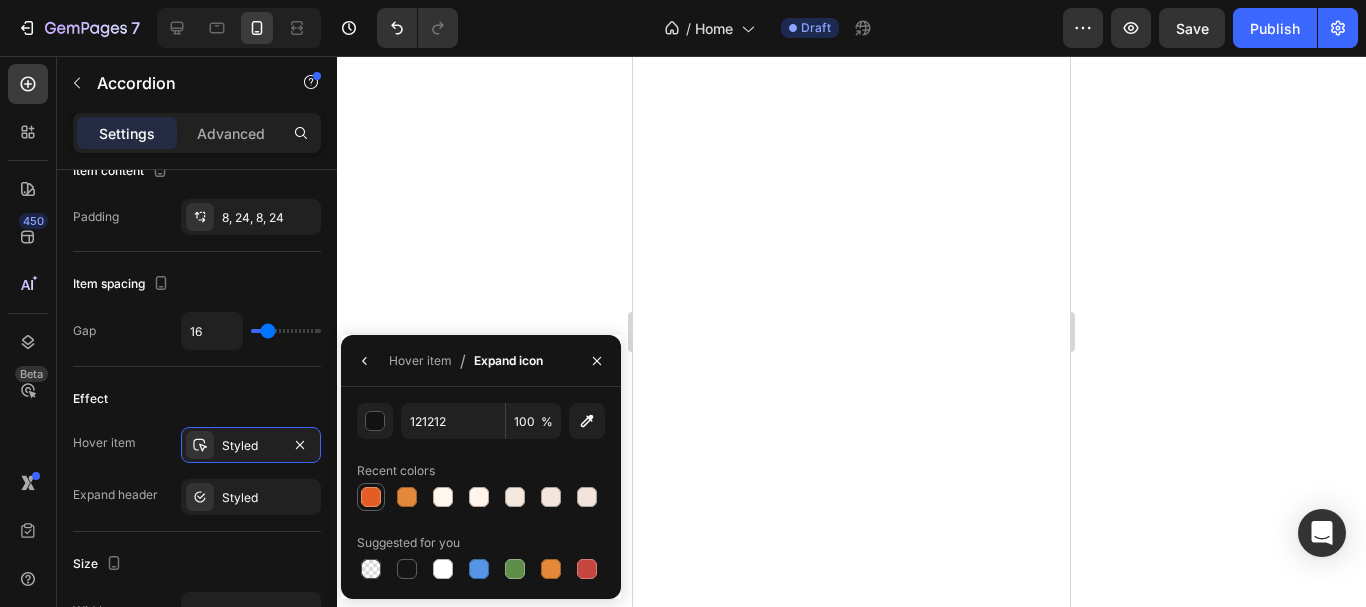 click at bounding box center (371, 497) 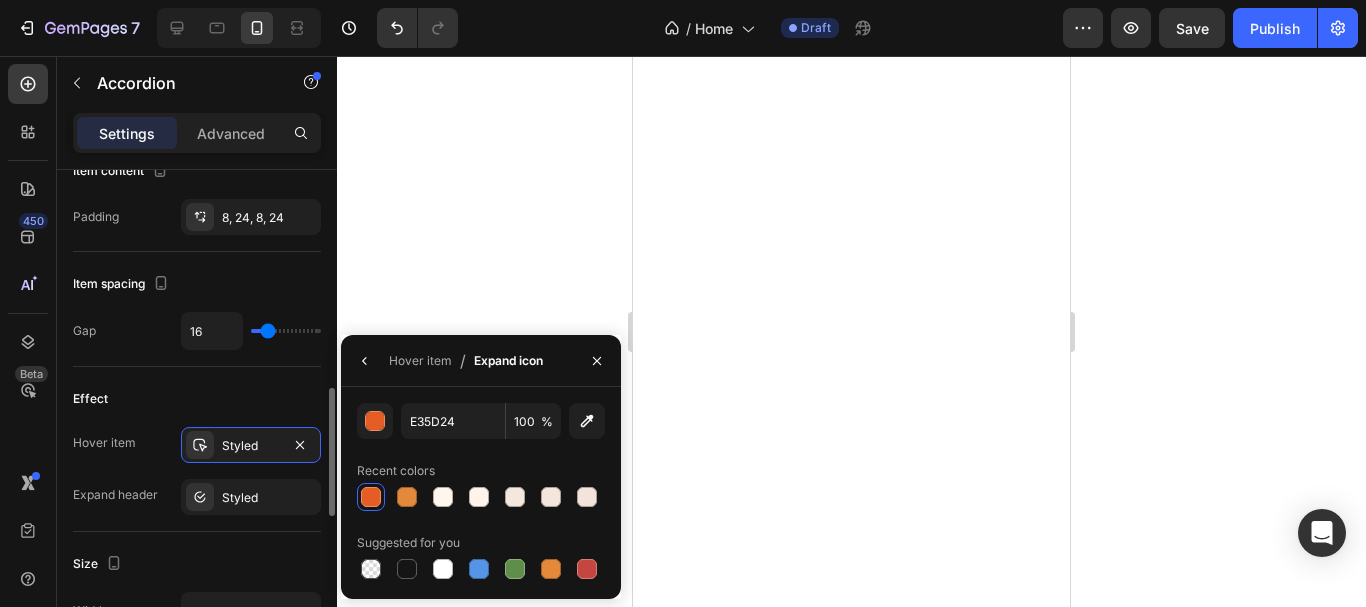 click on "Effect" at bounding box center (197, 399) 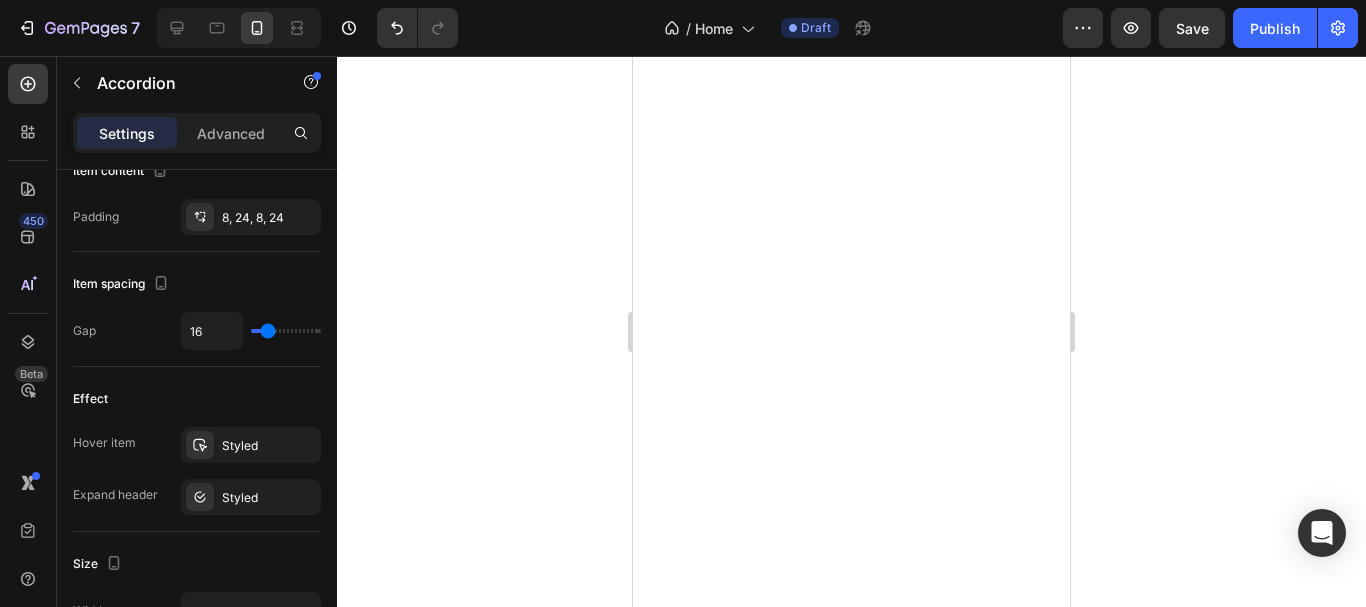 click 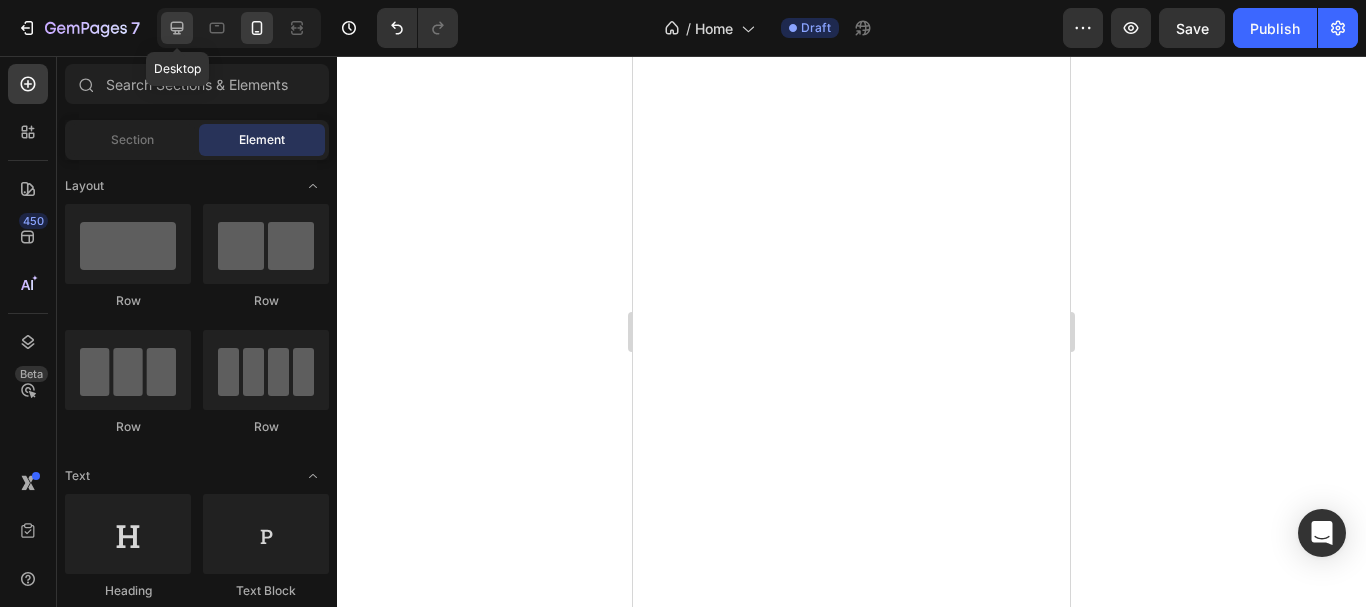 click 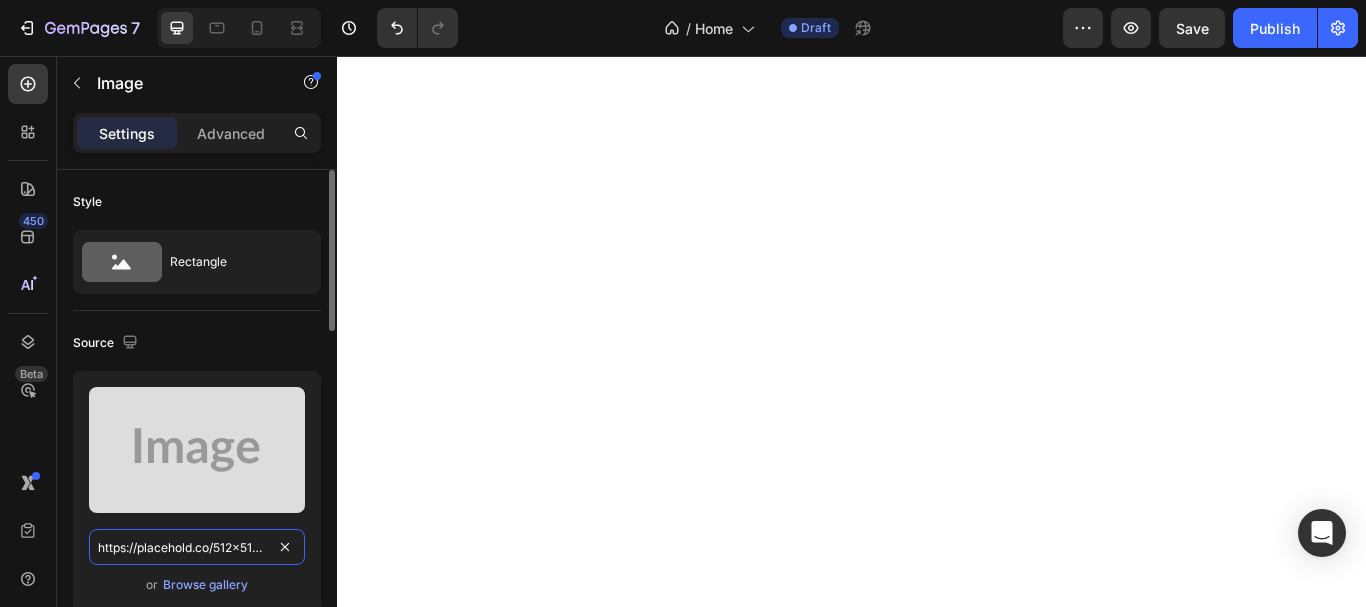 click on "https://placehold.co/512x512?text=Image" at bounding box center (197, 547) 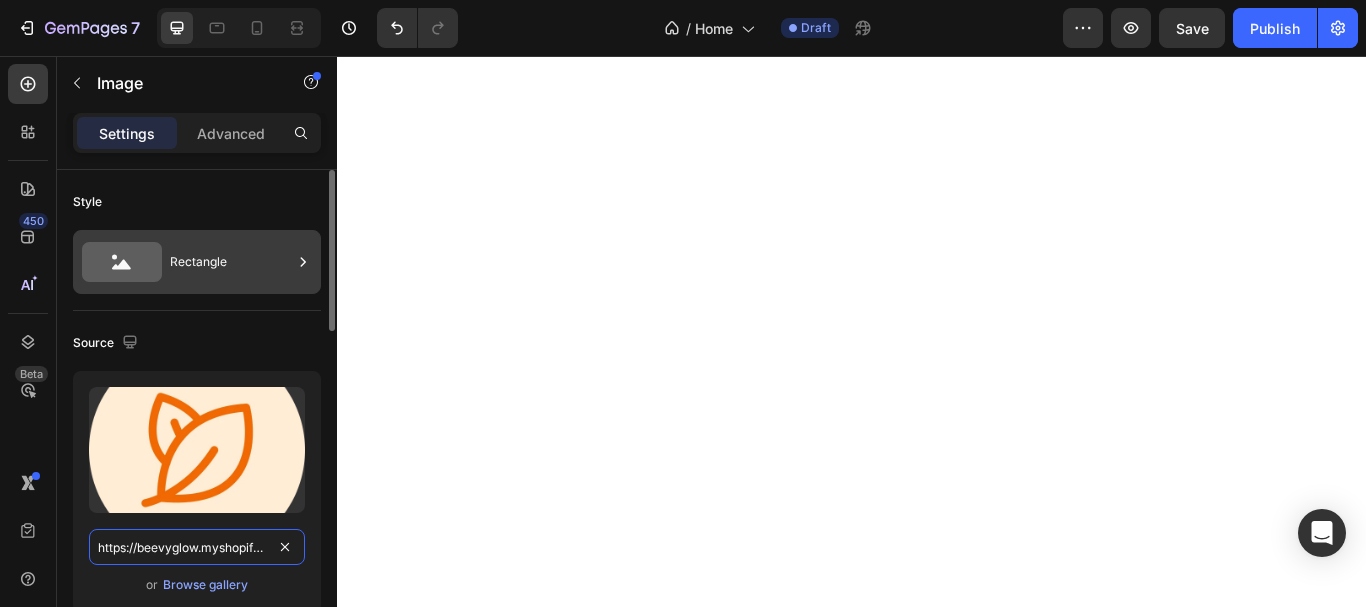 scroll, scrollTop: 0, scrollLeft: 762, axis: horizontal 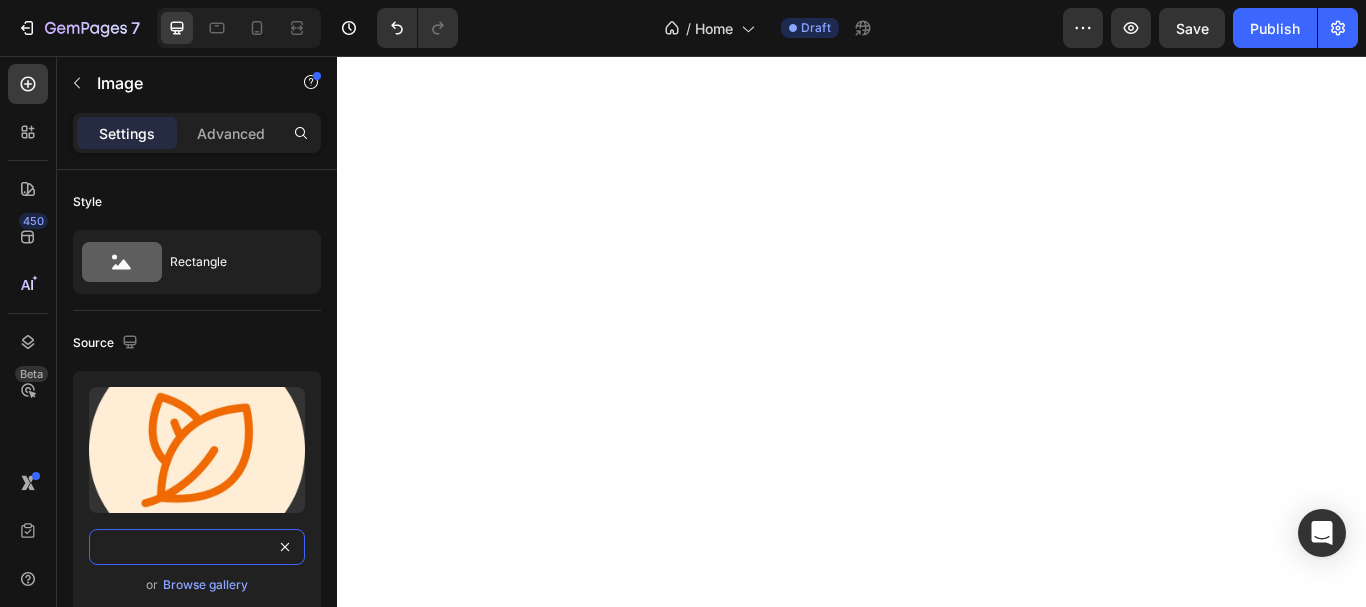 type on "https://beevyglow.myshopify.com/cdn/shop/files/gempages_578069000072725008-b2e6dba3-5e20-4161-b494-c9953cb0aece.webp?v=17342602299404117862" 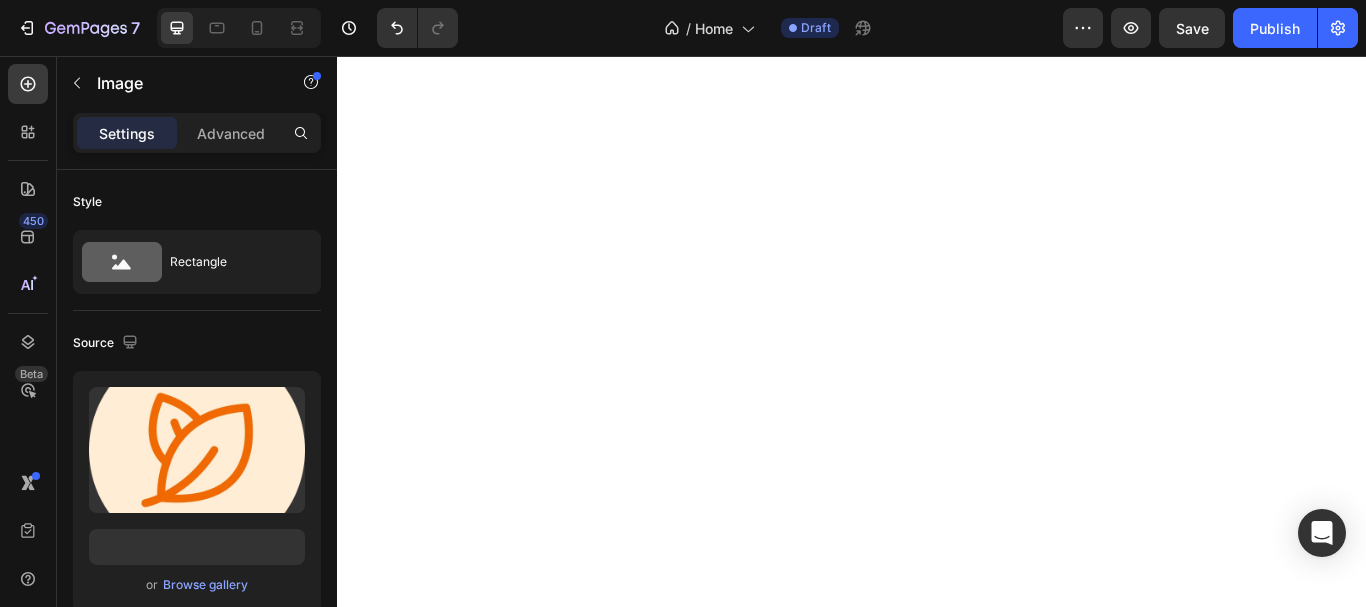 scroll, scrollTop: 0, scrollLeft: 0, axis: both 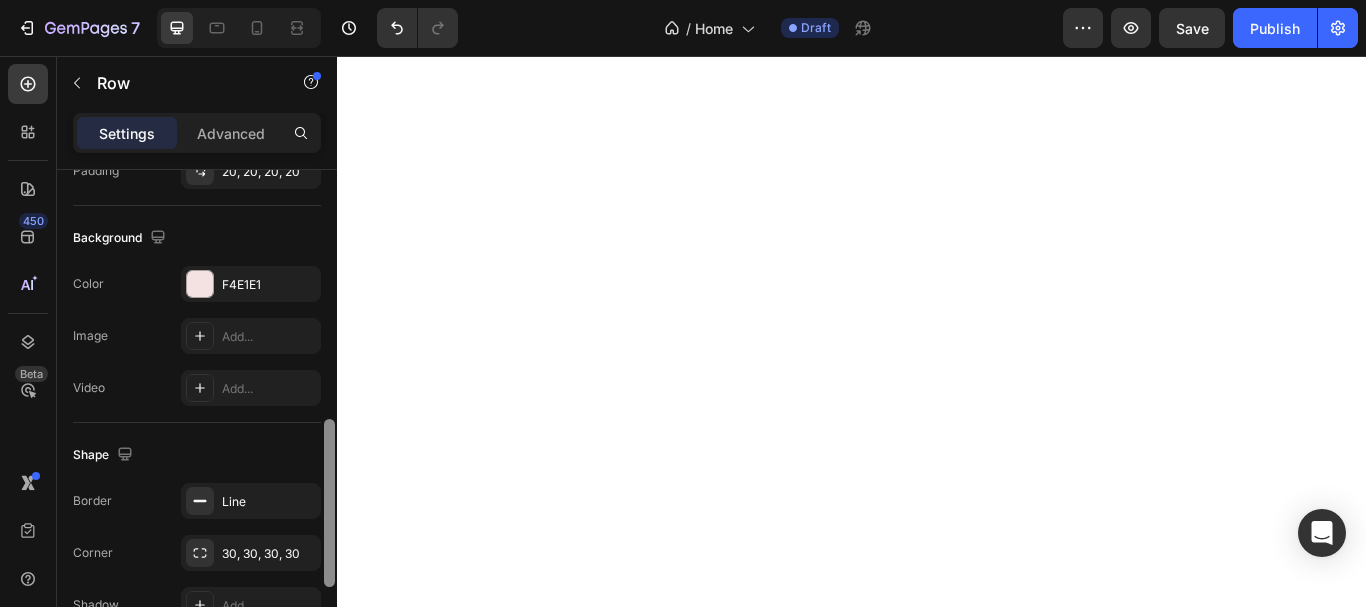 drag, startPoint x: 329, startPoint y: 204, endPoint x: 298, endPoint y: 453, distance: 250.9223 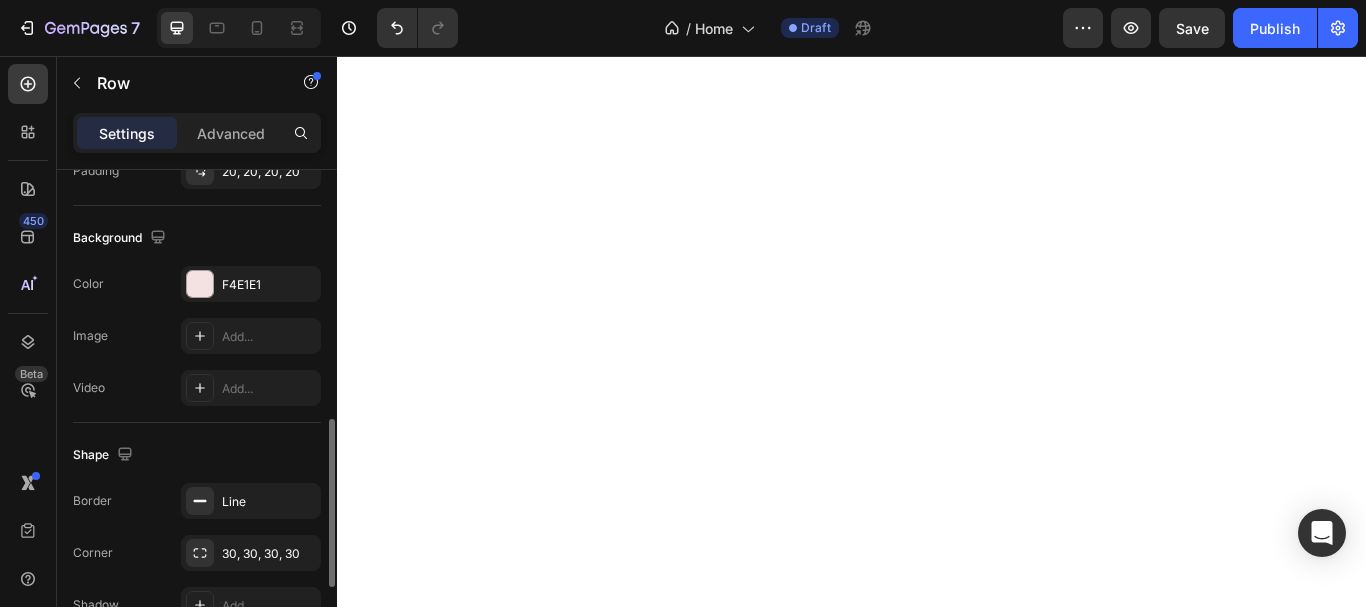 click on "Shape" at bounding box center [197, 455] 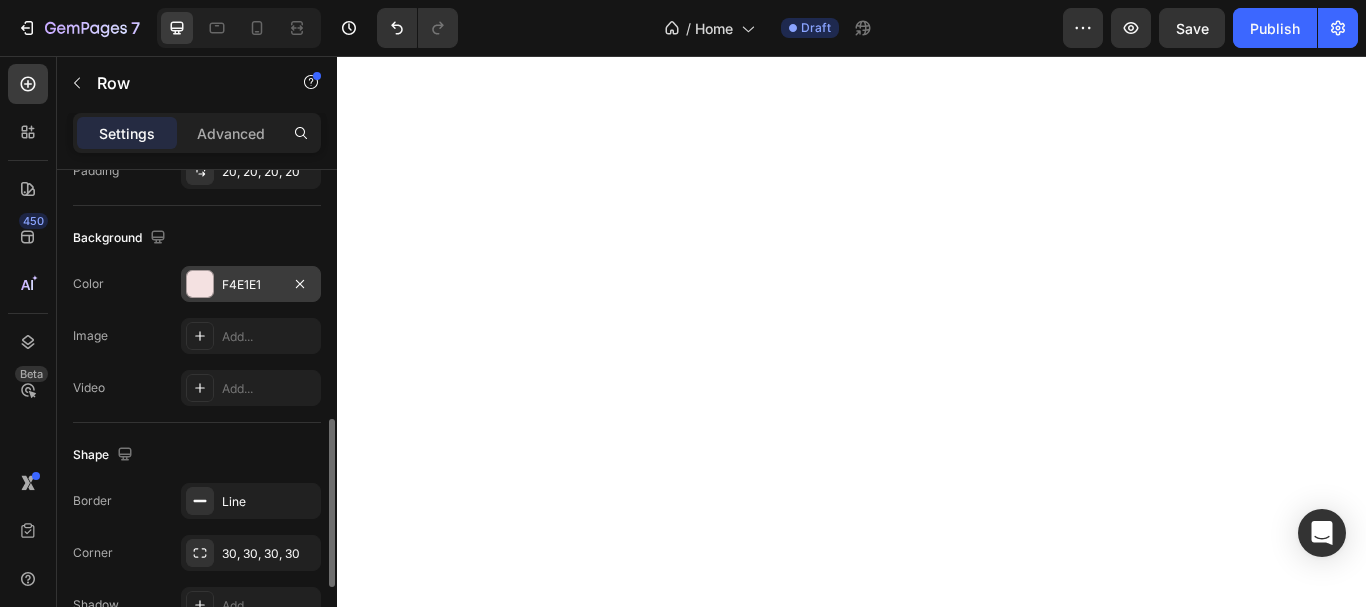 click on "F4E1E1" at bounding box center (251, 285) 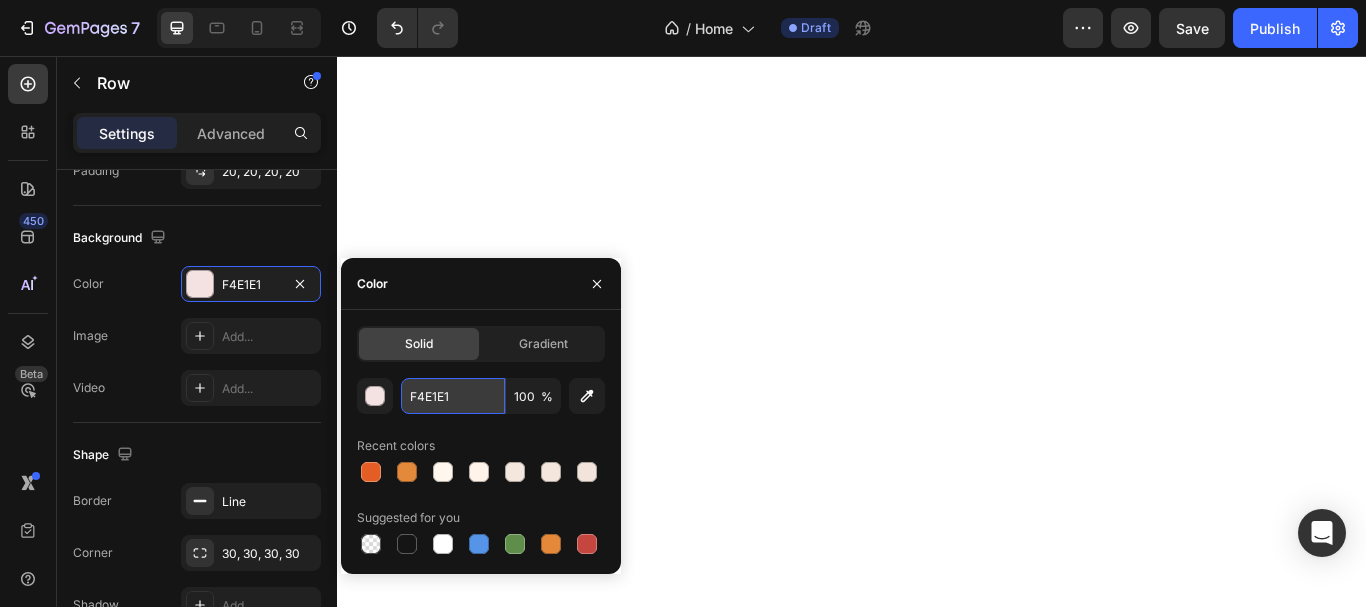 click on "F4E1E1" at bounding box center (453, 396) 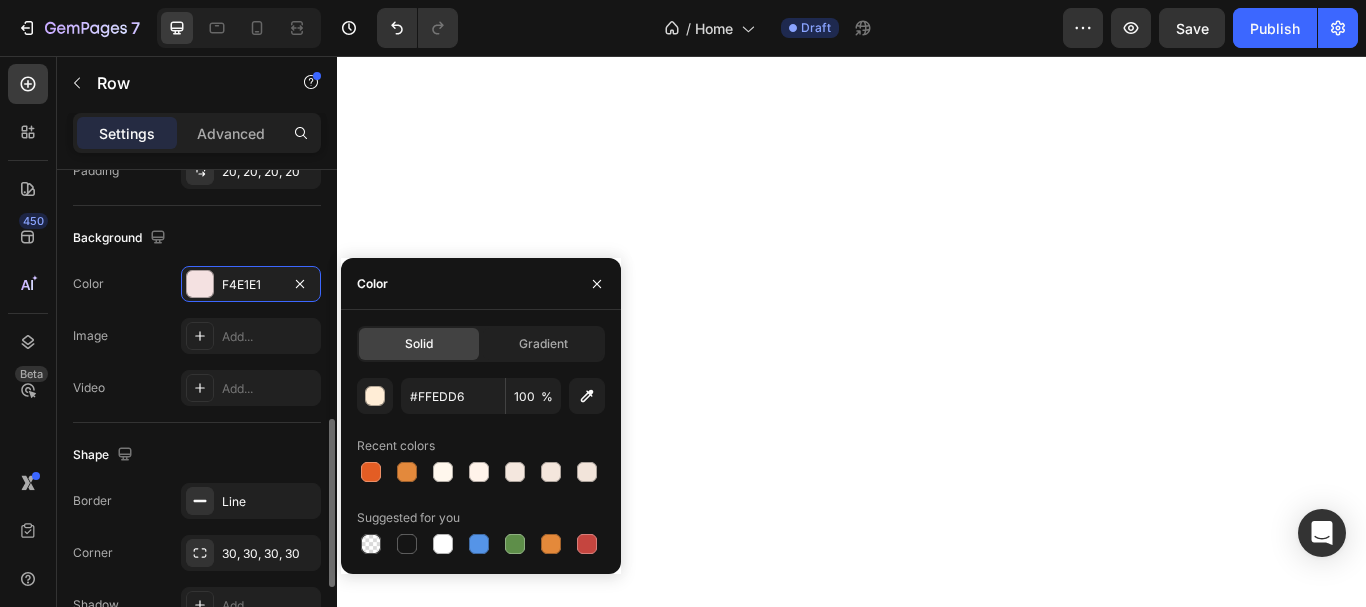 click on "Shape" at bounding box center (197, 455) 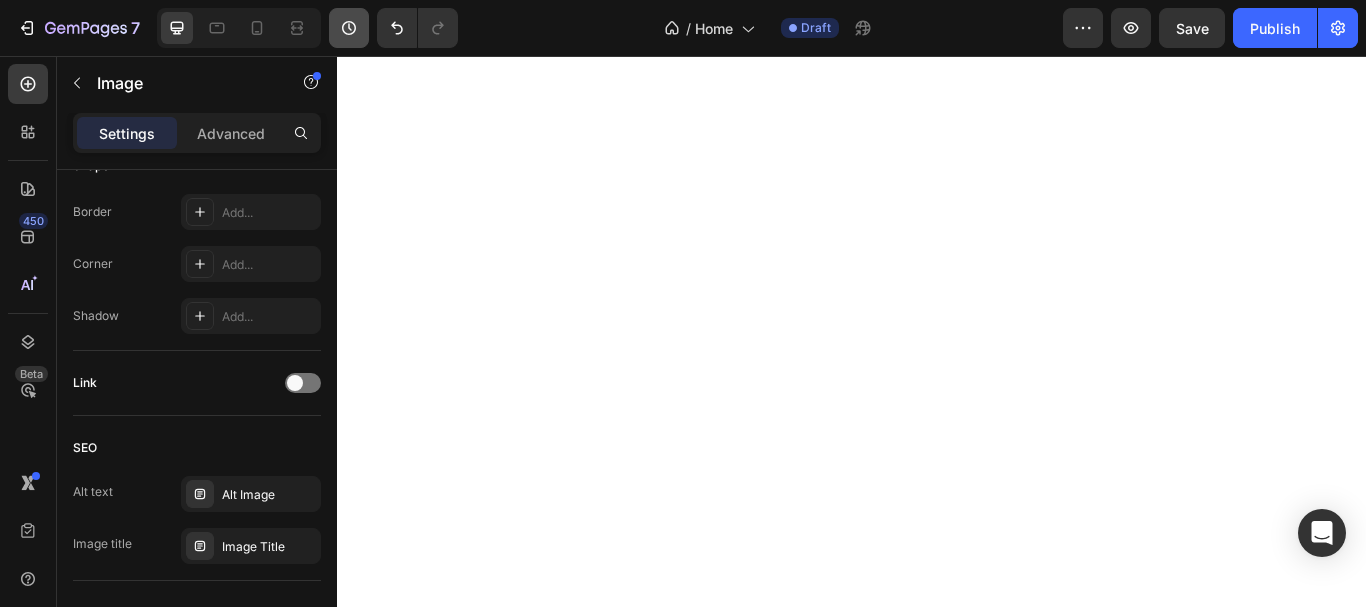 scroll, scrollTop: 0, scrollLeft: 0, axis: both 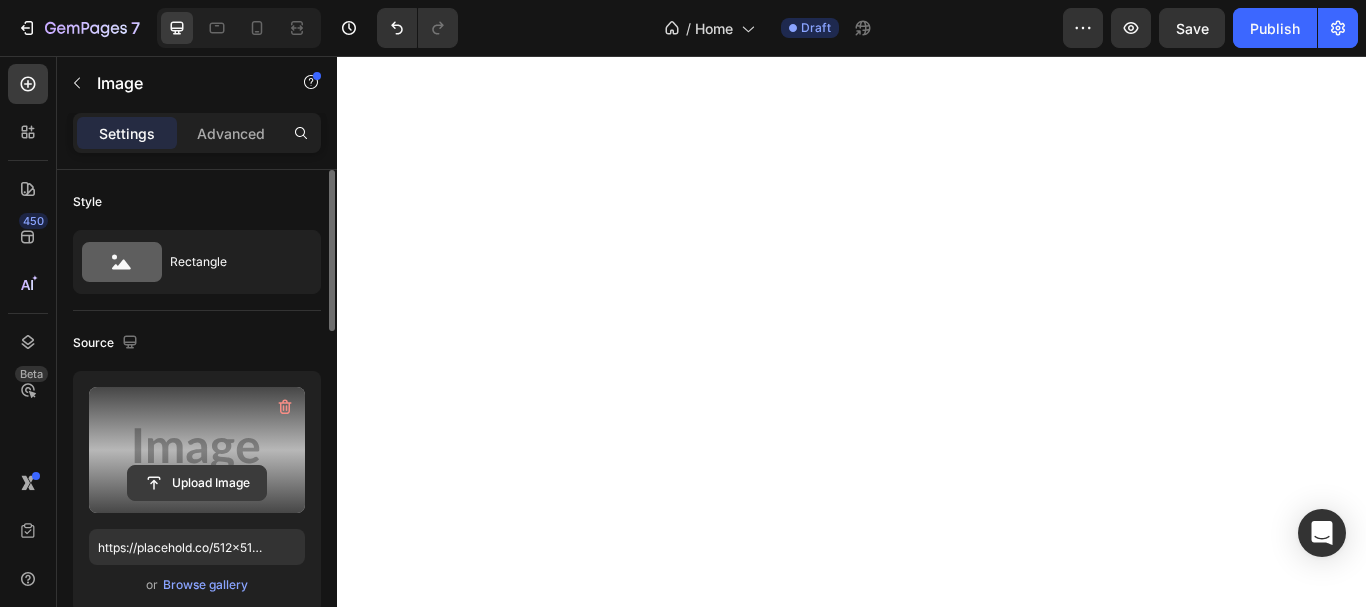 click 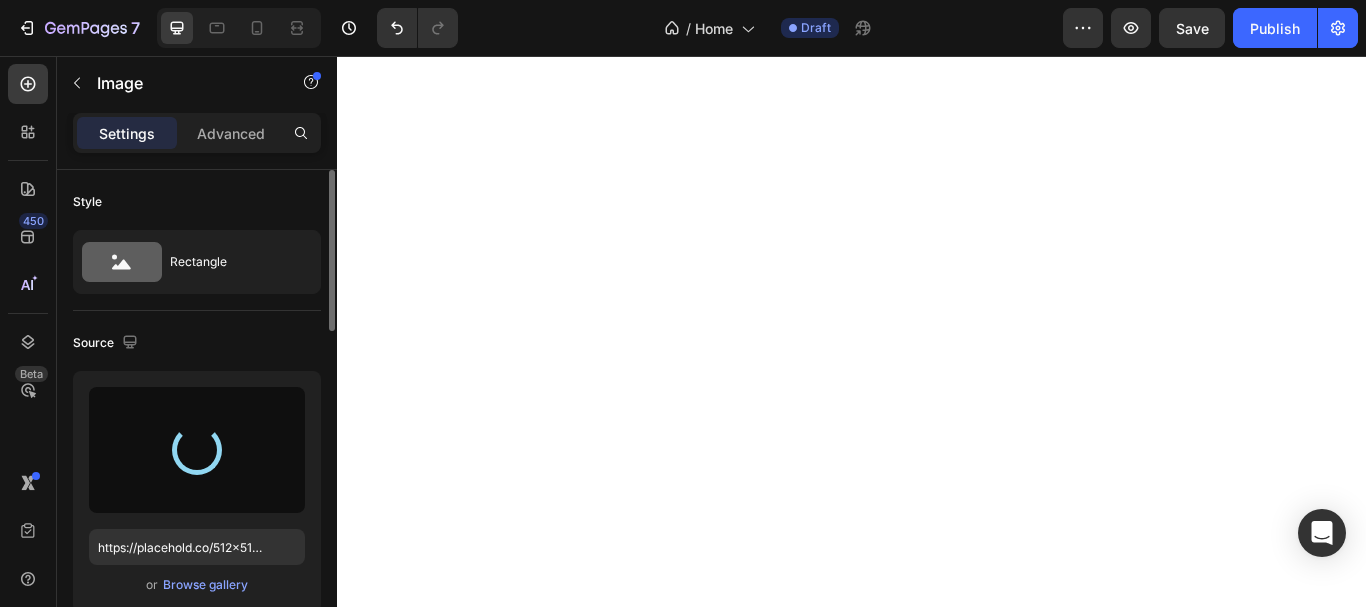 type on "https://cdn.shopify.com/s/files/1/0957/7467/1138/files/gempages_578069000072725008-12032160-8830-4b7a-b28c-ffc846518764.webp" 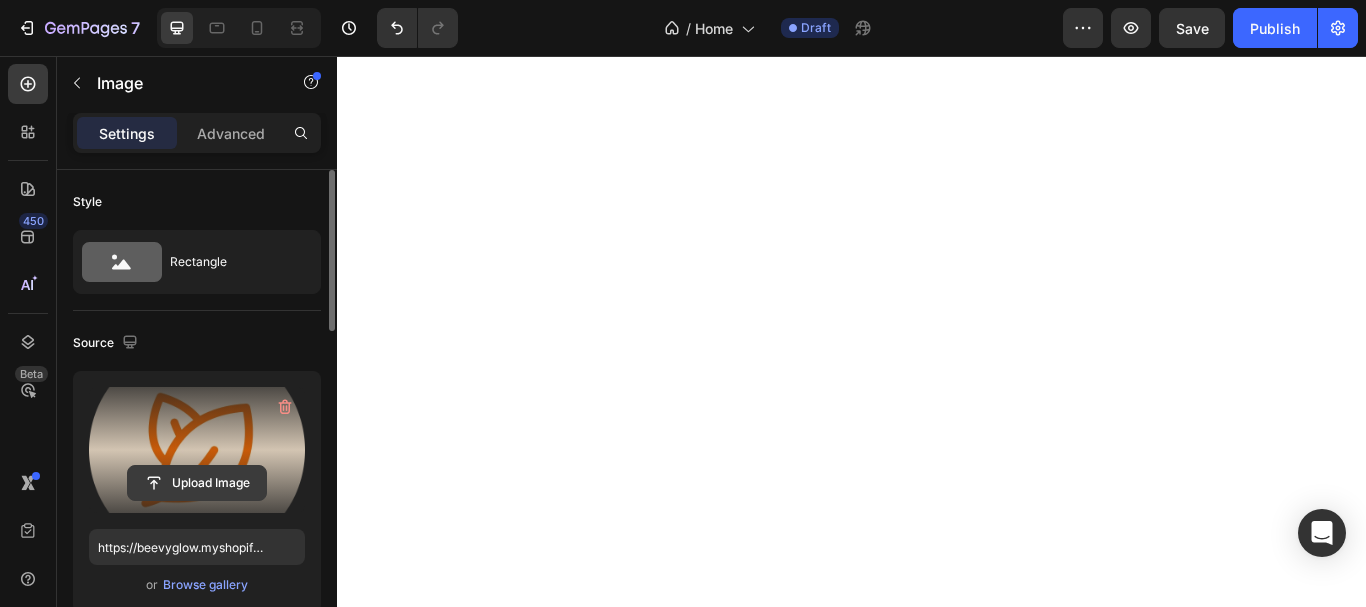 click 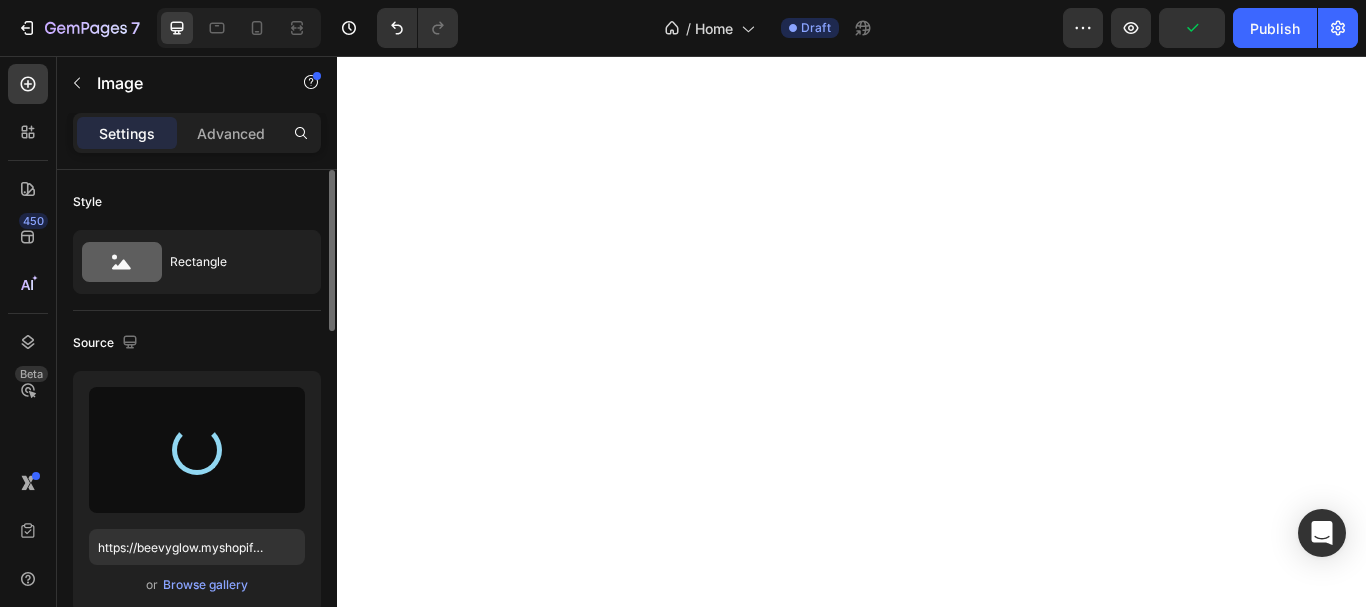 type on "https://cdn.shopify.com/s/files/1/0957/7467/1138/files/gempages_578069000072725008-104b1308-88a5-4641-9353-1a6ccac6c338.webp" 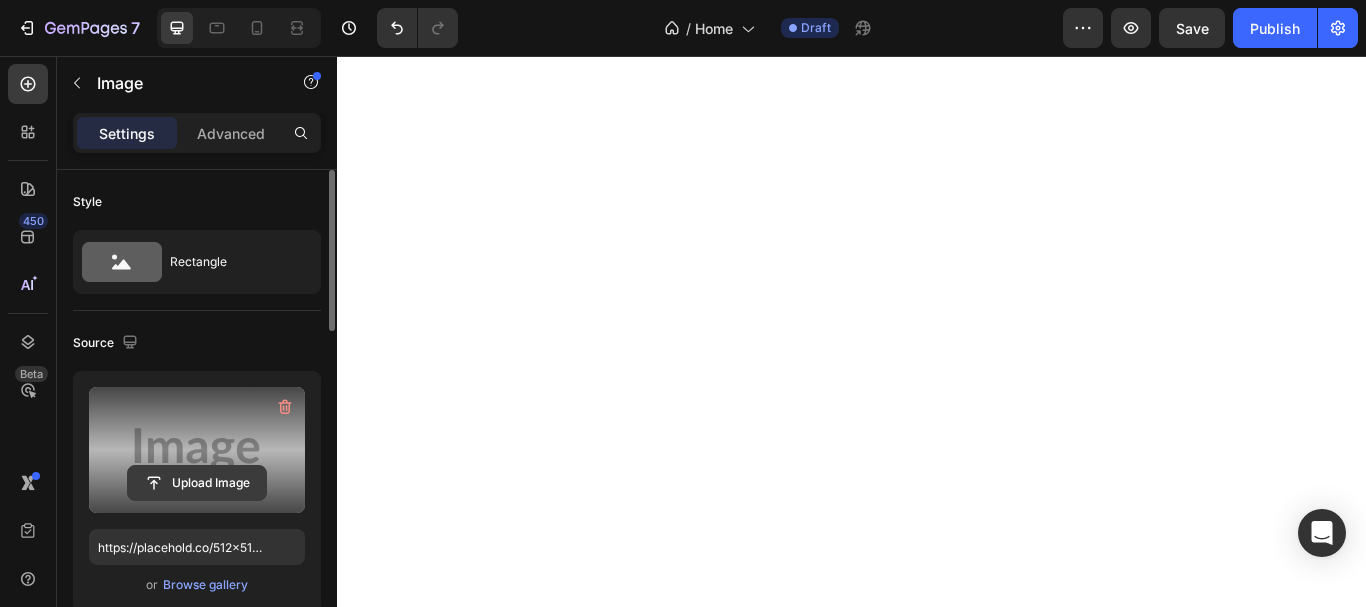 click 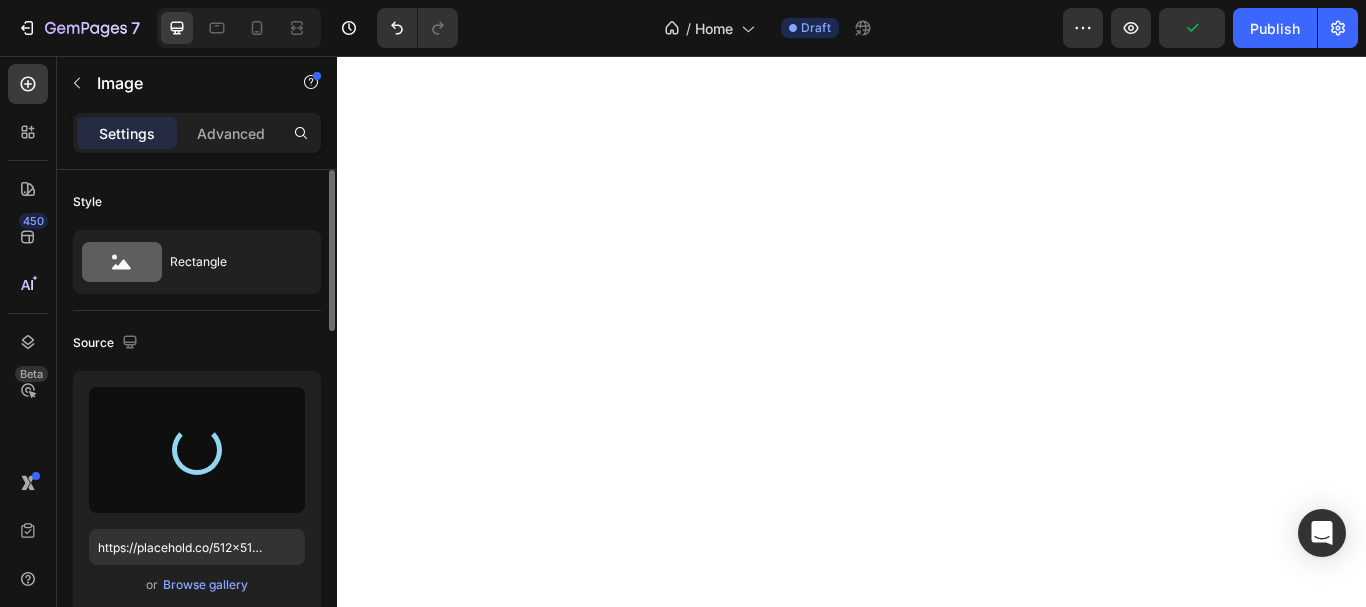 type on "https://cdn.shopify.com/s/files/1/0957/7467/1138/files/gempages_578069000072725008-5772191b-e1f1-4d2e-8942-2ac07ab8228d.webp" 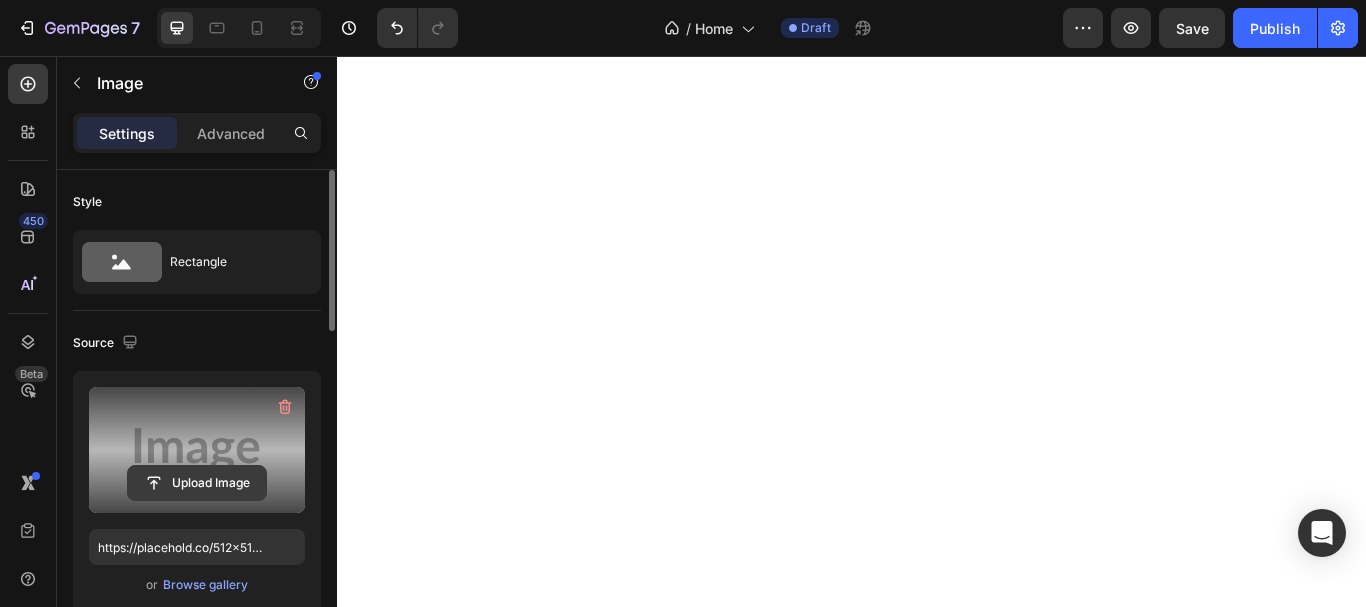 click 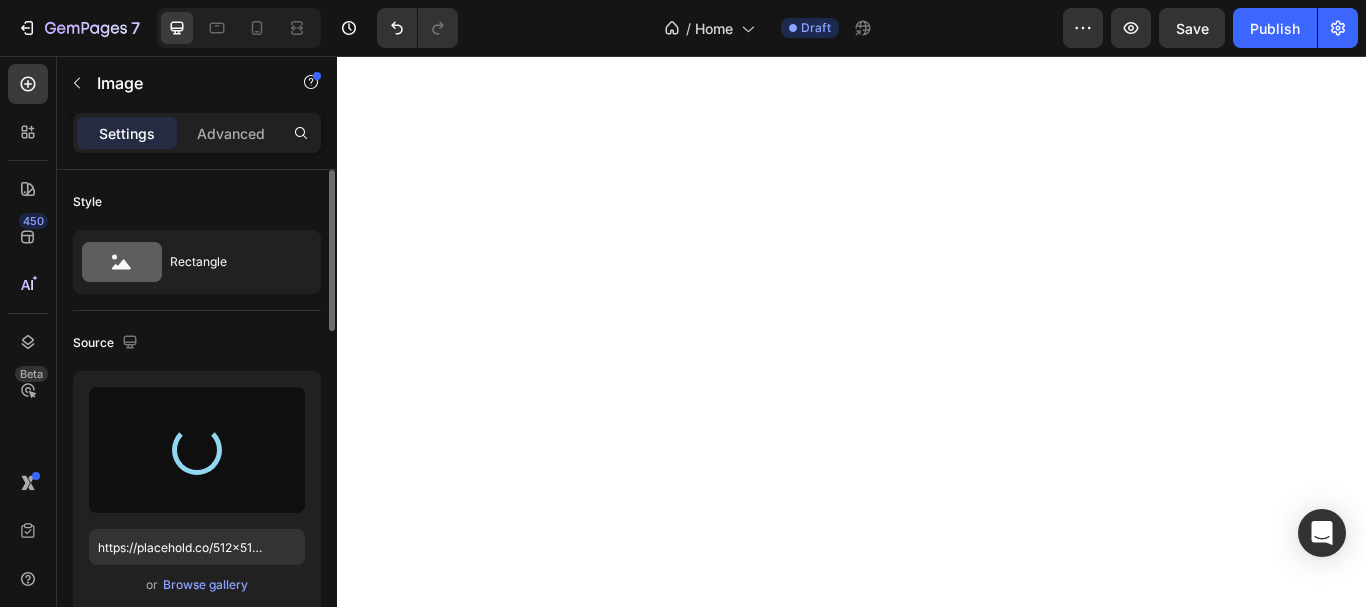 type on "https://cdn.shopify.com/s/files/1/0957/7467/1138/files/gempages_578069000072725008-b16da0b6-7ef5-4adc-9bbd-7922c237241b.webp" 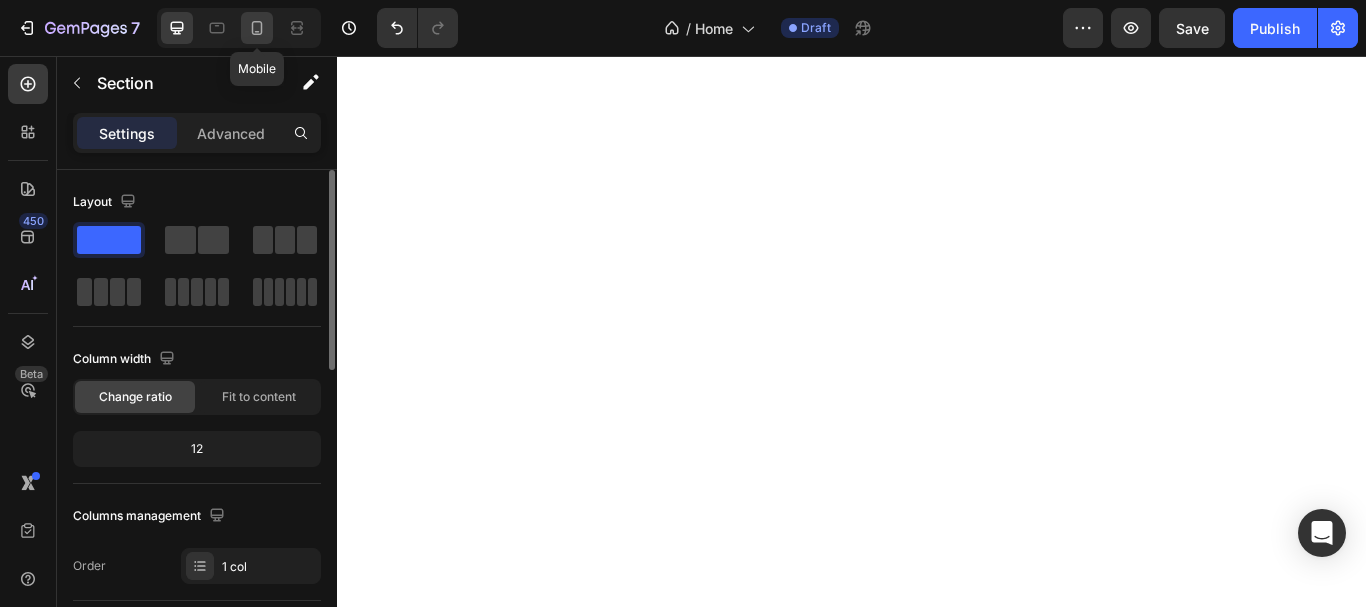 click 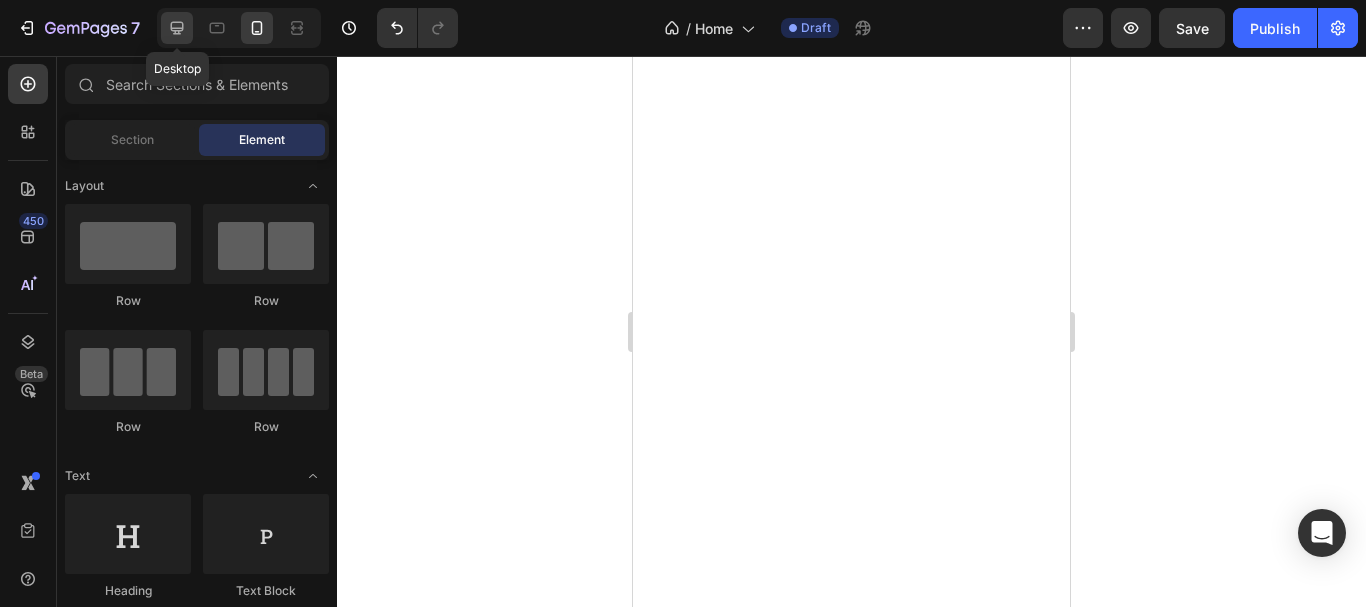 click 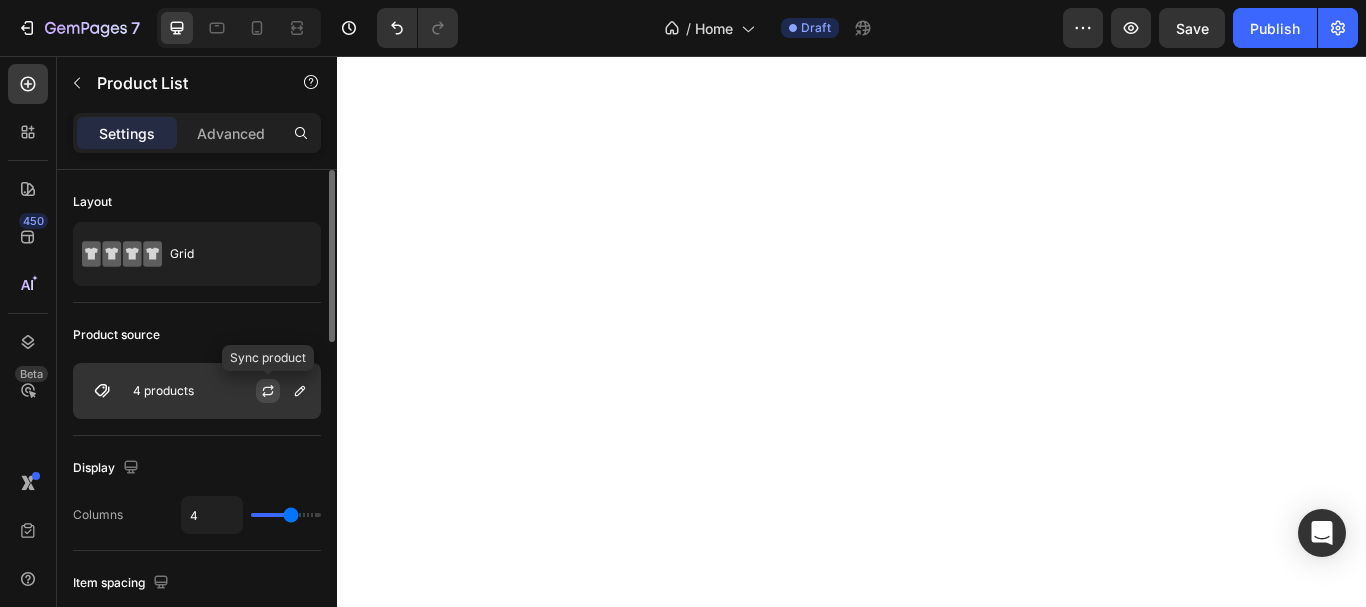 click 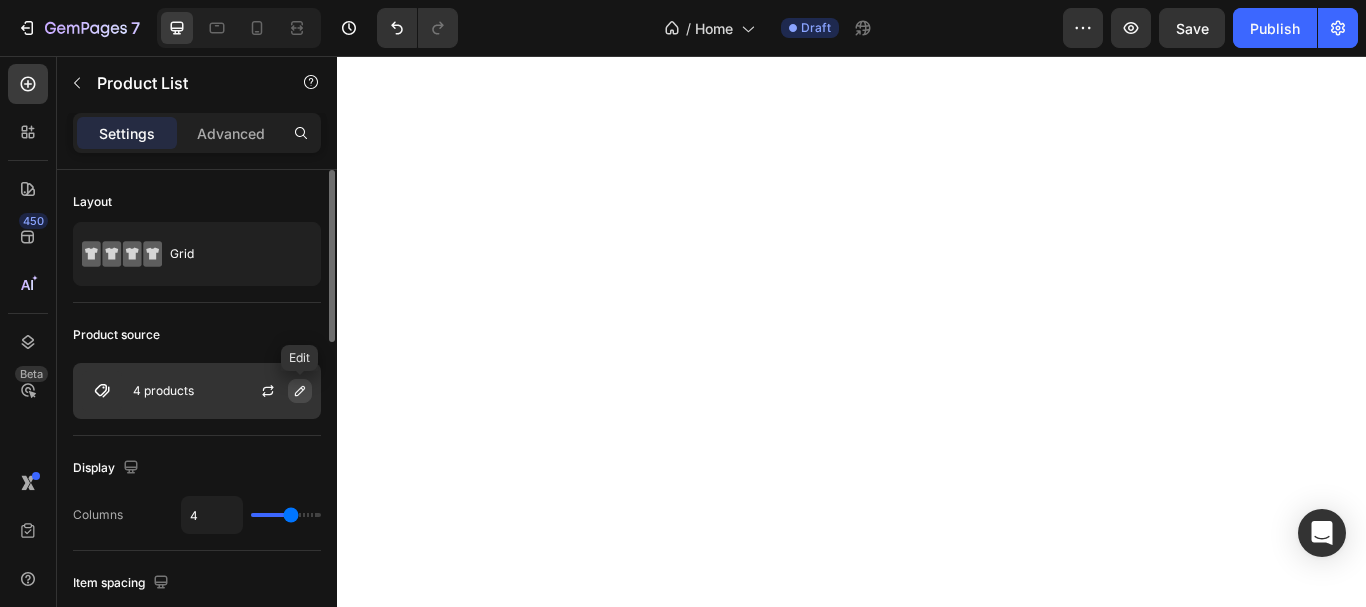 click 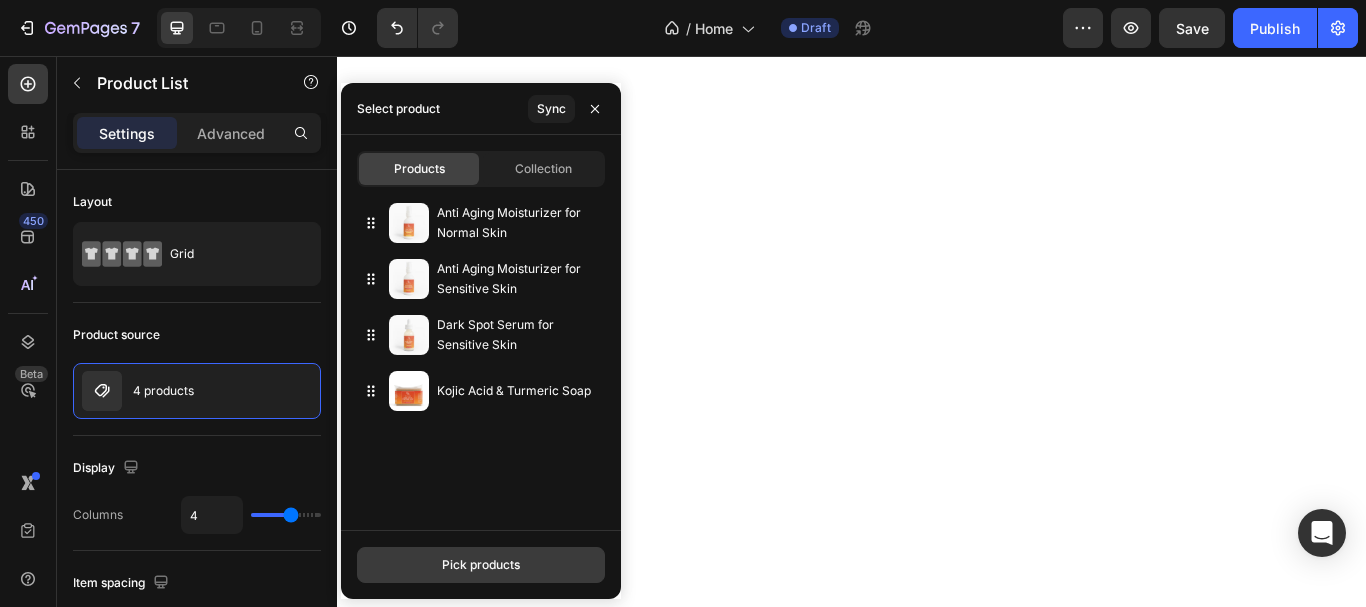click on "Pick products" at bounding box center [481, 565] 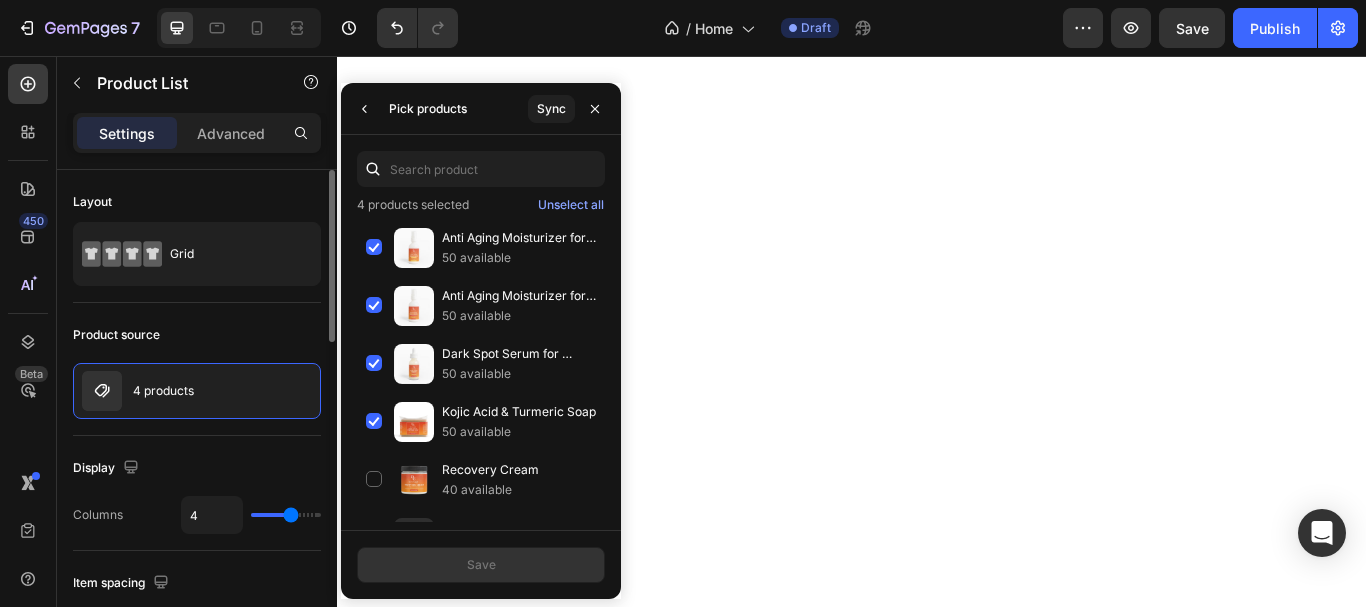 click on "Display Columns 4" 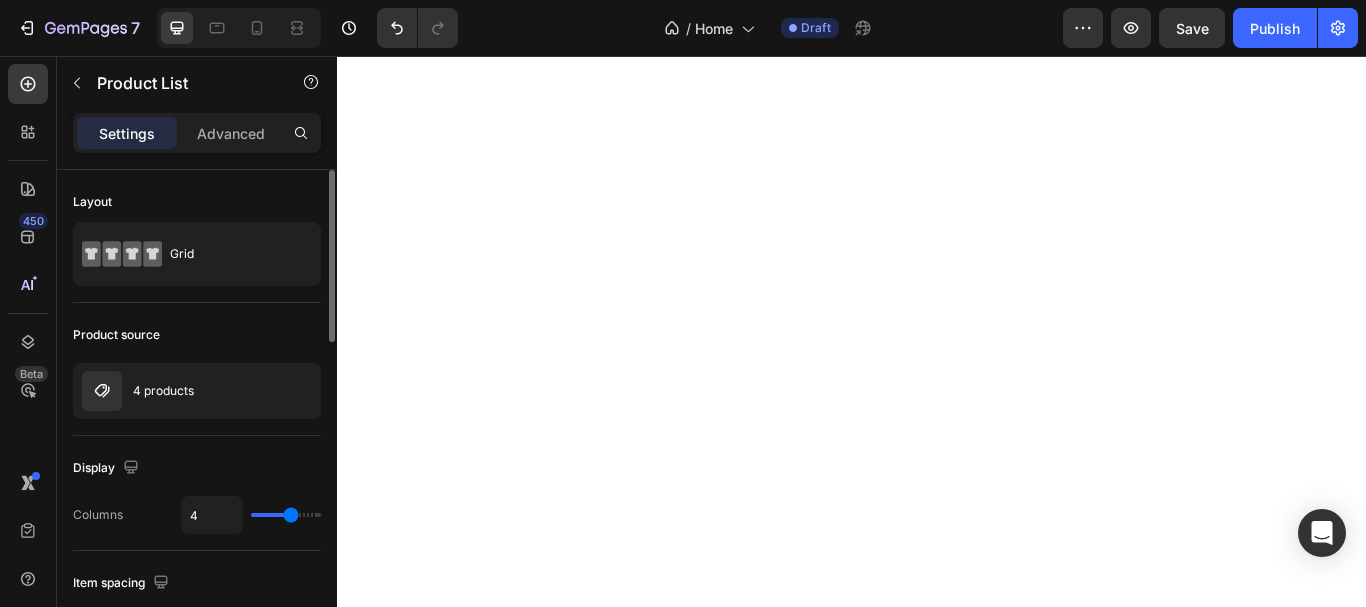 click on "Display Columns 4" 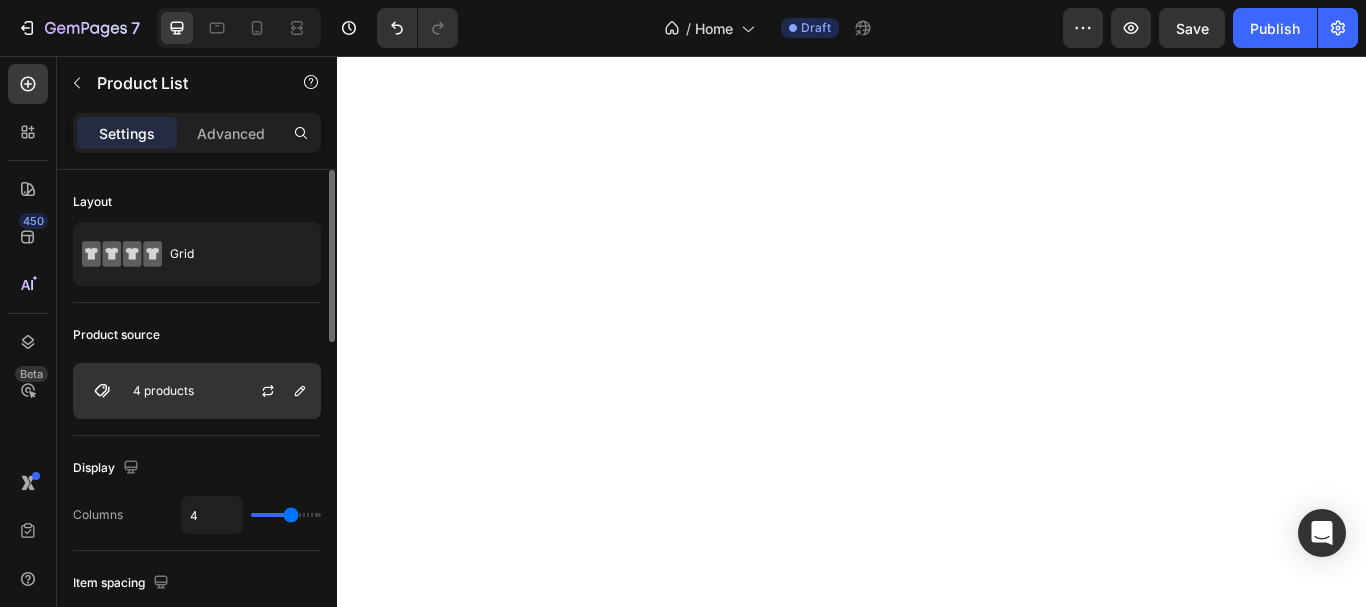 click at bounding box center (276, 391) 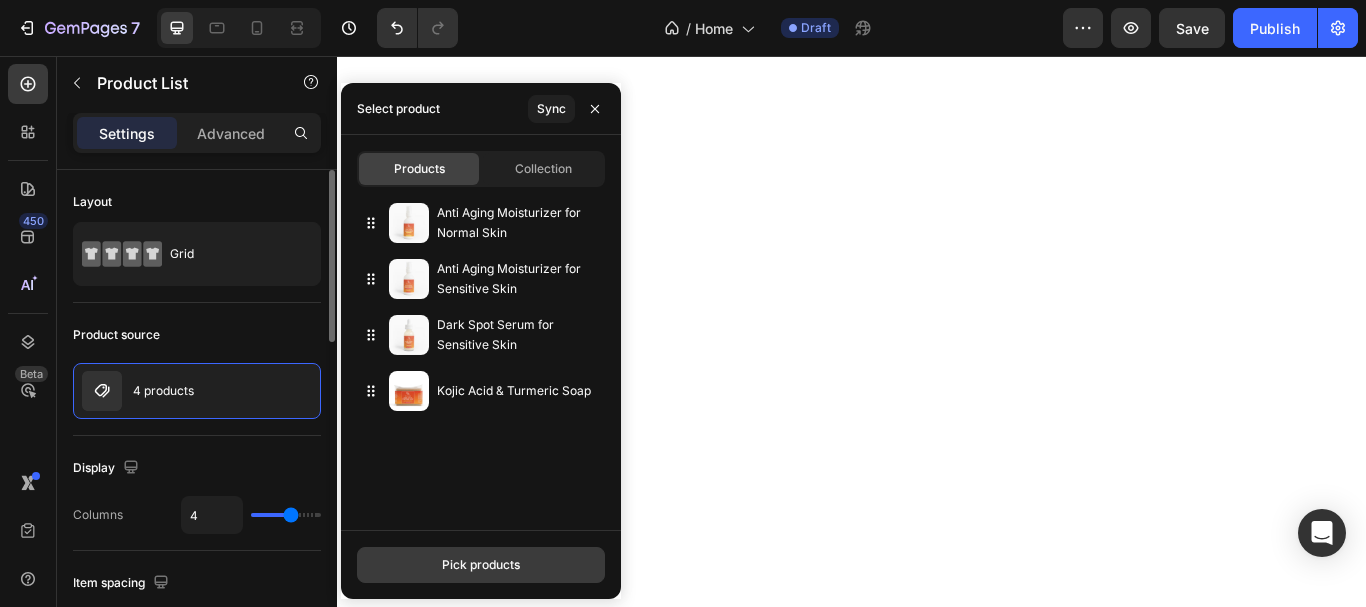 click on "Pick products" at bounding box center [481, 565] 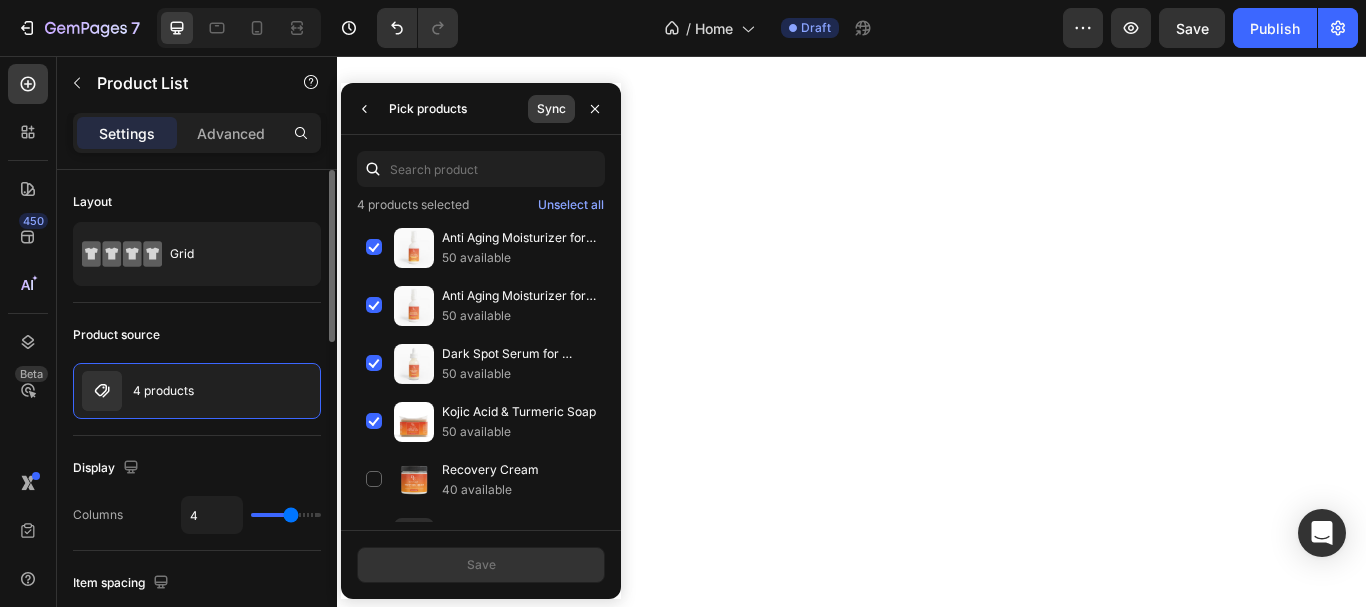 click on "Sync" at bounding box center (551, 109) 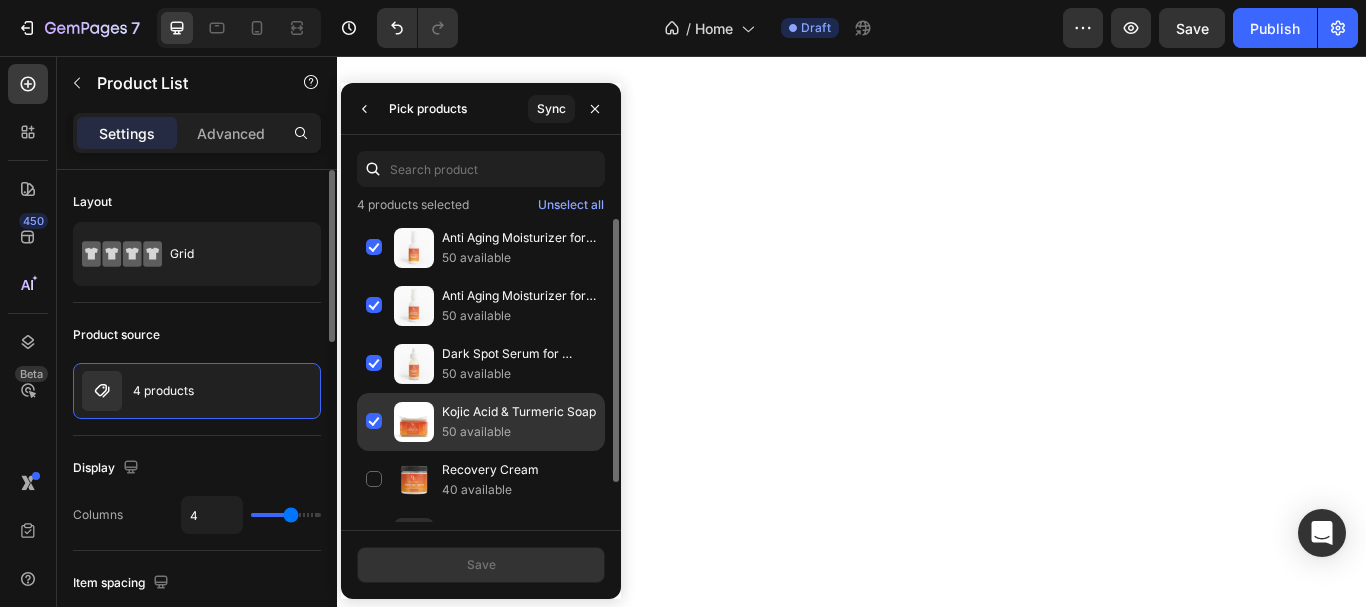 scroll, scrollTop: 45, scrollLeft: 0, axis: vertical 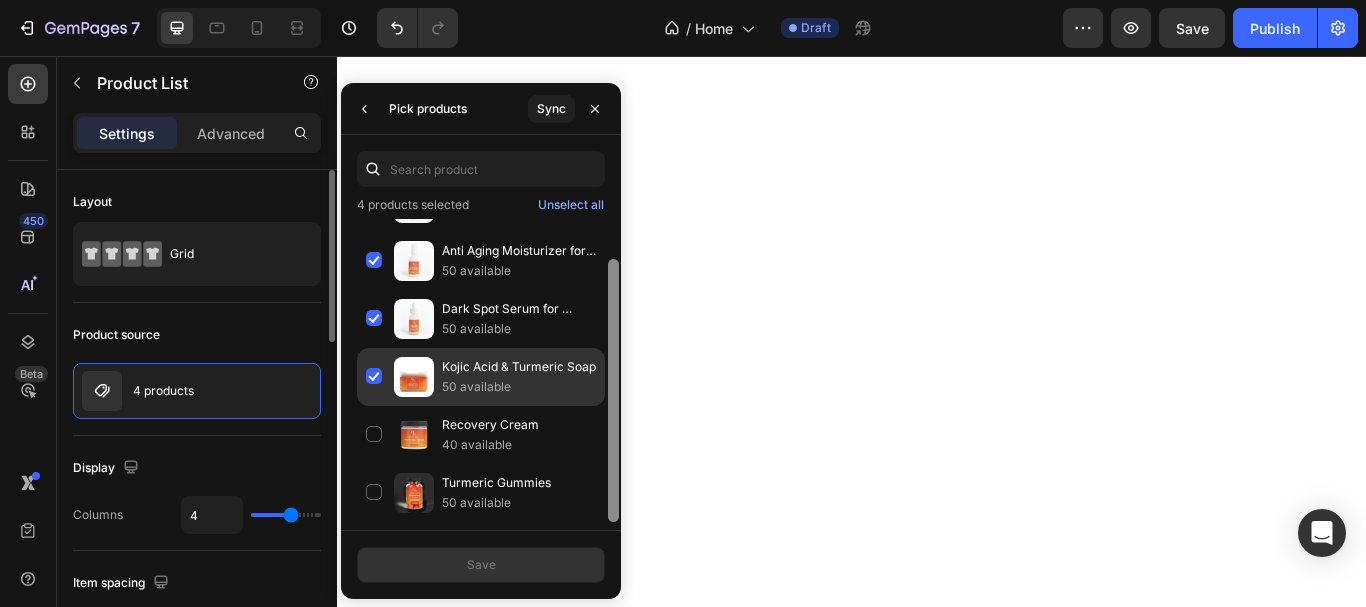 drag, startPoint x: 612, startPoint y: 294, endPoint x: 568, endPoint y: 381, distance: 97.49359 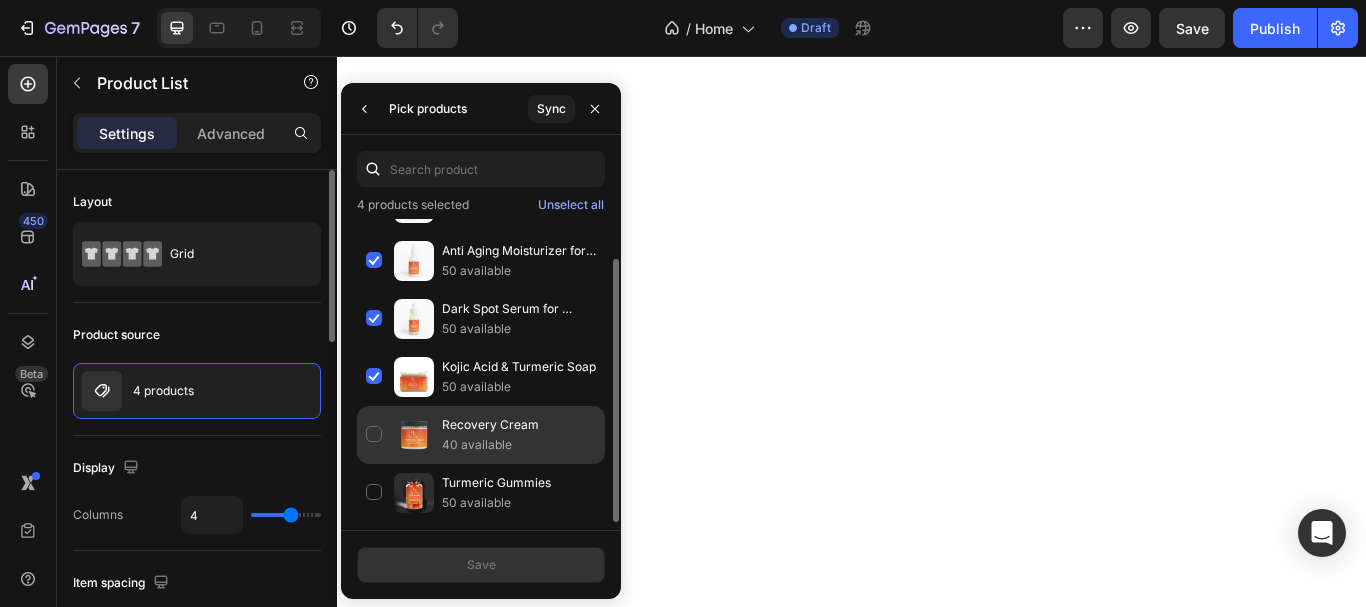 click on "Recovery Cream 40 available" 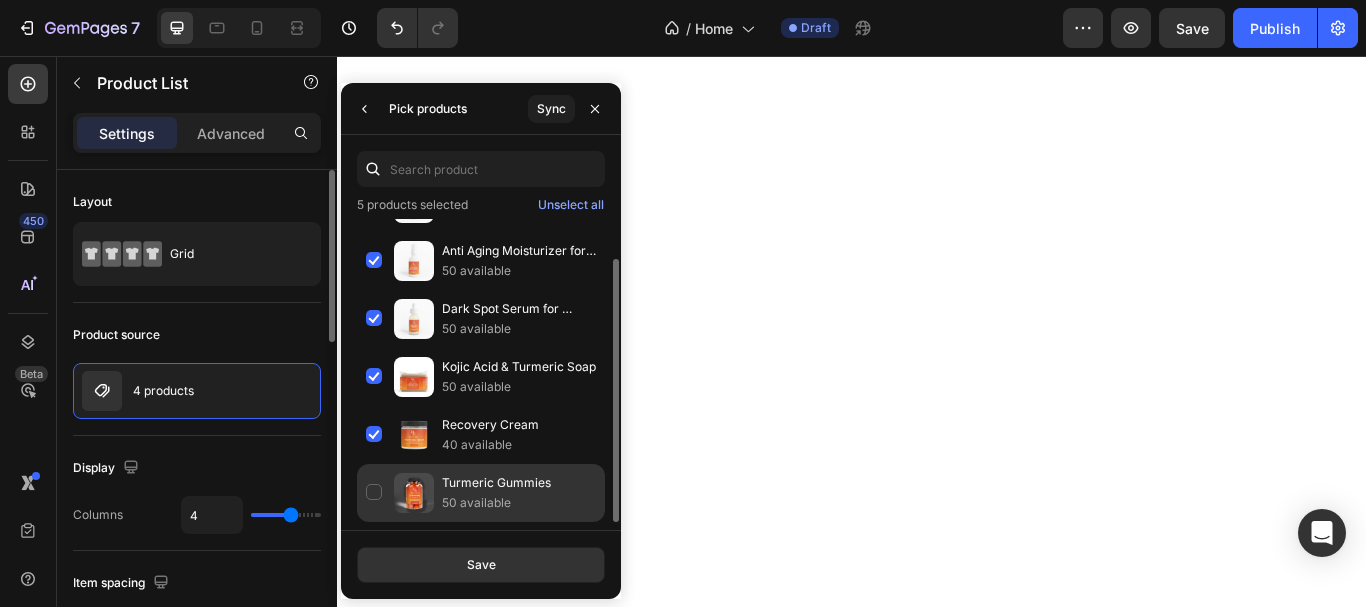 click on "Turmeric Gummies 50 available" 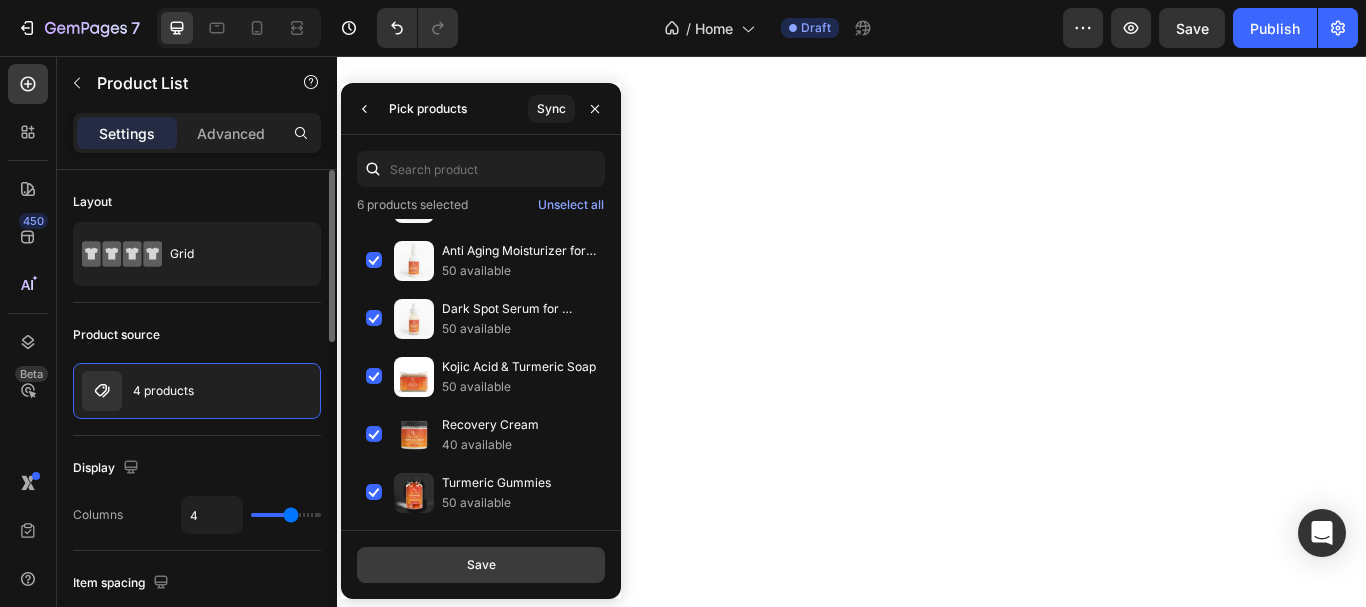 click on "Save" at bounding box center (481, 565) 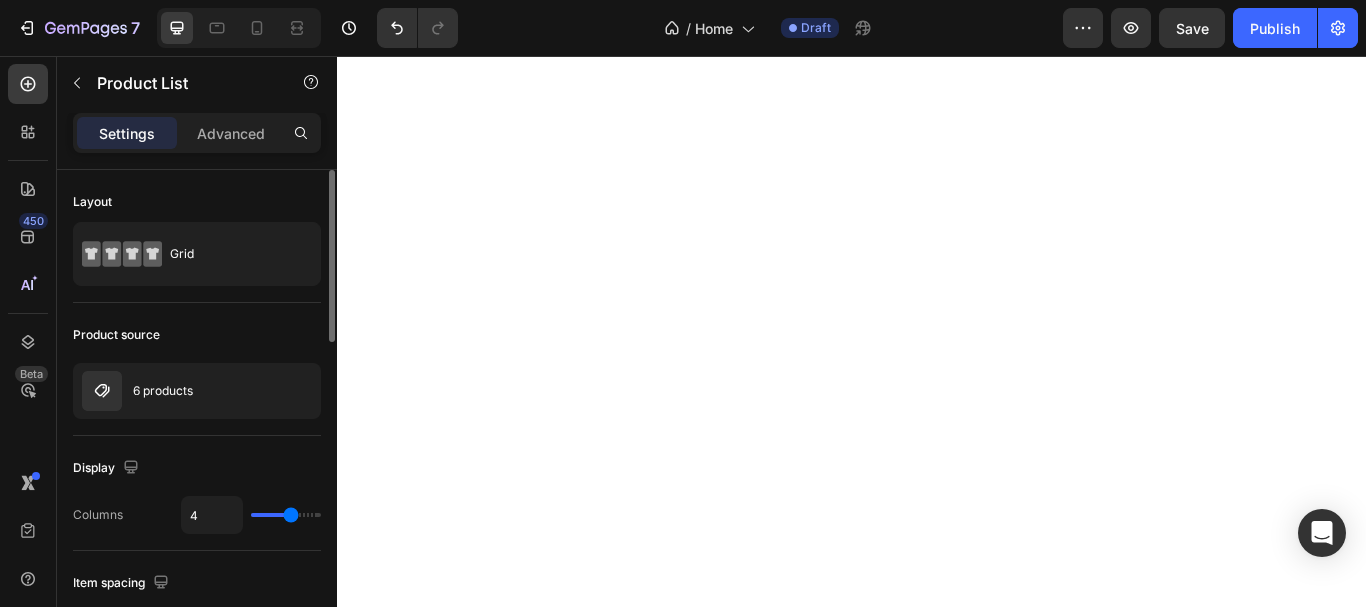 type on "3" 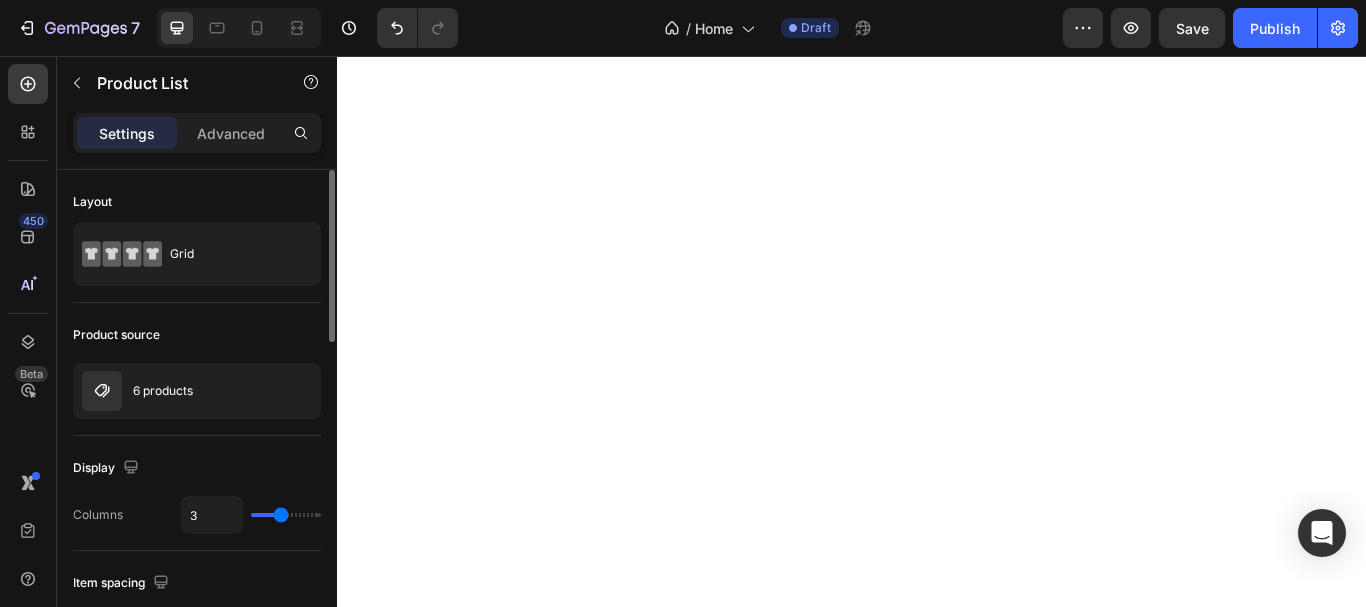 type on "3" 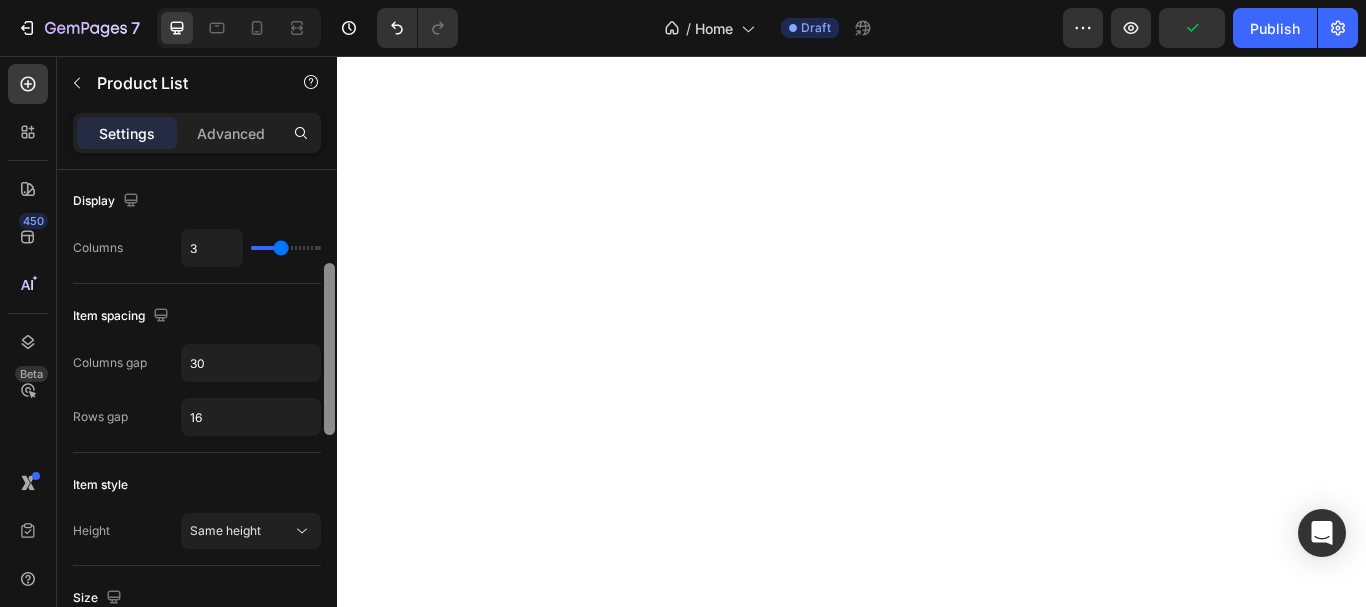 scroll, scrollTop: 269, scrollLeft: 0, axis: vertical 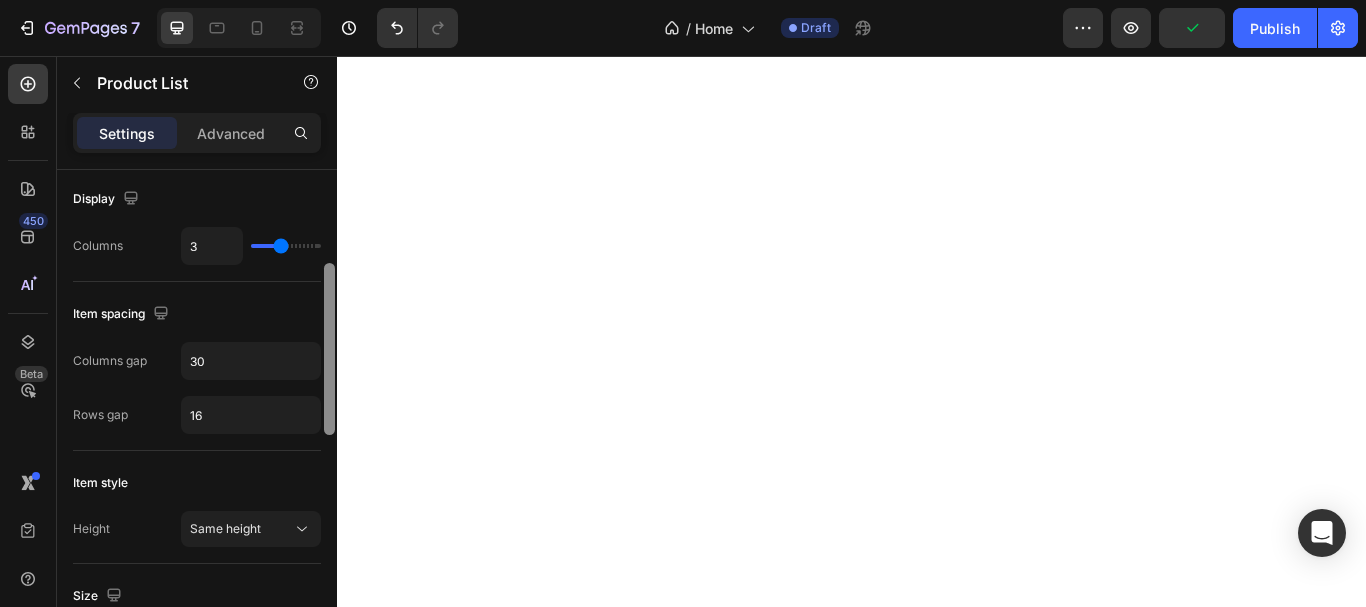 drag, startPoint x: 318, startPoint y: 338, endPoint x: 303, endPoint y: 387, distance: 51.24451 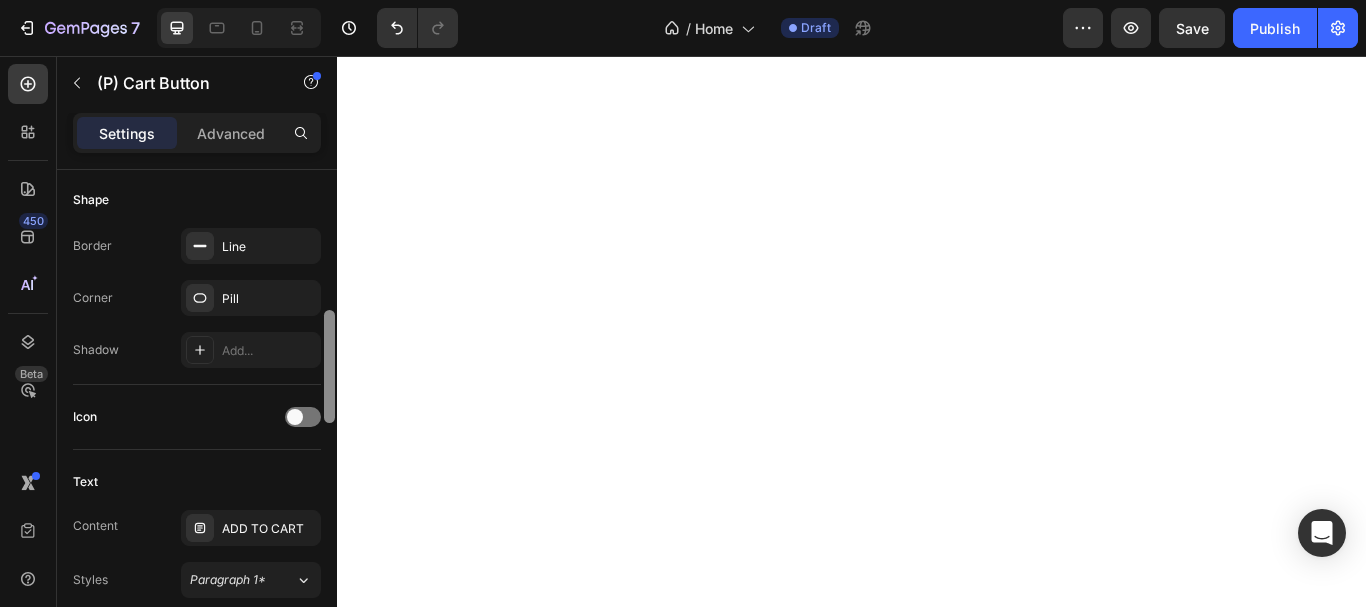 scroll, scrollTop: 515, scrollLeft: 0, axis: vertical 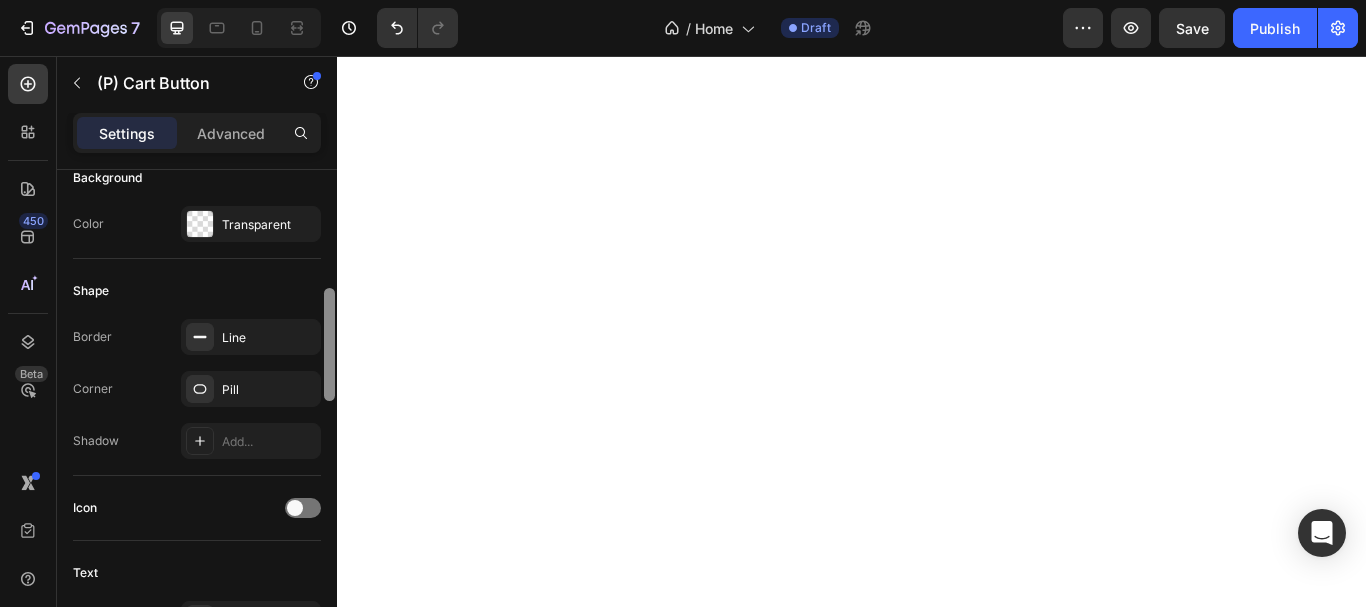 drag, startPoint x: 330, startPoint y: 192, endPoint x: 310, endPoint y: 311, distance: 120.66897 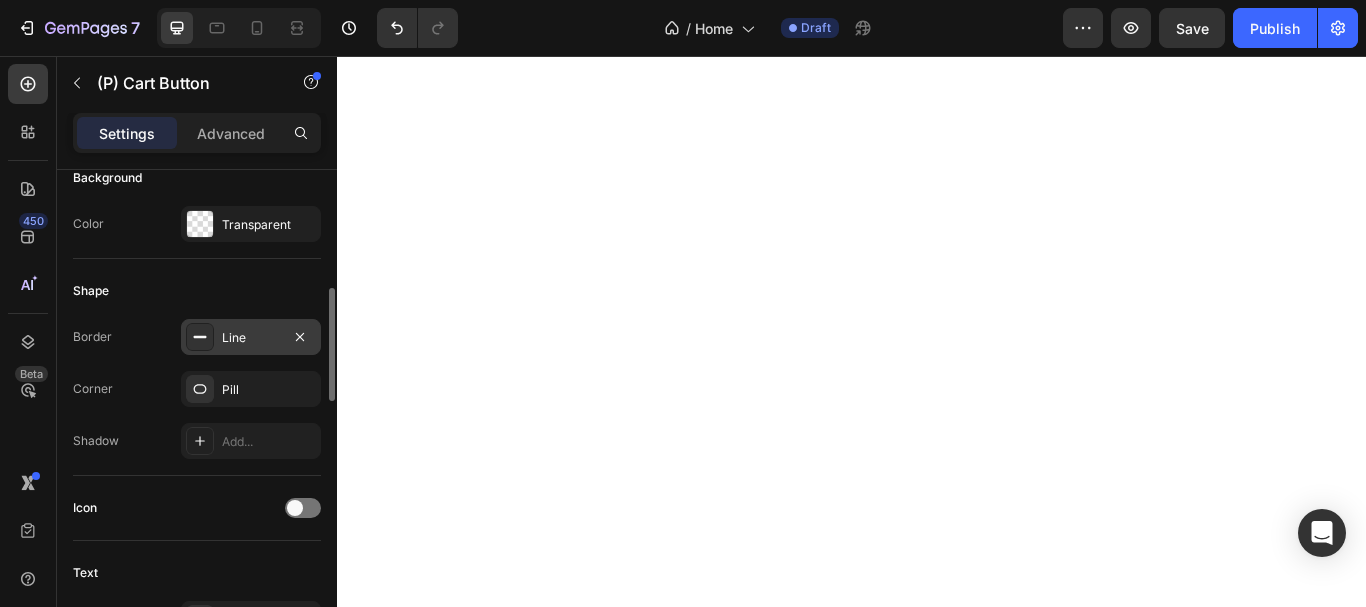 click on "Line" at bounding box center [251, 338] 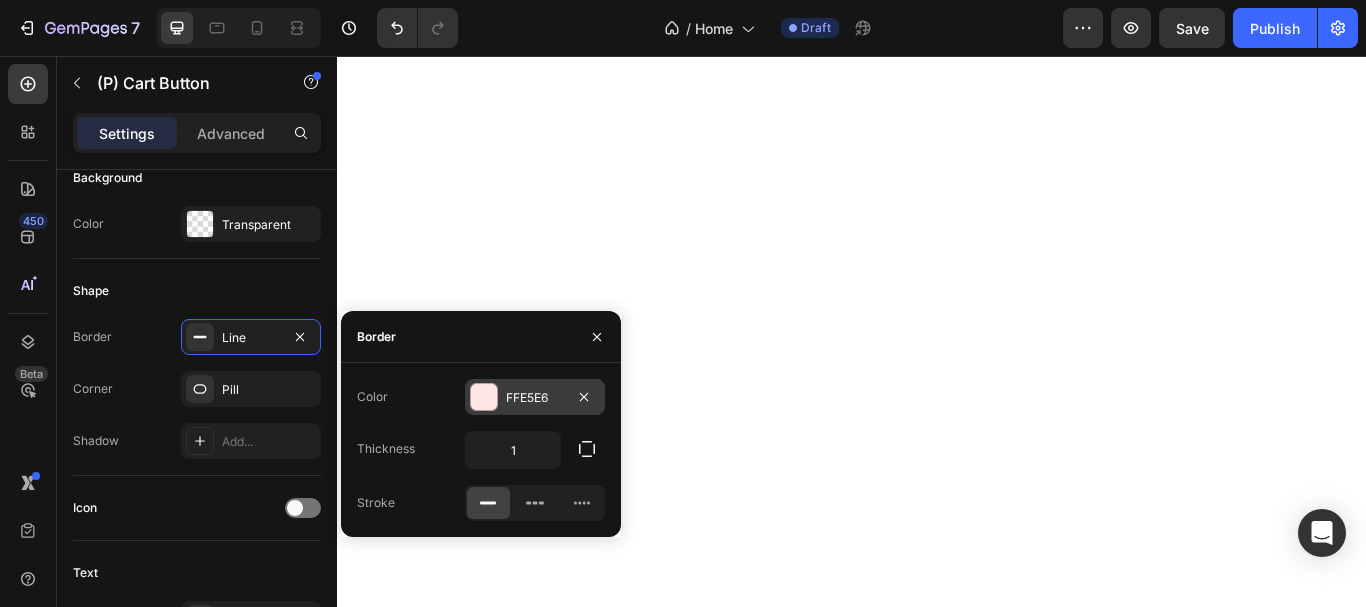 click at bounding box center [484, 397] 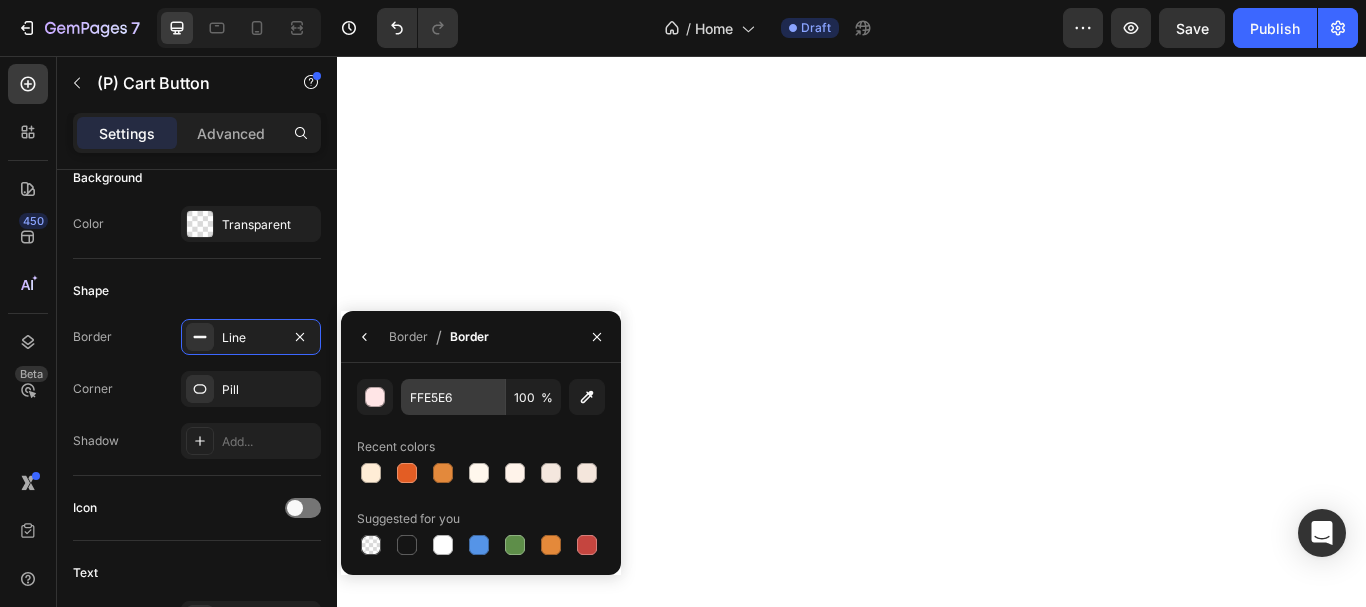 click at bounding box center [443, 473] 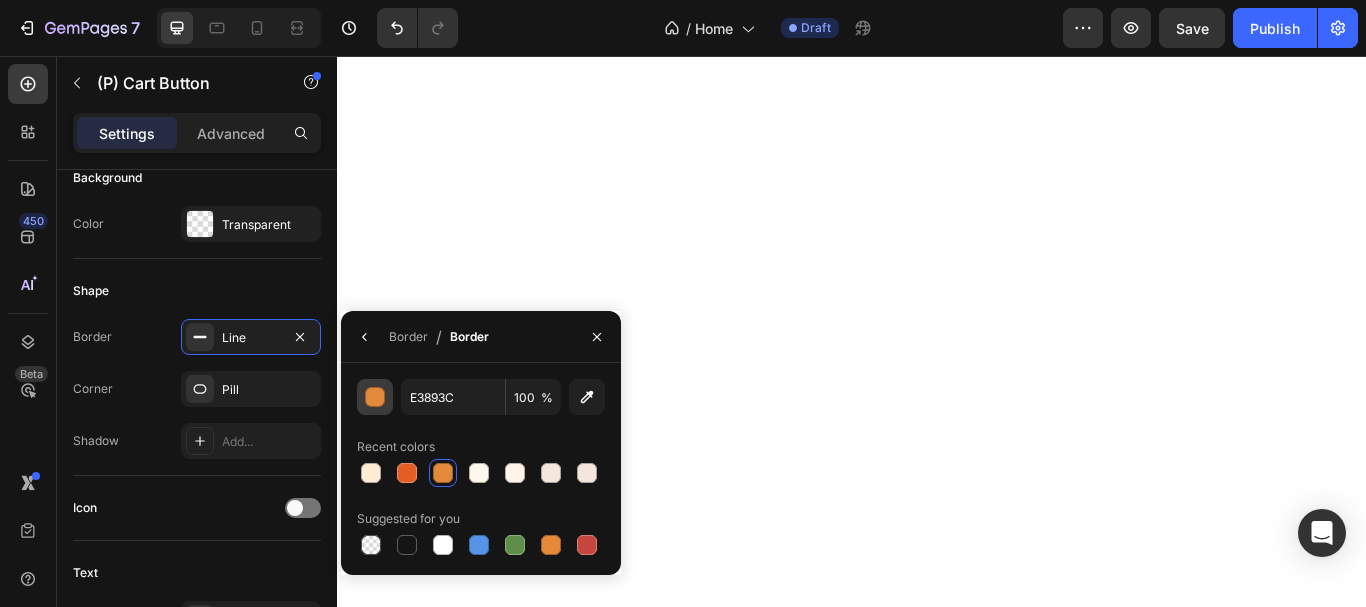 click at bounding box center (376, 398) 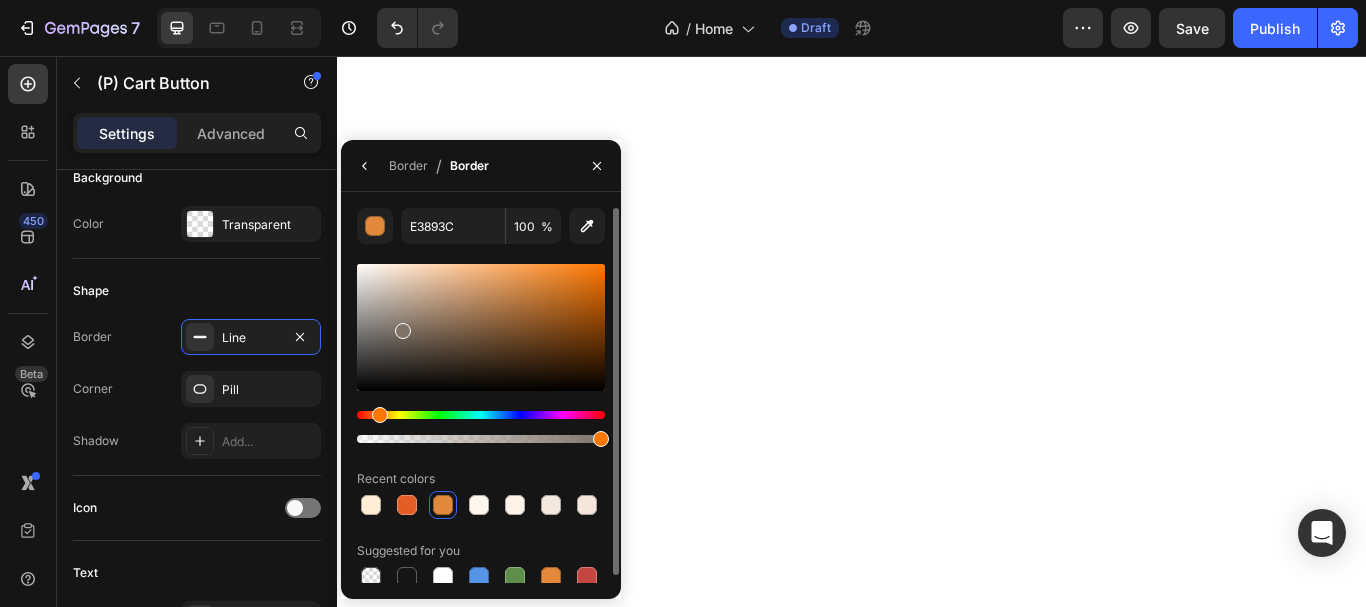 click at bounding box center [481, 327] 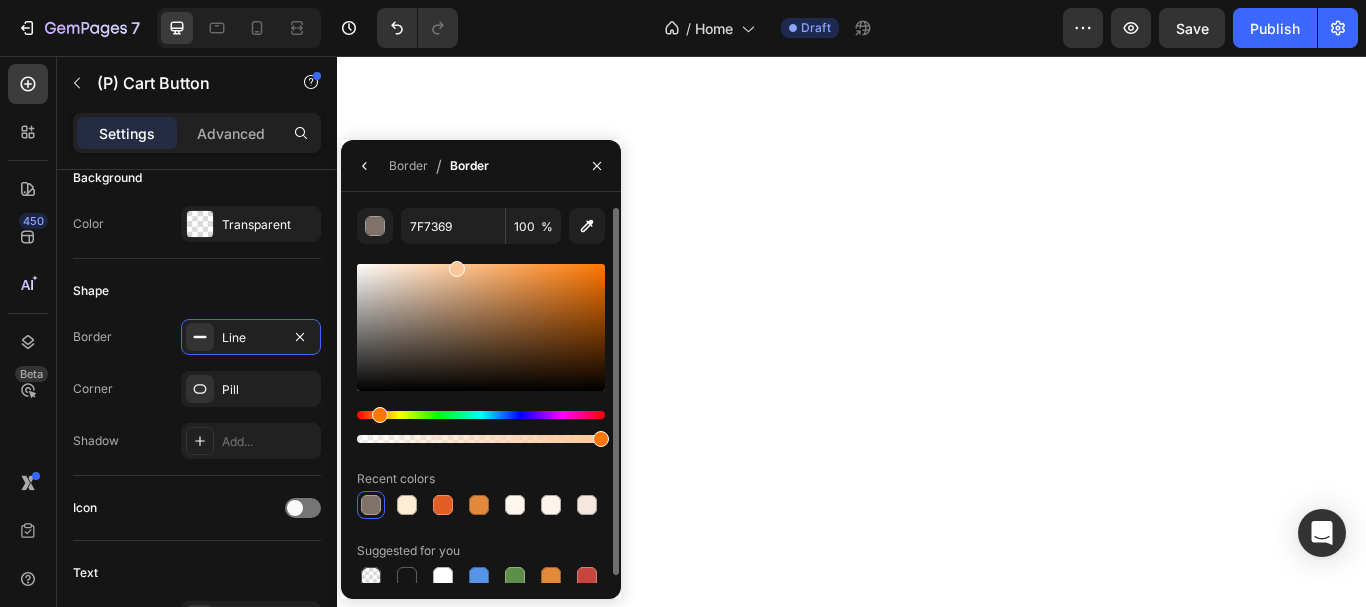 drag, startPoint x: 503, startPoint y: 292, endPoint x: 454, endPoint y: 265, distance: 55.946404 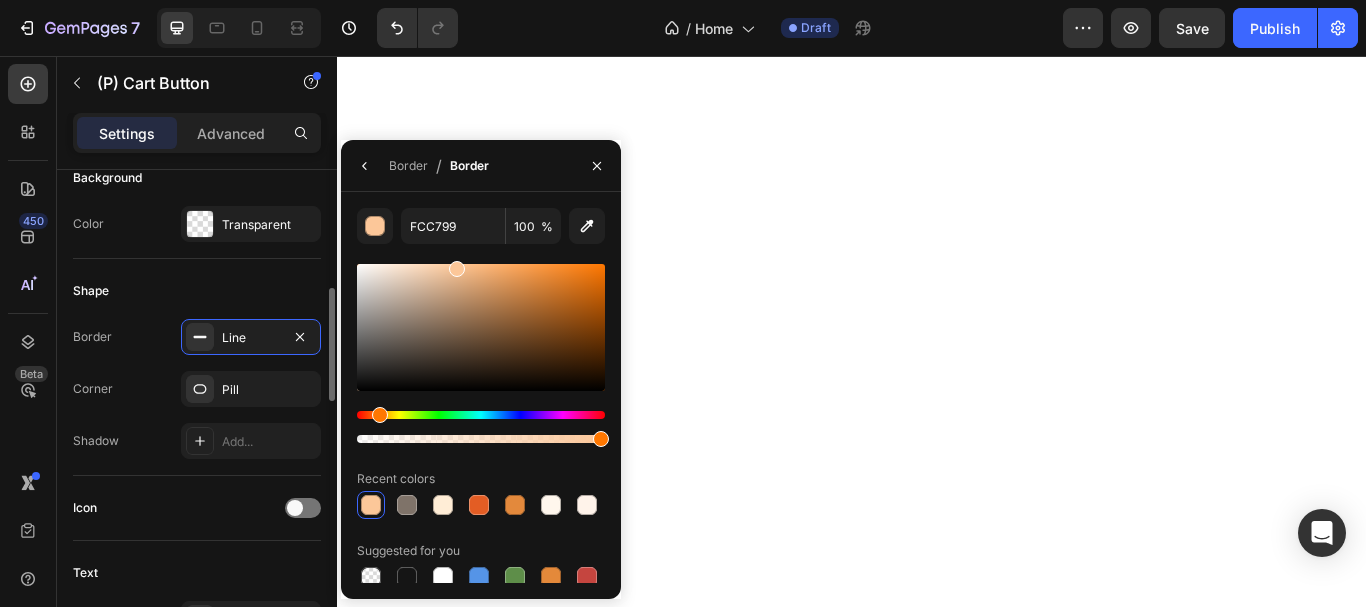 click on "Shape" at bounding box center [197, 291] 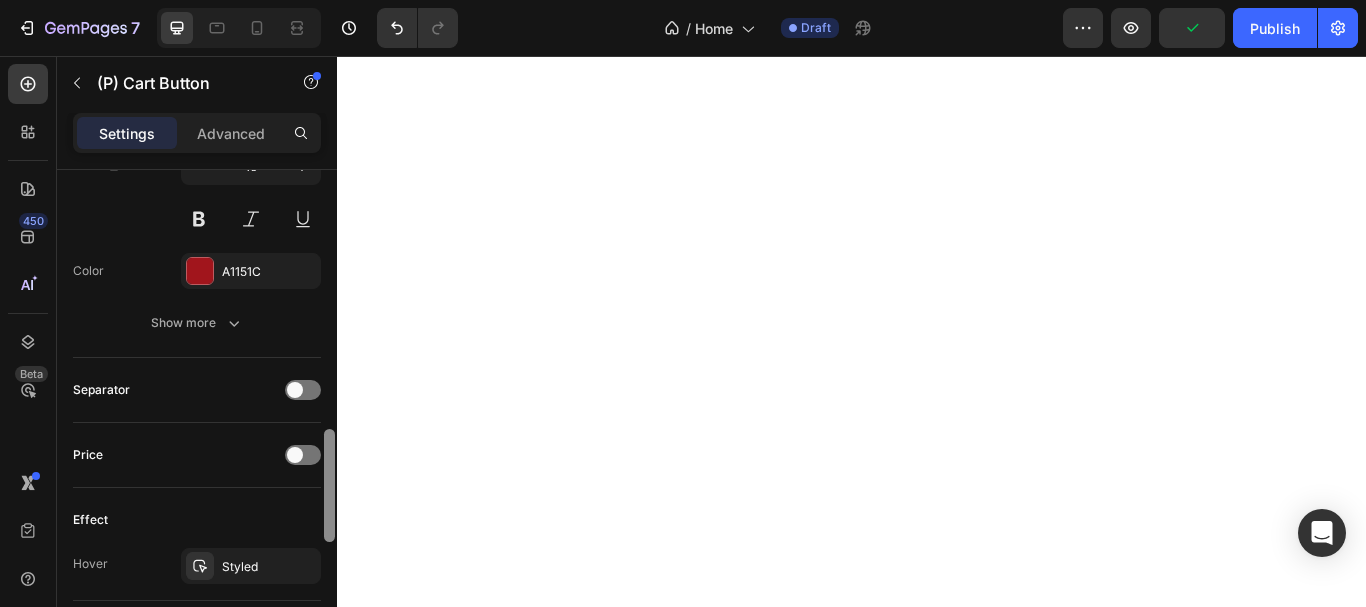 drag, startPoint x: 327, startPoint y: 309, endPoint x: 312, endPoint y: 440, distance: 131.85599 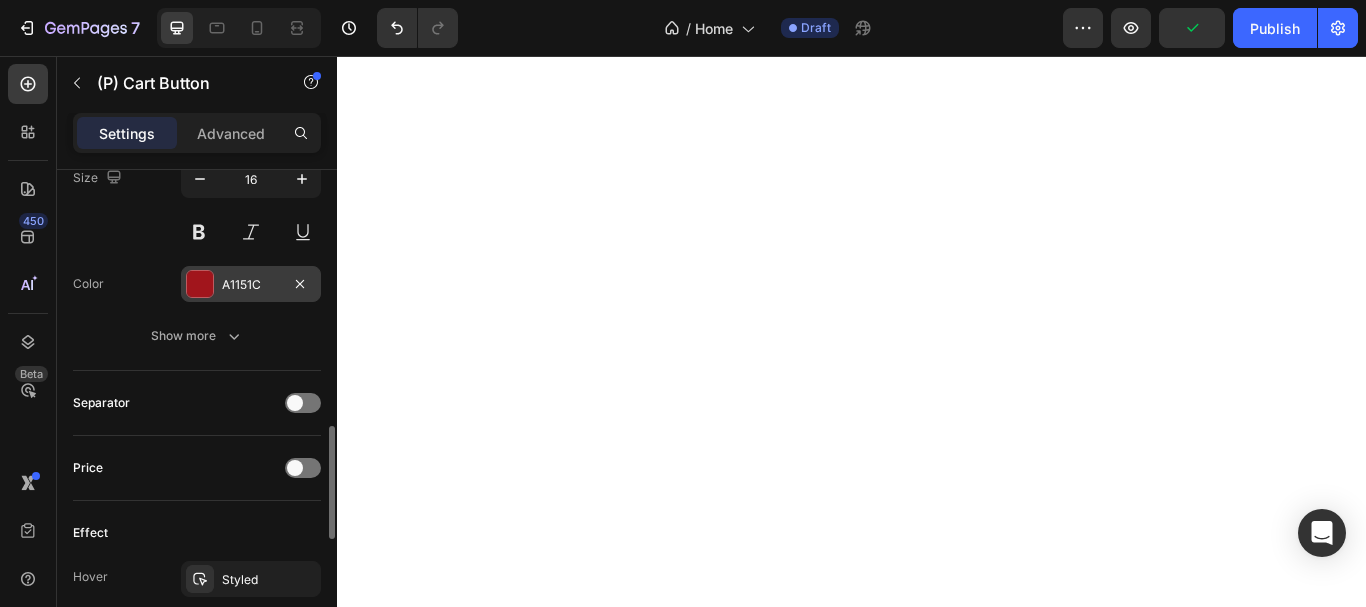 click at bounding box center [200, 284] 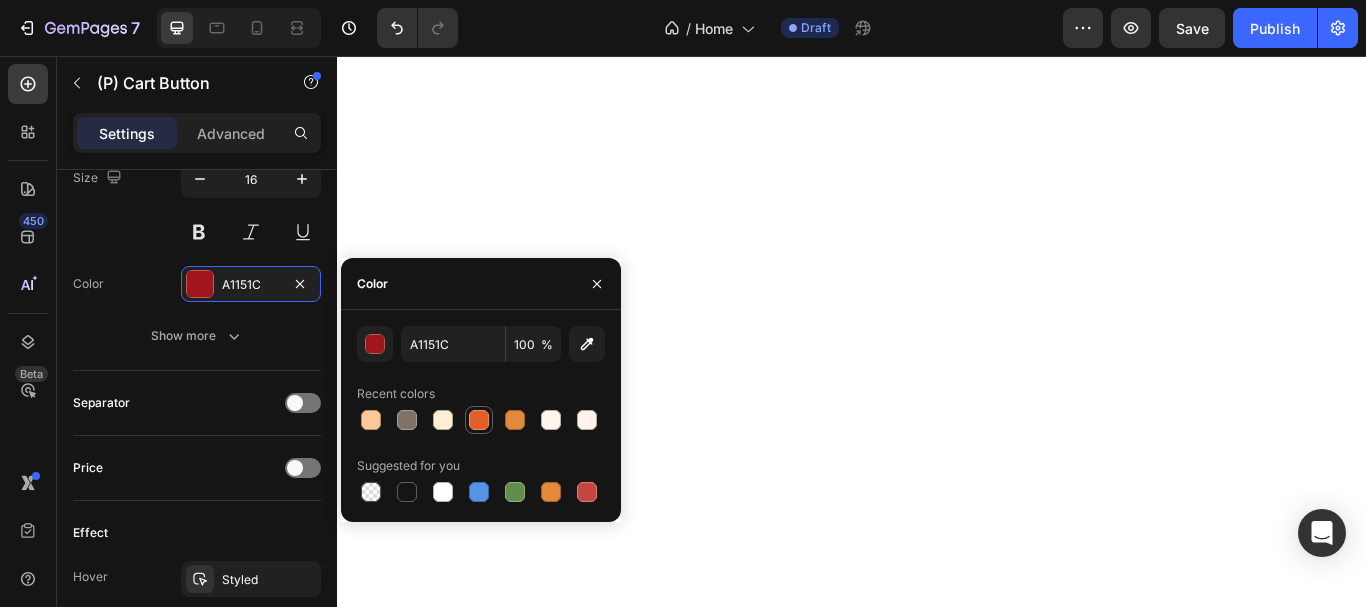click at bounding box center [479, 420] 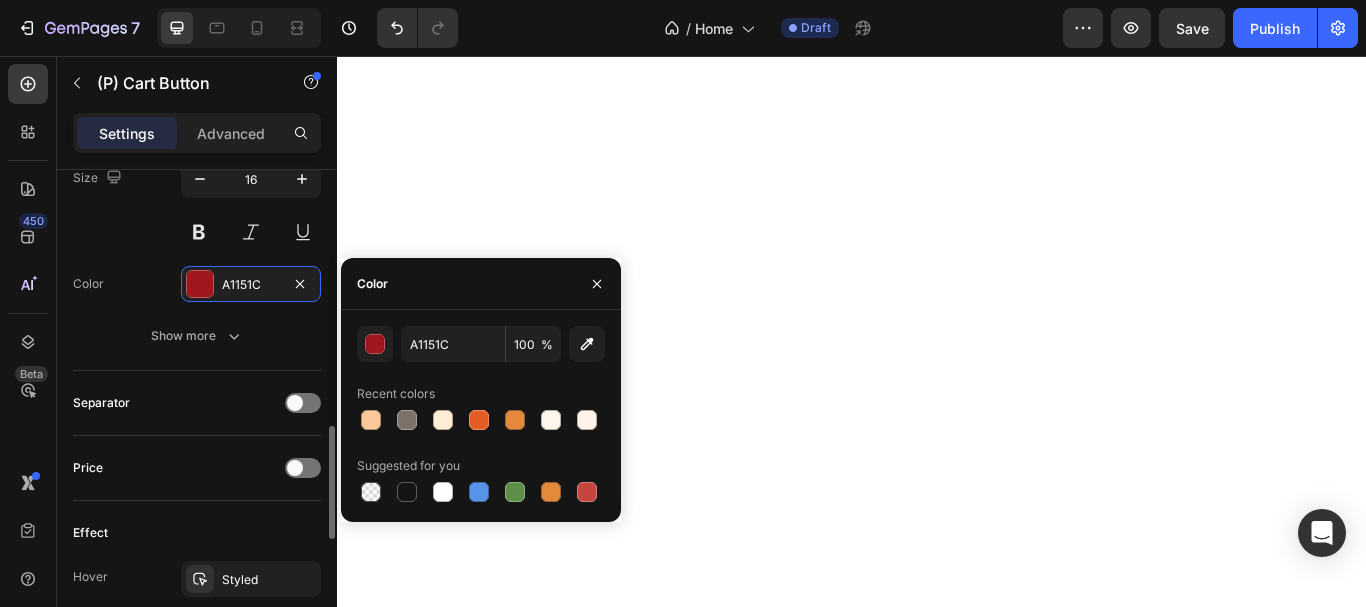 type on "E35D24" 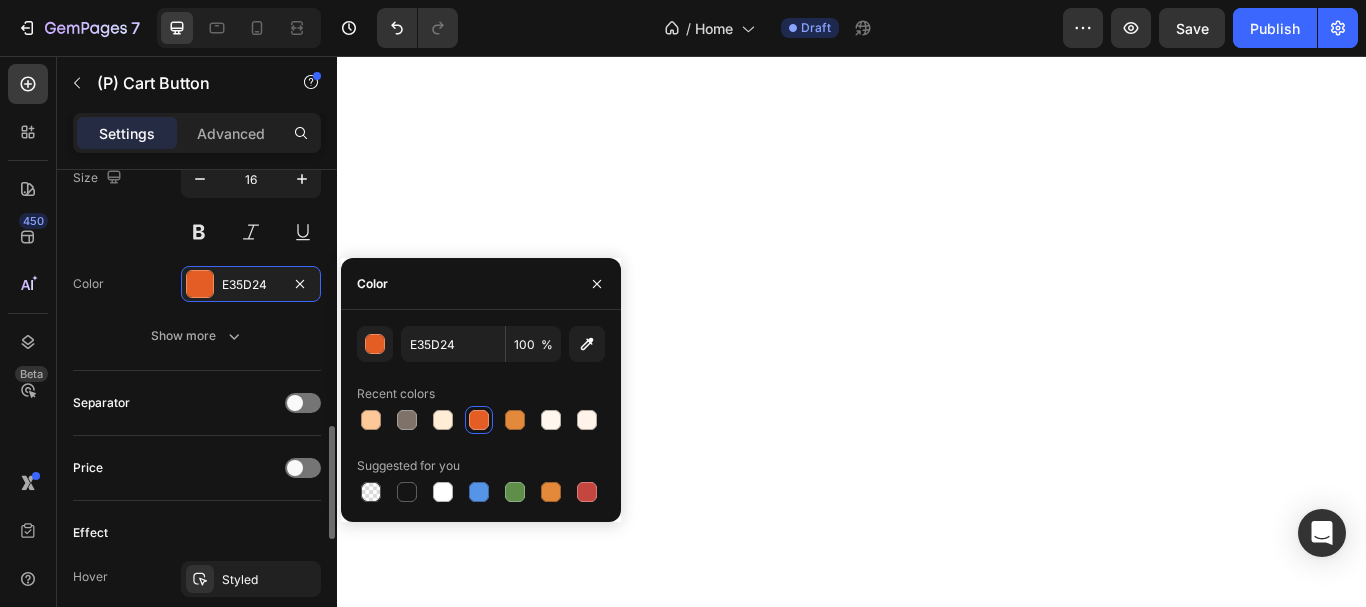 click on "Text Content ADD TO CART Styles Paragraph 1* Font Inter Size 16 Color E35D24 Show more" 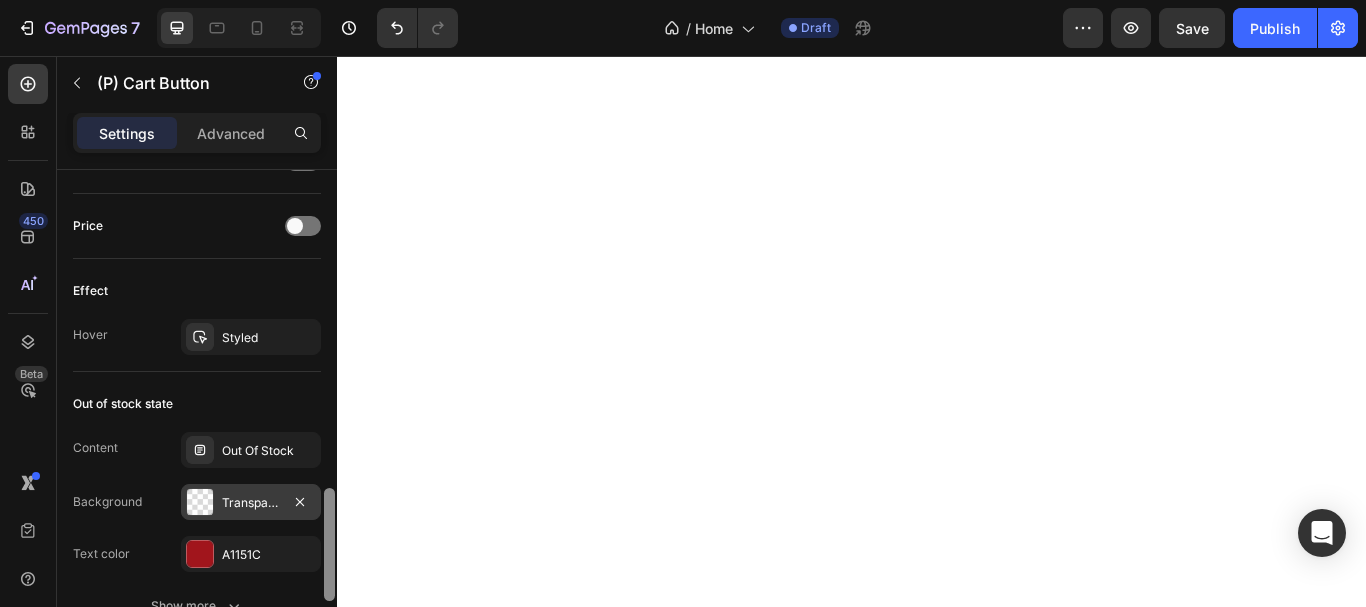 drag, startPoint x: 328, startPoint y: 441, endPoint x: 291, endPoint y: 480, distance: 53.75872 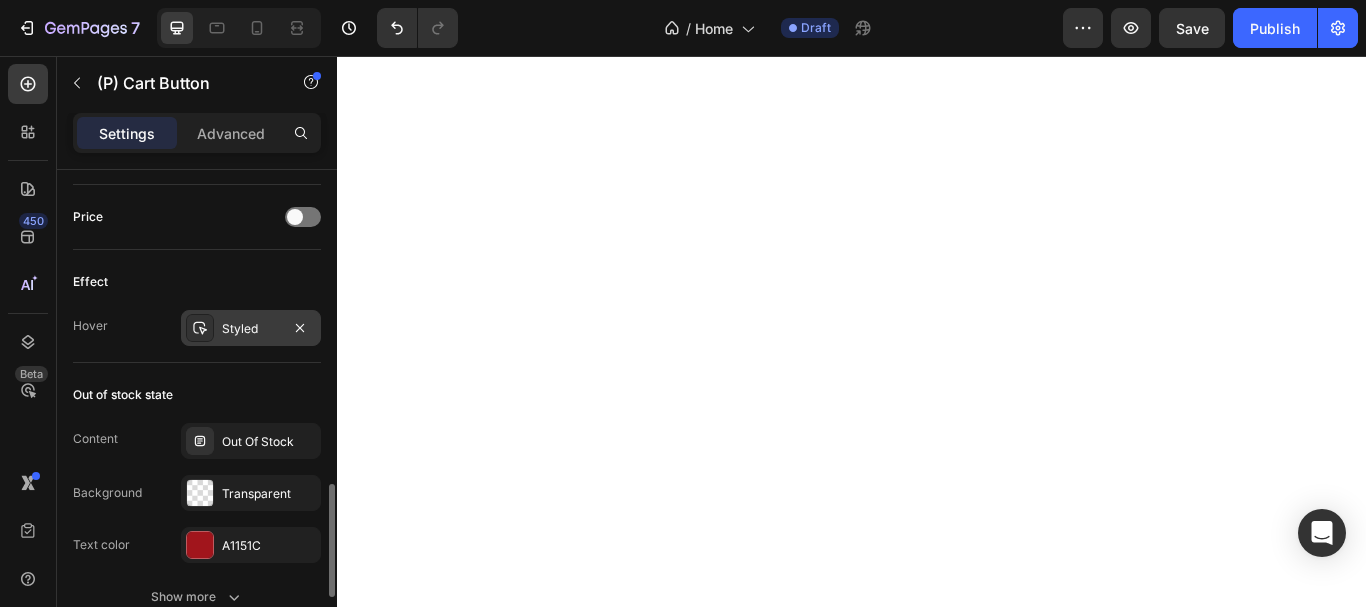 click on "Styled" at bounding box center (251, 329) 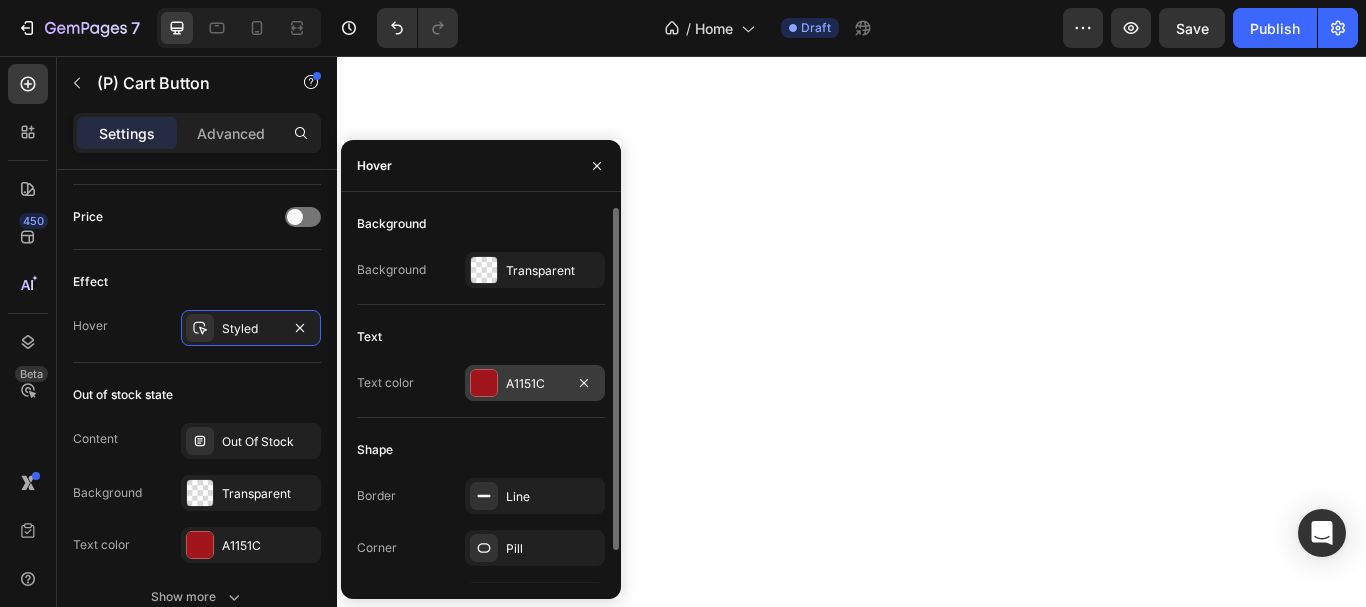 click at bounding box center (484, 383) 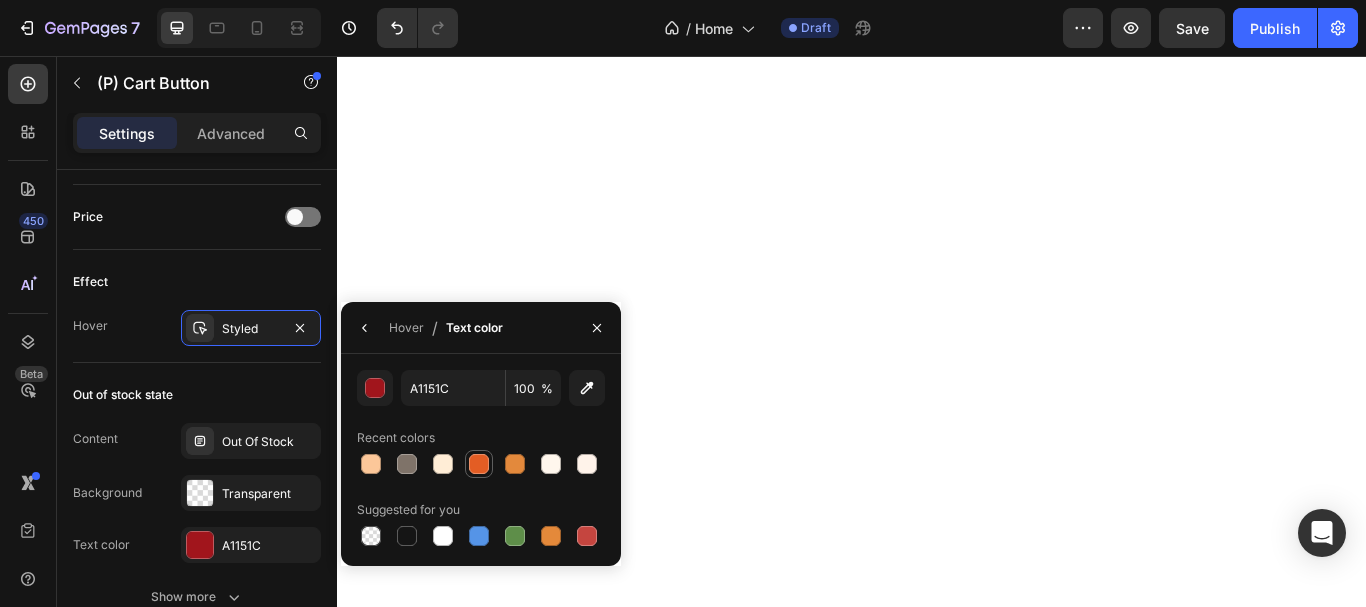 click at bounding box center (479, 464) 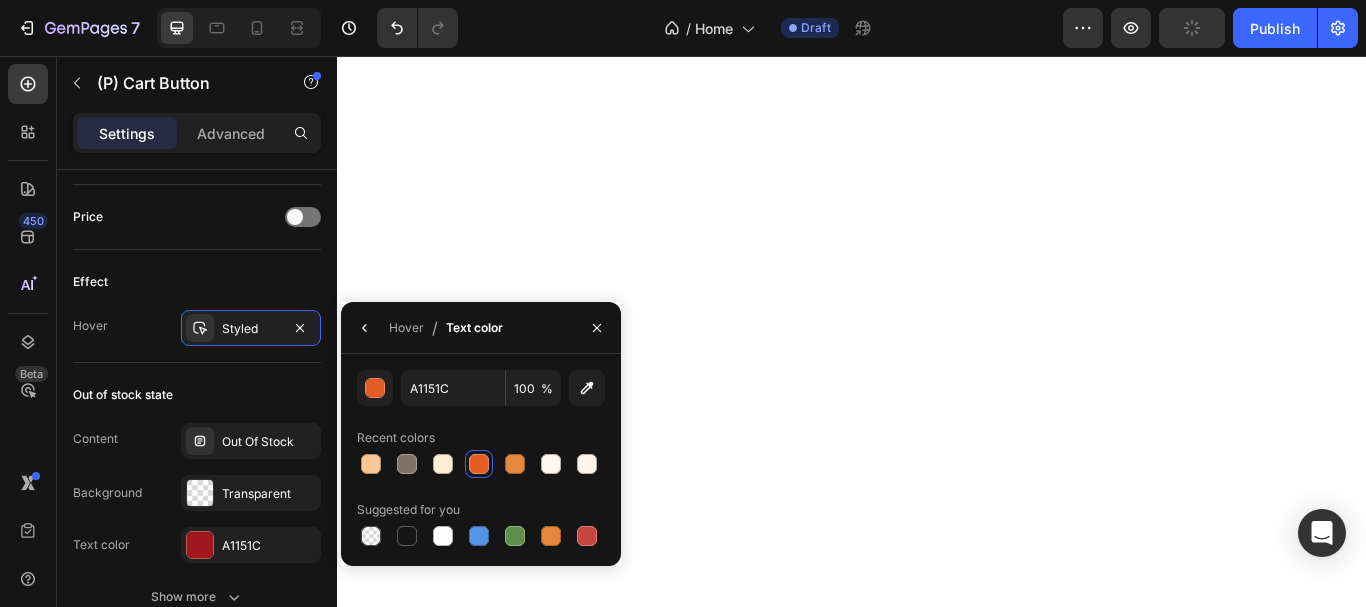 type on "E35D24" 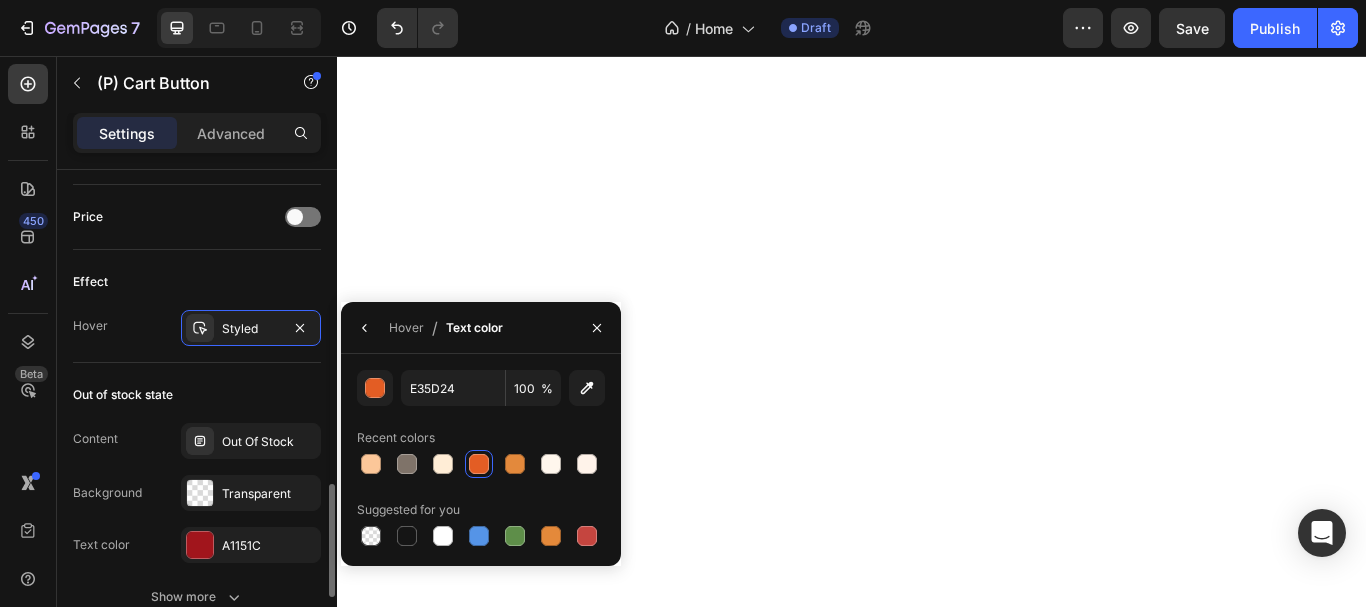 click on "Effect Hover Styled" 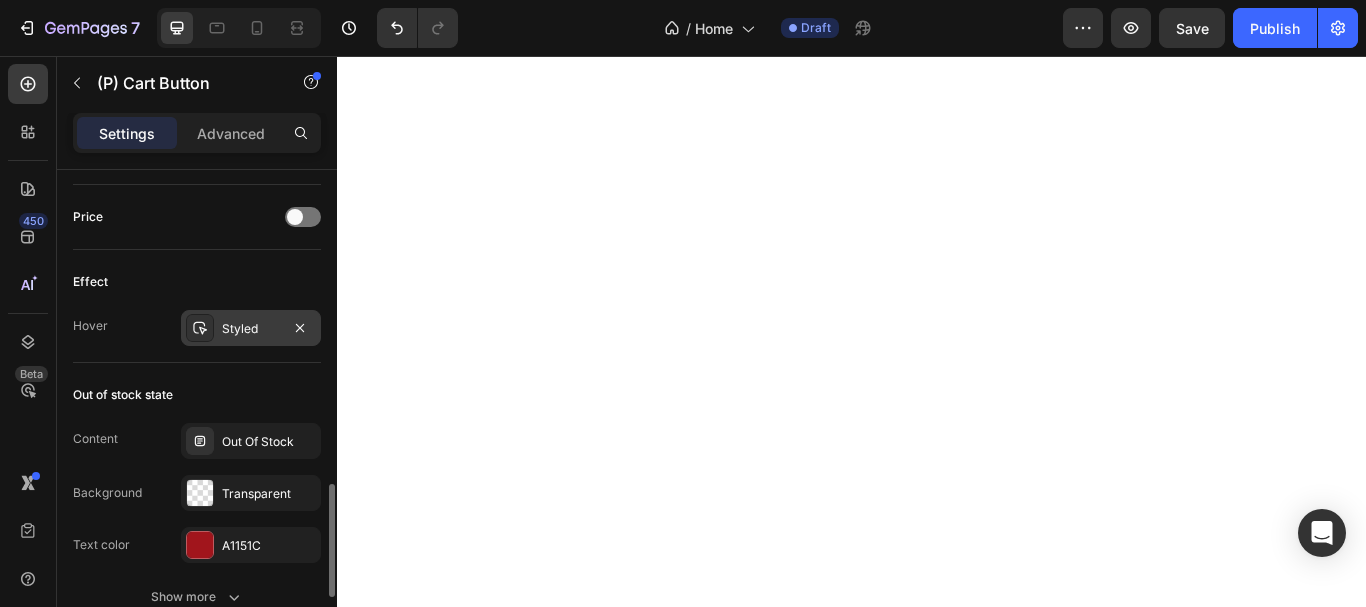 click on "Styled" at bounding box center [251, 328] 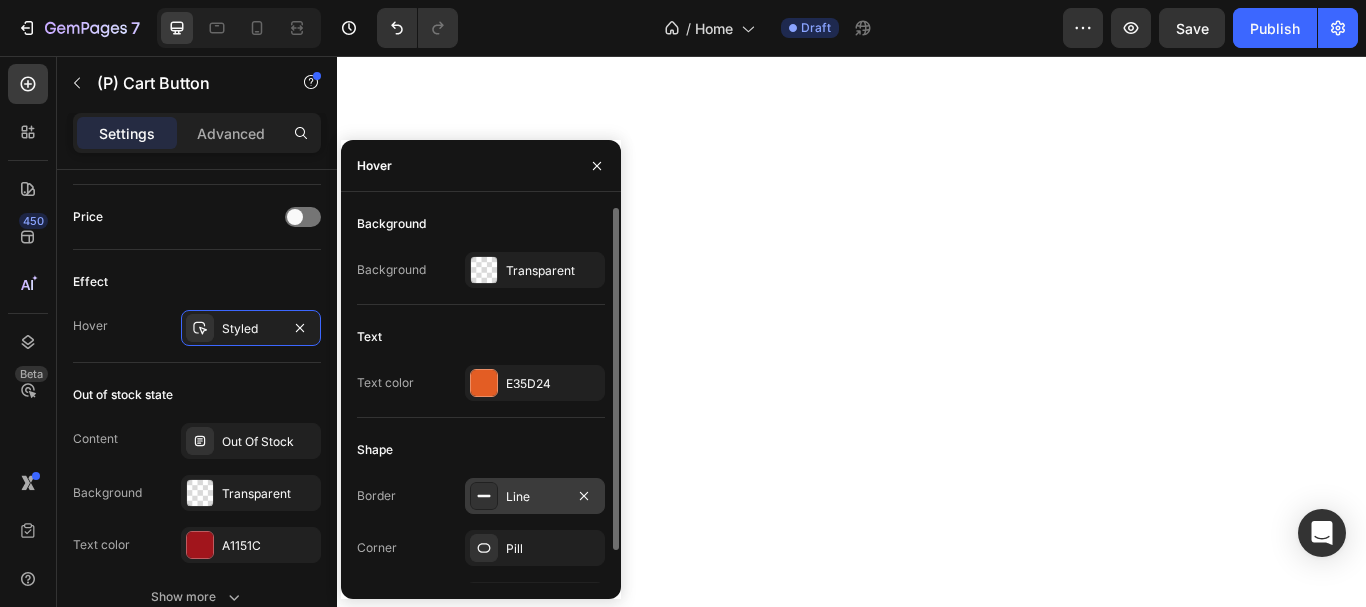 click on "Line" at bounding box center [535, 497] 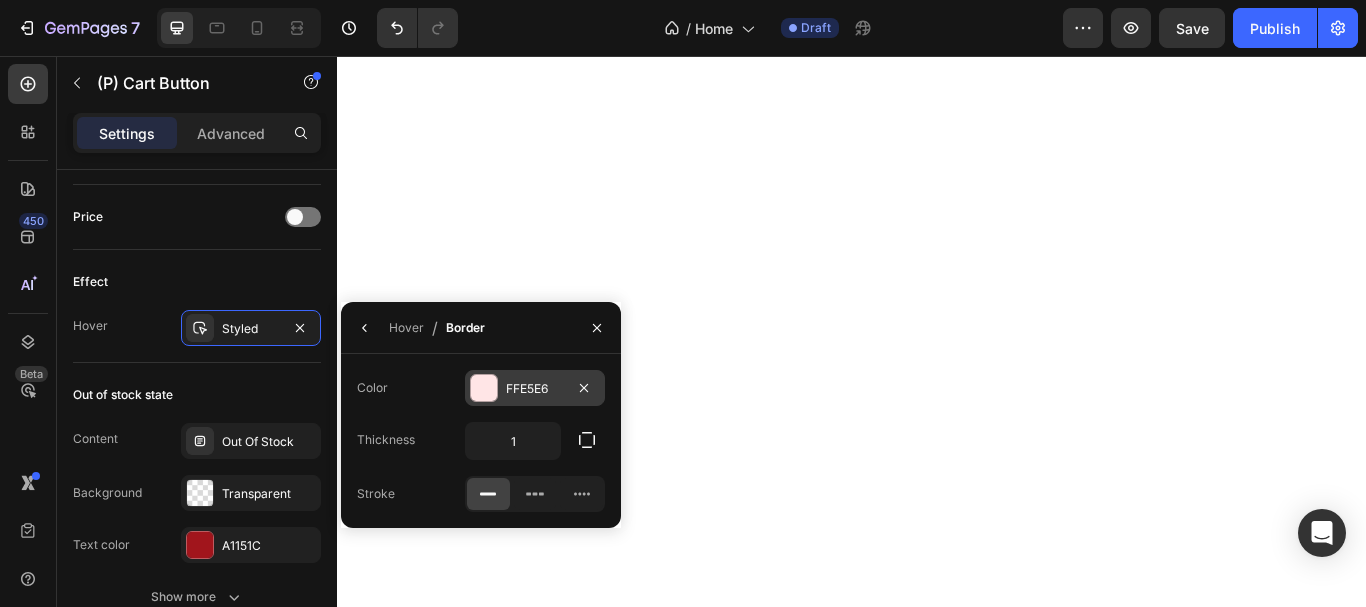 click at bounding box center [484, 388] 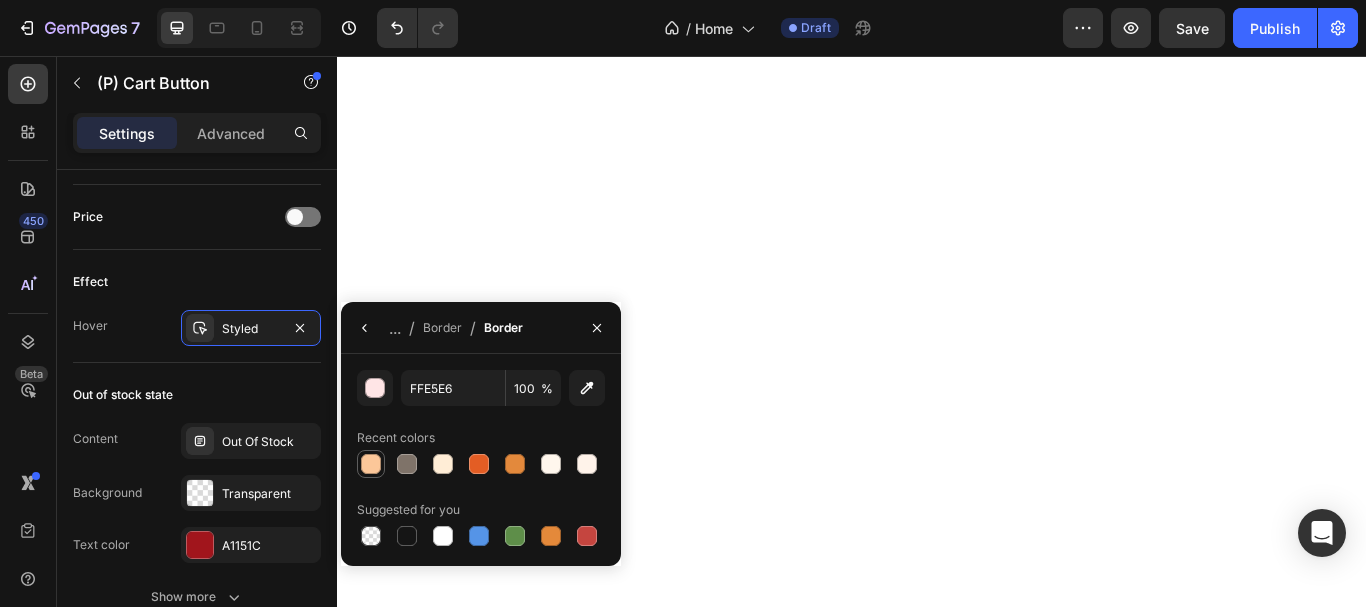 click at bounding box center (371, 464) 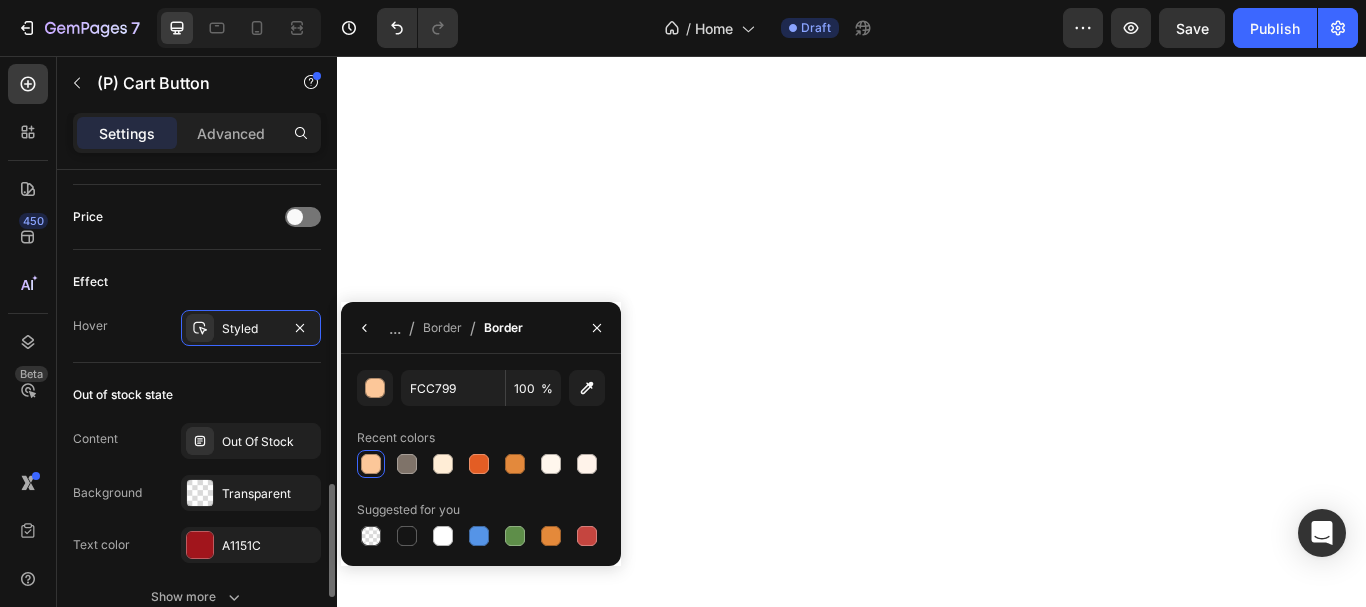 click on "Out of stock state" at bounding box center (197, 395) 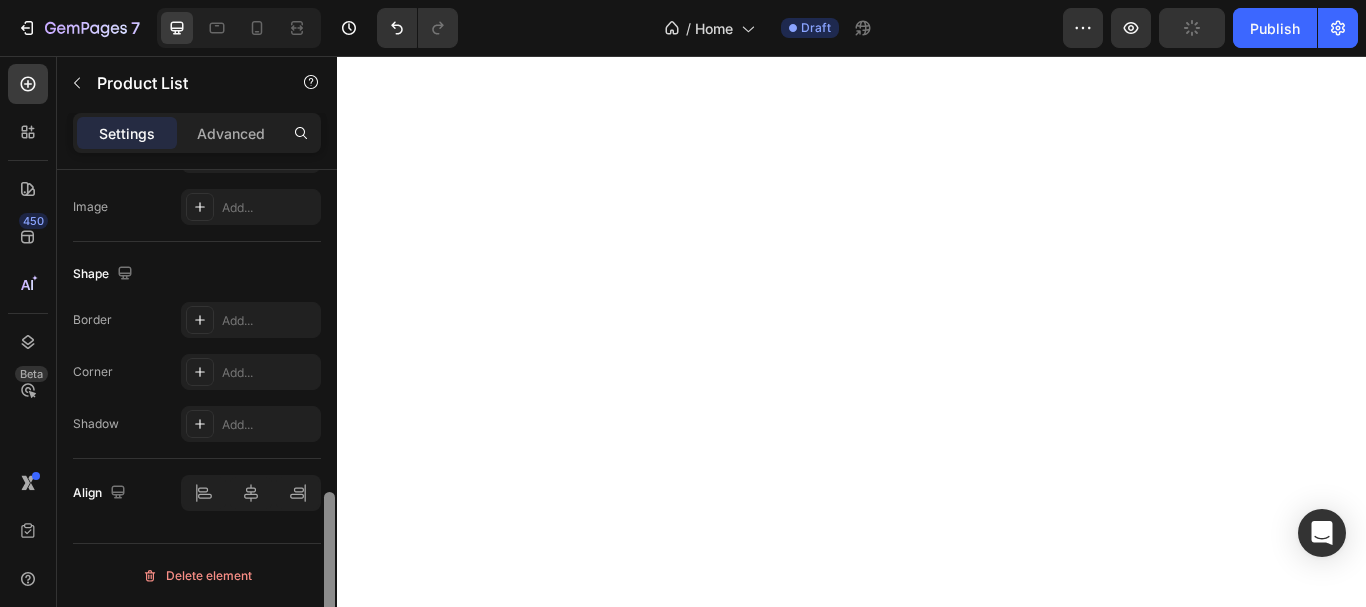 scroll, scrollTop: 0, scrollLeft: 0, axis: both 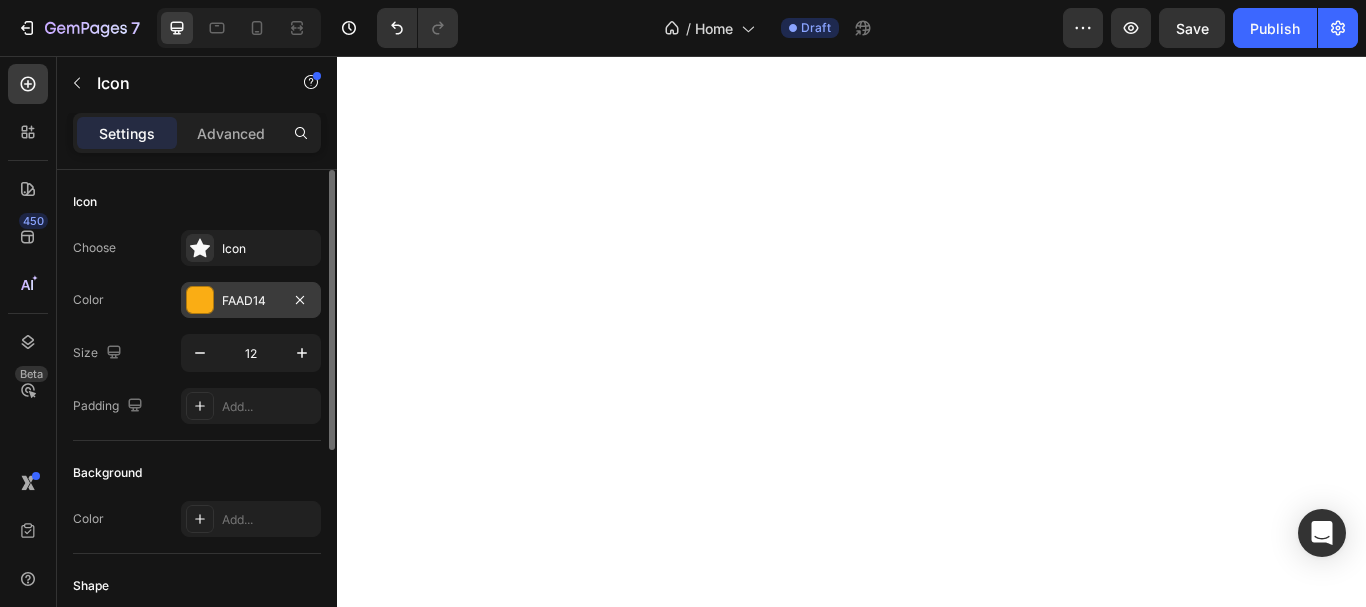 click at bounding box center (200, 300) 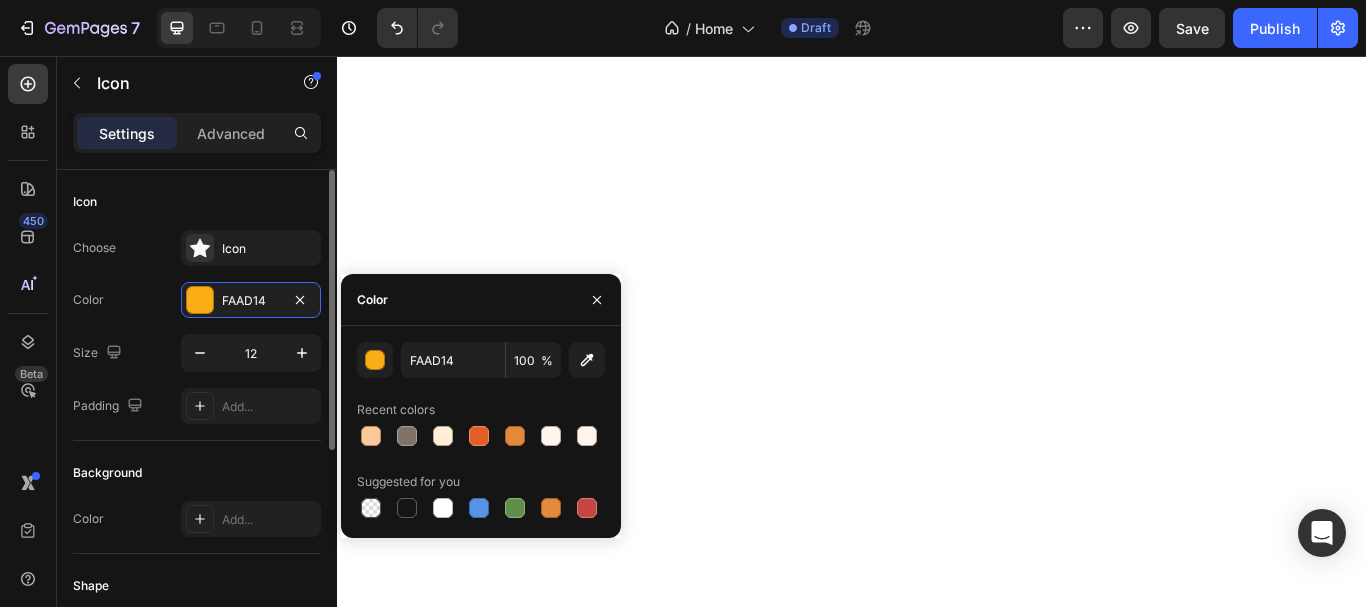 click at bounding box center (515, 436) 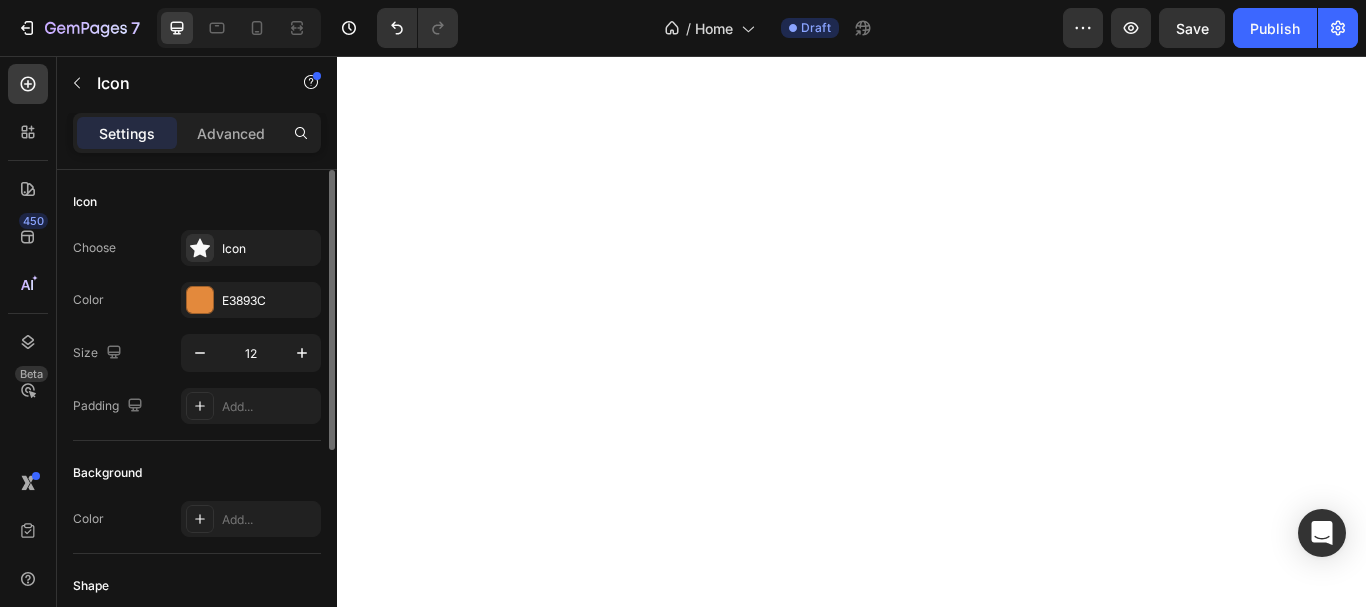 click on "Background" at bounding box center [197, 473] 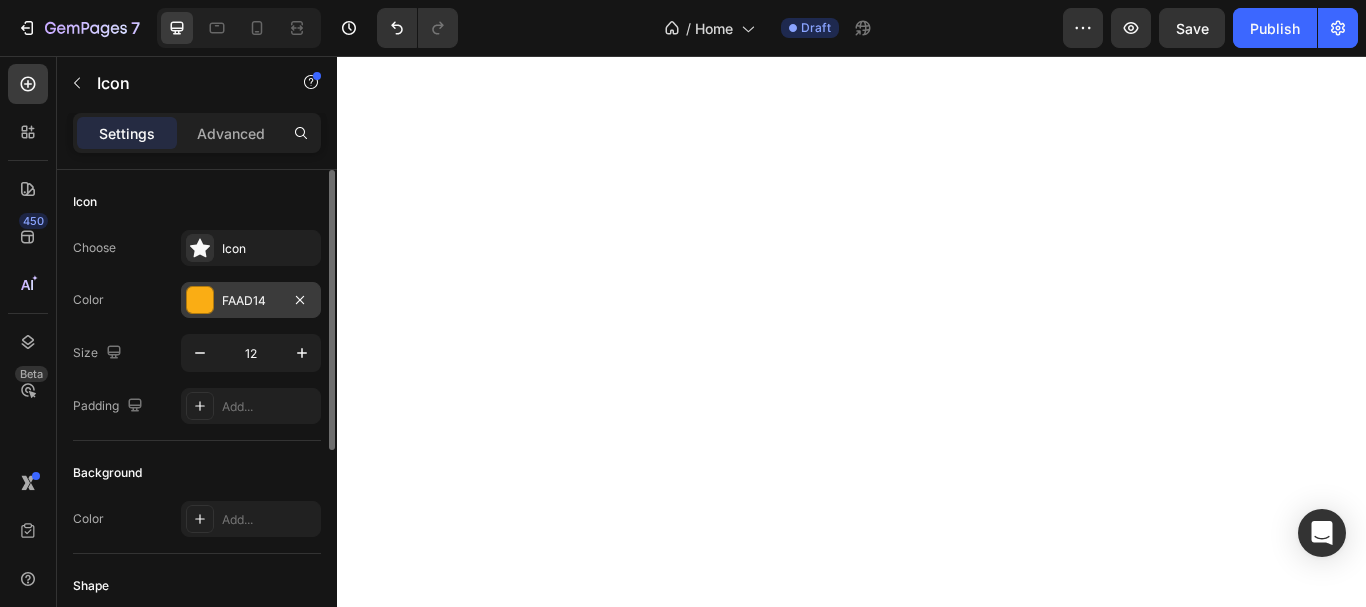 click at bounding box center (200, 300) 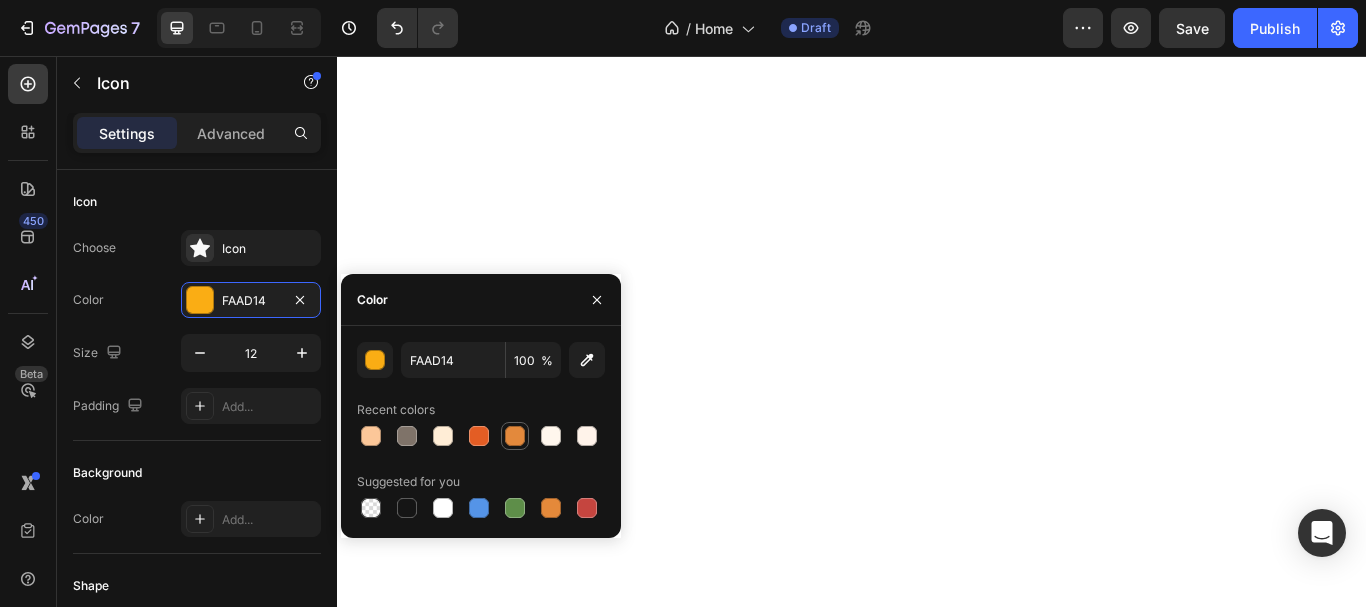click at bounding box center [515, 436] 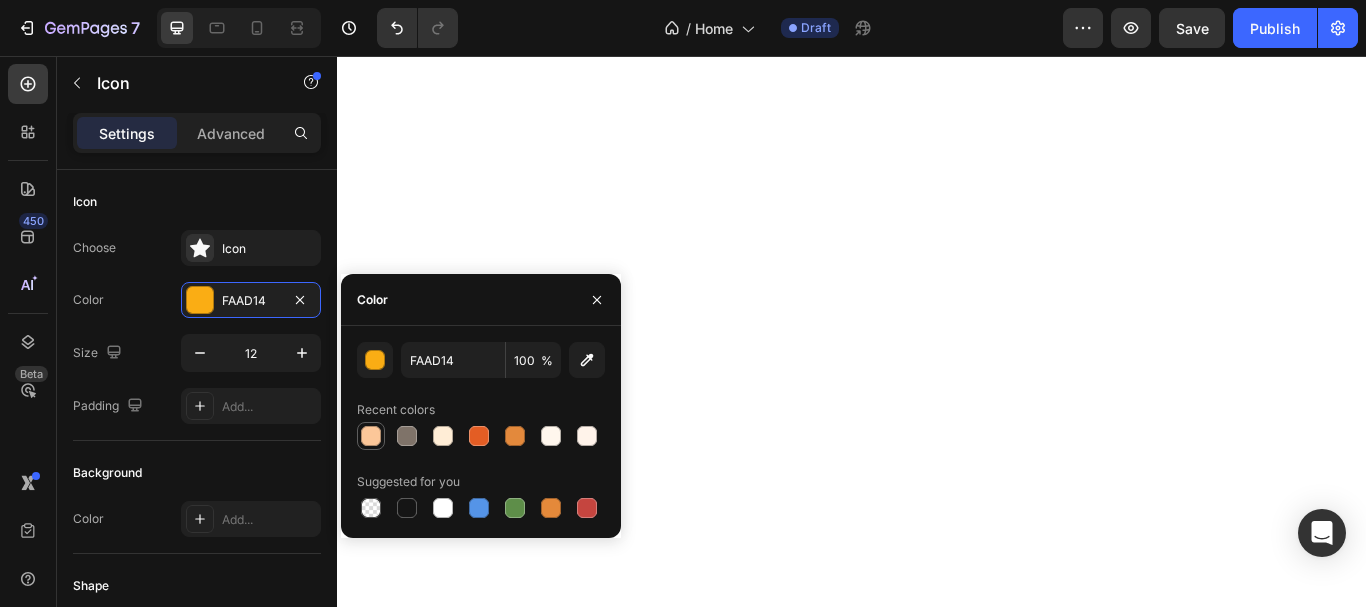 type on "E3893C" 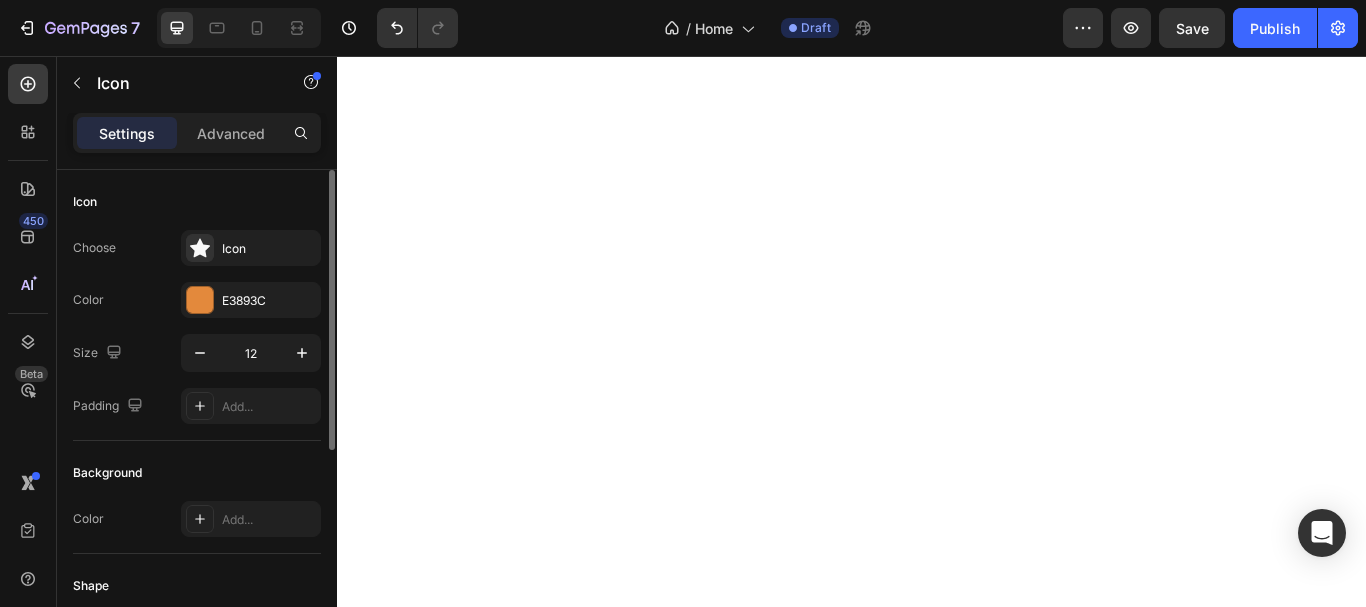 click on "Background Color Add..." 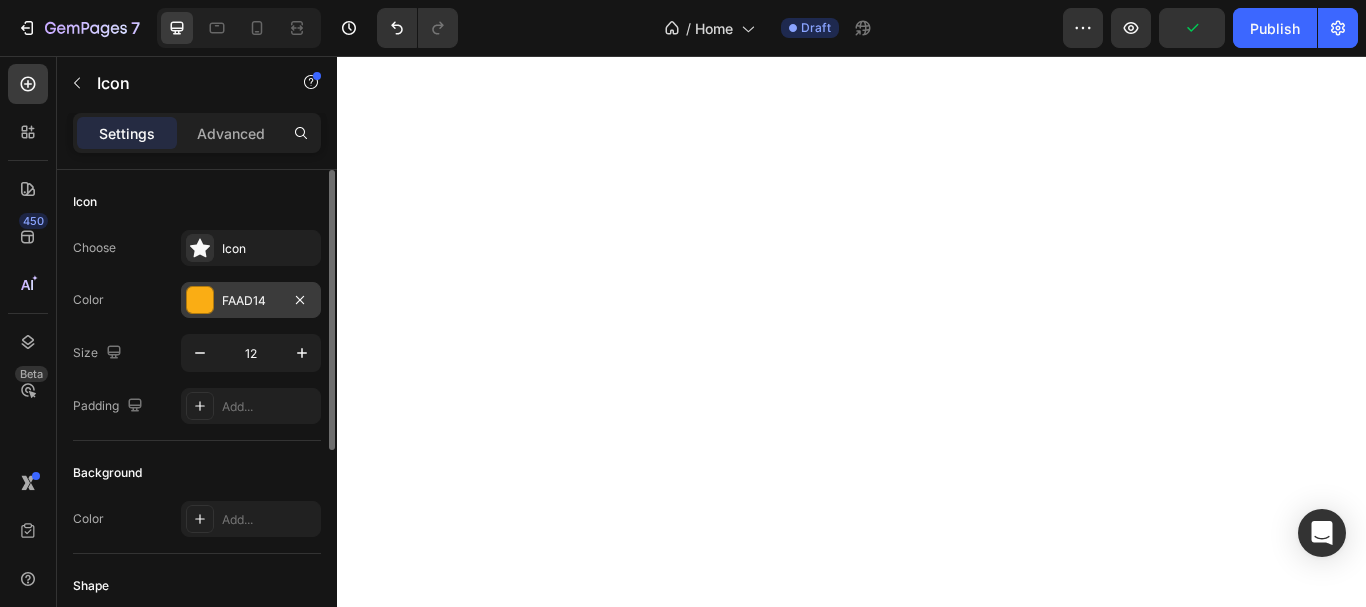 click at bounding box center [200, 300] 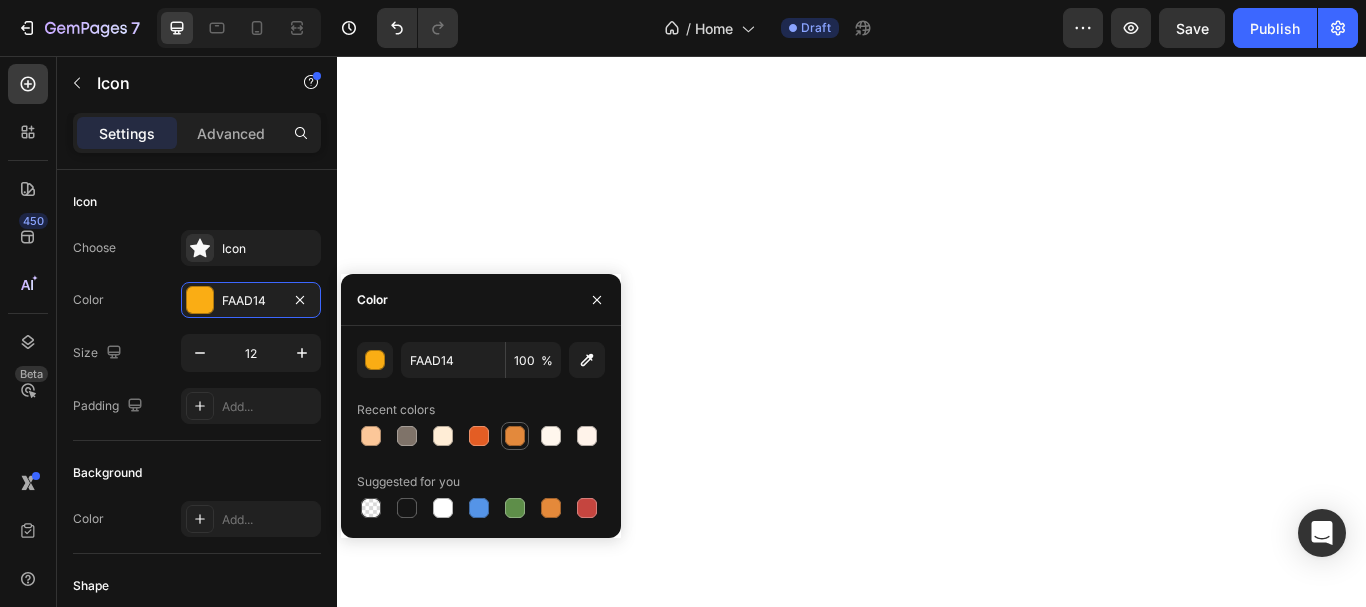 click at bounding box center [515, 436] 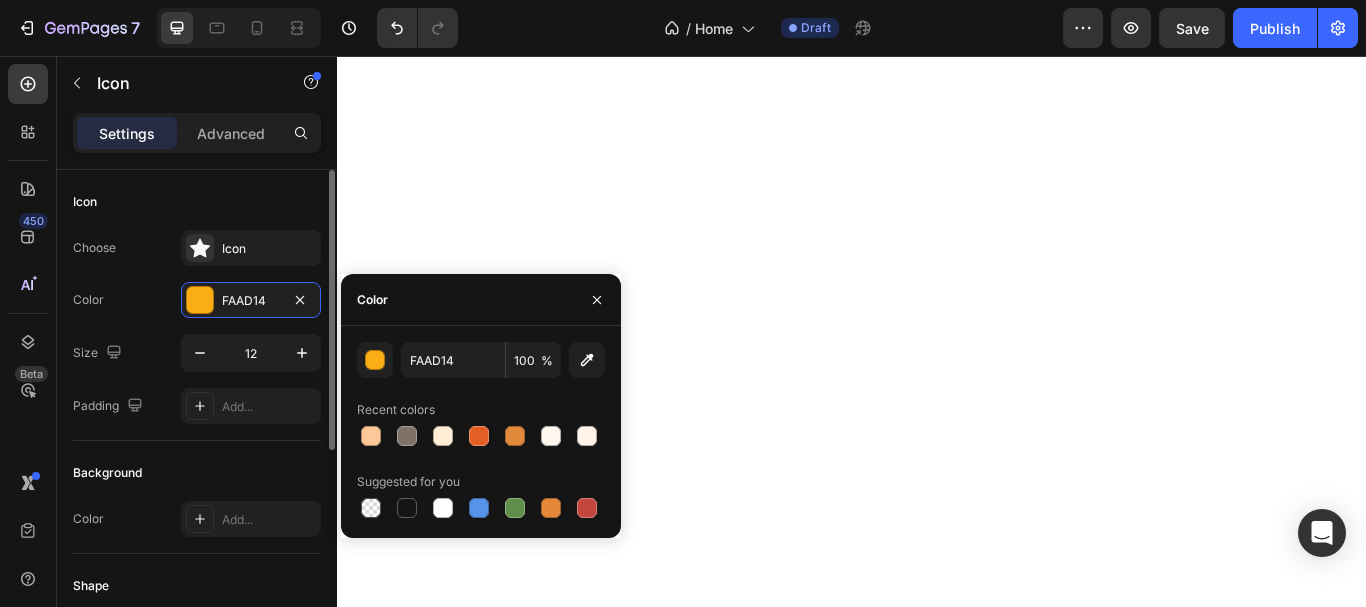 type on "E3893C" 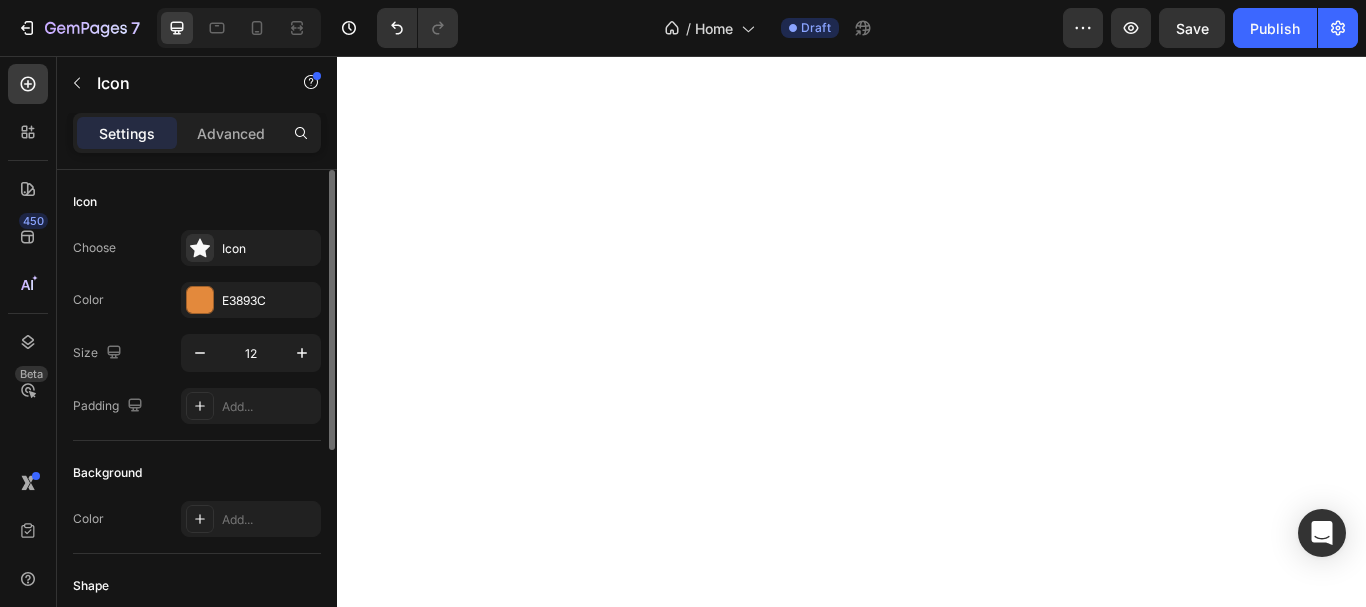 click on "Background Color Add..." 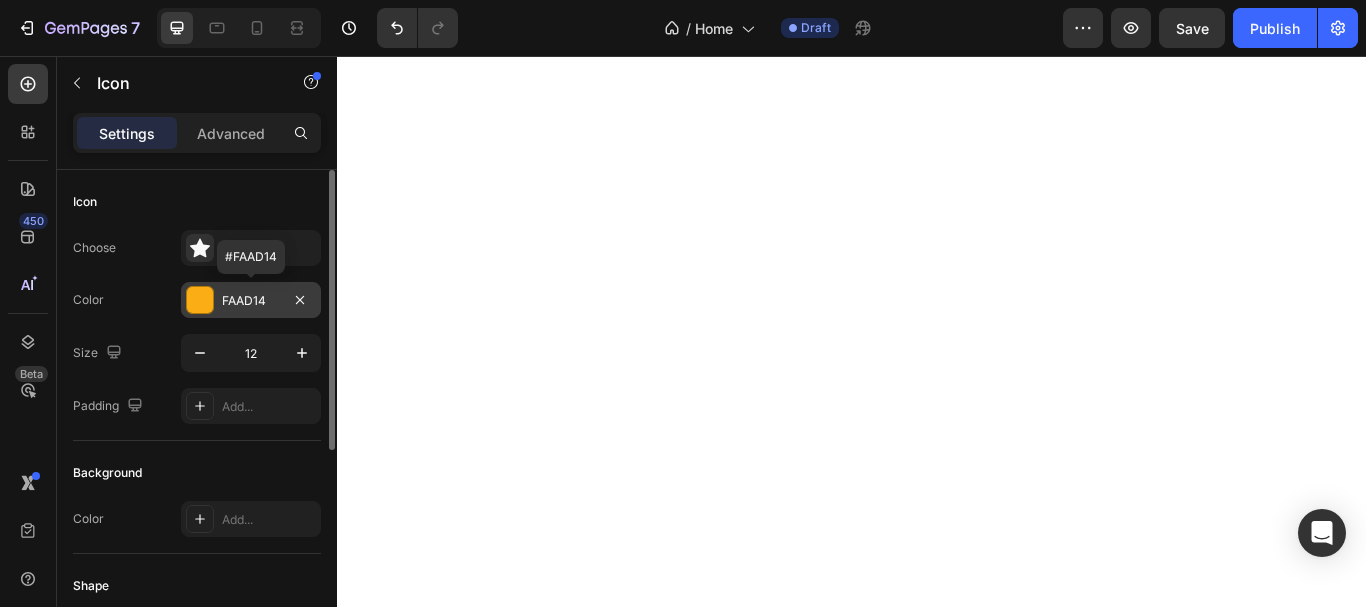 click on "FAAD14" at bounding box center [251, 300] 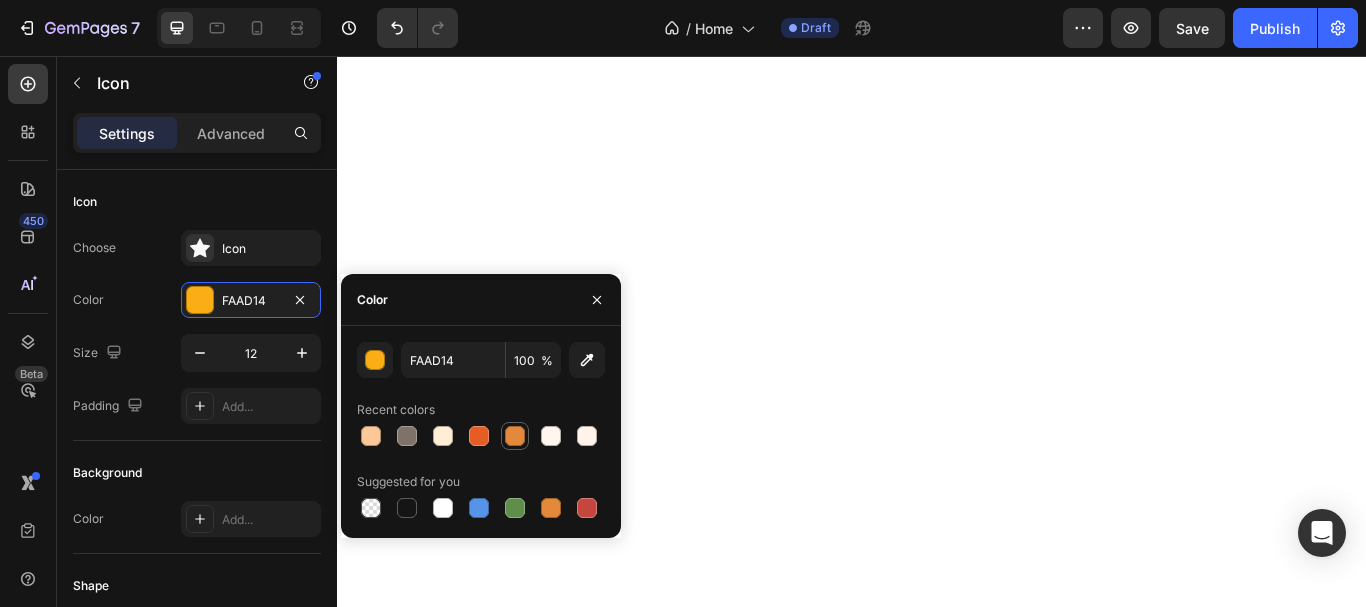 click at bounding box center (515, 436) 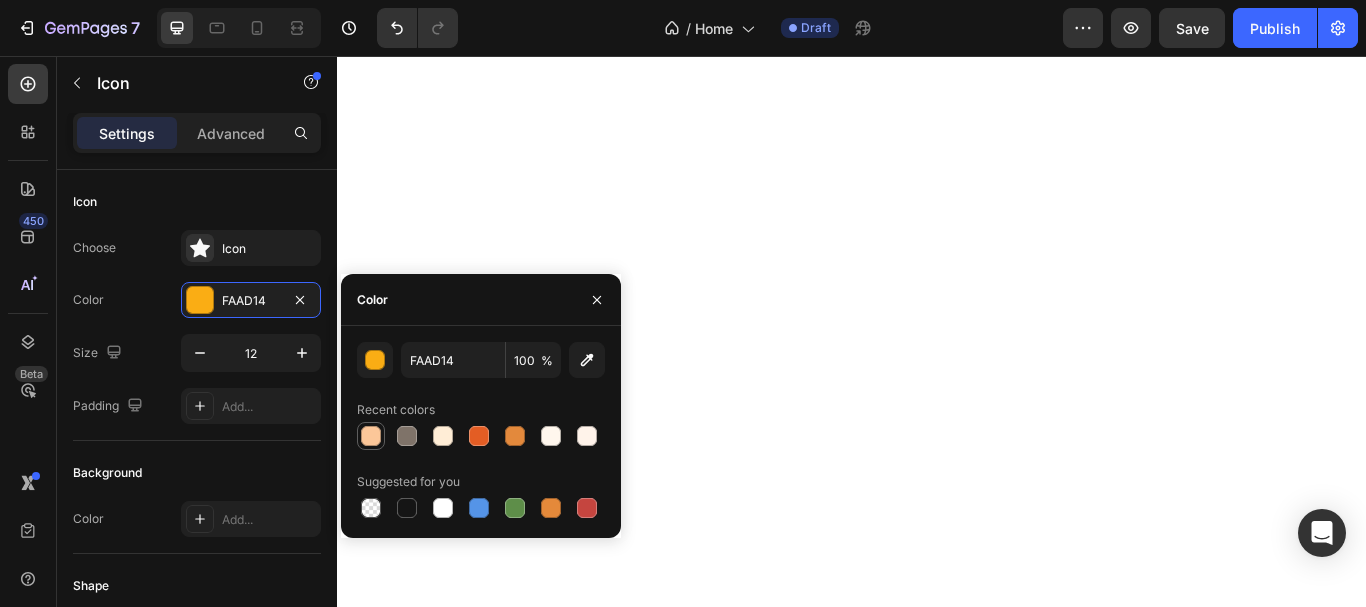 type on "E3893C" 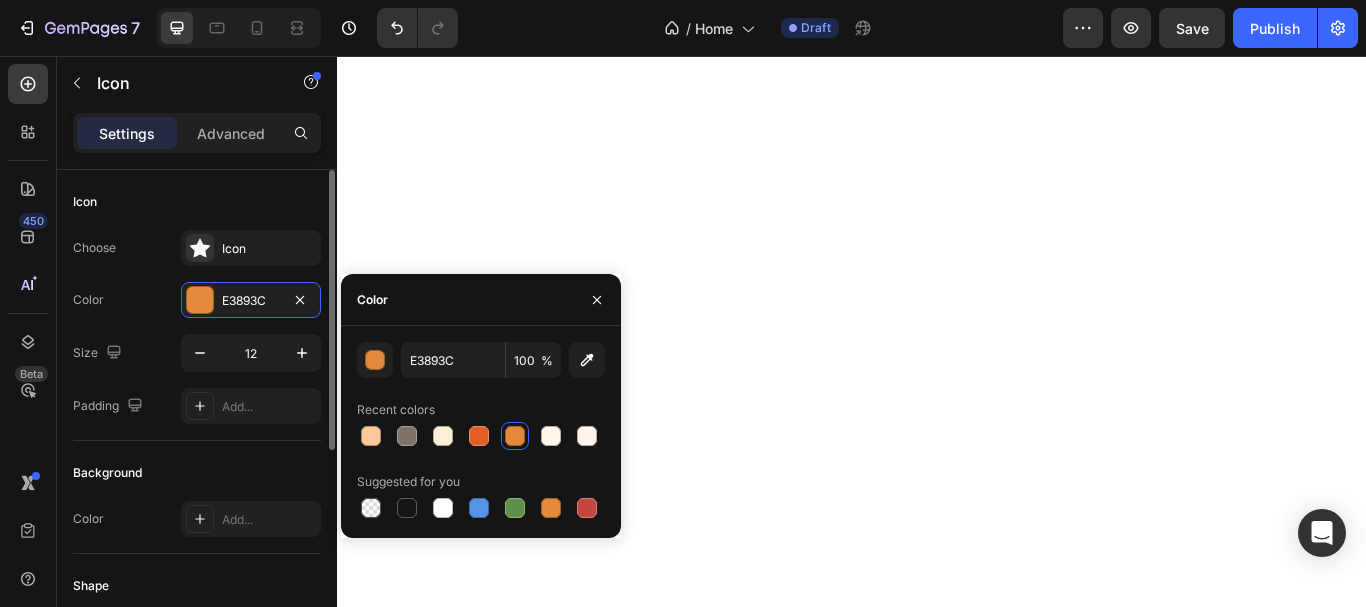 click on "Icon Choose                Icon Color E3893C Size 12 Padding Add..." 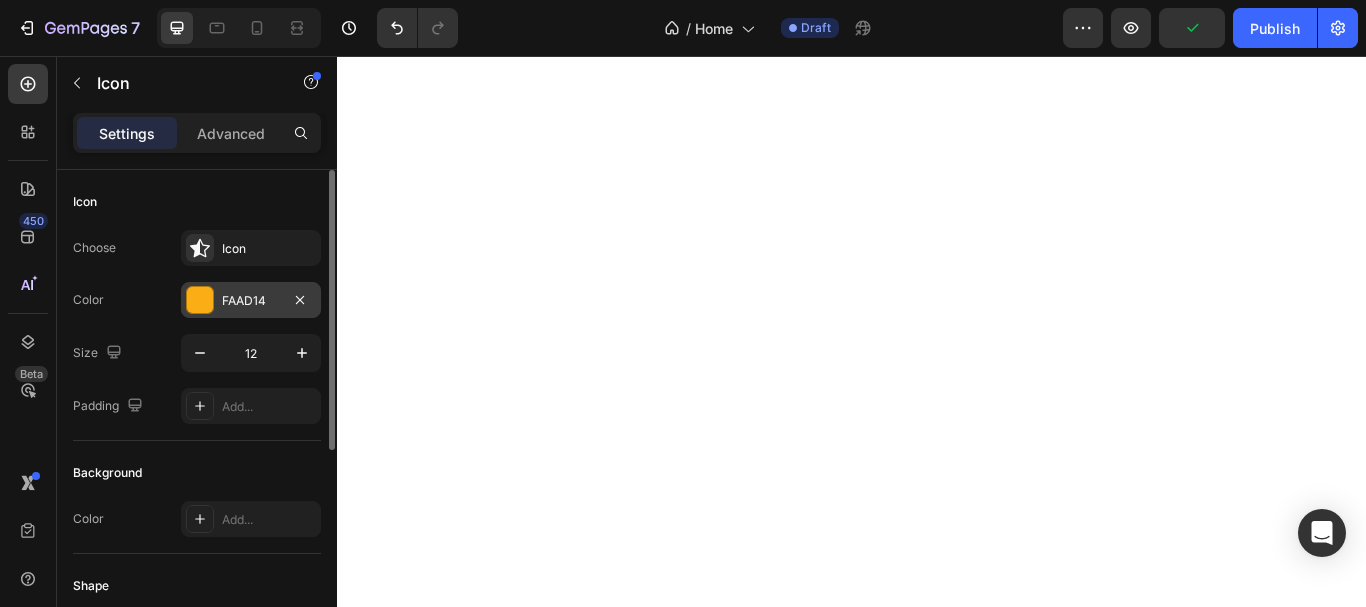 click on "FAAD14" at bounding box center [251, 301] 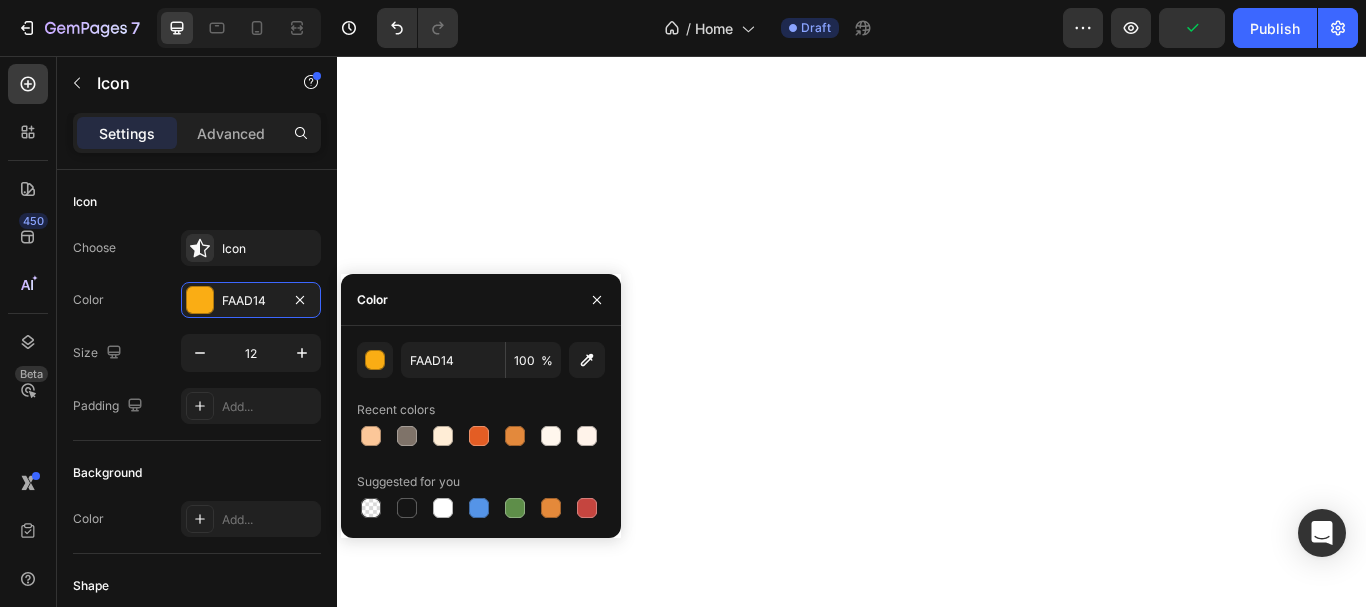 drag, startPoint x: 510, startPoint y: 434, endPoint x: 372, endPoint y: 465, distance: 141.43903 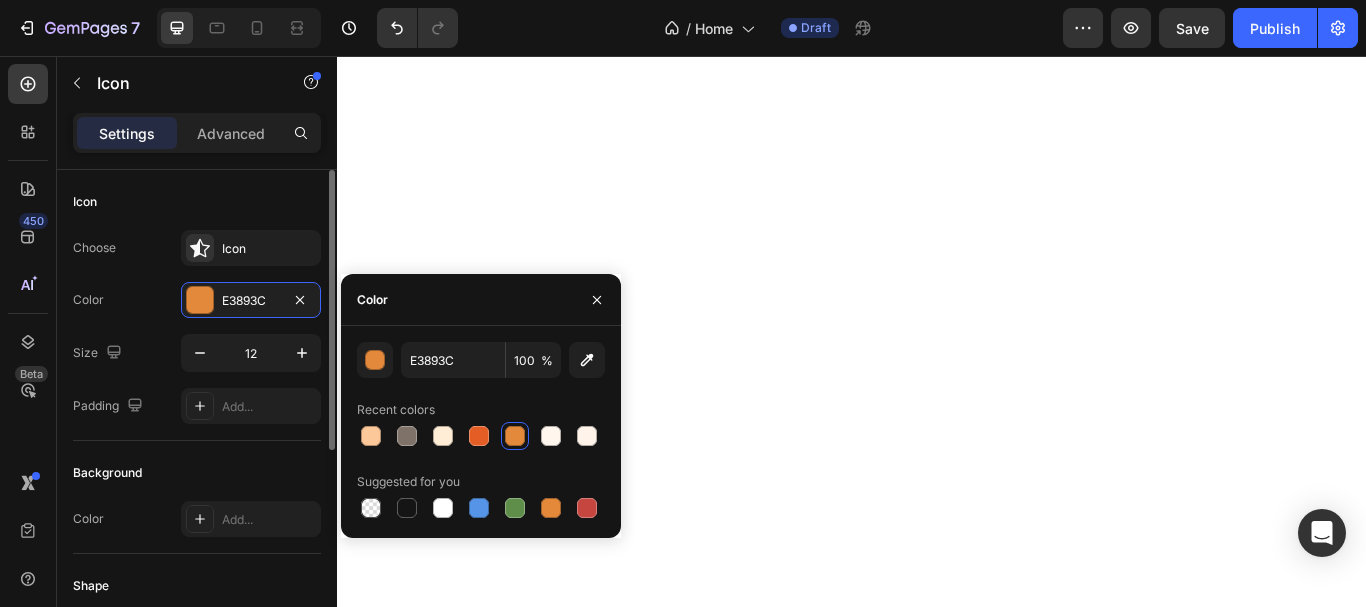click on "Background" at bounding box center [197, 473] 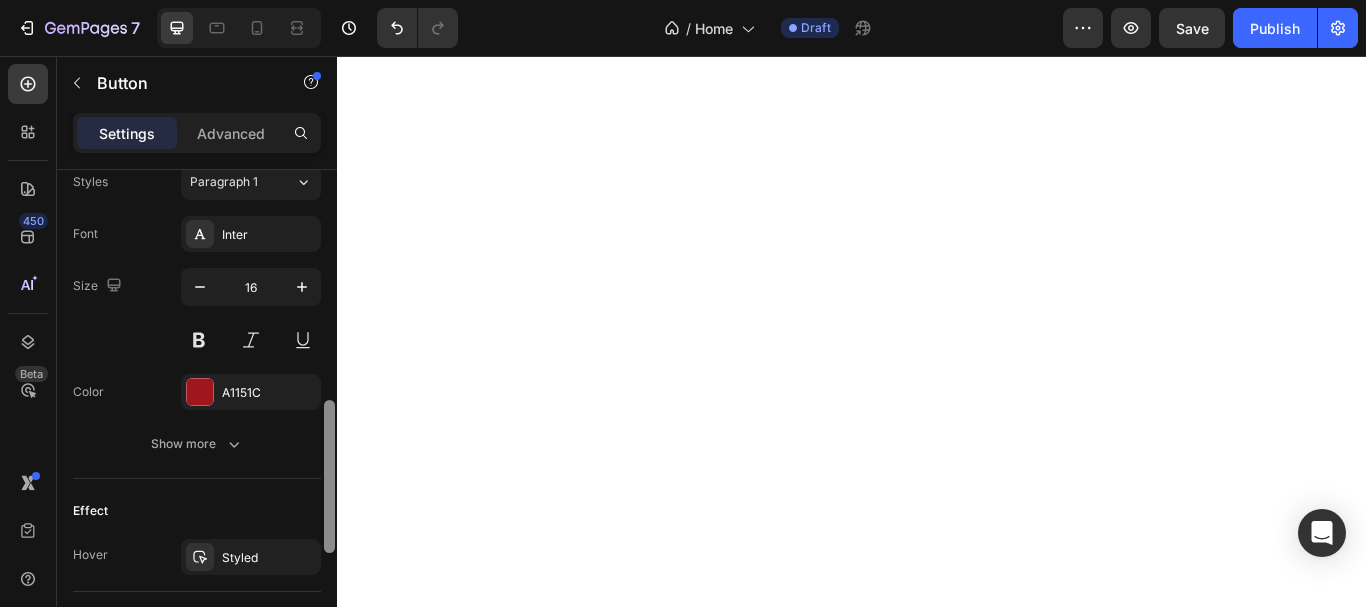 scroll, scrollTop: 733, scrollLeft: 0, axis: vertical 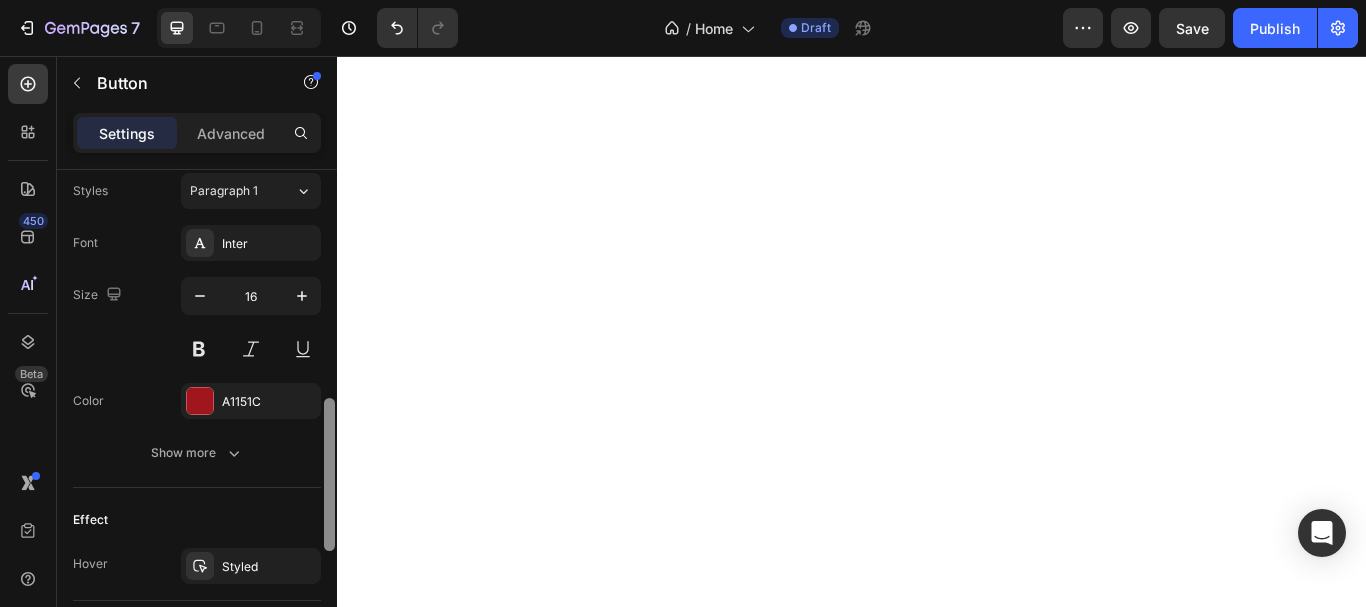 drag, startPoint x: 325, startPoint y: 245, endPoint x: 259, endPoint y: 473, distance: 237.36049 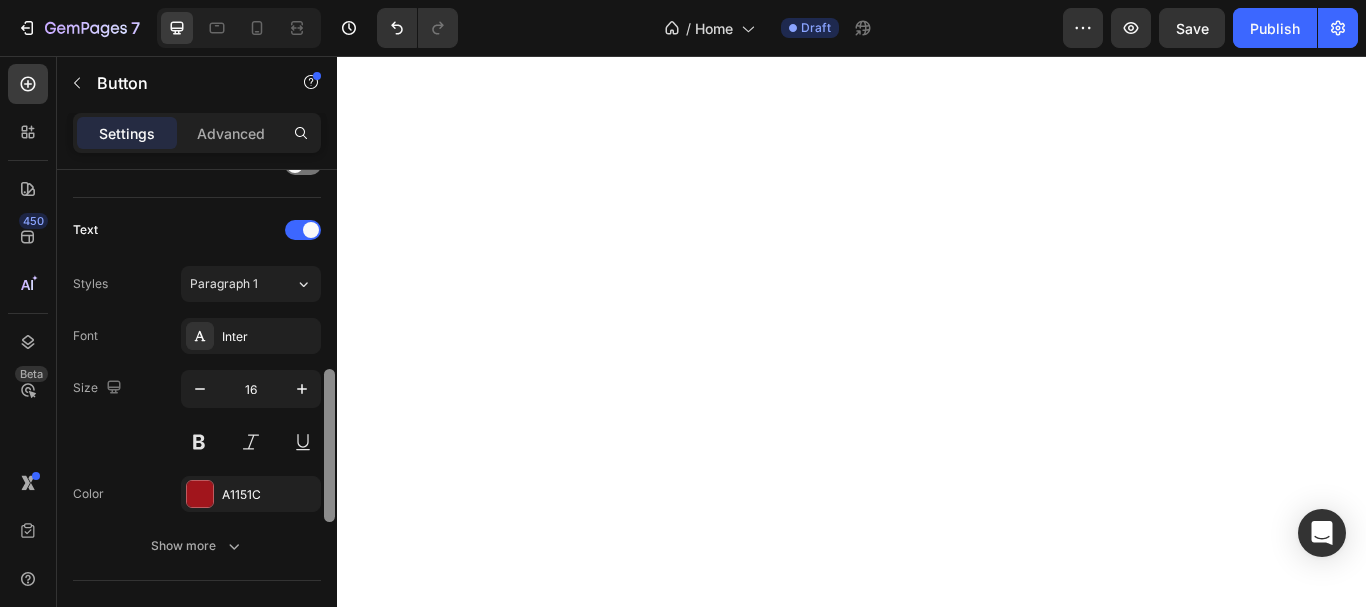 scroll, scrollTop: 630, scrollLeft: 0, axis: vertical 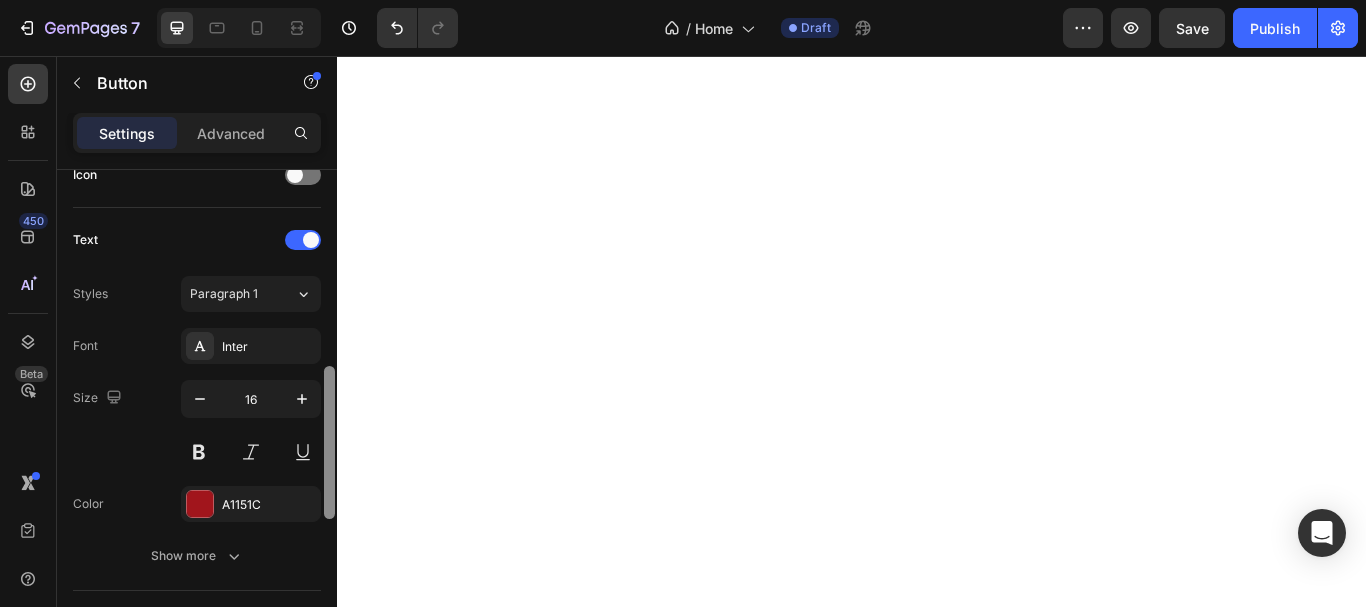 drag, startPoint x: 328, startPoint y: 465, endPoint x: 321, endPoint y: 433, distance: 32.75668 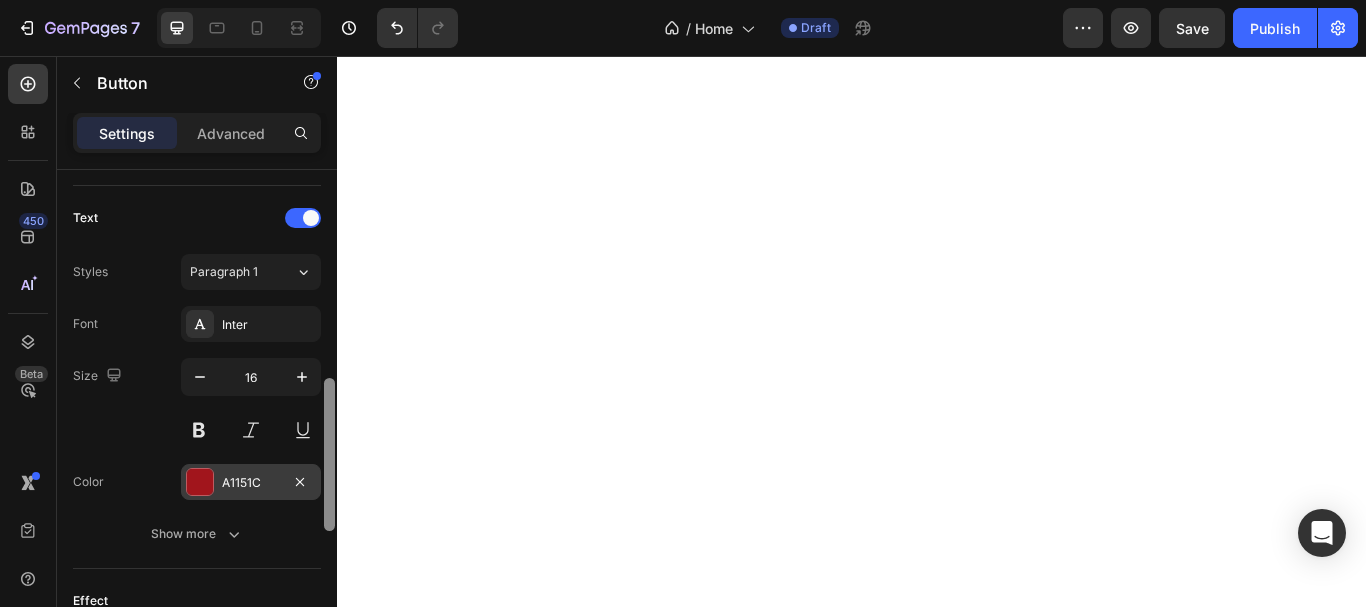 scroll, scrollTop: 678, scrollLeft: 0, axis: vertical 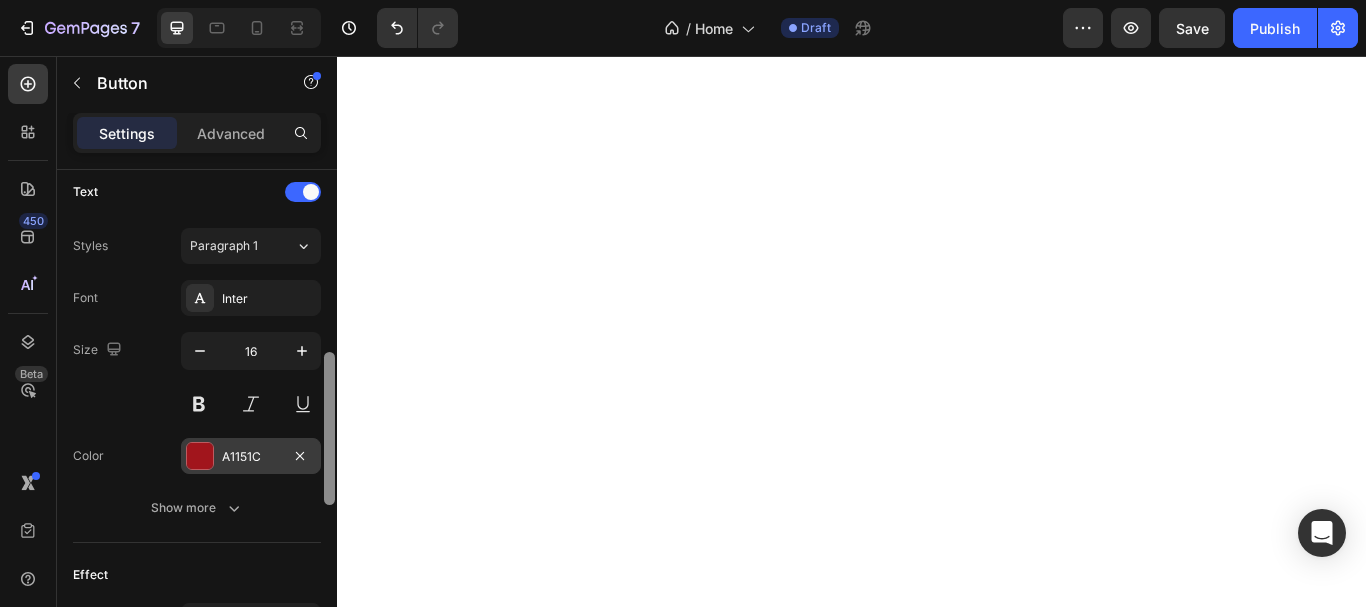 drag, startPoint x: 332, startPoint y: 447, endPoint x: 222, endPoint y: 464, distance: 111.305885 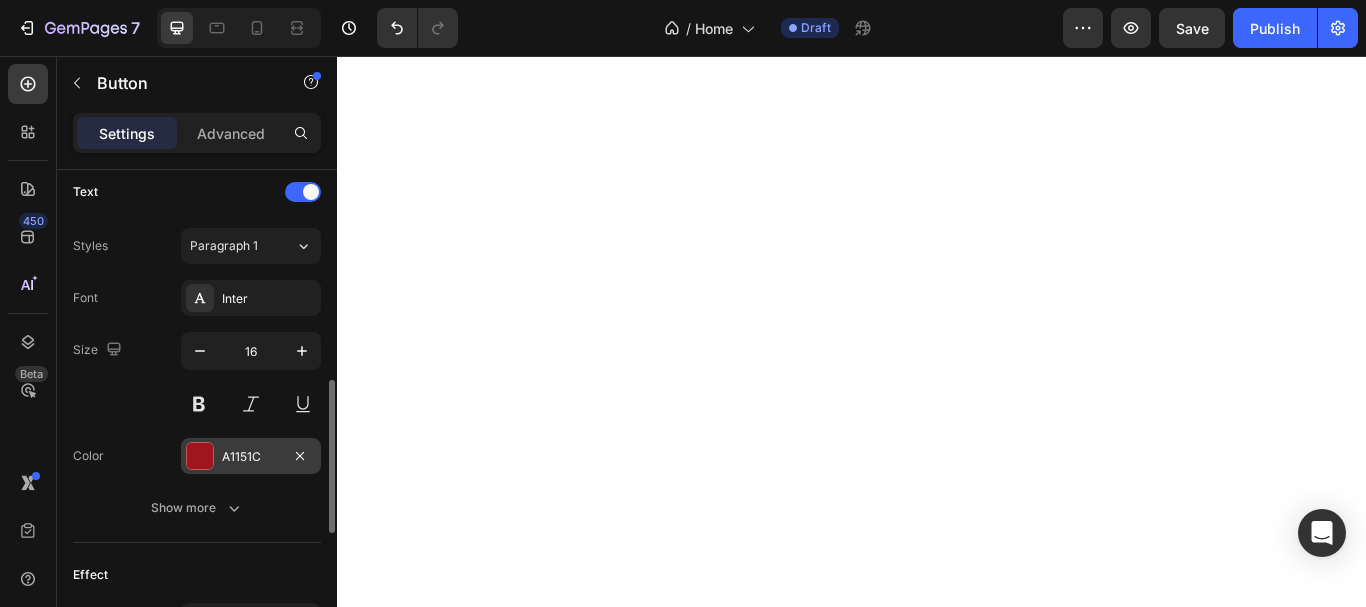 click at bounding box center [200, 456] 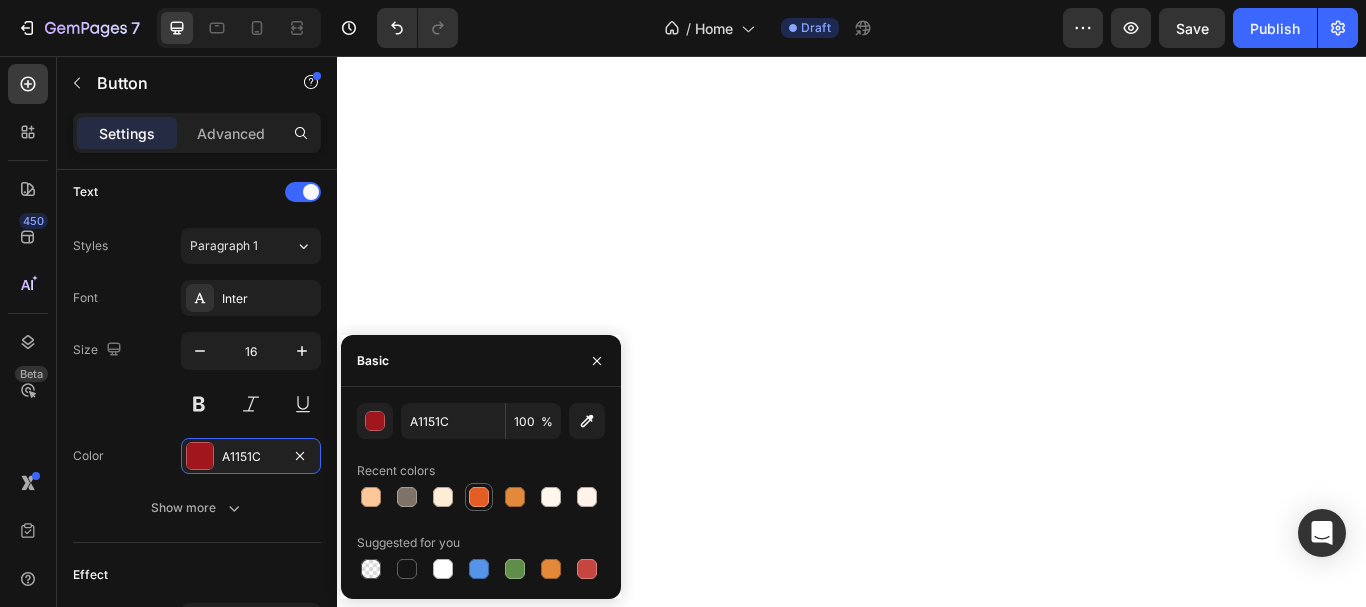 click at bounding box center (479, 497) 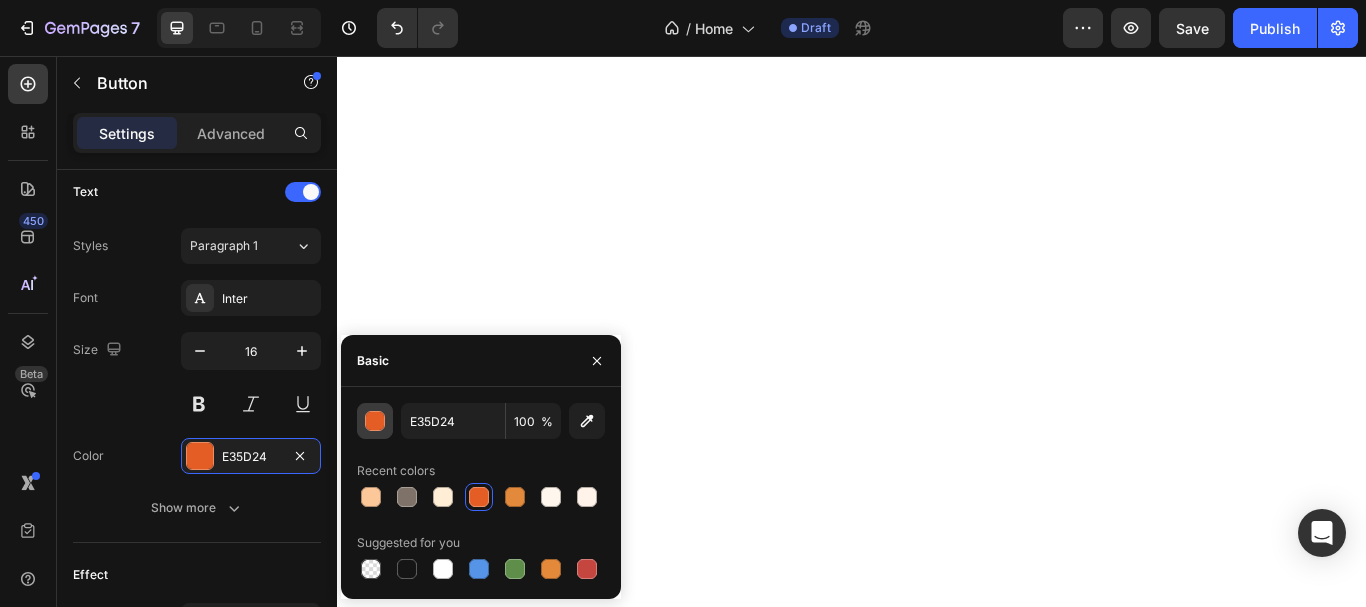 click at bounding box center (376, 422) 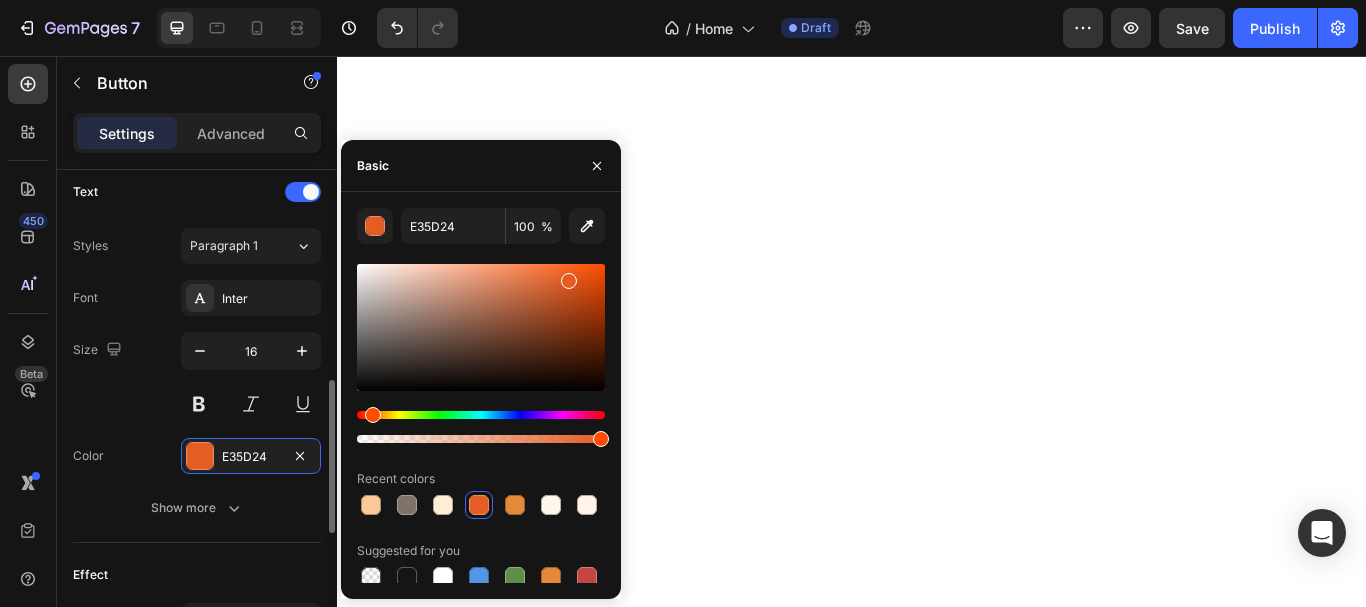 click on "450 Beta Sections(18) Elements(83) Section Element Hero Section Product Detail Brands Trusted Badges Guarantee Product Breakdown How to use Testimonials Compare Bundle FAQs Social Proof Brand Story Product List Collection Blog List Contact Sticky Add to Cart Custom Footer Browse Library 450 Layout
Row
Row
Row
Row Text
Heading
Text Block Button
Button
Button Media
Image
Image
Video" 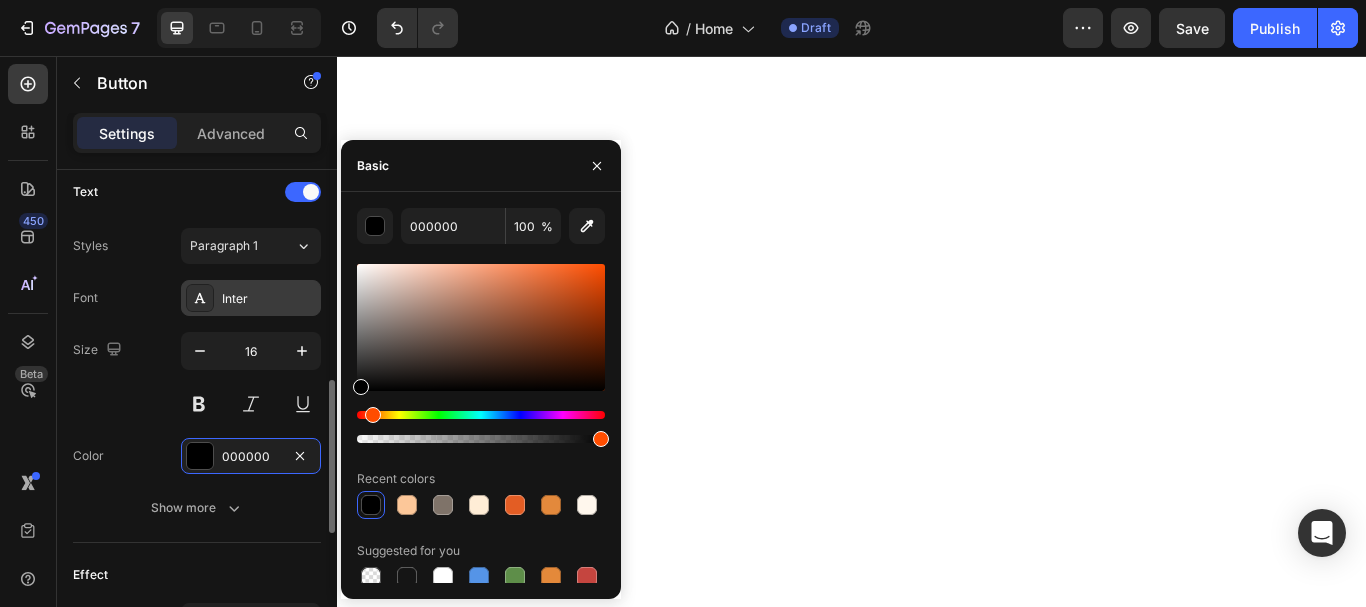 click on "Inter" at bounding box center (269, 299) 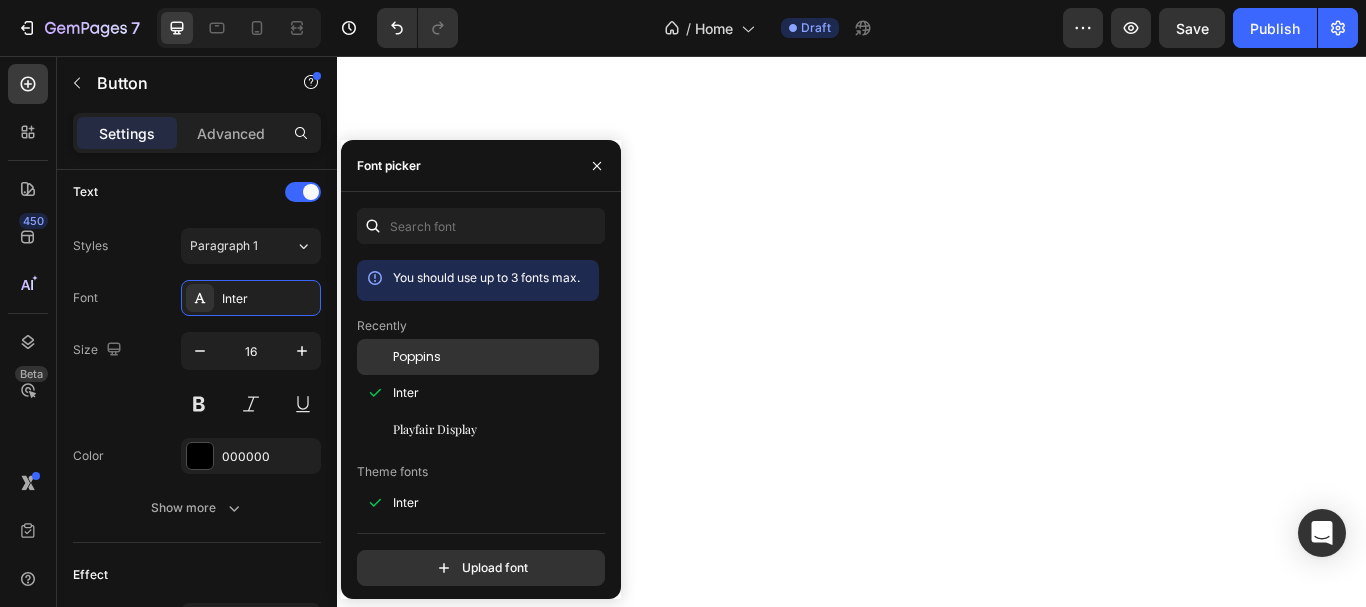 click on "Poppins" 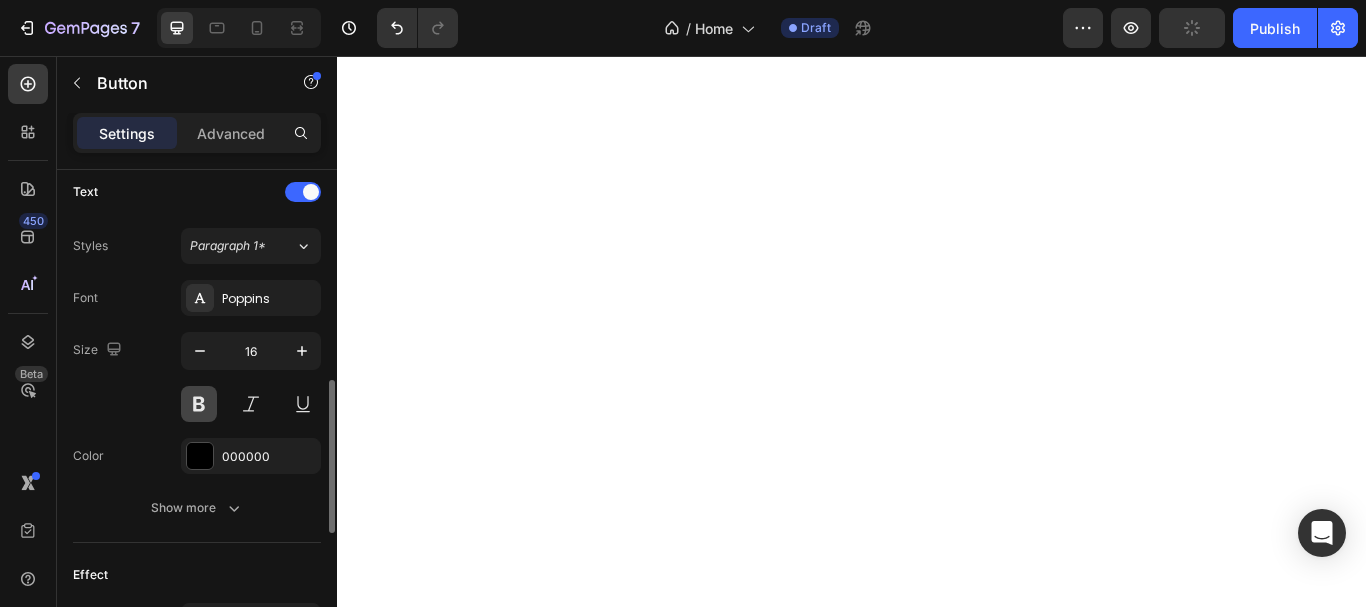 click at bounding box center [199, 404] 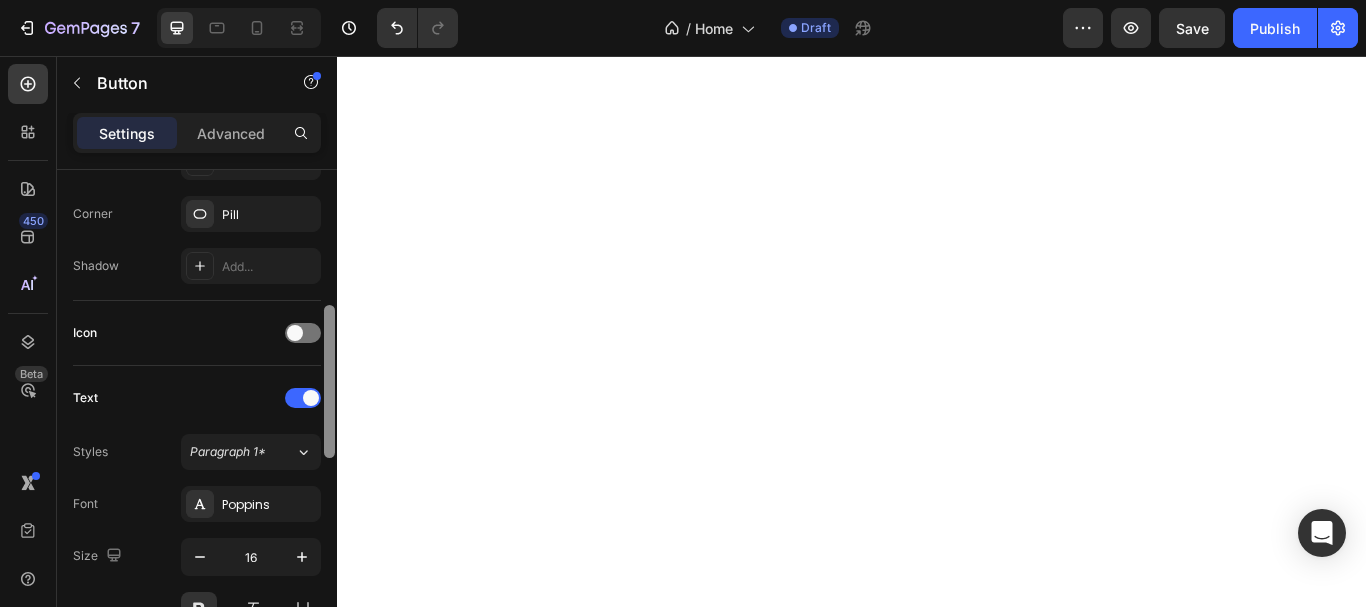 scroll, scrollTop: 459, scrollLeft: 0, axis: vertical 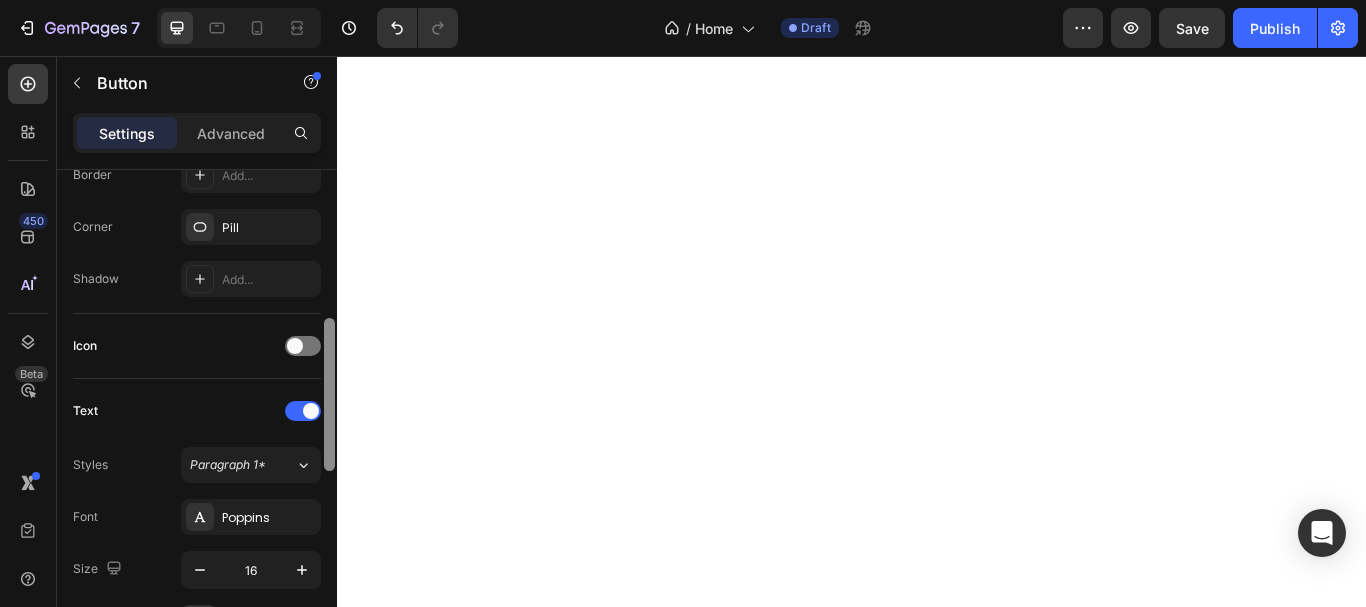 drag, startPoint x: 331, startPoint y: 424, endPoint x: 311, endPoint y: 356, distance: 70.88018 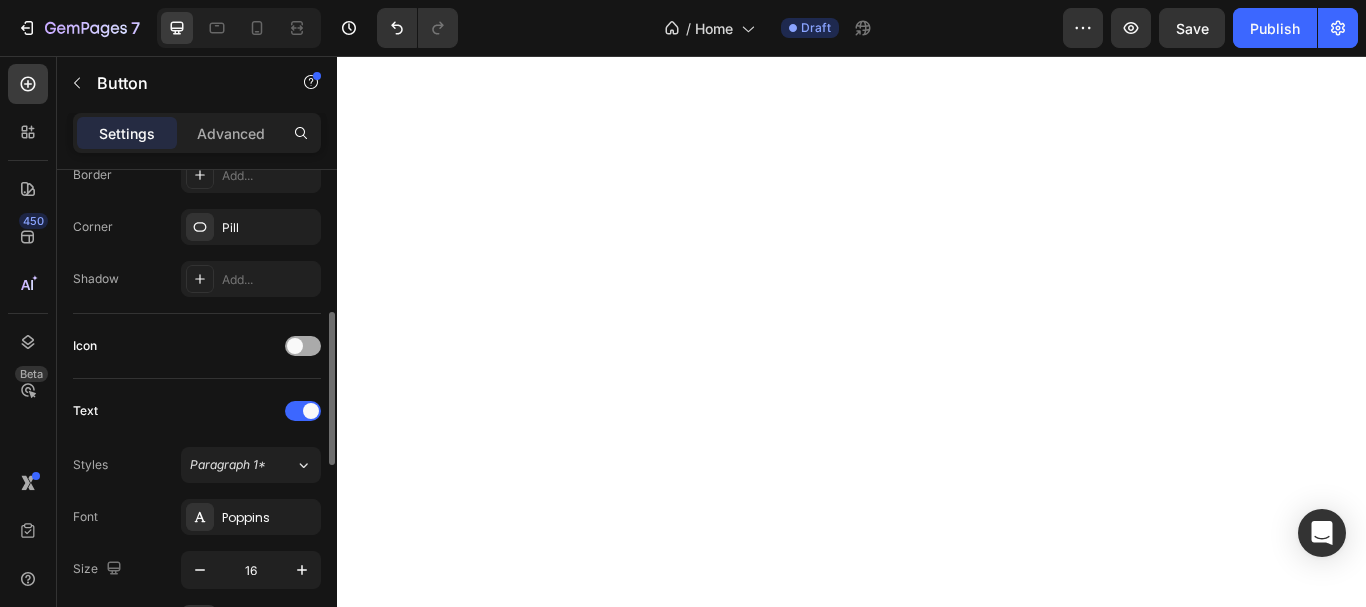 click at bounding box center [303, 346] 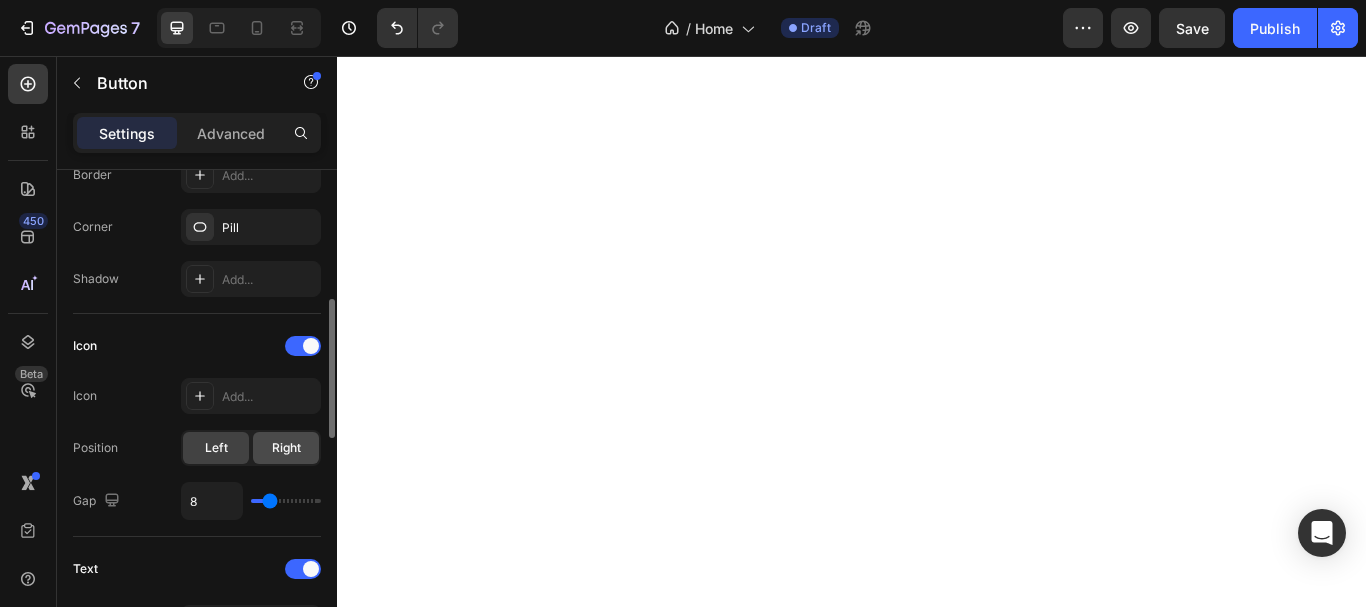 click on "Right" 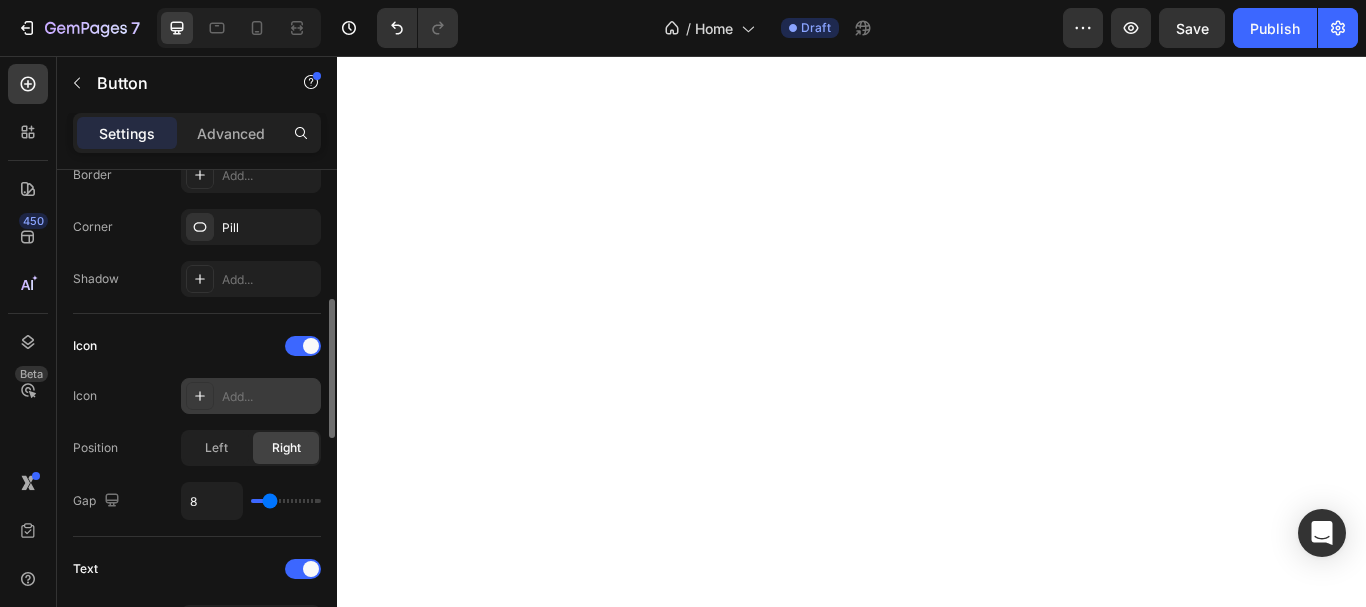 click on "Add..." at bounding box center [251, 396] 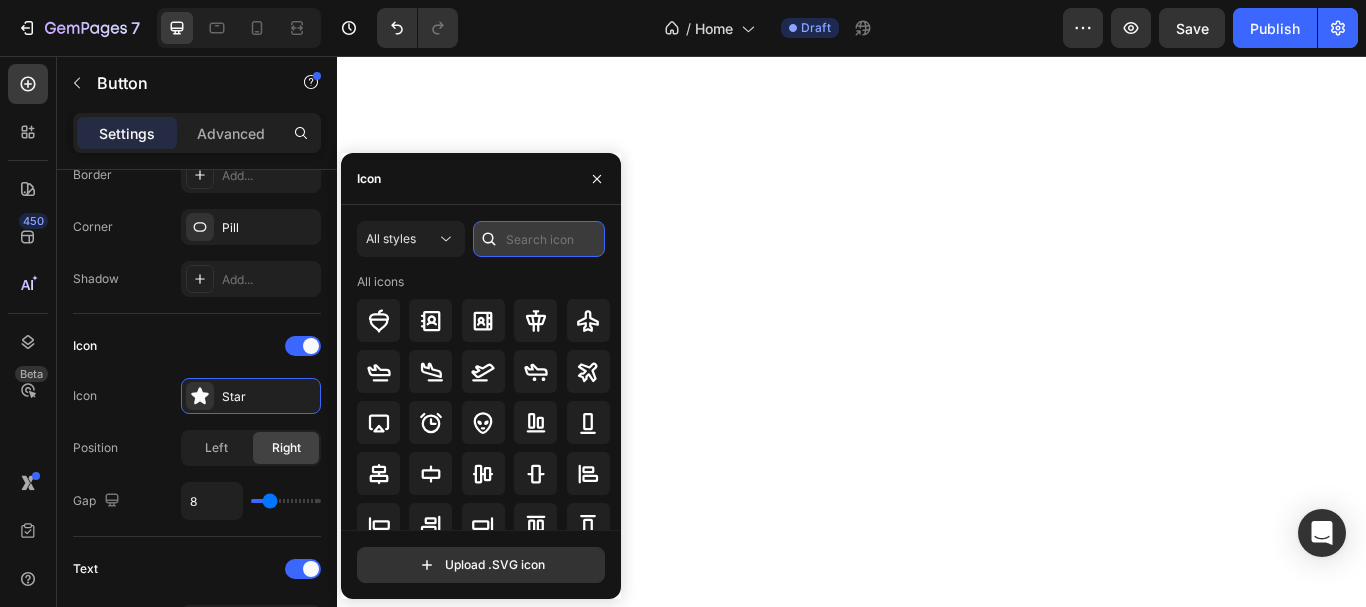 click at bounding box center [539, 239] 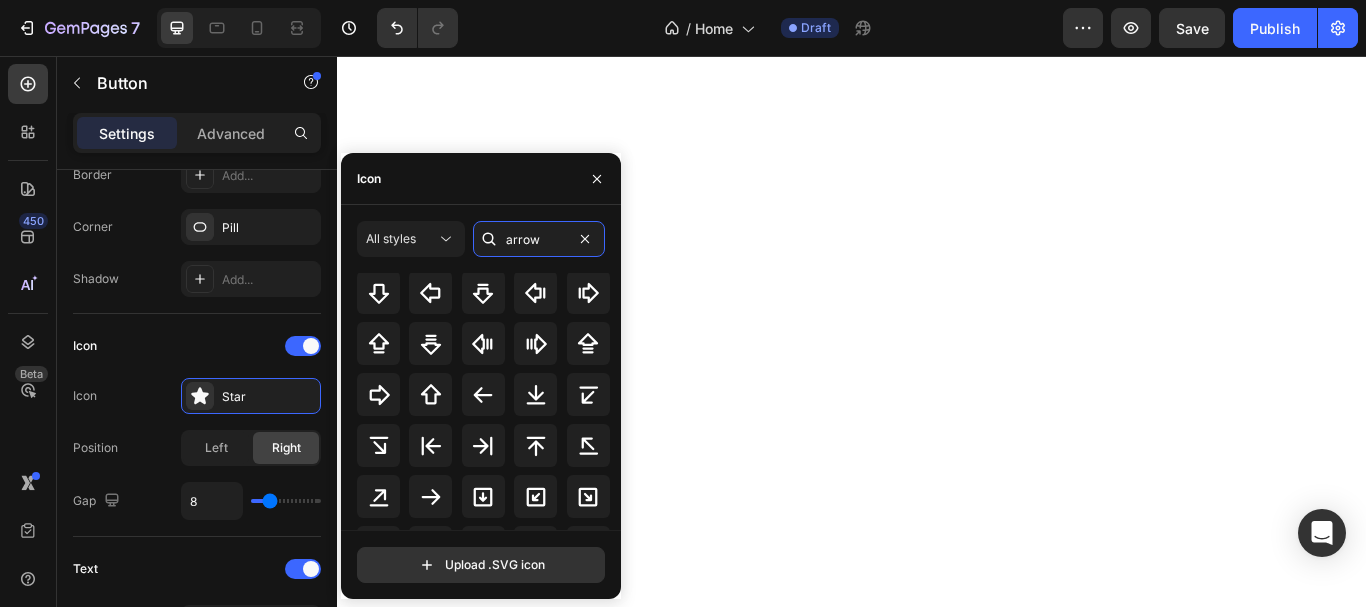 scroll, scrollTop: 372, scrollLeft: 0, axis: vertical 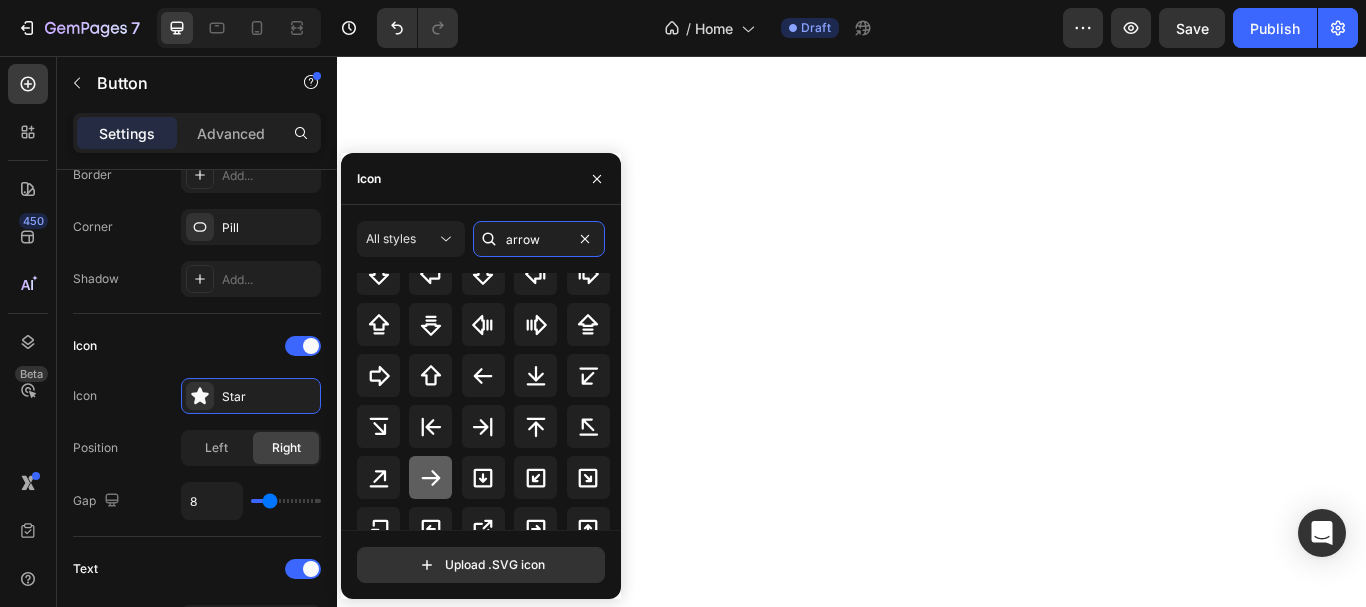 type on "arrow" 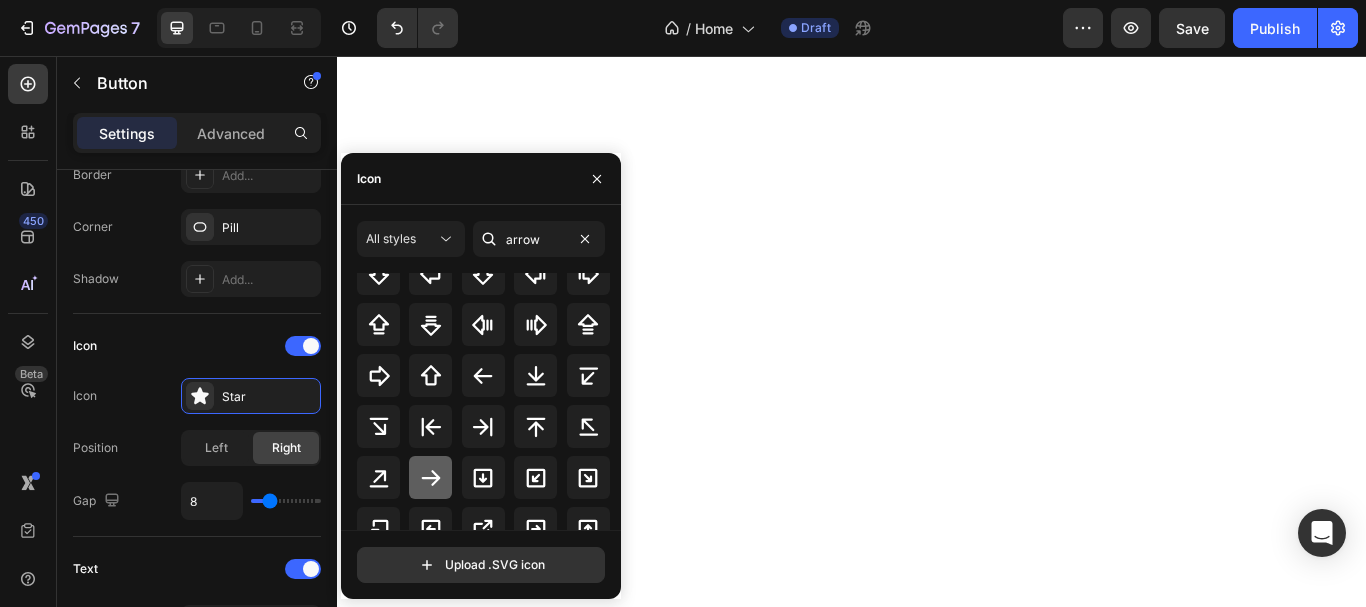 click 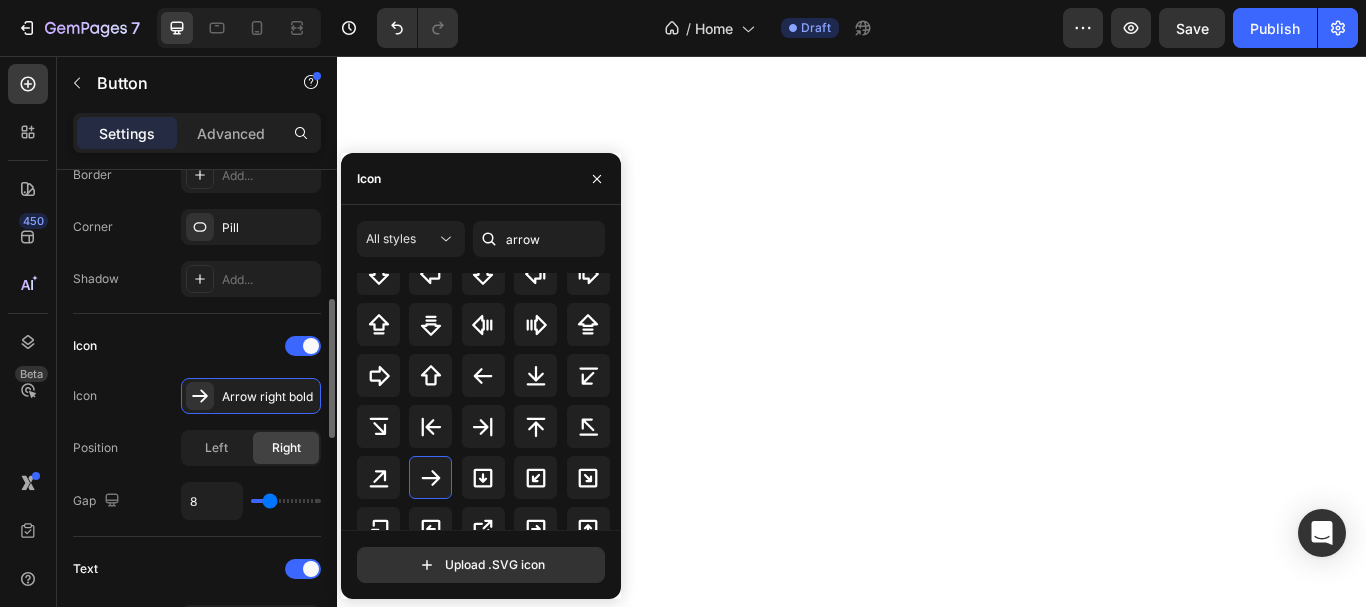click on "Icon Icon
Arrow right bold Position Left Right Gap 8" 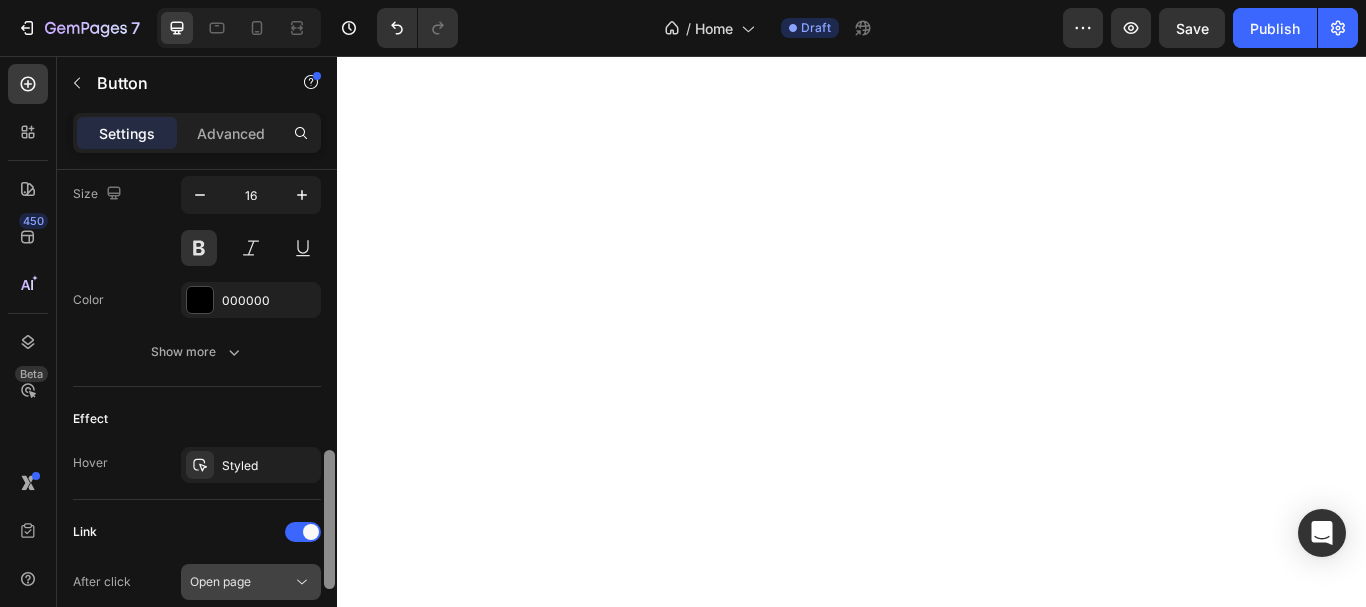 drag, startPoint x: 329, startPoint y: 413, endPoint x: 270, endPoint y: 568, distance: 165.84933 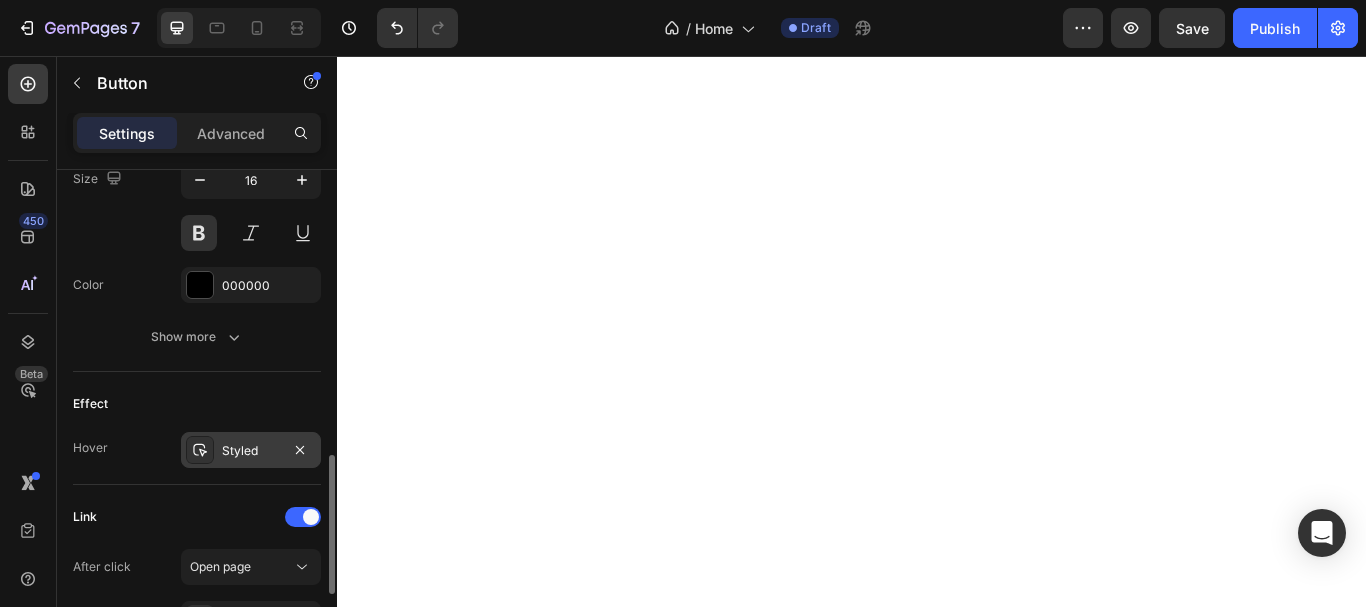 click on "Styled" at bounding box center (251, 450) 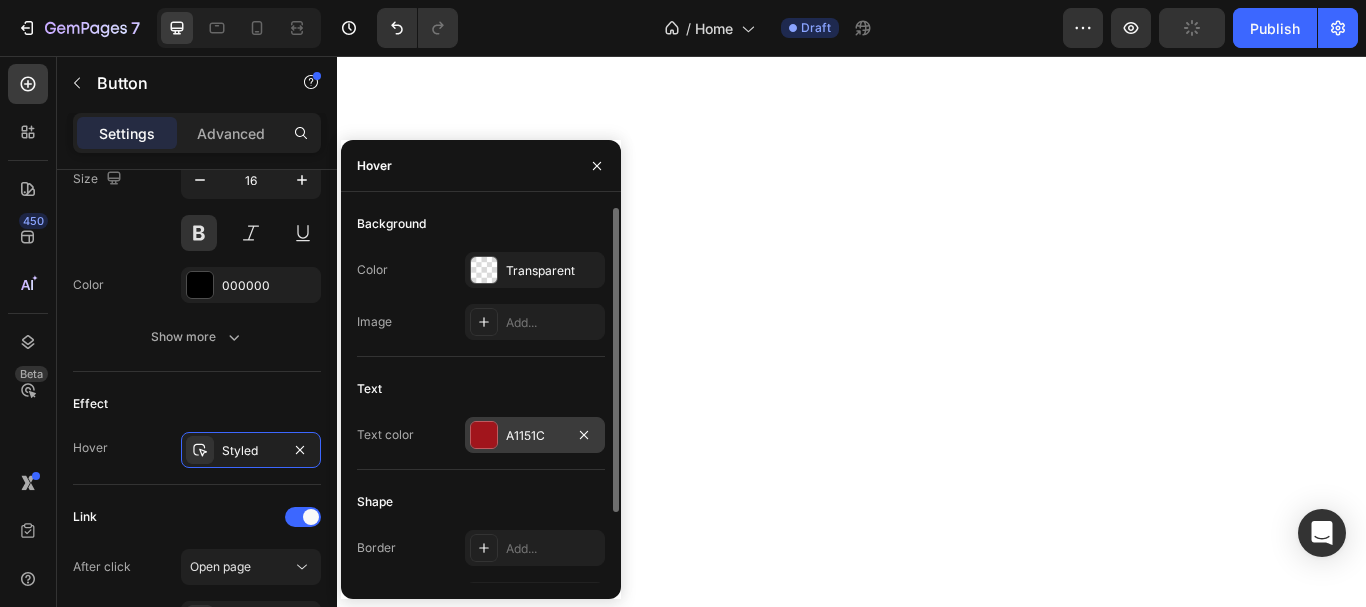 click at bounding box center [484, 435] 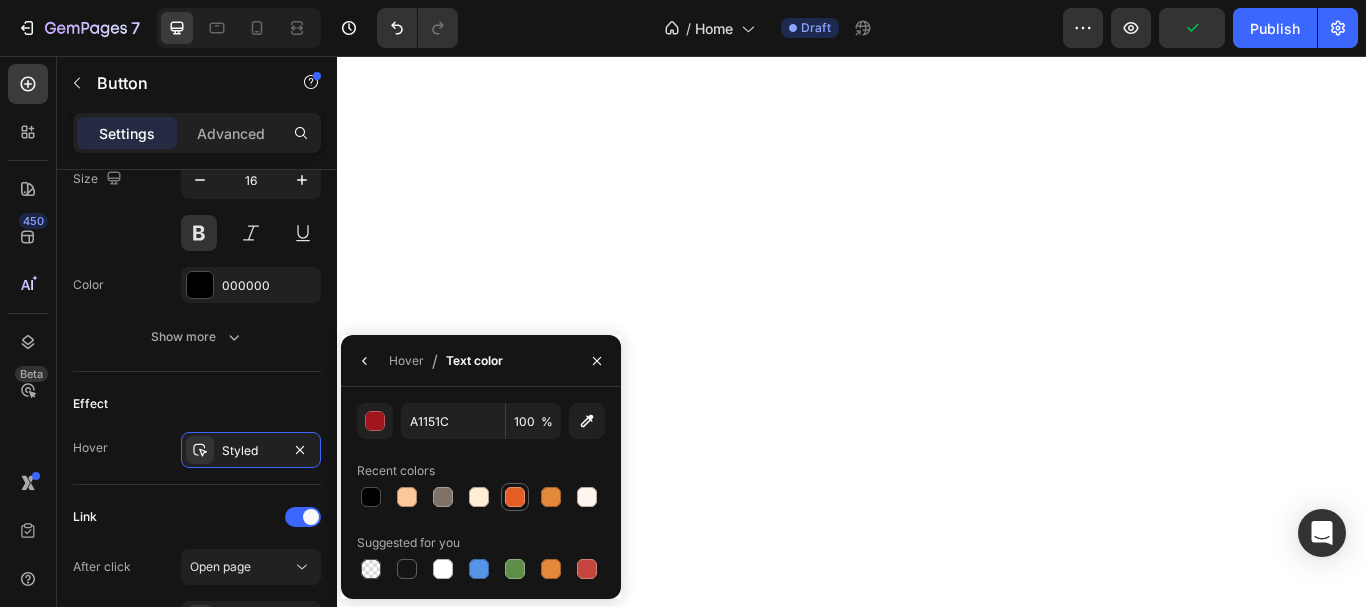 click at bounding box center [515, 497] 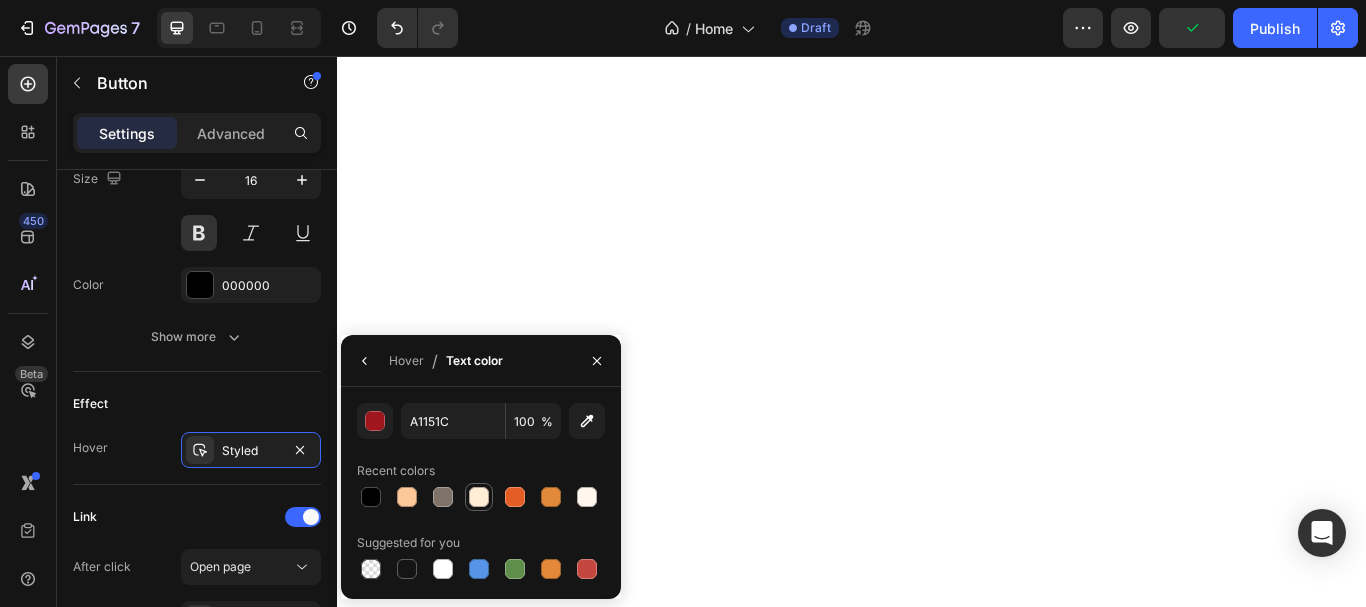 type on "E35D24" 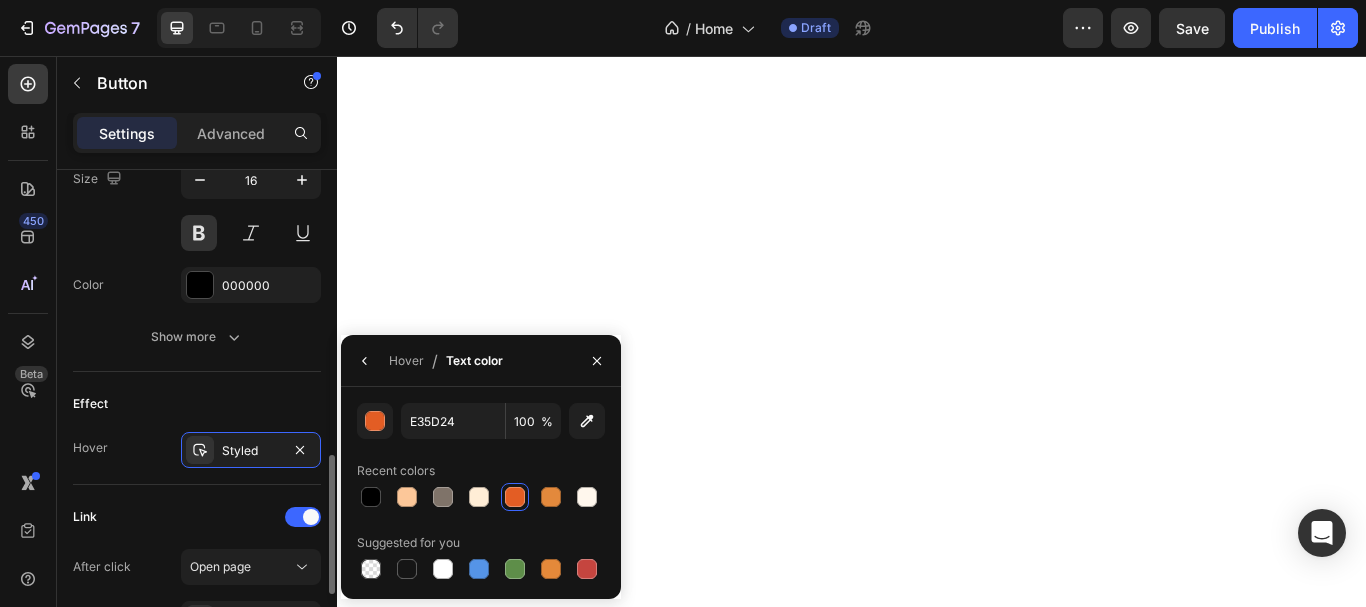 click on "Effect Hover Styled" 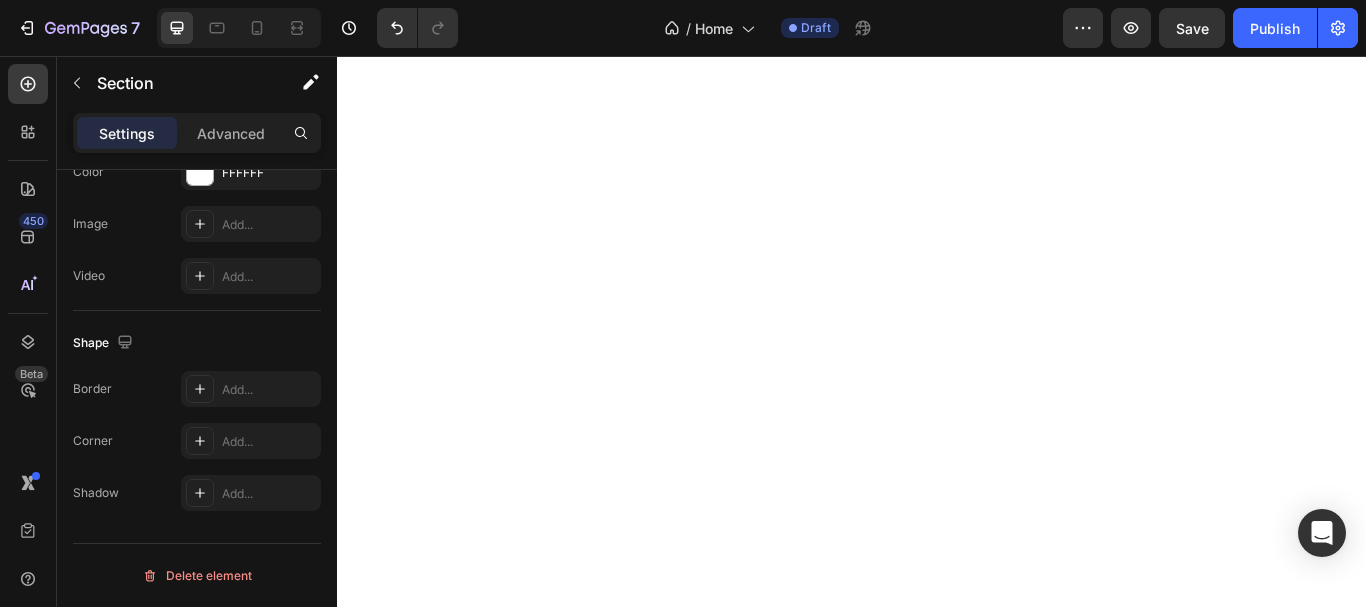 scroll, scrollTop: 0, scrollLeft: 0, axis: both 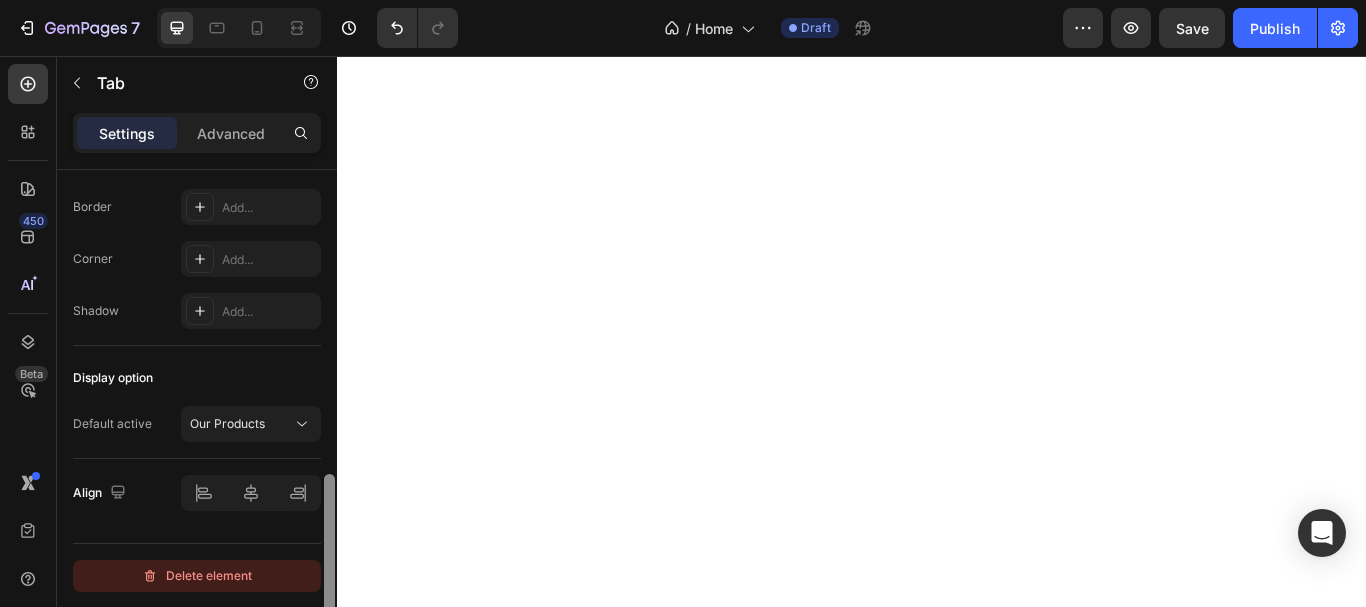 drag, startPoint x: 330, startPoint y: 225, endPoint x: 208, endPoint y: 575, distance: 370.65347 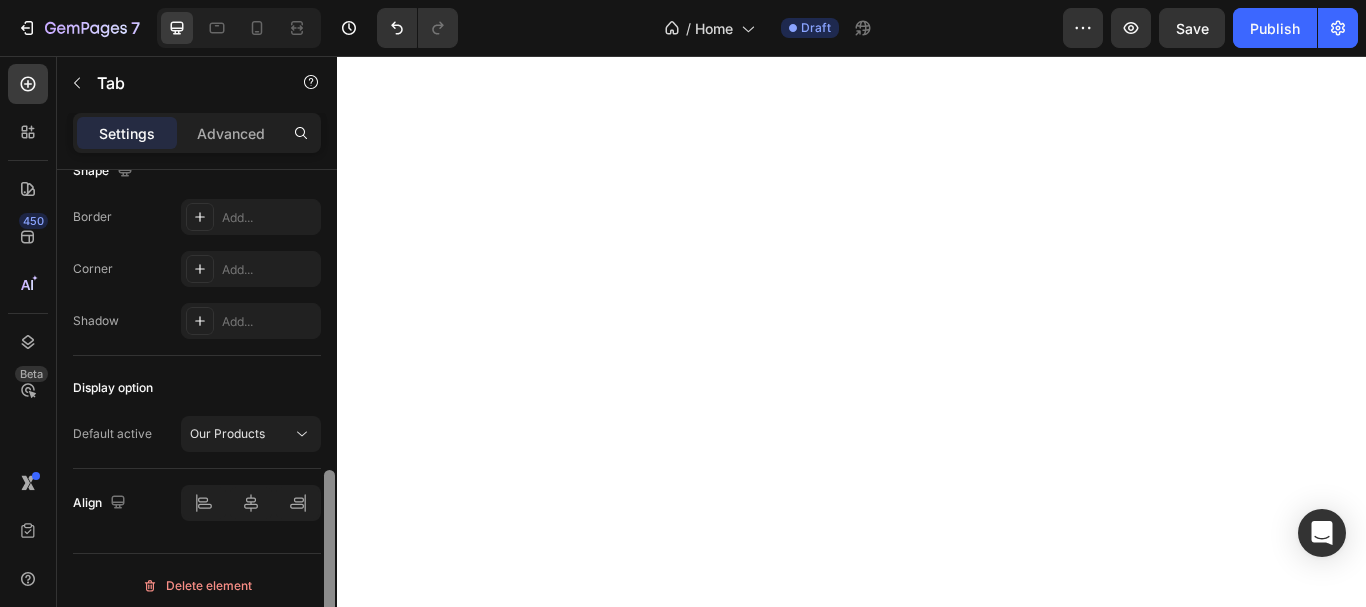 drag, startPoint x: 324, startPoint y: 530, endPoint x: 313, endPoint y: 514, distance: 19.416489 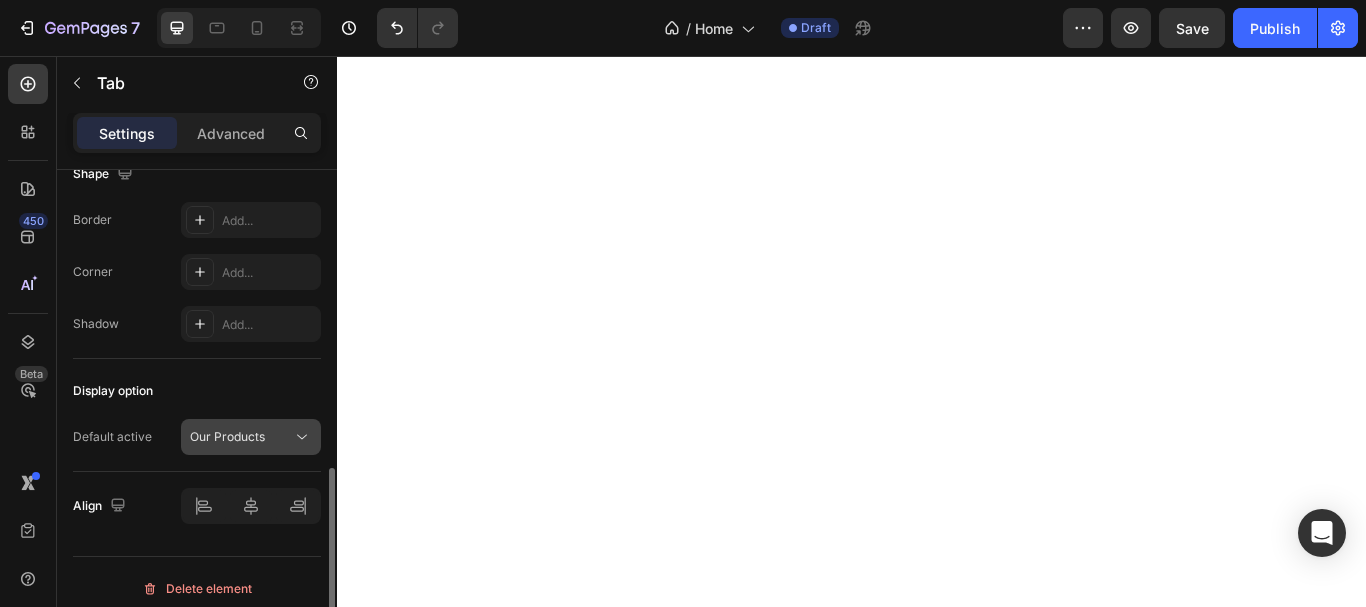 click 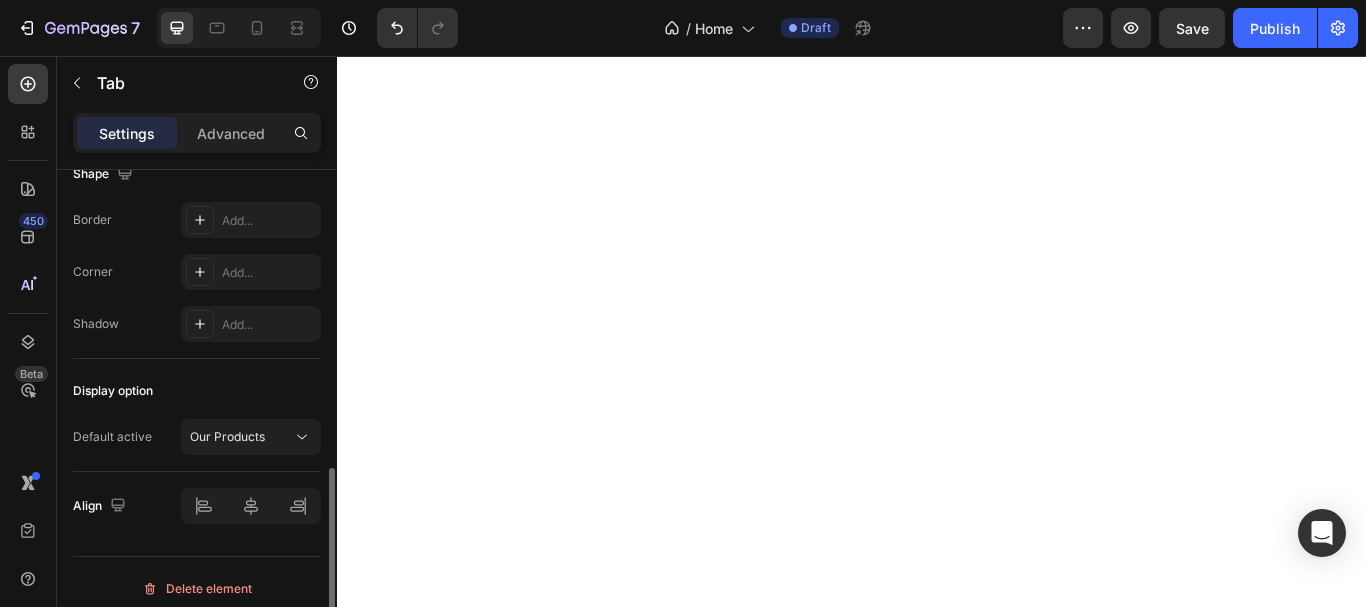 click on "Display option" at bounding box center [197, 391] 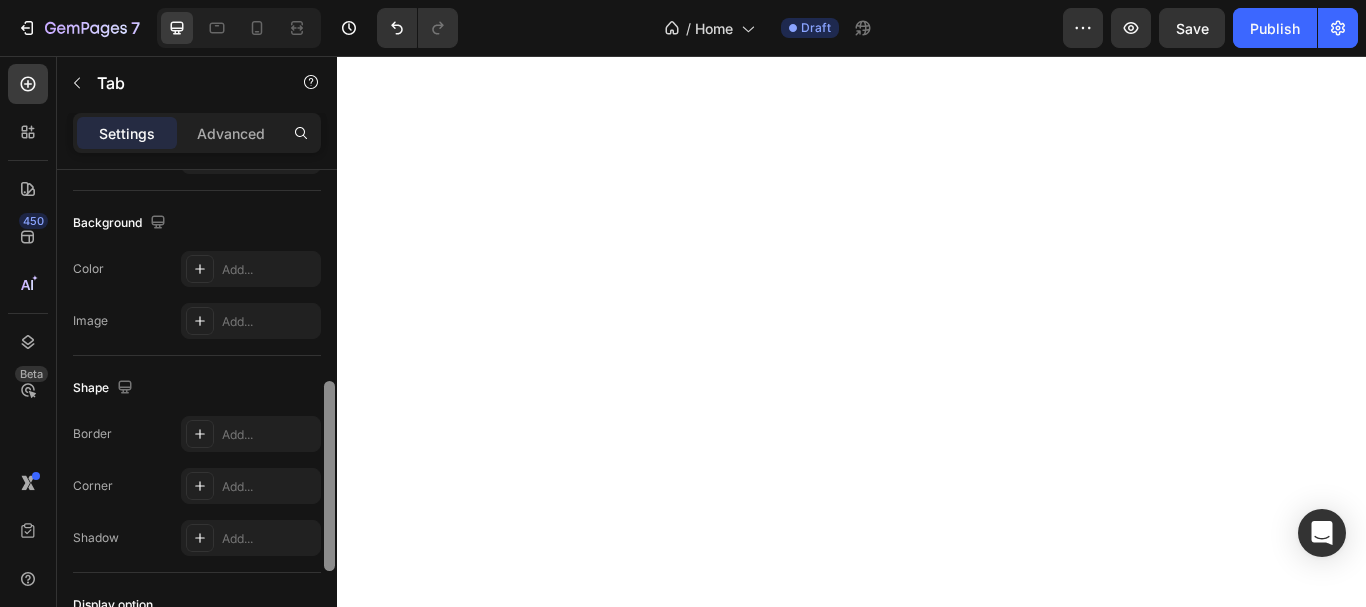 scroll, scrollTop: 555, scrollLeft: 0, axis: vertical 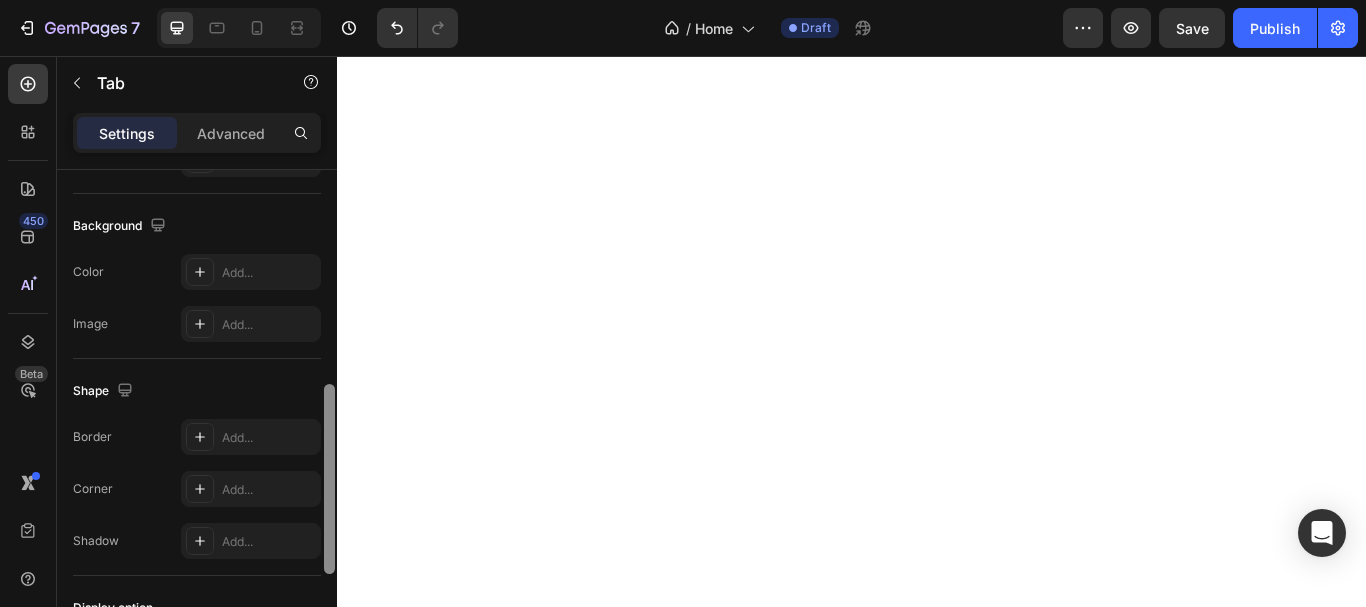 drag, startPoint x: 326, startPoint y: 479, endPoint x: 313, endPoint y: 395, distance: 85 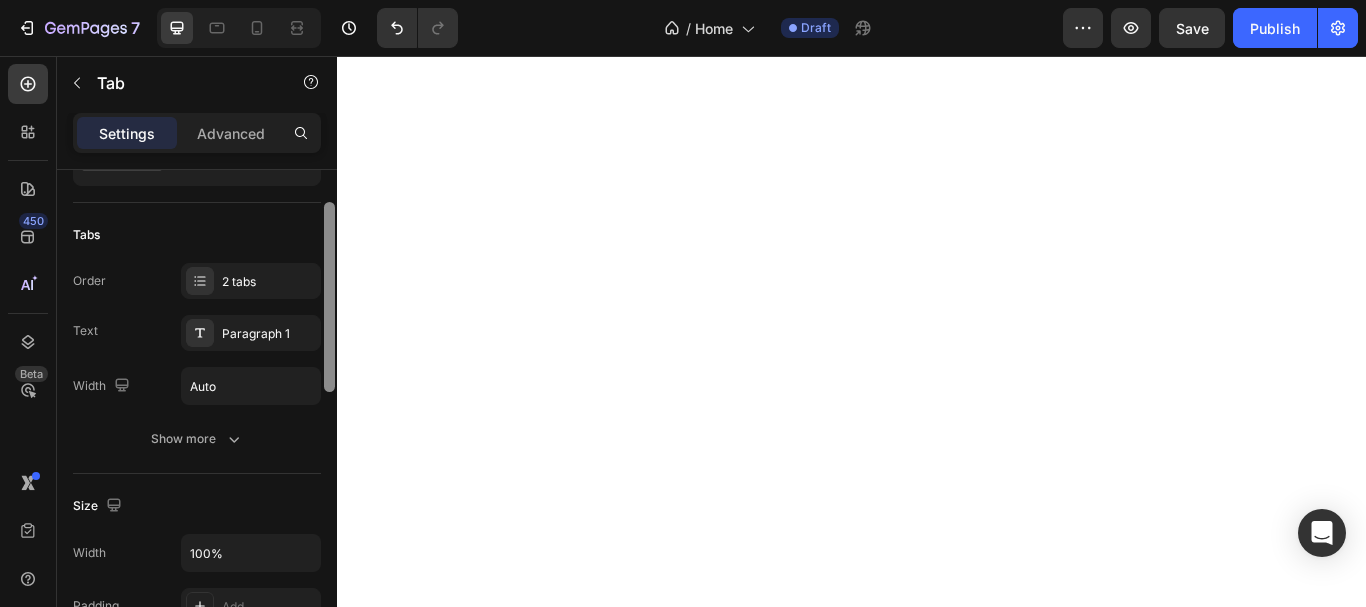 scroll, scrollTop: 101, scrollLeft: 0, axis: vertical 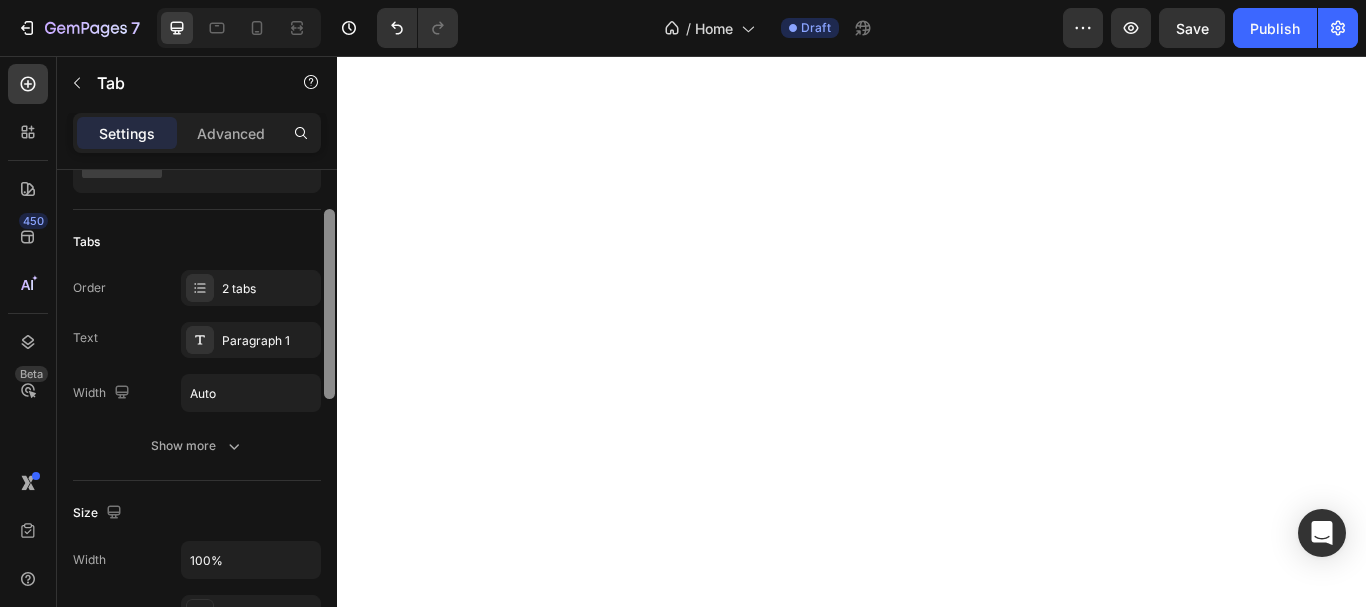 drag, startPoint x: 330, startPoint y: 418, endPoint x: 314, endPoint y: 242, distance: 176.72577 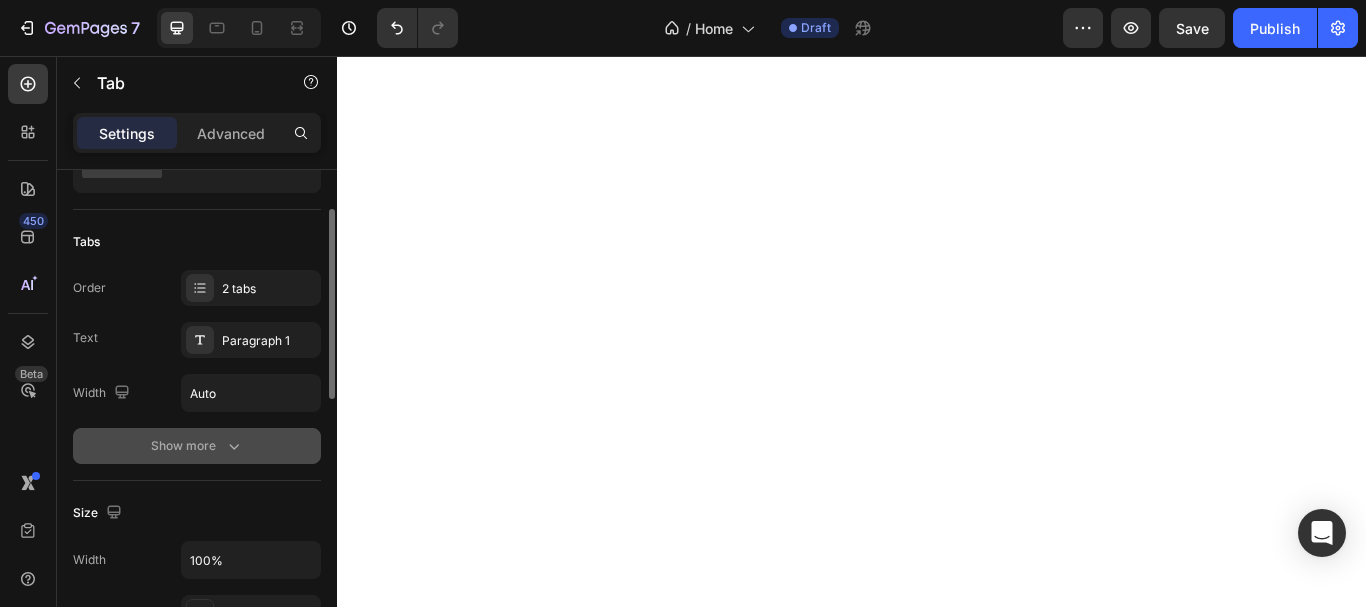 click 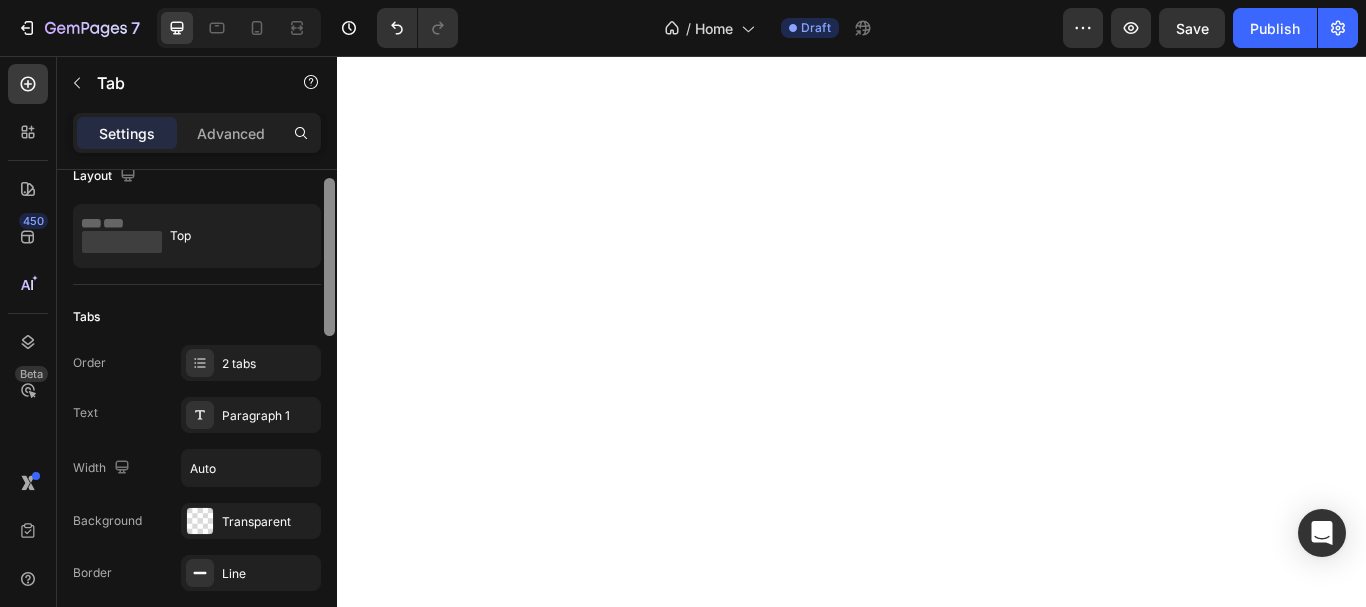 scroll, scrollTop: 0, scrollLeft: 0, axis: both 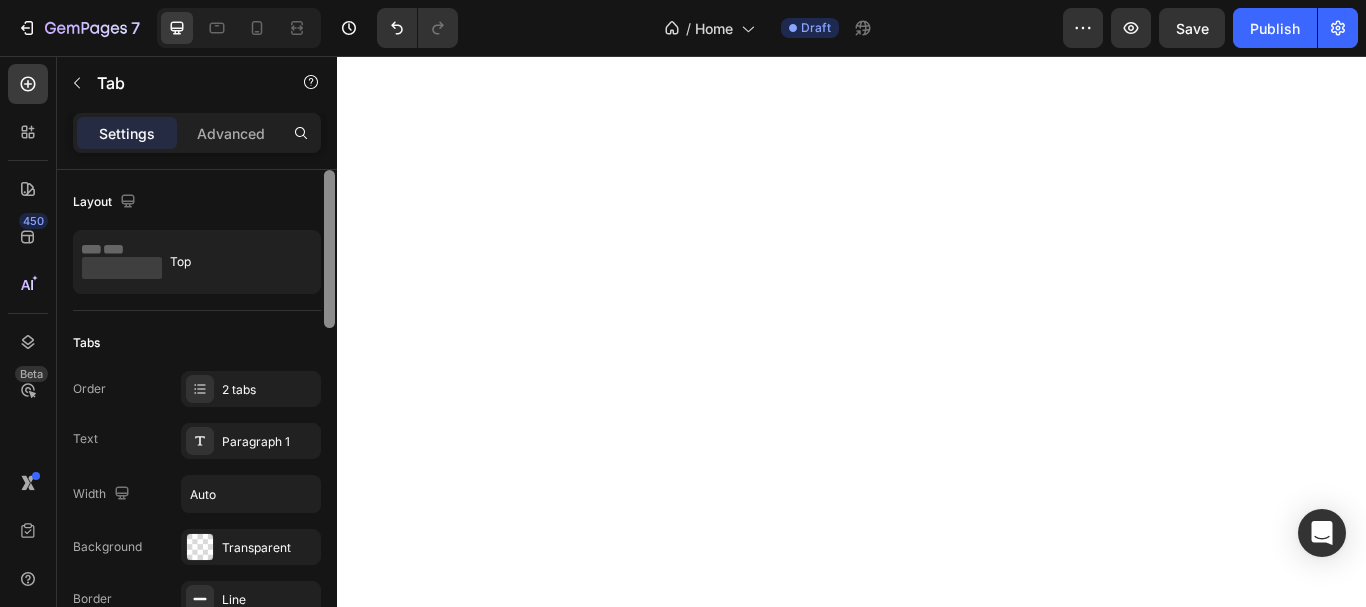 drag, startPoint x: 333, startPoint y: 317, endPoint x: 321, endPoint y: 265, distance: 53.366657 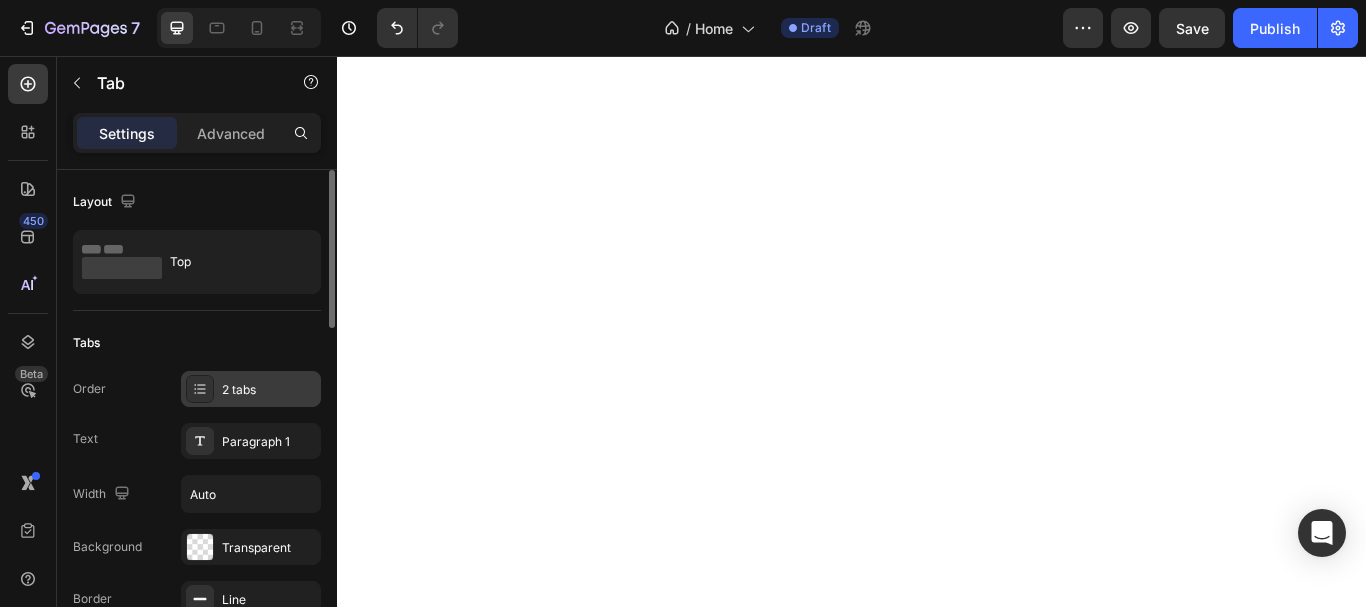 click on "2 tabs" at bounding box center (269, 390) 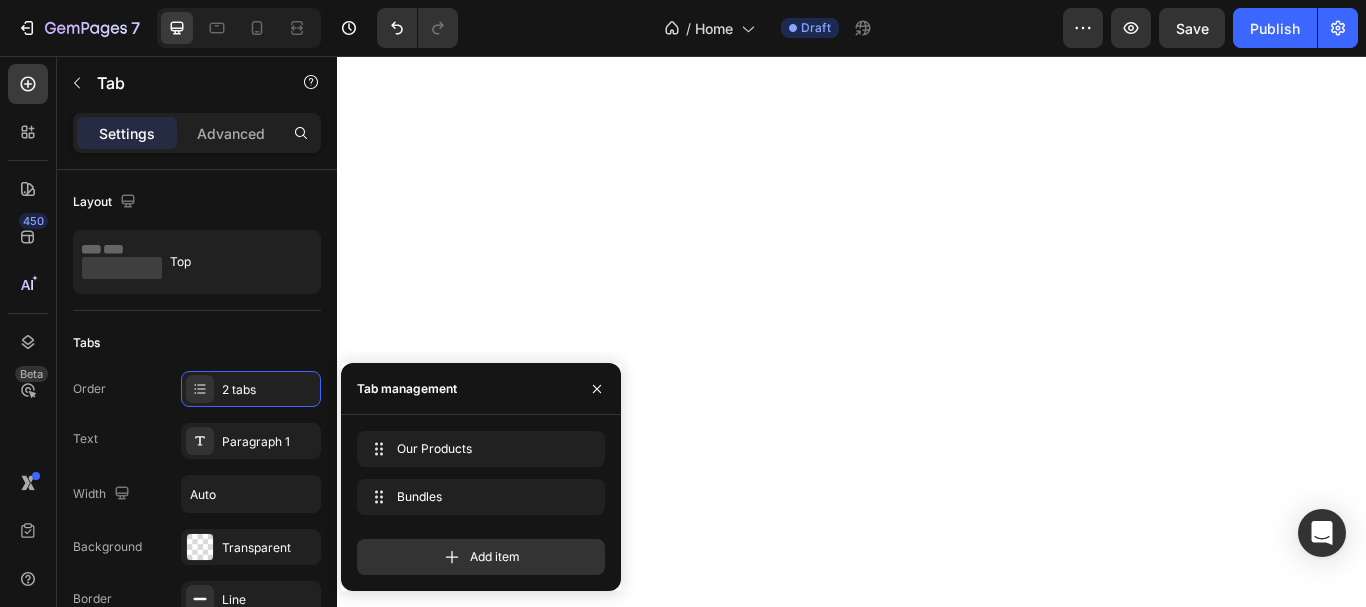 click on "Layout Top" 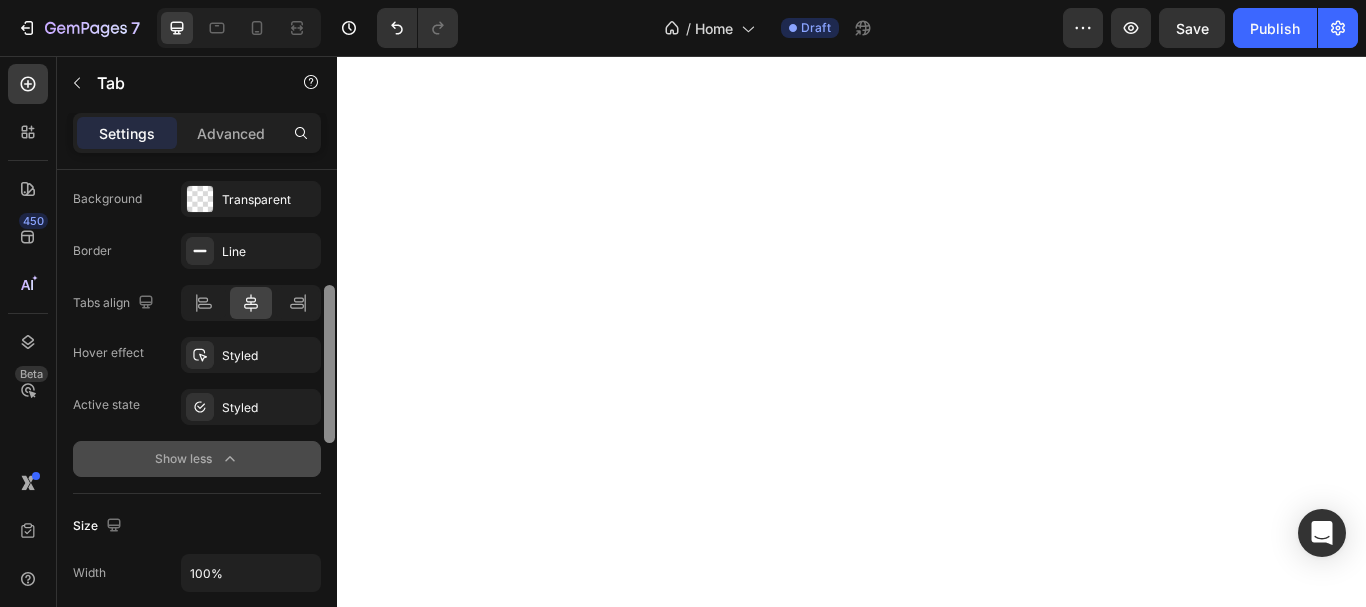 scroll, scrollTop: 351, scrollLeft: 0, axis: vertical 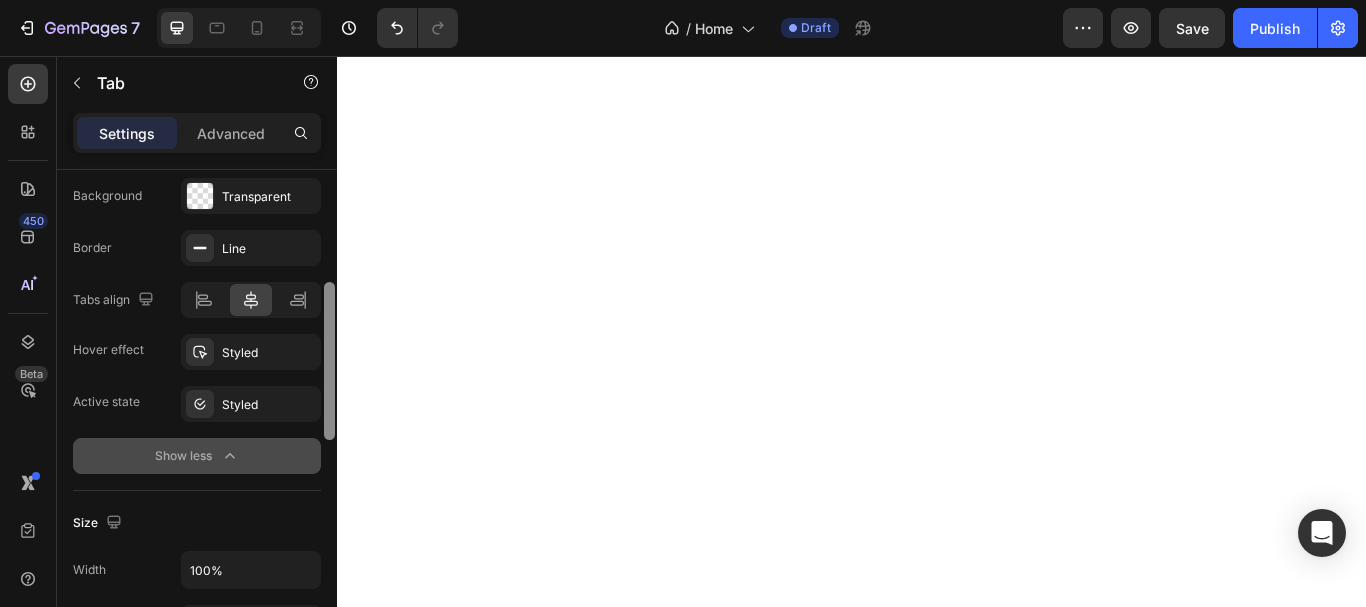 drag, startPoint x: 327, startPoint y: 271, endPoint x: 294, endPoint y: 384, distance: 117.72001 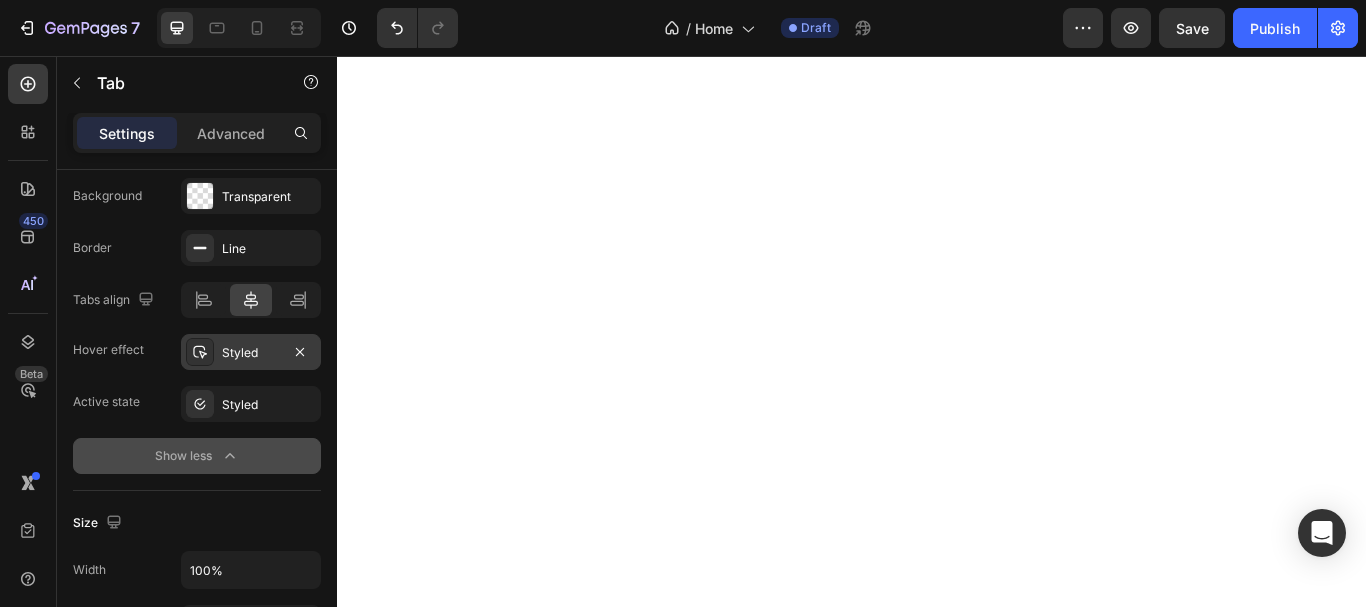 click on "Styled" at bounding box center [251, 353] 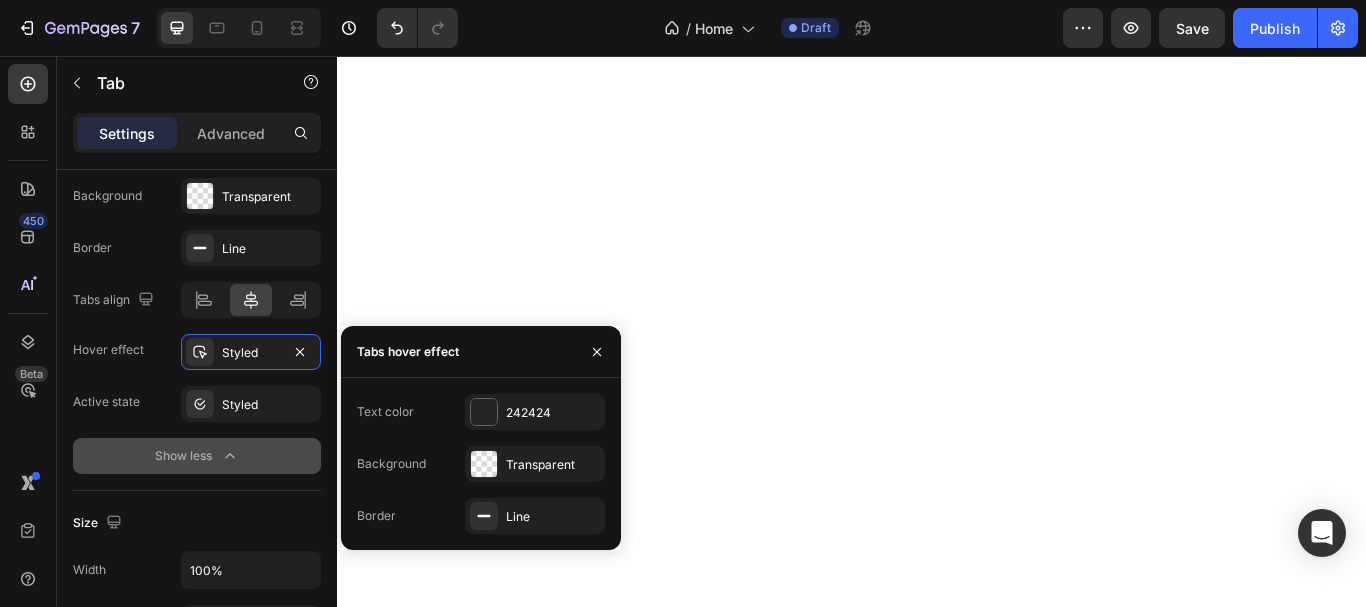 click on "Hover effect" at bounding box center (108, 350) 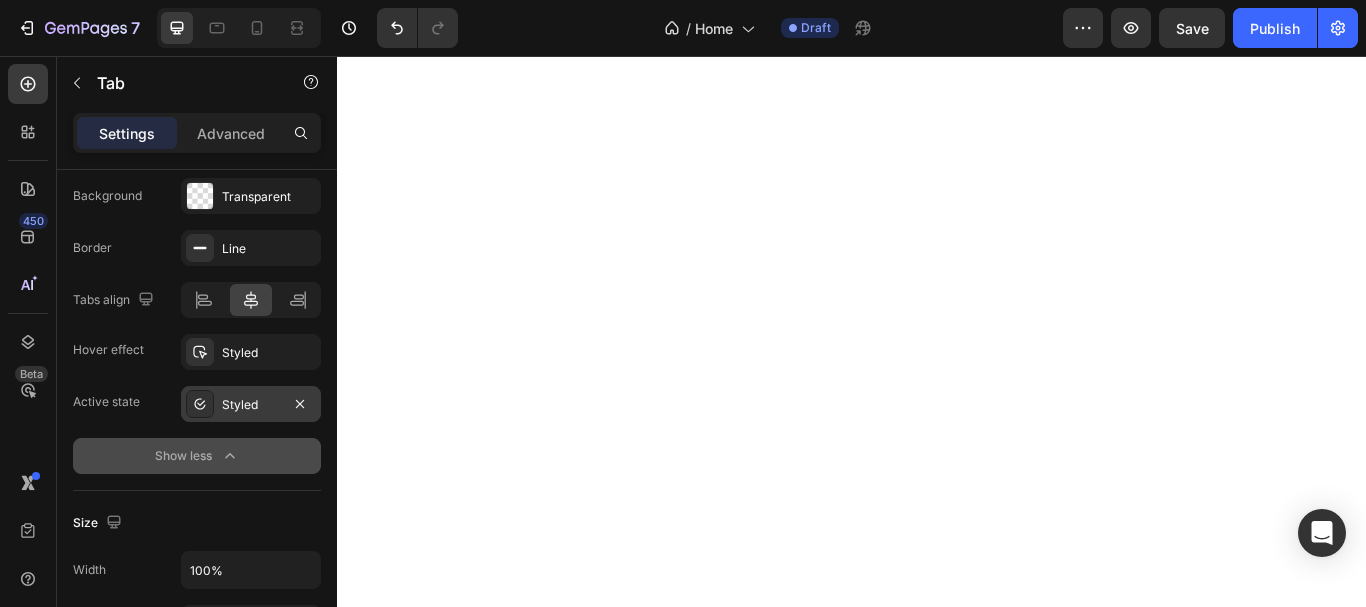 click on "Styled" at bounding box center (251, 405) 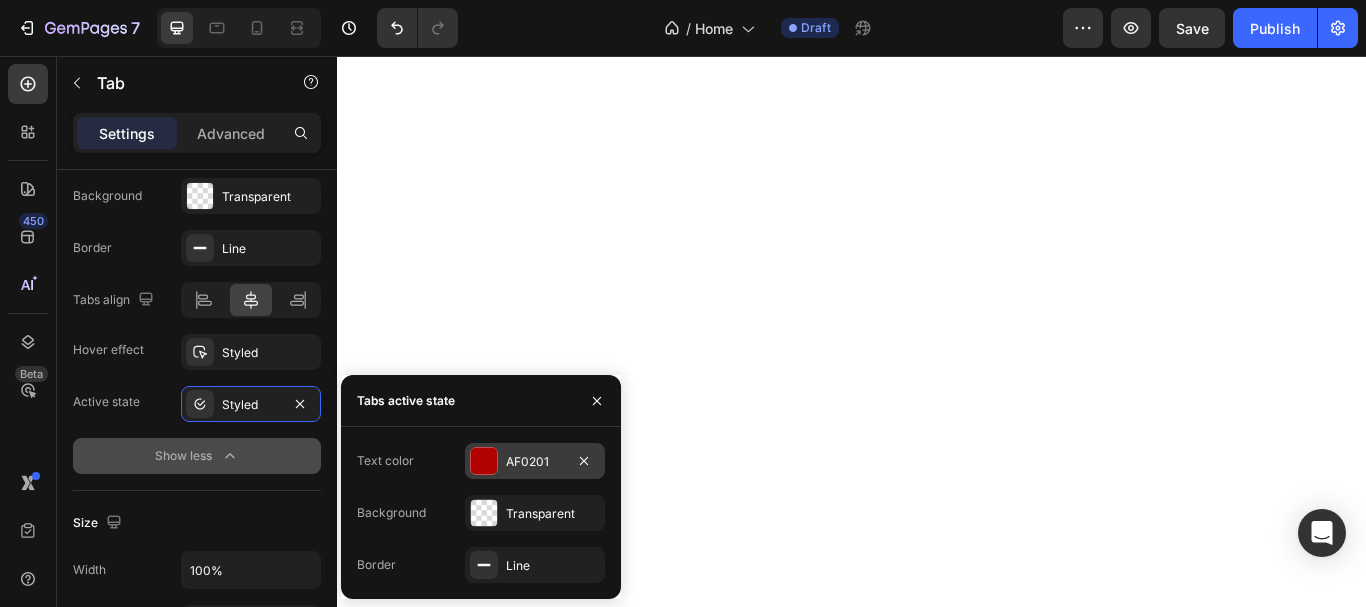click at bounding box center [484, 461] 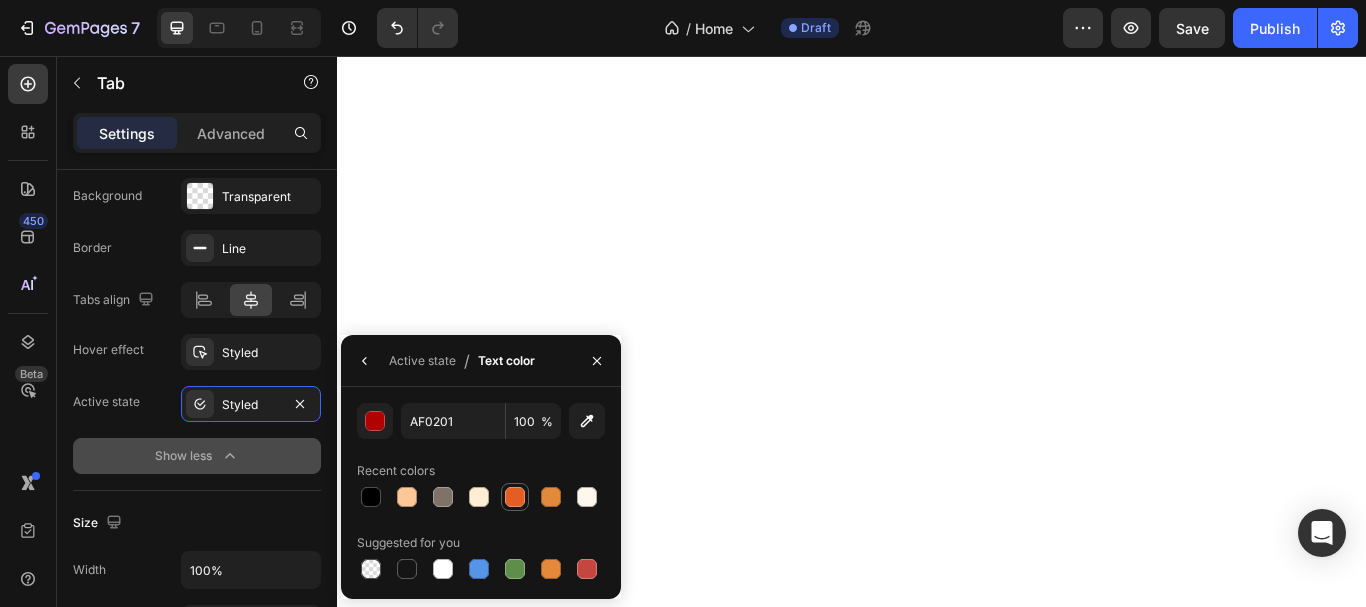 click at bounding box center [515, 497] 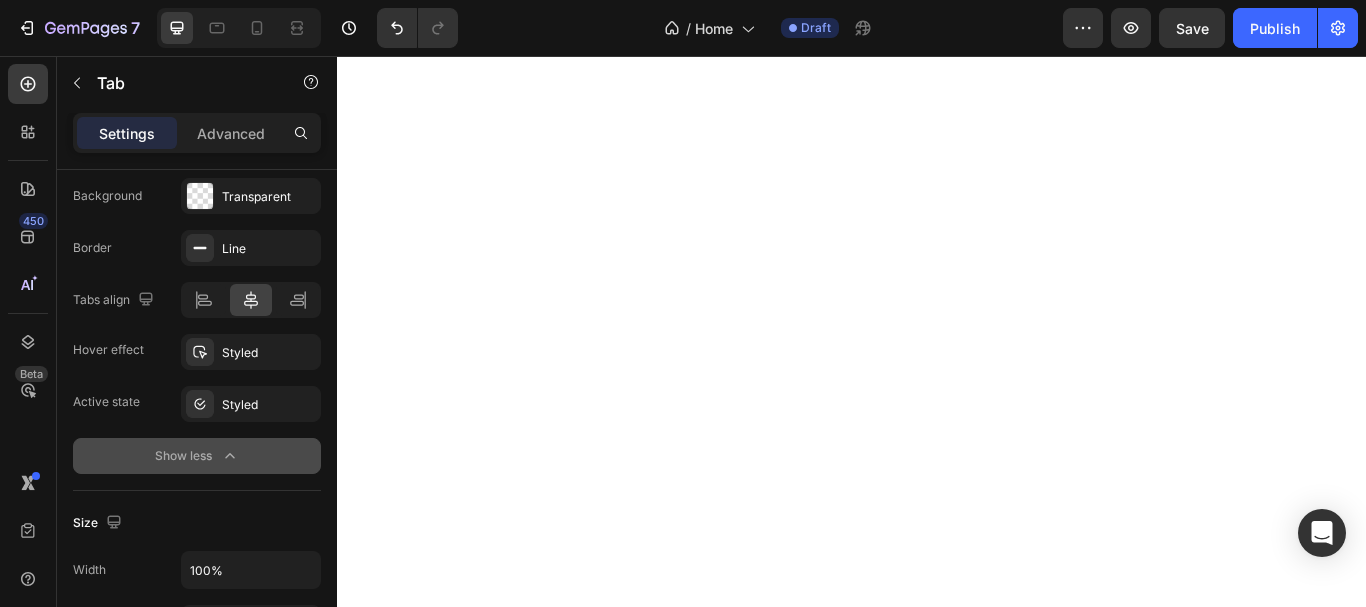 click on "Show less" 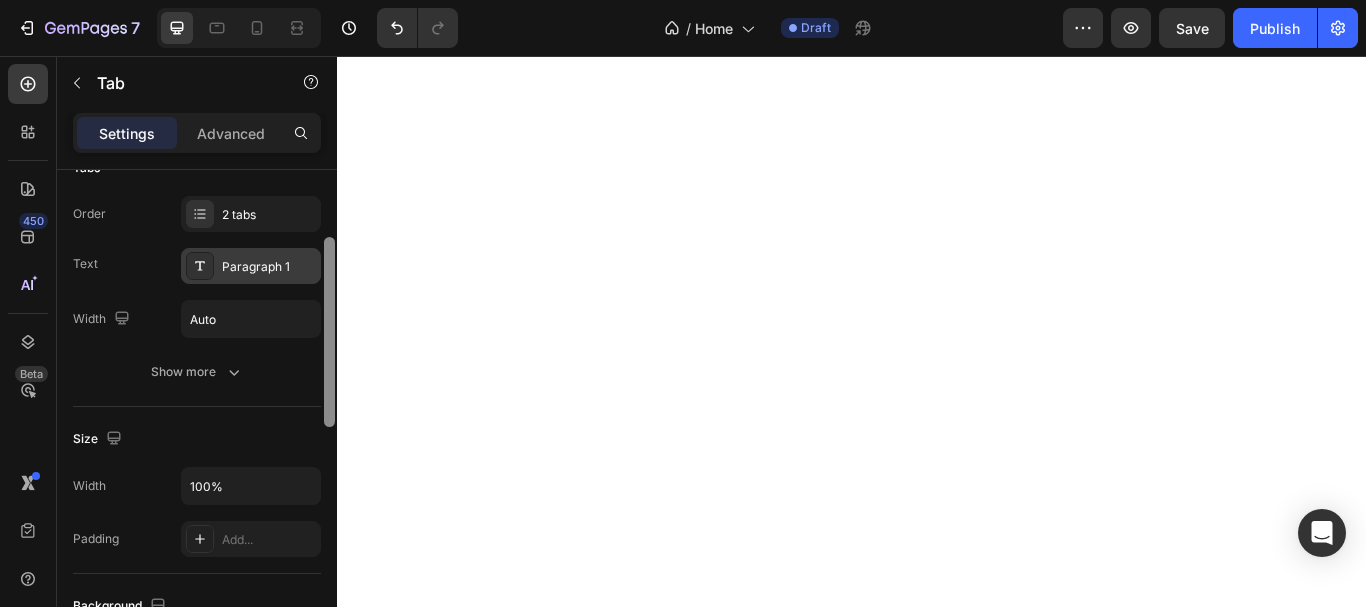 scroll, scrollTop: 170, scrollLeft: 0, axis: vertical 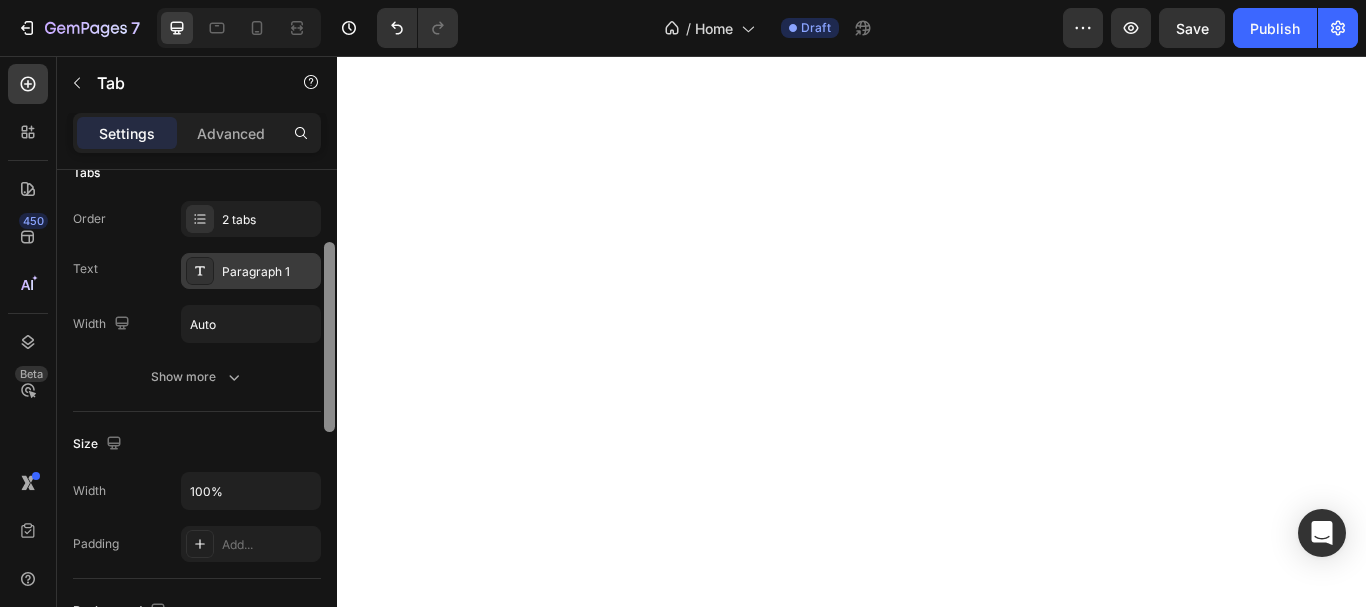 drag, startPoint x: 332, startPoint y: 338, endPoint x: 311, endPoint y: 280, distance: 61.68468 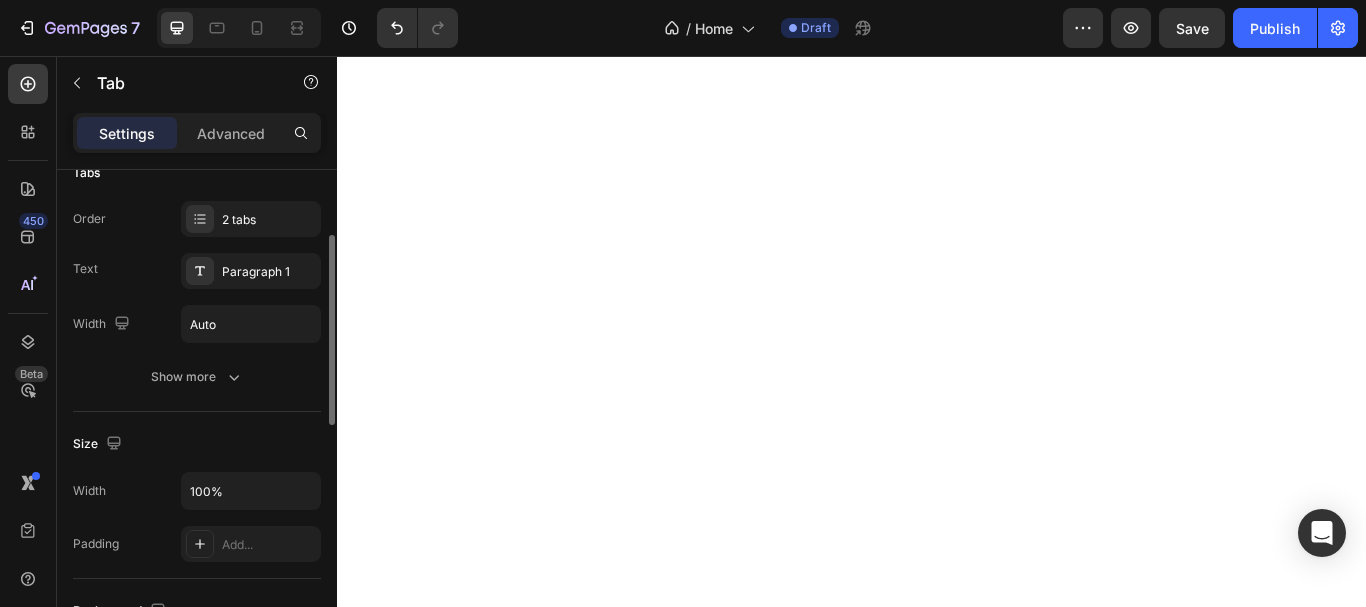 click 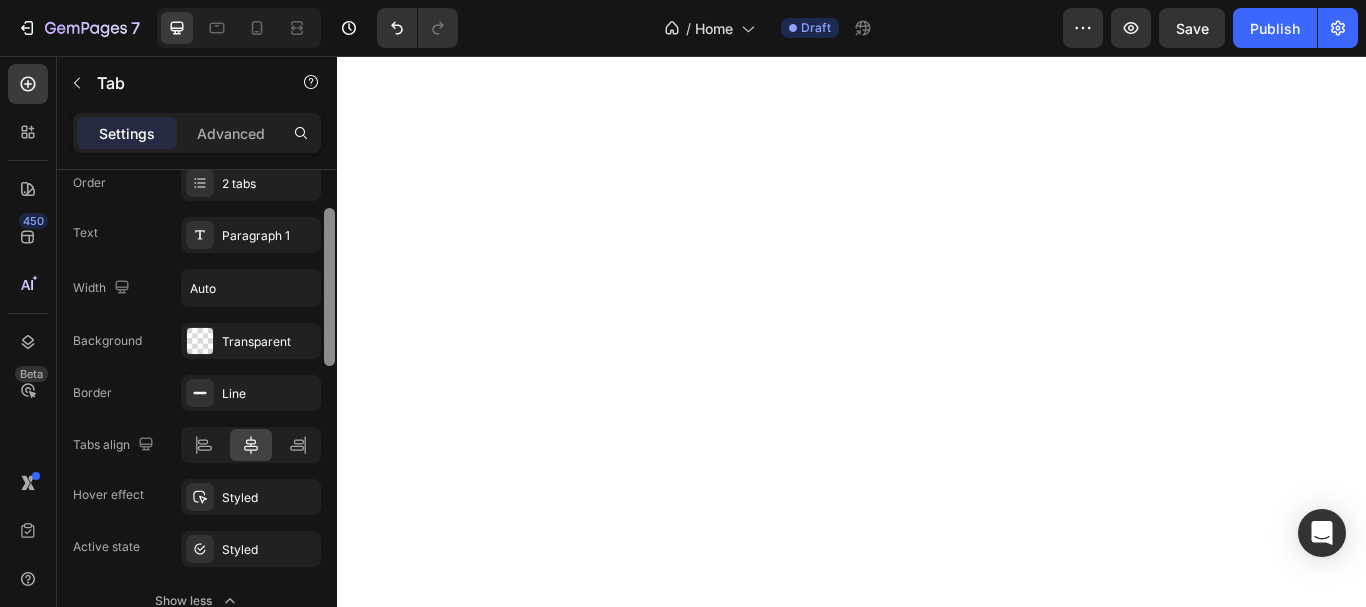 scroll, scrollTop: 245, scrollLeft: 0, axis: vertical 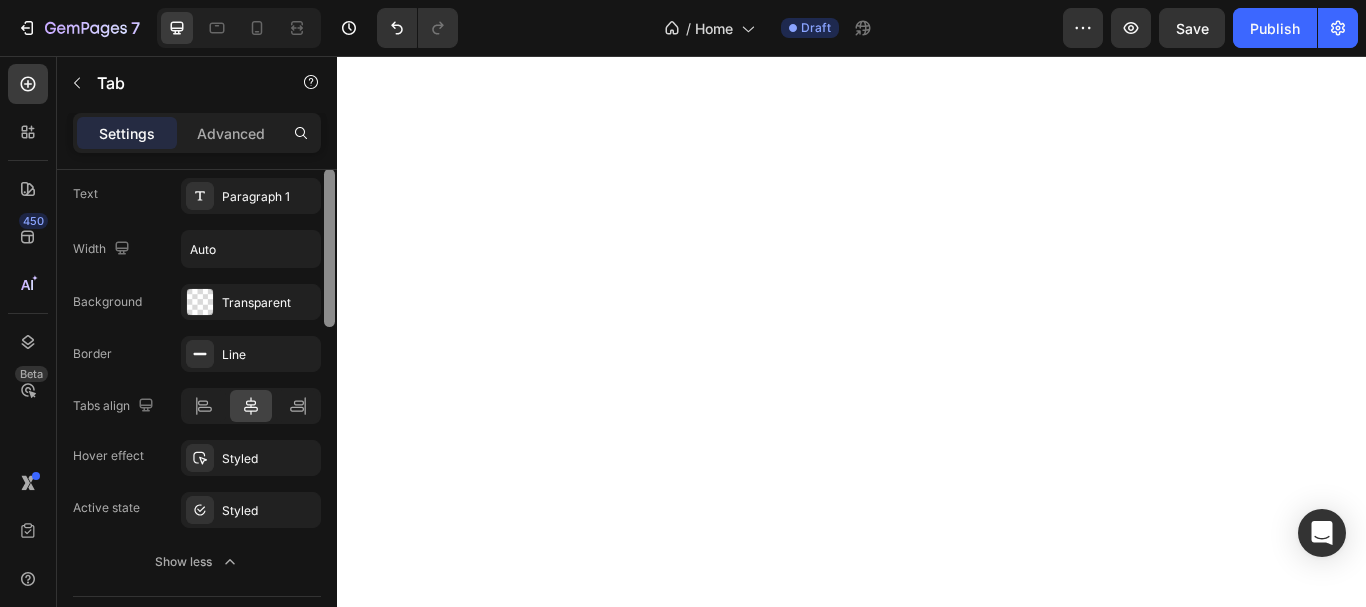 drag, startPoint x: 331, startPoint y: 311, endPoint x: 318, endPoint y: 334, distance: 26.41969 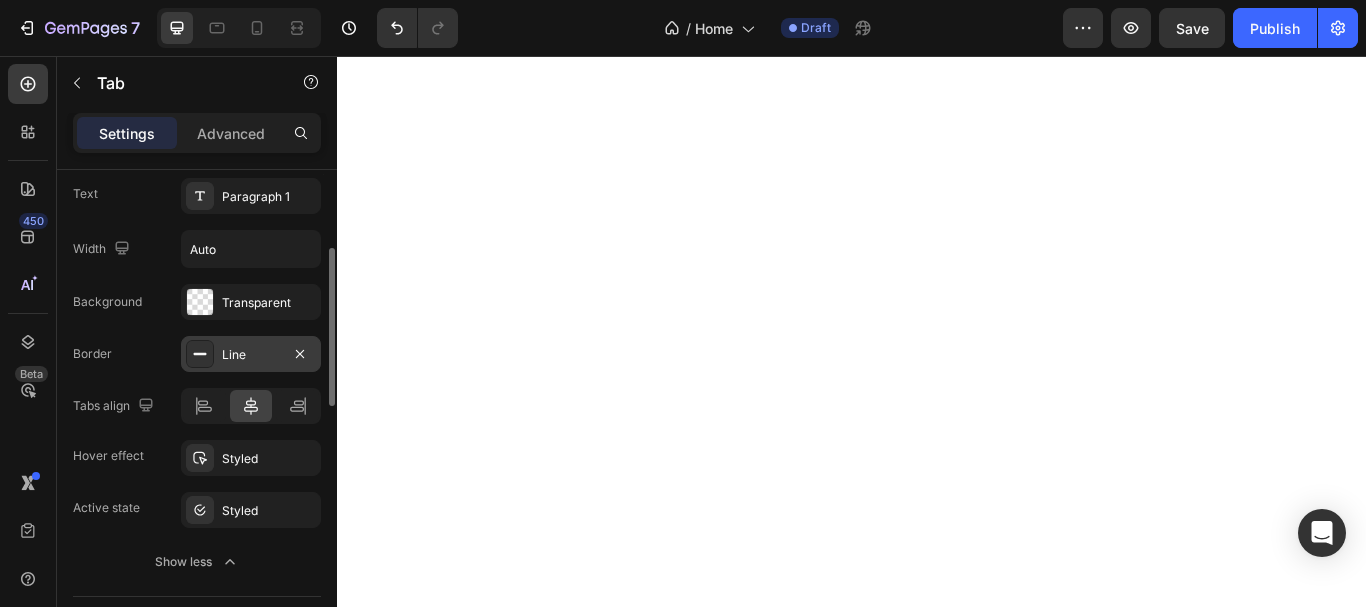 click on "Line" at bounding box center (251, 355) 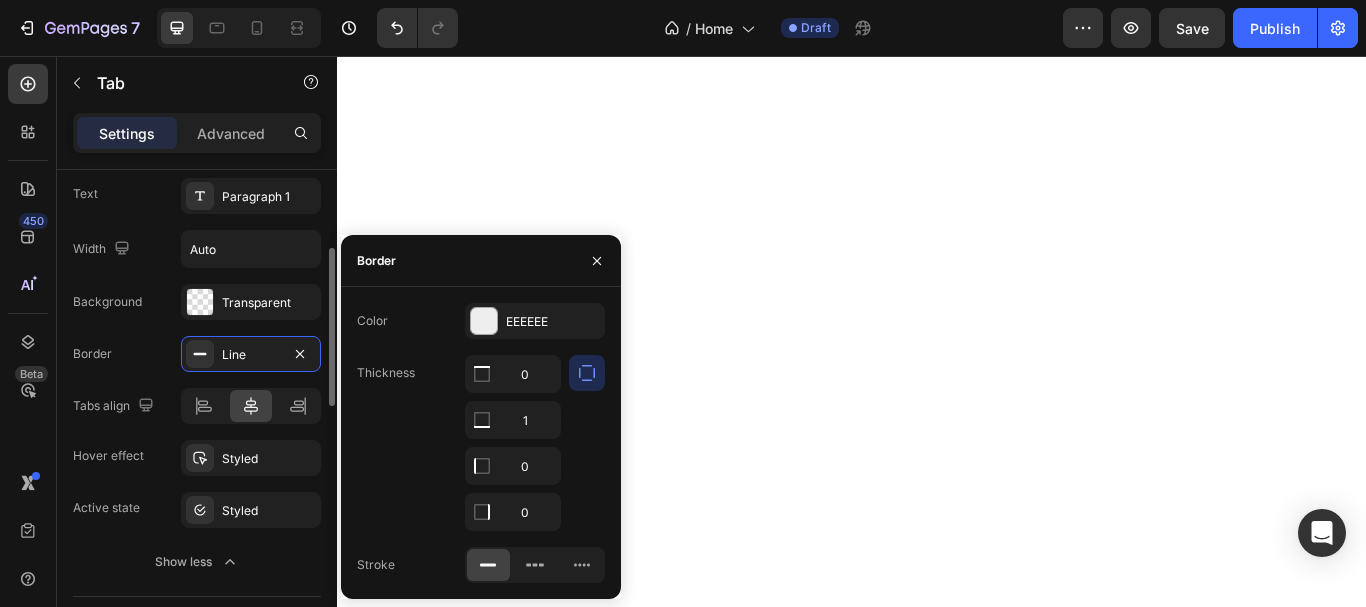 click on "Border Line" at bounding box center [197, 354] 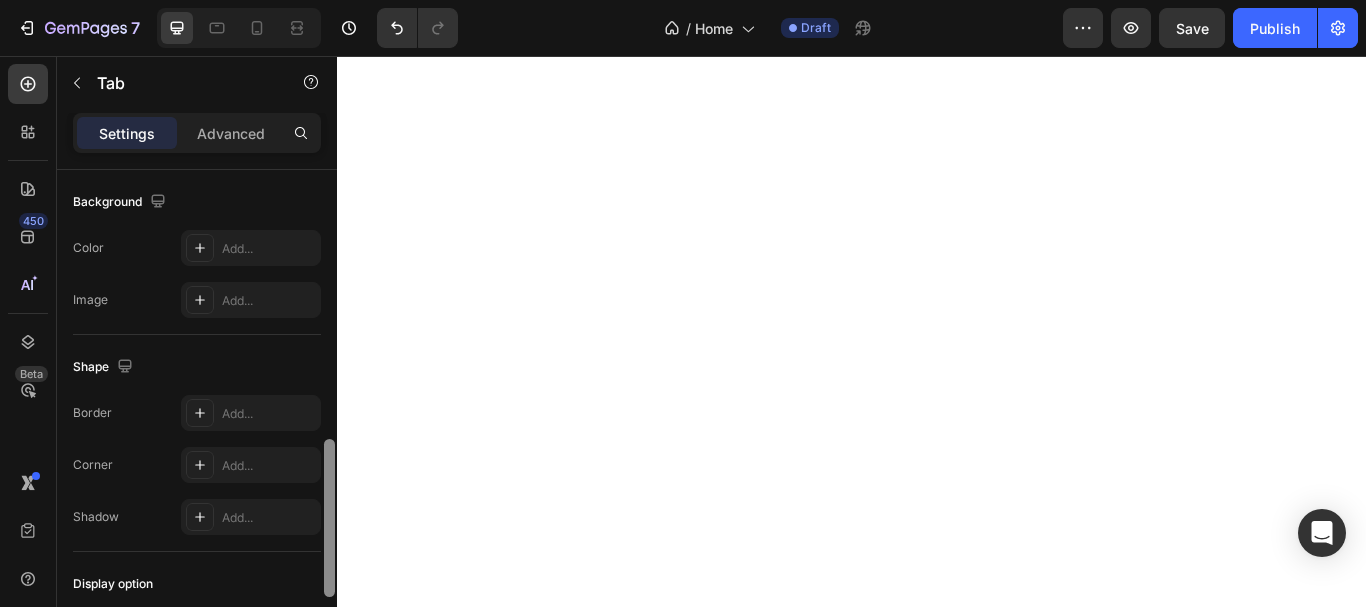 drag, startPoint x: 330, startPoint y: 371, endPoint x: 251, endPoint y: 564, distance: 208.54256 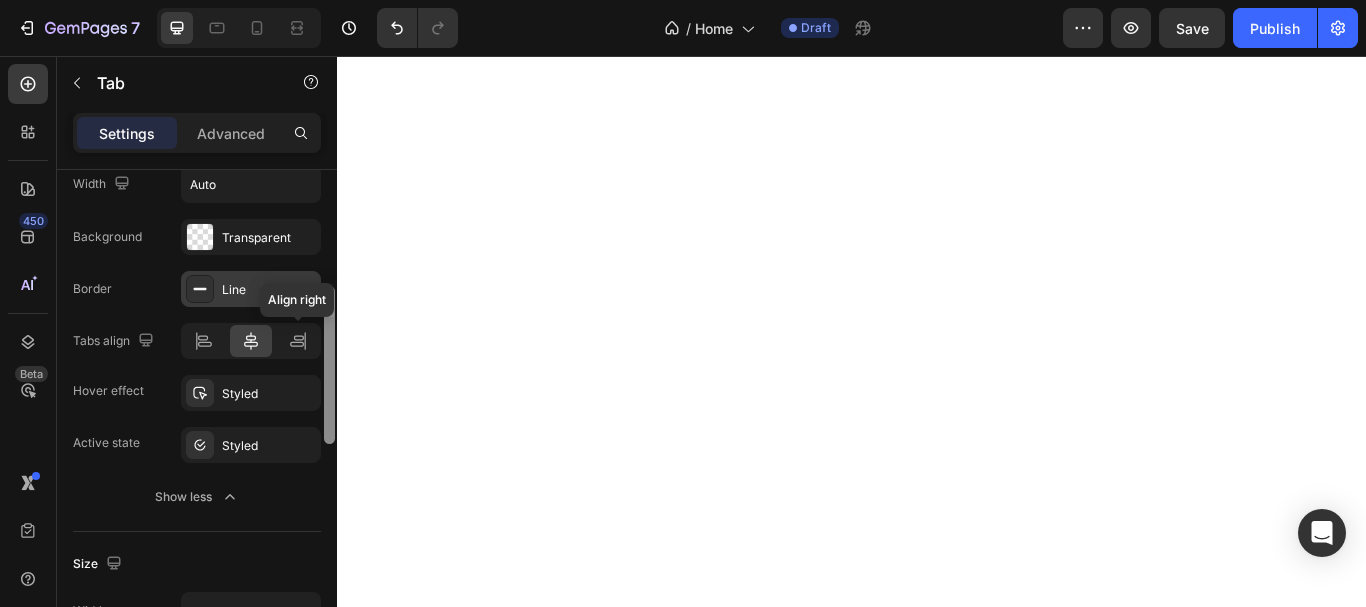 drag, startPoint x: 328, startPoint y: 479, endPoint x: 280, endPoint y: 304, distance: 181.4635 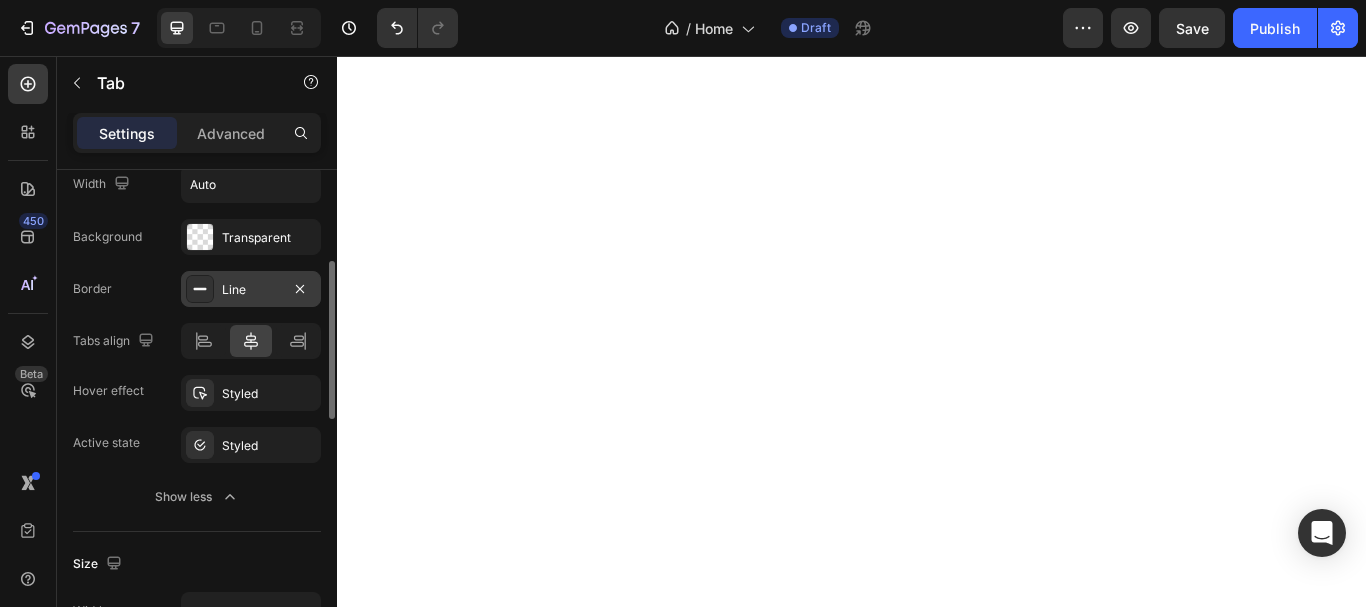 scroll, scrollTop: 304, scrollLeft: 0, axis: vertical 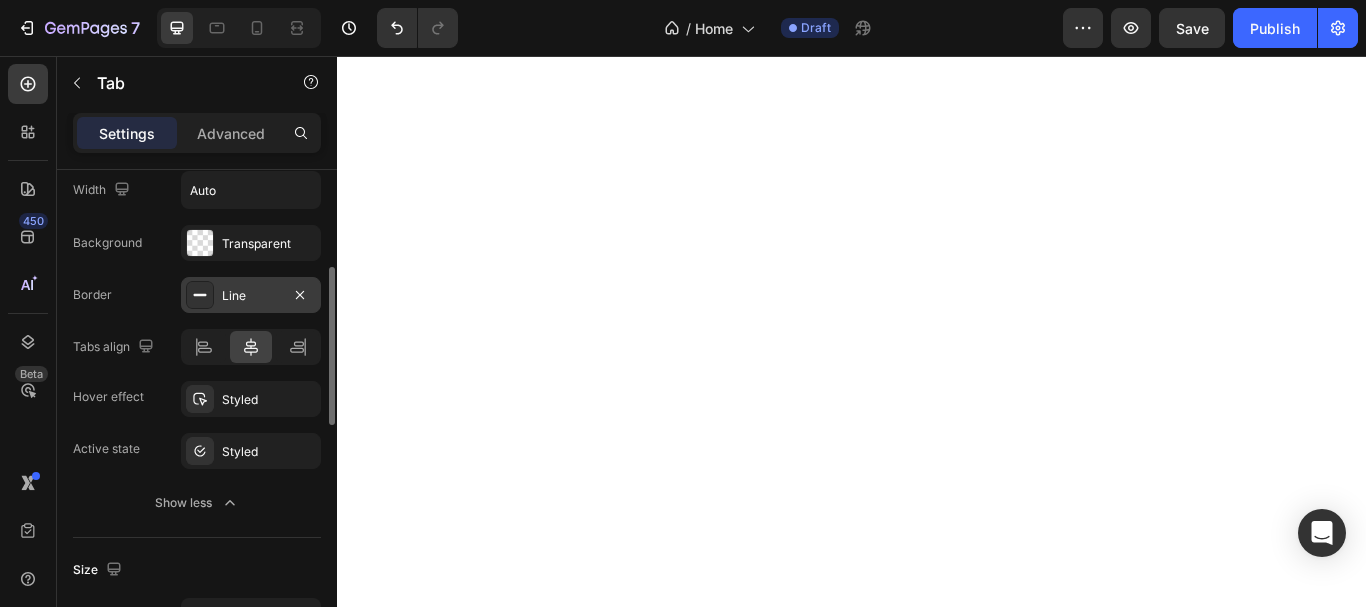 click on "Line" at bounding box center [251, 296] 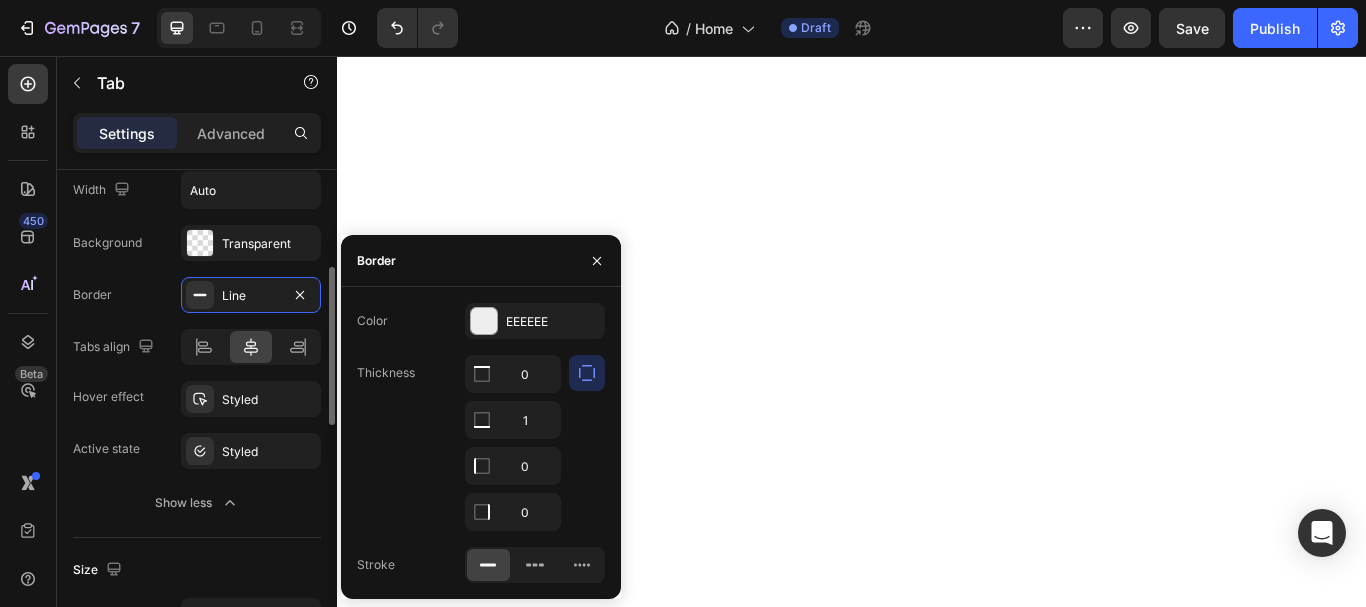drag, startPoint x: 135, startPoint y: 299, endPoint x: 162, endPoint y: 300, distance: 27.018513 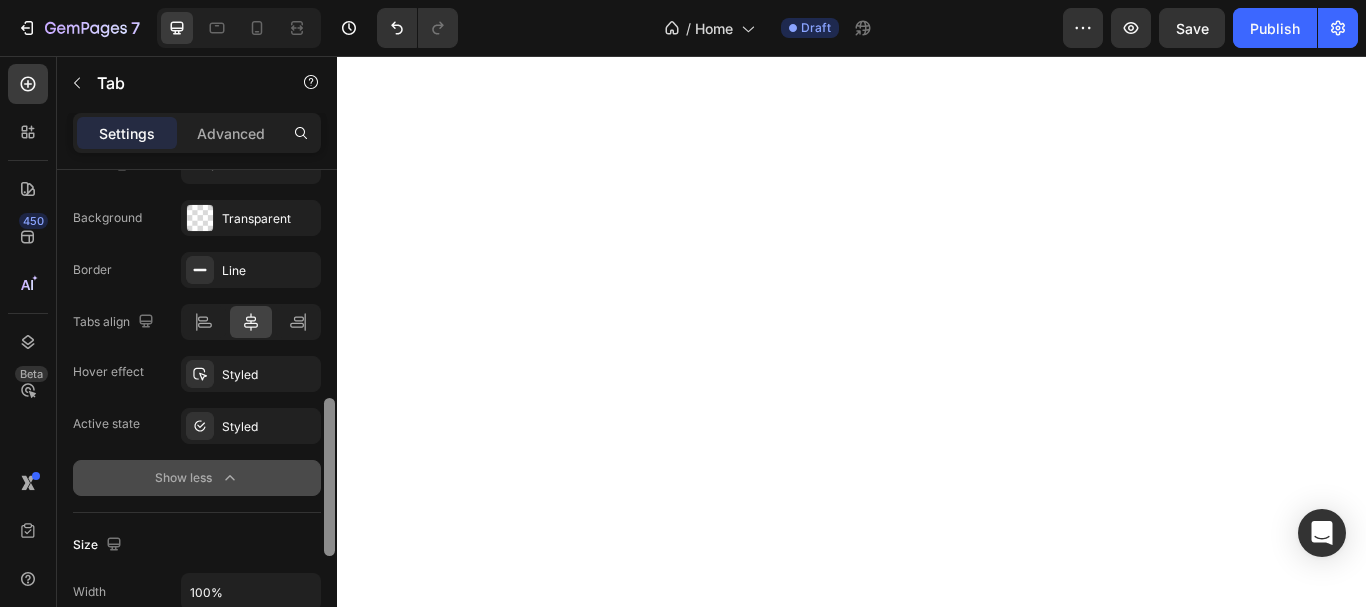 scroll, scrollTop: 435, scrollLeft: 0, axis: vertical 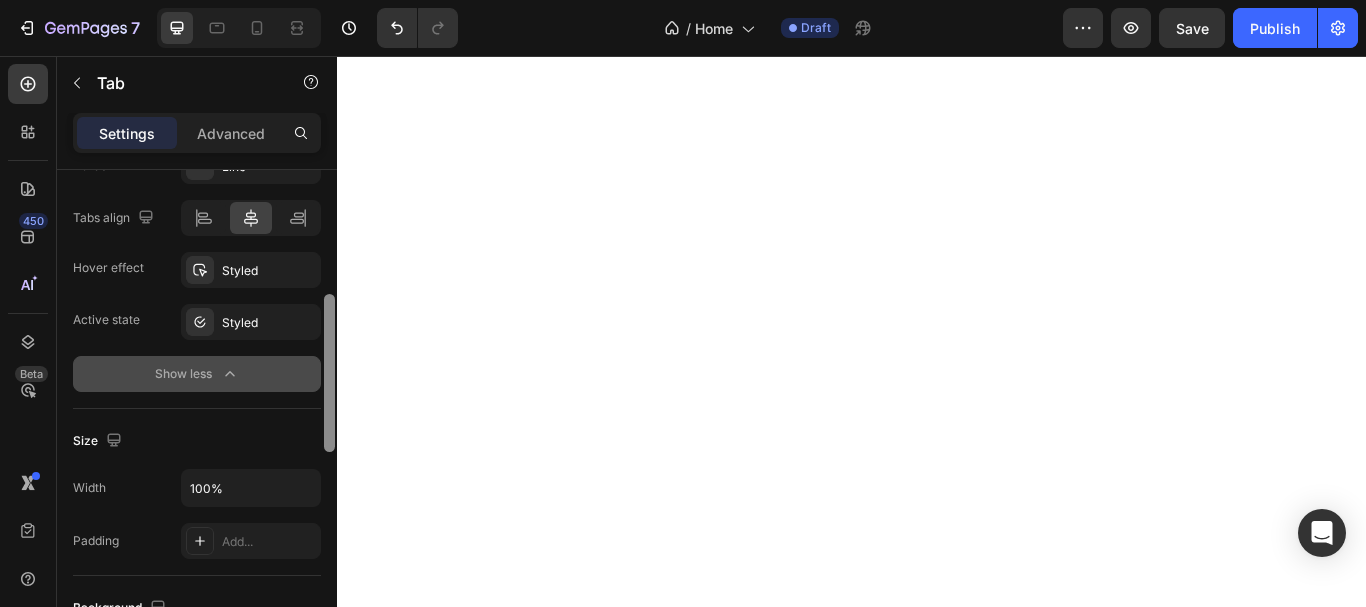 drag, startPoint x: 323, startPoint y: 305, endPoint x: 256, endPoint y: 387, distance: 105.89146 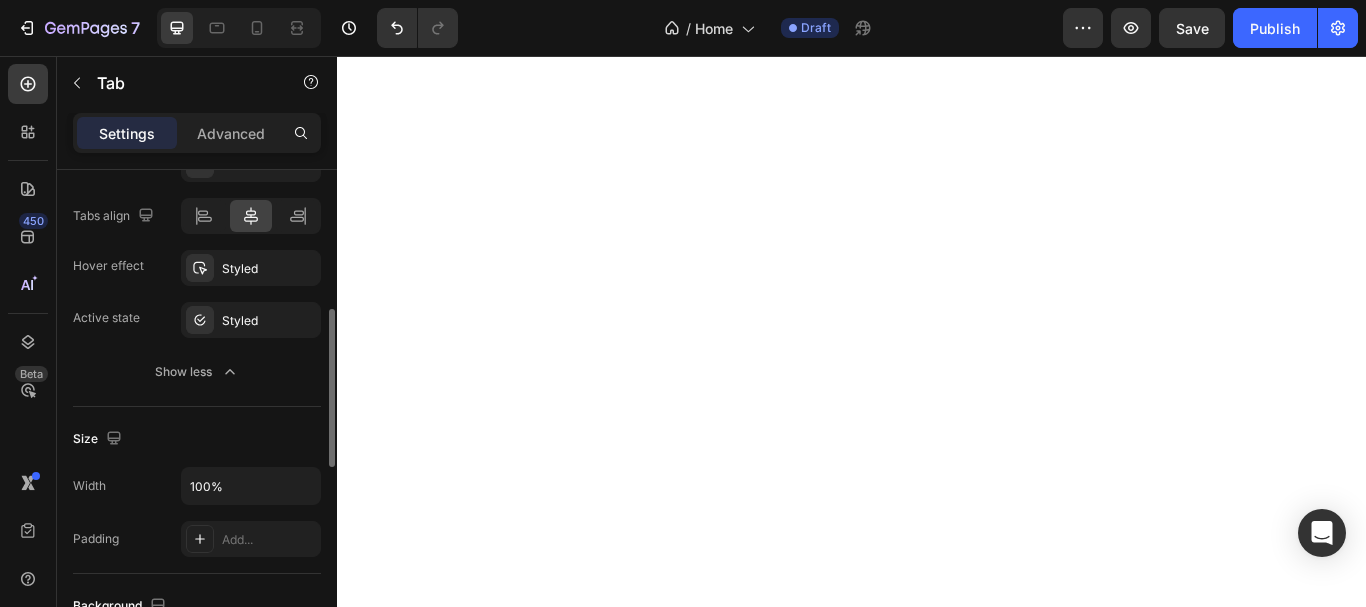 click 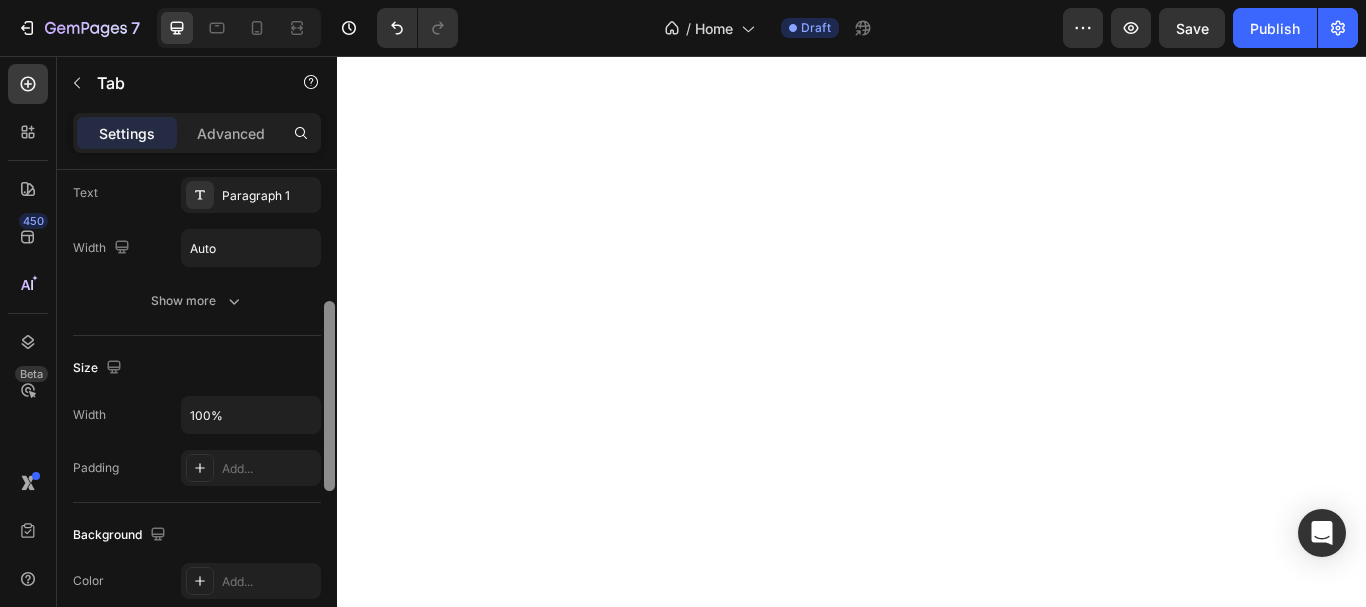 scroll, scrollTop: 236, scrollLeft: 0, axis: vertical 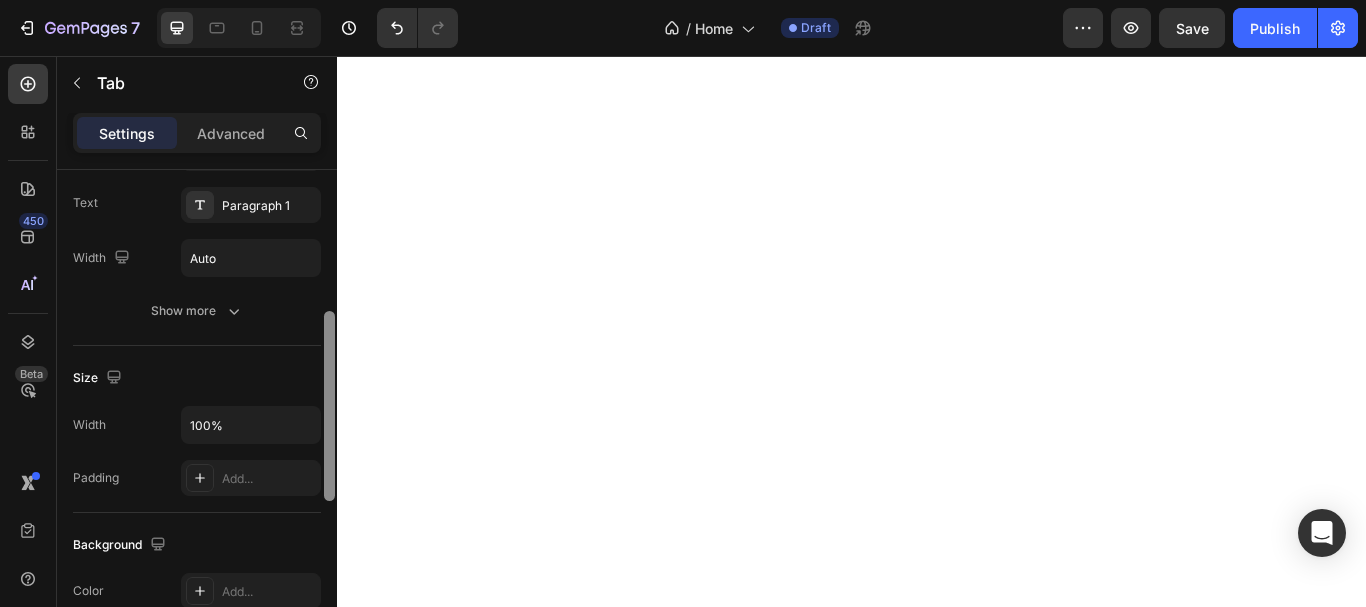 drag, startPoint x: 328, startPoint y: 366, endPoint x: 309, endPoint y: 289, distance: 79.30952 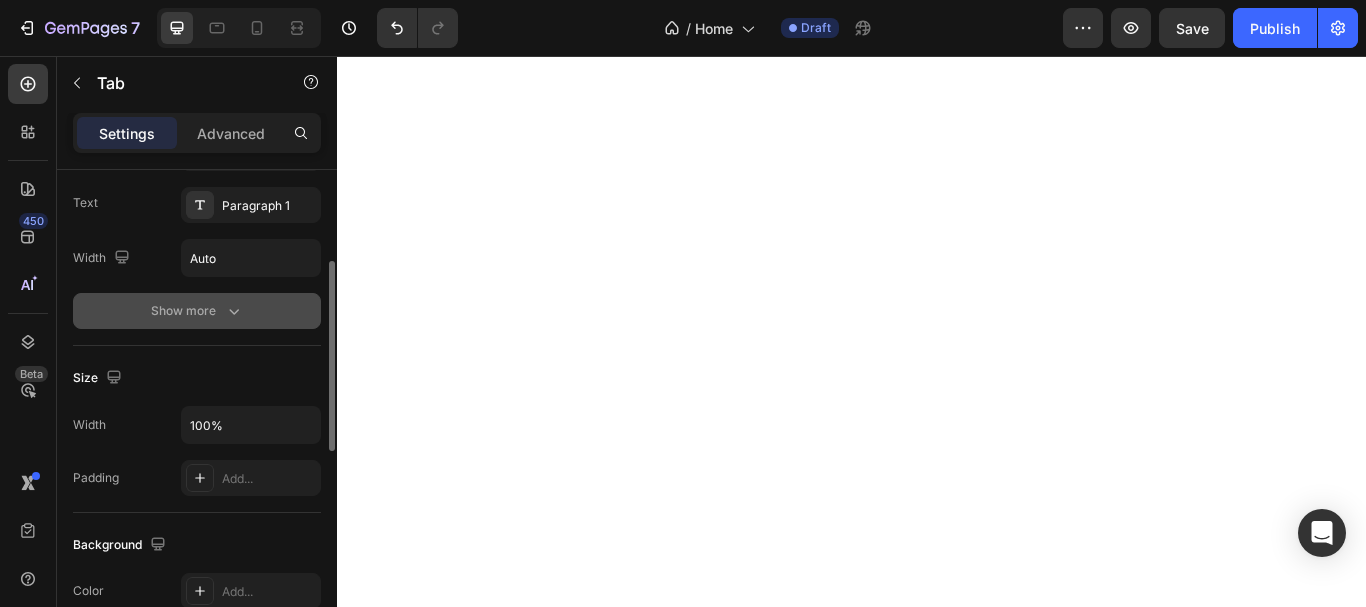 click on "Show more" at bounding box center (197, 311) 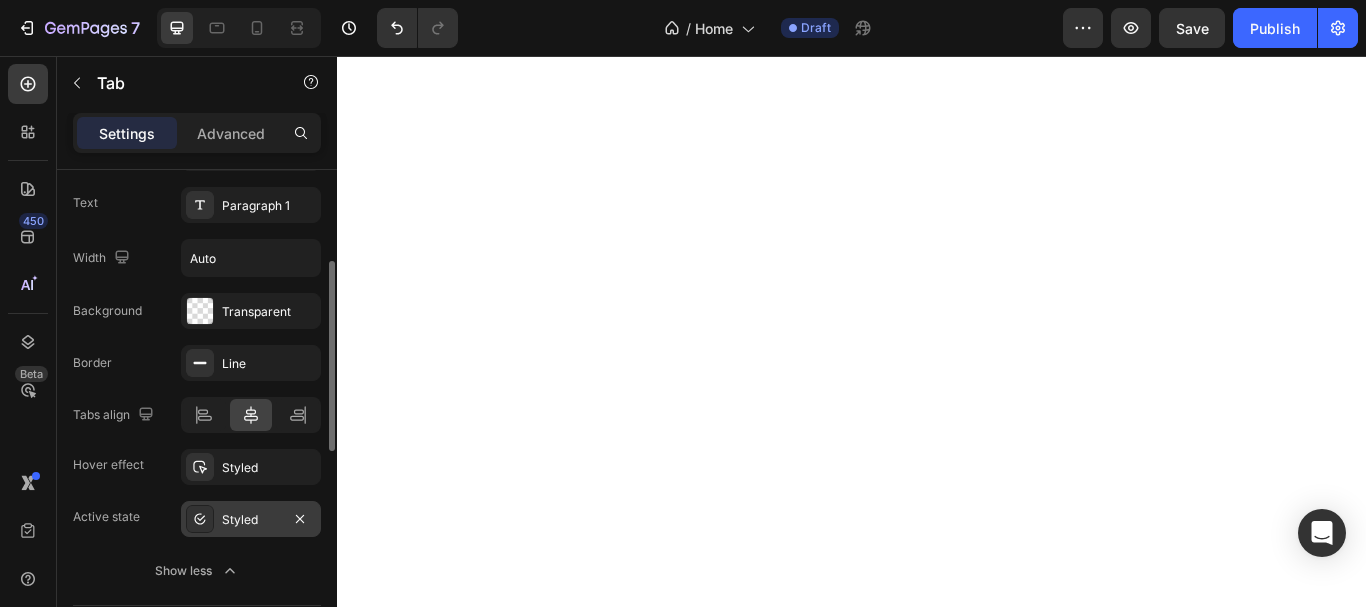 click on "Styled" at bounding box center (251, 520) 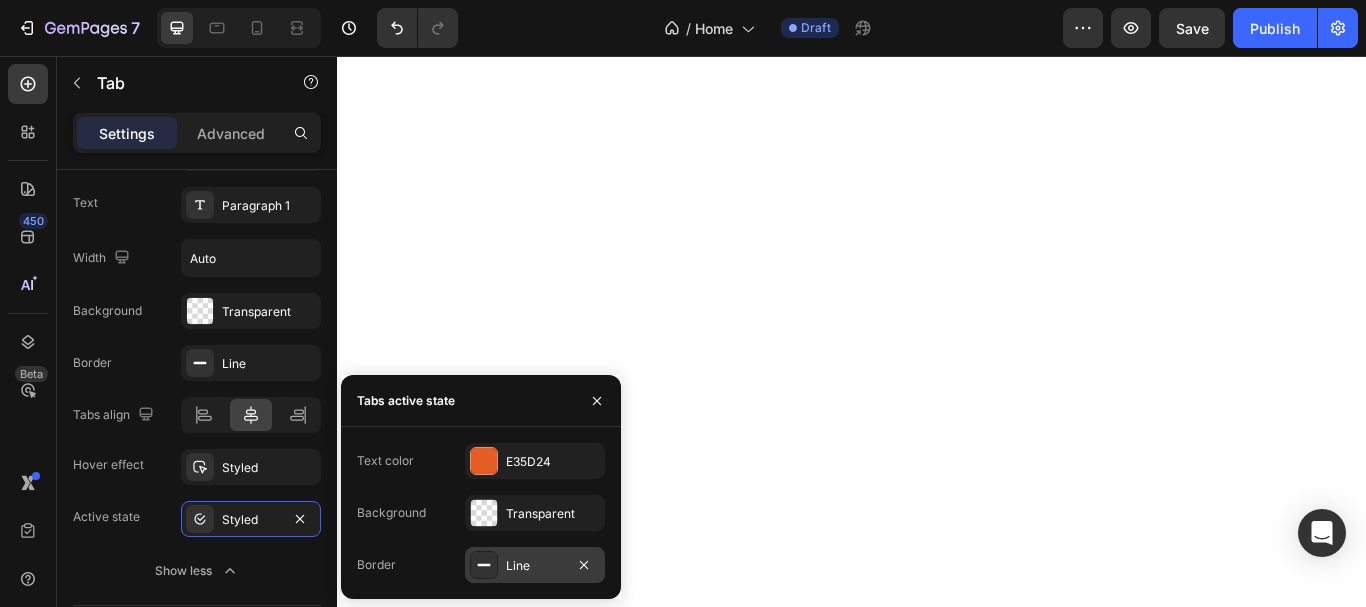 click on "Line" at bounding box center (535, 566) 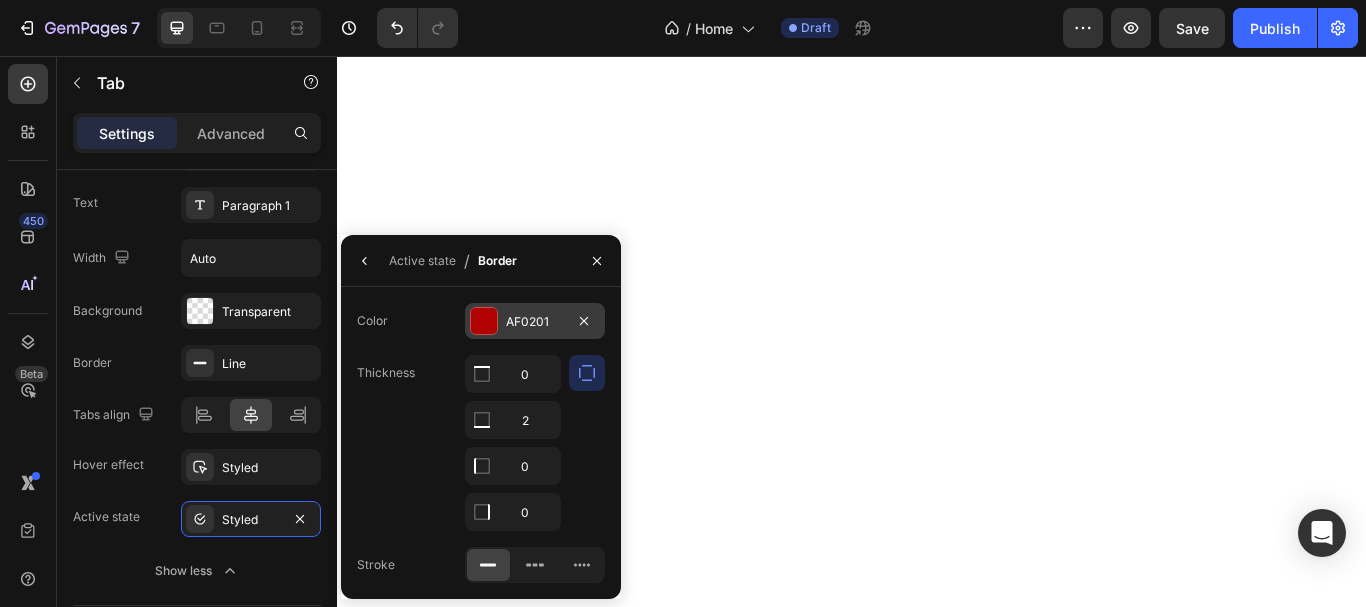 click at bounding box center (484, 321) 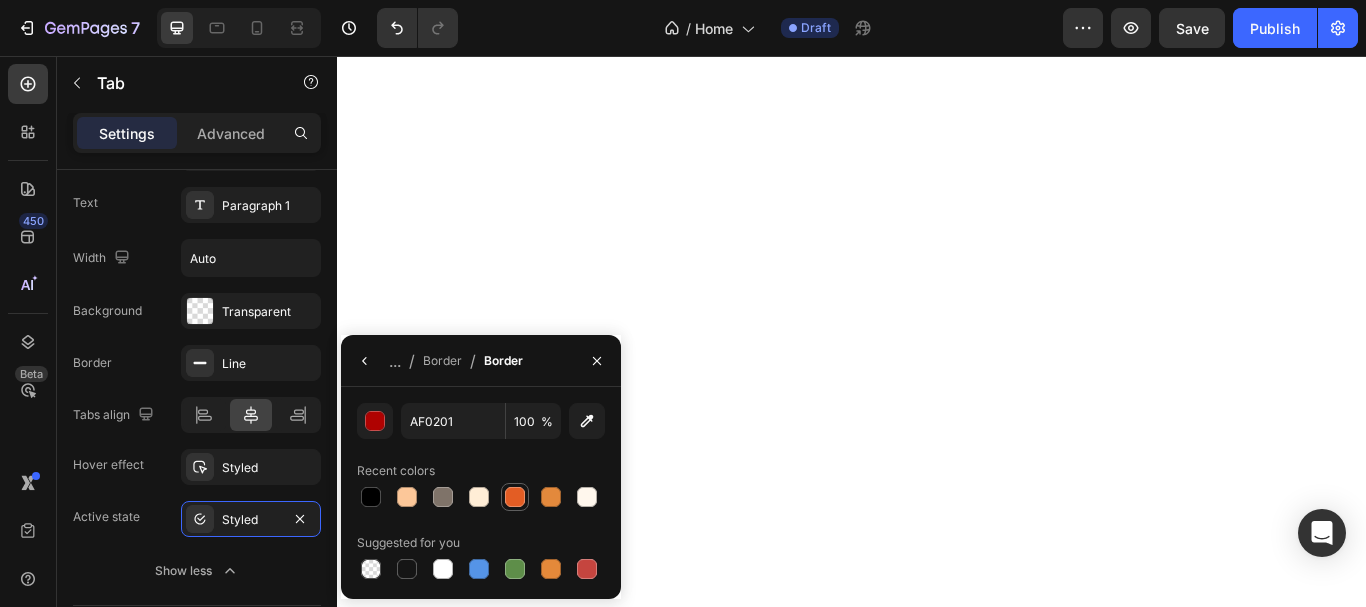 click at bounding box center (515, 497) 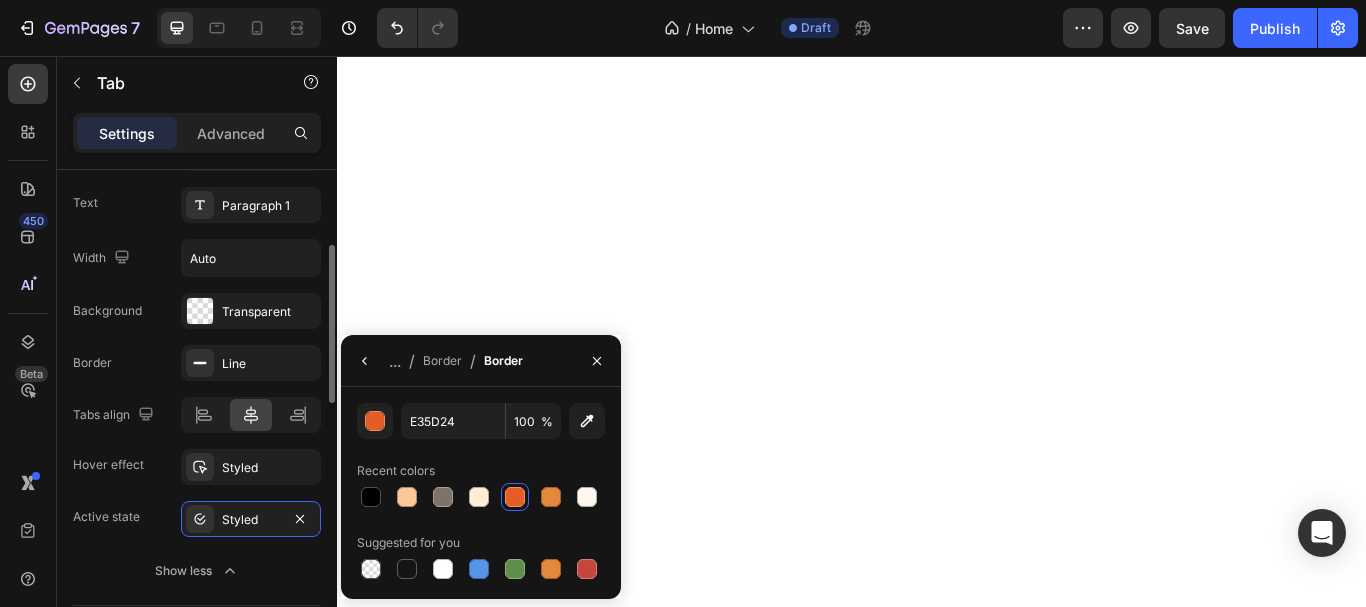 click on "Background Transparent Border Line Tabs align Hover effect Styled Active state Styled" 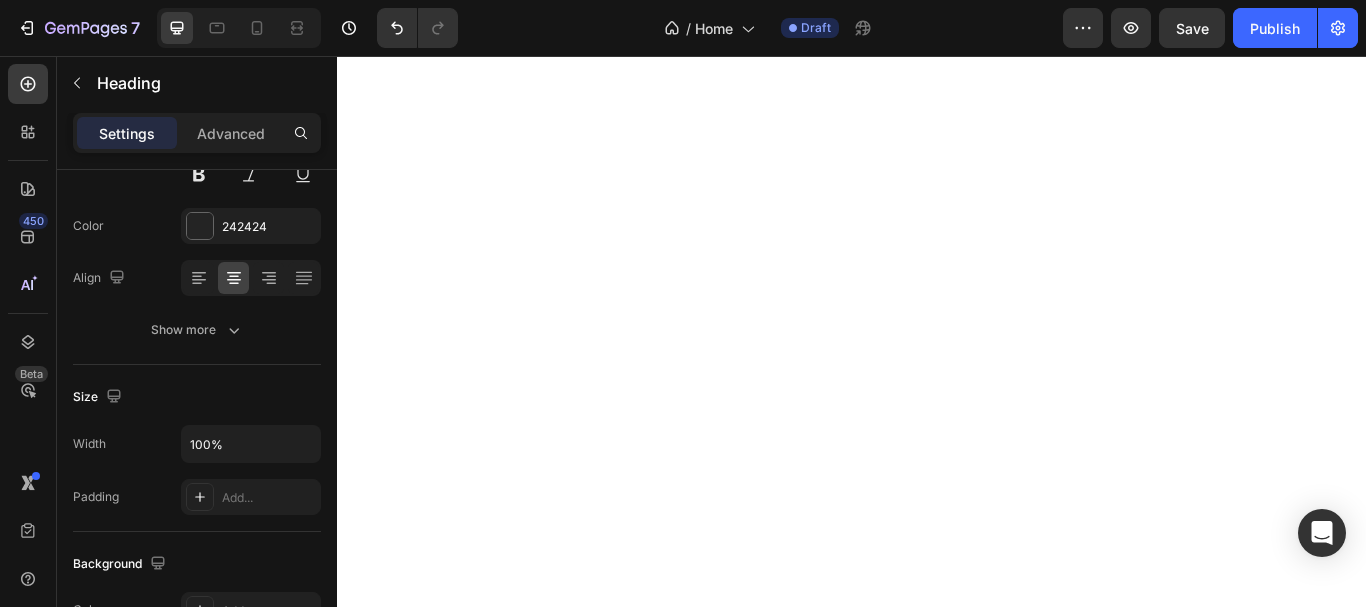 scroll, scrollTop: 0, scrollLeft: 0, axis: both 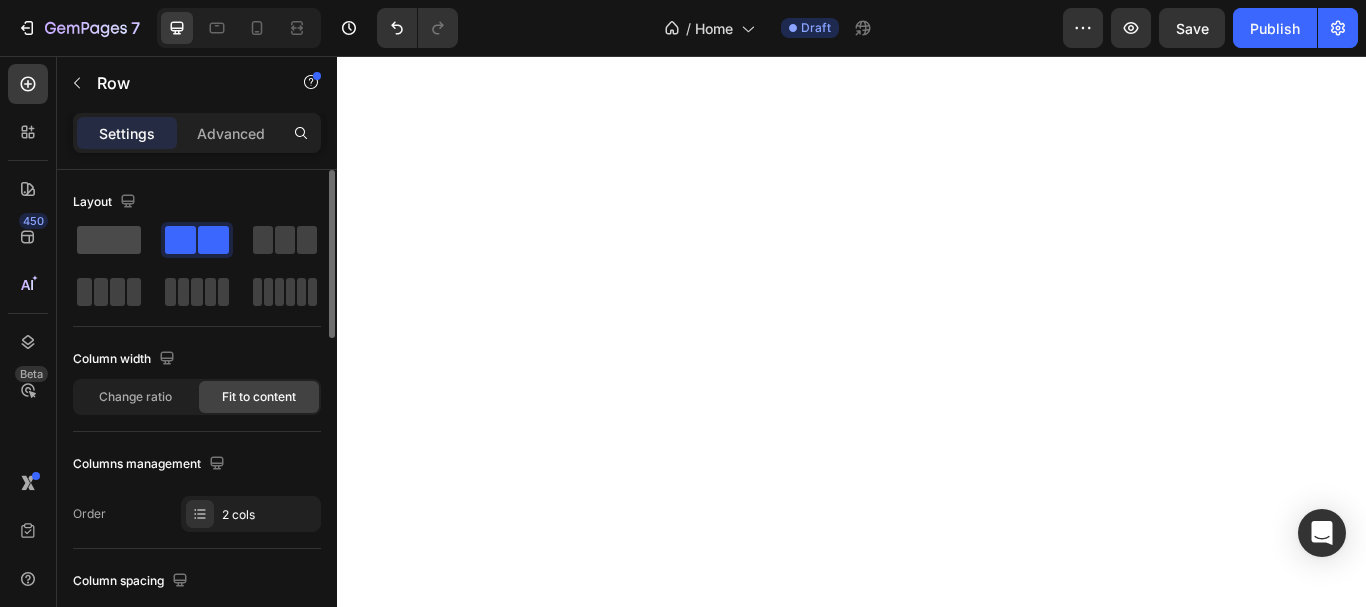 click 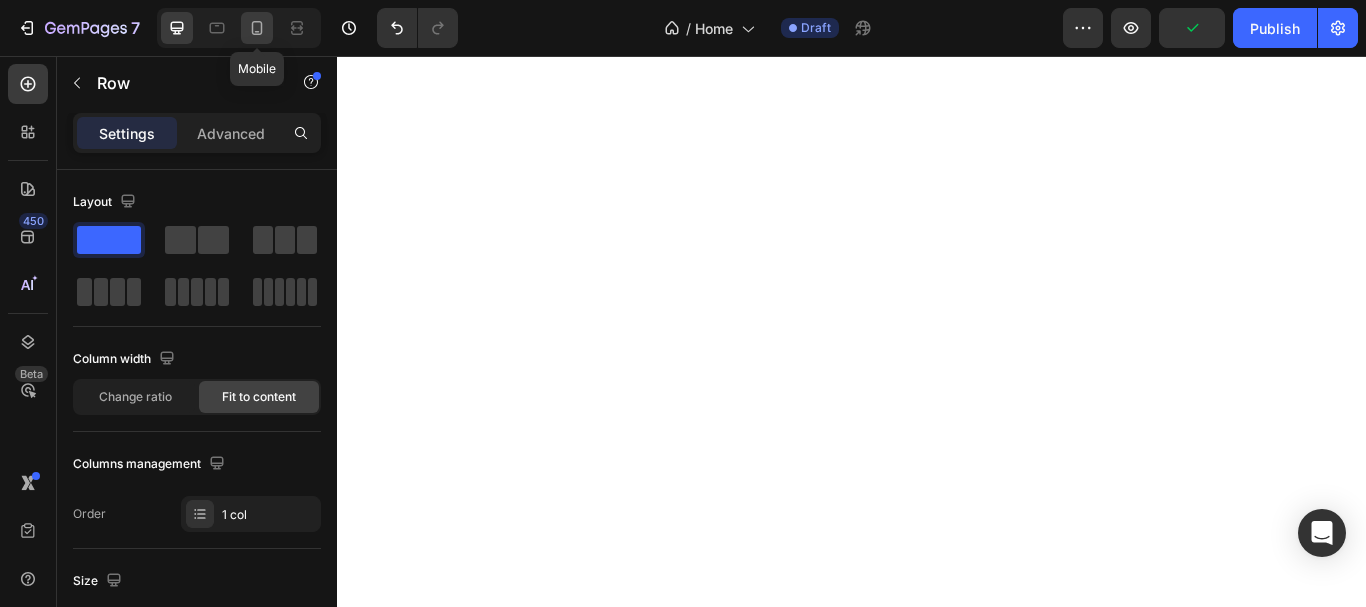 click 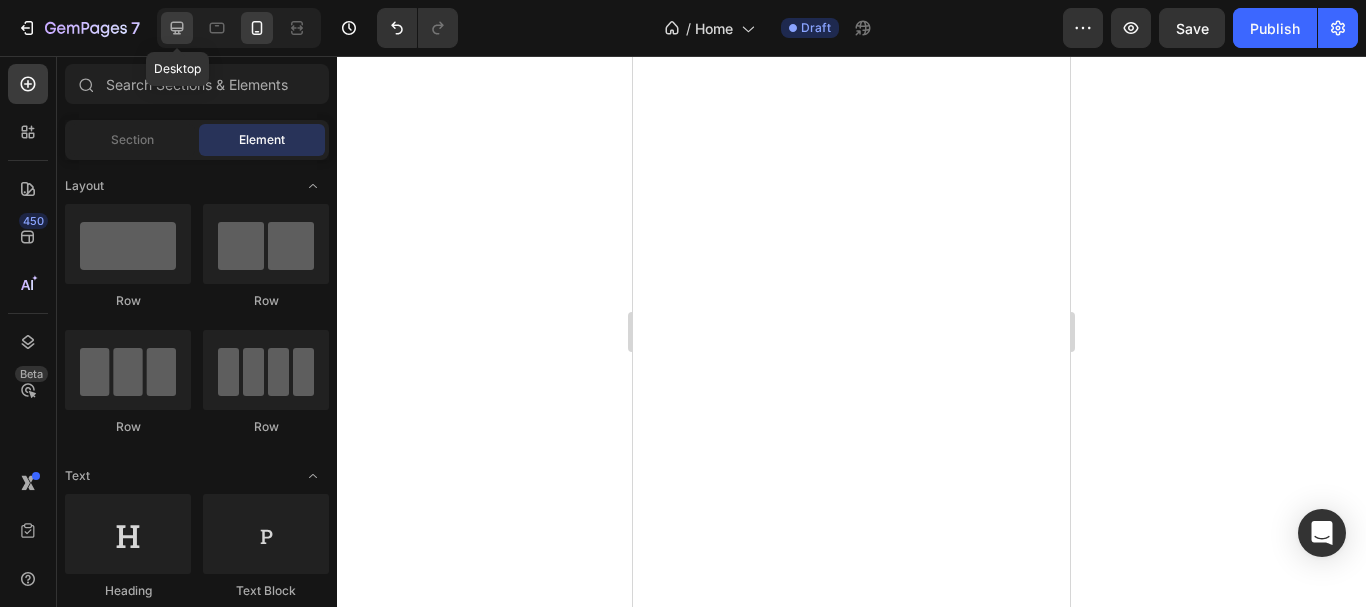 click 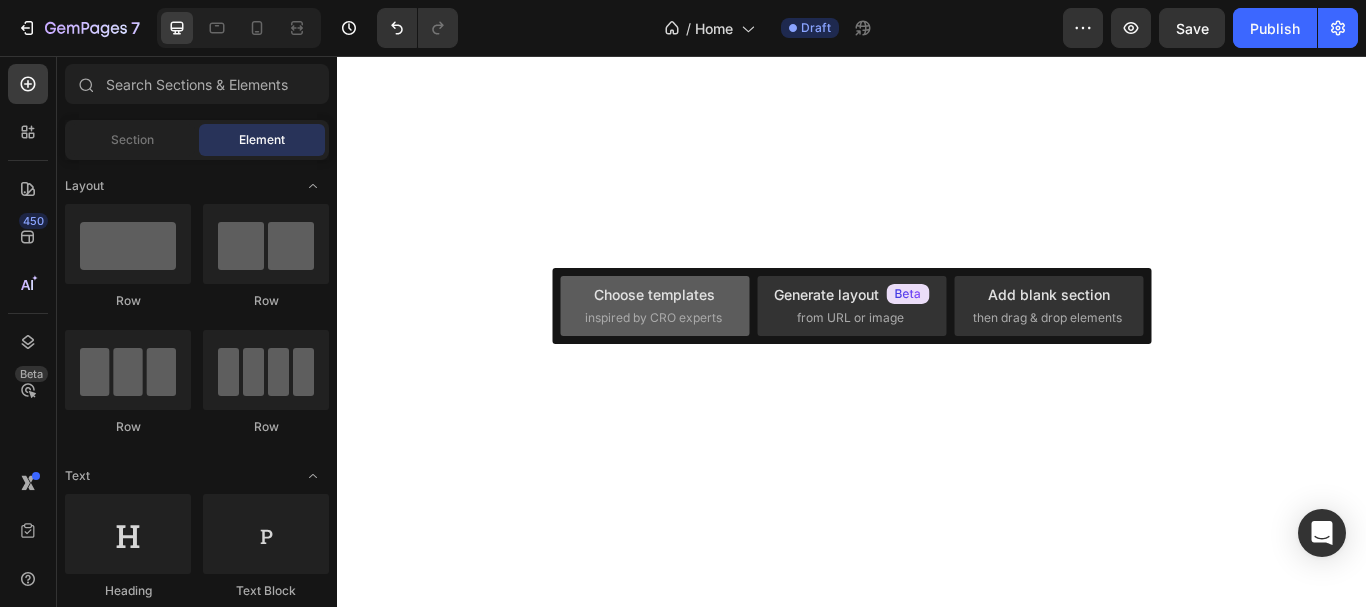 click on "Choose templates" at bounding box center (654, 294) 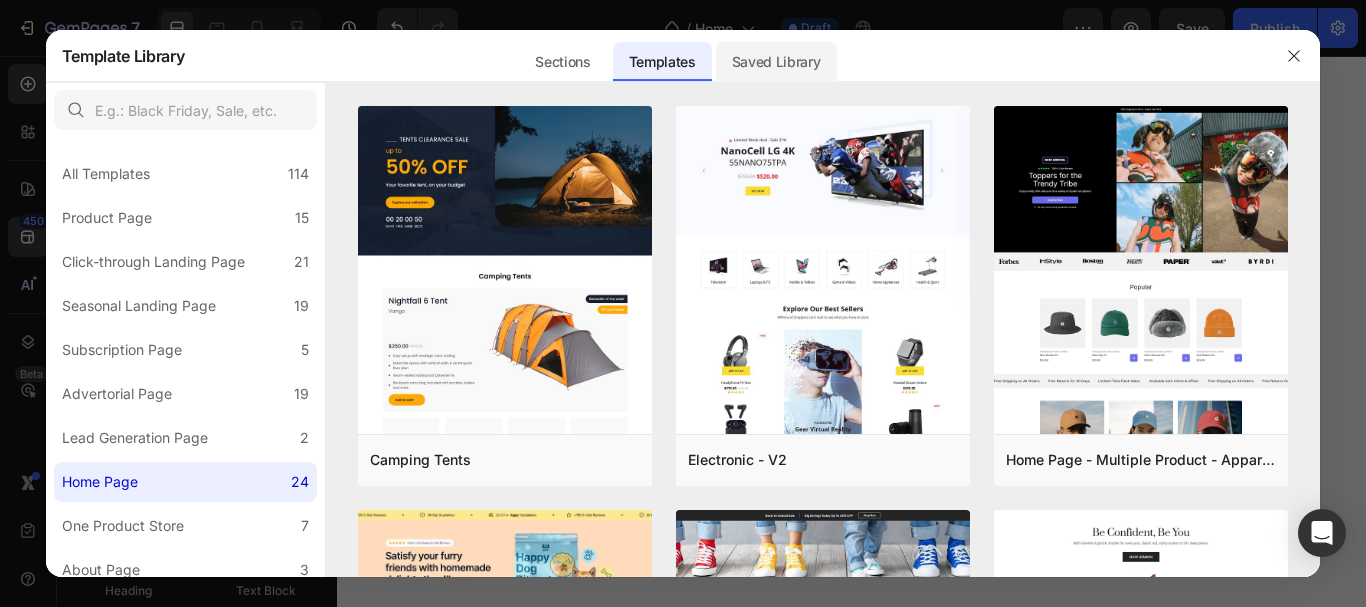 click on "Saved Library" 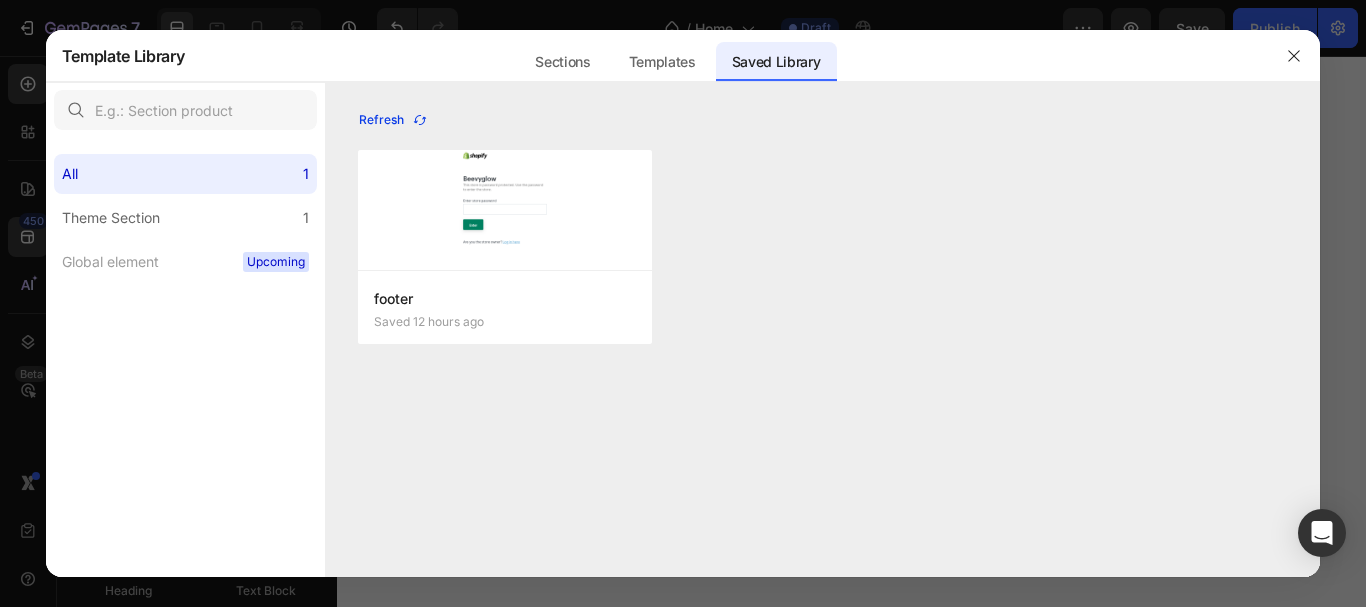 click 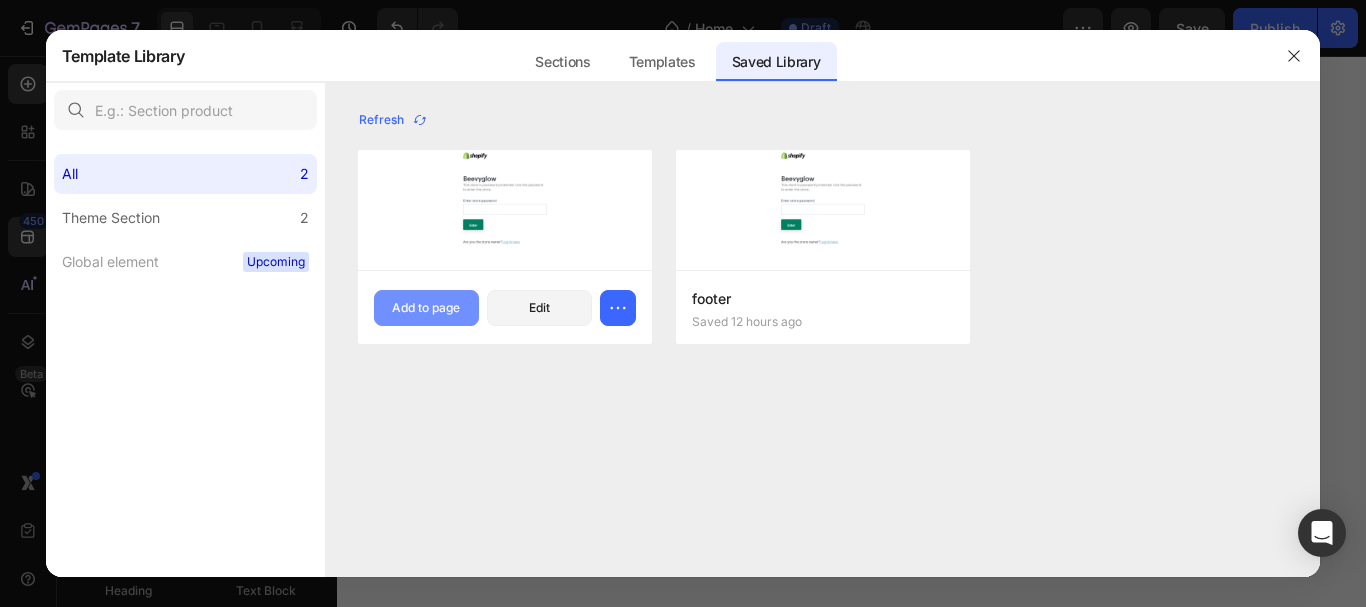 click on "Add to page" at bounding box center [426, 308] 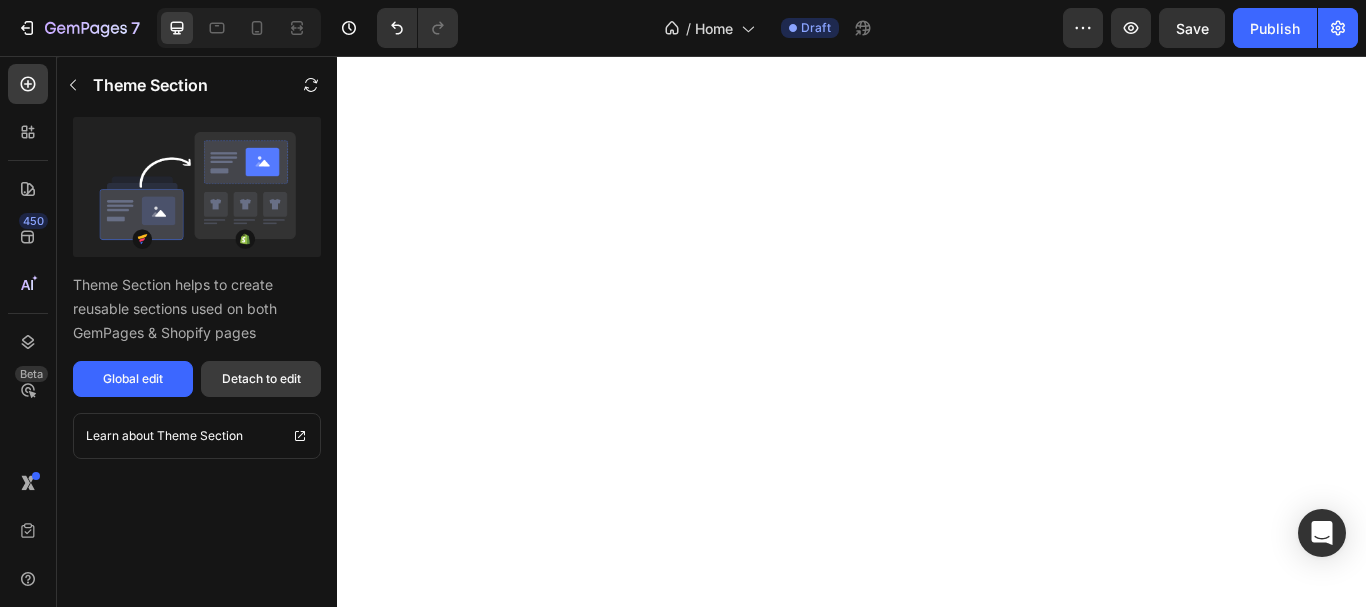 click on "Detach to edit" at bounding box center [261, 379] 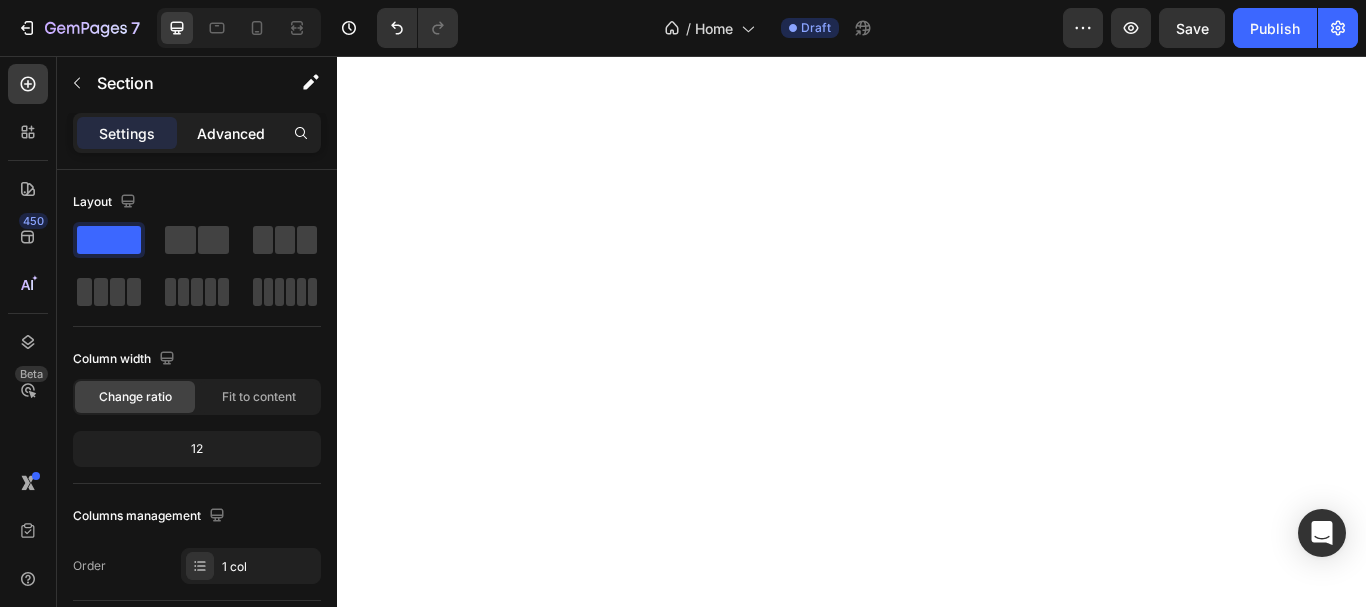 click on "Advanced" at bounding box center (231, 133) 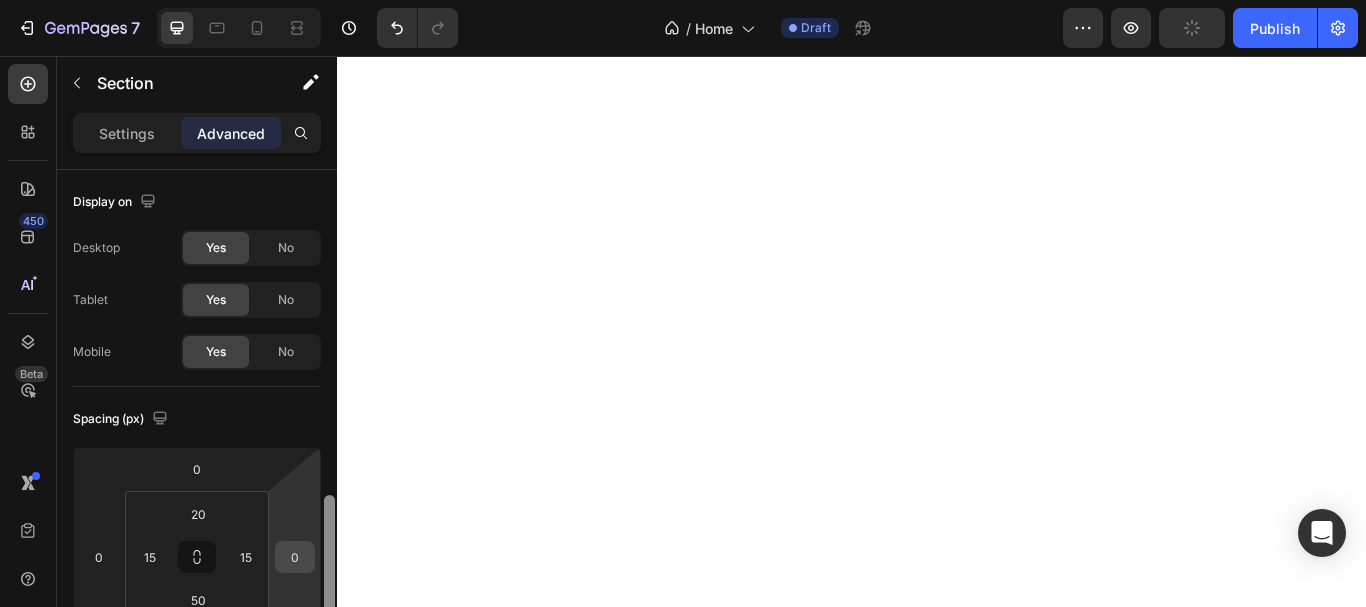 drag, startPoint x: 326, startPoint y: 185, endPoint x: 290, endPoint y: 285, distance: 106.28264 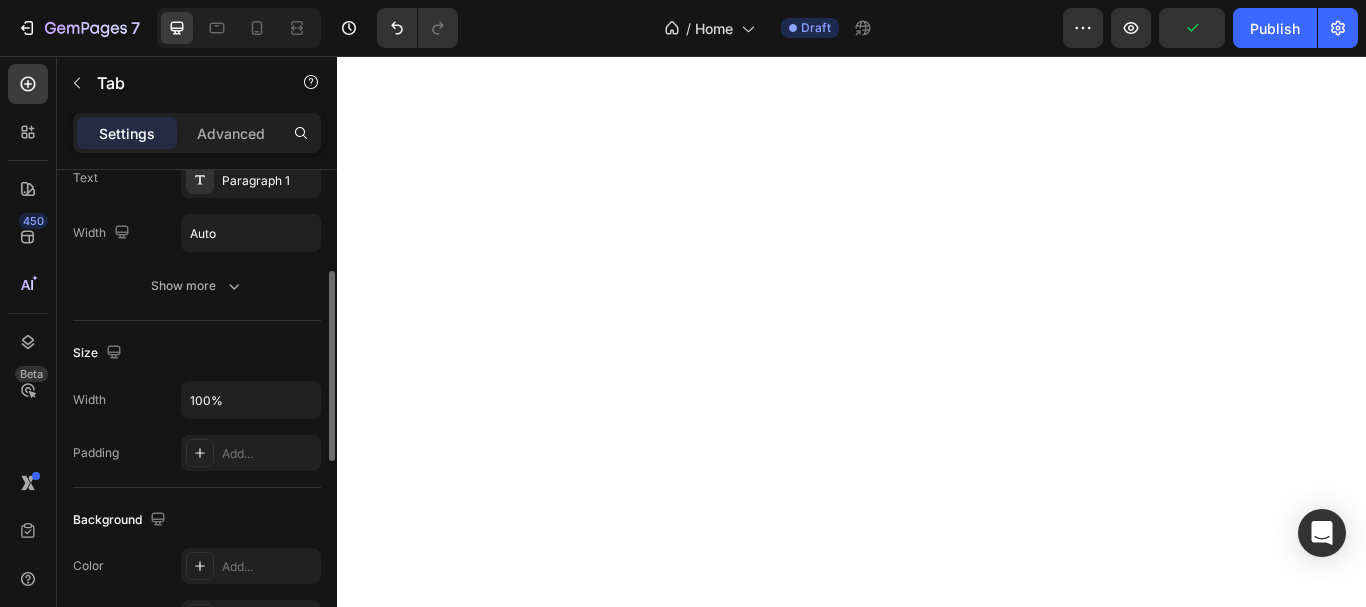scroll, scrollTop: 0, scrollLeft: 0, axis: both 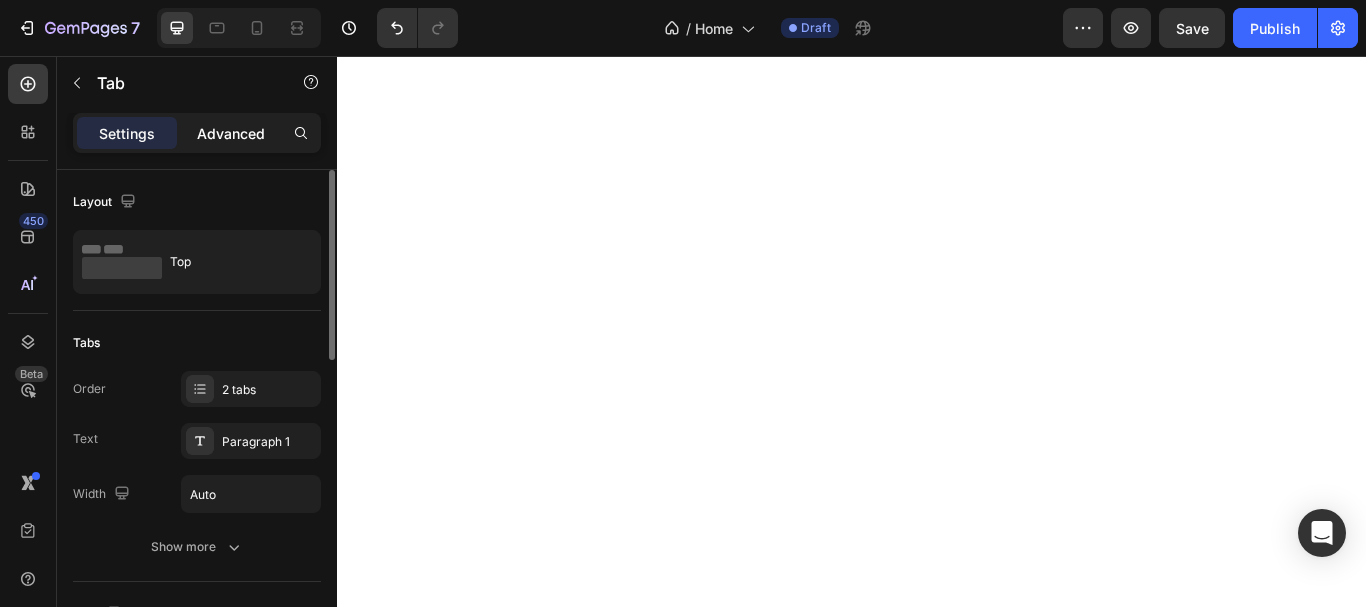 click on "Advanced" 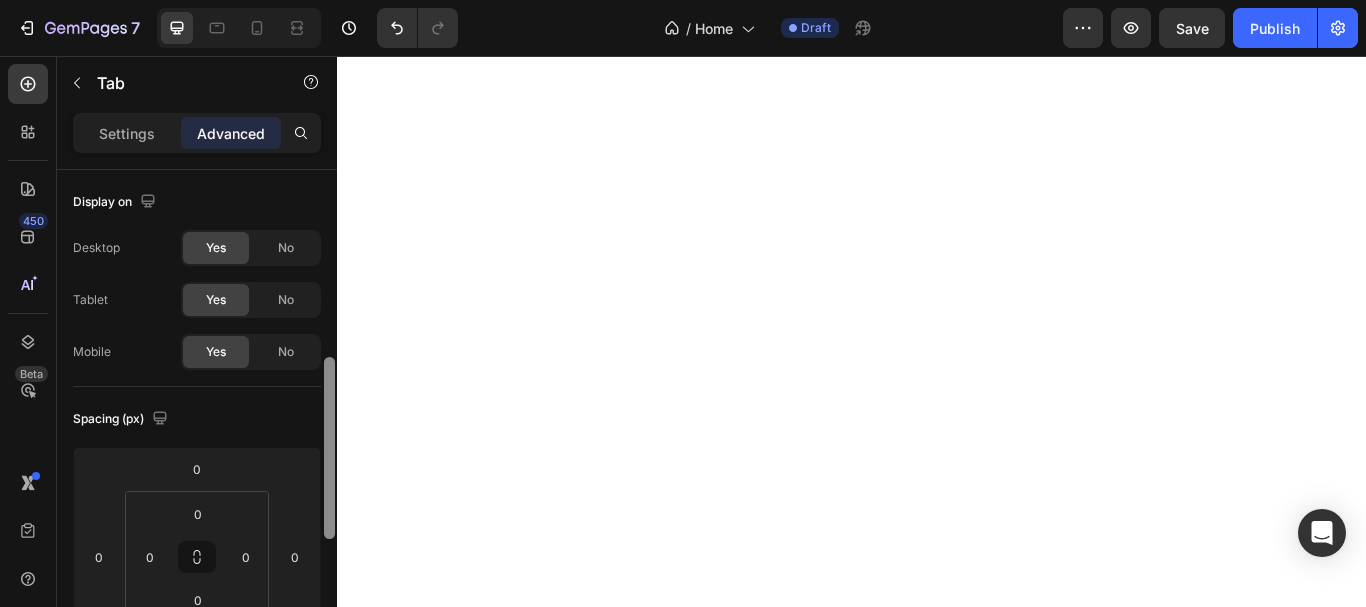 scroll, scrollTop: 137, scrollLeft: 0, axis: vertical 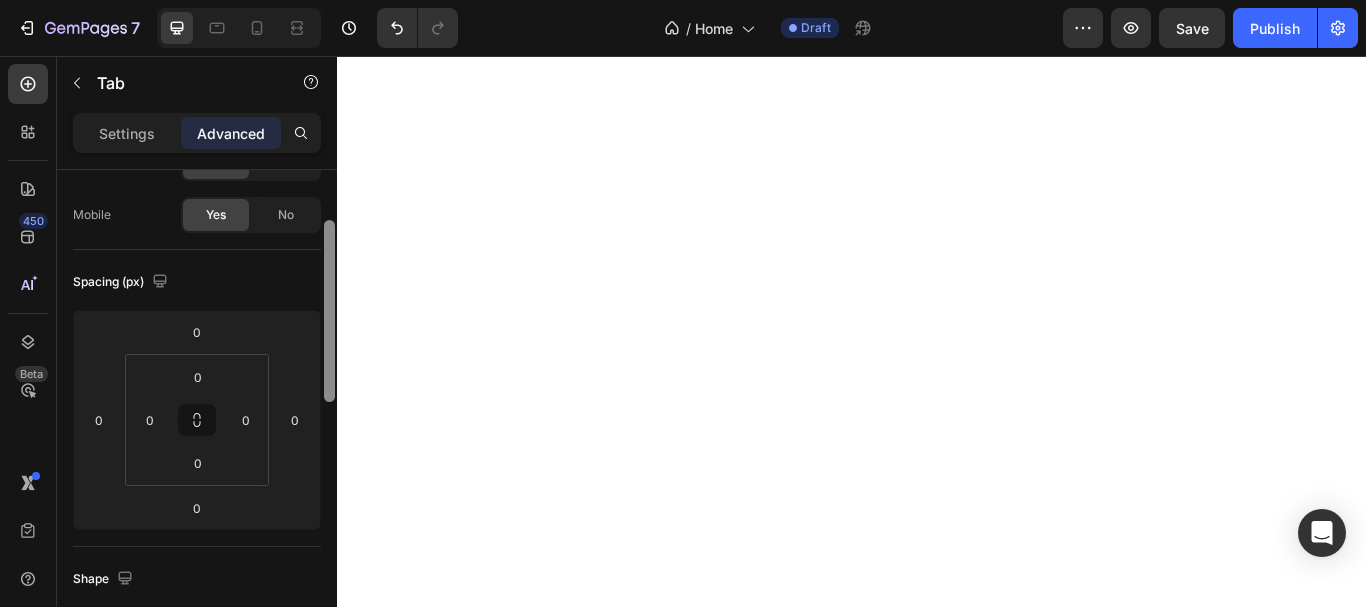 drag, startPoint x: 327, startPoint y: 243, endPoint x: 321, endPoint y: 294, distance: 51.351727 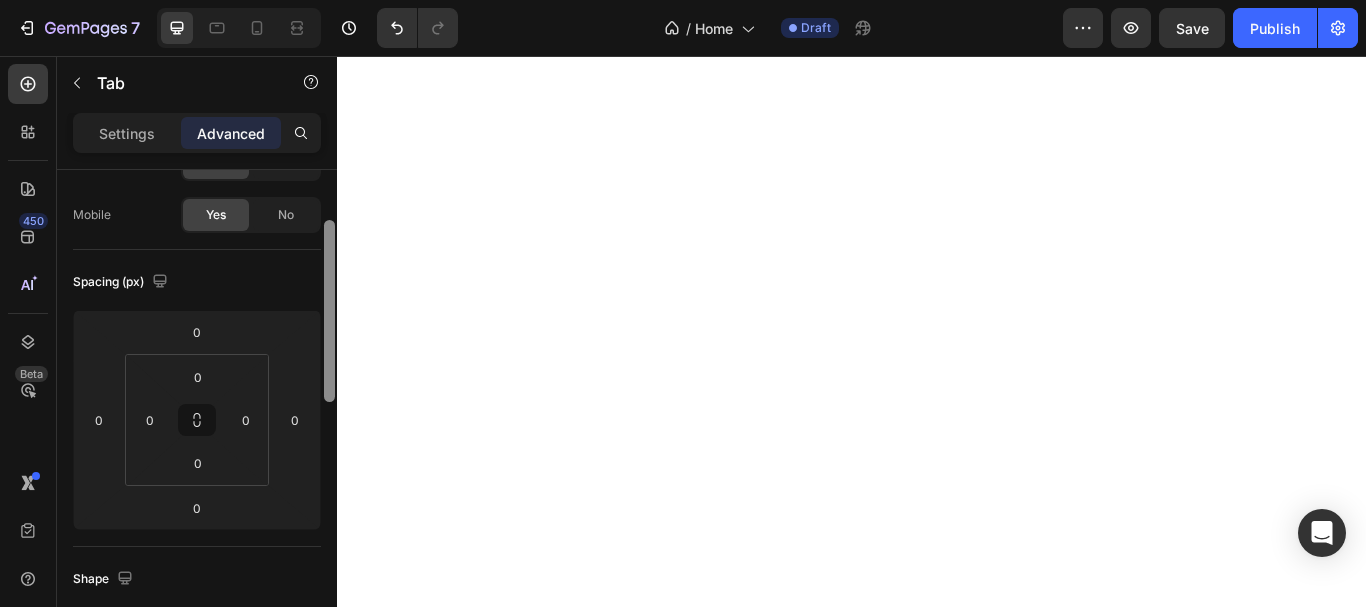 click on "Display on Desktop Yes No Tablet Yes No Mobile Yes No Spacing (px) 0 0 0 0 0 0 0 0 Shape Border Add... Corner Add... Shadow Add... Position Static Opacity 100% Animation Interaction Upgrade to Optimize plan  to unlock Interaction & other premium features. CSS class Delete element" at bounding box center [197, 417] 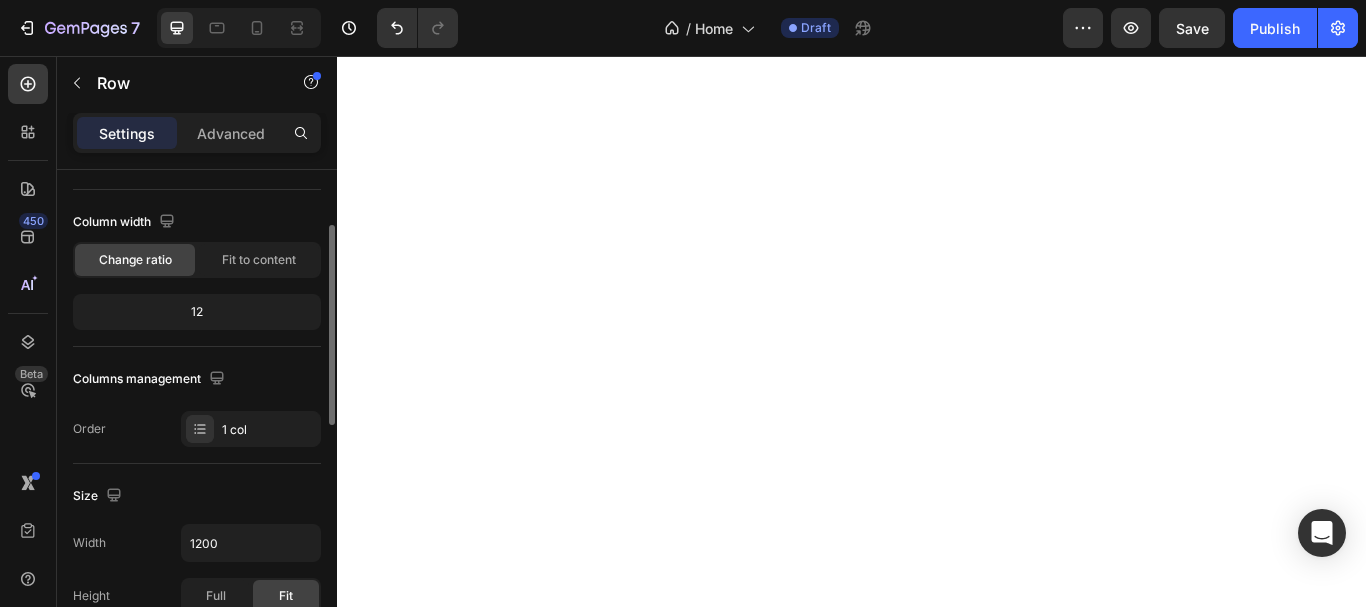 scroll, scrollTop: 0, scrollLeft: 0, axis: both 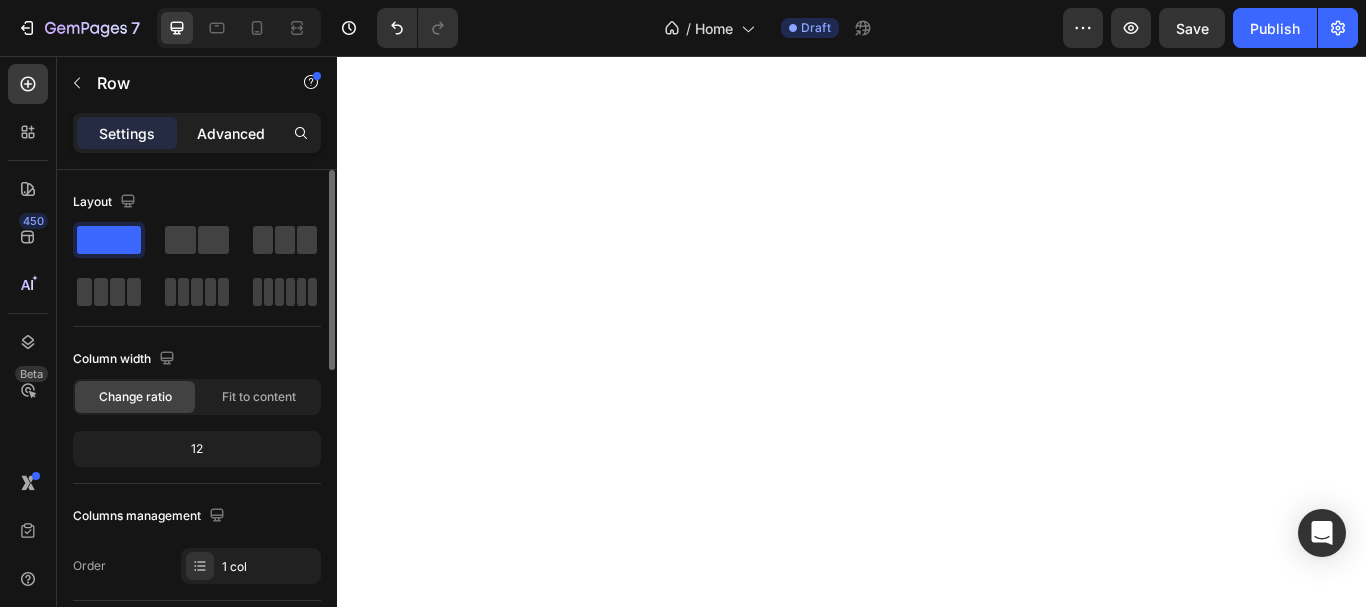 click on "Advanced" at bounding box center [231, 133] 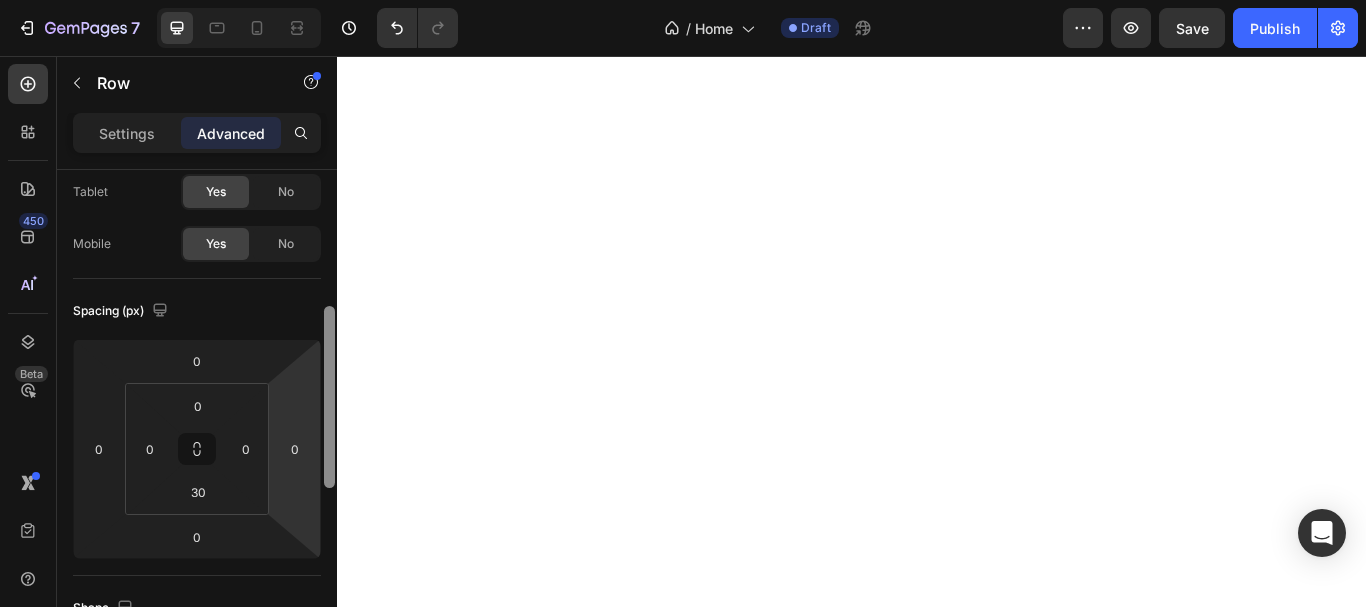 drag, startPoint x: 330, startPoint y: 230, endPoint x: 317, endPoint y: 261, distance: 33.61547 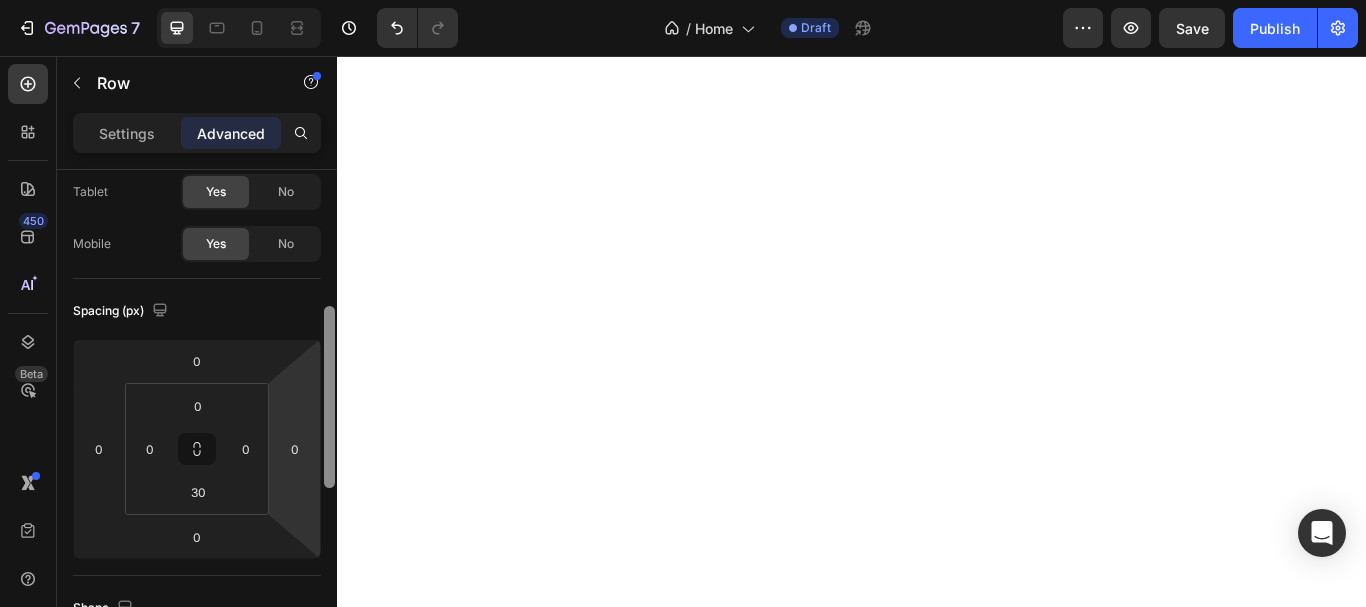 click on "Display on Desktop Yes No Tablet Yes No Mobile Yes No Spacing (px) 0 0 0 0 0 0 30 0 Shape Border Add... Corner Add... Shadow Add... Position Static Opacity 100% Animation Interaction Upgrade to Optimize plan  to unlock Interaction & other premium features. CSS class Delete element" at bounding box center [197, 417] 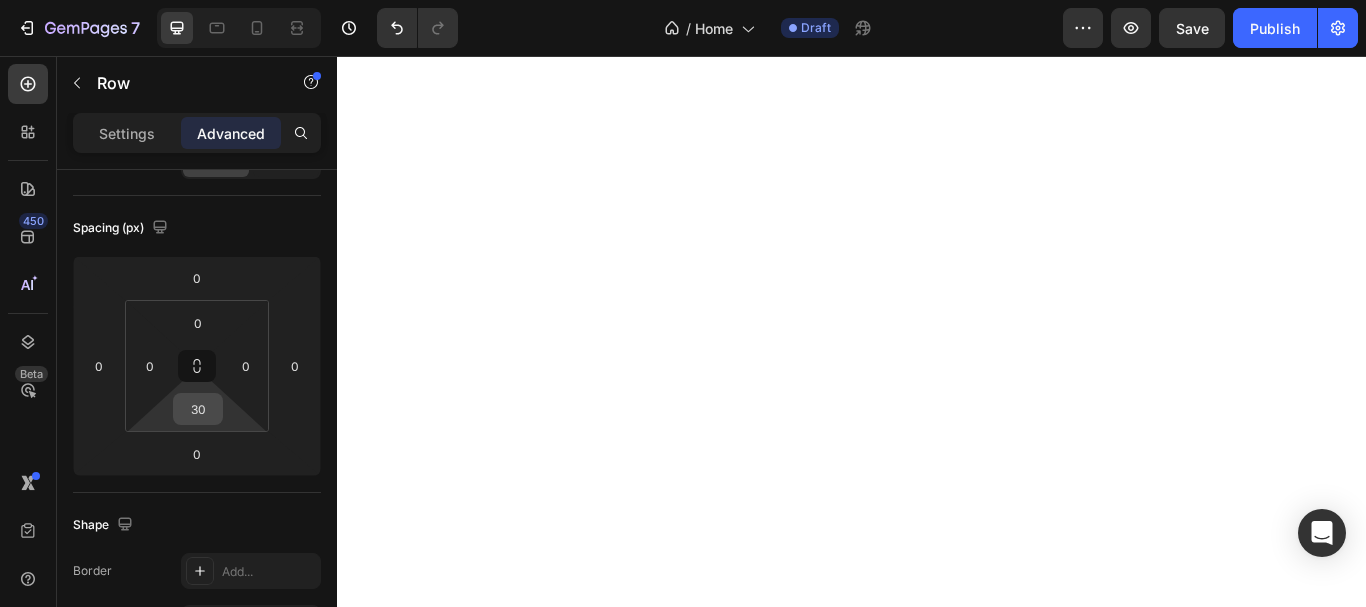 click on "30" at bounding box center (198, 409) 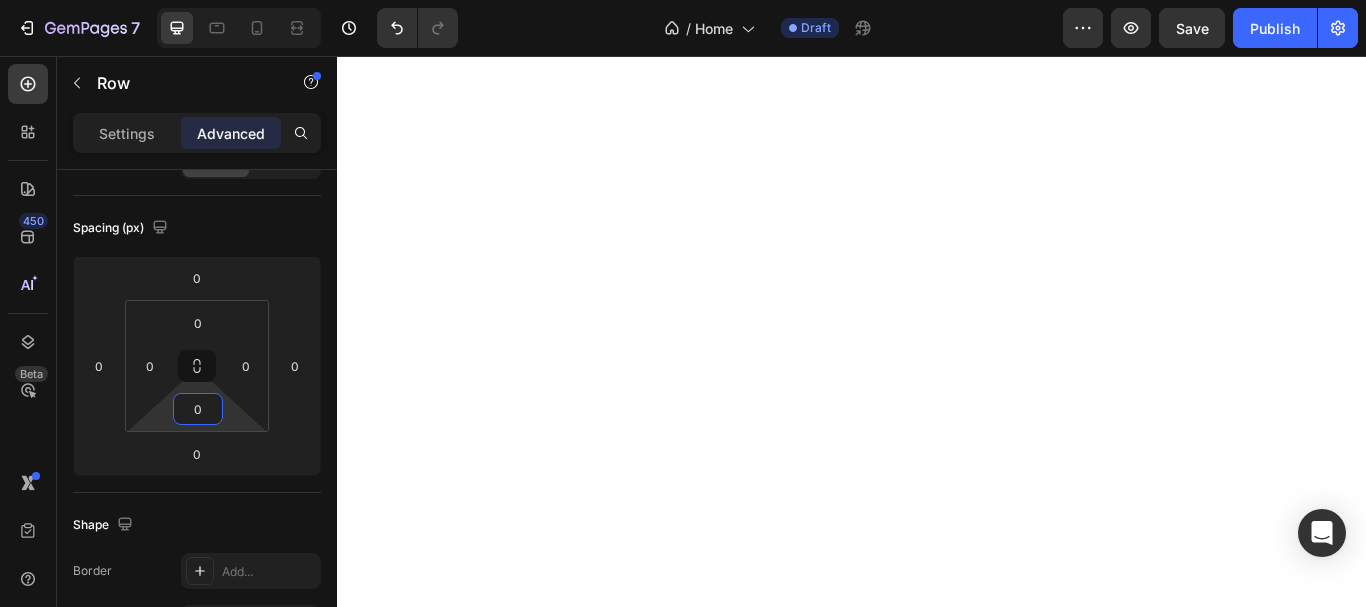 type on "0" 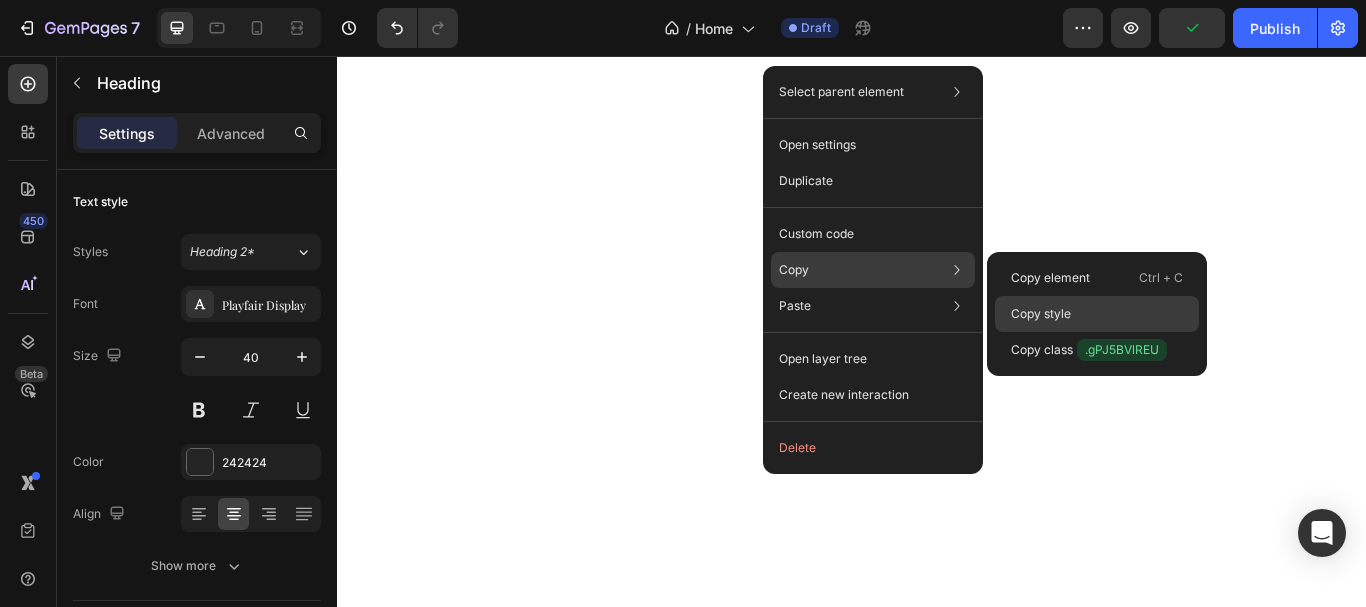 click on "Copy style" at bounding box center (1041, 314) 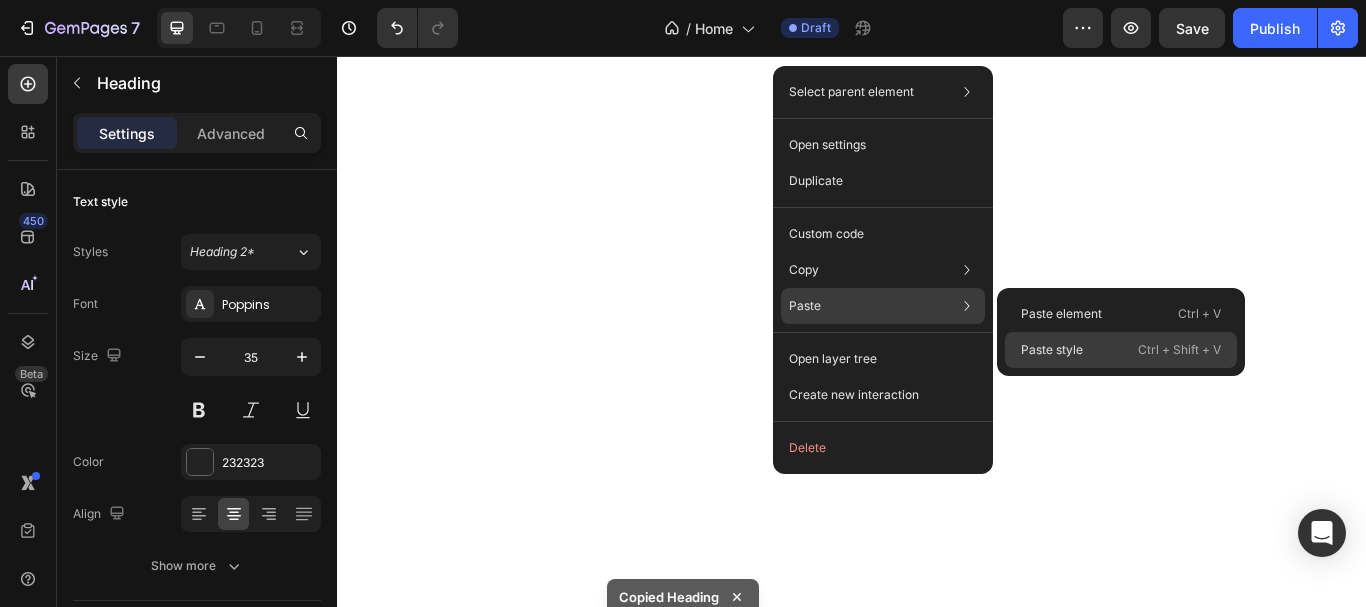 click on "Paste style" at bounding box center [1052, 350] 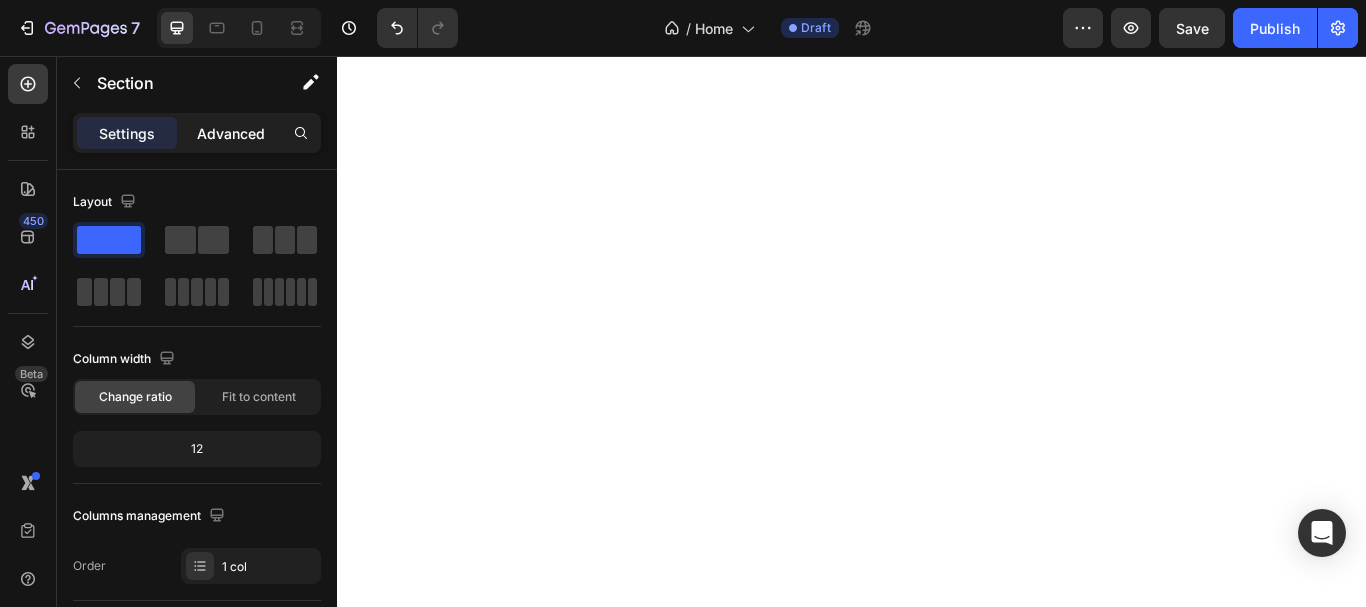 click on "Advanced" at bounding box center (231, 133) 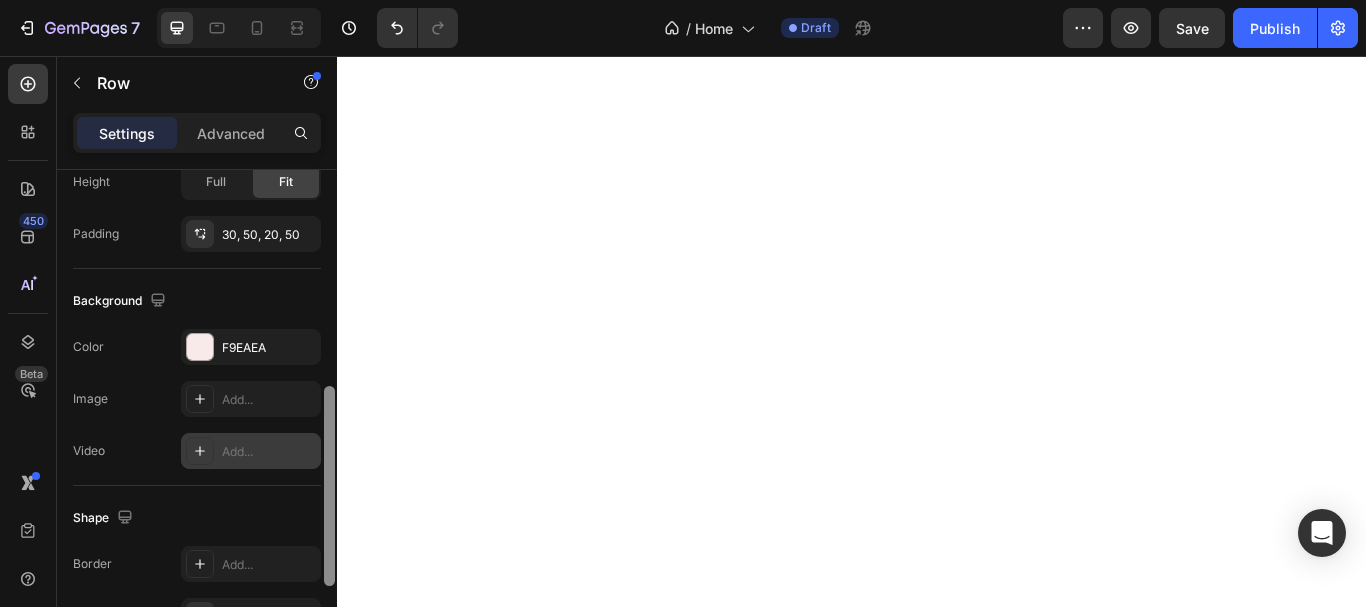 drag, startPoint x: 327, startPoint y: 265, endPoint x: 281, endPoint y: 433, distance: 174.1838 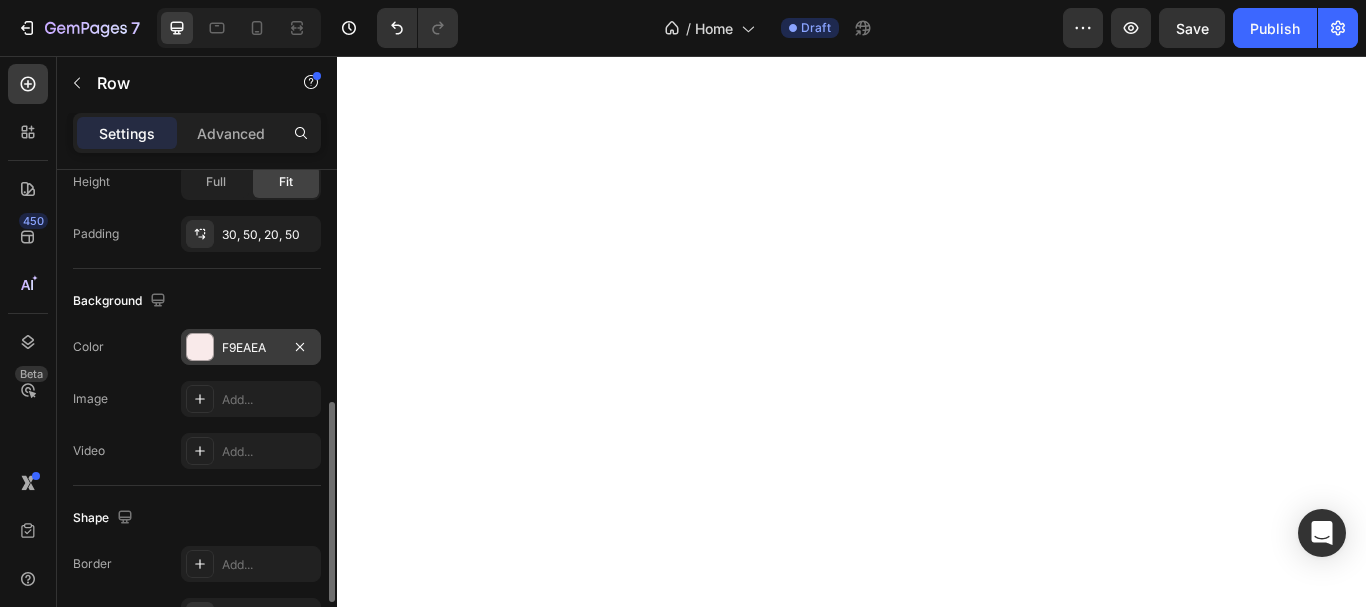 scroll, scrollTop: 558, scrollLeft: 0, axis: vertical 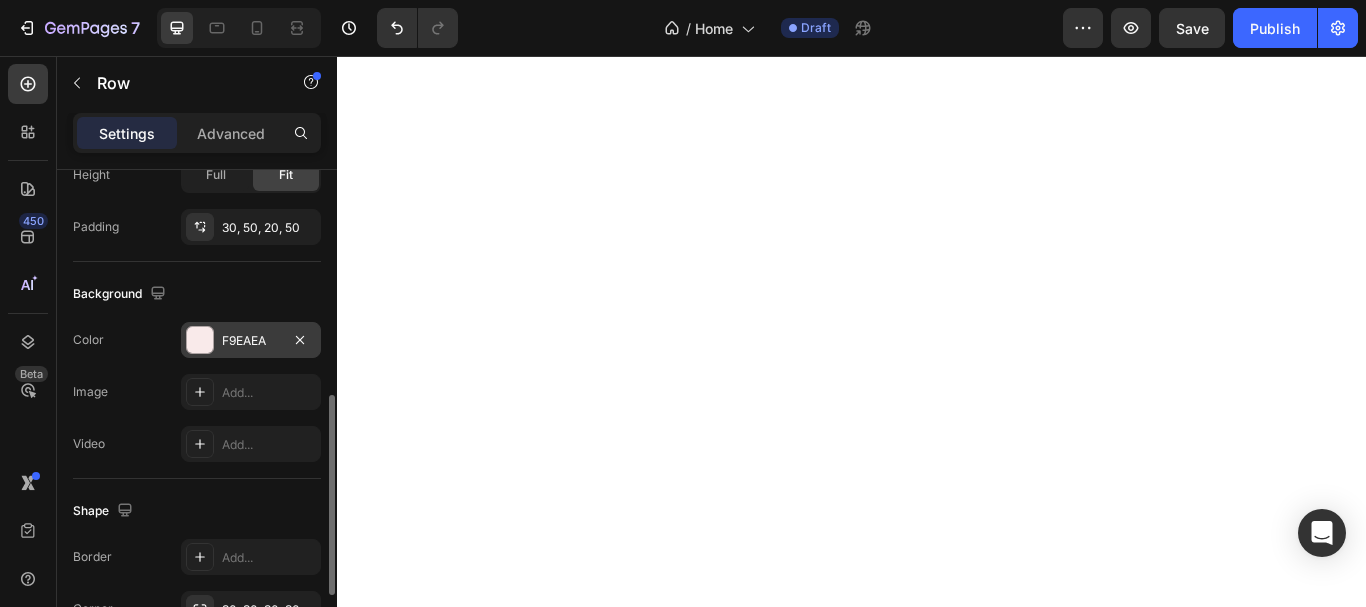 click on "F9EAEA" at bounding box center (251, 341) 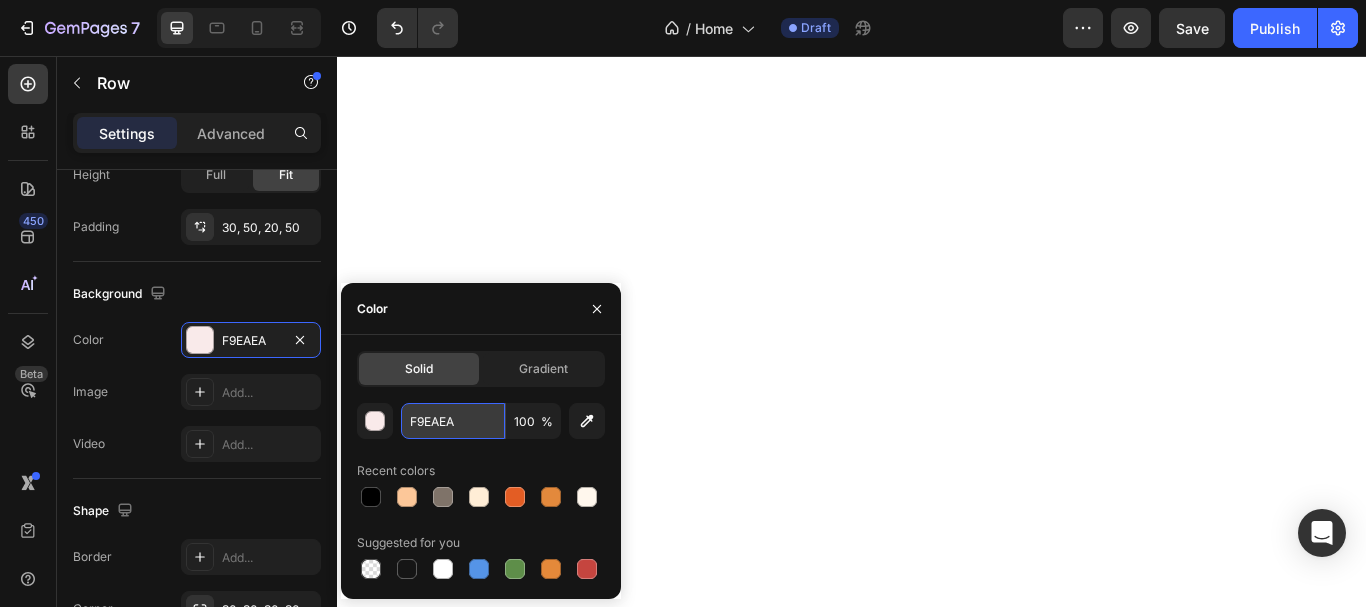 click on "F9EAEA" at bounding box center (453, 421) 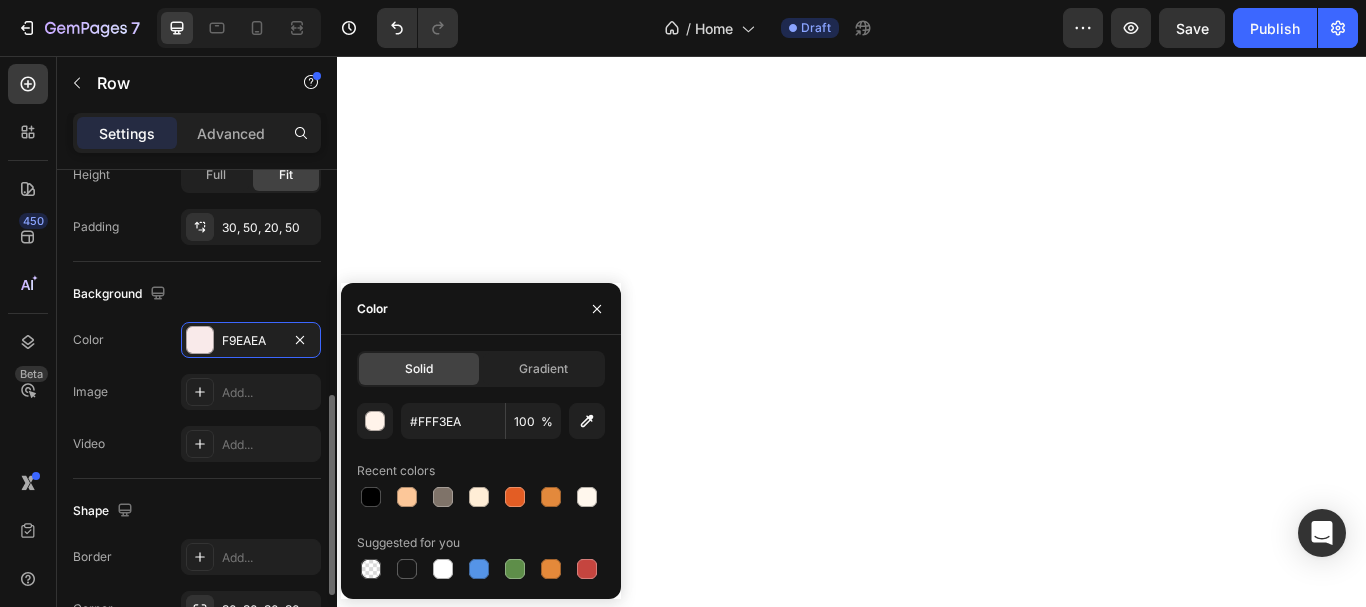 click on "Background" at bounding box center (197, 294) 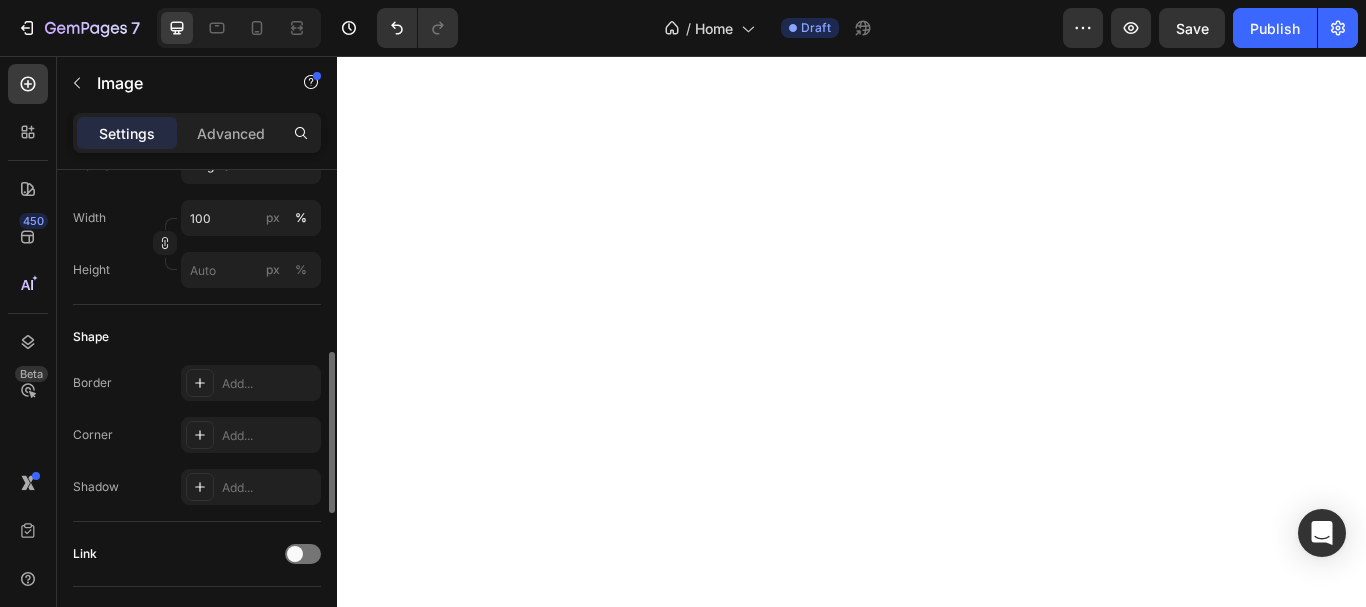 scroll, scrollTop: 0, scrollLeft: 0, axis: both 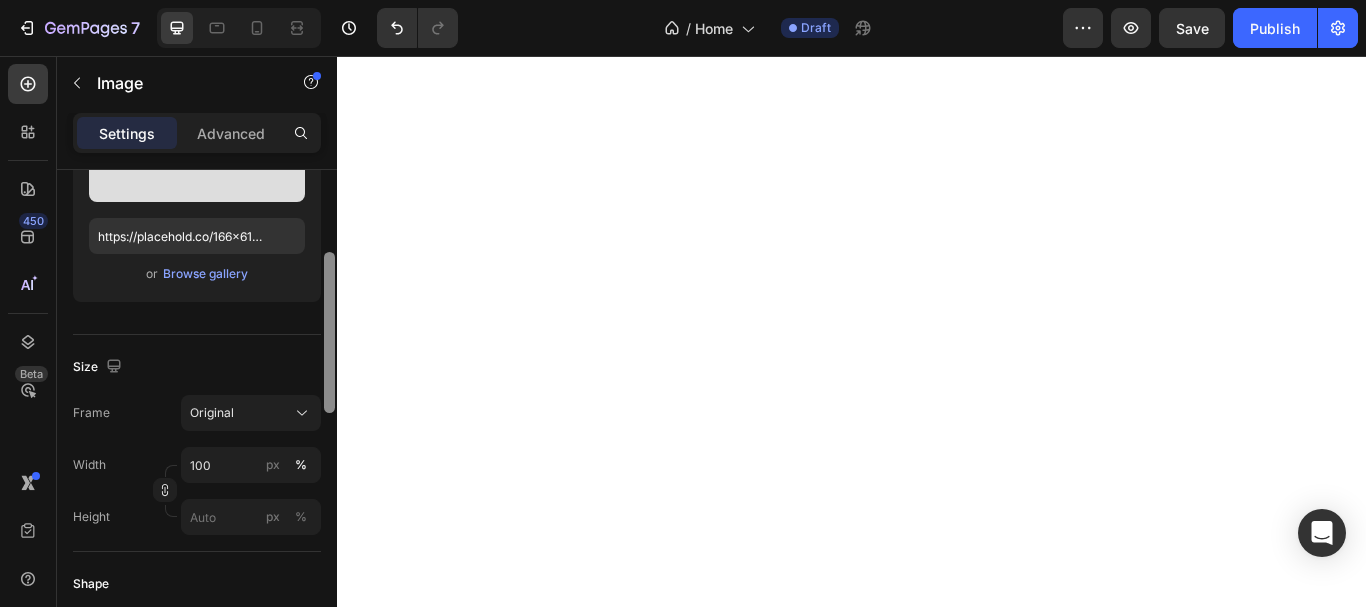 drag, startPoint x: 327, startPoint y: 306, endPoint x: 273, endPoint y: 385, distance: 95.692215 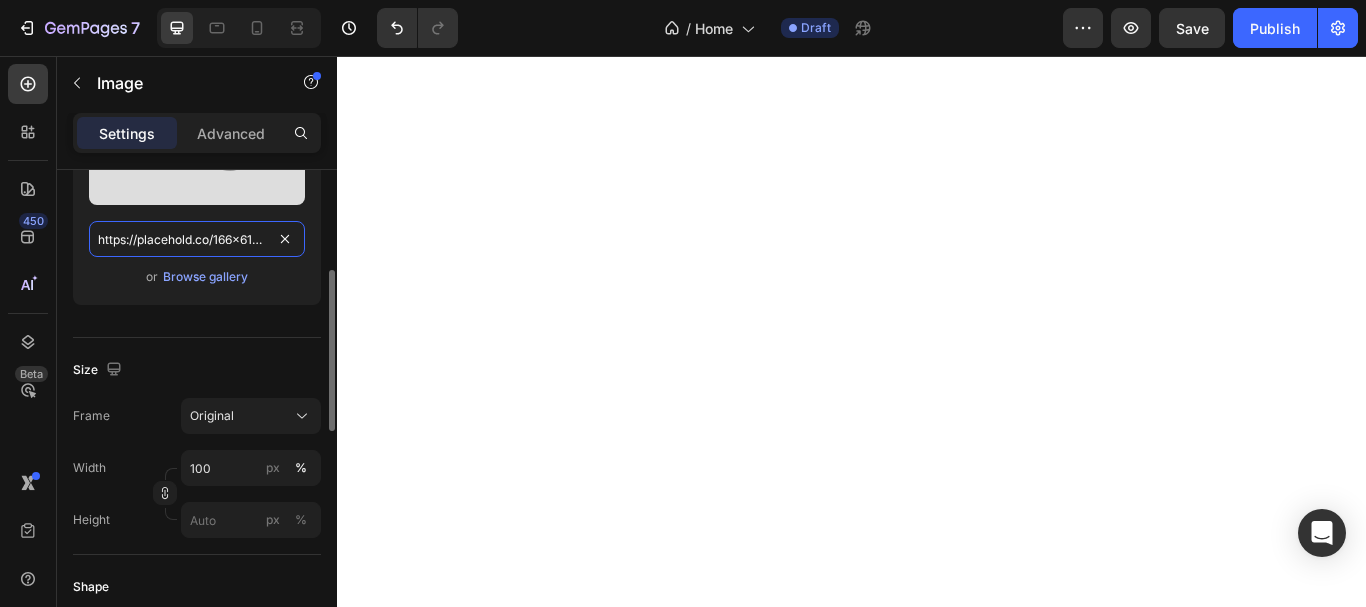 click on "https://placehold.co/166x61?text=Image" at bounding box center (197, 239) 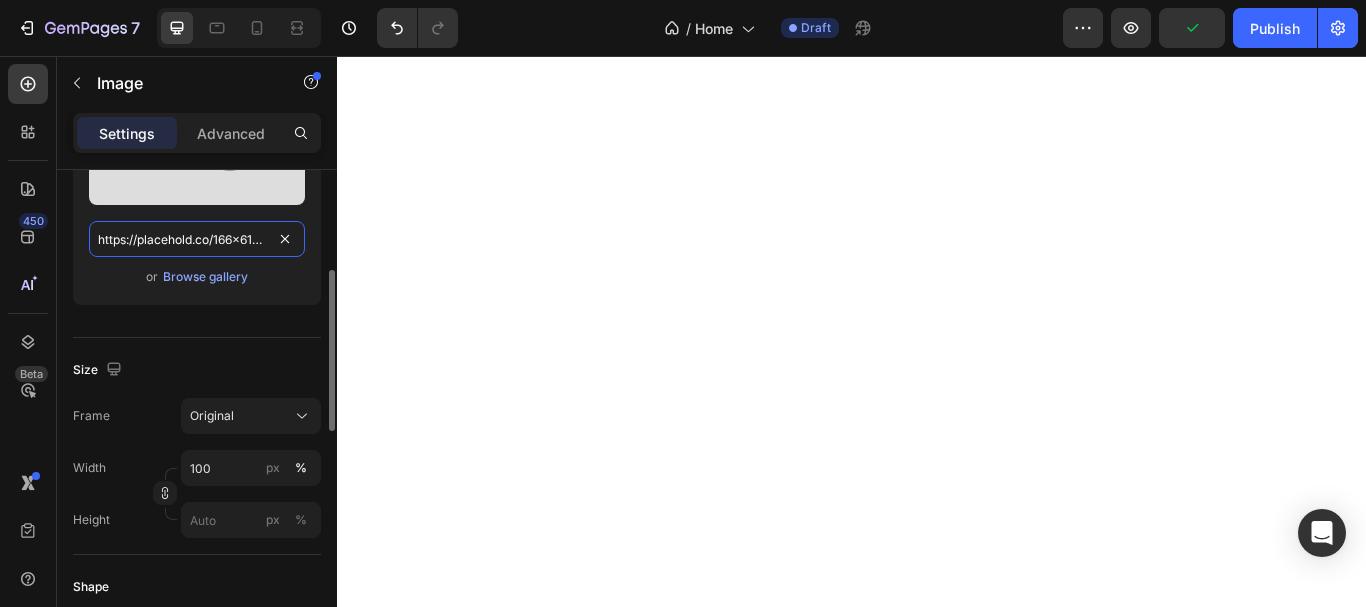 paste on "curieskin.com/cdn/shop/files/gempages_568523358988141623-ae333fb9-1a37-461b-af12-25aac5e084a4.svg?v=8521120541991217123" 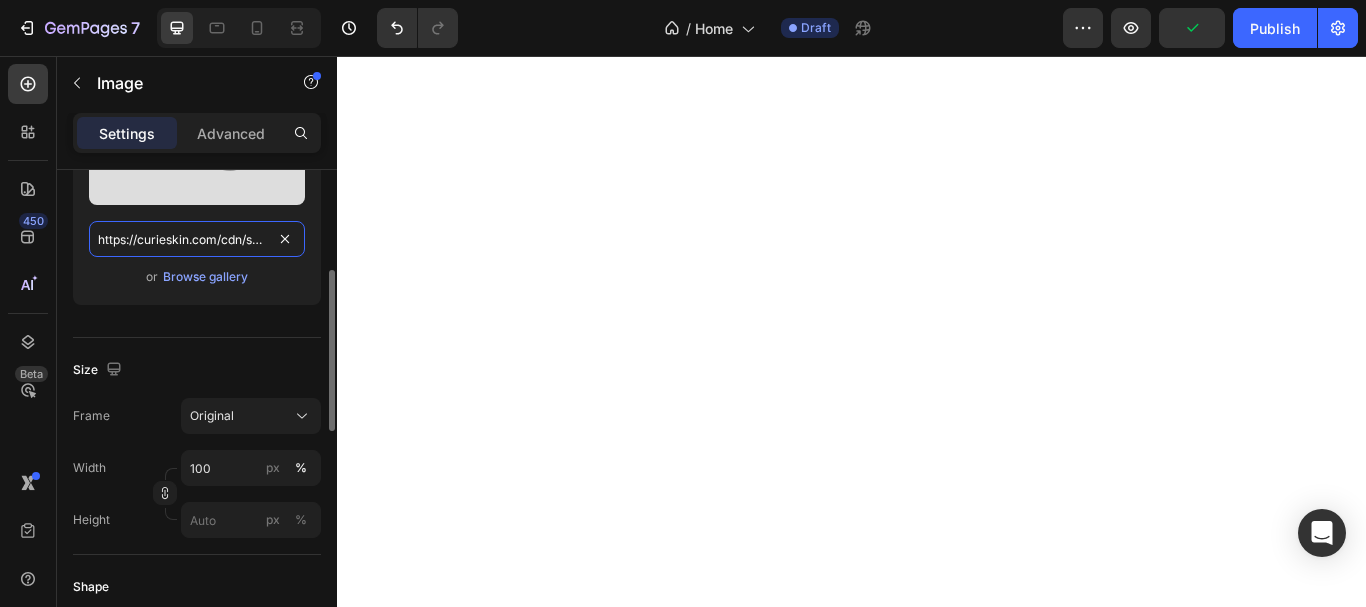 scroll, scrollTop: 0, scrollLeft: 649, axis: horizontal 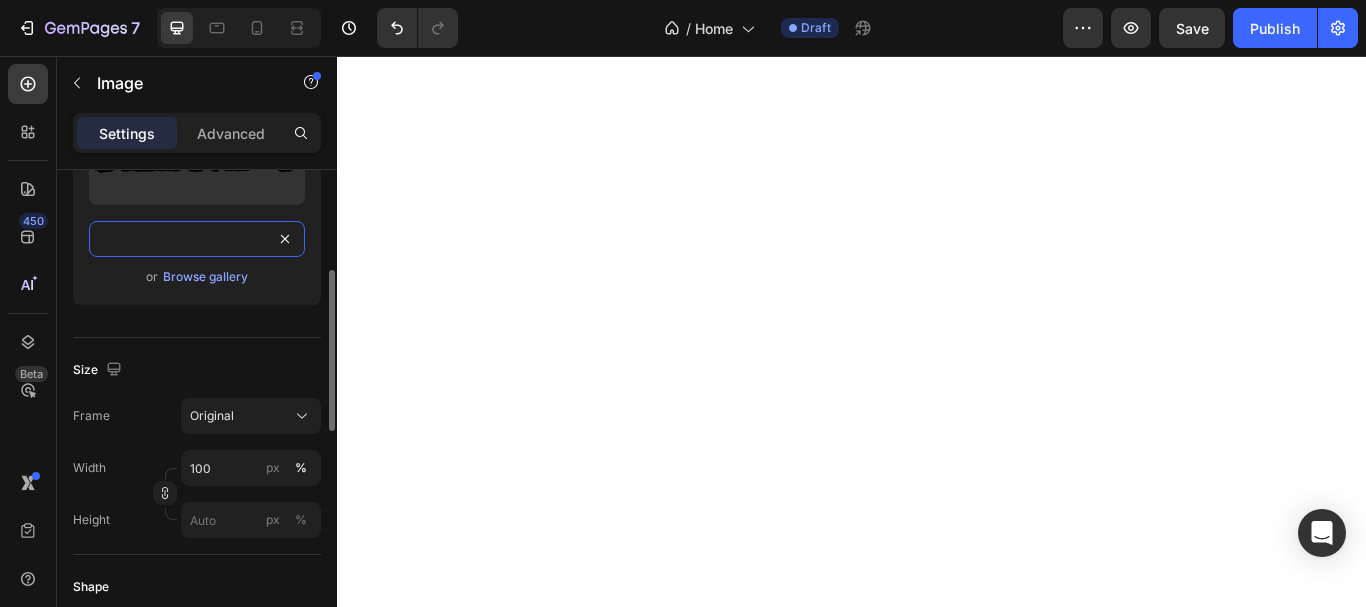 type on "https://curieskin.com/cdn/shop/files/gempages_568523358988141623-ae333fb9-1a37-461b-af12-25aac5e084a4.svg?v=8521120541991217123" 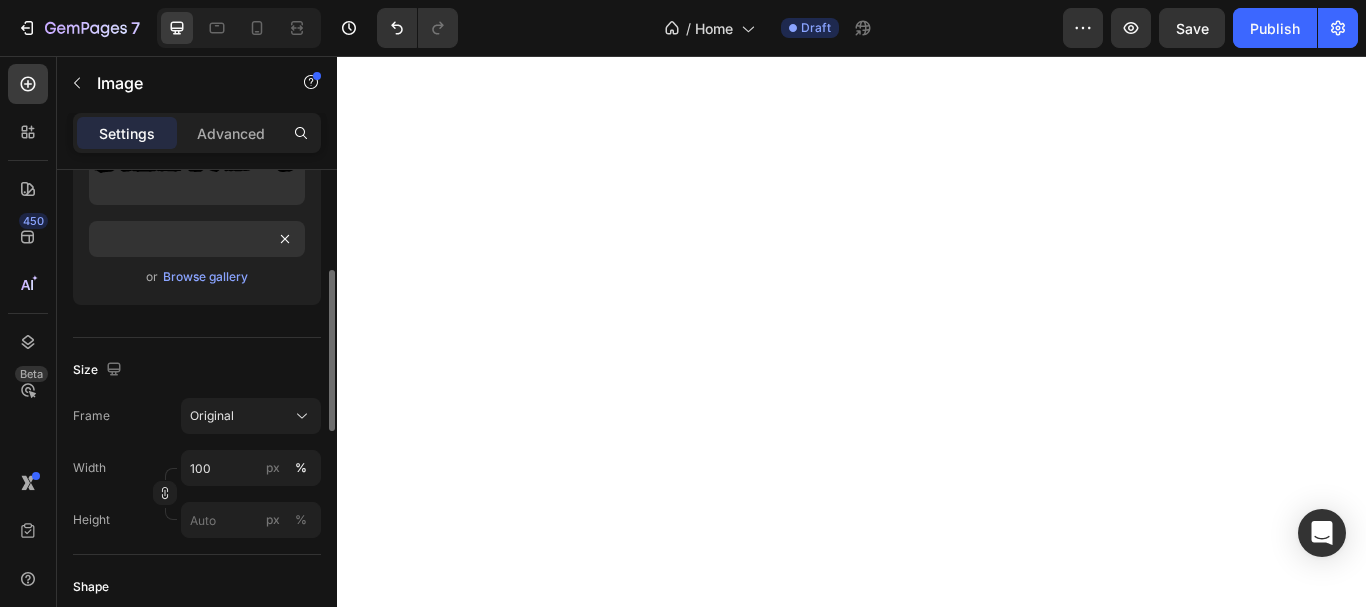 click on "Size" at bounding box center [197, 370] 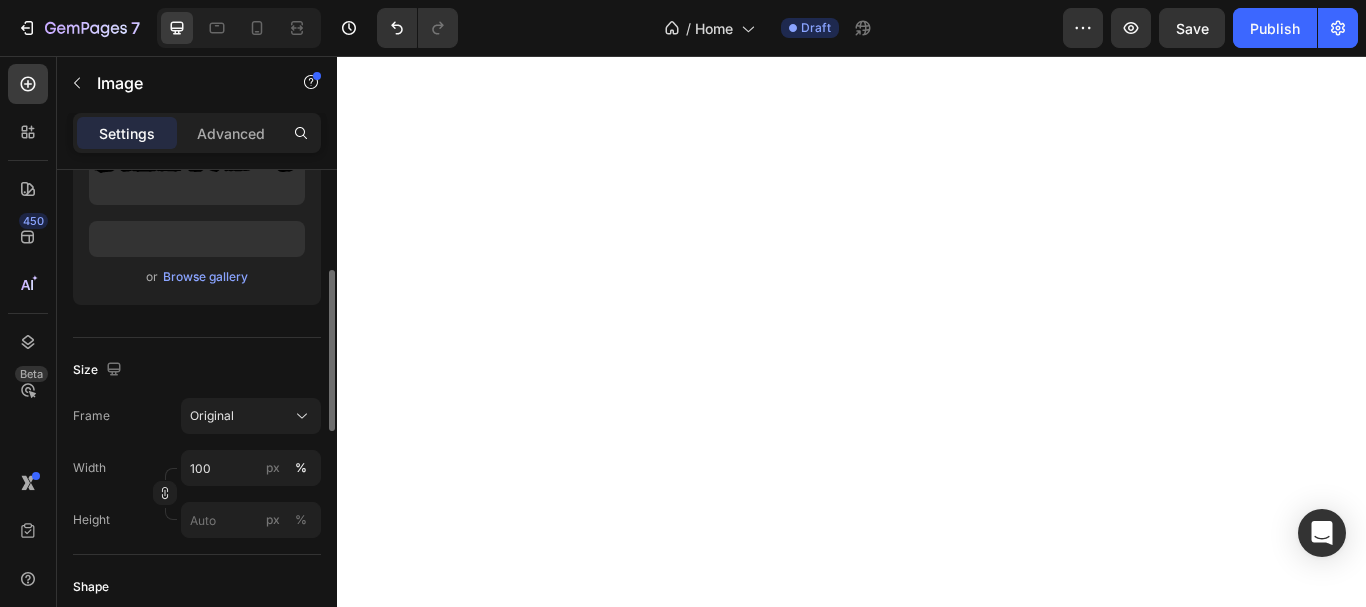 scroll, scrollTop: 0, scrollLeft: 0, axis: both 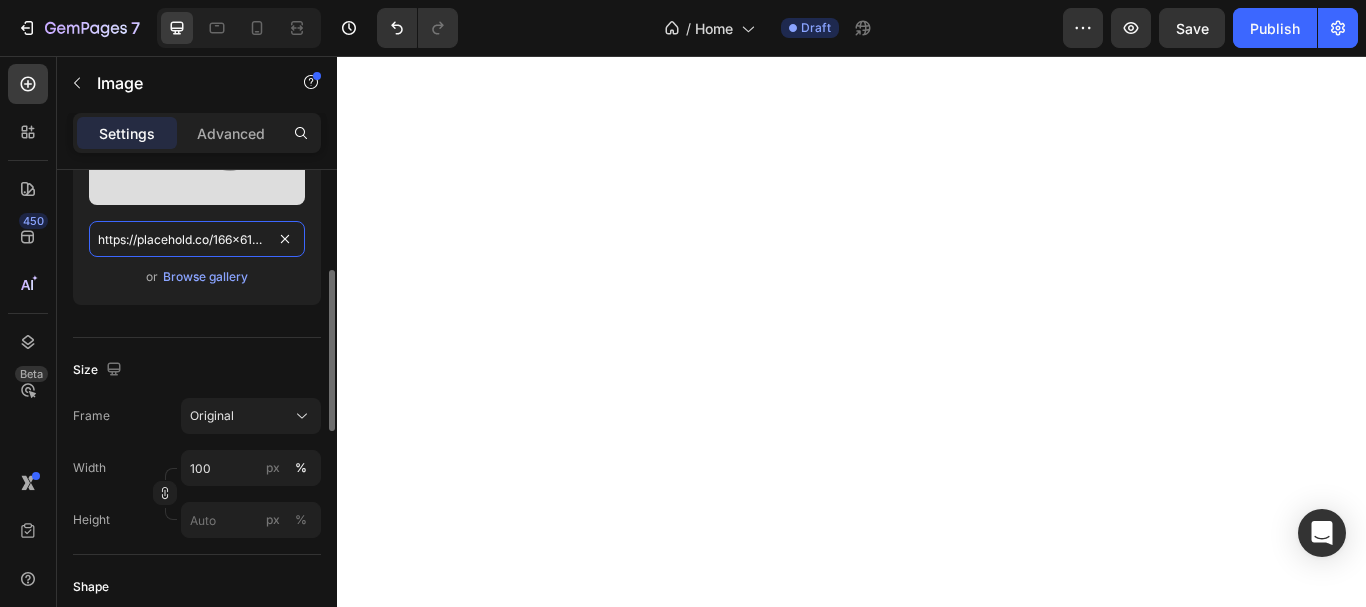 click on "https://placehold.co/166x61?text=Image" at bounding box center (197, 239) 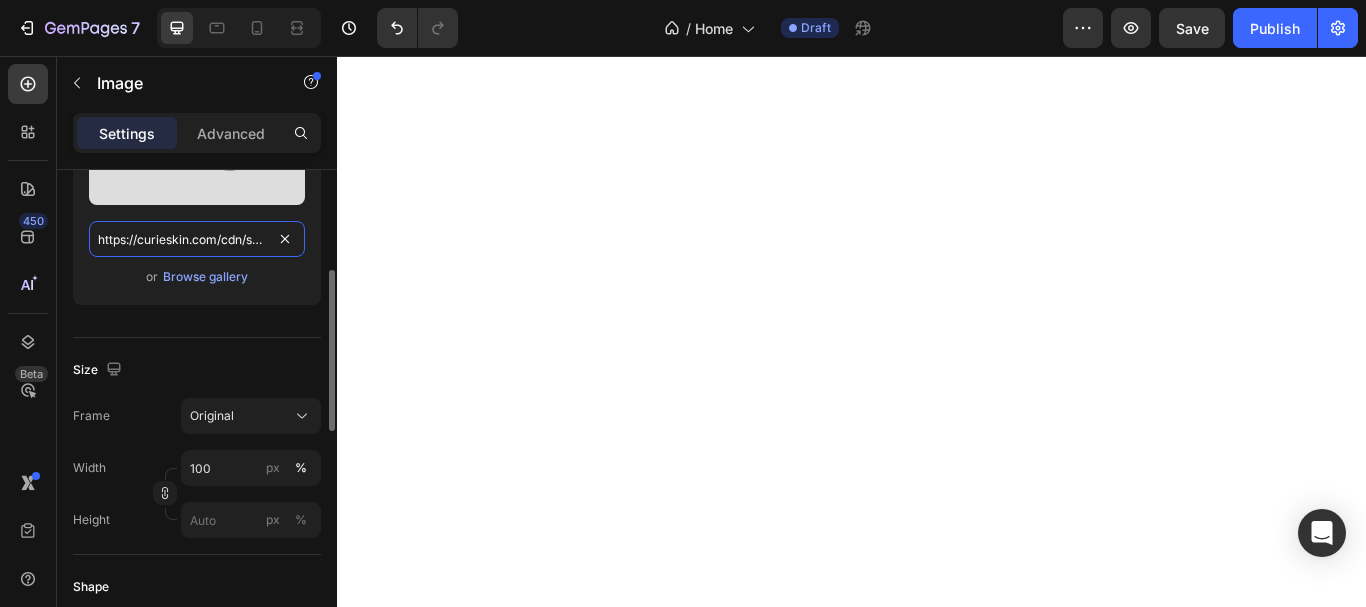 scroll, scrollTop: 0, scrollLeft: 672, axis: horizontal 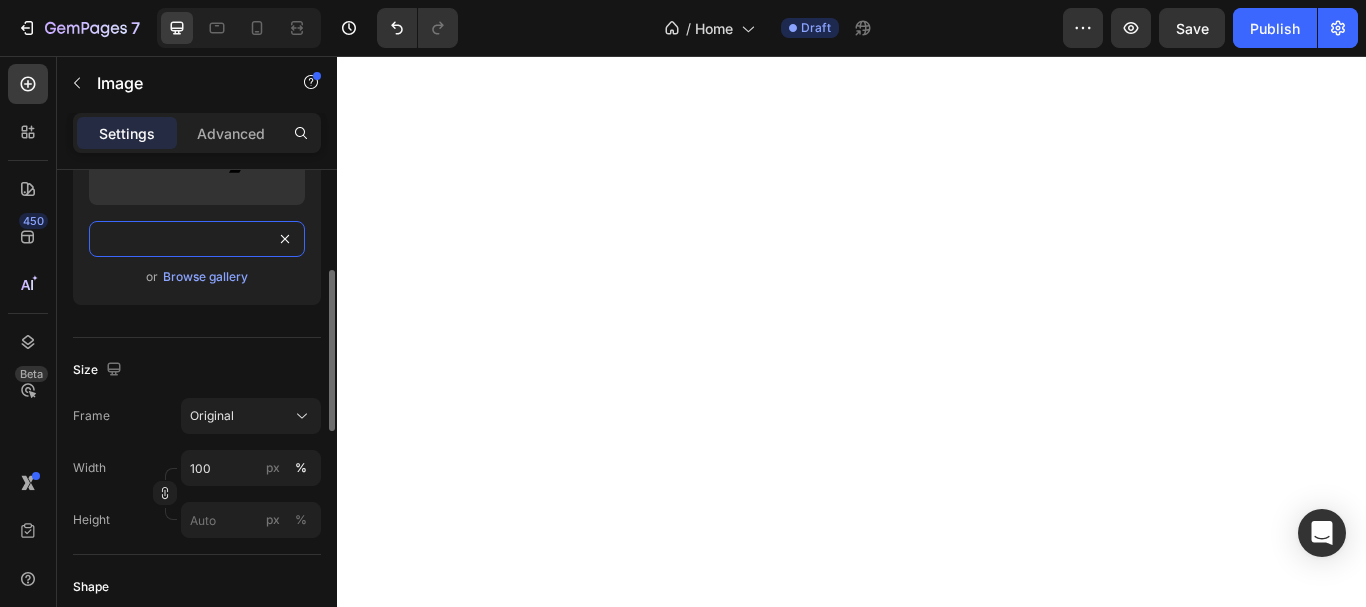 type on "https://curieskin.com/cdn/shop/files/gempages_568523358988141623-8e4ee0ac-54d9-4bb8-bba9-cbba66585d21.svg?v=11355818817249085182" 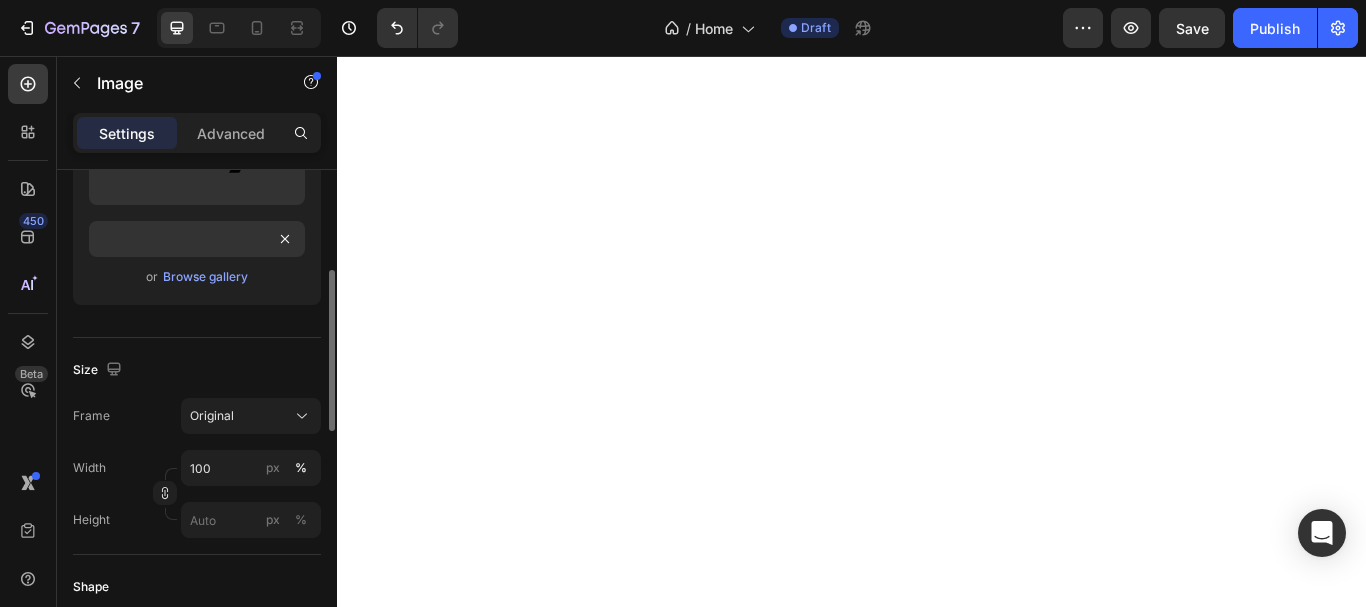 scroll, scrollTop: 0, scrollLeft: 0, axis: both 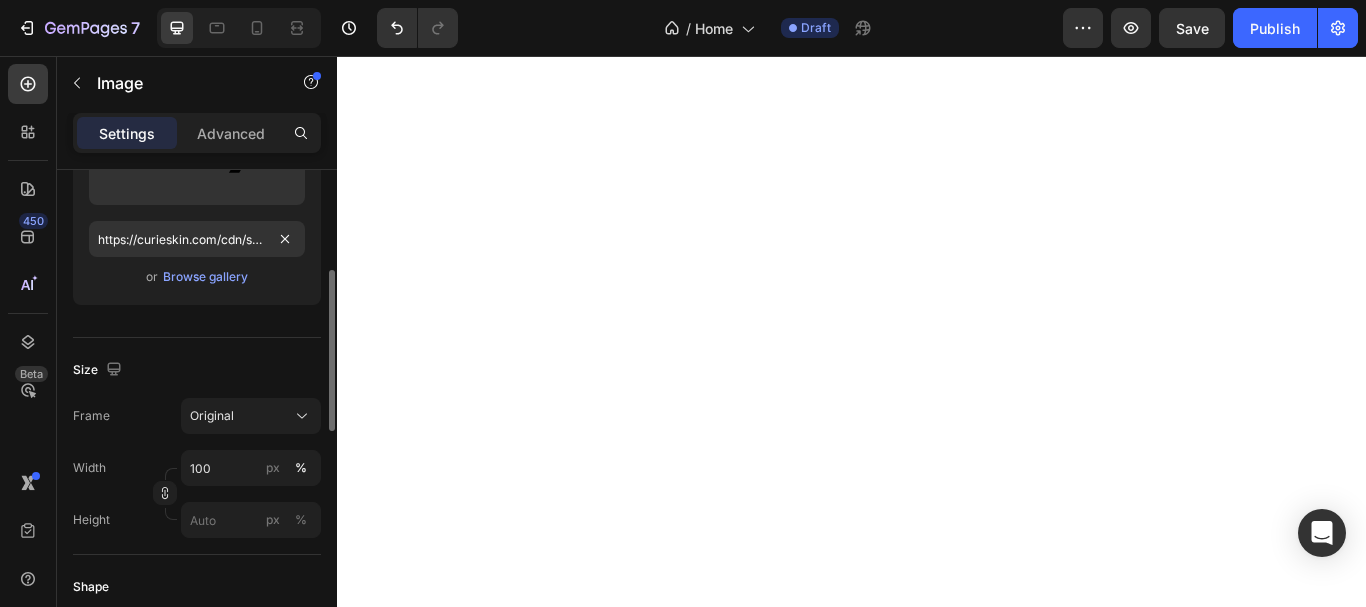 click on "Size Frame Original Width 100 px % Height px %" 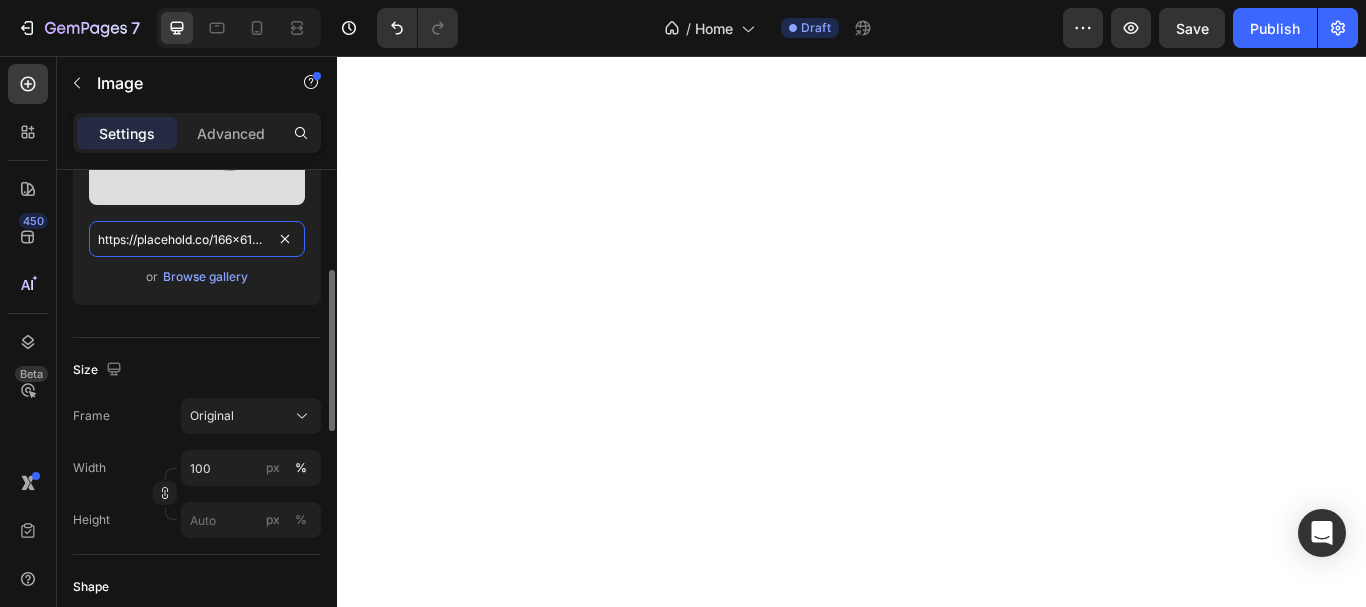 click on "https://placehold.co/166x61?text=Image" at bounding box center [197, 239] 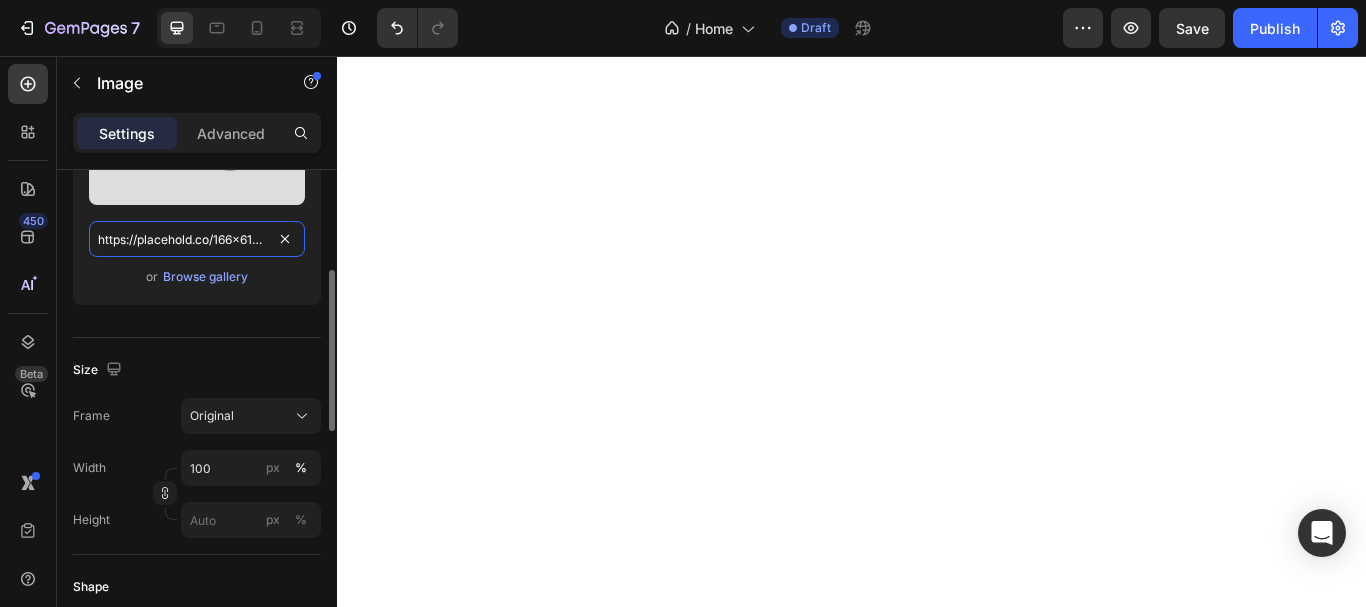 paste on "curieskin.com/cdn/shop/files/gempages_568523358988141623-5fffd57c-6303-418d-9e04-a3f8e4226ac2.svg?v=14337054212966412954" 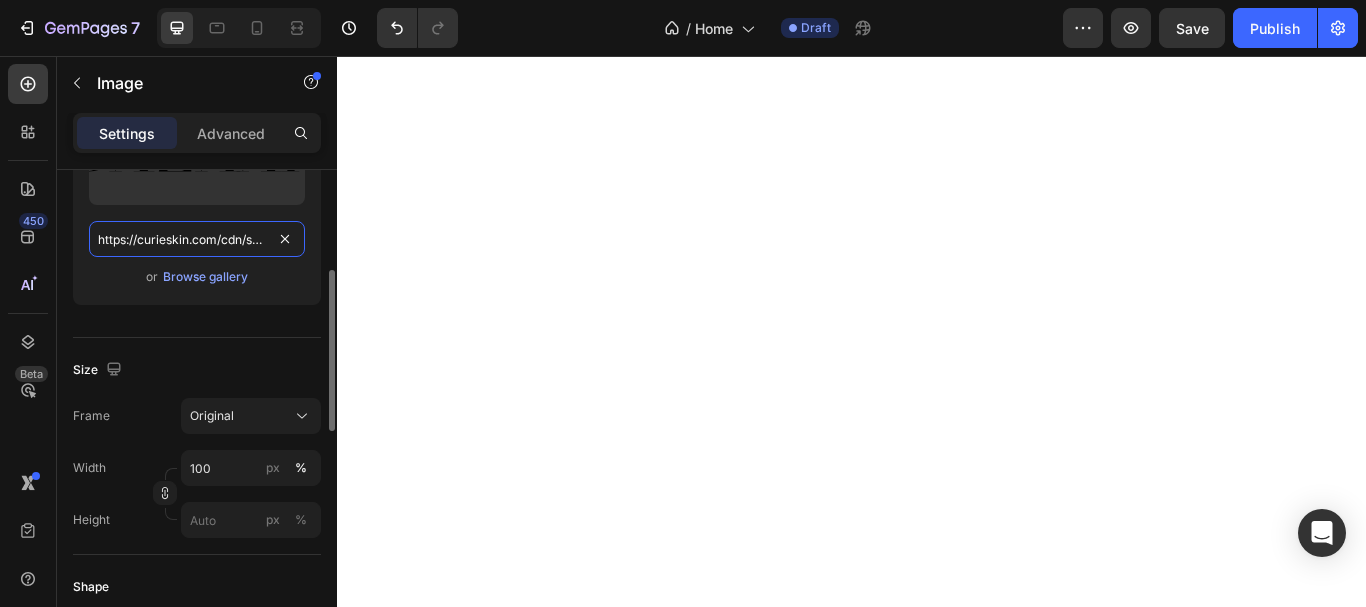 scroll, scrollTop: 0, scrollLeft: 665, axis: horizontal 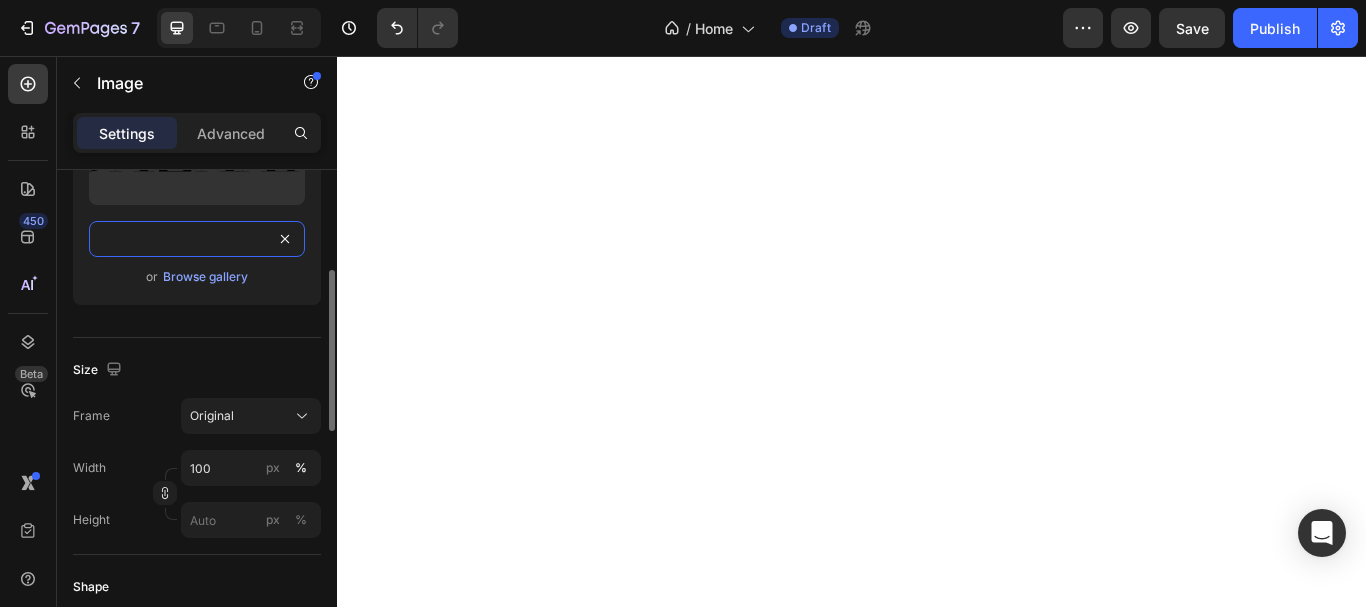 type on "https://curieskin.com/cdn/shop/files/gempages_568523358988141623-5fffd57c-6303-418d-9e04-a3f8e4226ac2.svg?v=14337054212966412954" 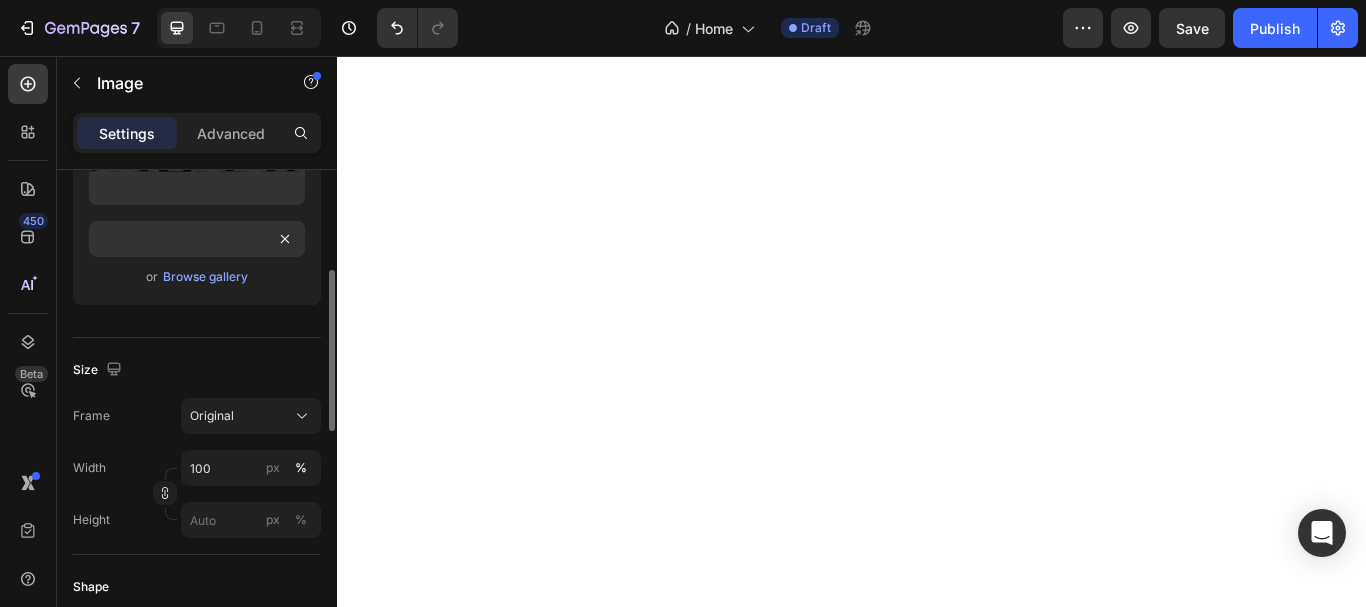 click on "Size Frame Original Width 100 px % Height px %" 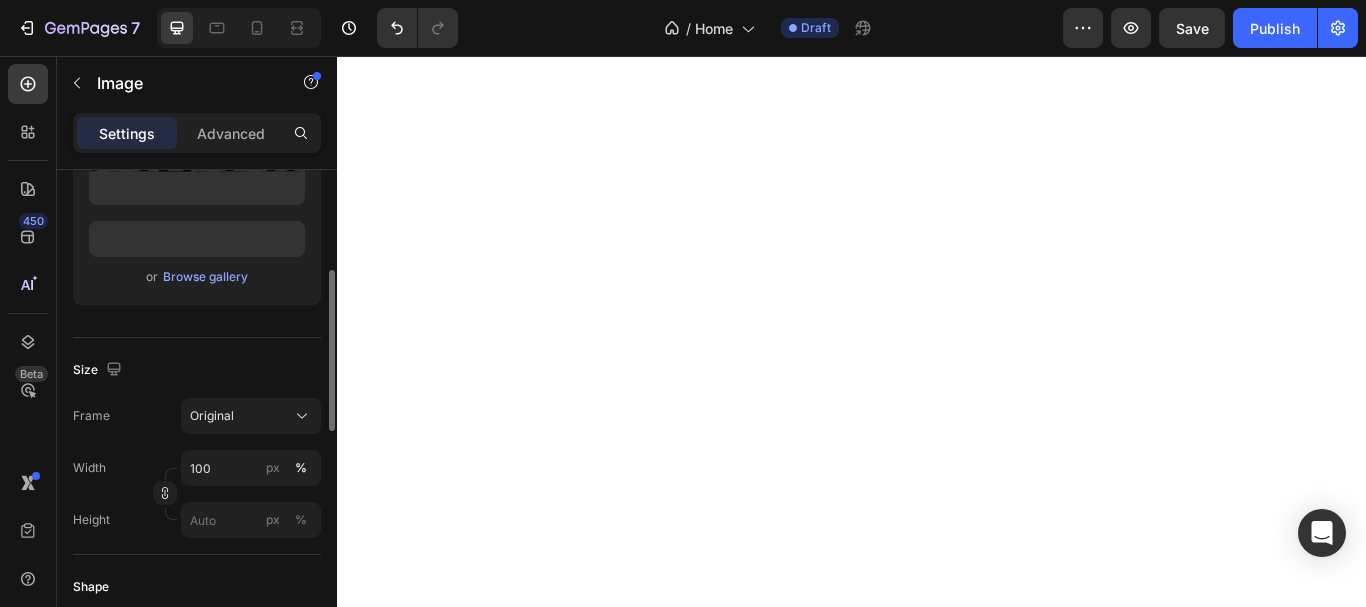 scroll, scrollTop: 0, scrollLeft: 0, axis: both 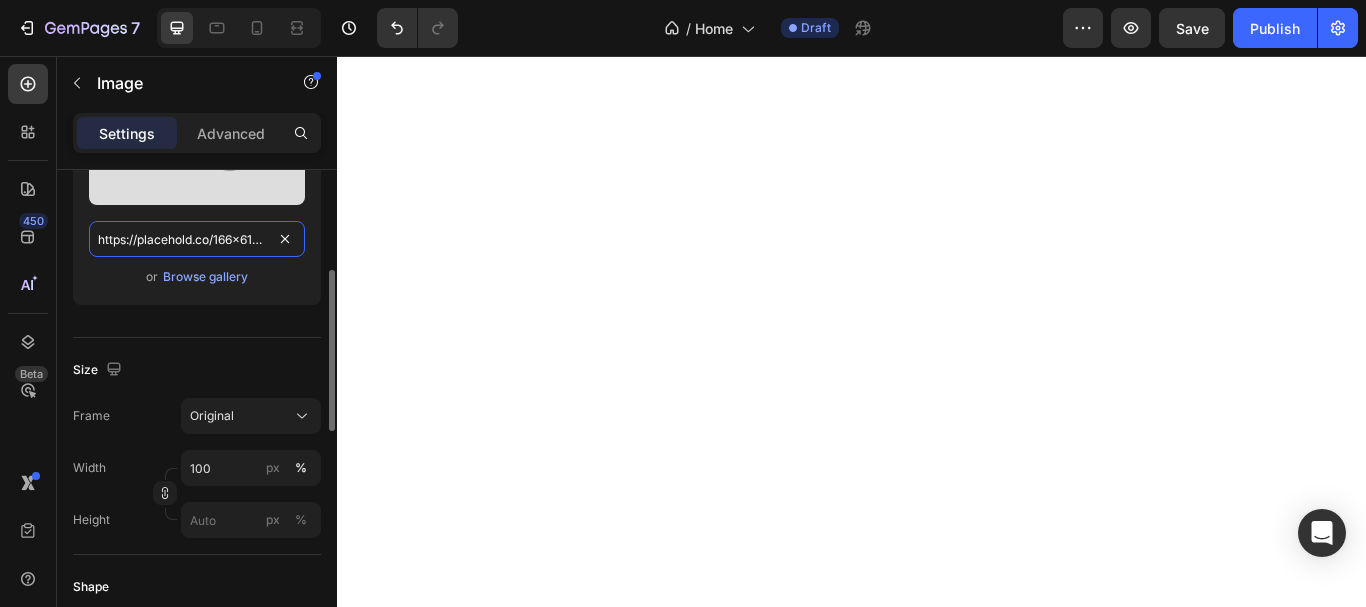 click on "https://placehold.co/166x61?text=Image" at bounding box center (197, 239) 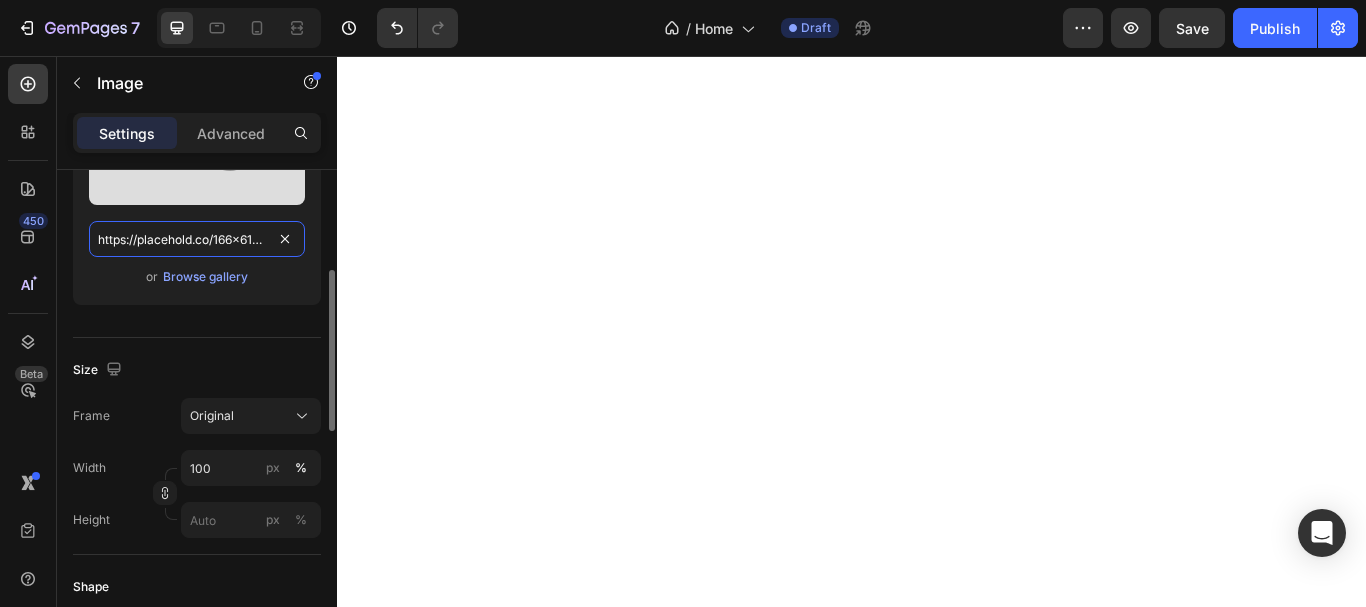 paste on "curieskin.com/cdn/shop/files/gempages_568523358988141623-1c25ee4f-7b6a-4d5f-8e4a-3050348ada66.svg?v=2471516195910054861" 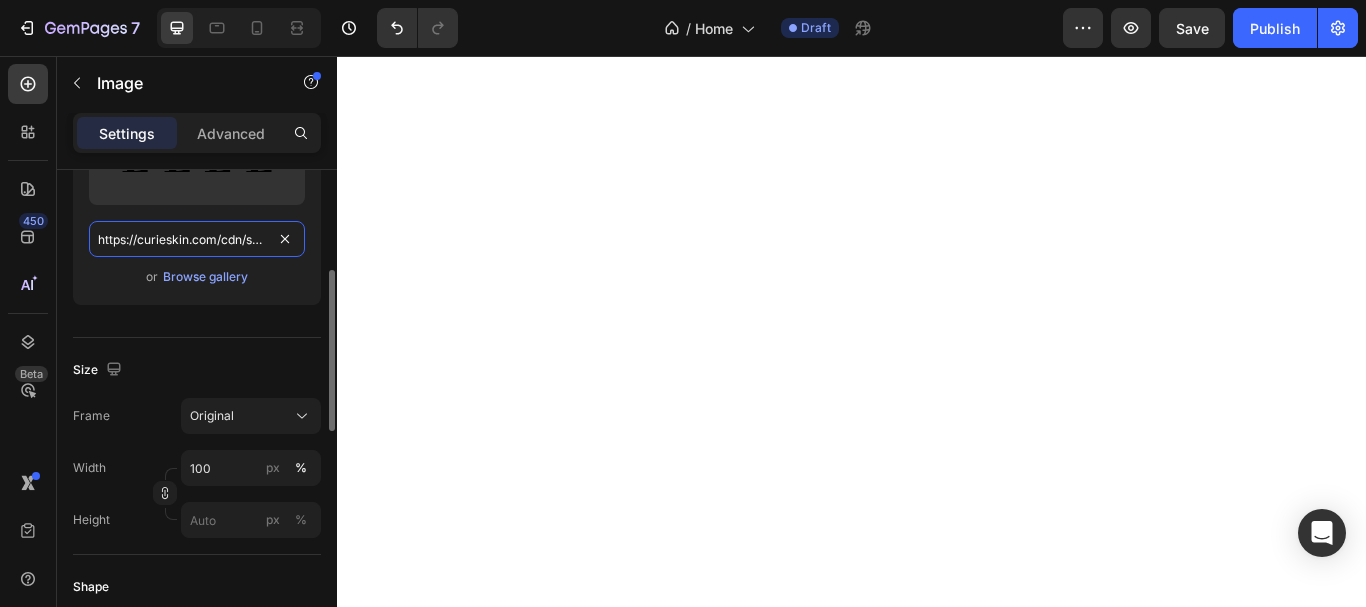 scroll, scrollTop: 0, scrollLeft: 658, axis: horizontal 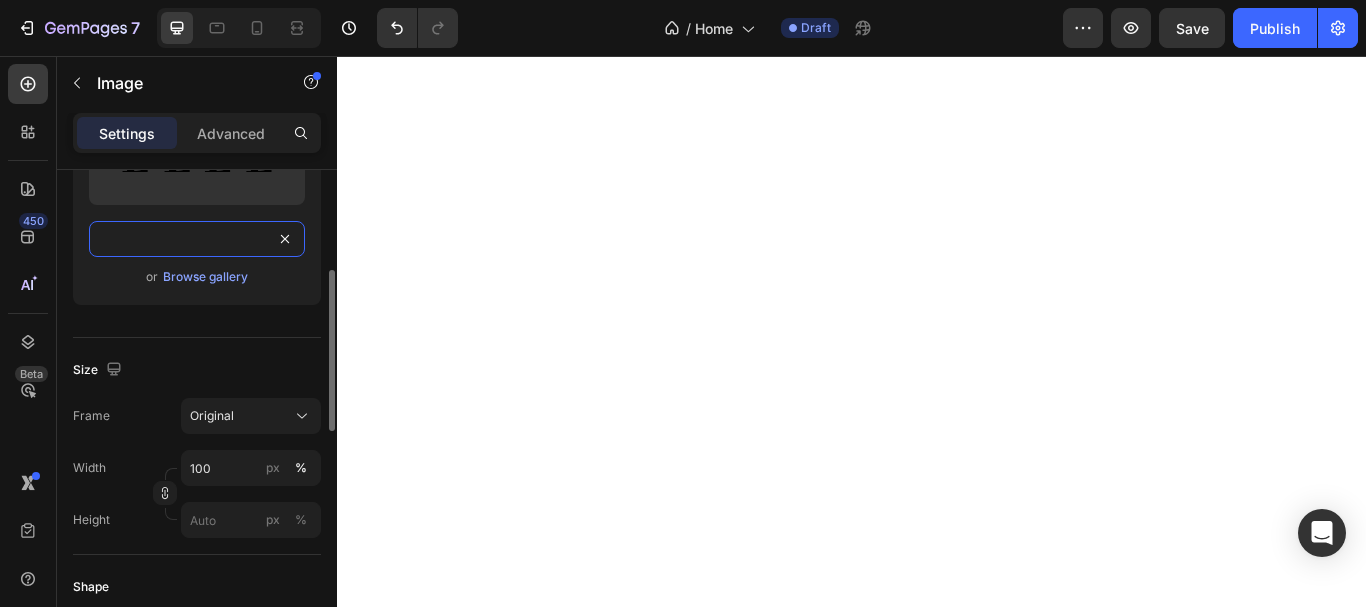 type on "https://curieskin.com/cdn/shop/files/gempages_568523358988141623-1c25ee4f-7b6a-4d5f-8e4a-3050348ada66.svg?v=2471516195910054861" 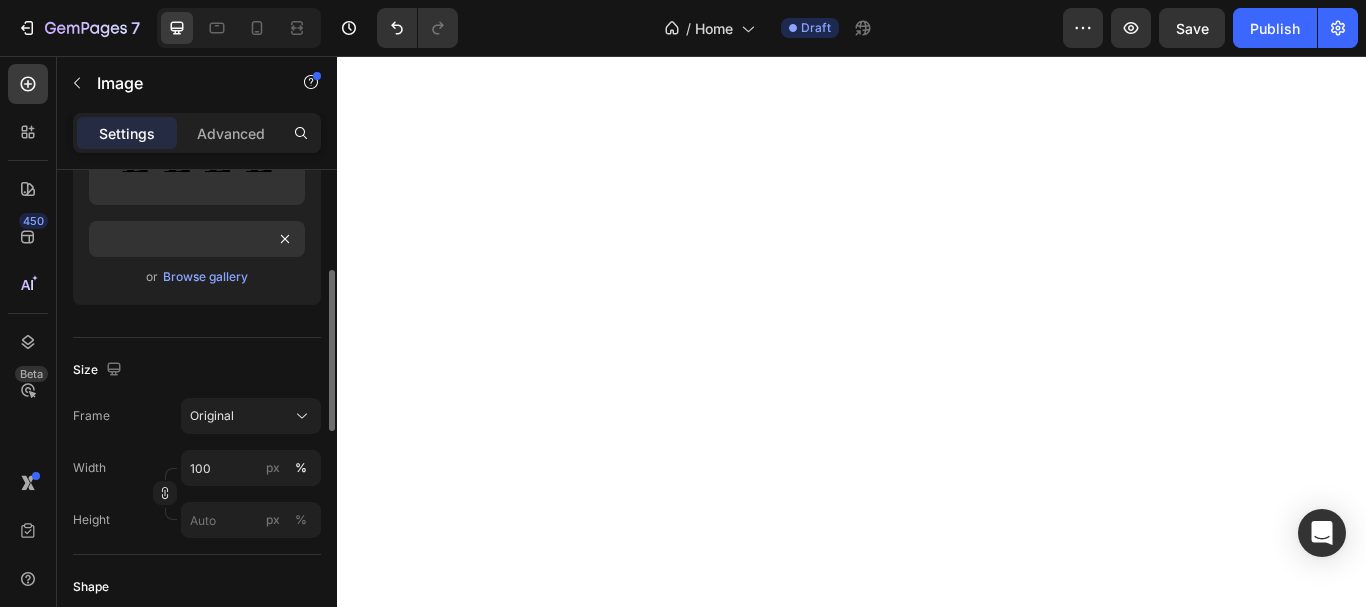click on "Size Frame Original Width 100 px % Height px %" 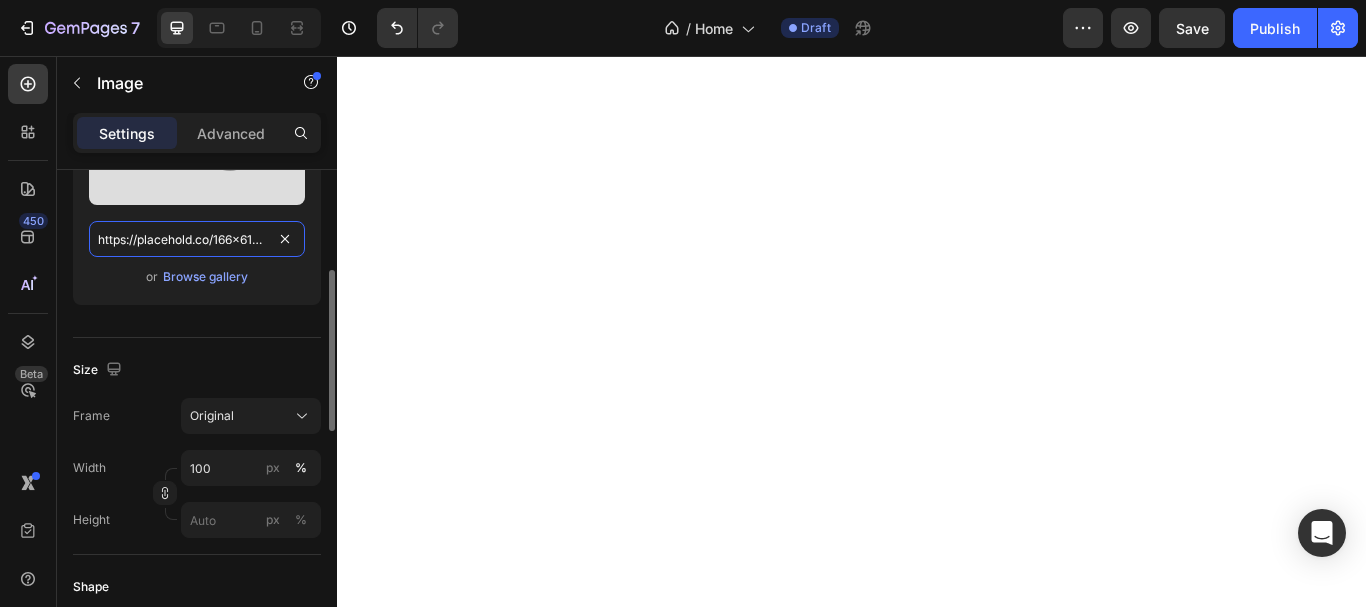 click on "https://placehold.co/166x61?text=Image" at bounding box center (197, 239) 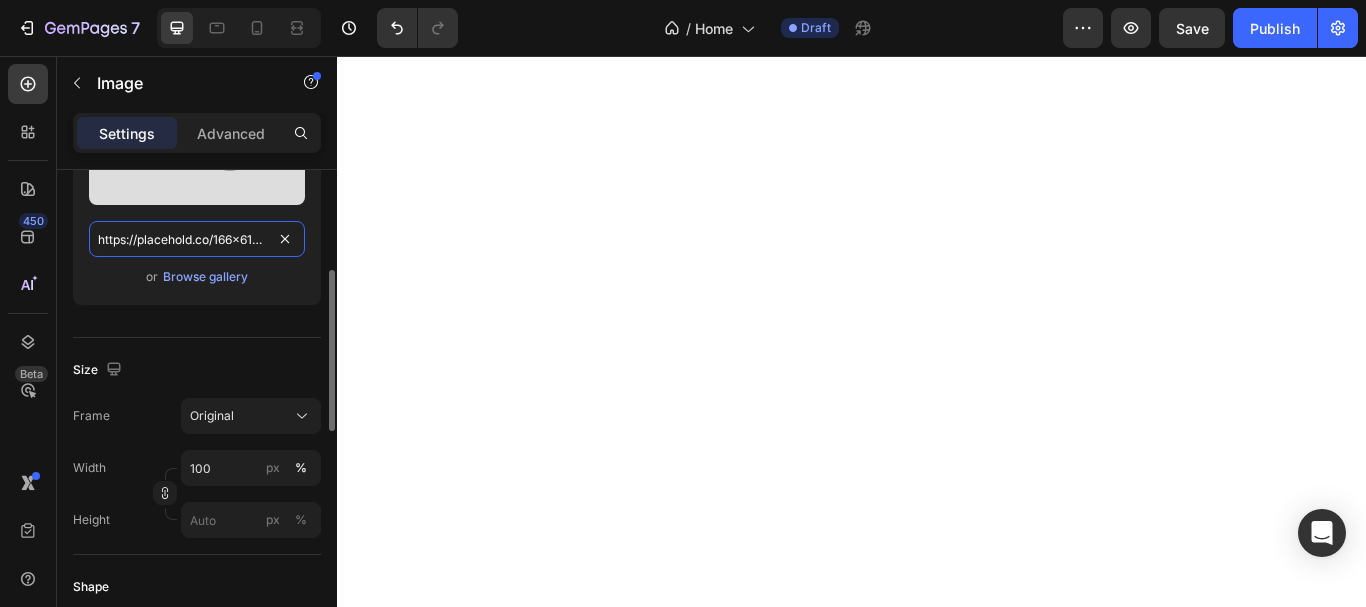 paste on "curieskin.com/cdn/shop/files/gempages_568523358988141623-4a6b7b4c-2c9d-4749-8adc-64da497c8875.svg?v=7870884798333309081" 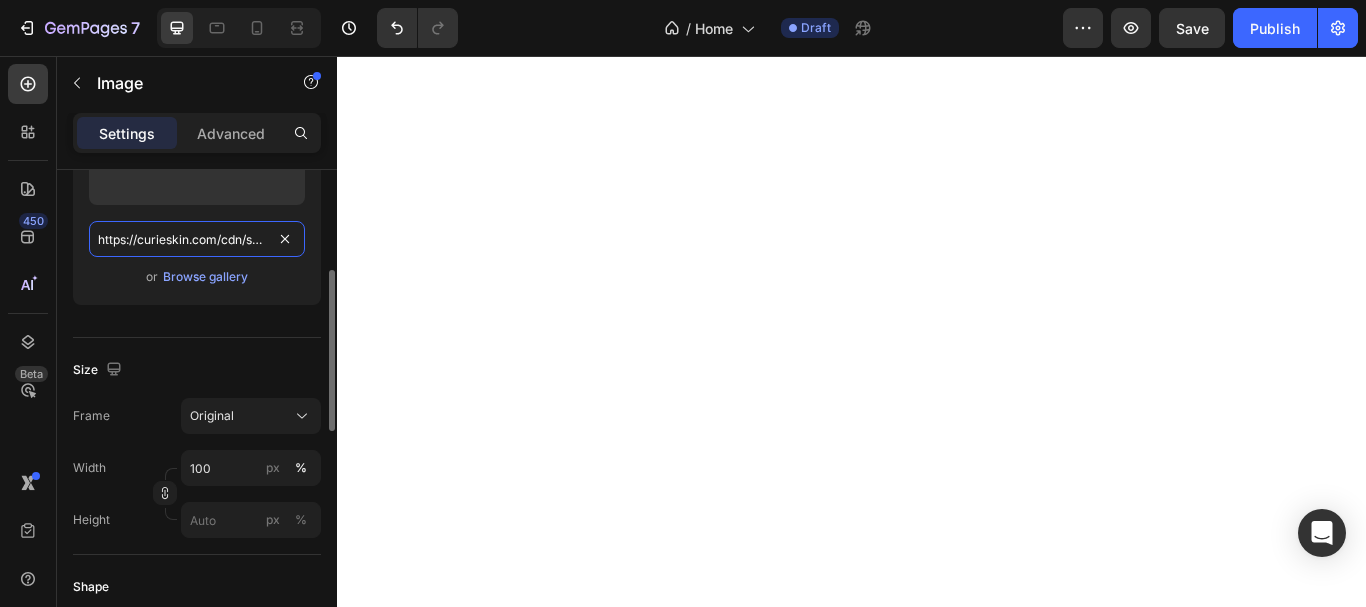 scroll, scrollTop: 0, scrollLeft: 674, axis: horizontal 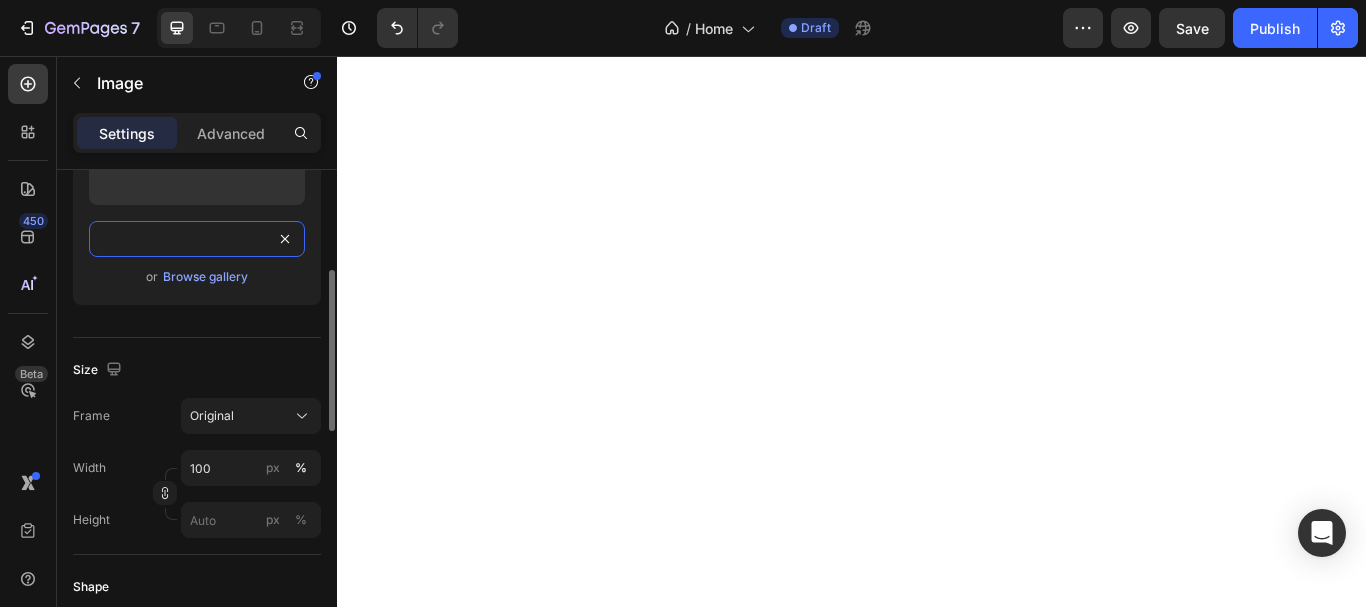 type on "https://curieskin.com/cdn/shop/files/gempages_568523358988141623-4a6b7b4c-2c9d-4749-8adc-64da497c8875.svg?v=7870884798333309081" 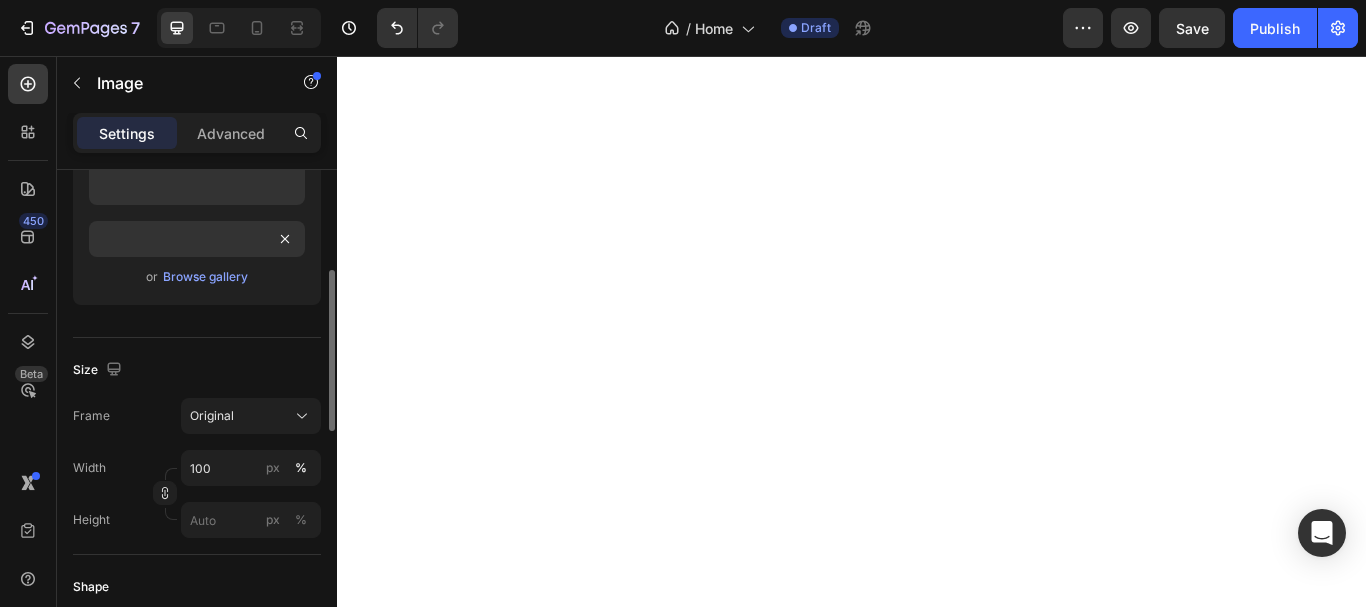 click on "Size Frame Original Width 100 px % Height px %" 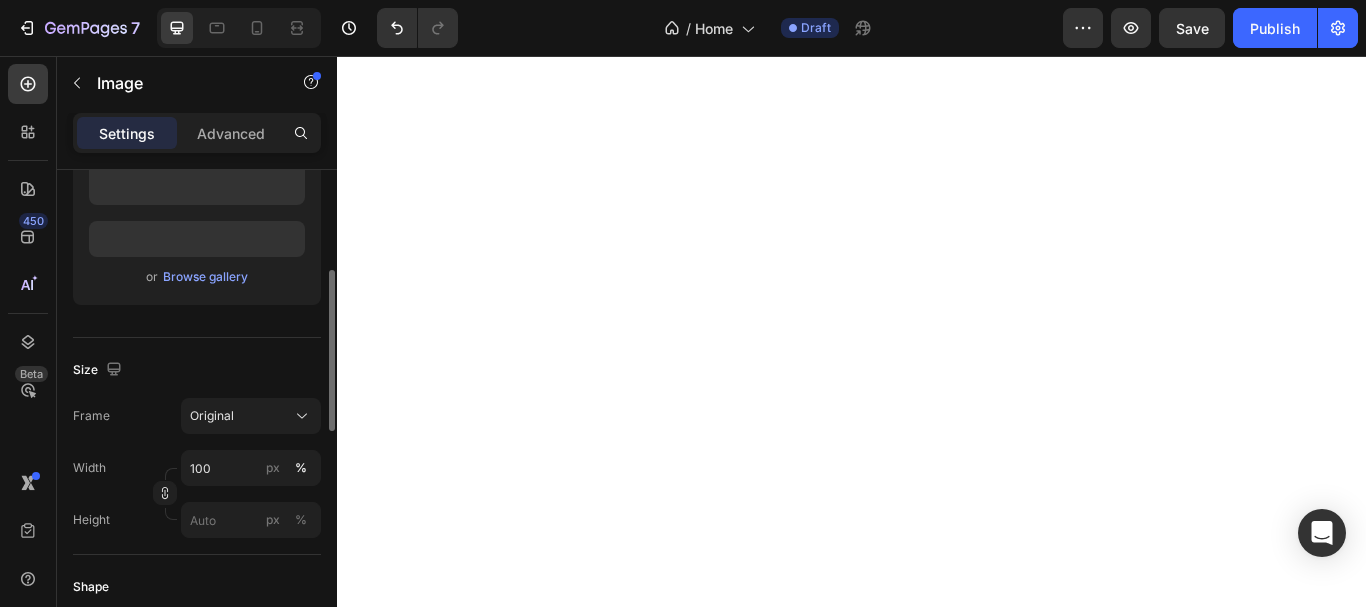 scroll, scrollTop: 0, scrollLeft: 0, axis: both 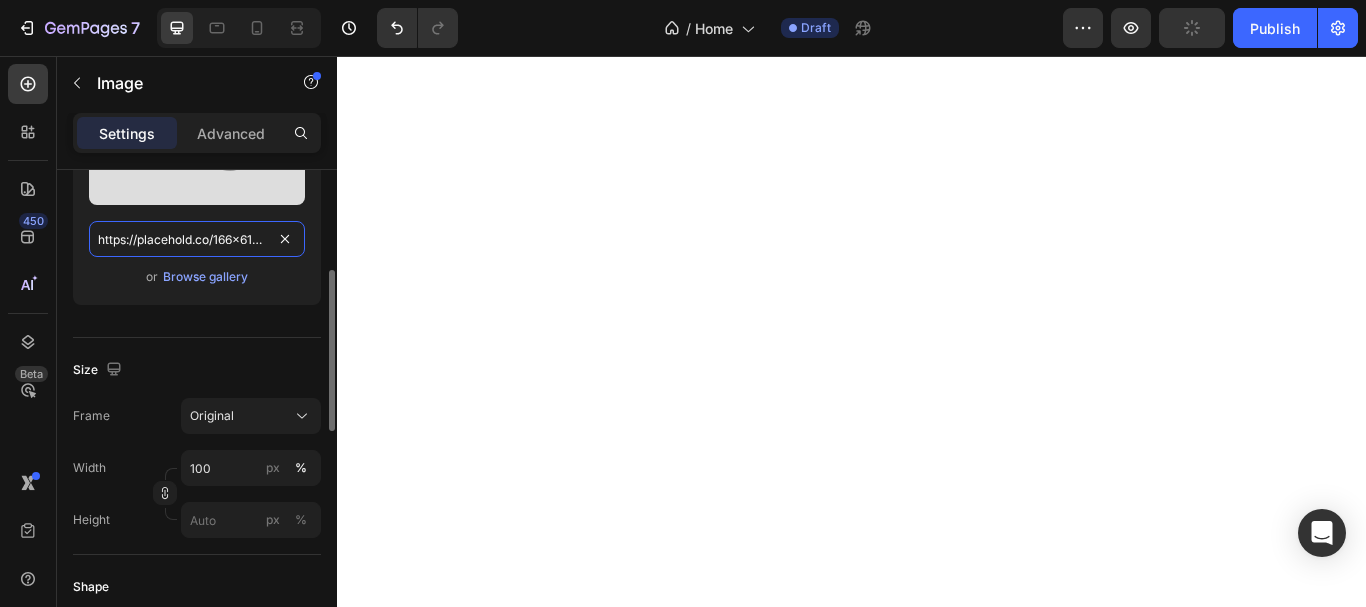 click on "https://placehold.co/166x61?text=Image" at bounding box center (197, 239) 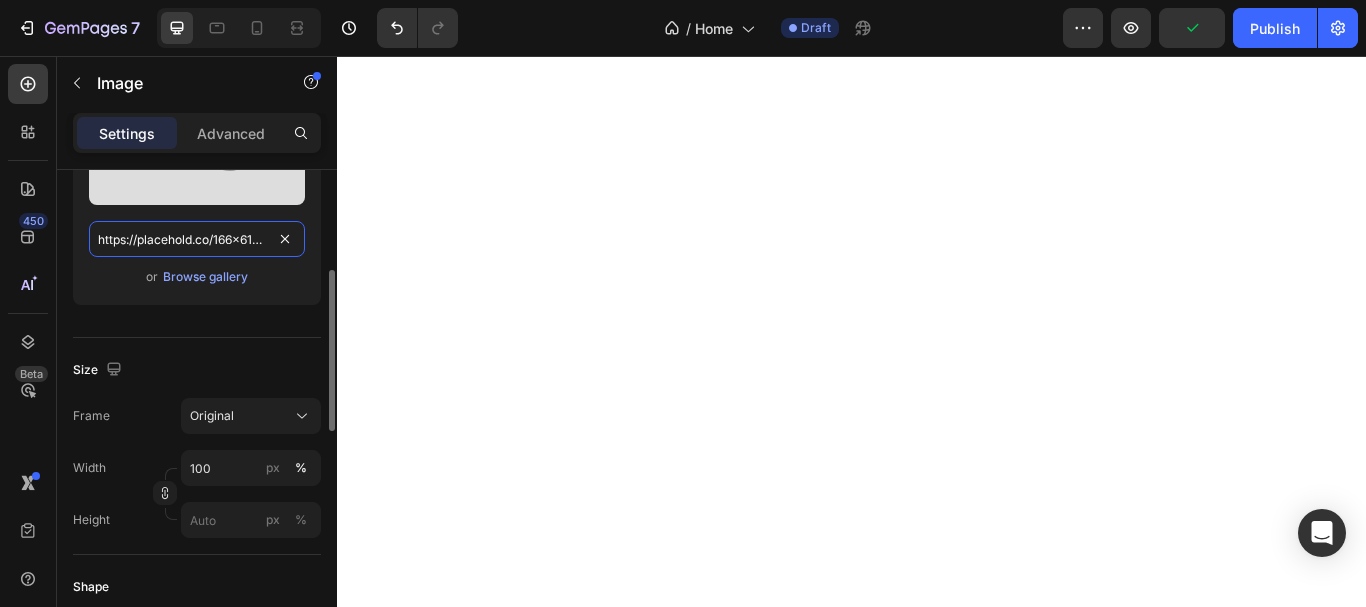 paste on "curieskin.com/cdn/shop/files/gempages_568523358988141623-a4e14bac-eec6-4590-bd61-6fa6d48cbe91.svg?v=1581637893432159189" 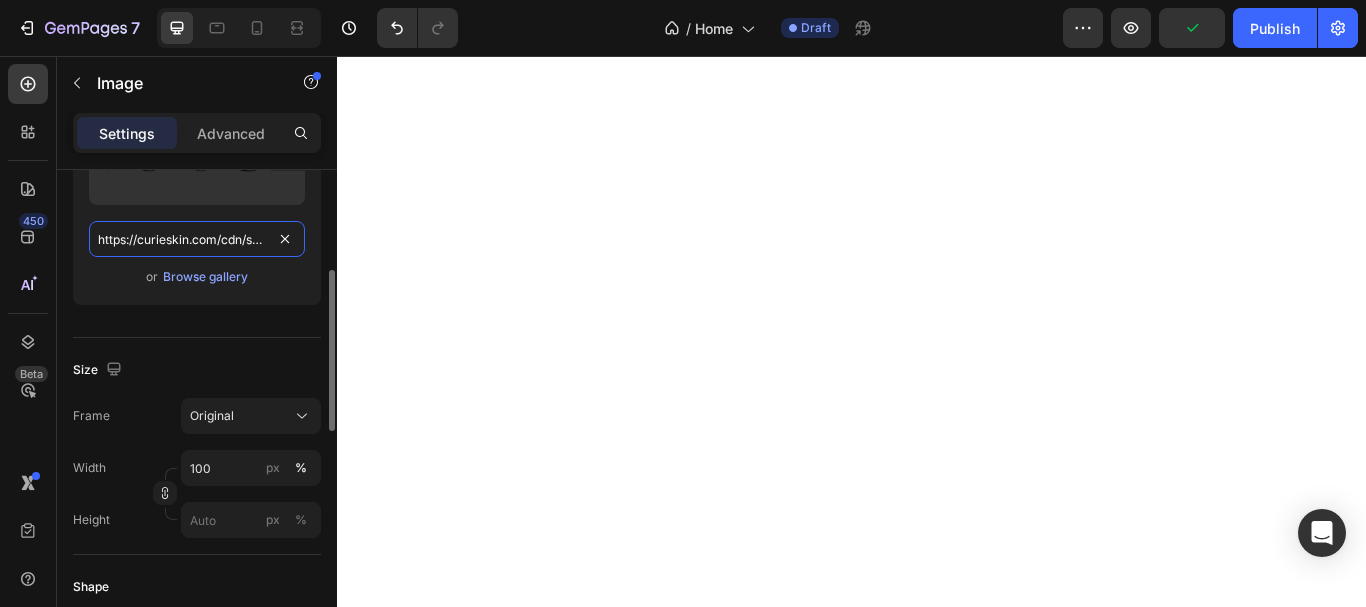 type on "https://curieskin.com/cdn/shop/files/gempages_568523358988141623-a4e14bac-eec6-4590-bd61-6fa6d48cbe91.svg?v=1581637893432159189" 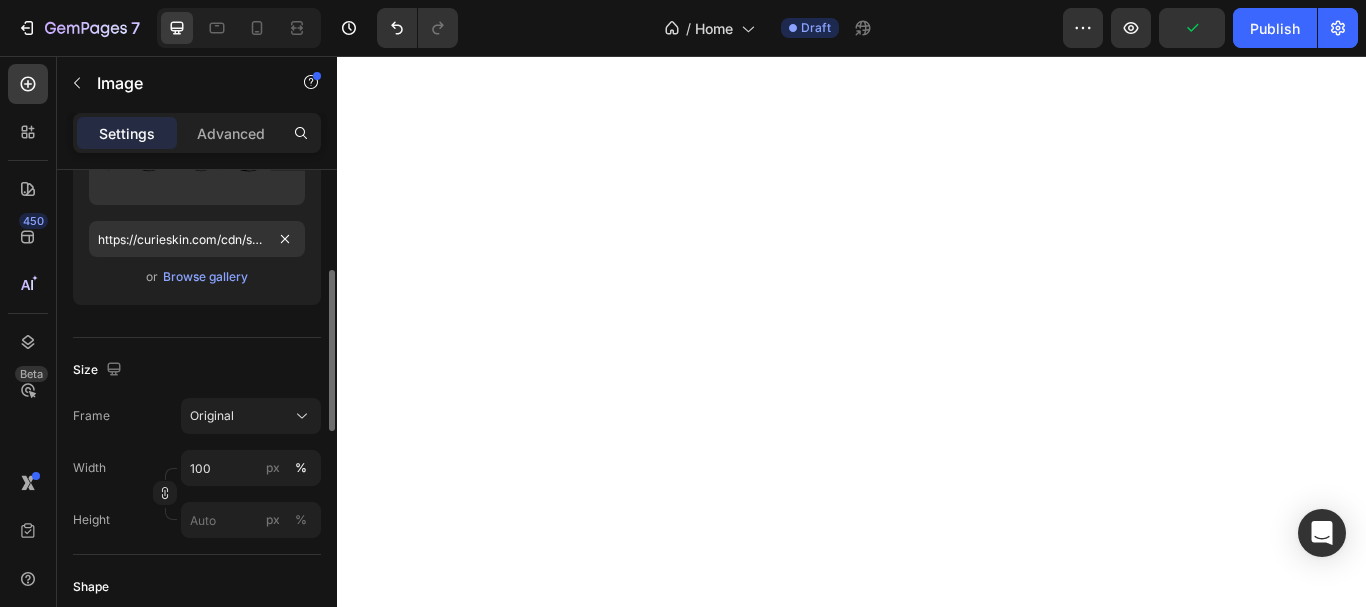 click on "Size Frame Original Width 100 px % Height px %" 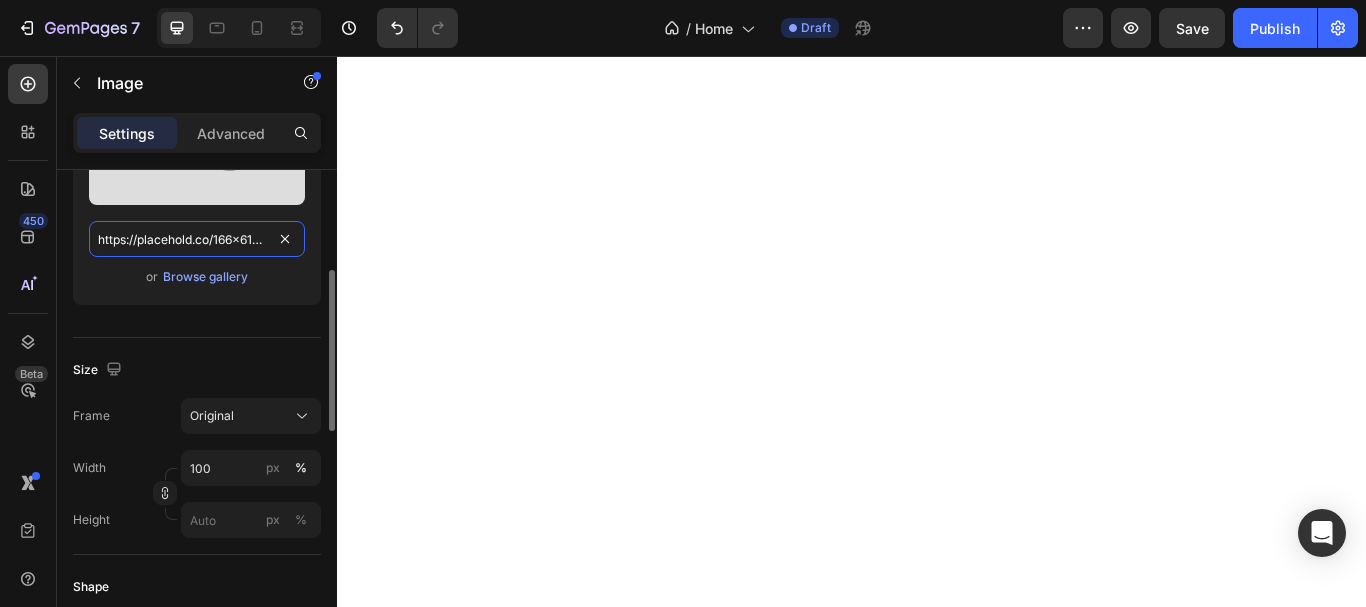 click on "https://placehold.co/166x61?text=Image" at bounding box center [197, 239] 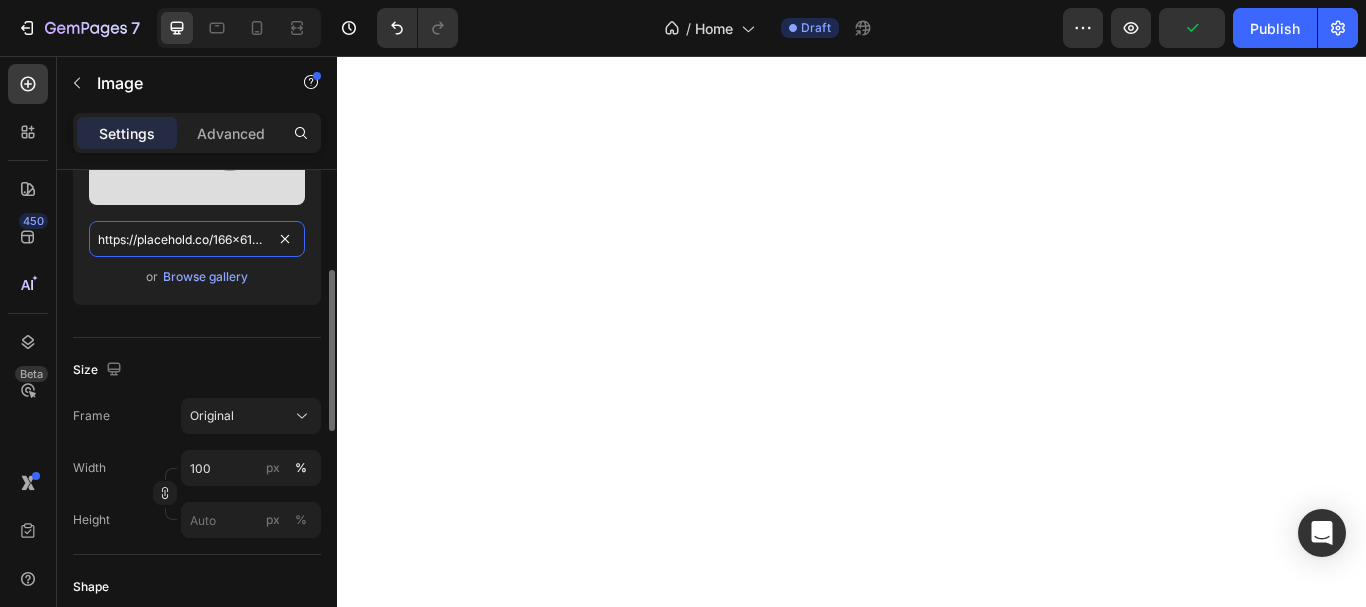 paste on "curieskin.com/cdn/shop/files/gempages_568523358988141623-f2038659-5e9b-455e-8156-377c7ab4fcb4.svg?v=15327464017692682833" 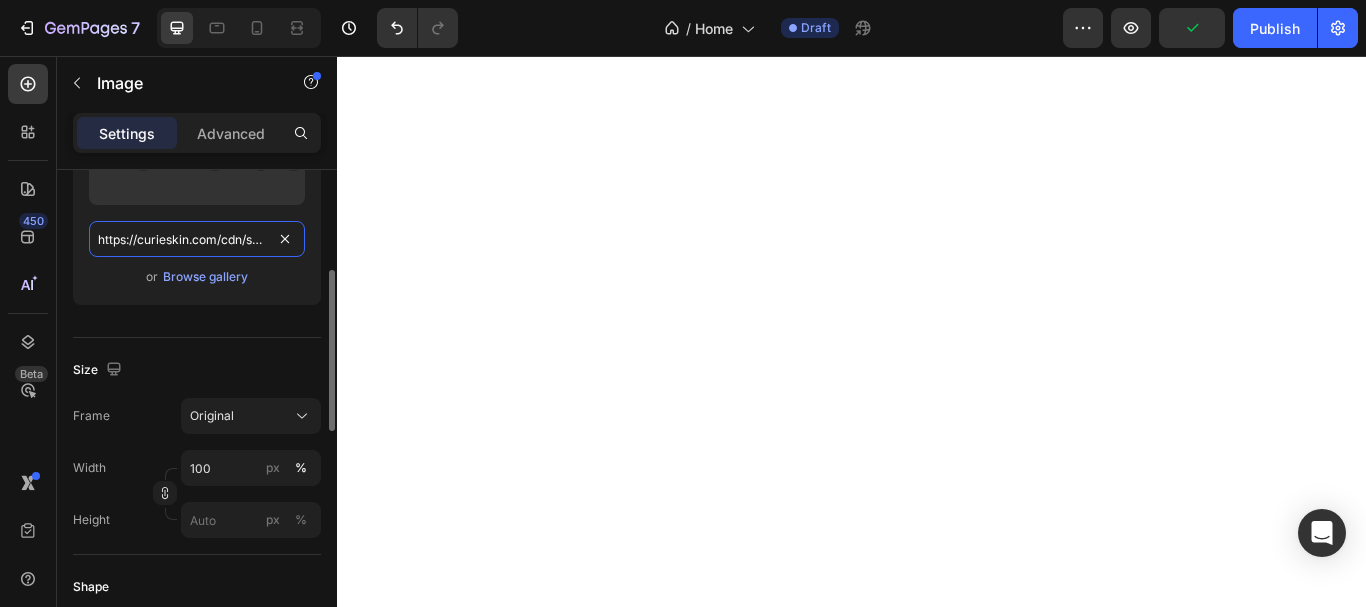 scroll, scrollTop: 0, scrollLeft: 671, axis: horizontal 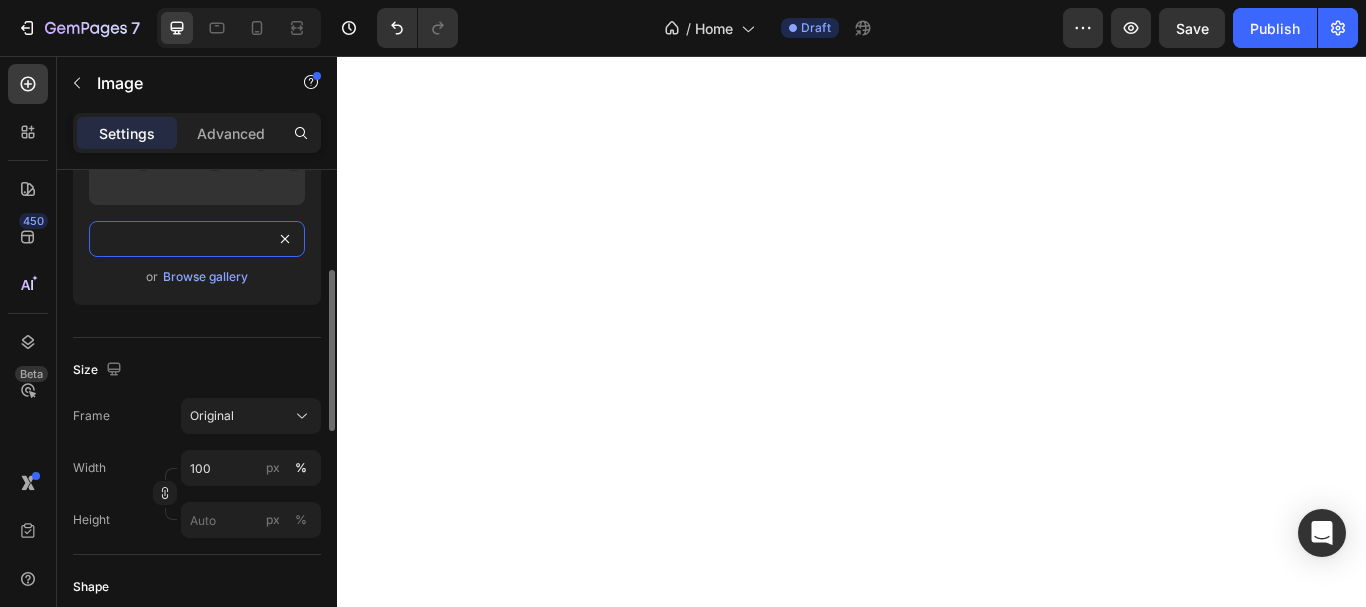 type on "https://curieskin.com/cdn/shop/files/gempages_568523358988141623-f2038659-5e9b-455e-8156-377c7ab4fcb4.svg?v=15327464017692682833" 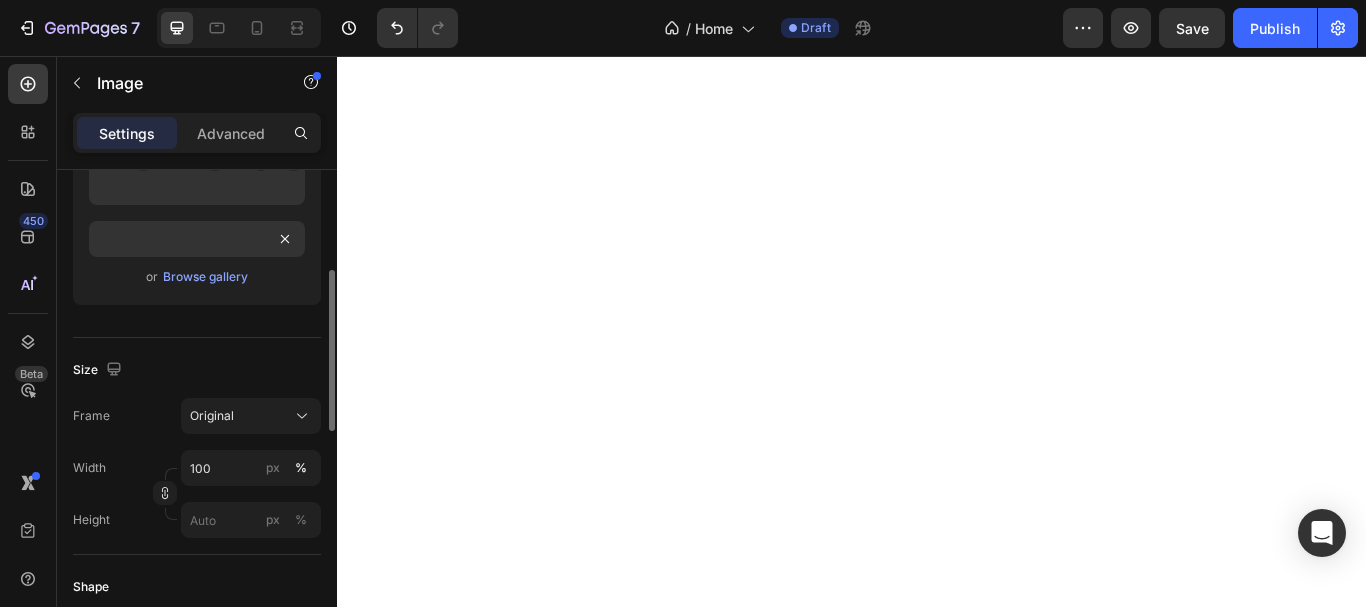 click on "Size Frame Original Width 100 px % Height px %" 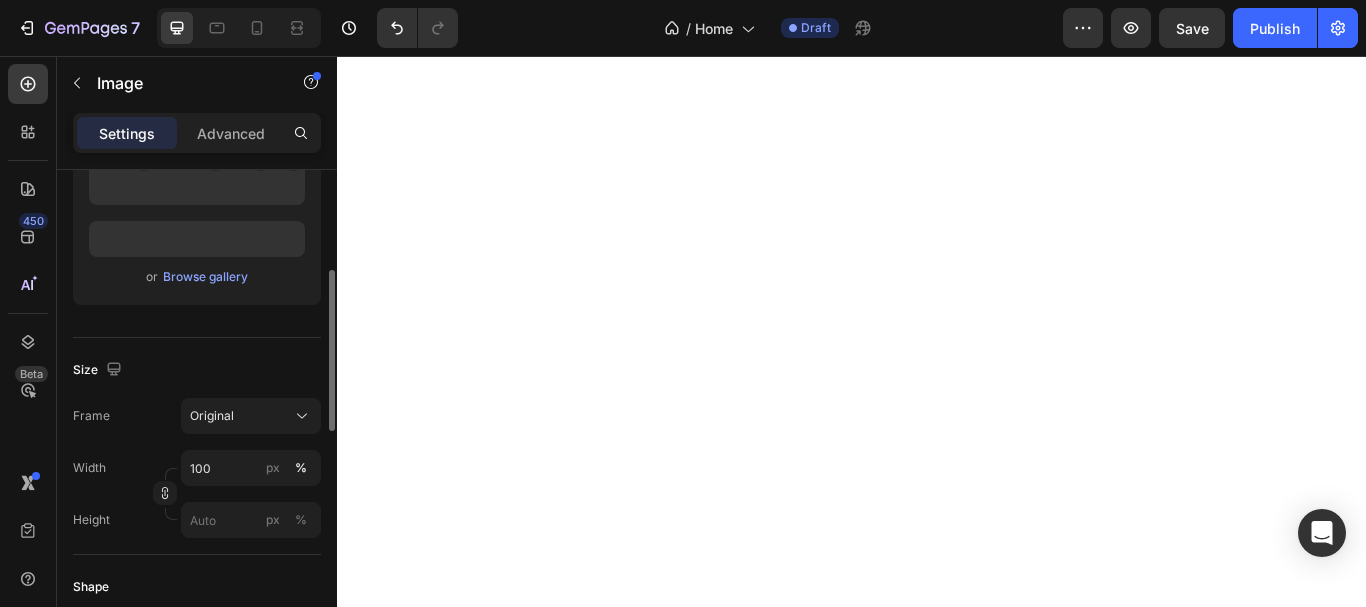 scroll, scrollTop: 0, scrollLeft: 0, axis: both 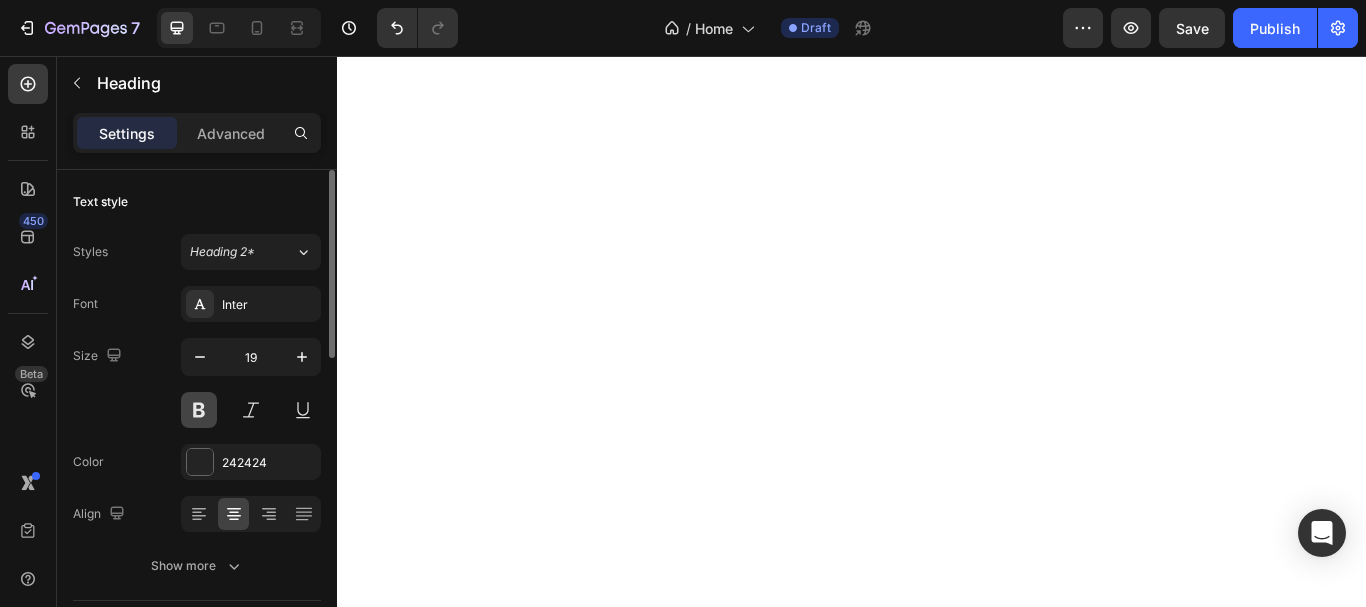 click at bounding box center [199, 410] 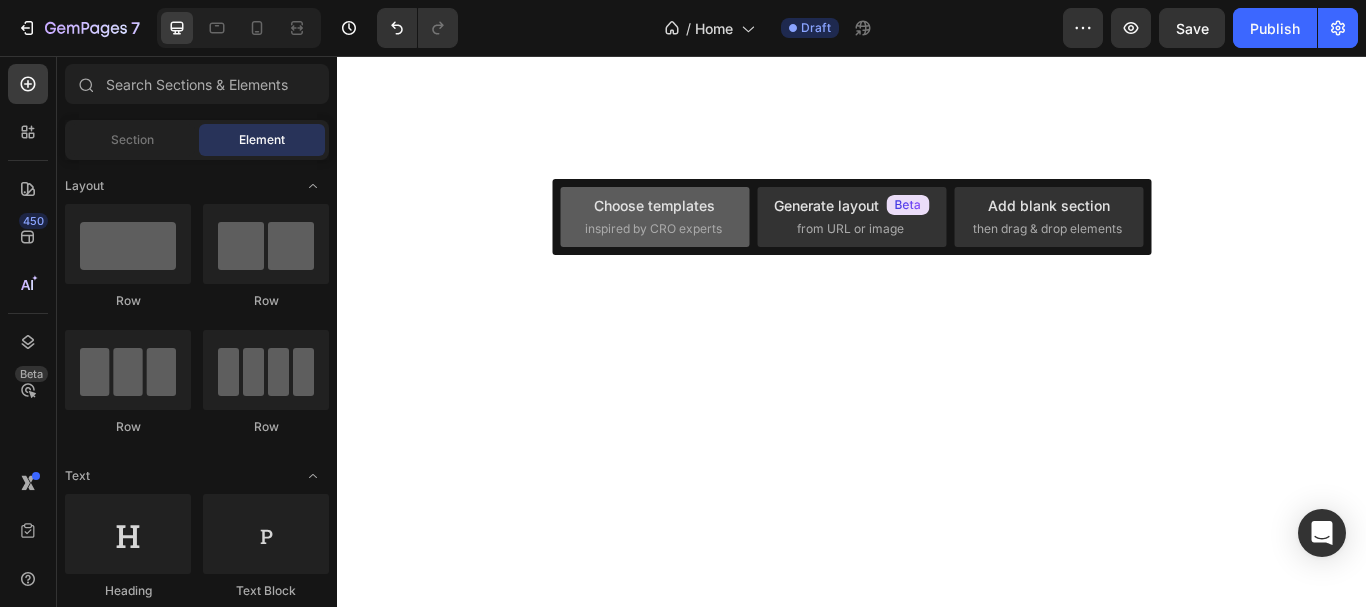 click on "Choose templates" at bounding box center [654, 205] 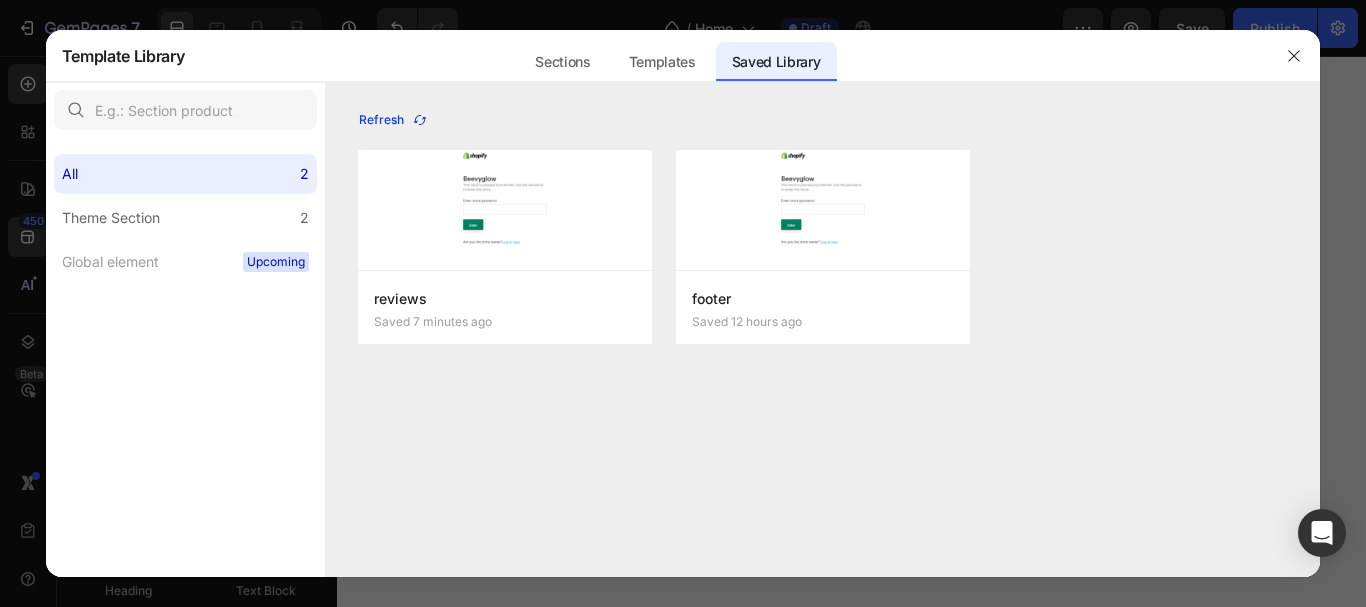 click 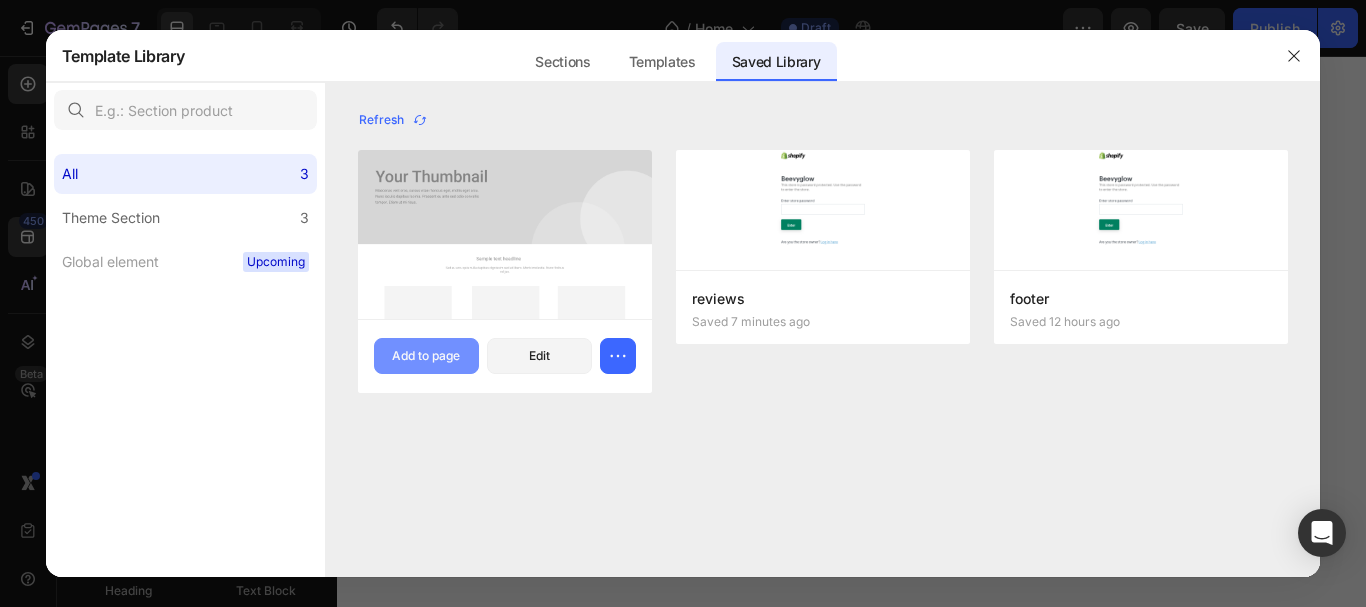 click on "Add to page" at bounding box center [426, 356] 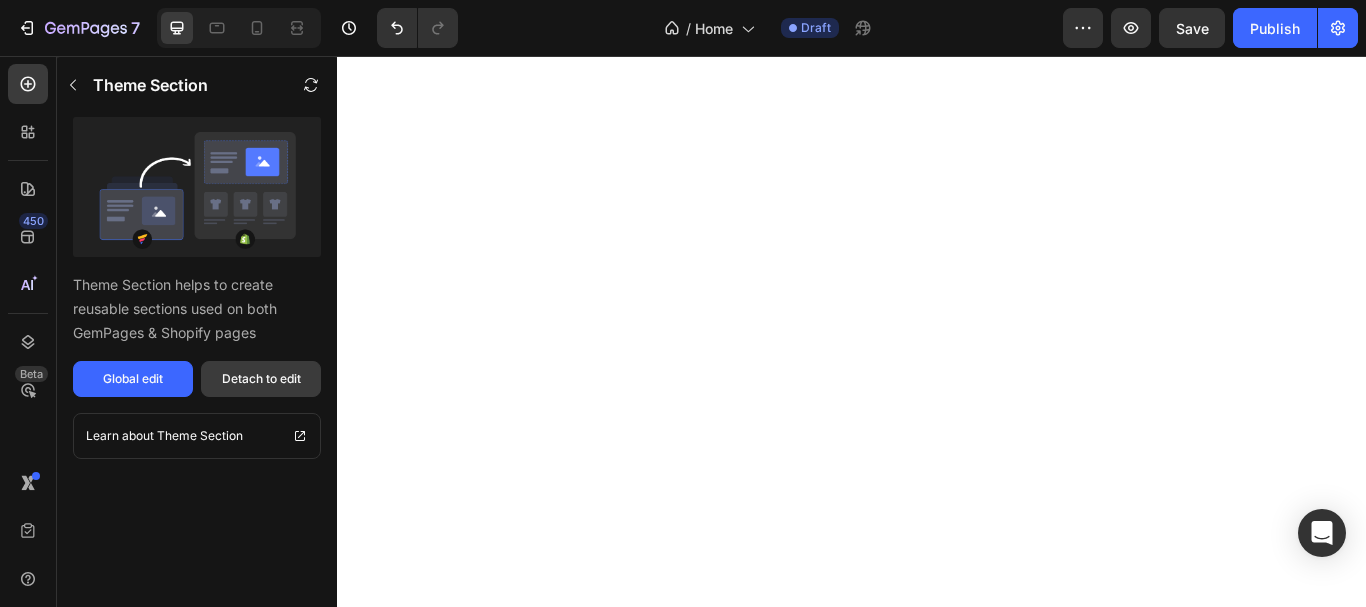 click on "Detach to edit" at bounding box center (261, 379) 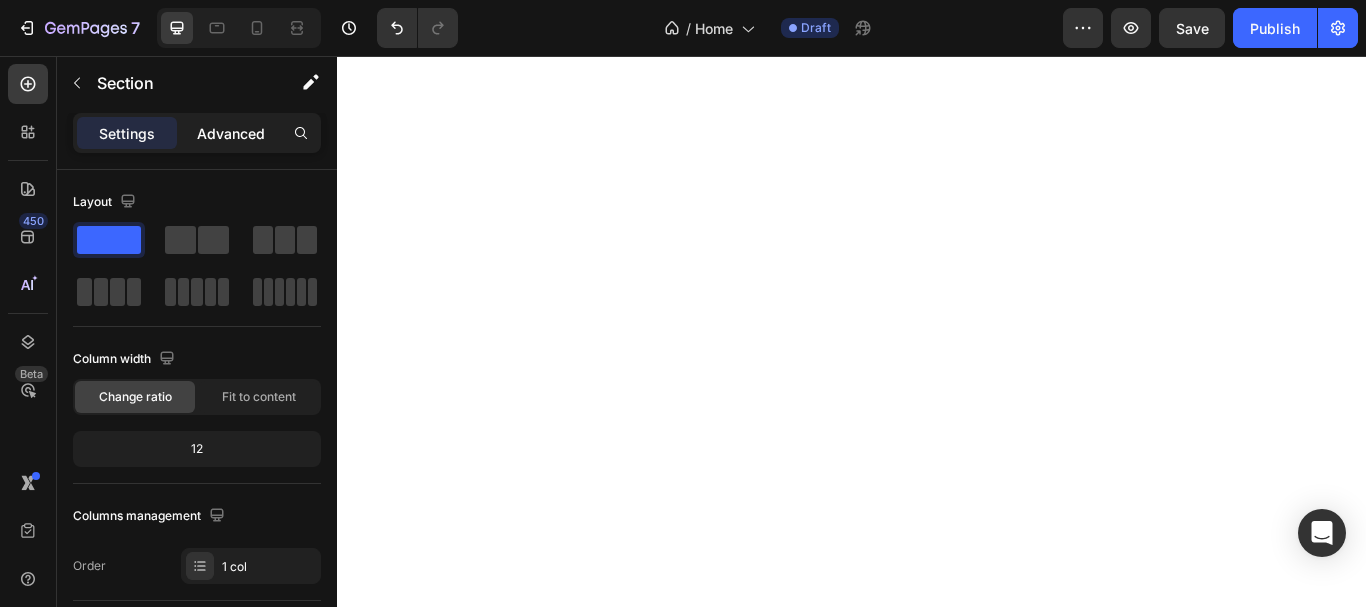 click on "Advanced" at bounding box center [231, 133] 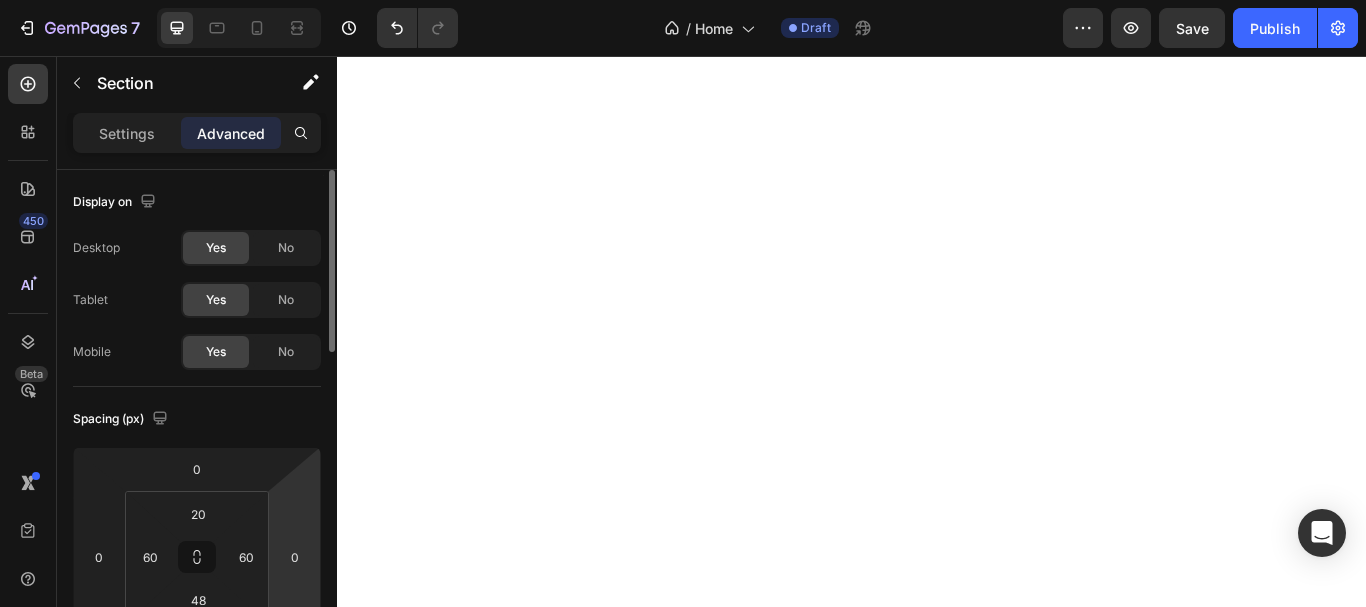 drag, startPoint x: 330, startPoint y: 236, endPoint x: 306, endPoint y: 305, distance: 73.05477 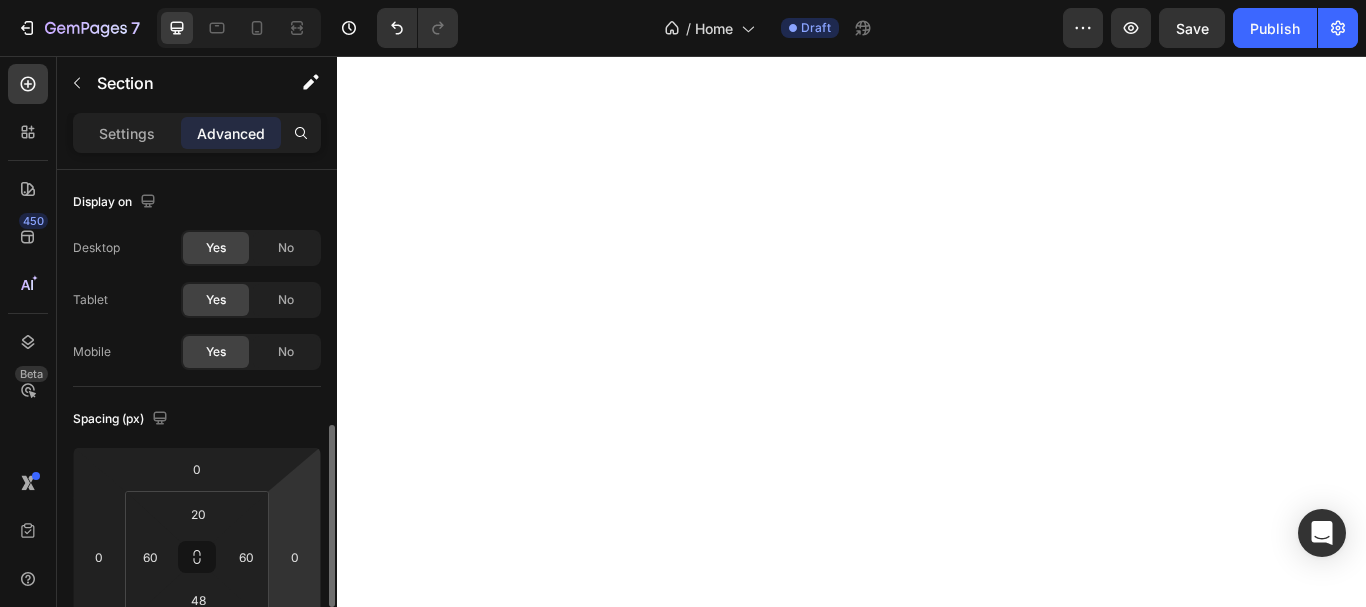 scroll, scrollTop: 186, scrollLeft: 0, axis: vertical 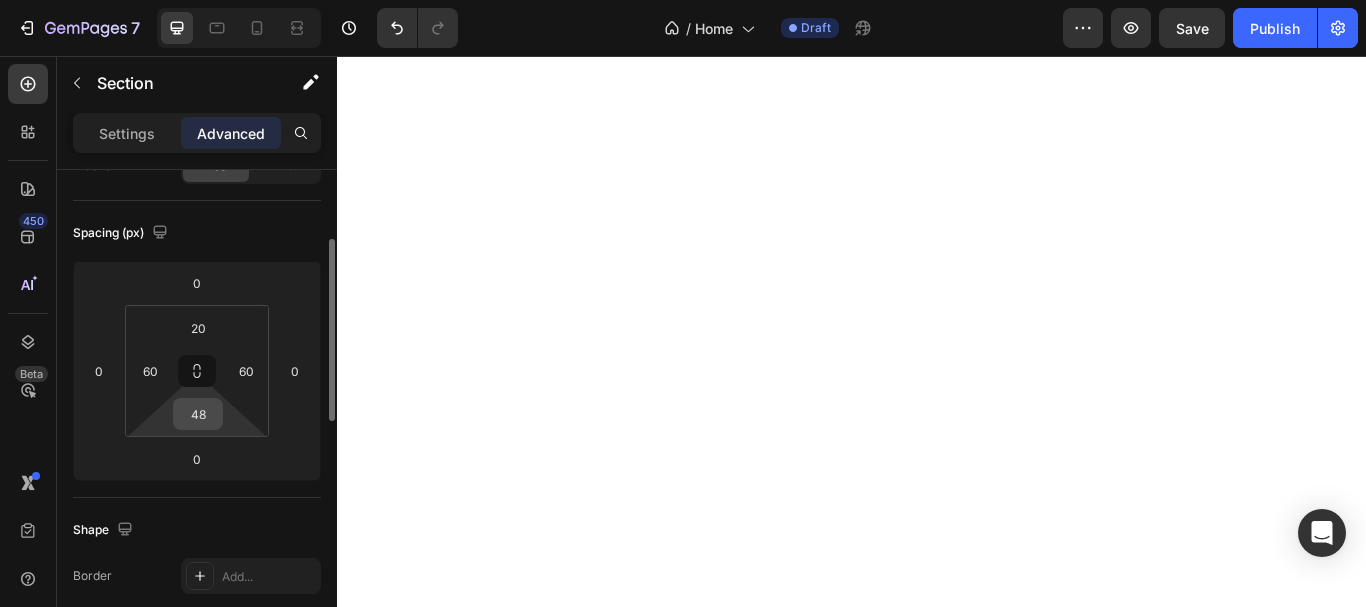 click on "48" at bounding box center [198, 414] 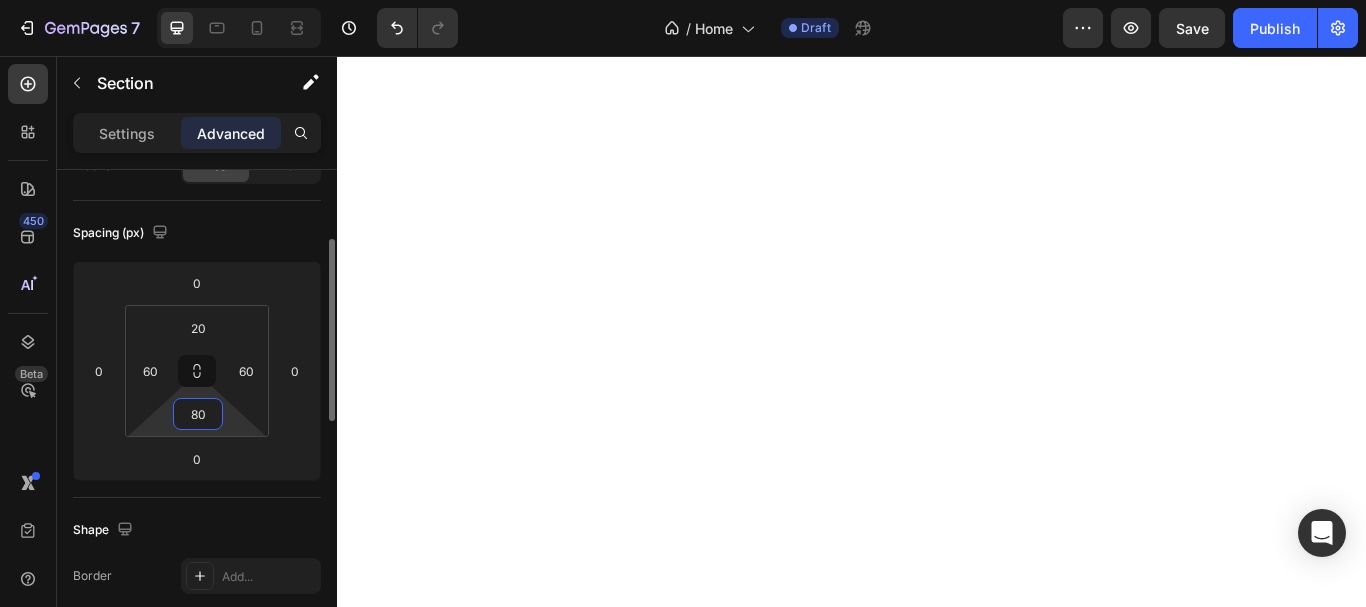 type on "80" 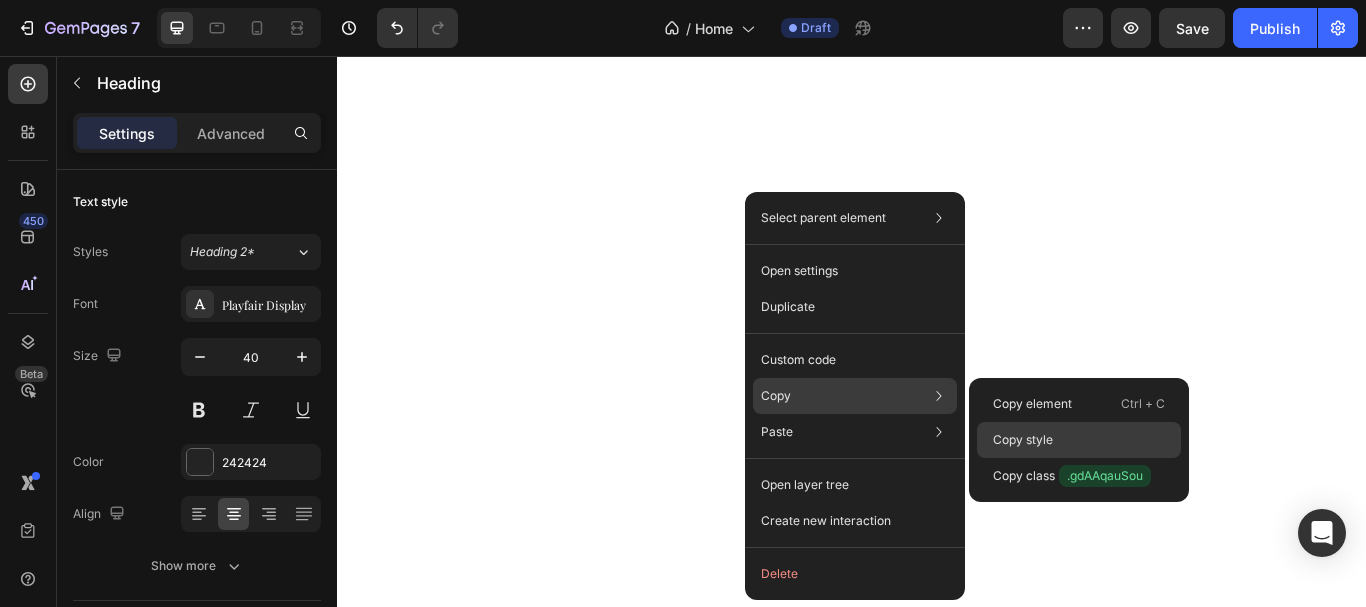 click on "Copy style" 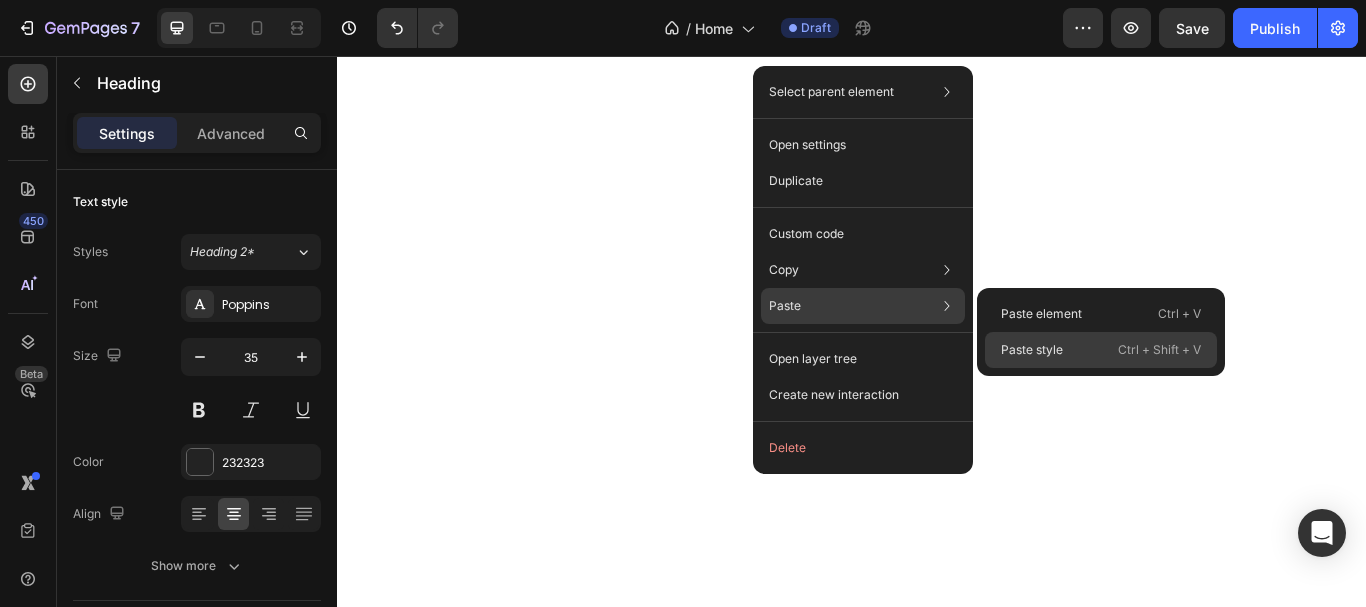 click on "Paste style  Ctrl + Shift + V" 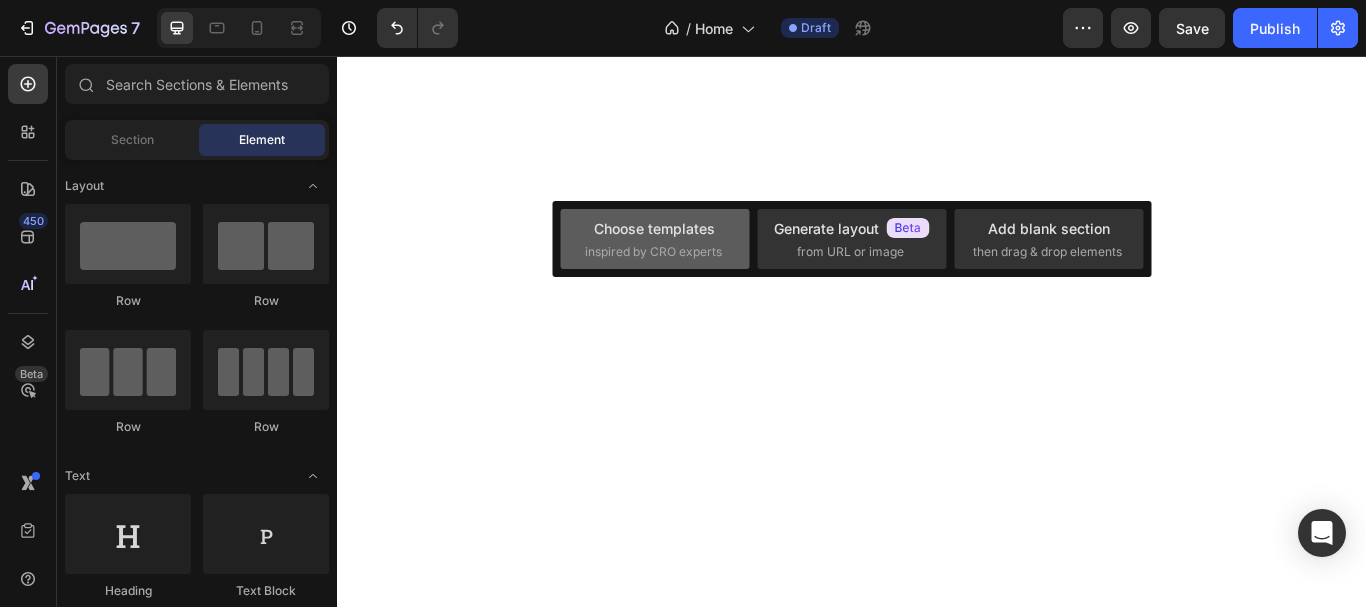 click on "inspired by CRO experts" at bounding box center (653, 252) 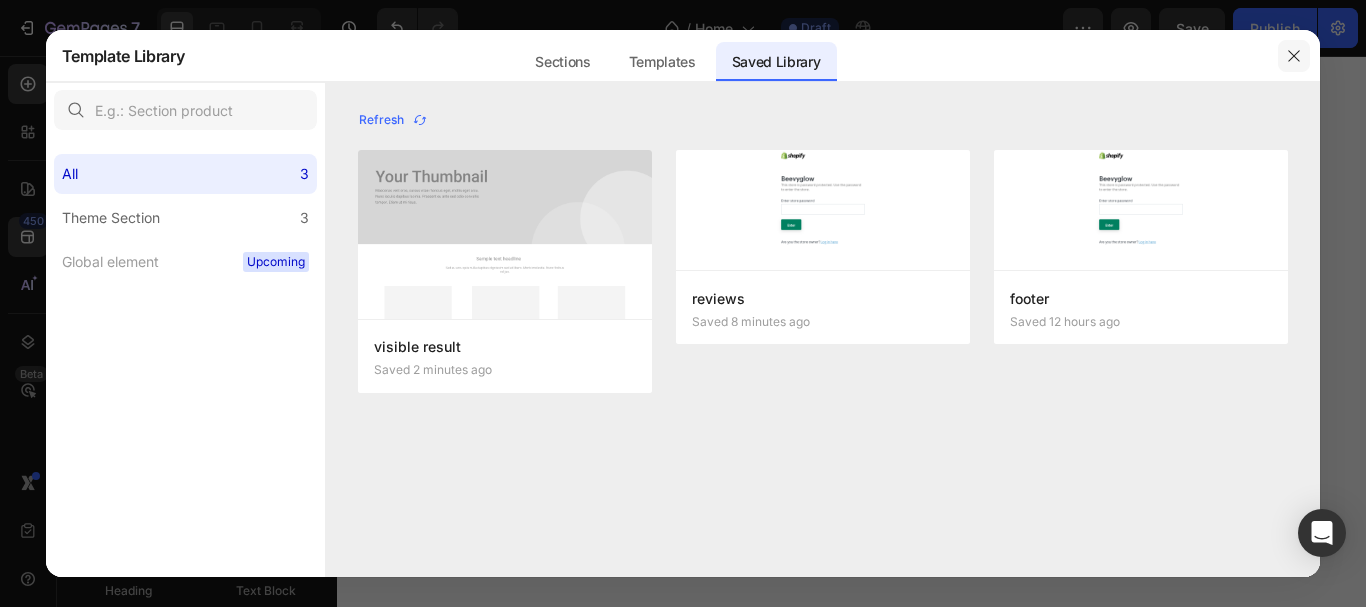 click 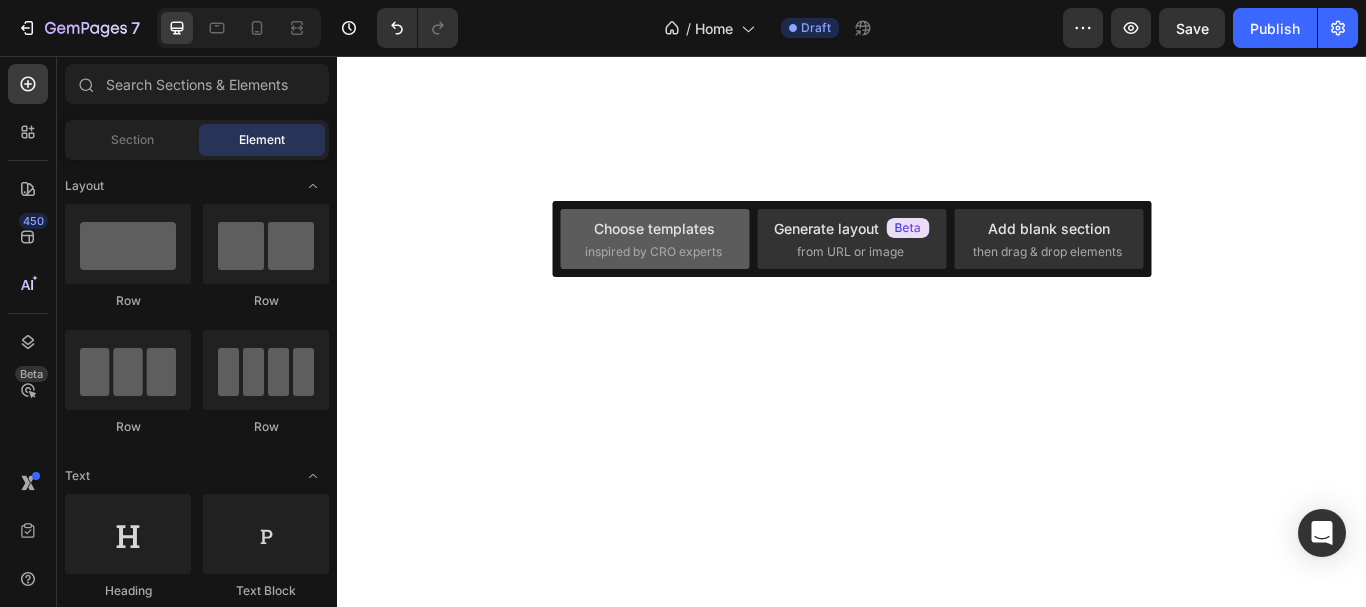 click on "inspired by CRO experts" at bounding box center (653, 252) 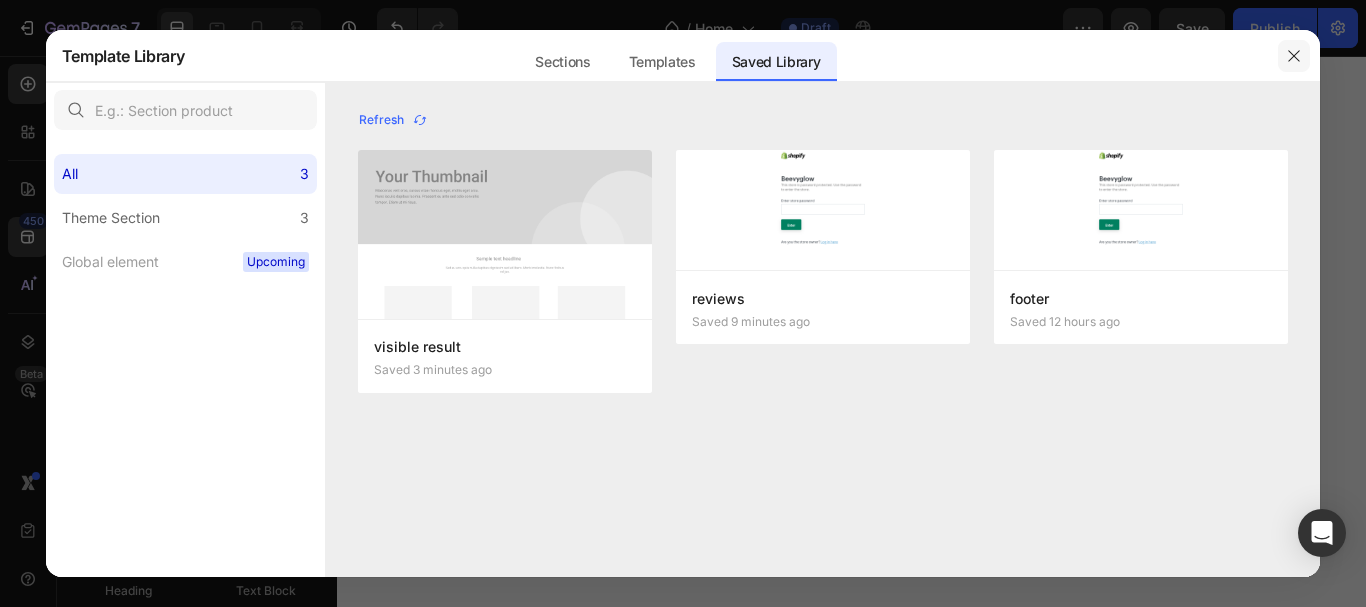 click 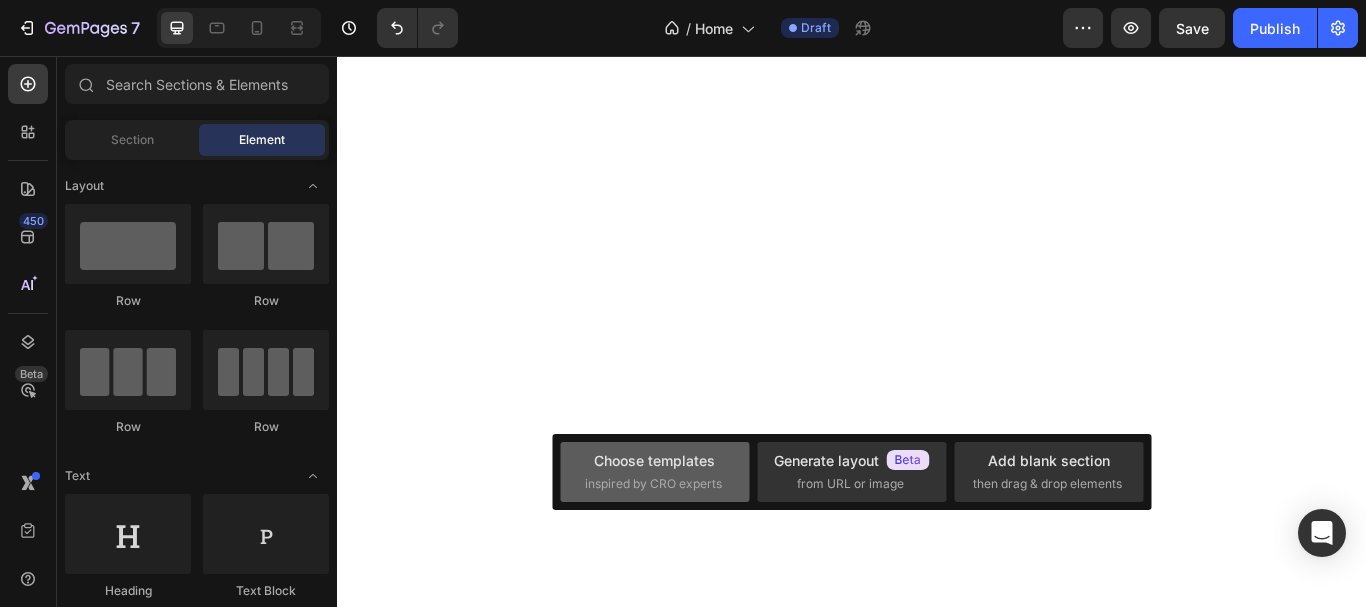 click on "Choose templates" at bounding box center (654, 460) 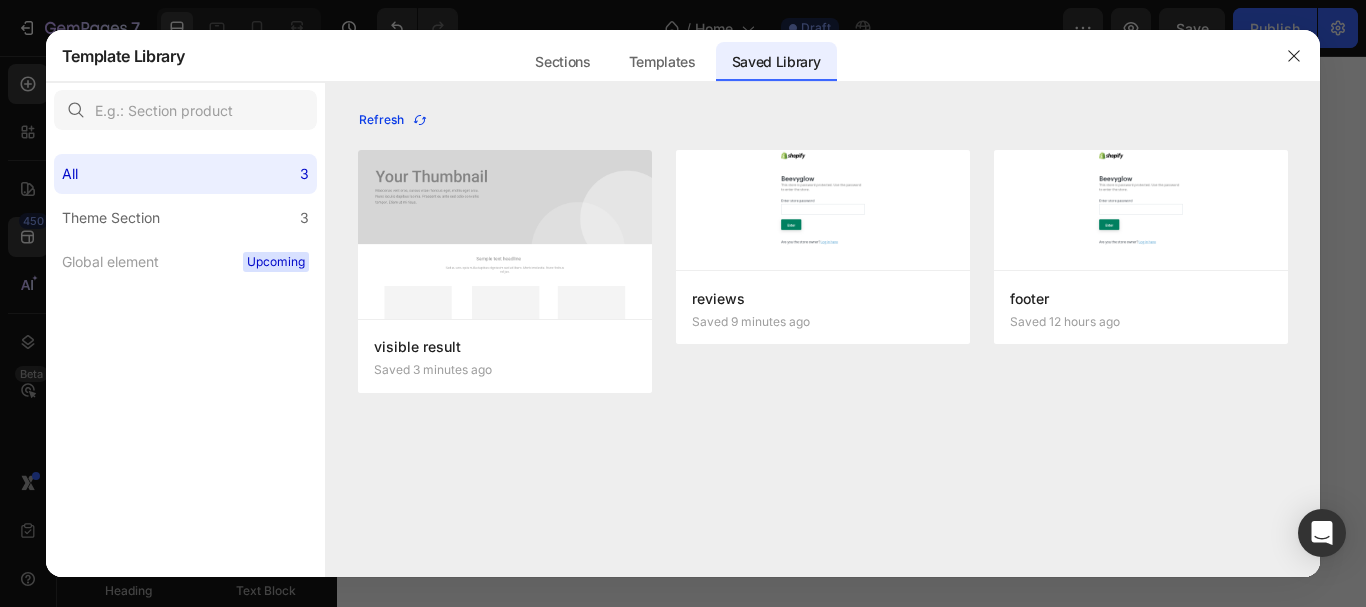 click 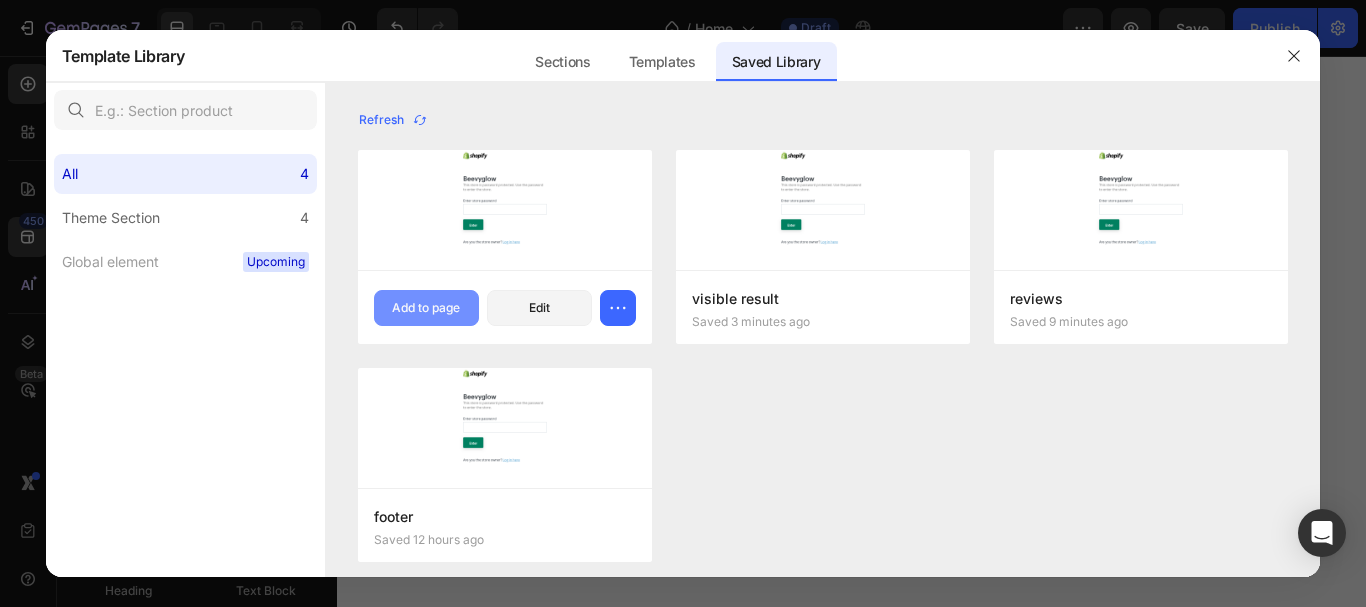 click on "Add to page" at bounding box center [426, 308] 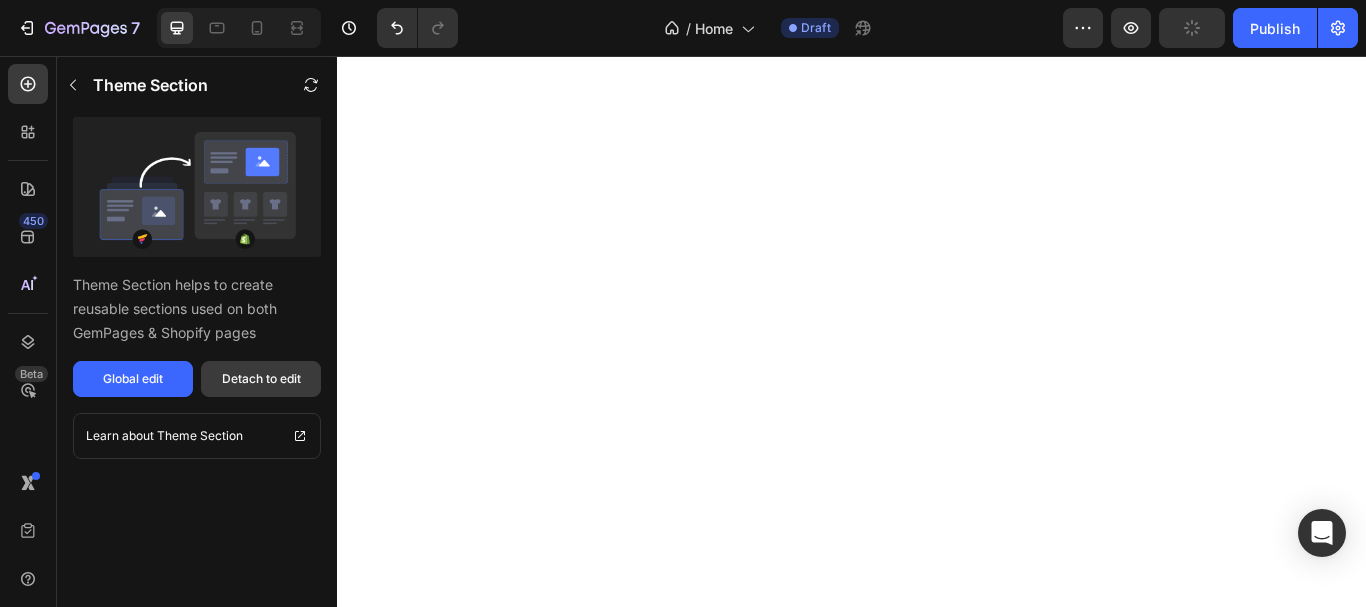 click on "Detach to edit" at bounding box center (261, 379) 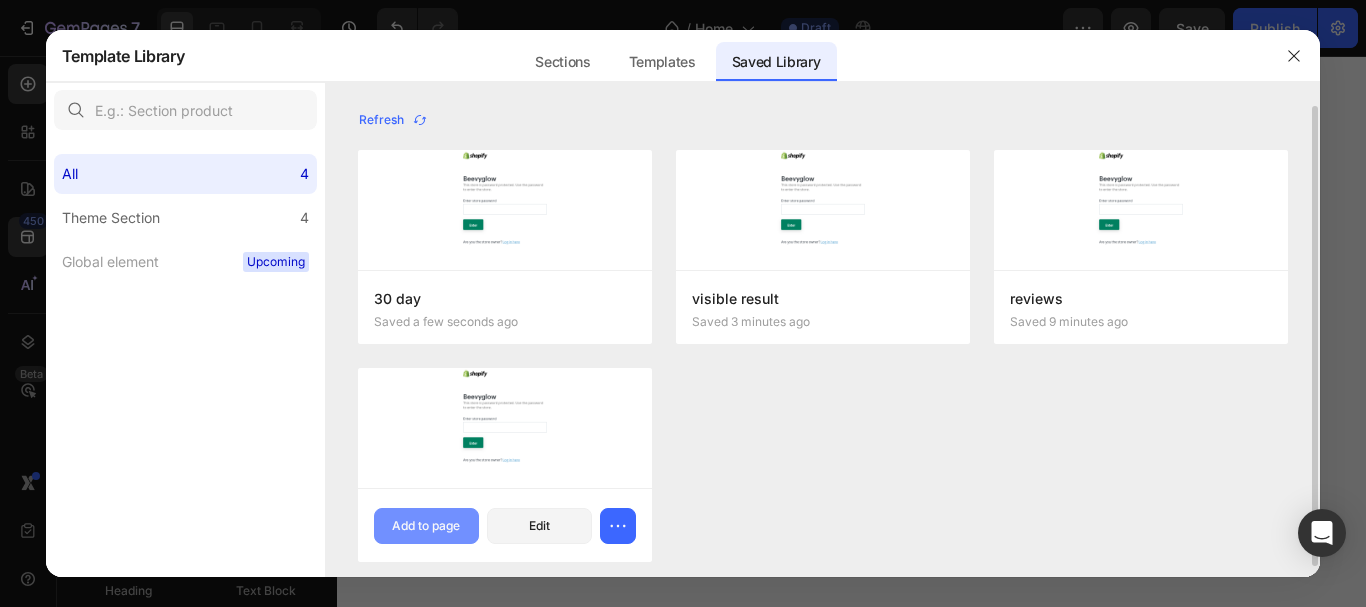 click on "Add to page" at bounding box center (426, 526) 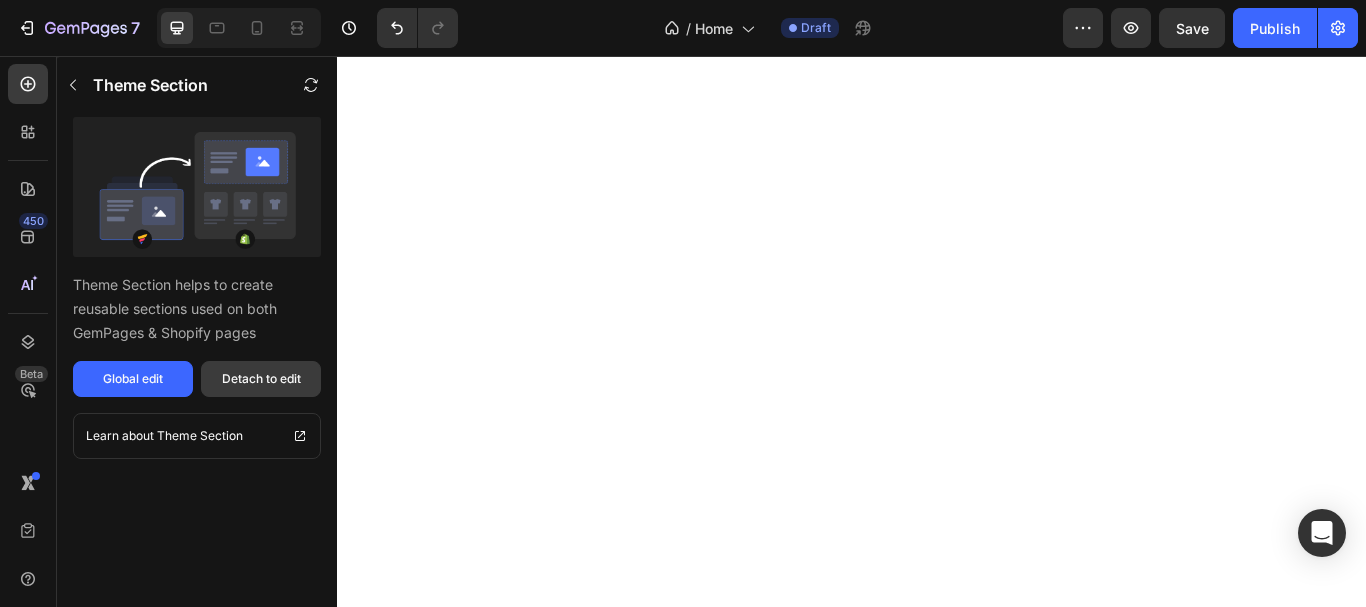 click on "Detach to edit" at bounding box center (261, 379) 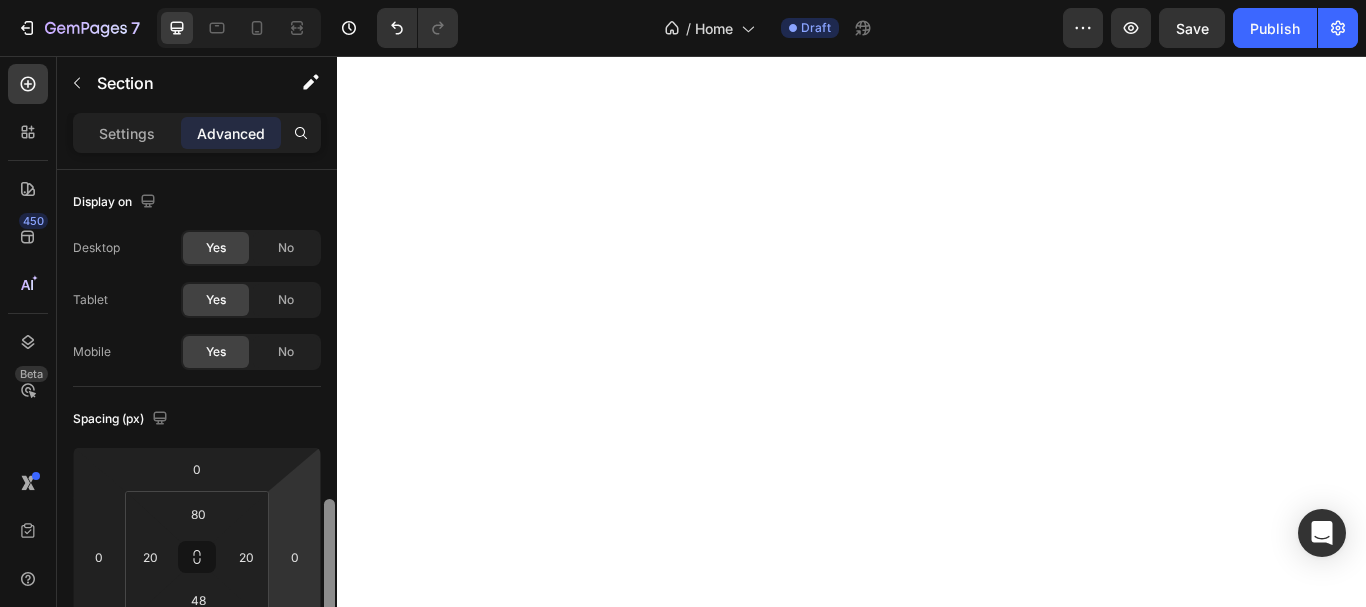scroll, scrollTop: 242, scrollLeft: 0, axis: vertical 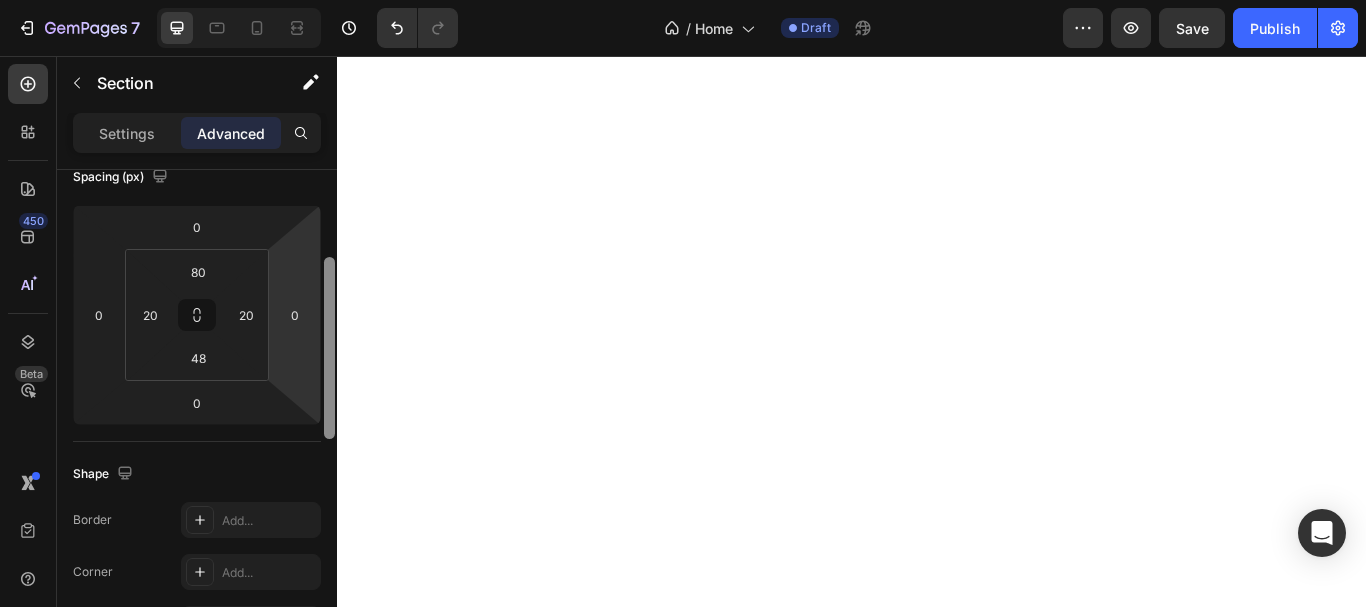 click on "Display on Desktop Yes No Tablet Yes No Mobile Yes No Spacing (px) 0 0 0 0 80 20 48 20 Shape Border Add... Corner Add... Shadow Add... Position Static Opacity 100% Animation Interaction Upgrade to Optimize plan  to unlock Interaction & other premium features. CSS class Delete element" at bounding box center [197, 417] 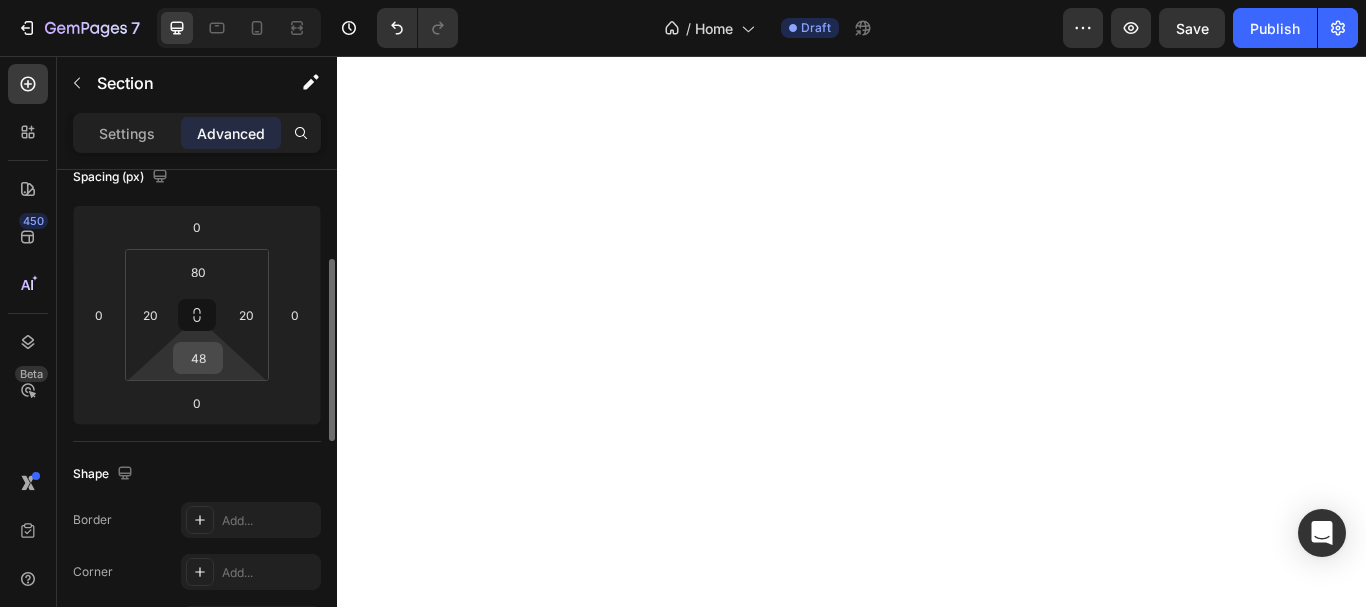 click on "48" at bounding box center [198, 358] 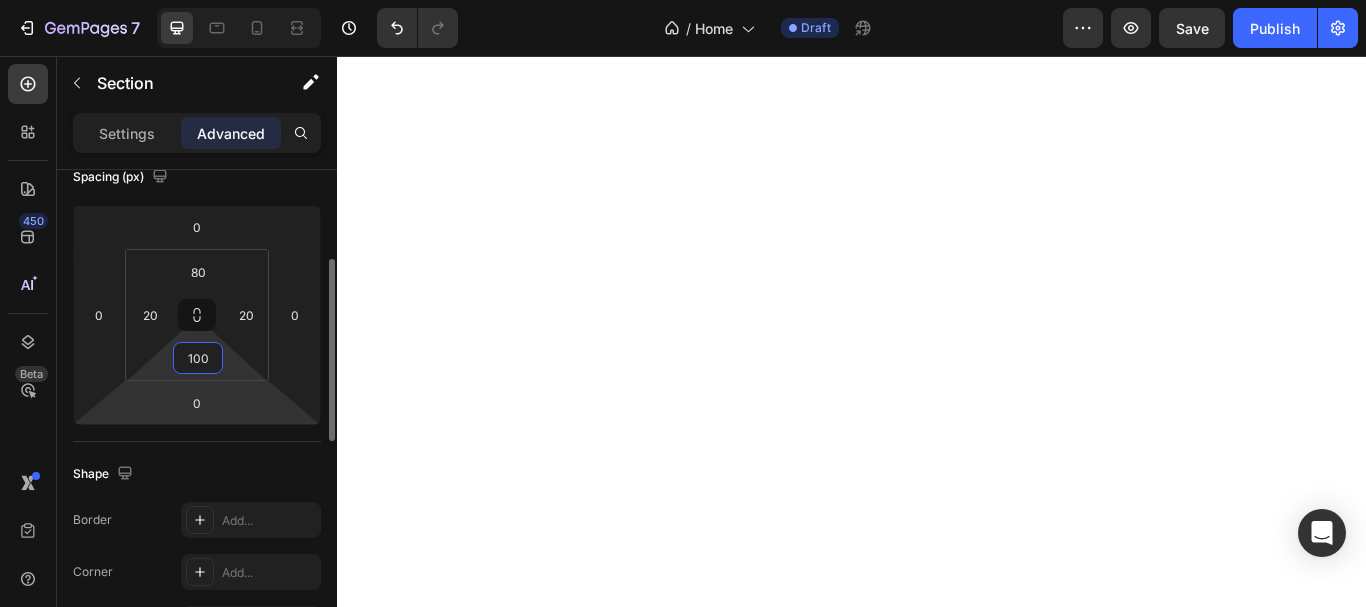 type on "100" 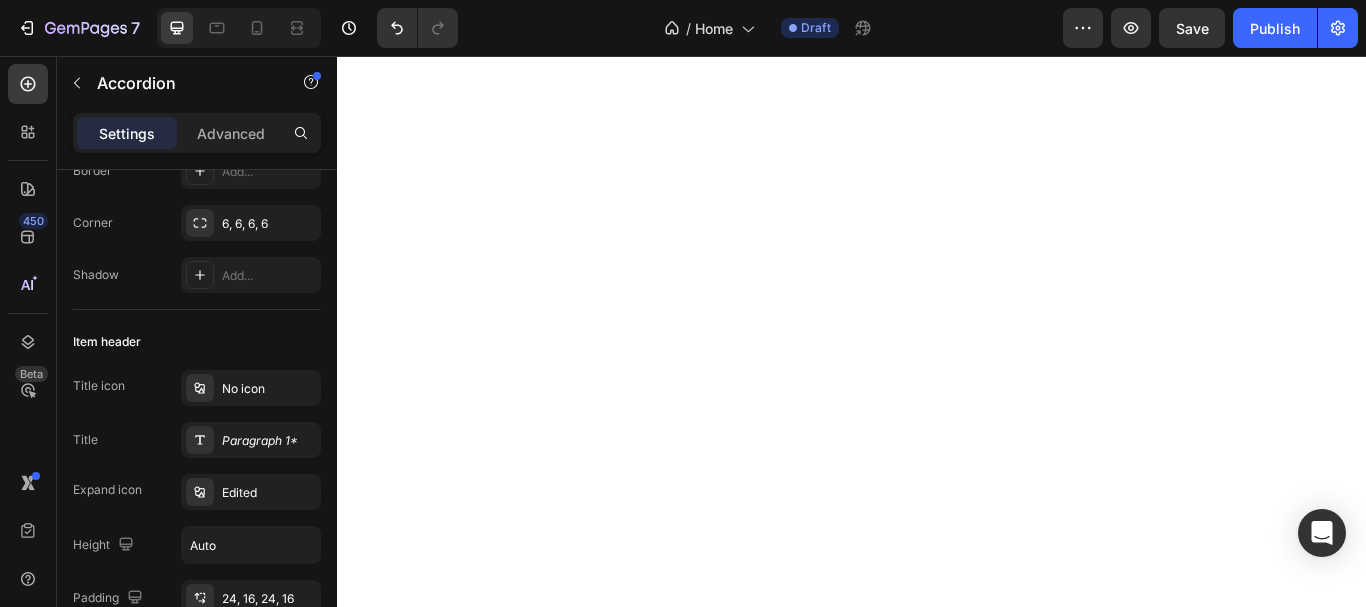 scroll, scrollTop: 0, scrollLeft: 0, axis: both 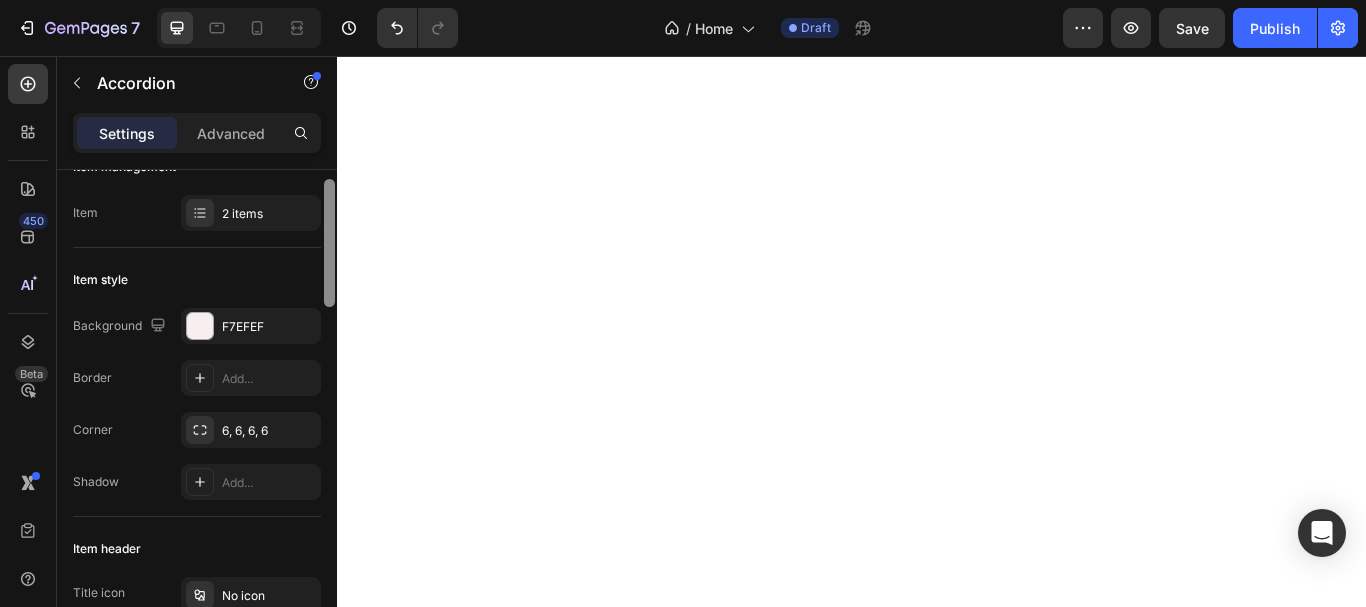 click at bounding box center (329, 243) 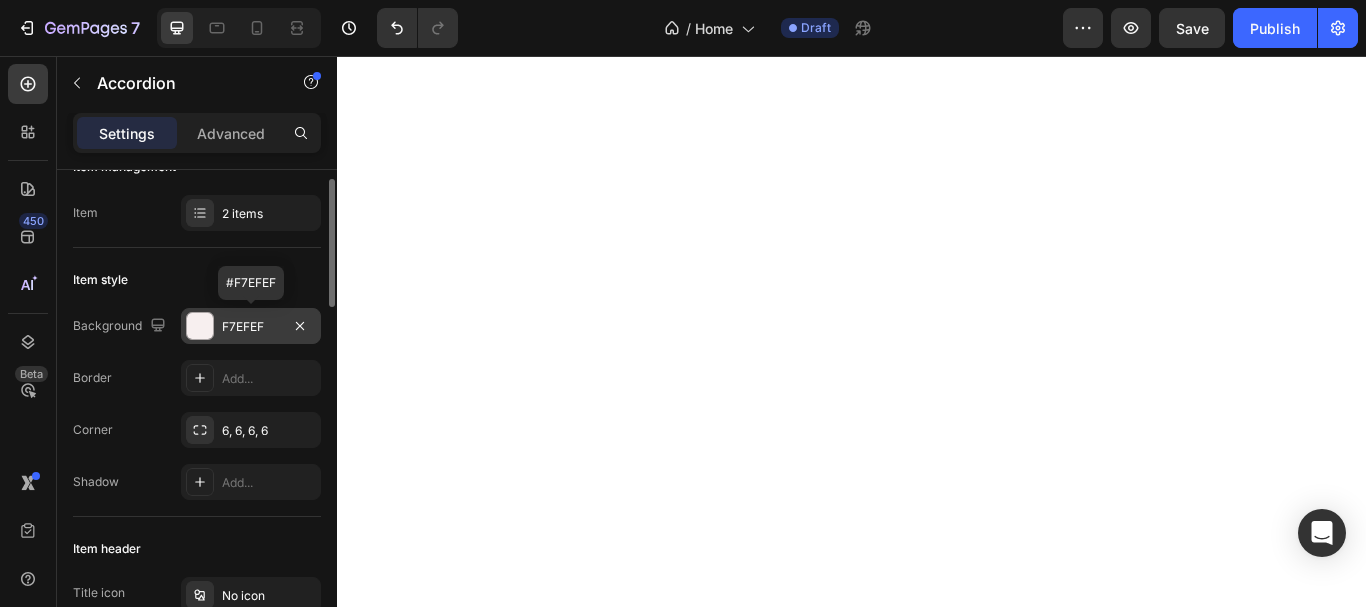 click at bounding box center [200, 326] 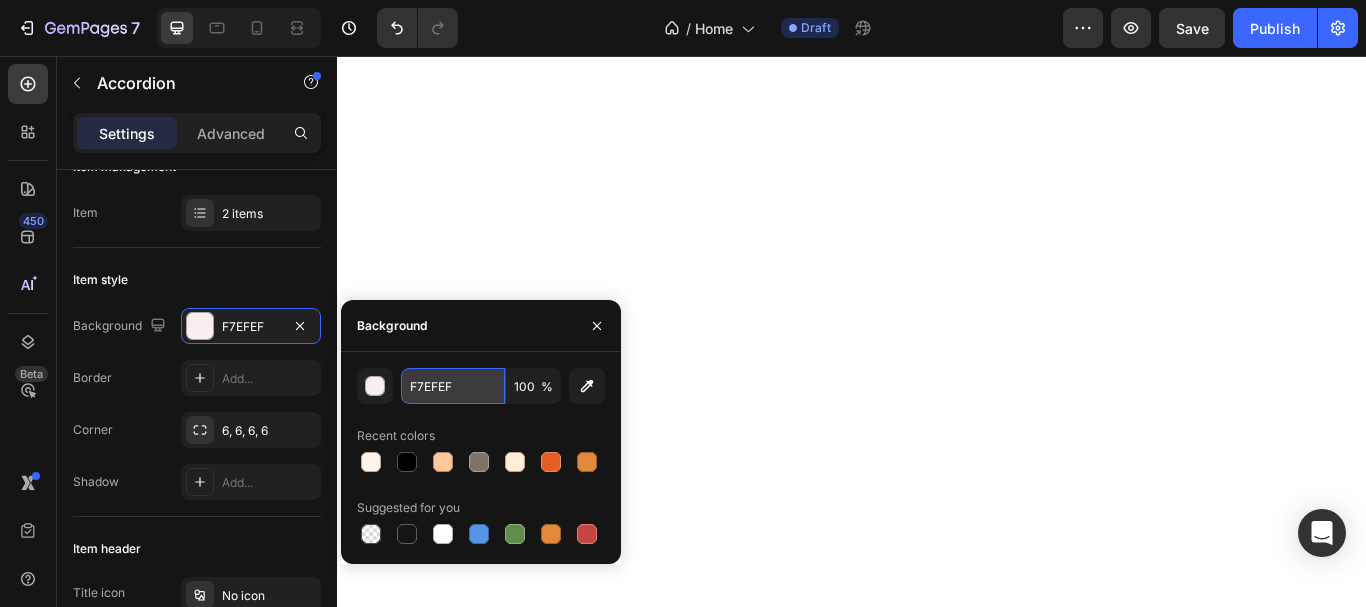 click on "F7EFEF" at bounding box center [453, 386] 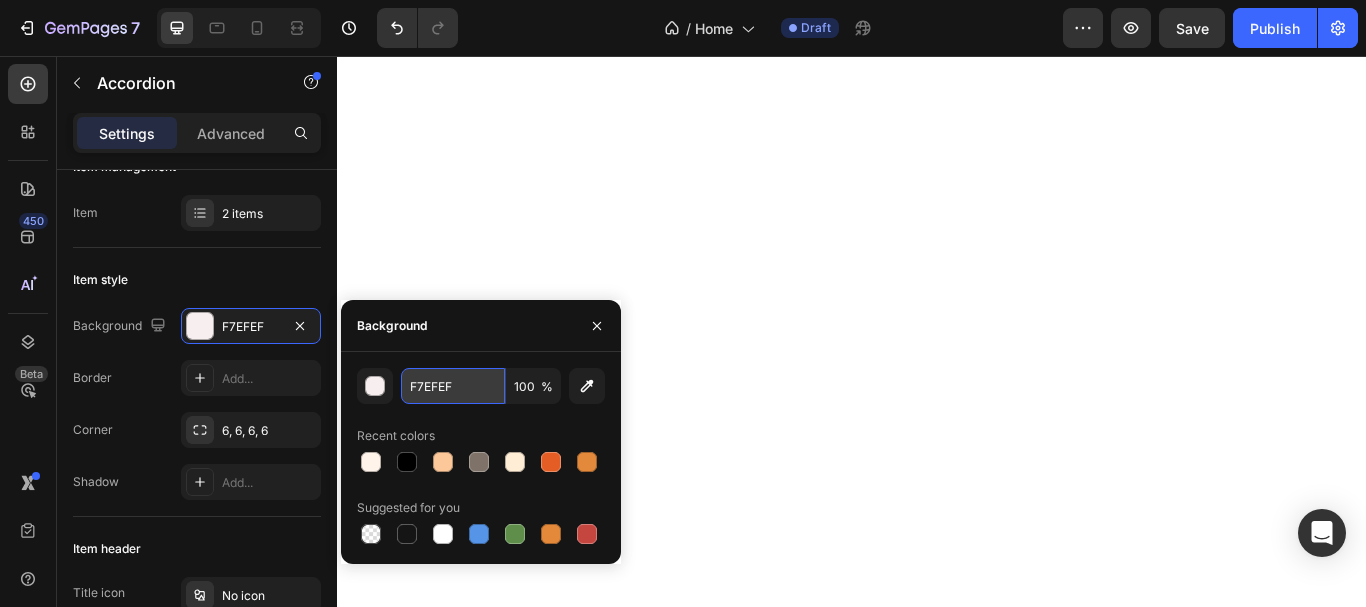 paste on "Copy element from Gempages!" 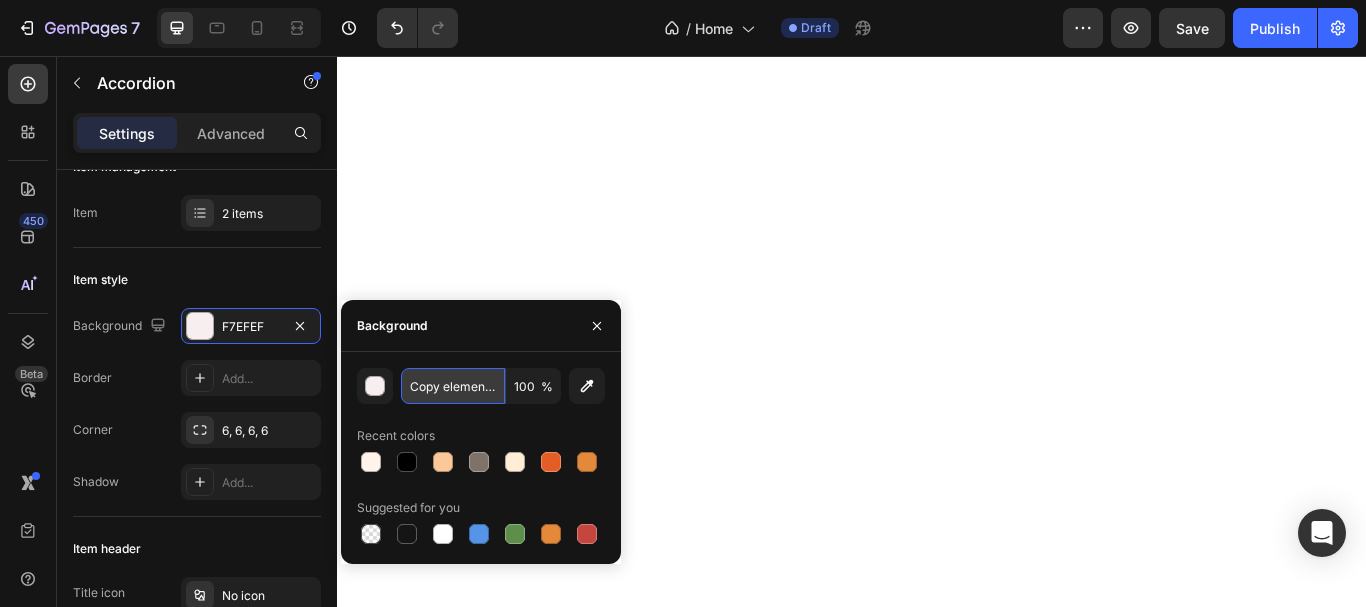 scroll, scrollTop: 0, scrollLeft: 90, axis: horizontal 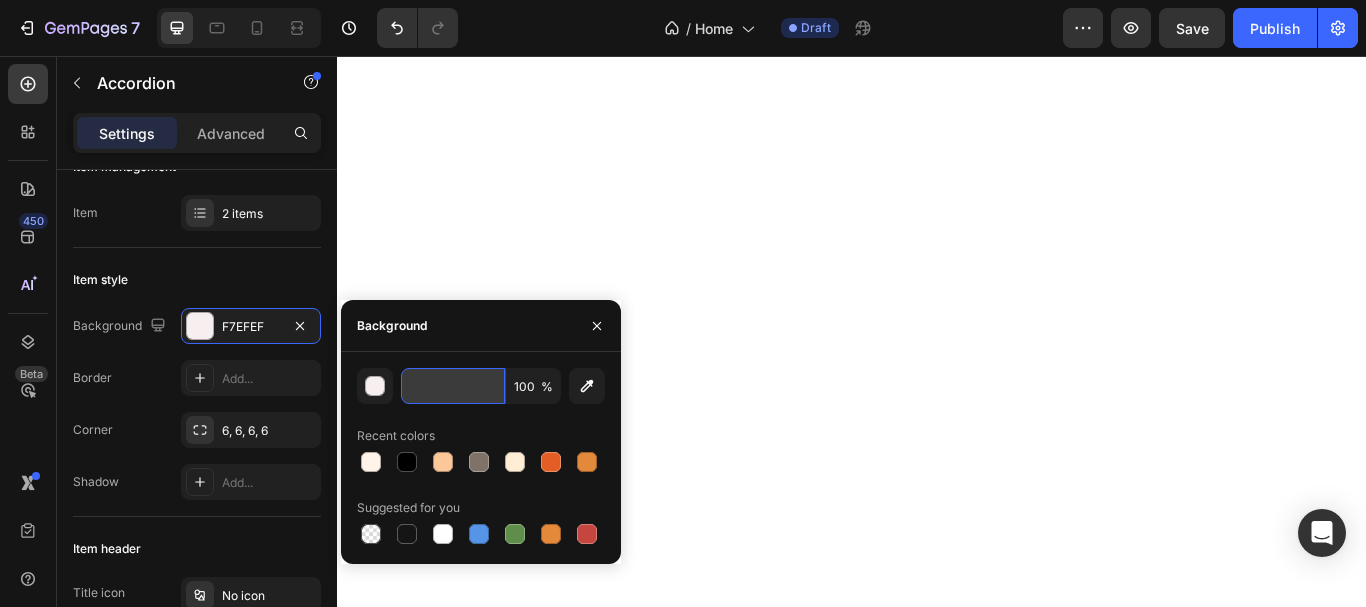 click on "Copy element from Gempages!" at bounding box center [453, 386] 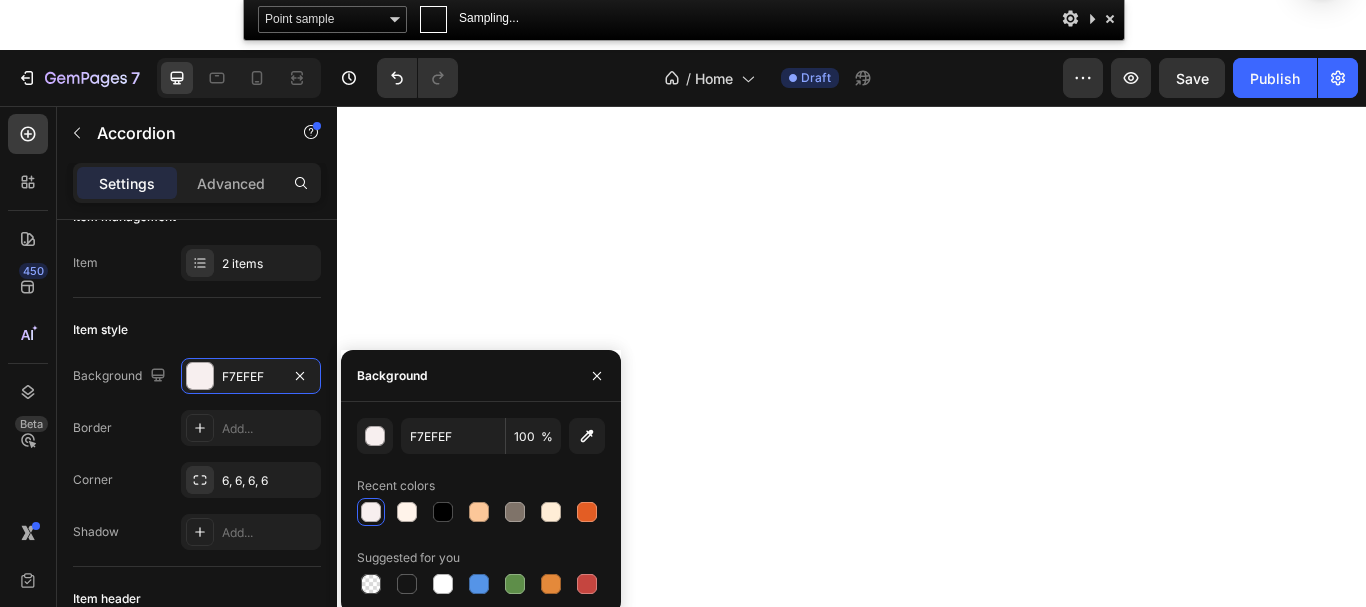 scroll, scrollTop: 0, scrollLeft: 0, axis: both 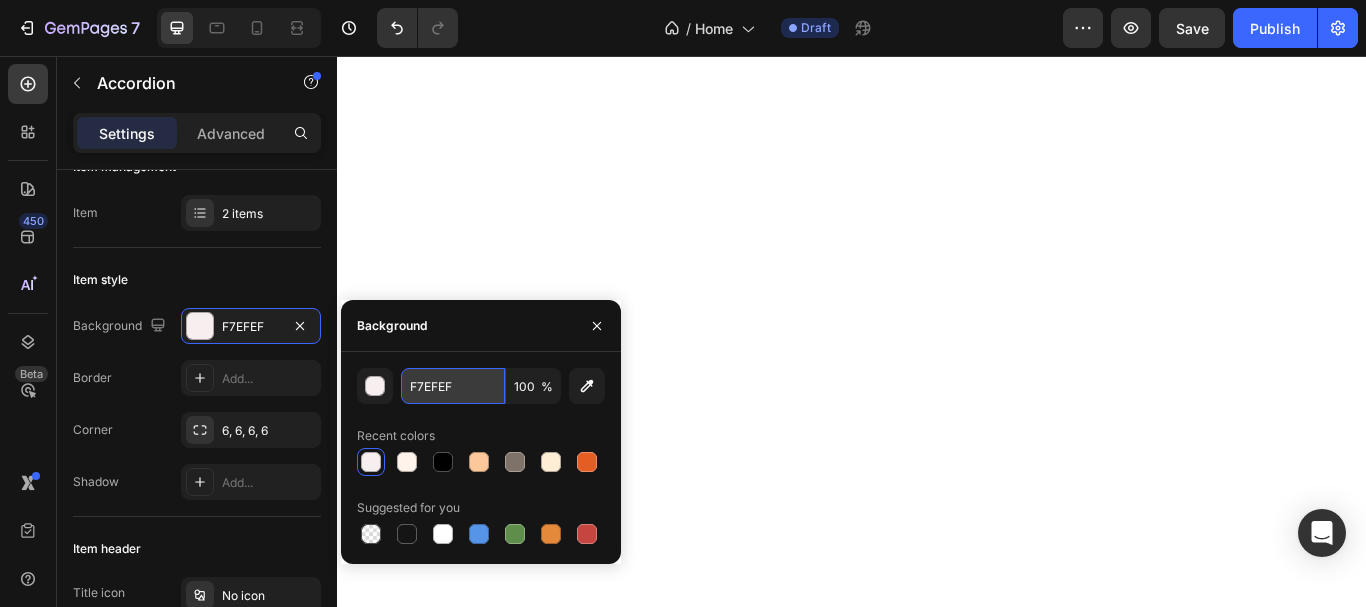 click on "F7EFEF" at bounding box center [453, 386] 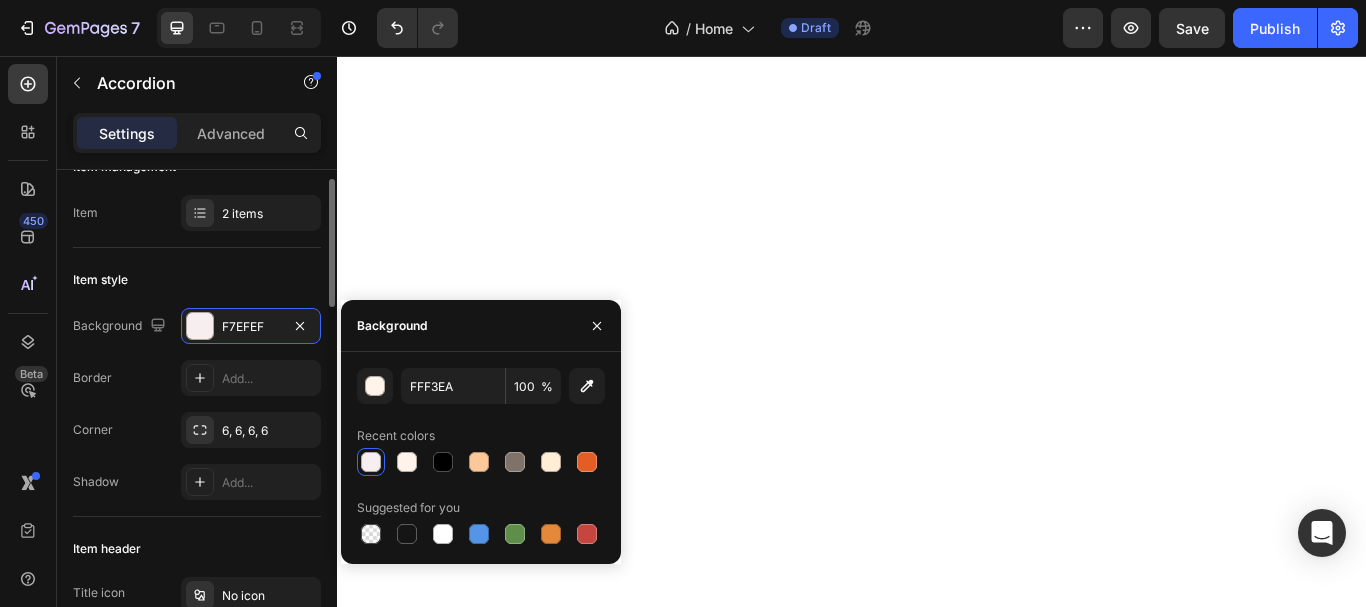 click on "Background F7EFEF Border Add... Corner 6, 6, 6, 6 Shadow Add..." at bounding box center (197, 404) 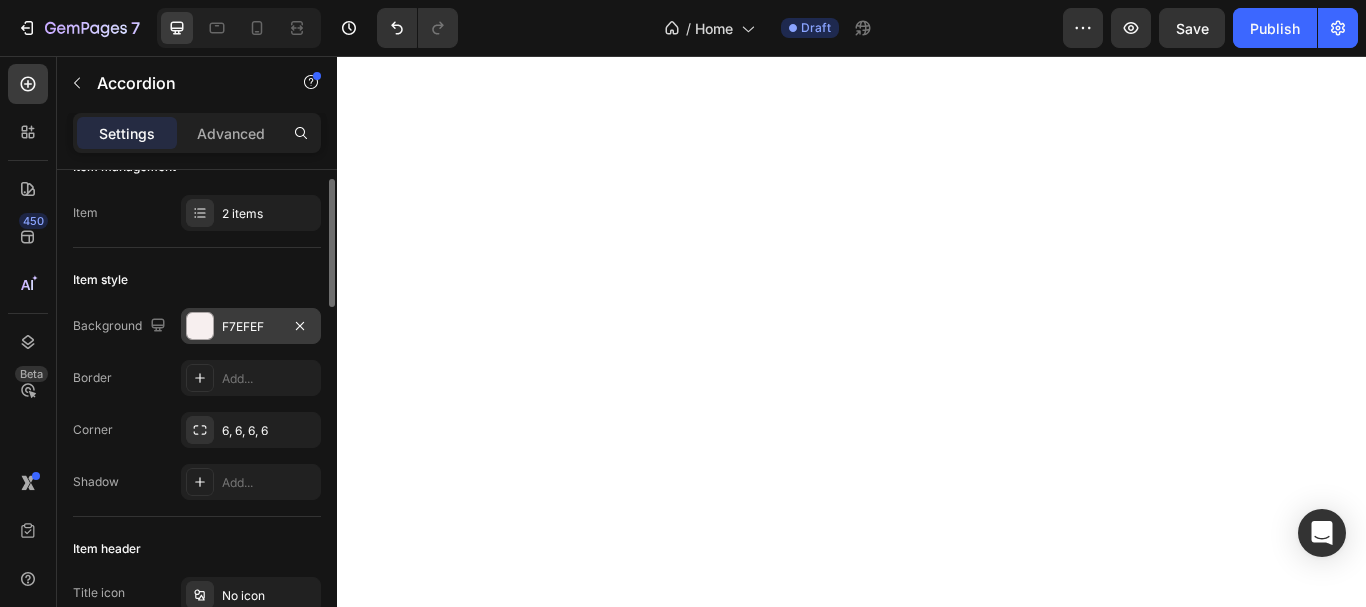 click on "F7EFEF" at bounding box center [251, 327] 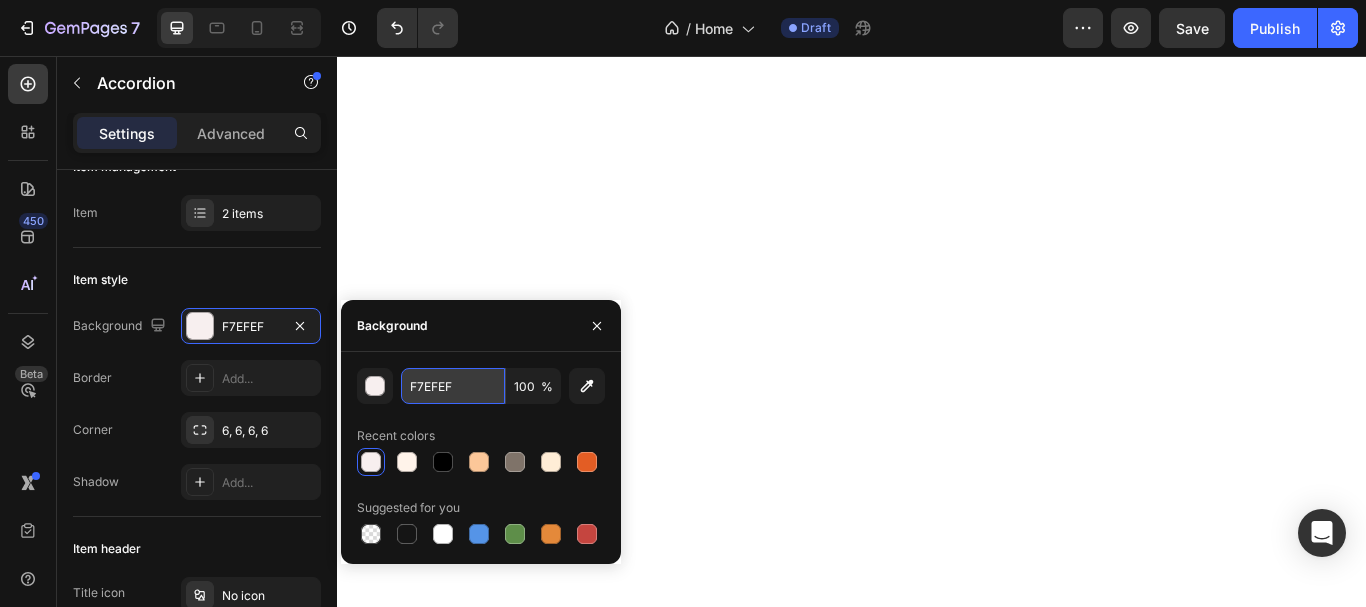 click on "F7EFEF" at bounding box center [453, 386] 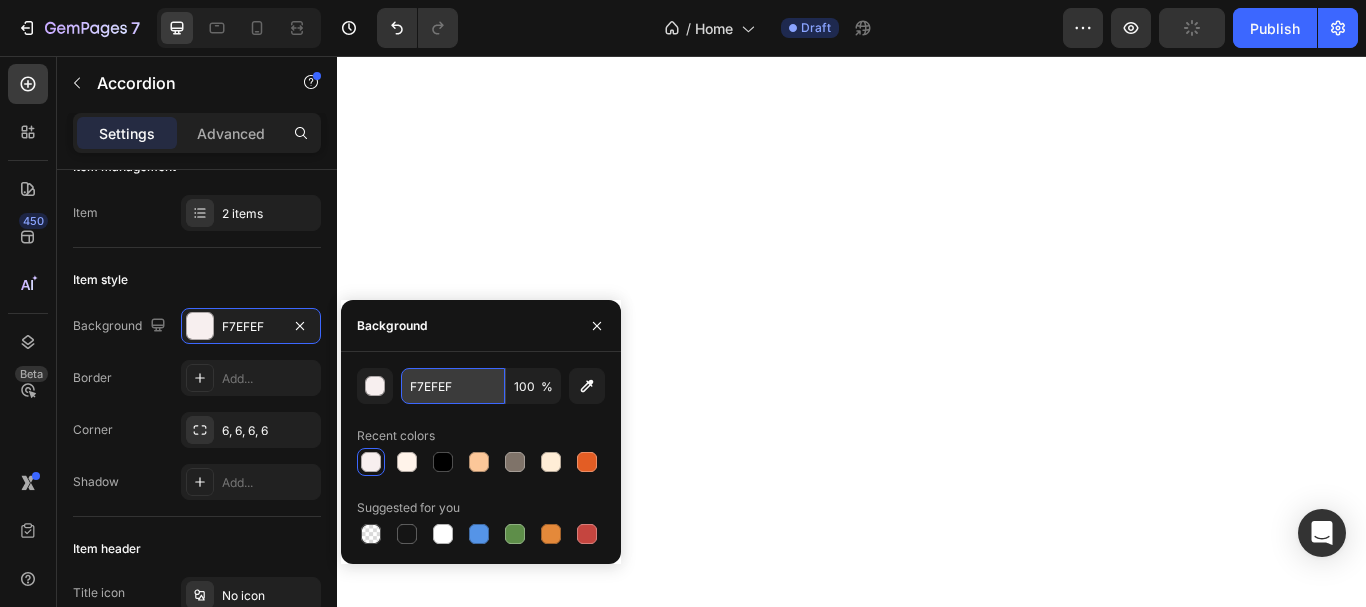 paste on "FF3EA" 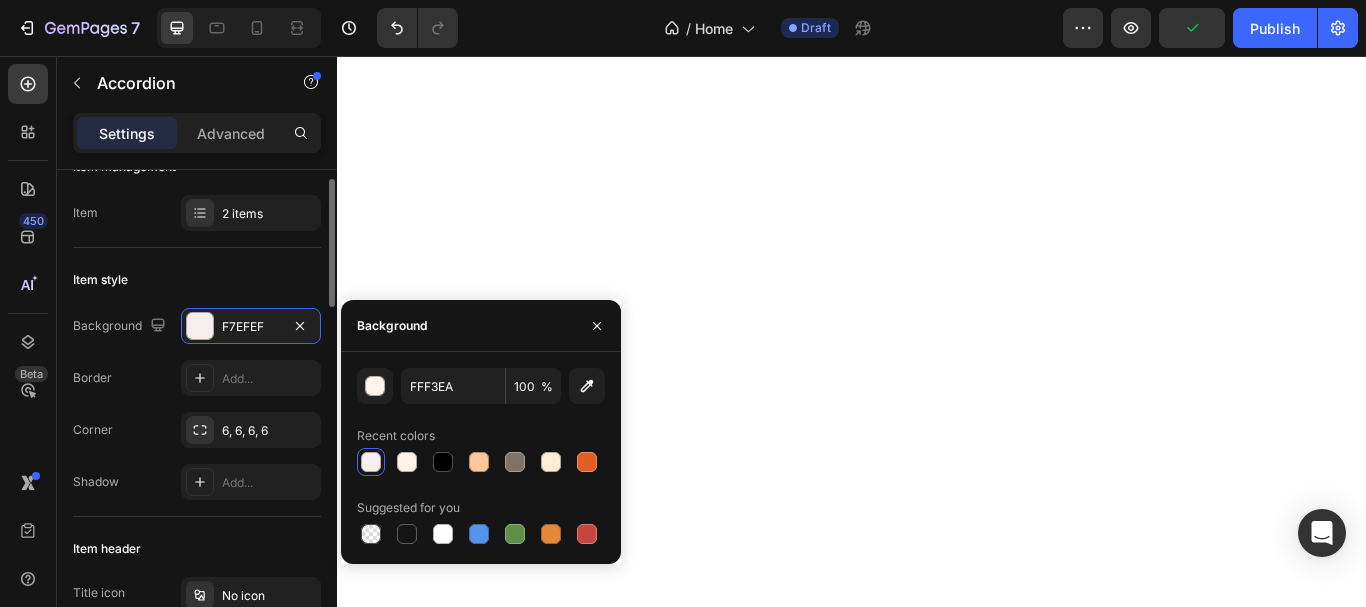 click on "Item style Background F7EFEF Border Add... Corner 6, 6, 6, 6 Shadow Add..." 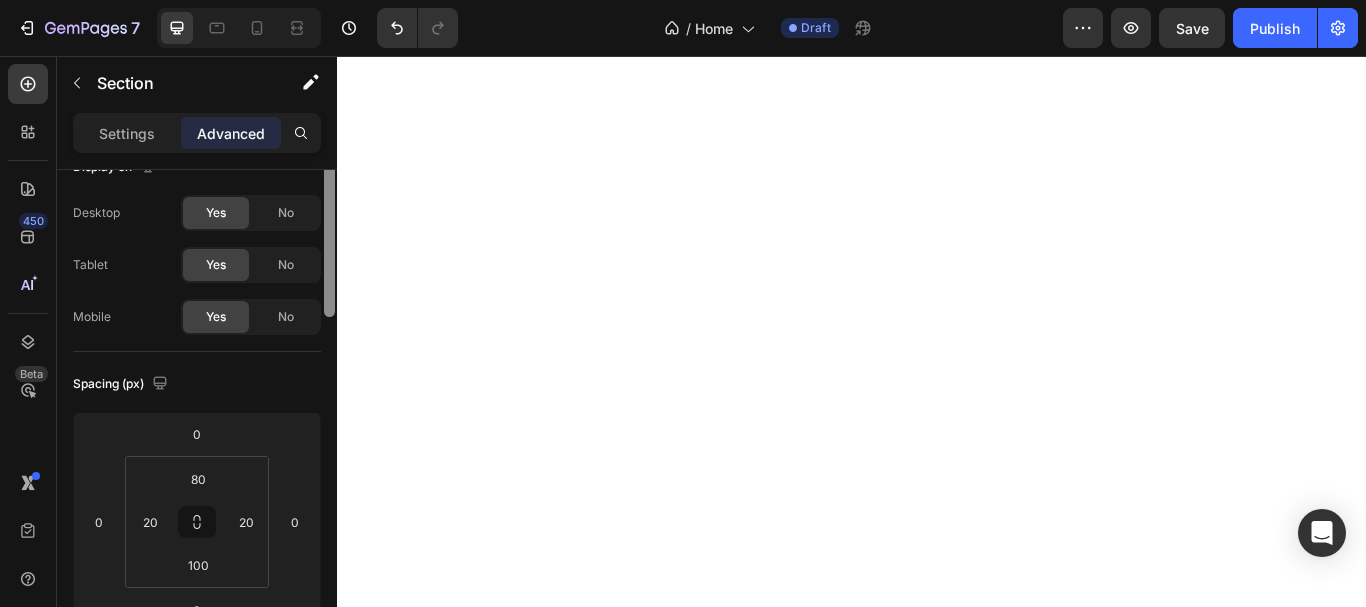 scroll, scrollTop: 0, scrollLeft: 0, axis: both 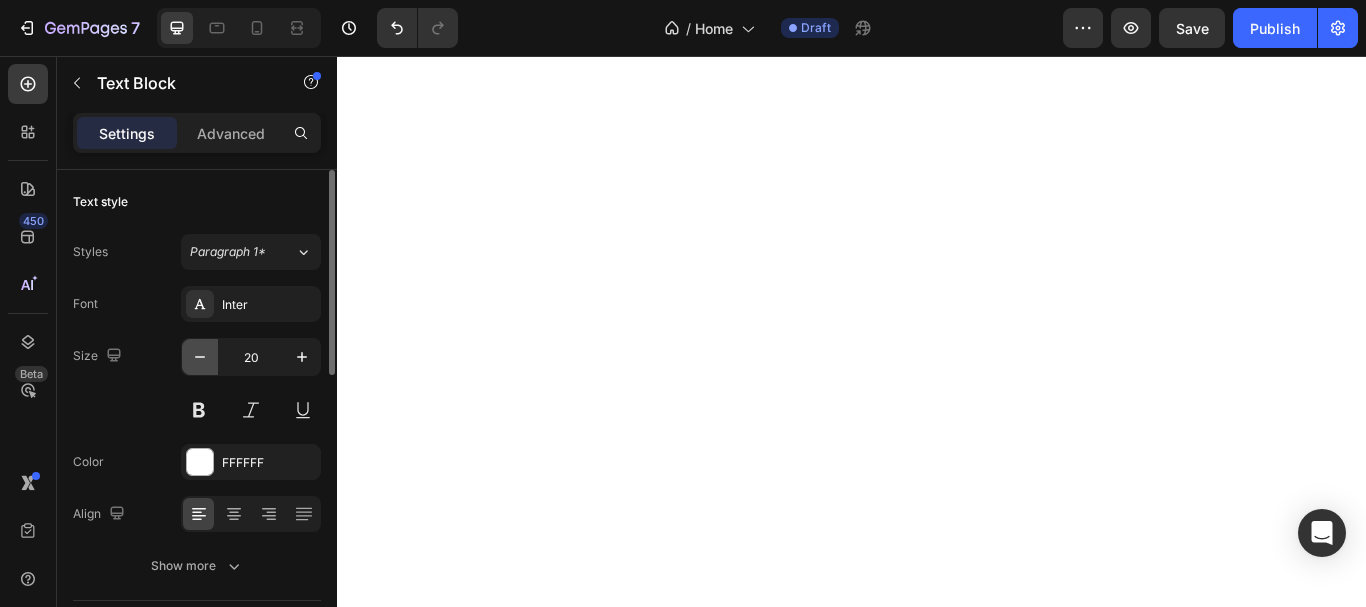 click 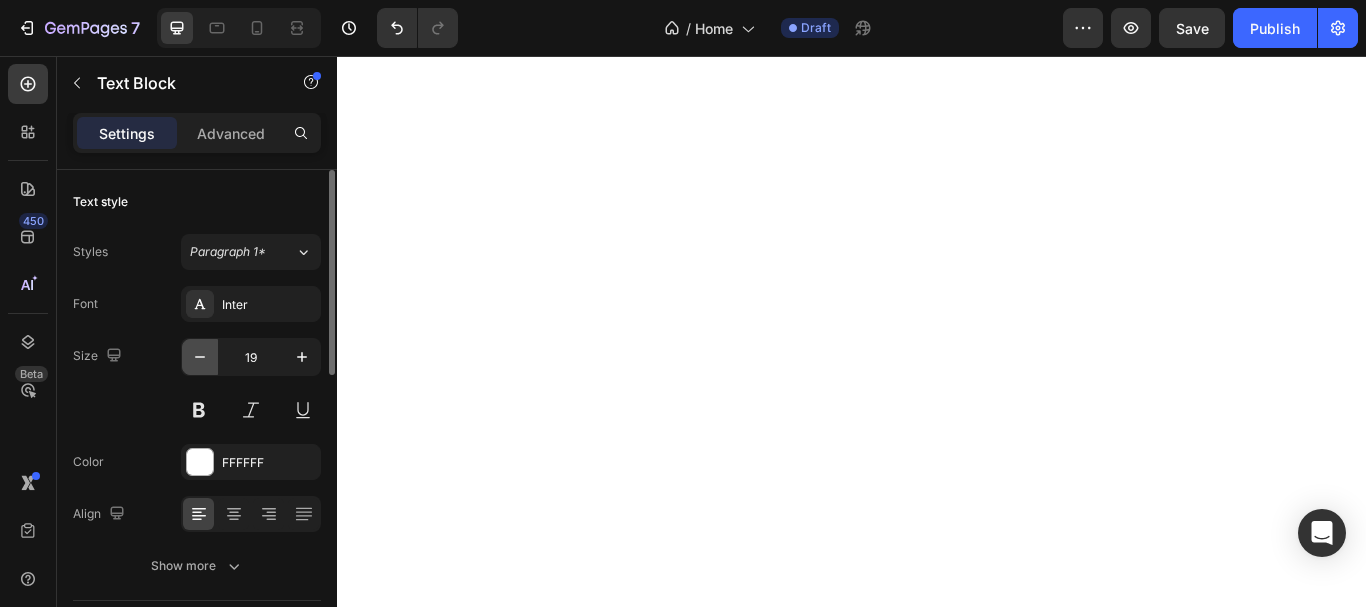 type on "18" 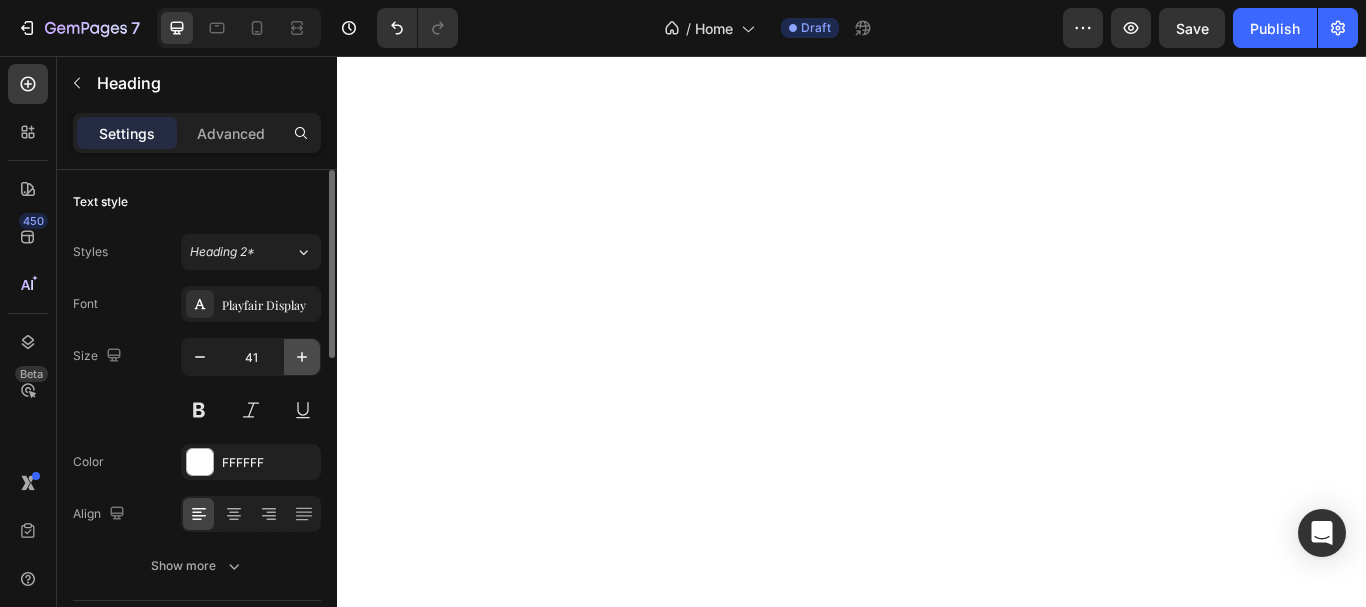 click 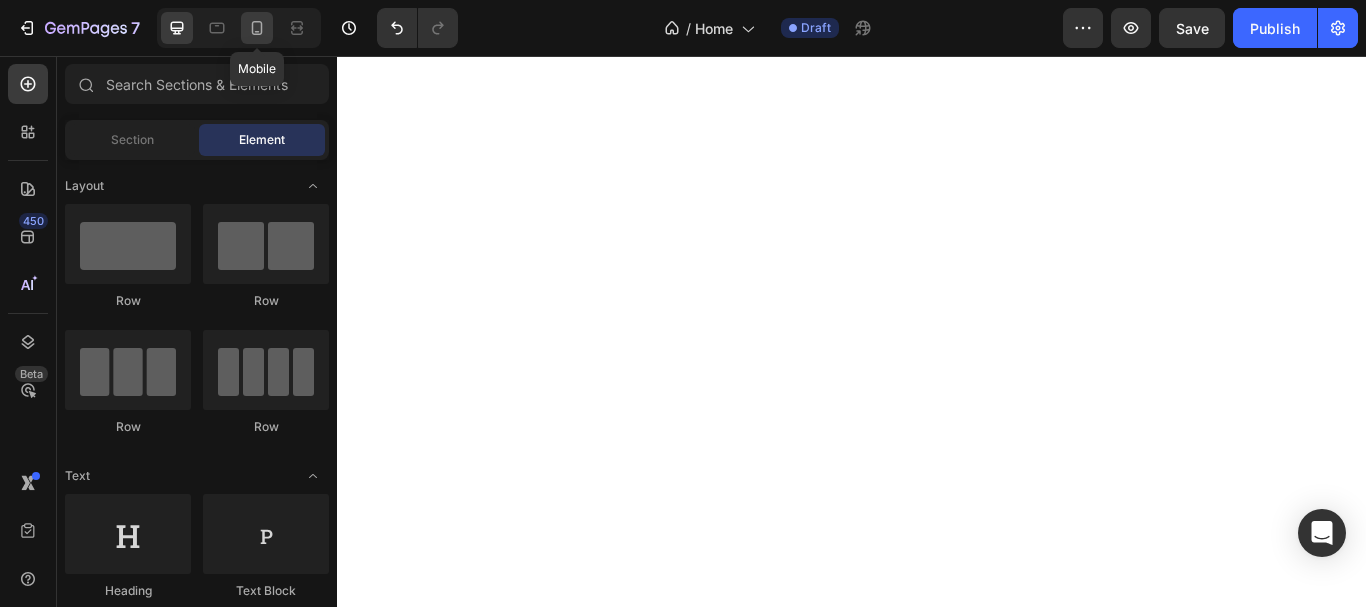 click 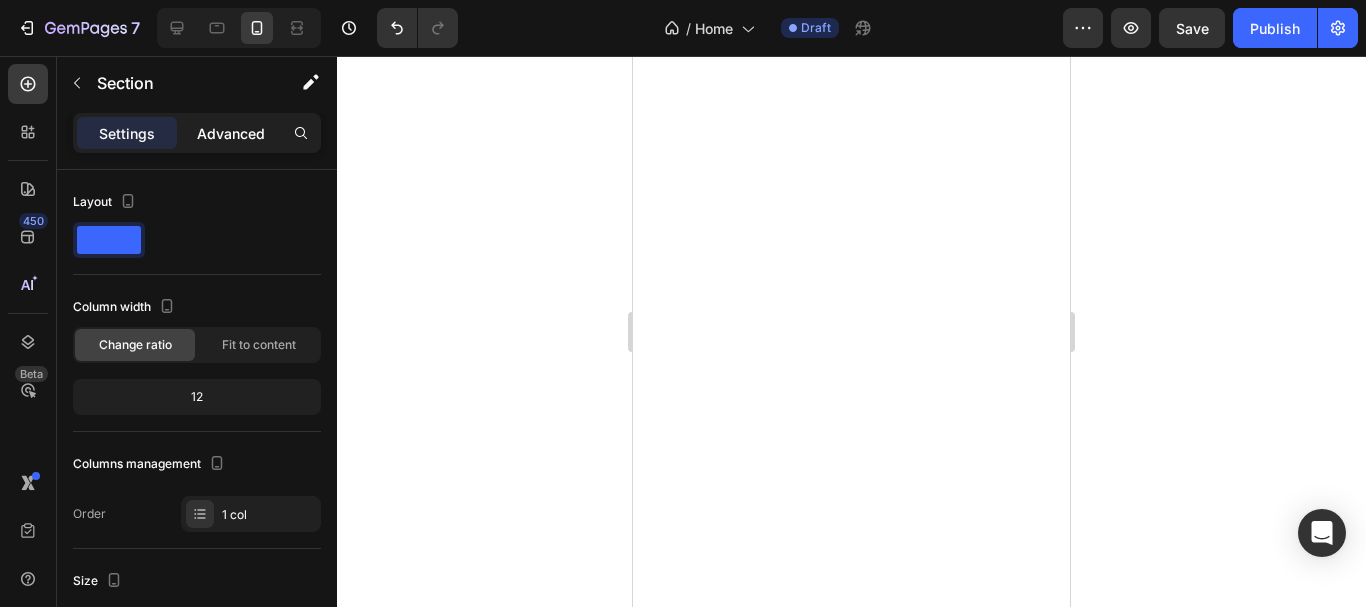 click on "Advanced" at bounding box center (231, 133) 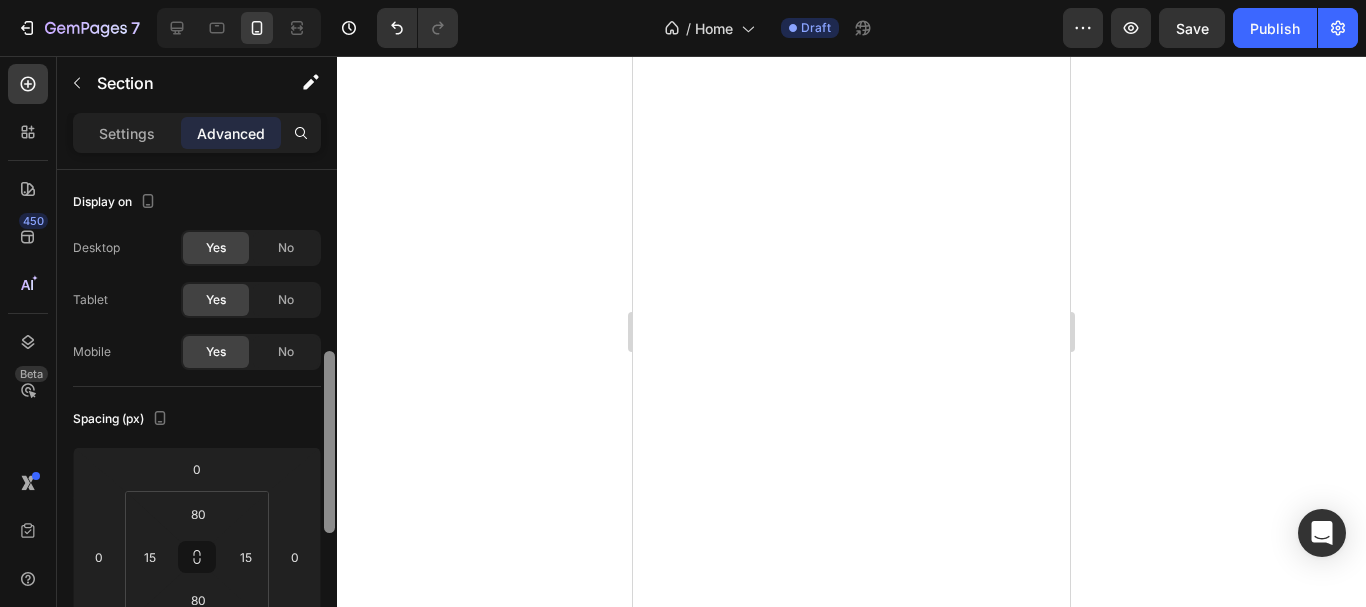 scroll, scrollTop: 132, scrollLeft: 0, axis: vertical 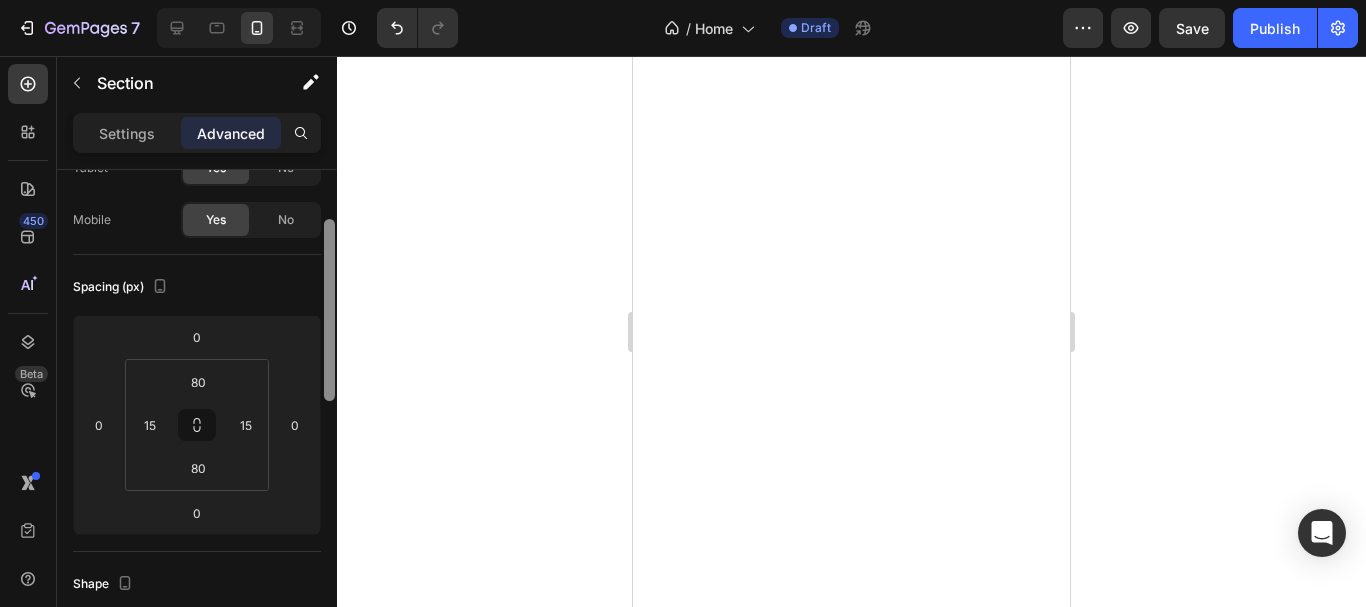 click on "Display on Desktop Yes No Tablet Yes No Mobile Yes No Spacing (px) 0 0 0 0 80 15 80 15 Shape Border Add... Corner Add... Shadow Add... Position Static Opacity 100% Animation Interaction Upgrade to Optimize plan  to unlock Interaction & other premium features. CSS class Delete element" at bounding box center [197, 417] 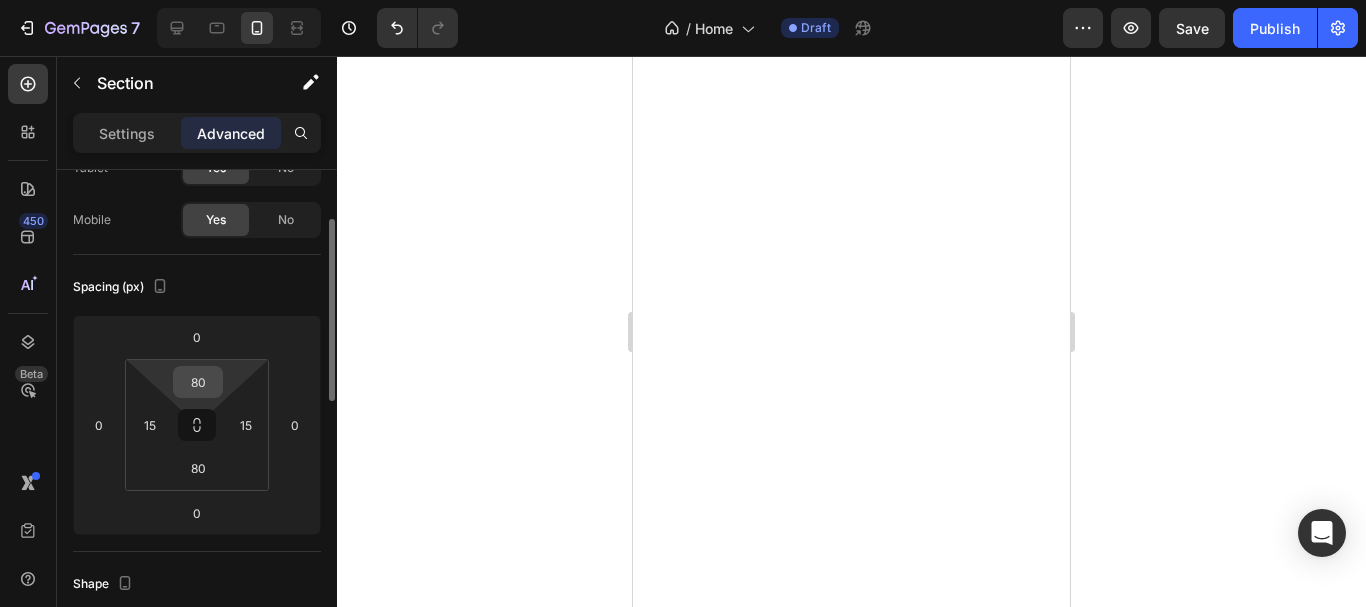 click on "80" at bounding box center [198, 382] 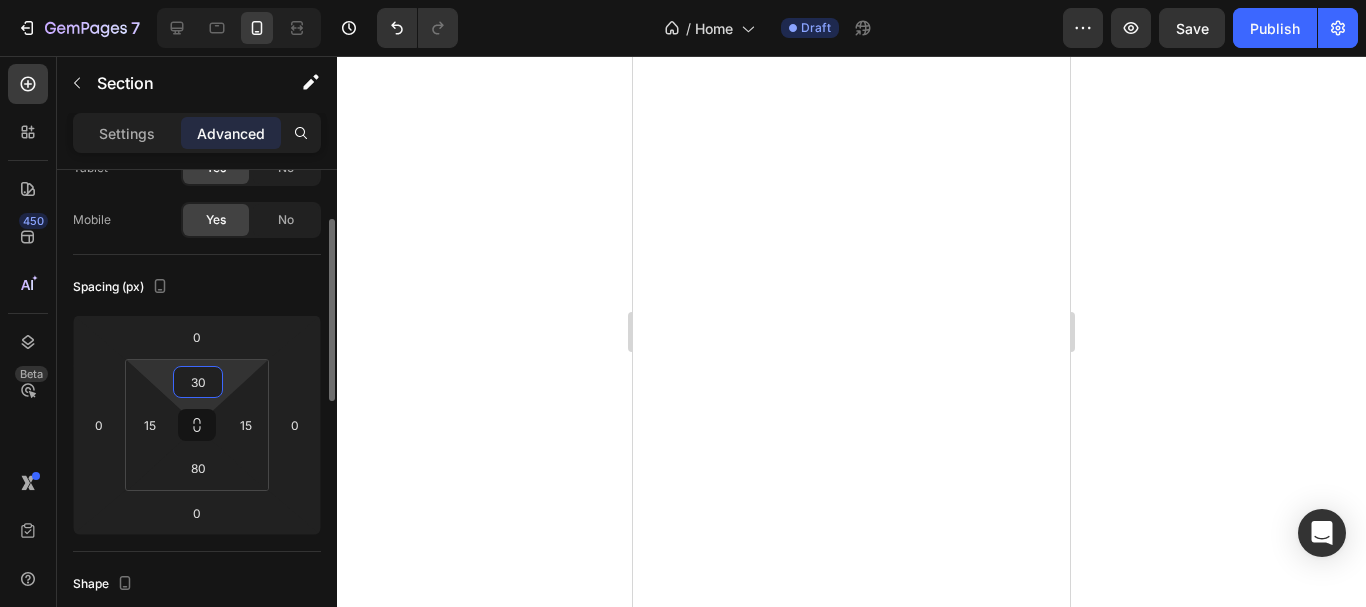 type on "30" 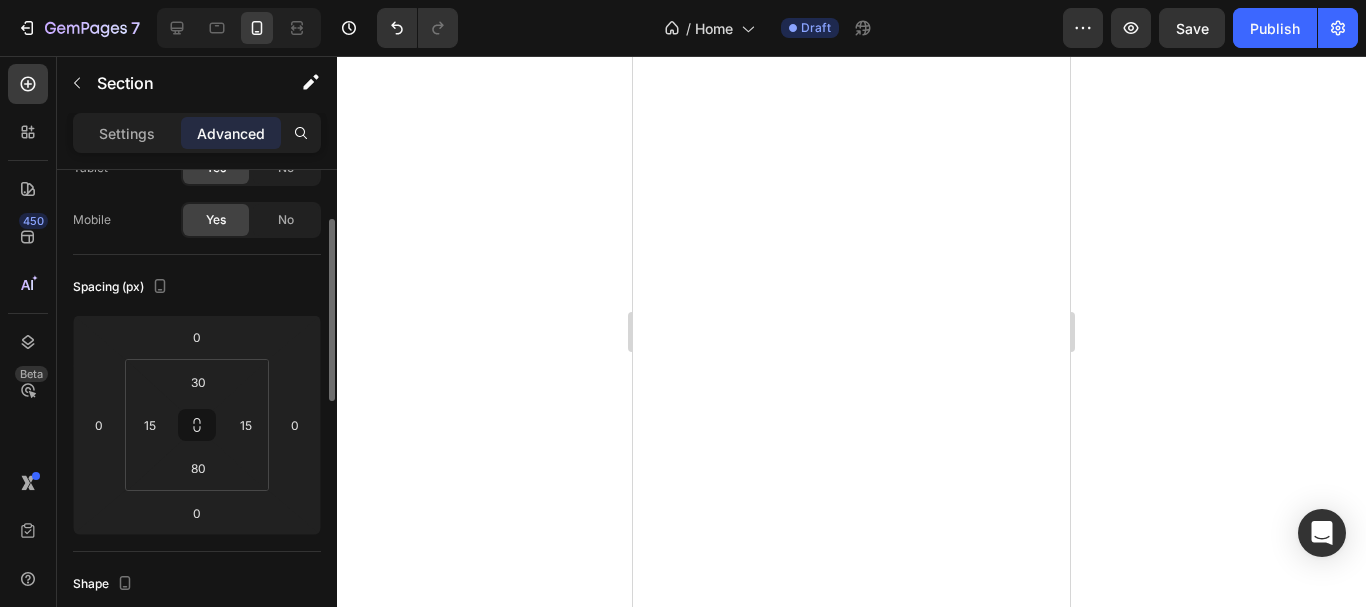 click on "Spacing (px)" at bounding box center (197, 287) 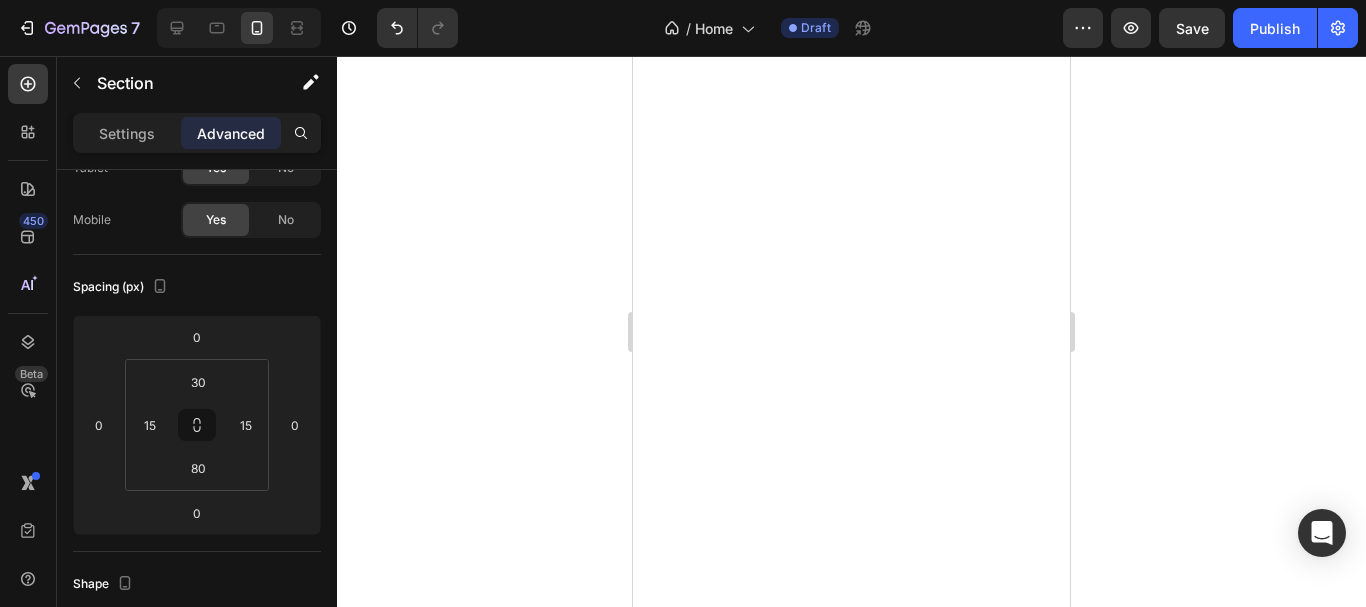 click 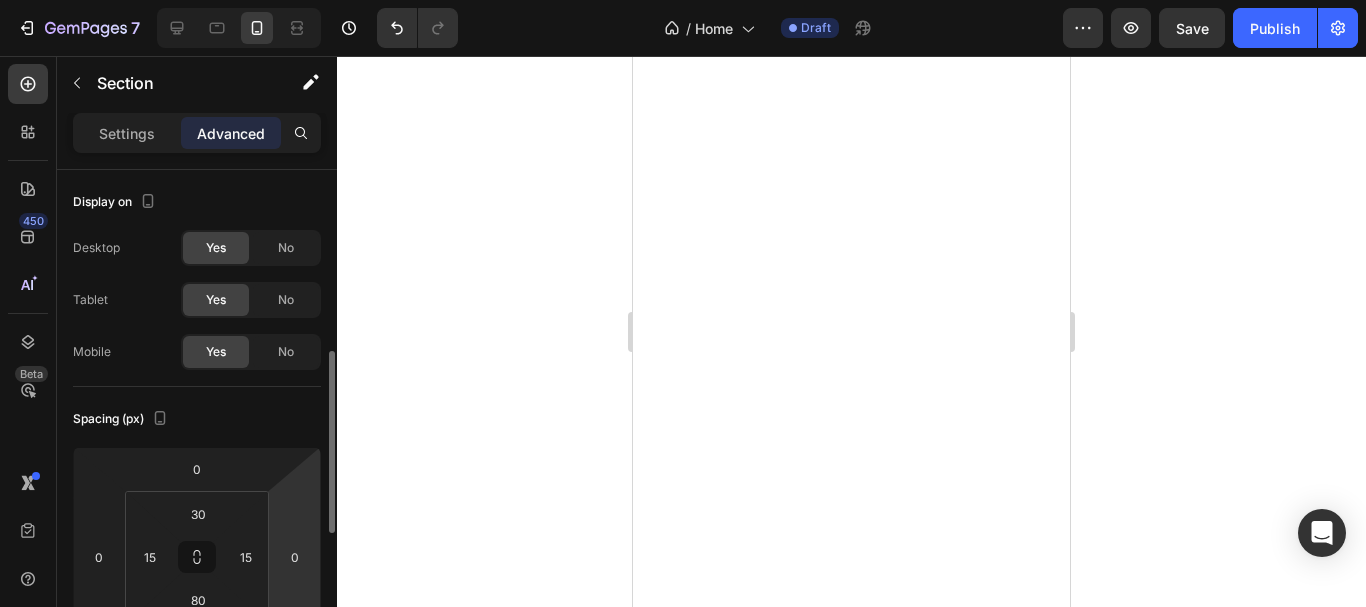 scroll, scrollTop: 132, scrollLeft: 0, axis: vertical 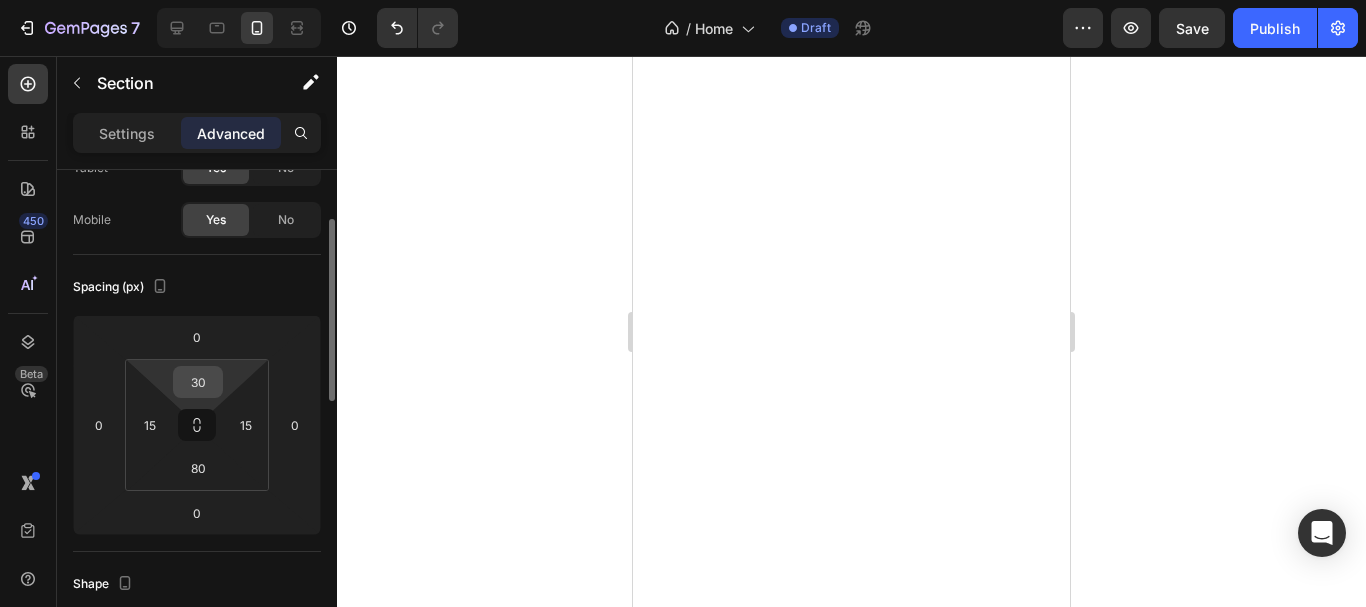 click on "30" at bounding box center [198, 382] 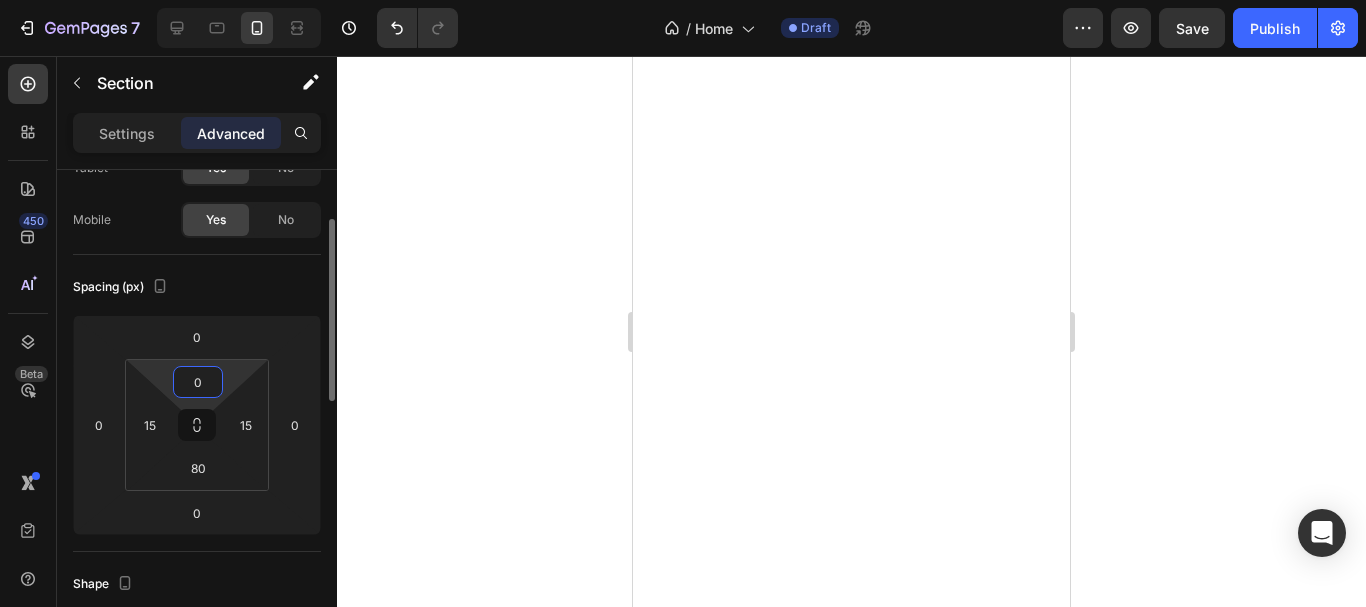type on "0" 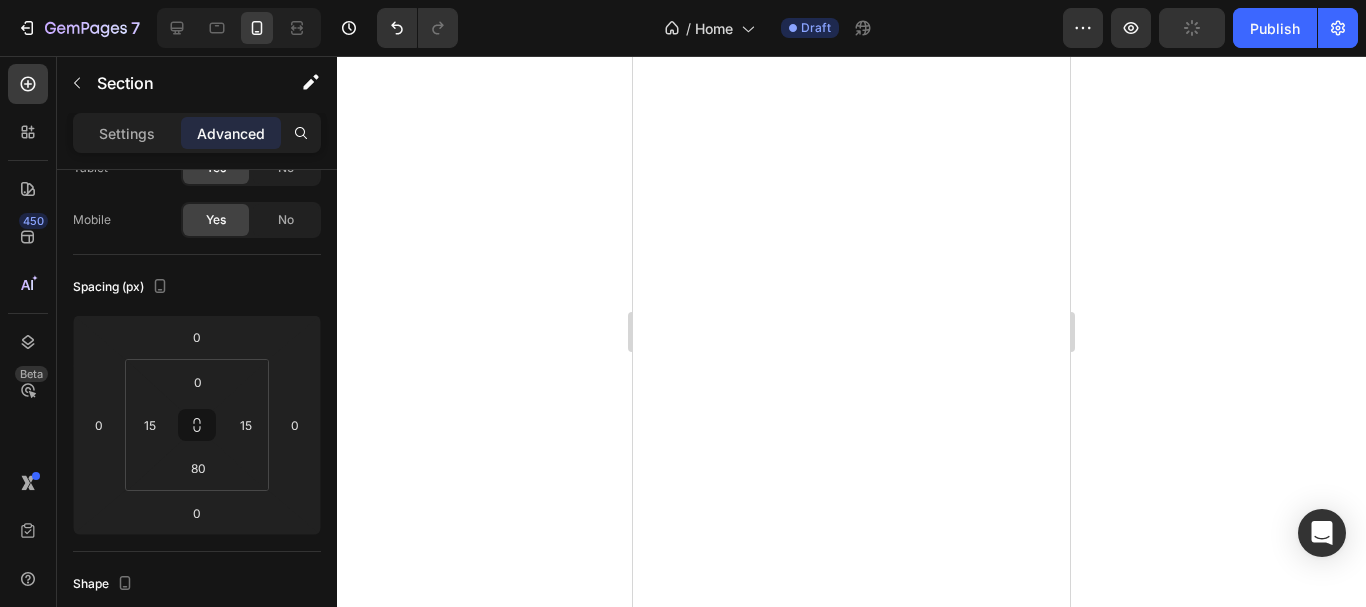 click 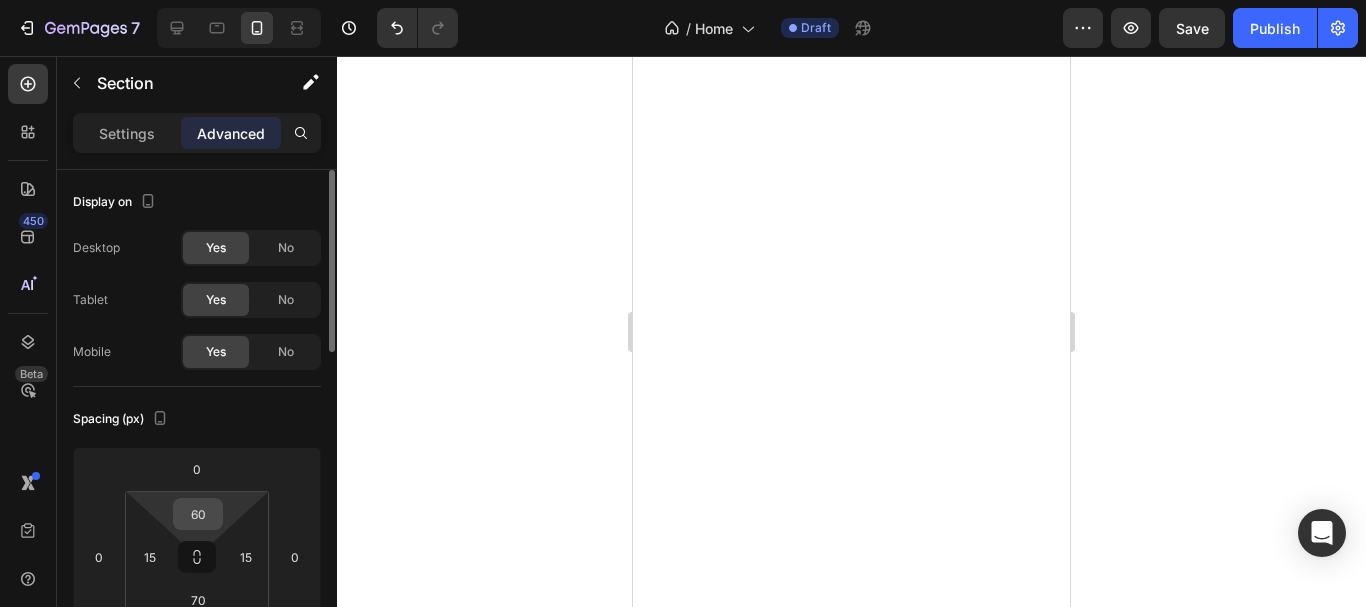 click on "60" at bounding box center (198, 514) 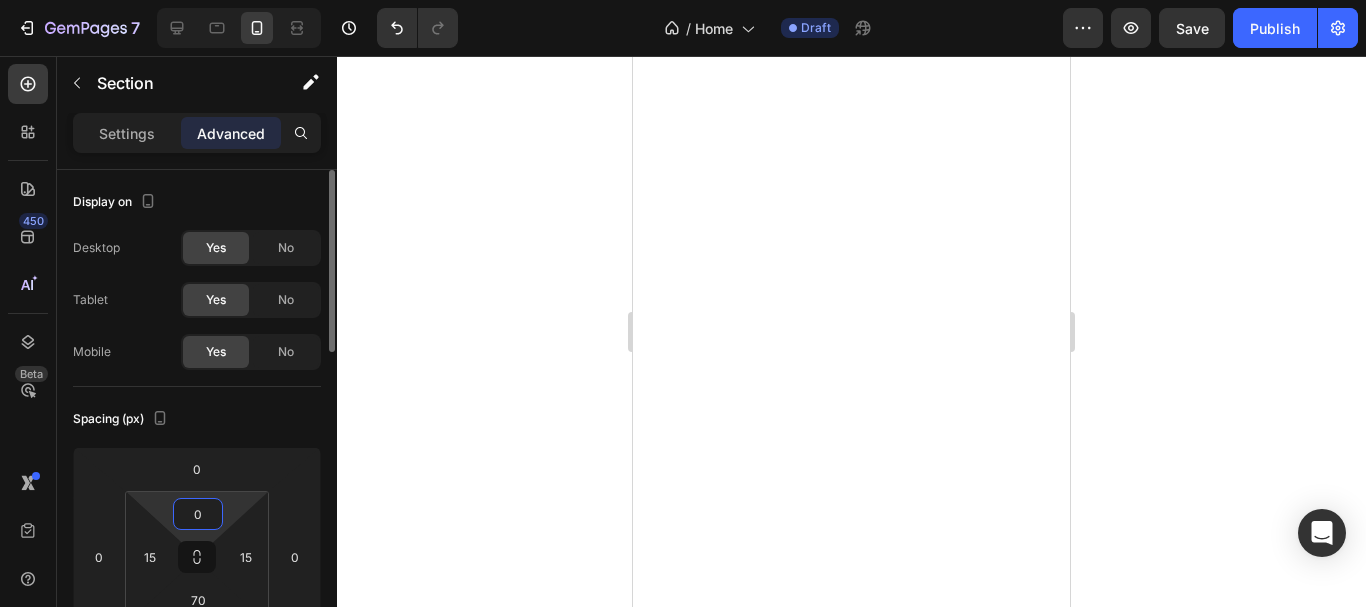 type on "0" 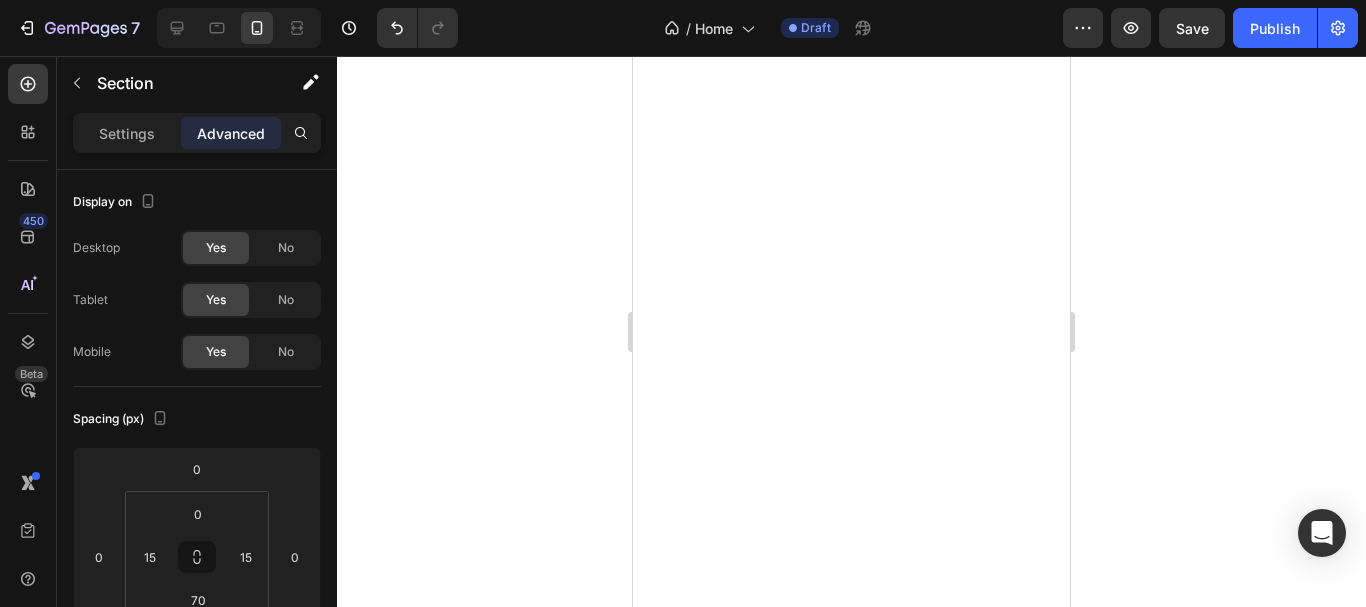 click 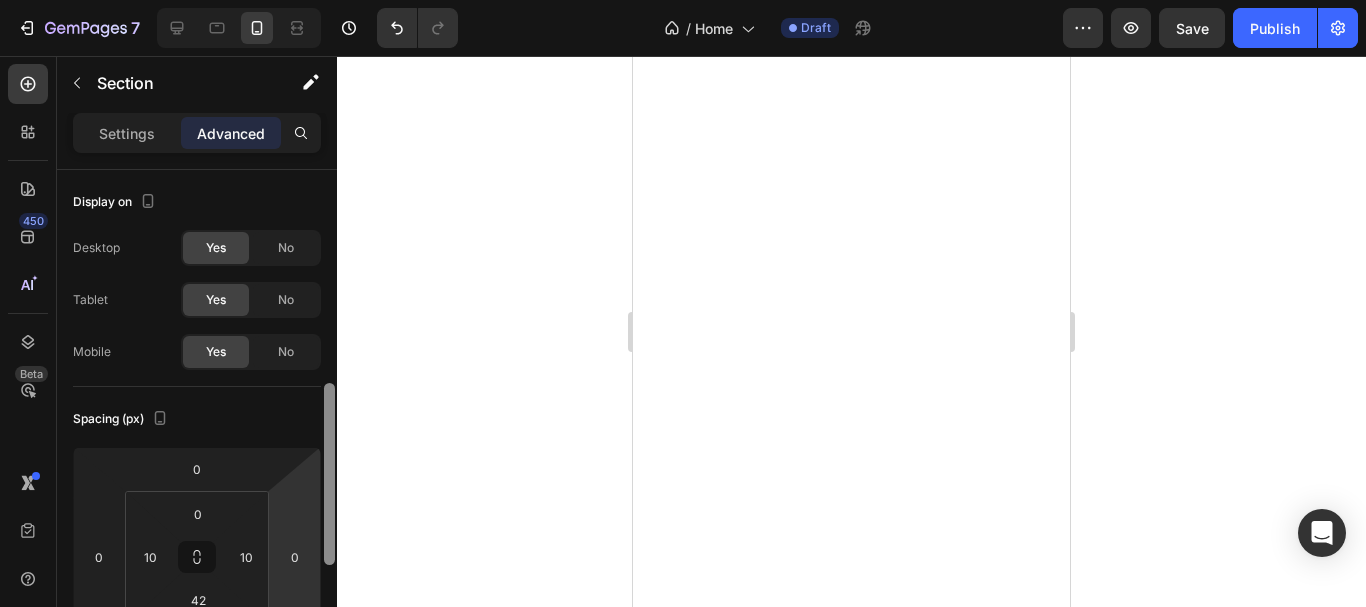 click on "Display on Desktop Yes No Tablet Yes No Mobile Yes No Spacing (px) 0 0 0 0 0 10 42 10 Shape Border Add... Corner 20, 20, 20, 20 Shadow Add... Position Static Opacity 100% Animation Interaction Upgrade to Optimize plan  to unlock Interaction & other premium features. CSS class Delete element" at bounding box center [197, 417] 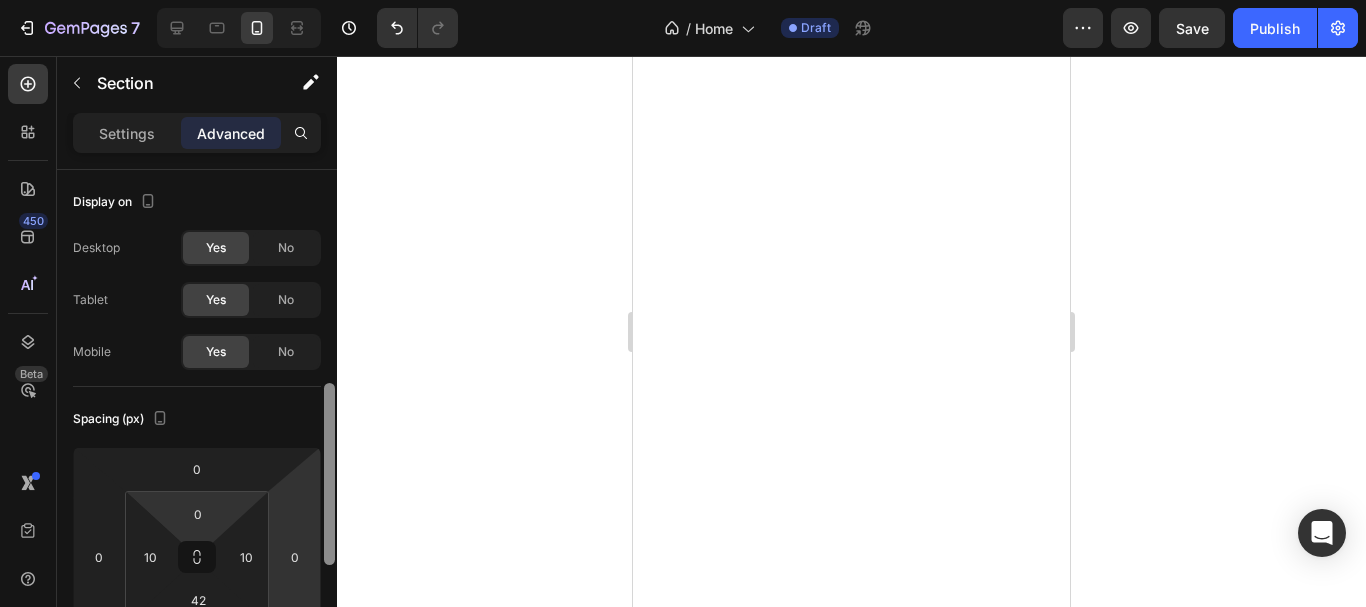 scroll, scrollTop: 156, scrollLeft: 0, axis: vertical 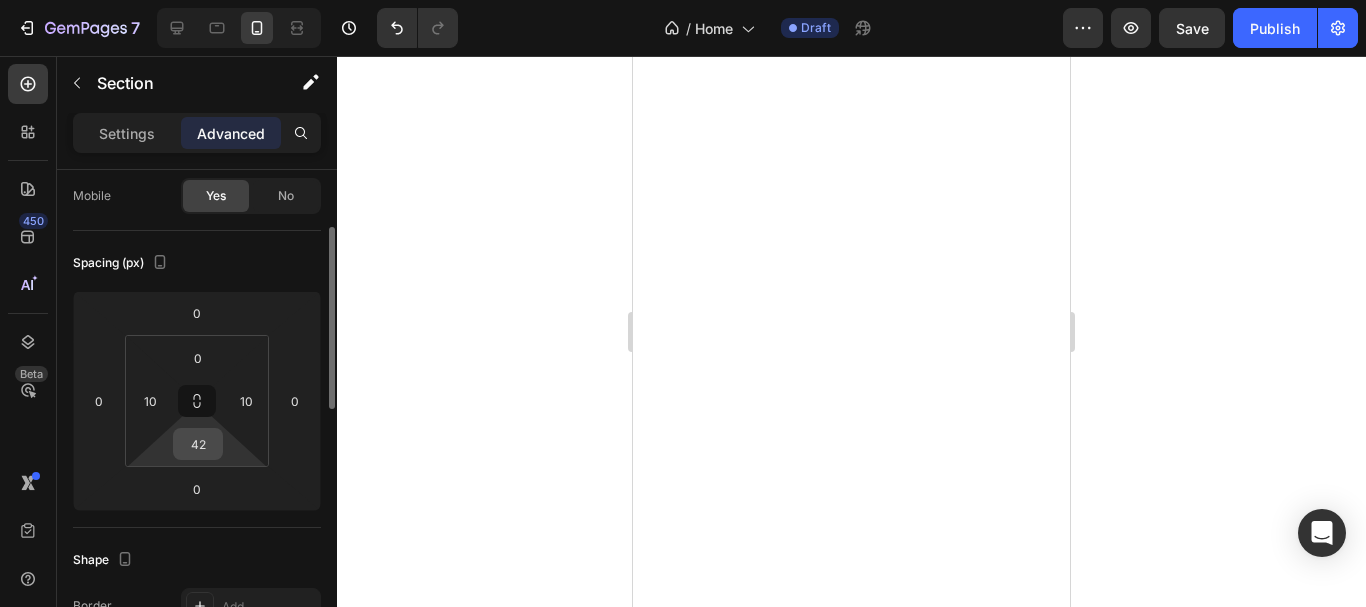 click on "42" at bounding box center [198, 444] 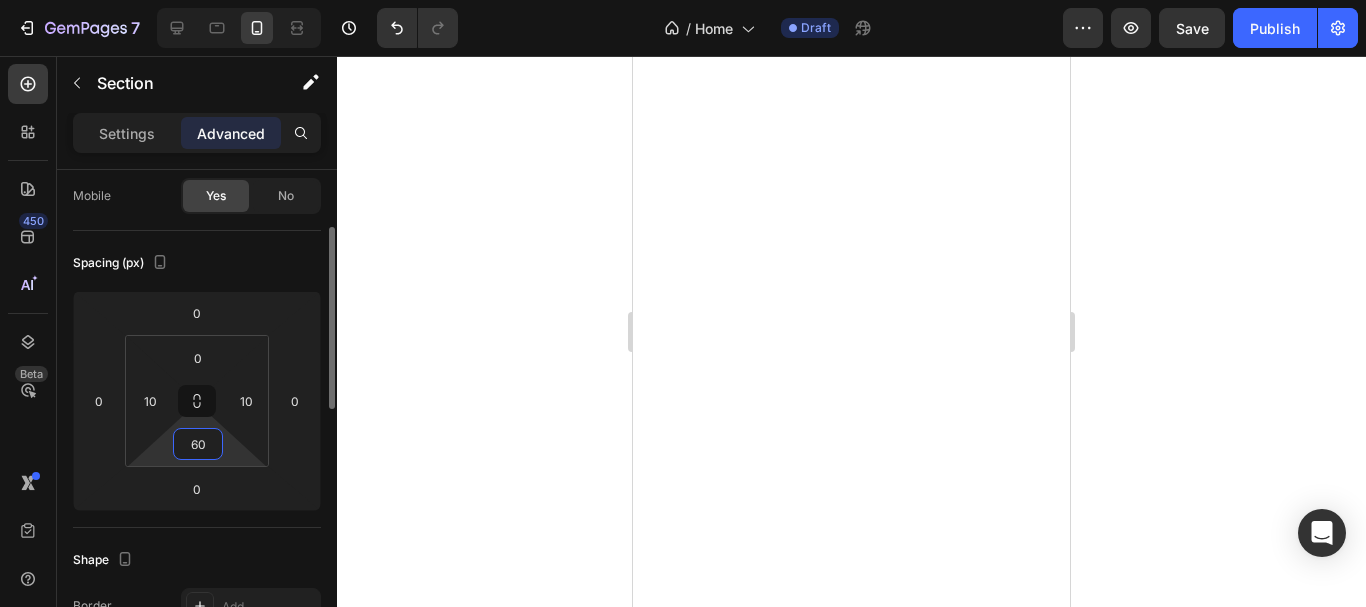 type on "60" 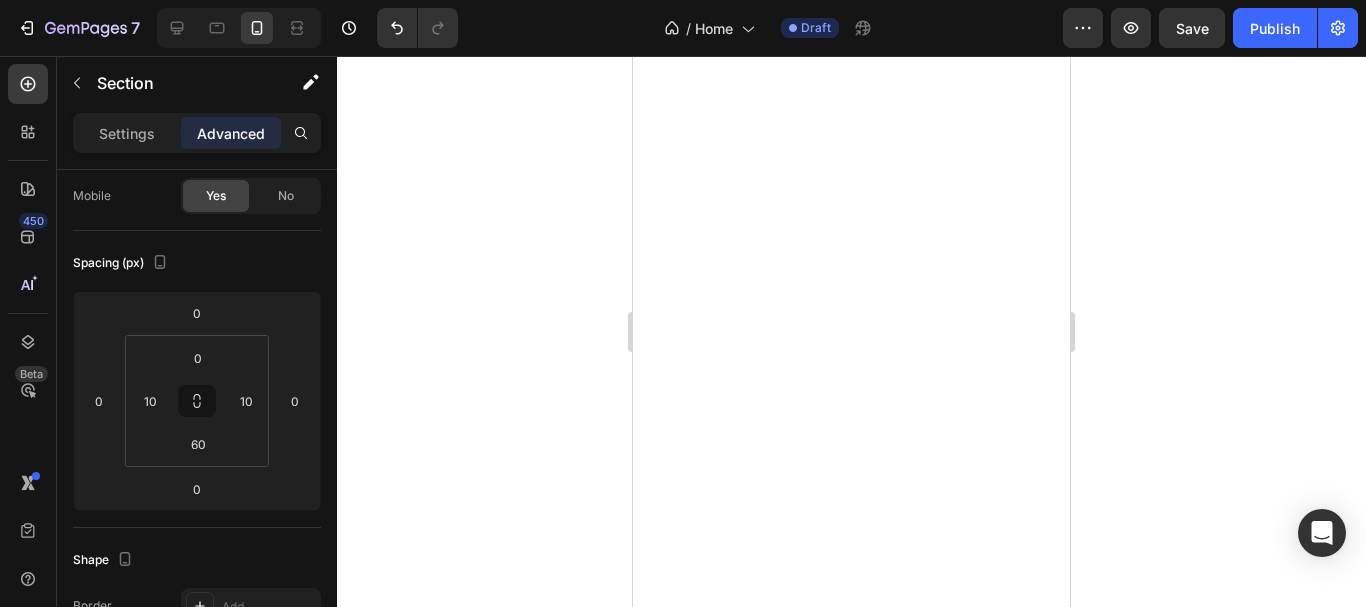 click 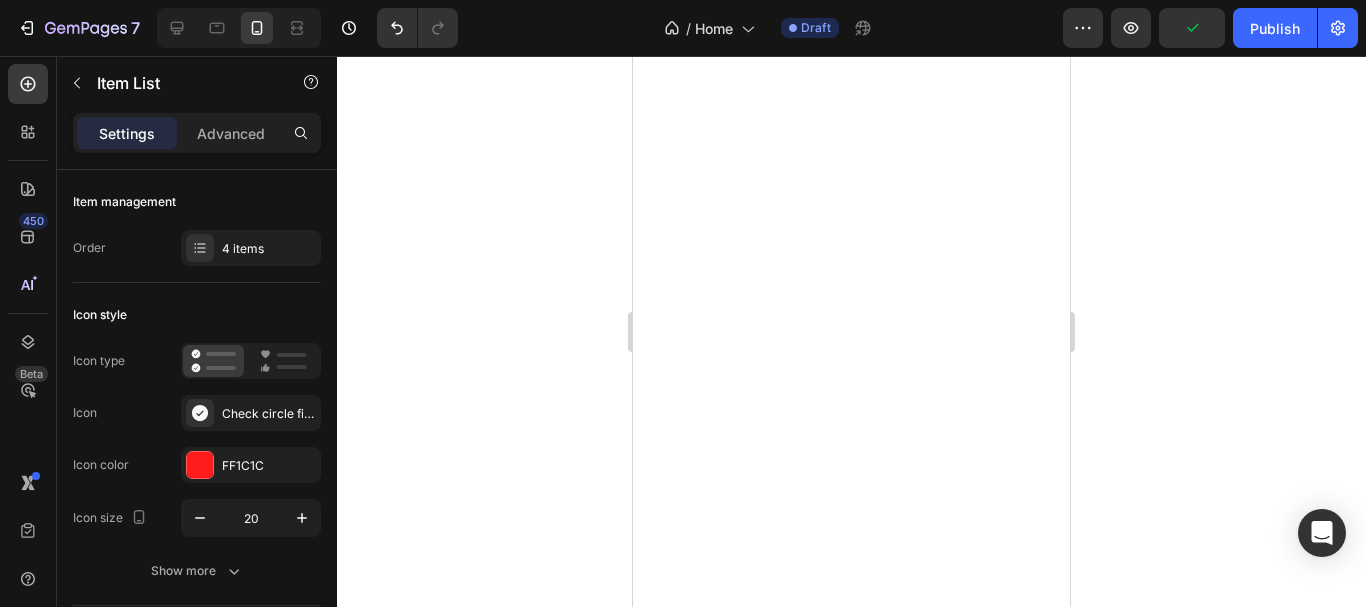 click 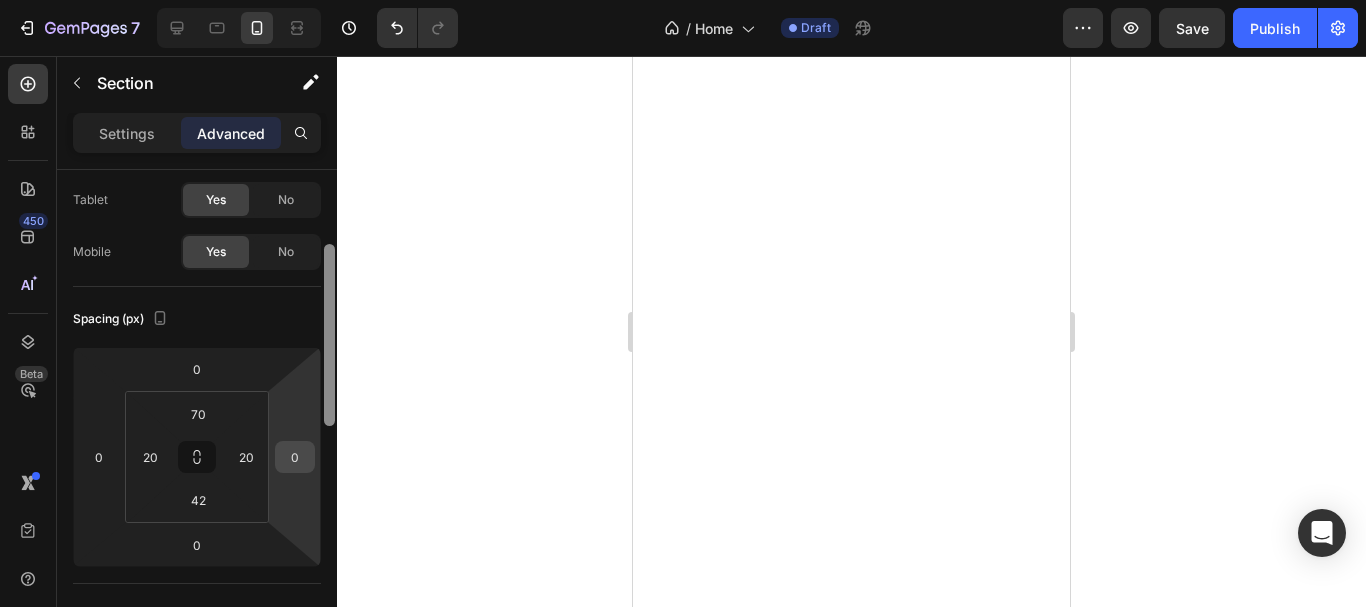 scroll, scrollTop: 194, scrollLeft: 0, axis: vertical 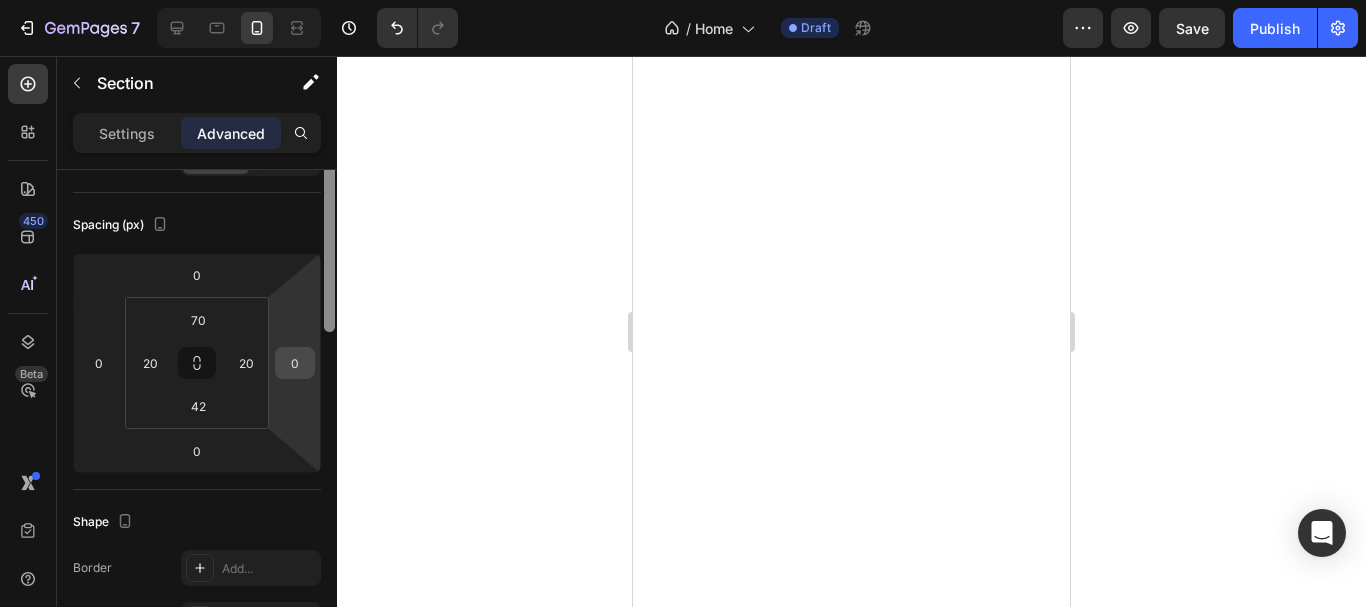 drag, startPoint x: 328, startPoint y: 308, endPoint x: 311, endPoint y: 368, distance: 62.361847 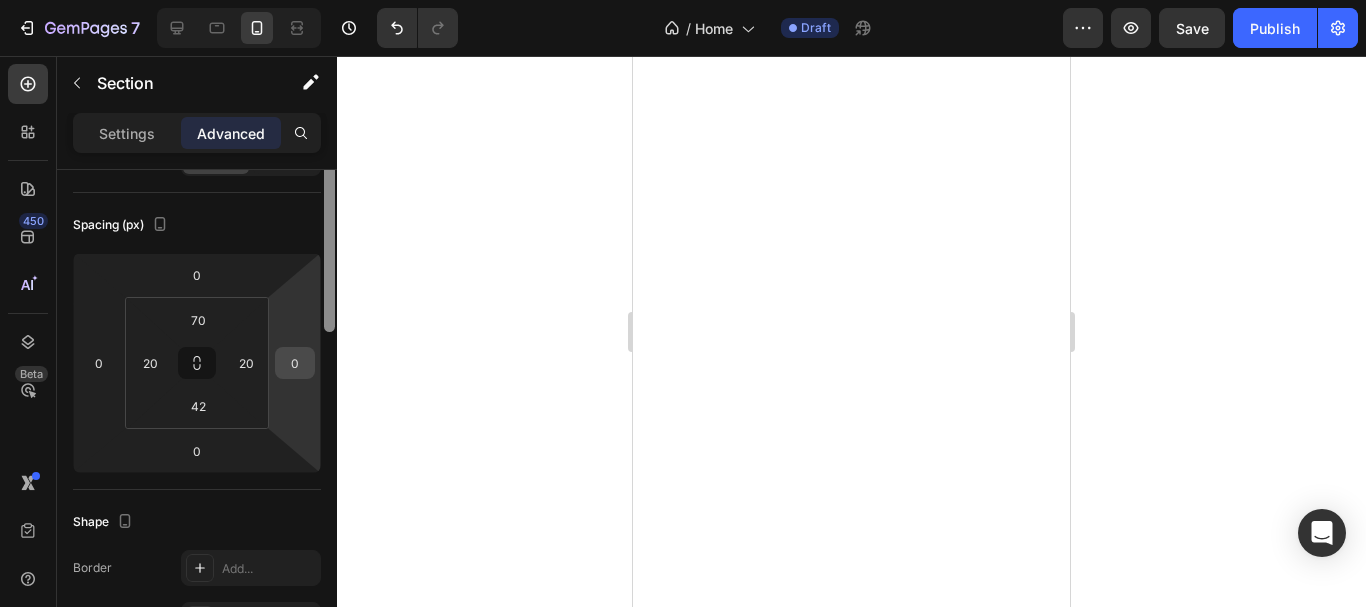 click on "Display on Desktop Yes No Tablet Yes No Mobile Yes No Spacing (px) 0 0 0 0 70 20 42 20 Shape Border Add... Corner Add... Shadow Add... Position Static Opacity 100% Animation Interaction Upgrade to Optimize plan  to unlock Interaction & other premium features. CSS class Delete element" at bounding box center (197, 417) 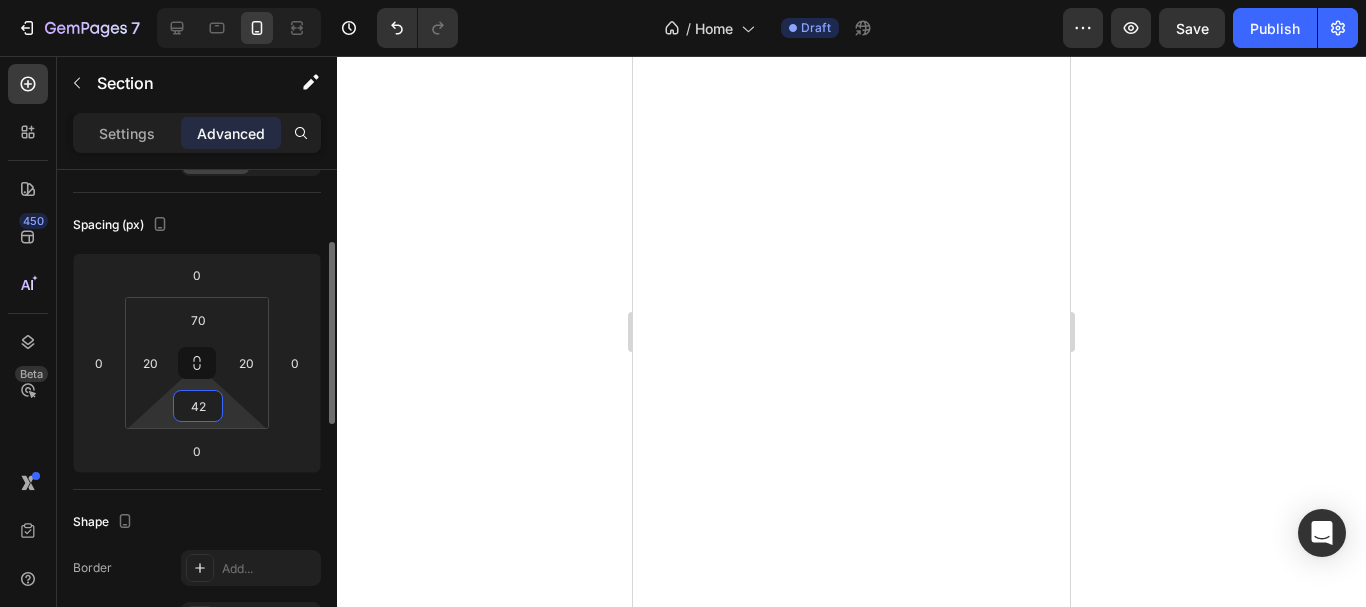 click on "42" at bounding box center (198, 406) 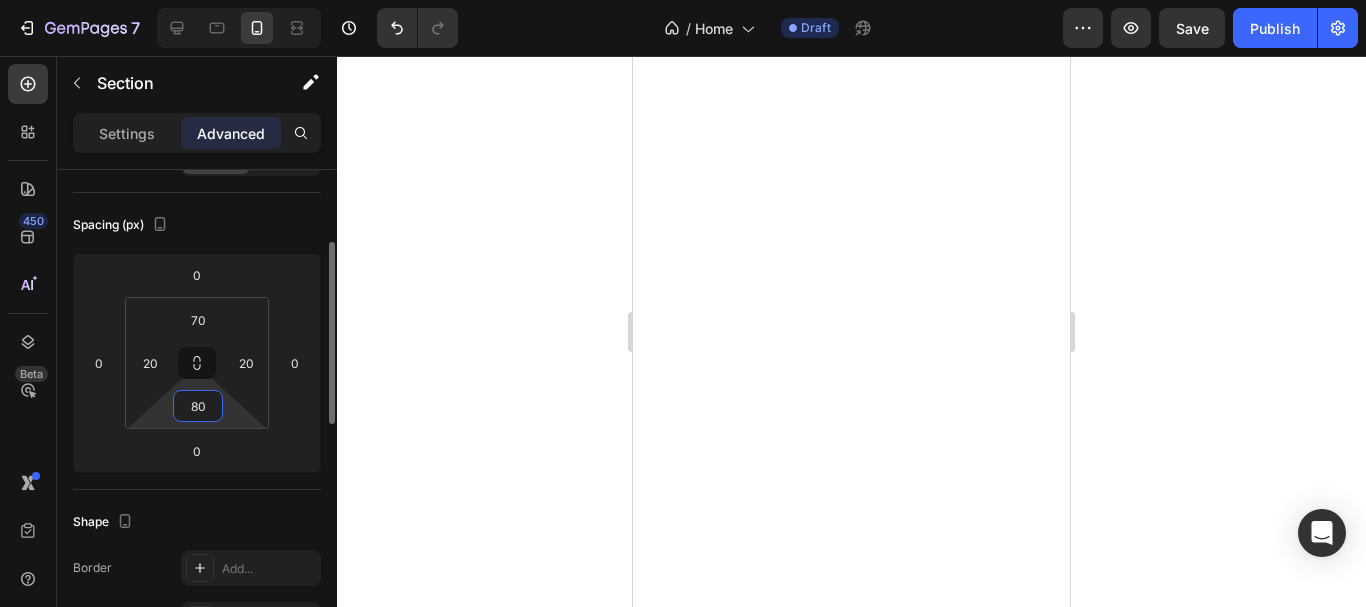 type on "80" 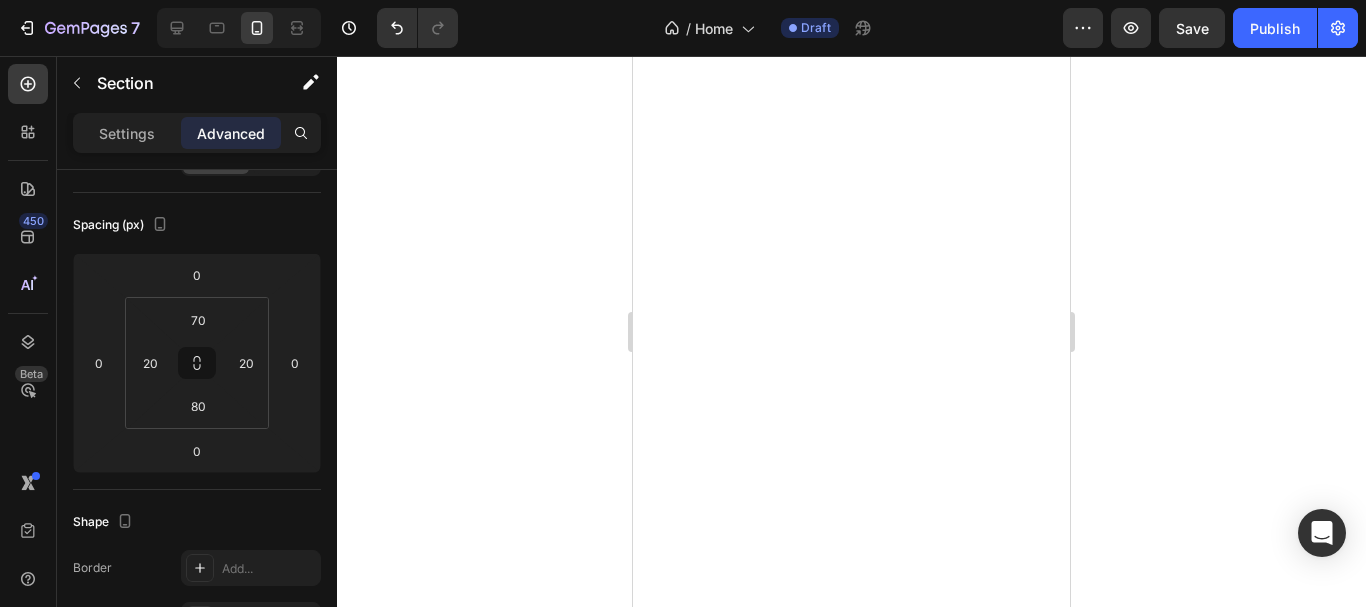 click 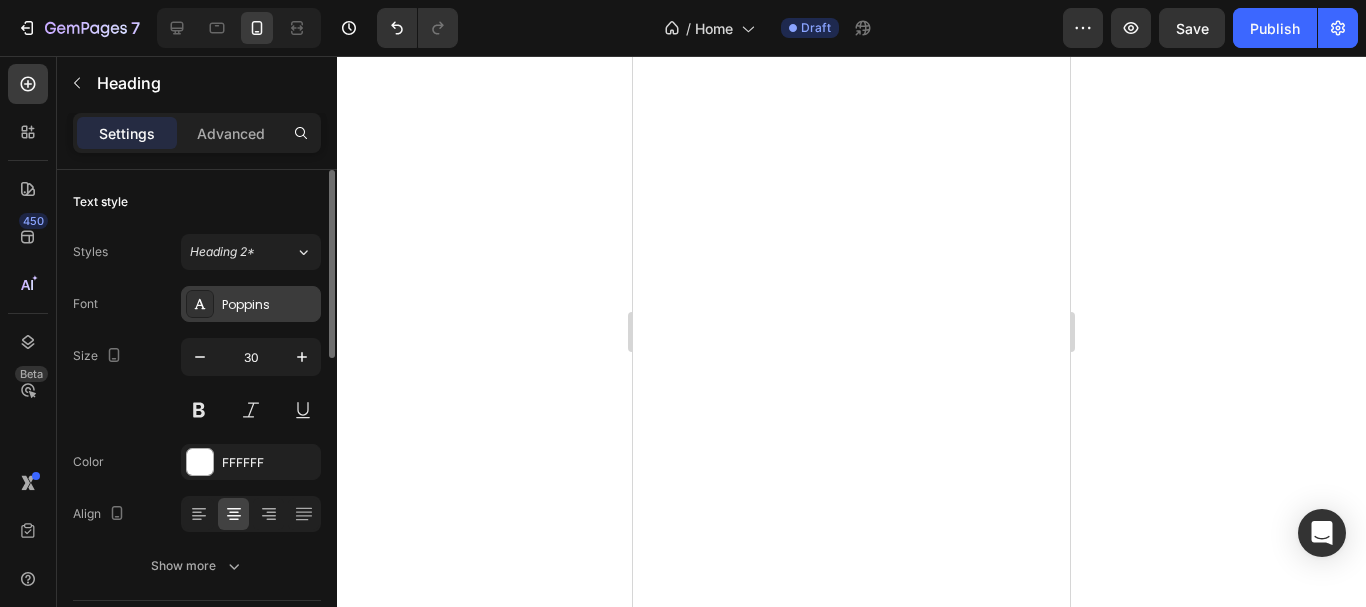 click on "Poppins" at bounding box center (269, 305) 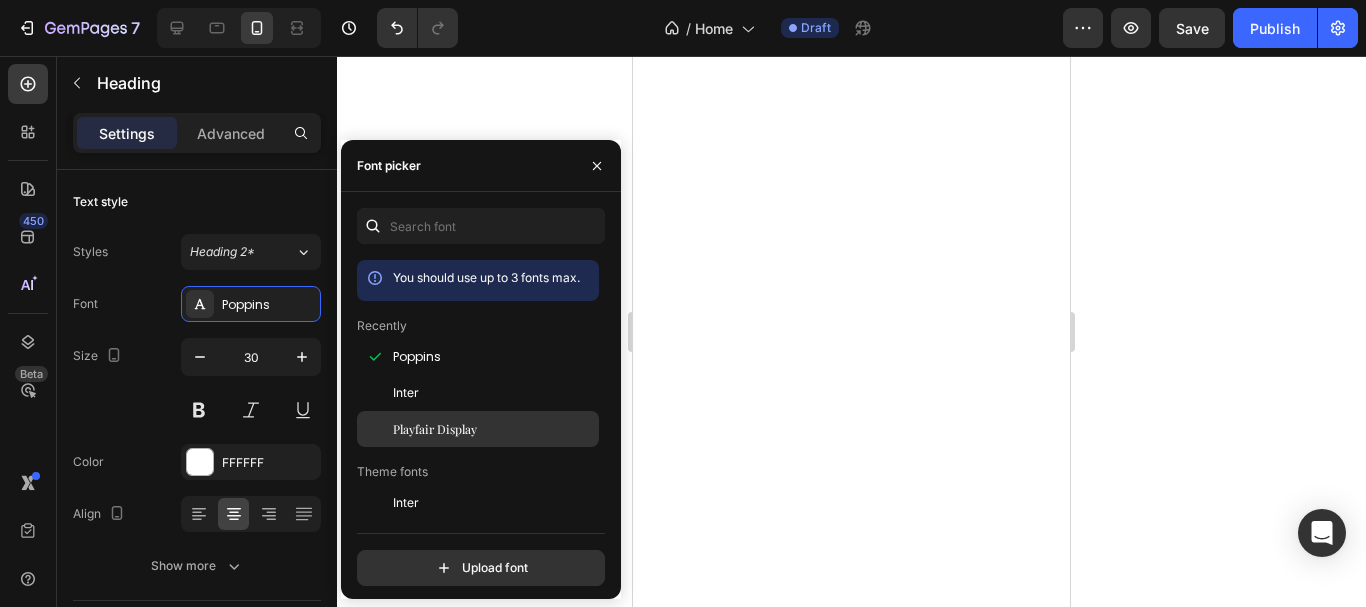 click on "Playfair Display" at bounding box center (435, 429) 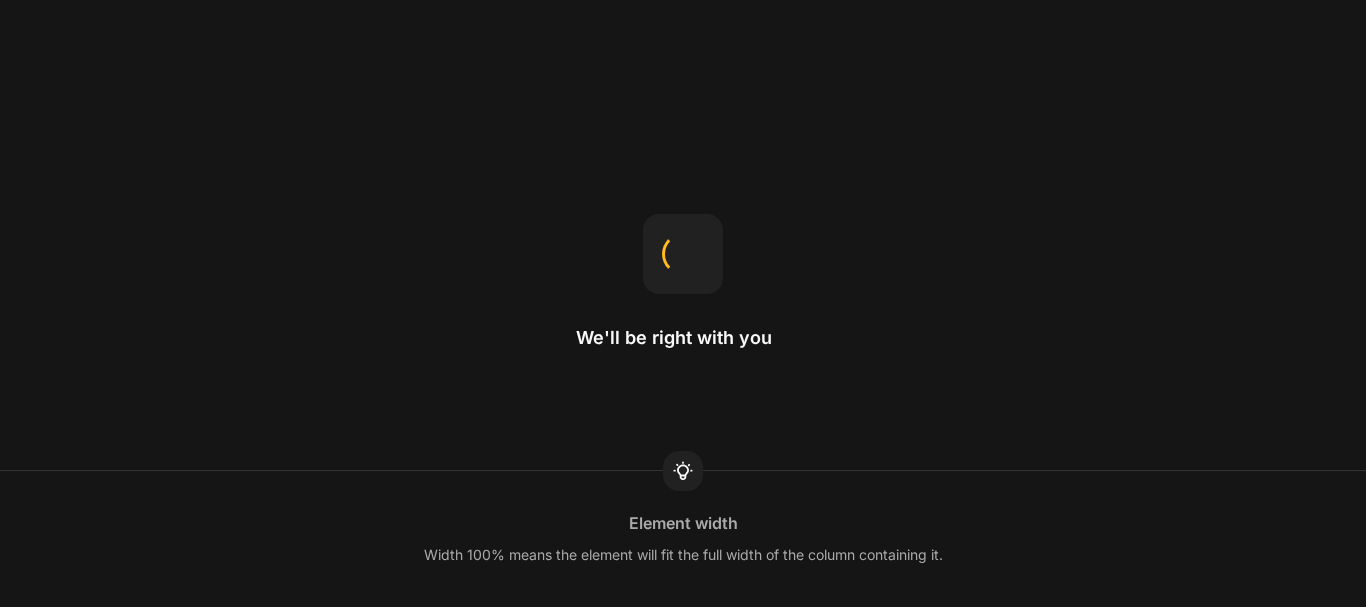 scroll, scrollTop: 0, scrollLeft: 0, axis: both 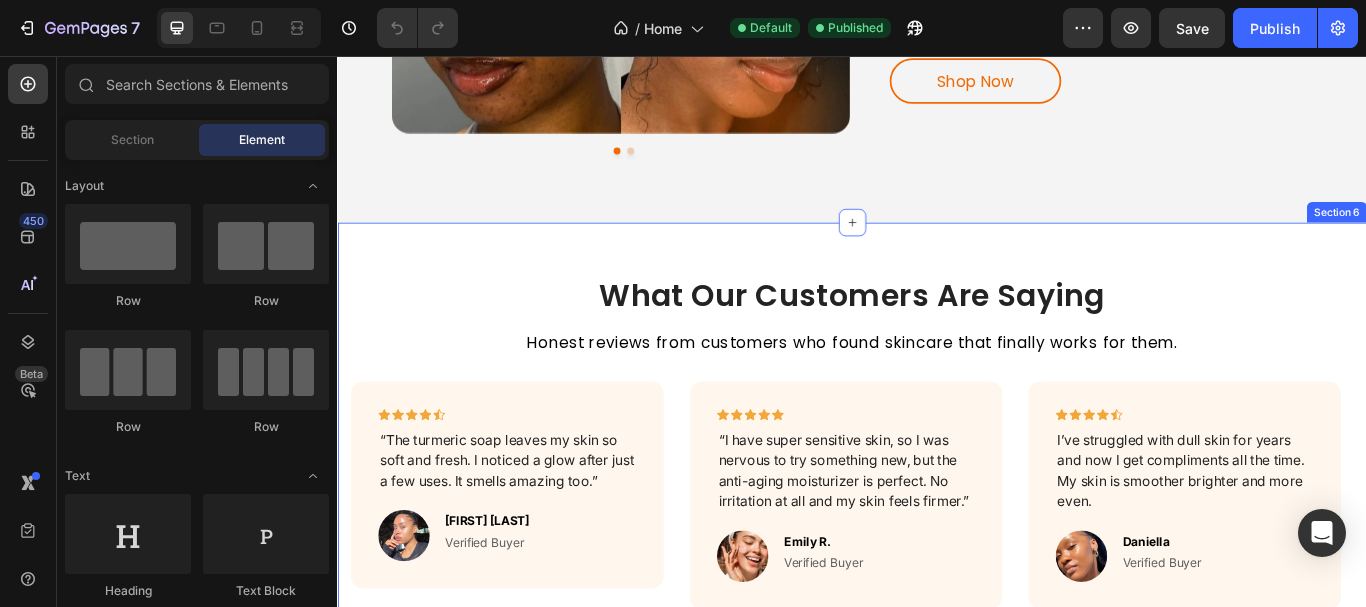 click on "What Our Customers Are Saying Heading Honest reviews from customers who found skincare that finally works for them. Text block
Icon
Icon
Icon
Icon
Icon Row “The turmeric soap leaves my skin so soft and fresh. I noticed a glow after just a few uses. It smells amazing too.” Text block Image Nadine M. Text block Verified Buyer Text block Row Row
Icon
Icon
Icon
Icon
Icon Row “I have super sensitive skin, so I was nervous to try something new, but the anti-aging moisturizer is perfect. No irritation at all and my skin feels firmer.” Text block Image Emily R. Text block Verified Buyer Text block Row Row
Icon
Icon
Icon
Icon
Icon Row I’ve struggled with dull skin for years and now I get compliments all the time. My skin is smoother brighter and more even. Text block Image" at bounding box center (937, 528) 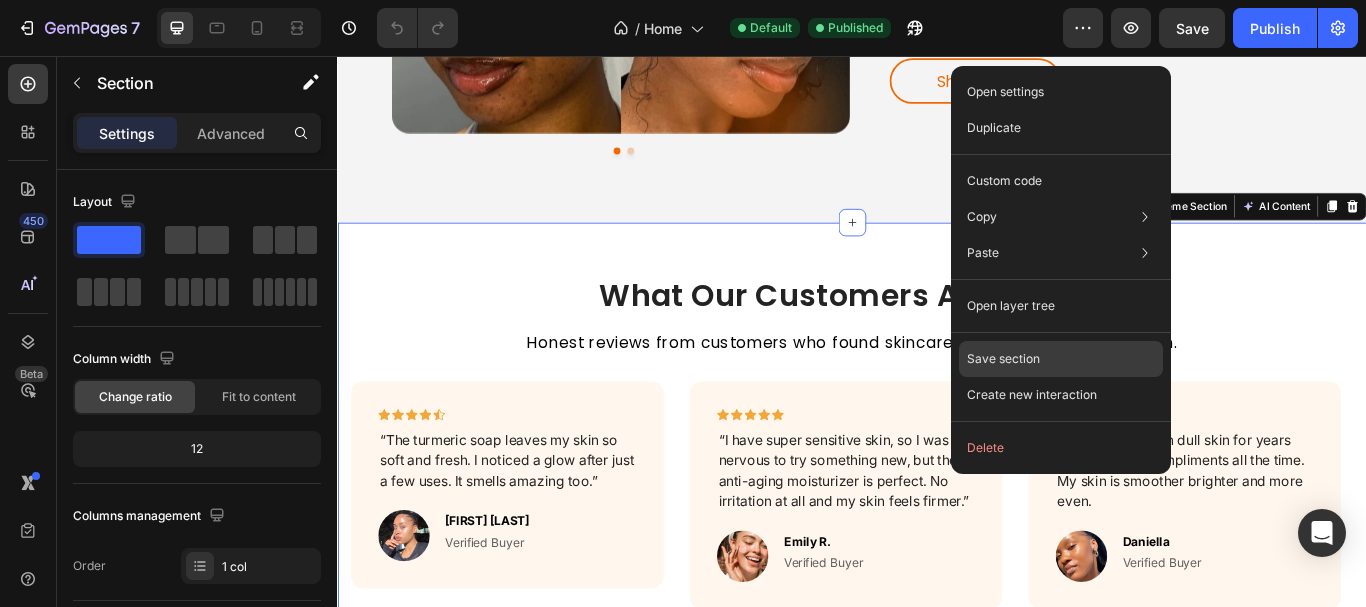 click on "Save section" 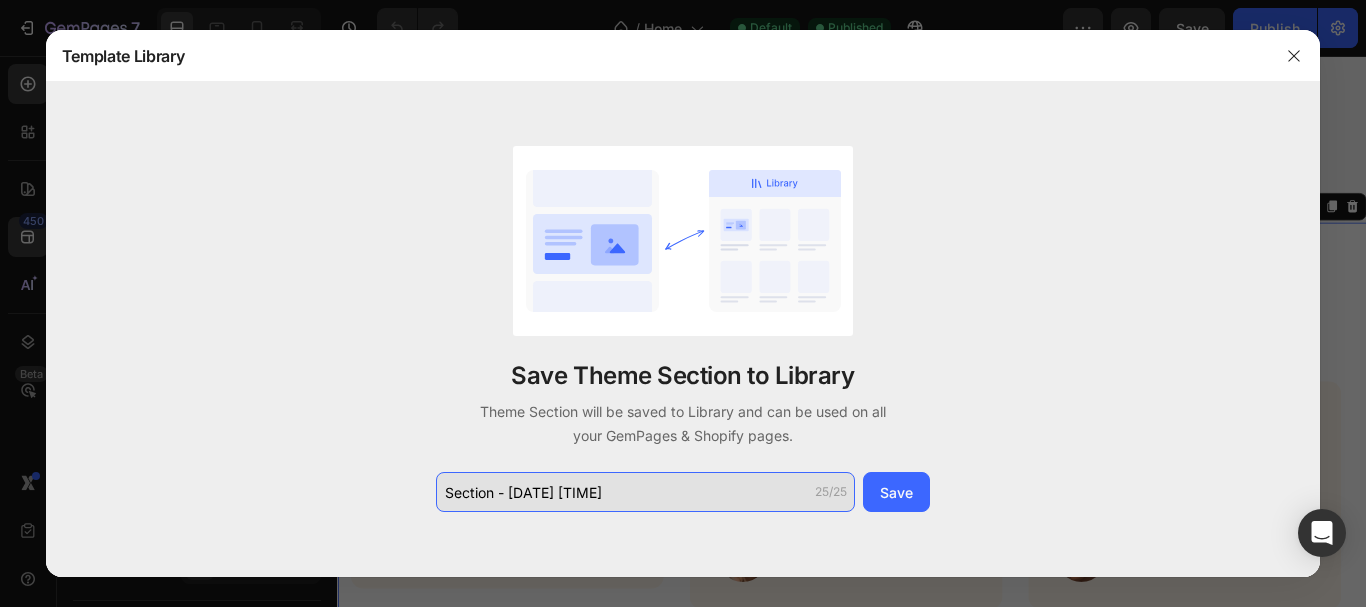 click on "Section - Aug 02 23:29:05" 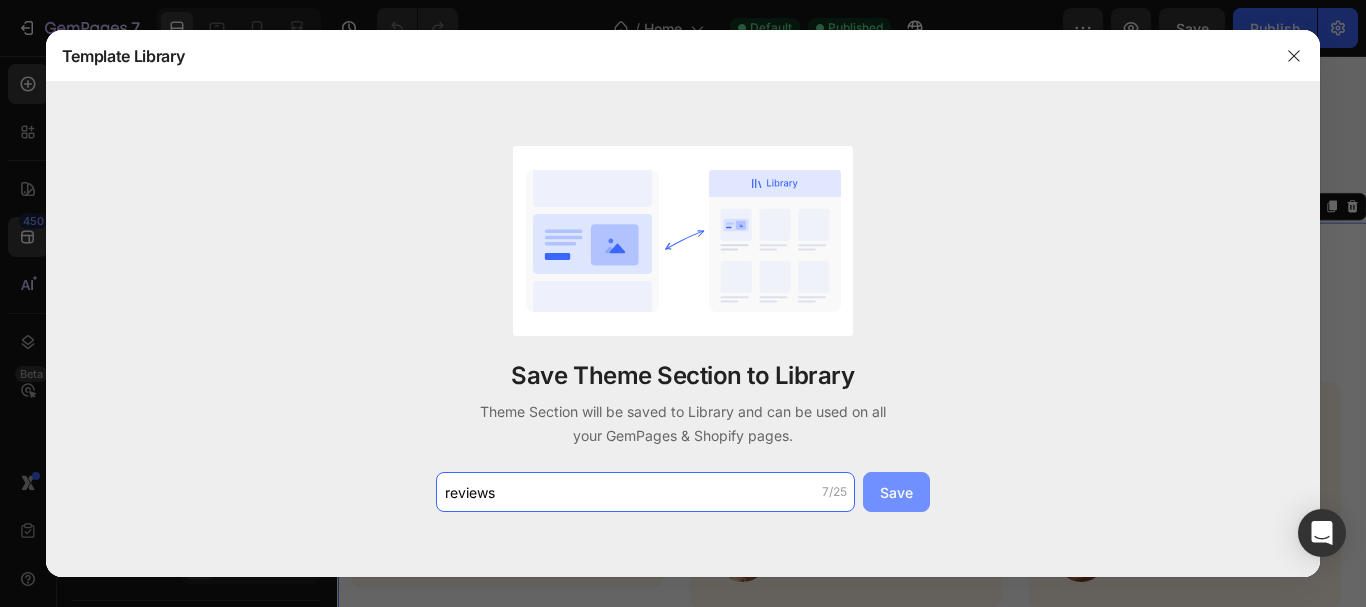 type on "reviews" 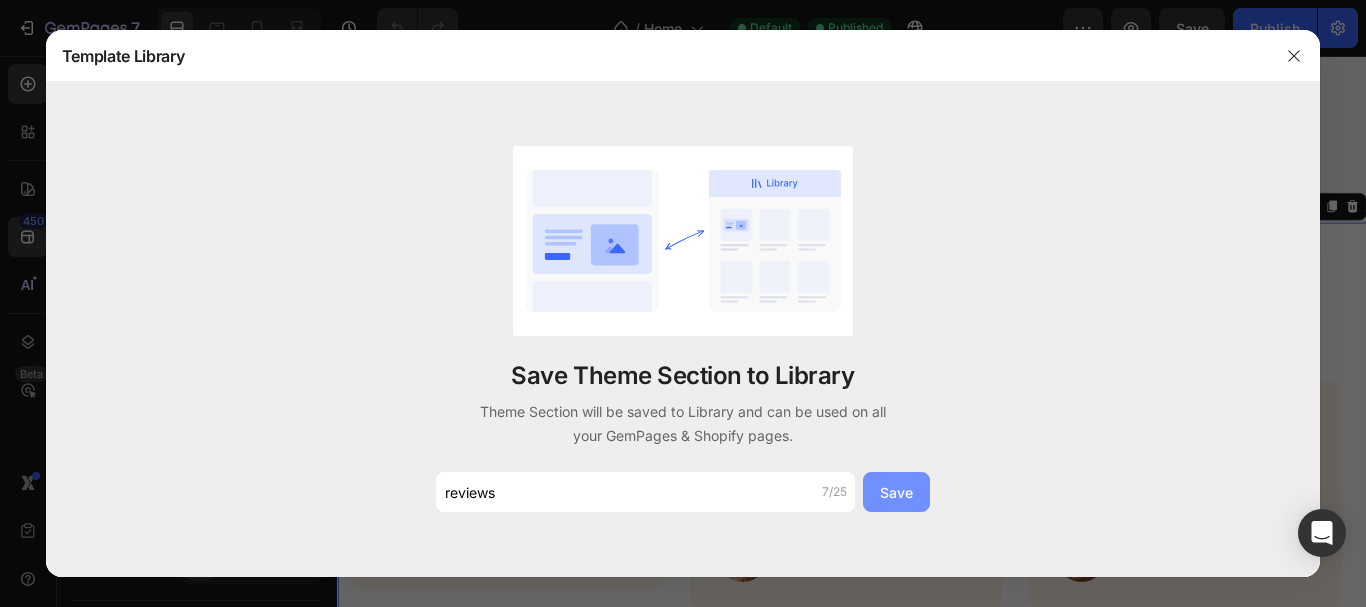 click on "Save" at bounding box center (896, 492) 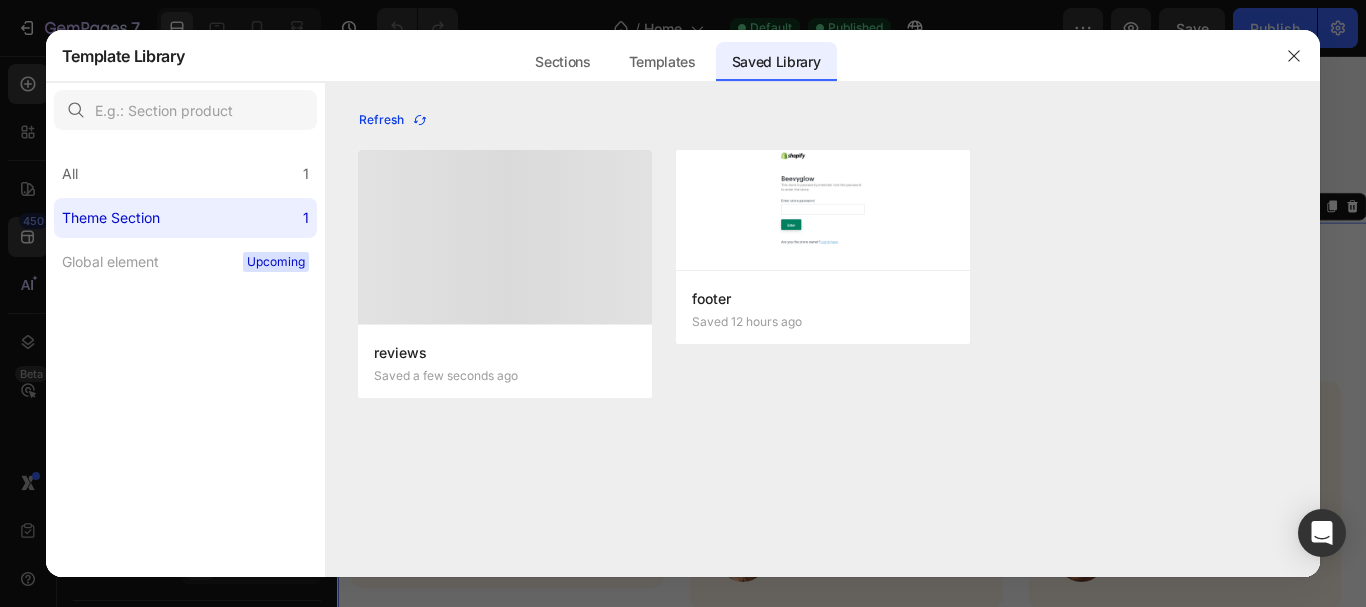 click 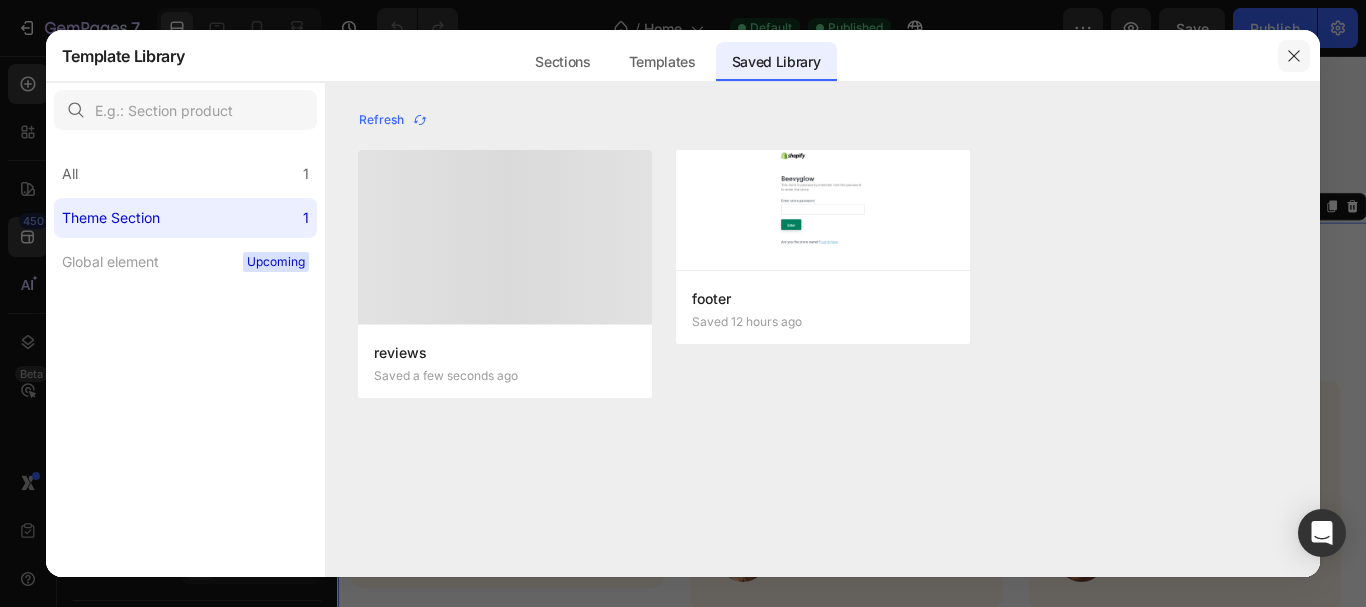 click 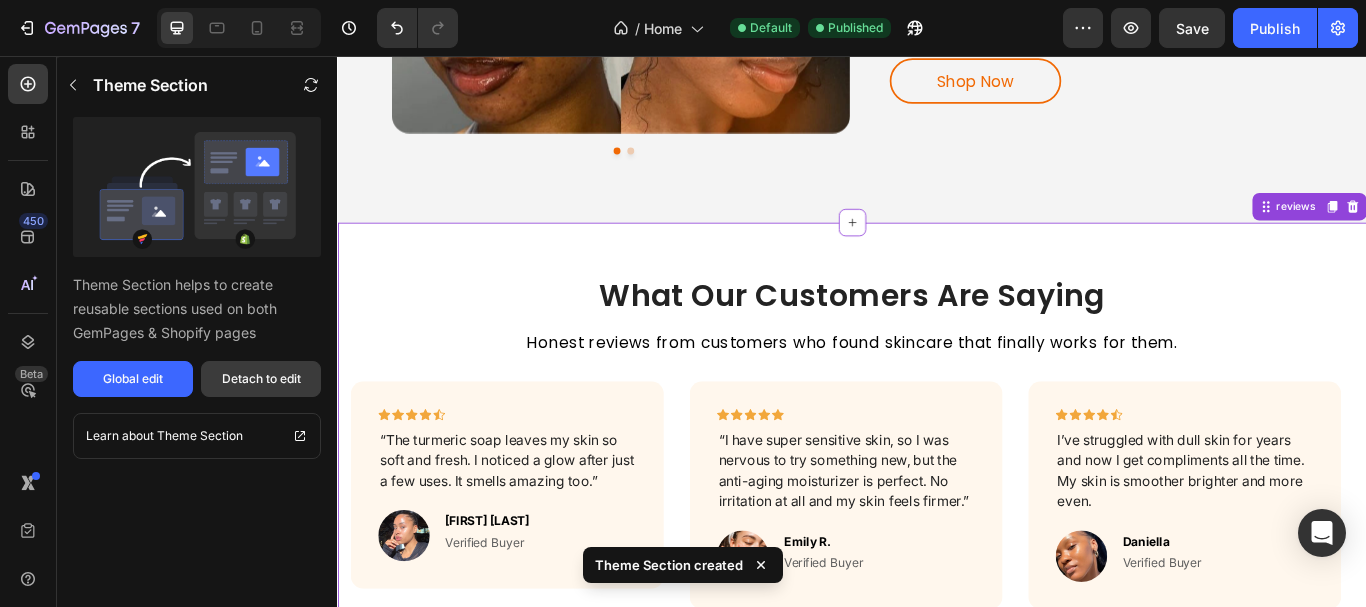 click on "Detach to edit" at bounding box center [261, 379] 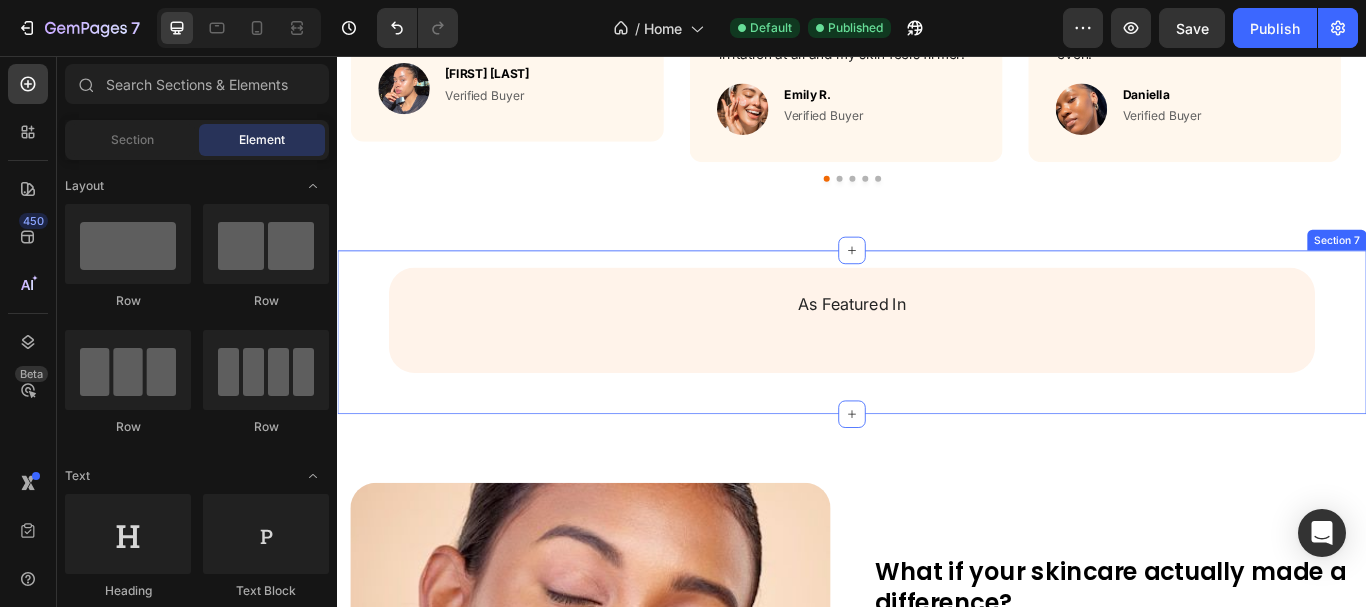 scroll, scrollTop: 3637, scrollLeft: 0, axis: vertical 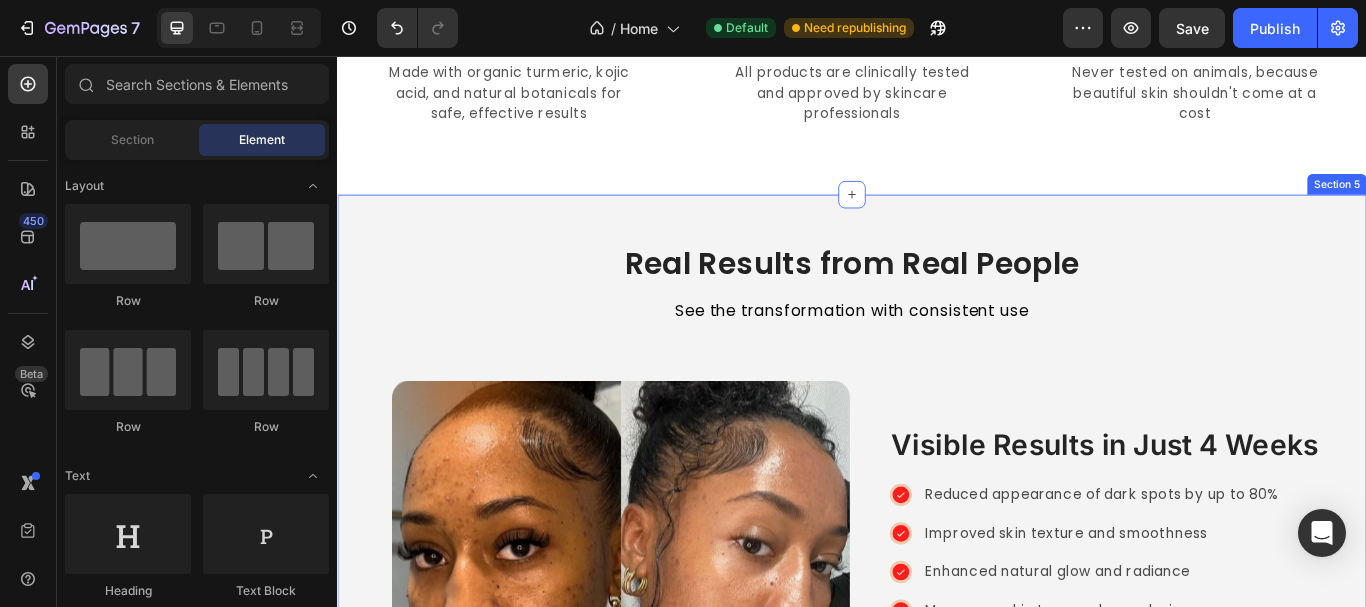 click on "Real Results from Real People Heading See the transformation with consistent use Text Block Row Visible Results in Just 4 Weeks Heading Row Reduced appearance of dark spots by up to 80% Improved skin texture and smoothness Enhanced natural glow and radiance More even skin tone and complexion Item List Shop Now Button Image Image Carousel Row Row Section 5" at bounding box center [937, 579] 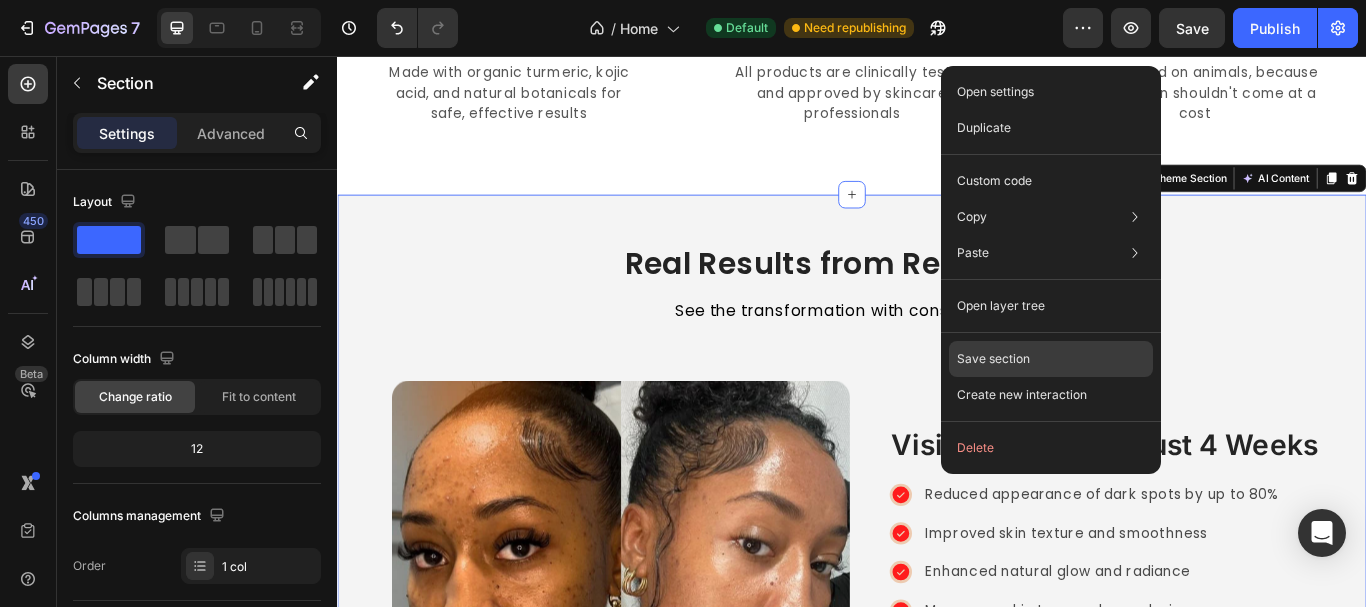 click on "Save section" 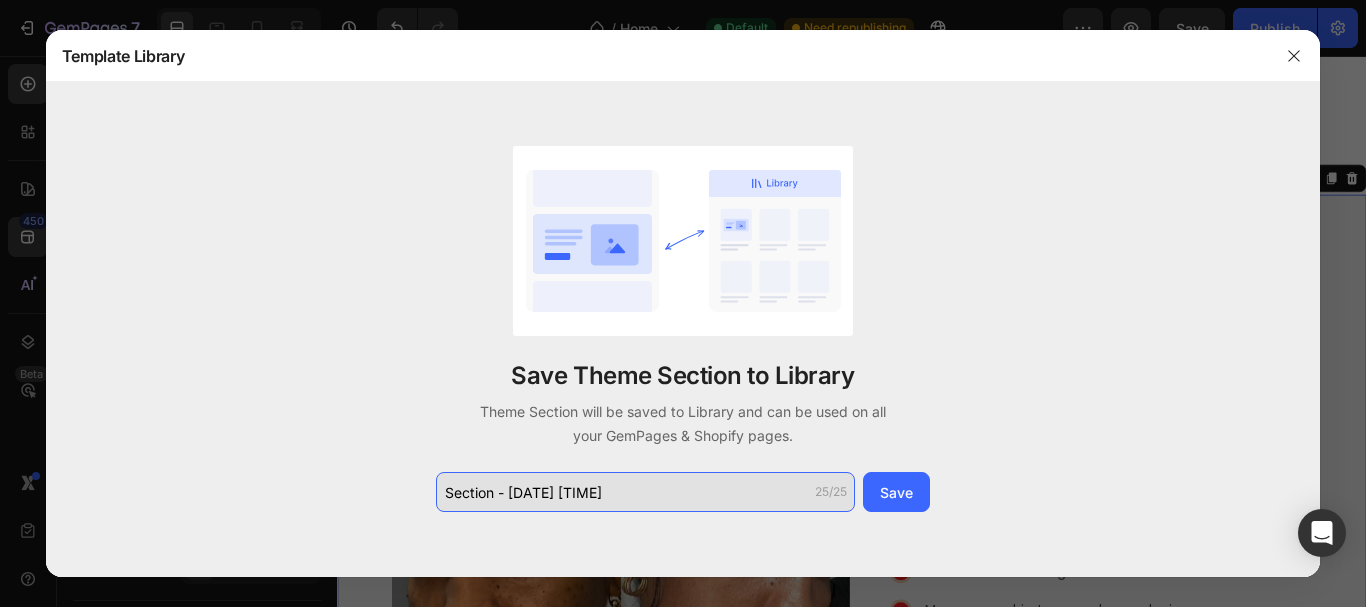 click on "Section - Aug 02 23:35:40" 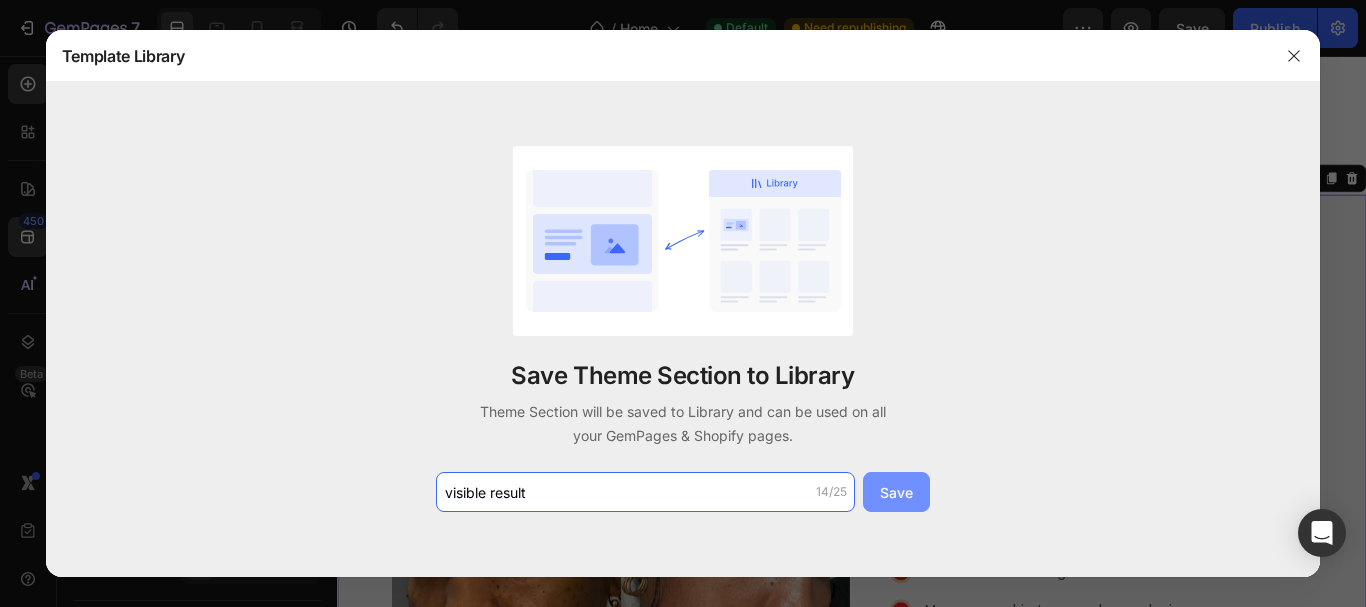 type on "visible result" 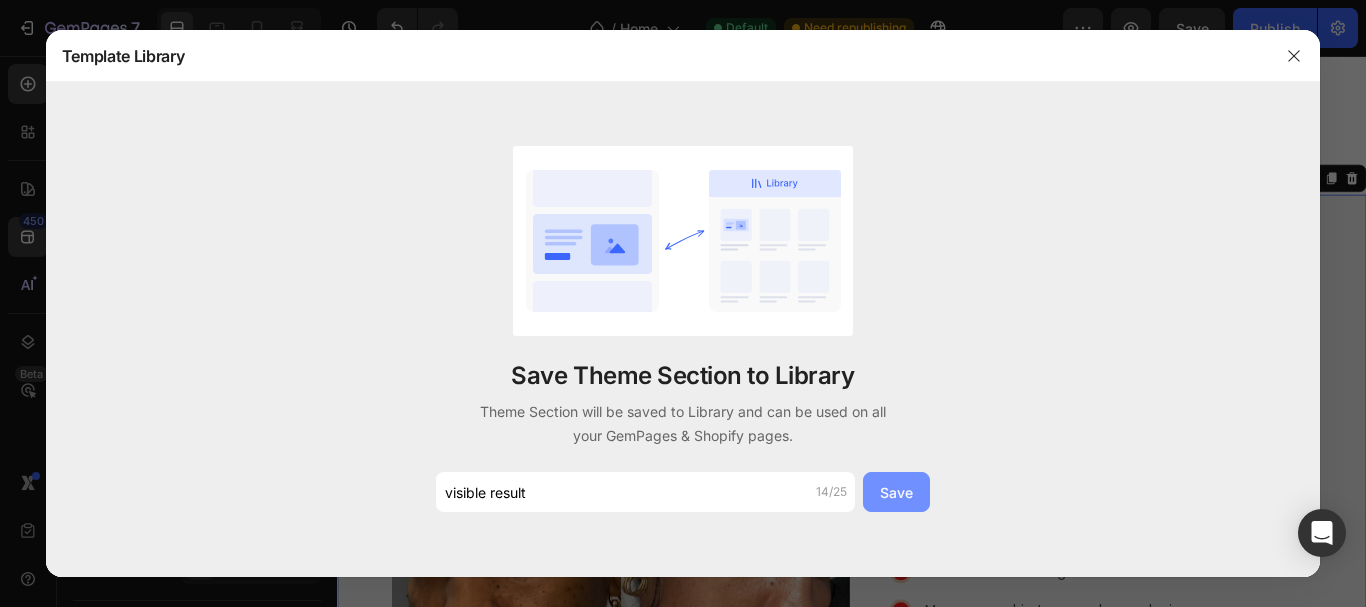 click on "Save" at bounding box center [896, 492] 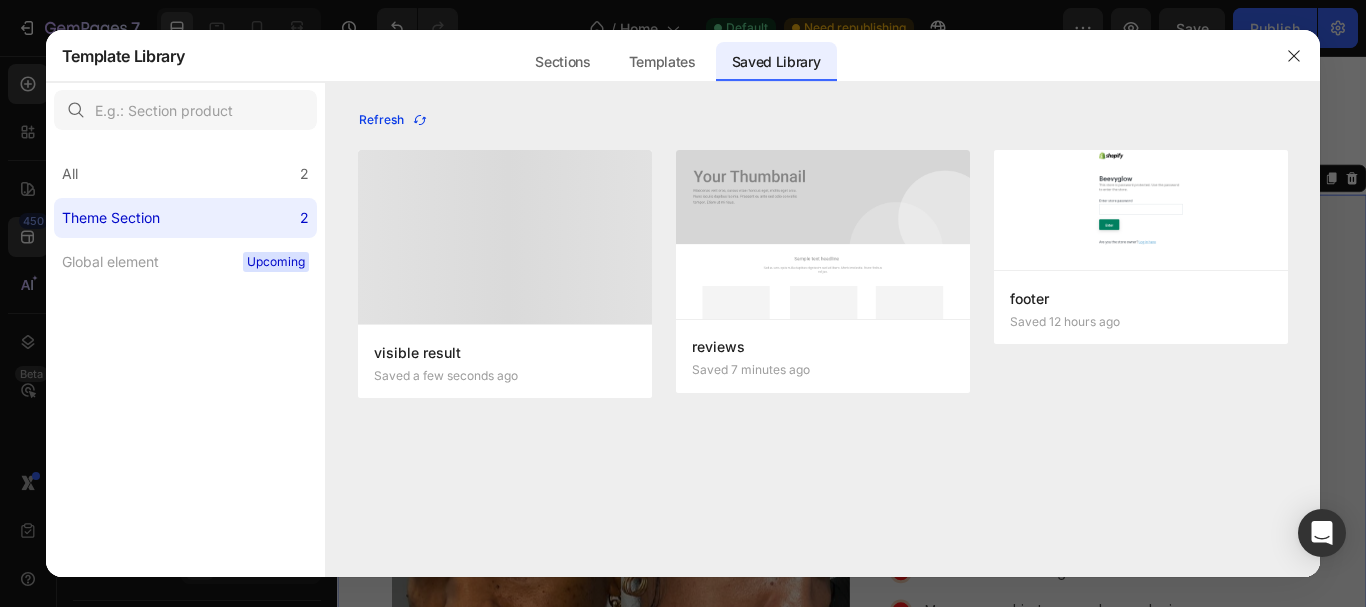 click 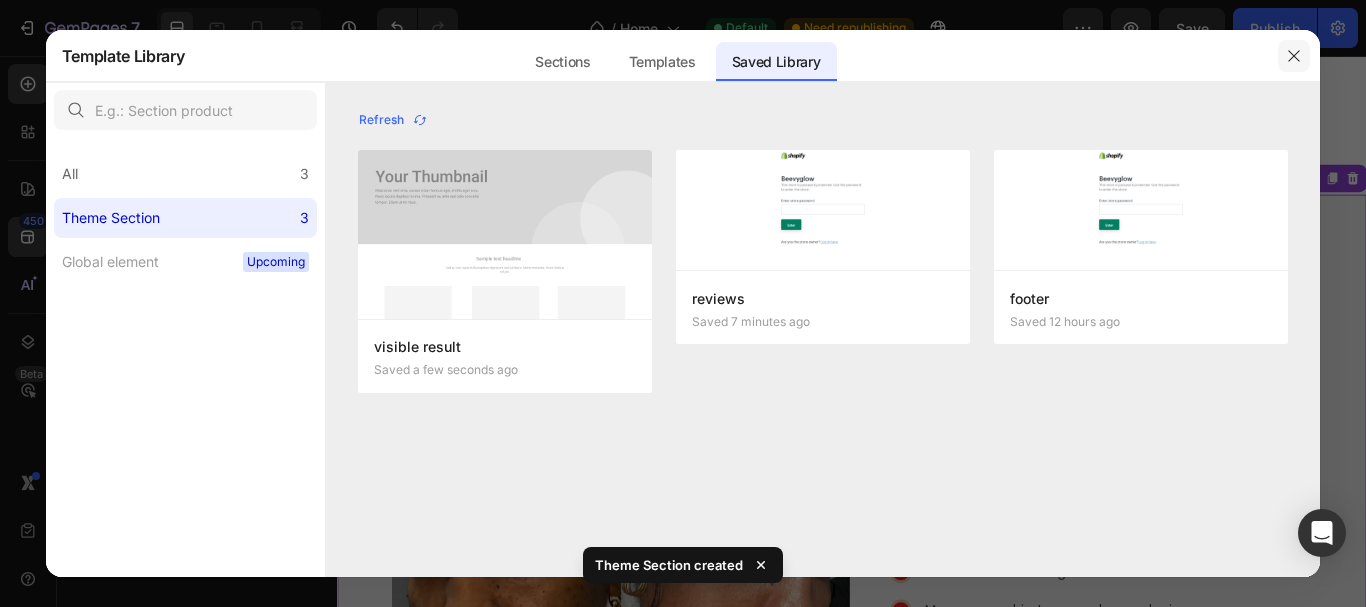 click 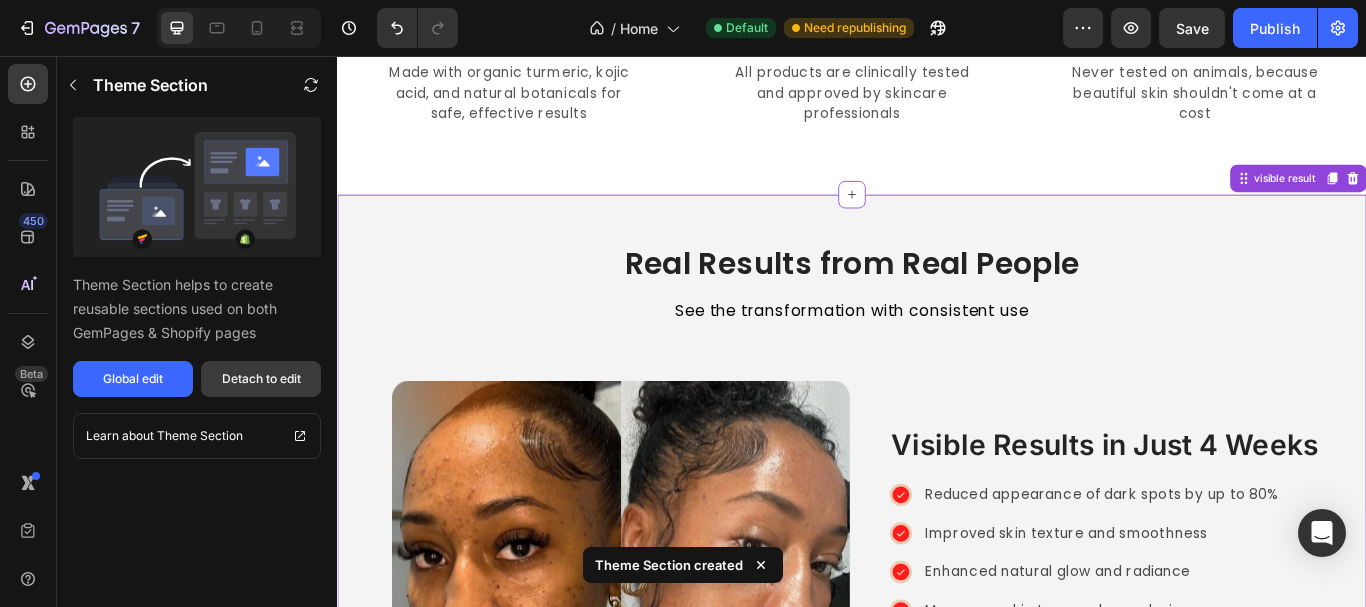click on "Detach to edit" at bounding box center [261, 379] 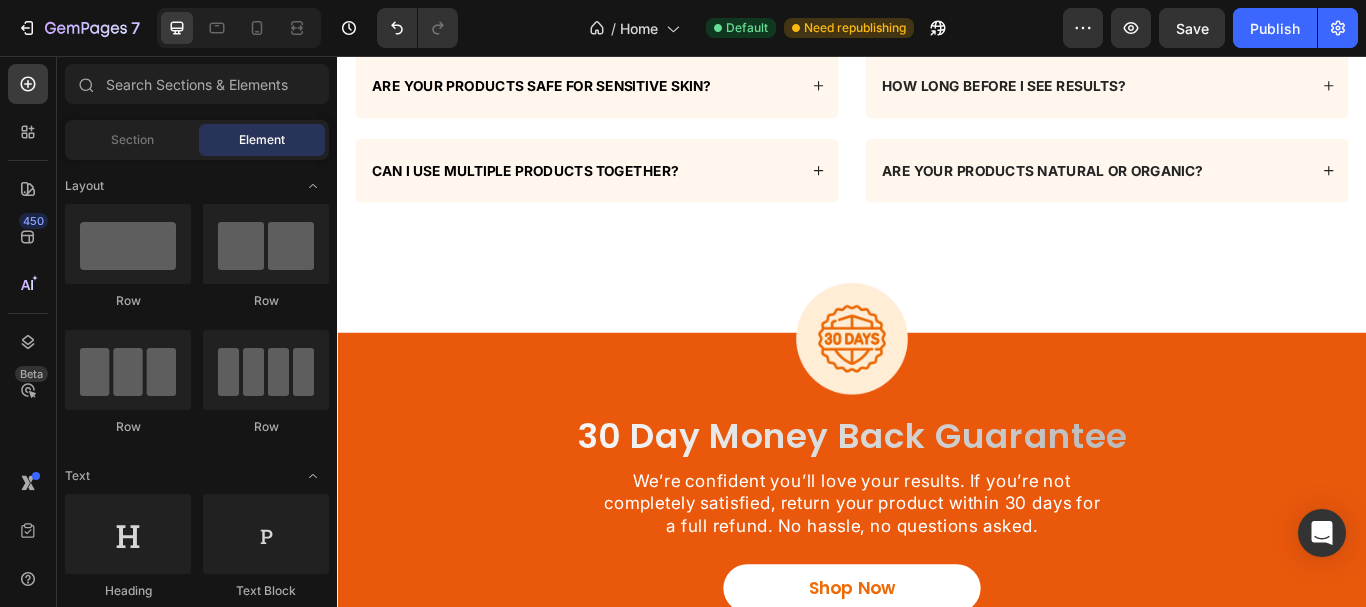 scroll, scrollTop: 5099, scrollLeft: 0, axis: vertical 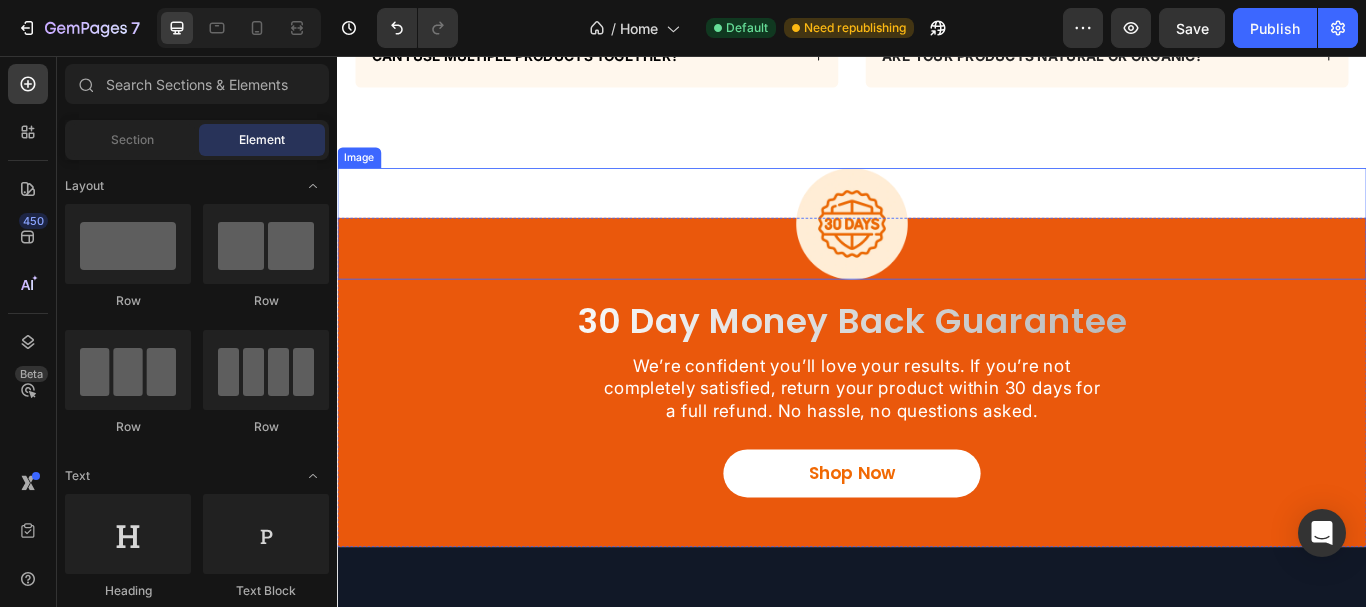 click at bounding box center (937, 252) 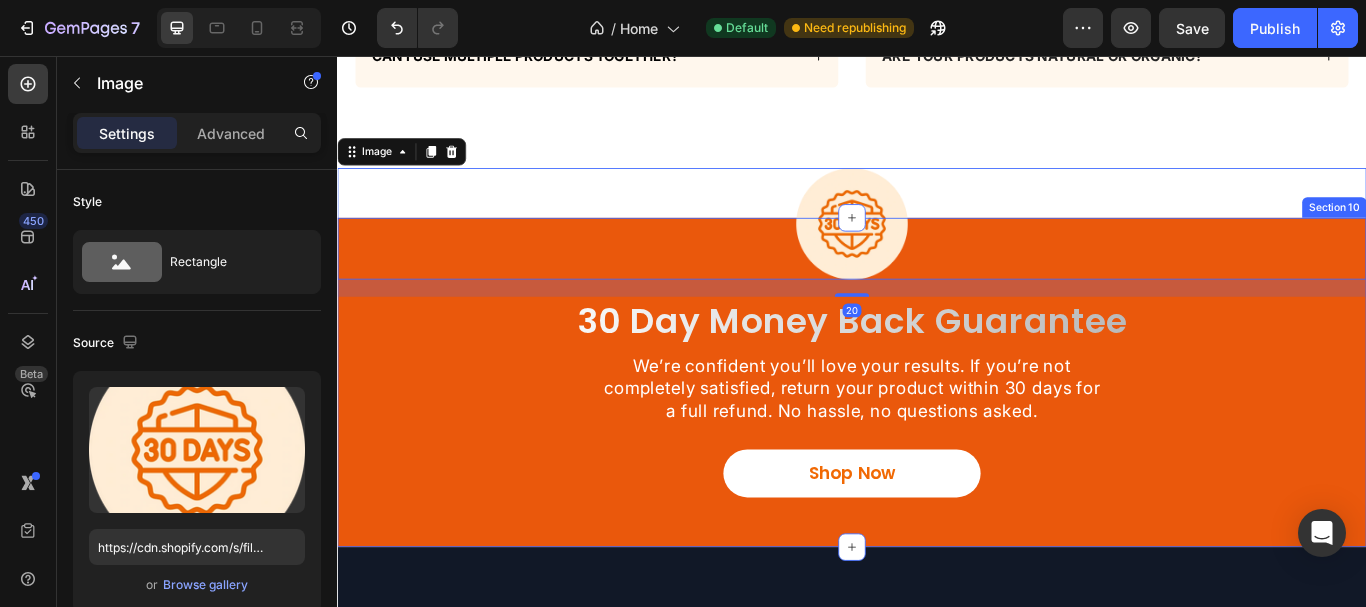 click on "Image   20 30 day money back guarantee Heading We’re confident you’ll love your results. If you’re not completely satisfied, return your product within 30 days for a full refund. No hassle, no questions asked. Text Block Shop Now Button Row" at bounding box center [937, 428] 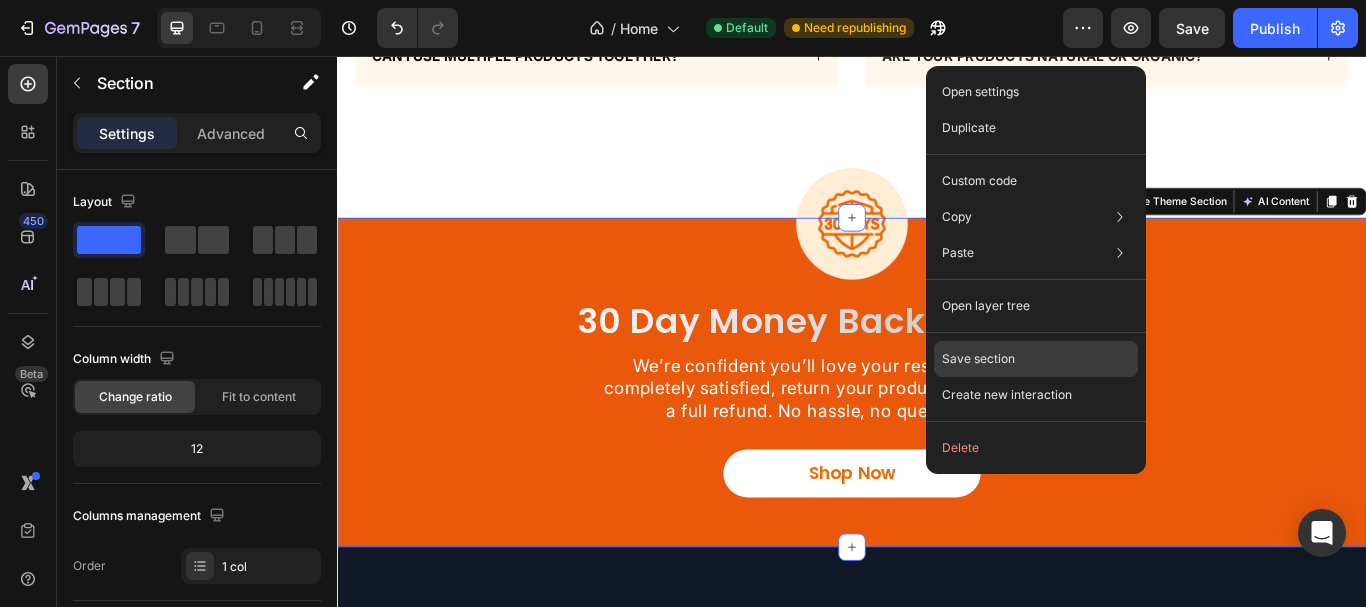 click on "Save section" at bounding box center [978, 359] 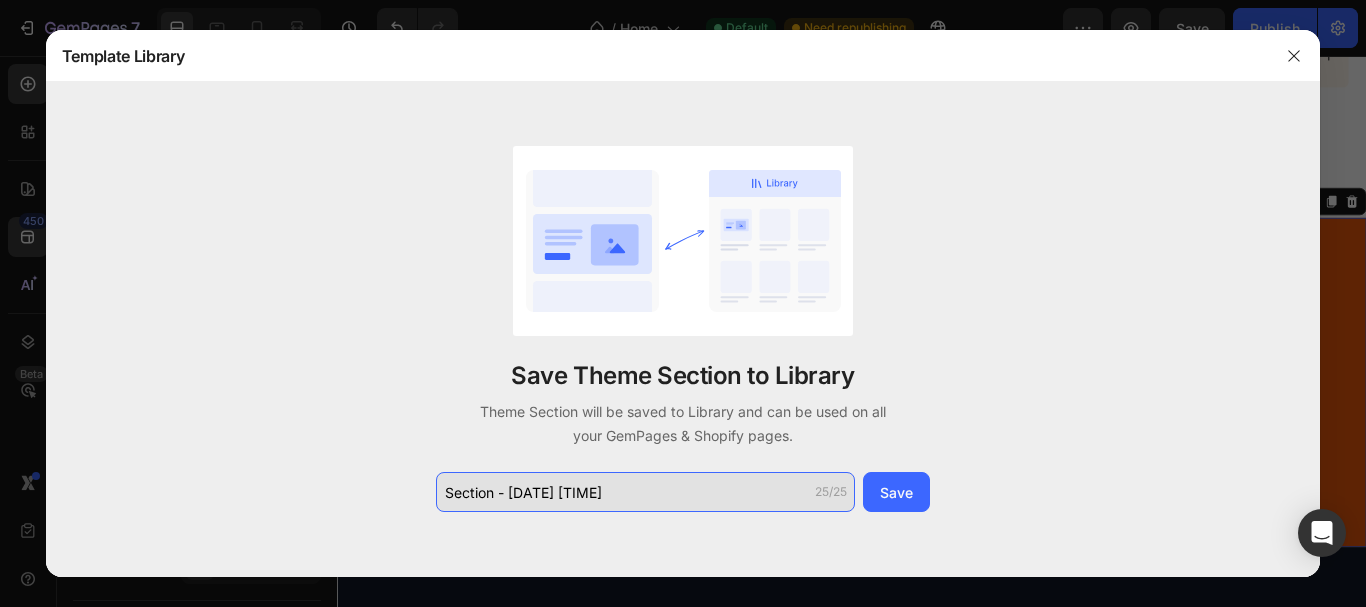 click on "Section - Aug 02 23:38:03" 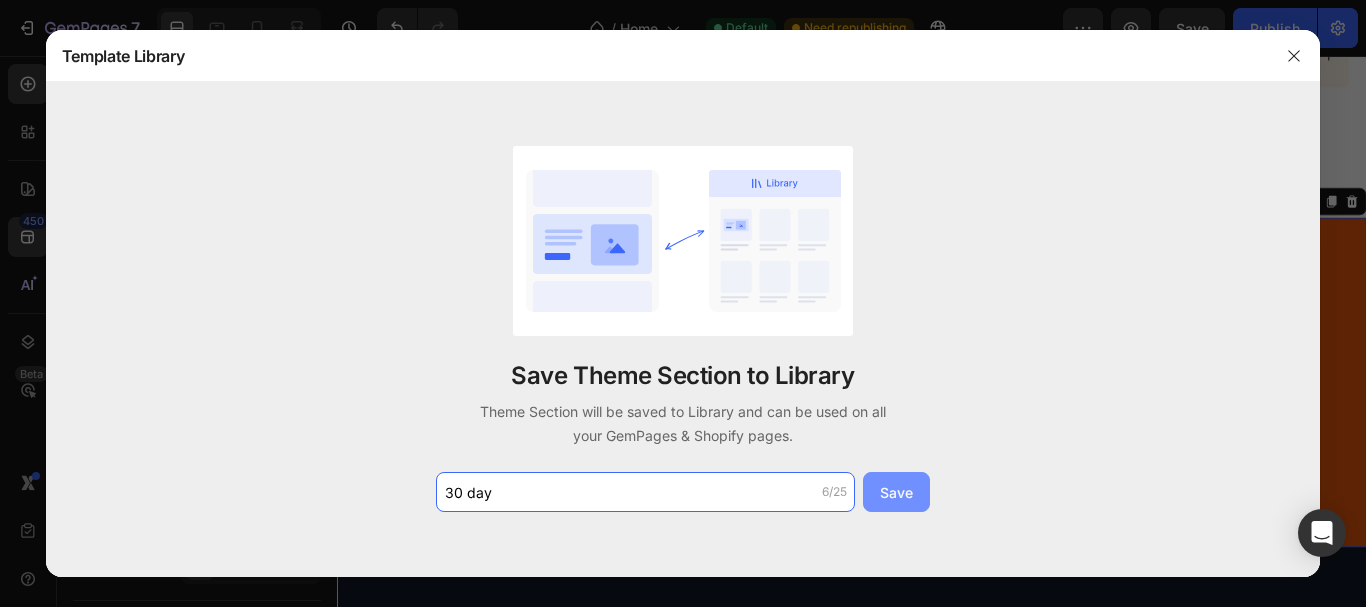 type on "30 day" 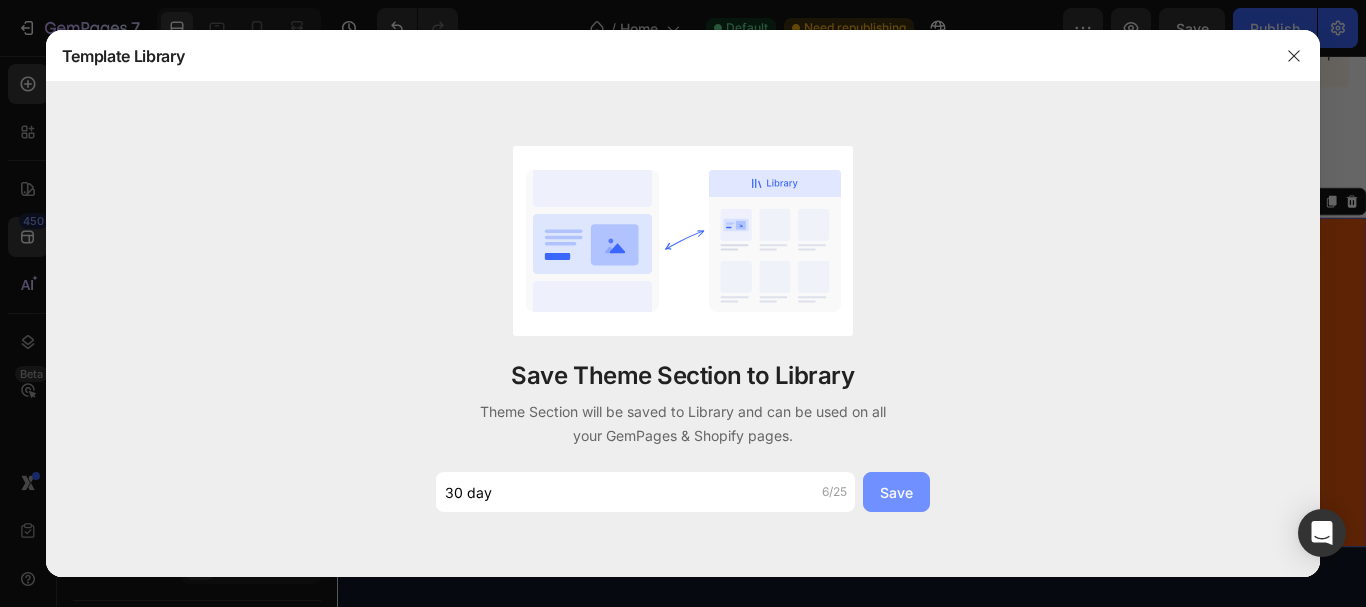 click on "Save" at bounding box center [896, 492] 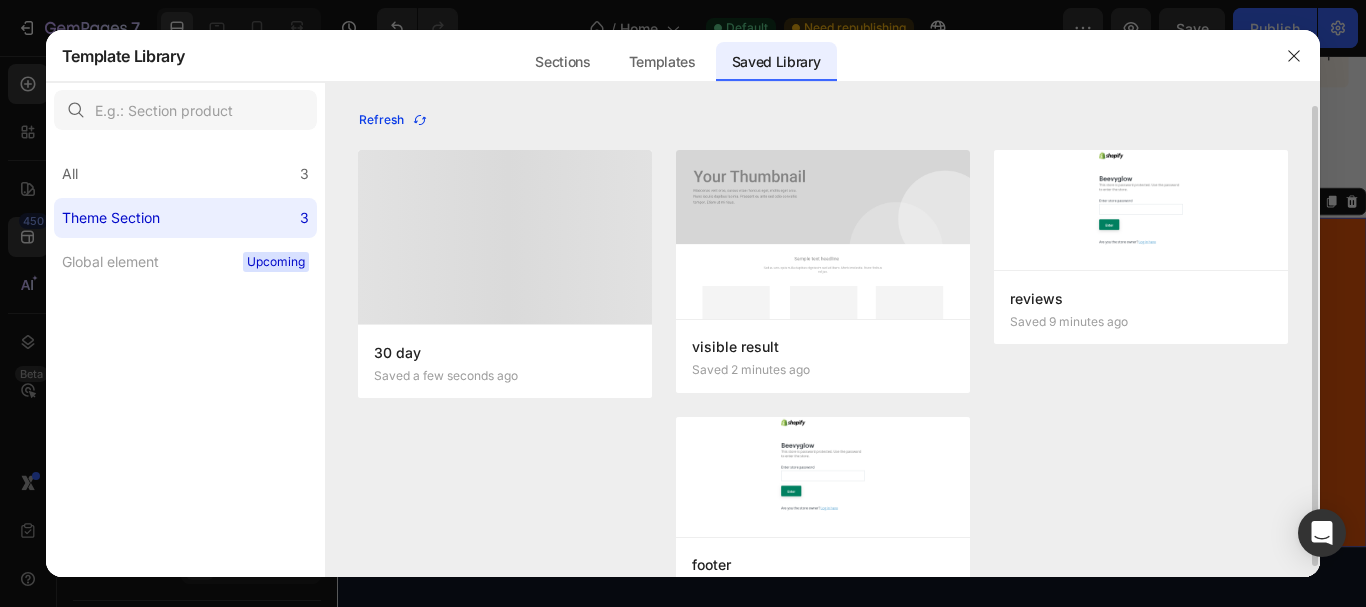 click 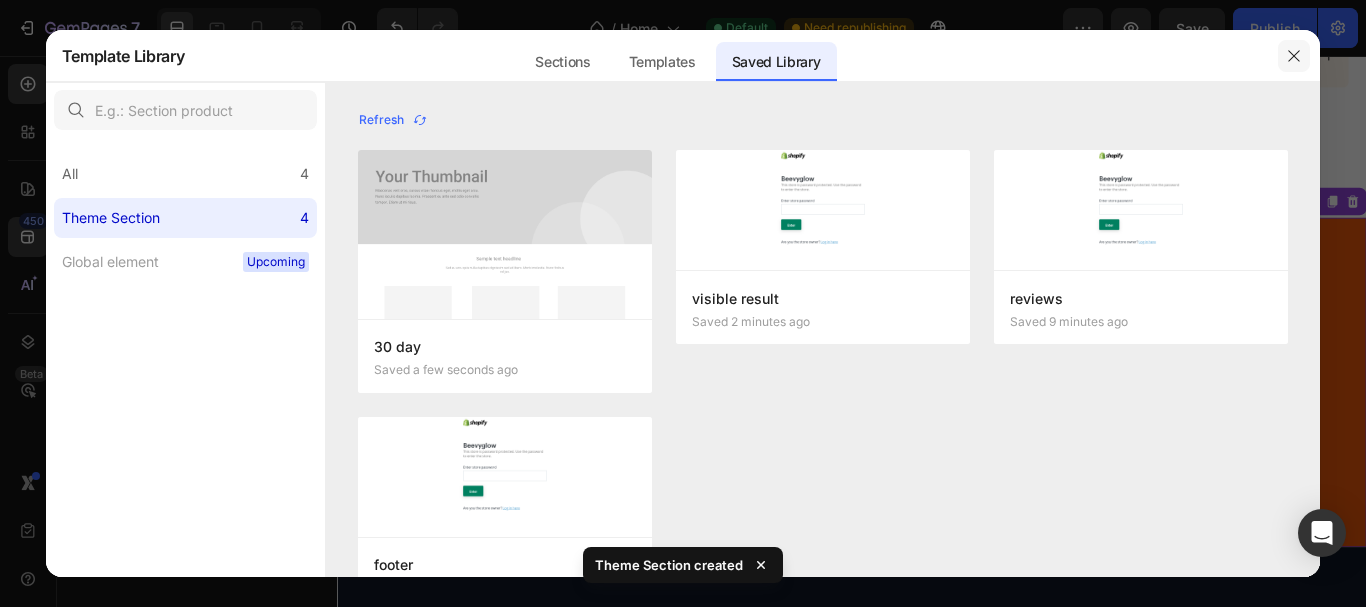 click 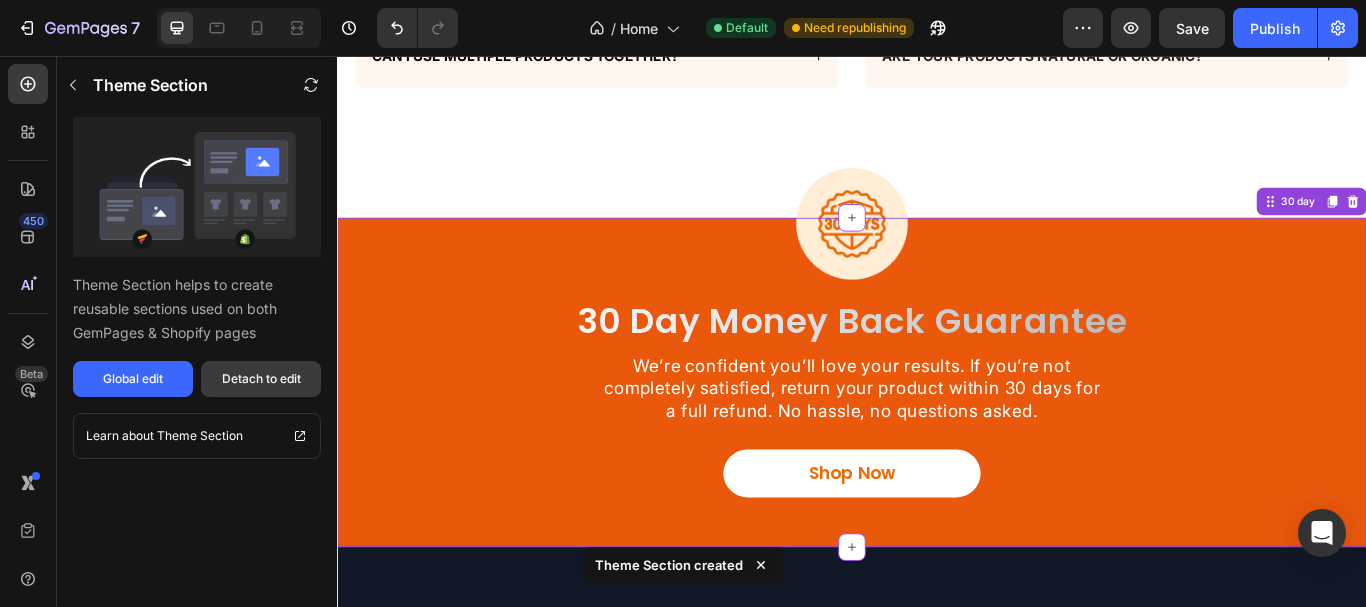 click on "Detach to edit" at bounding box center (261, 379) 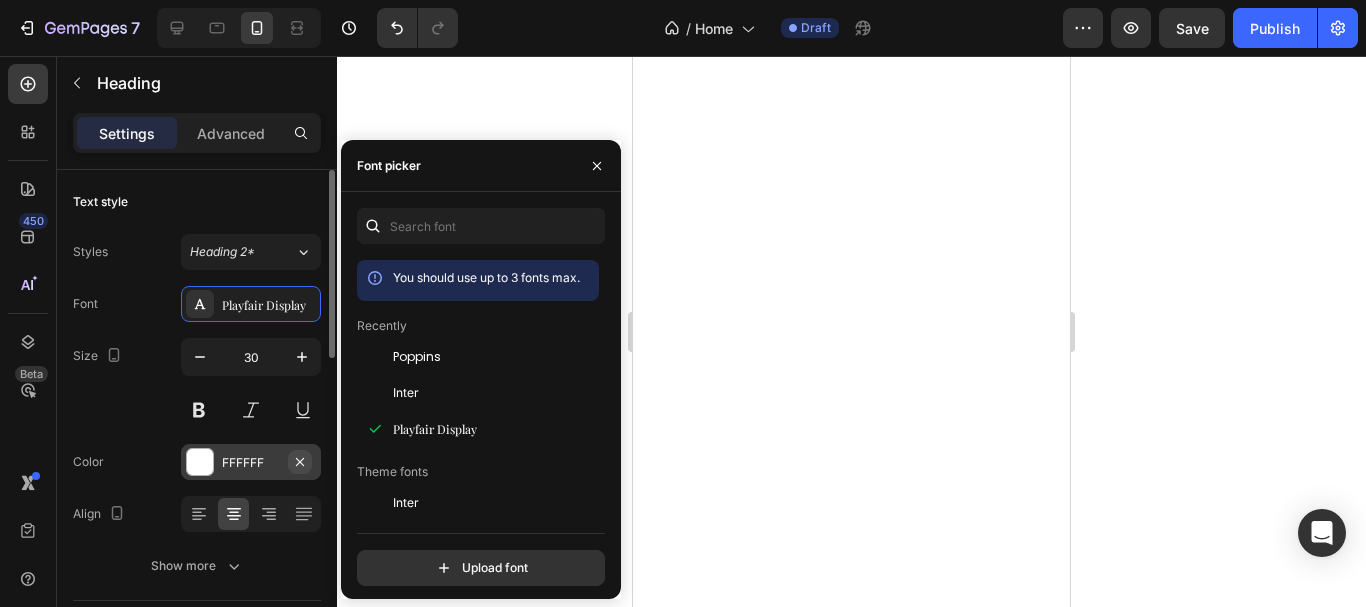 scroll, scrollTop: 0, scrollLeft: 0, axis: both 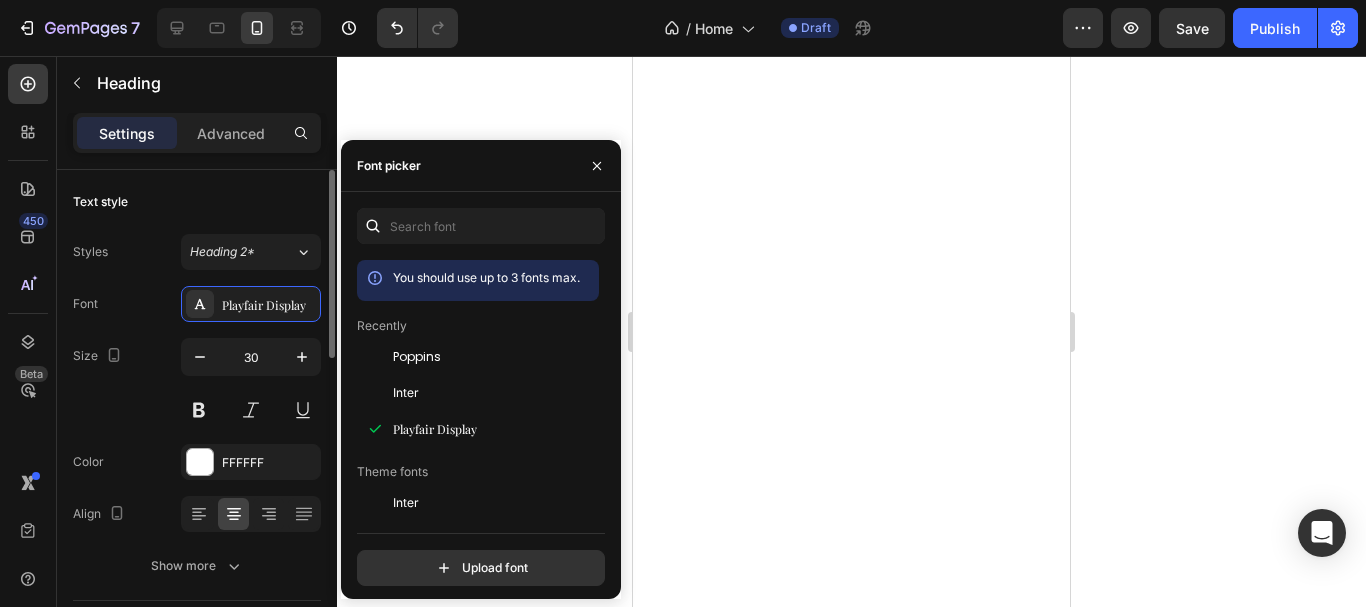 click on "Size 30" at bounding box center (197, 383) 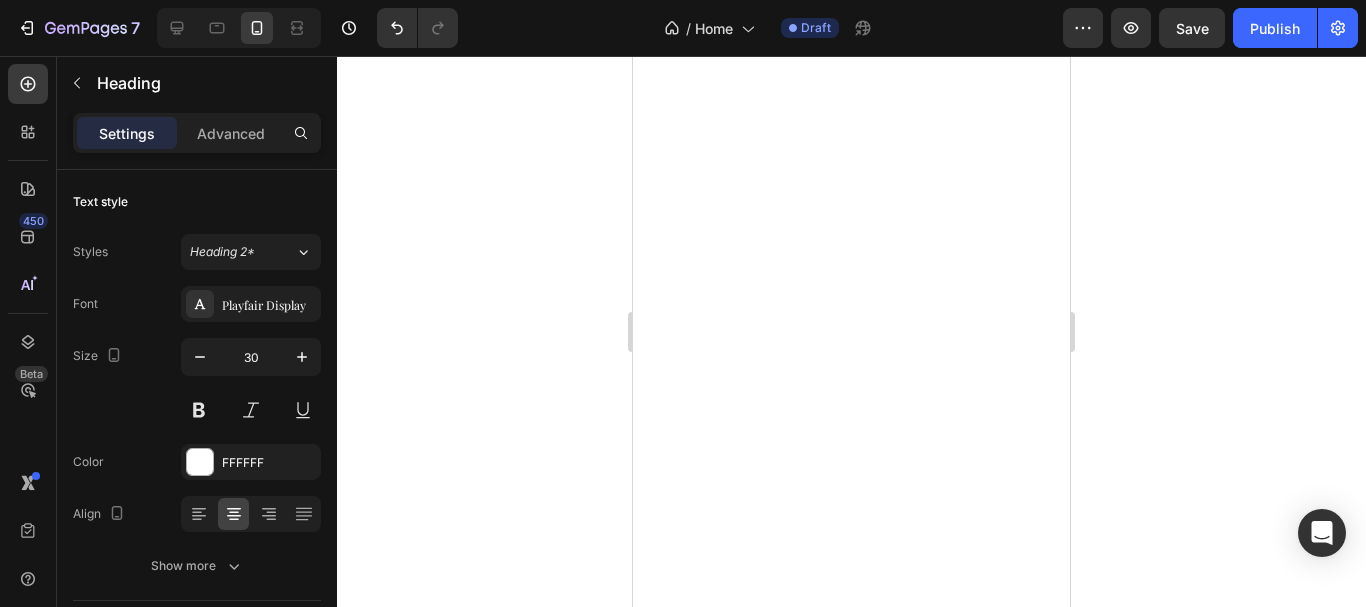 click 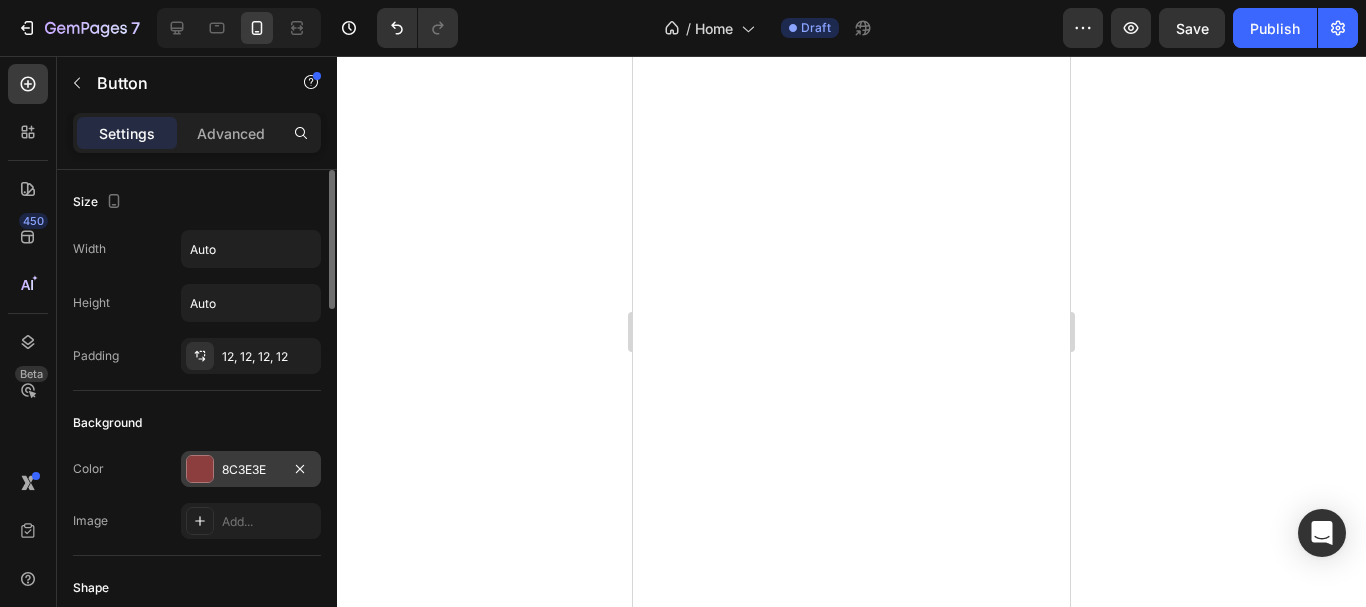 click on "8C3E3E" at bounding box center (251, 469) 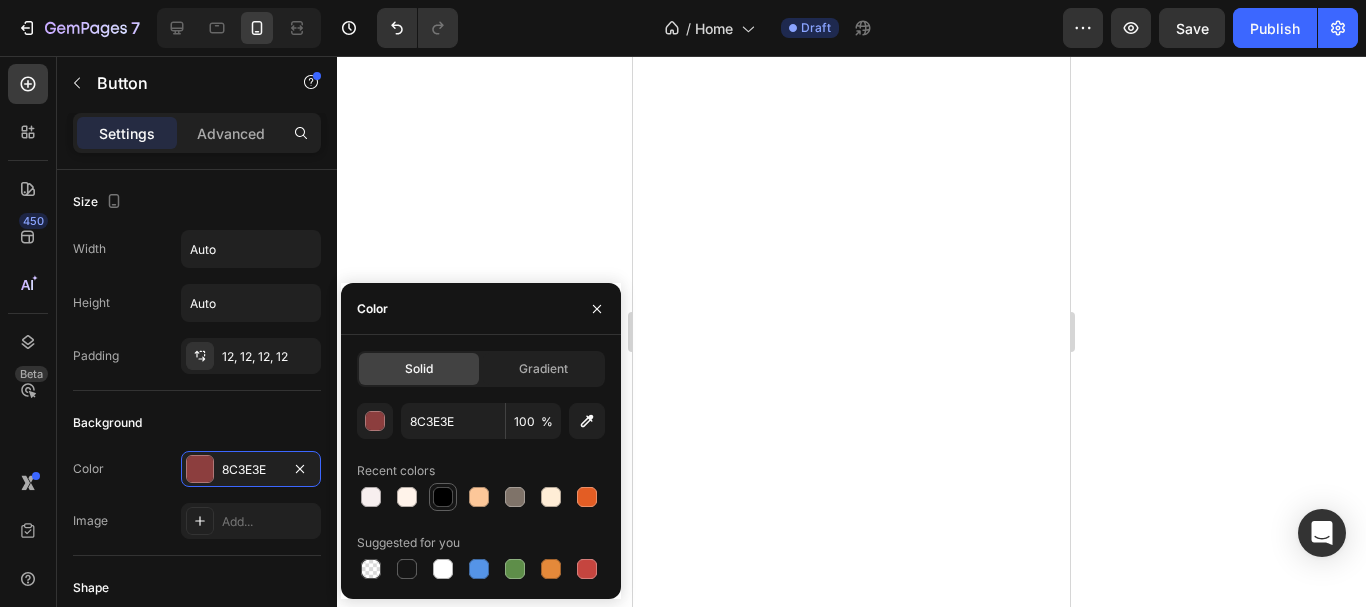 click at bounding box center (443, 497) 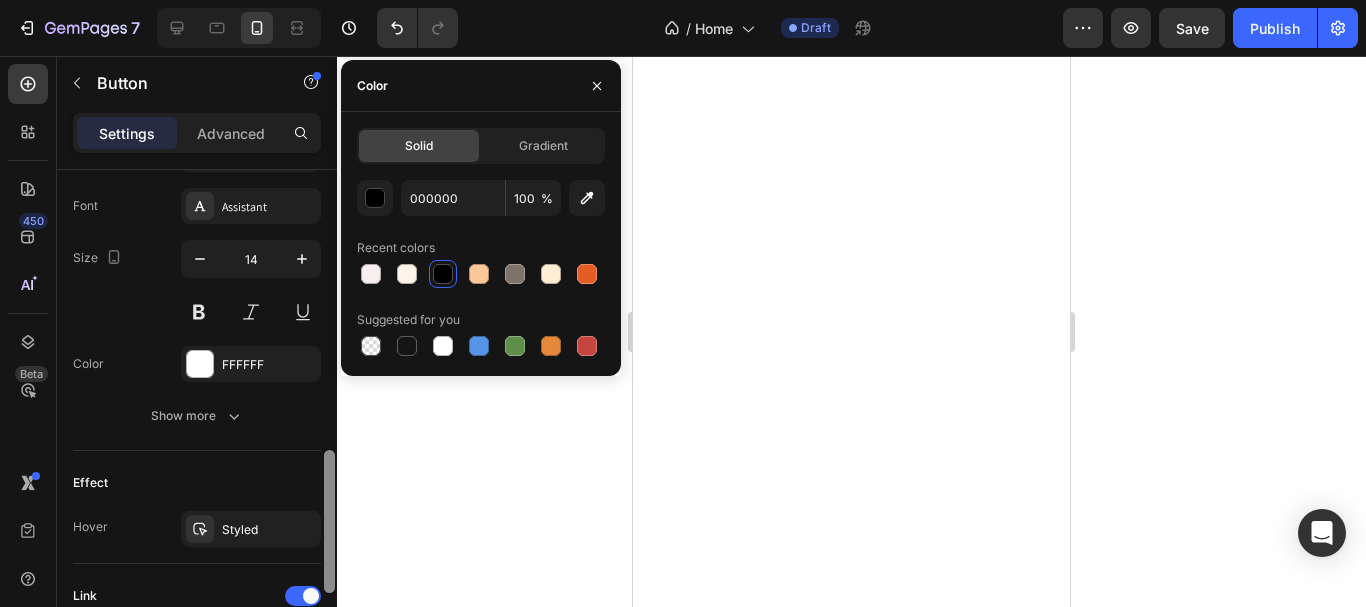 scroll, scrollTop: 938, scrollLeft: 0, axis: vertical 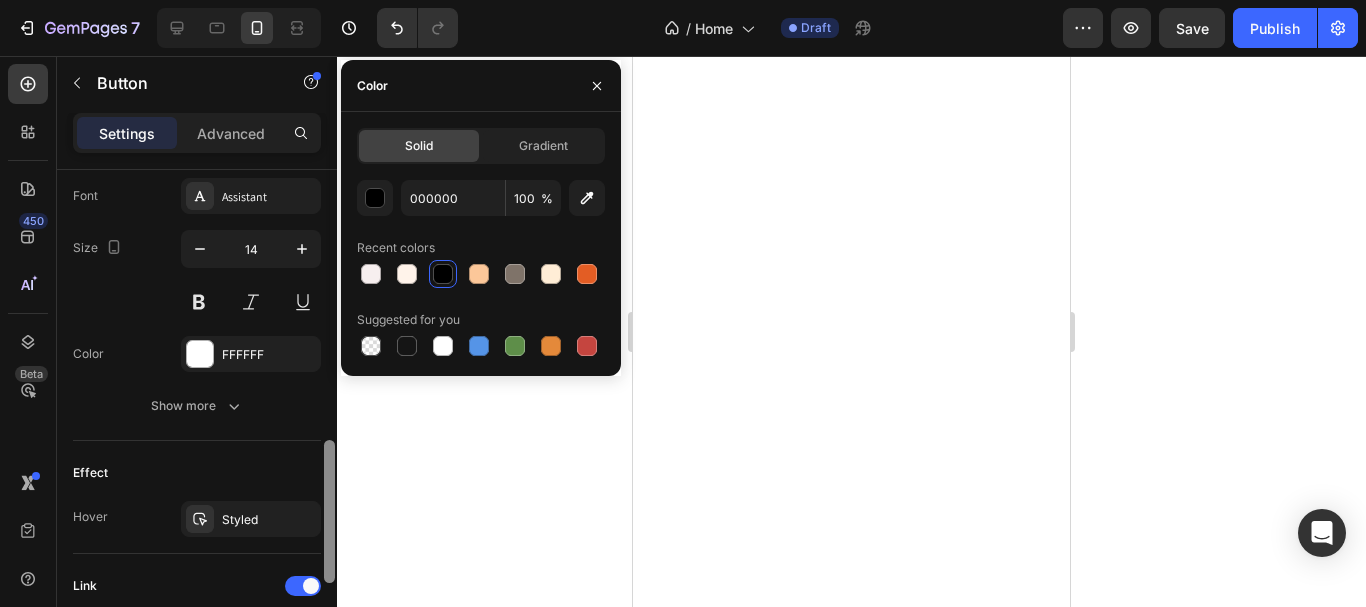 drag, startPoint x: 327, startPoint y: 293, endPoint x: 254, endPoint y: 567, distance: 283.55774 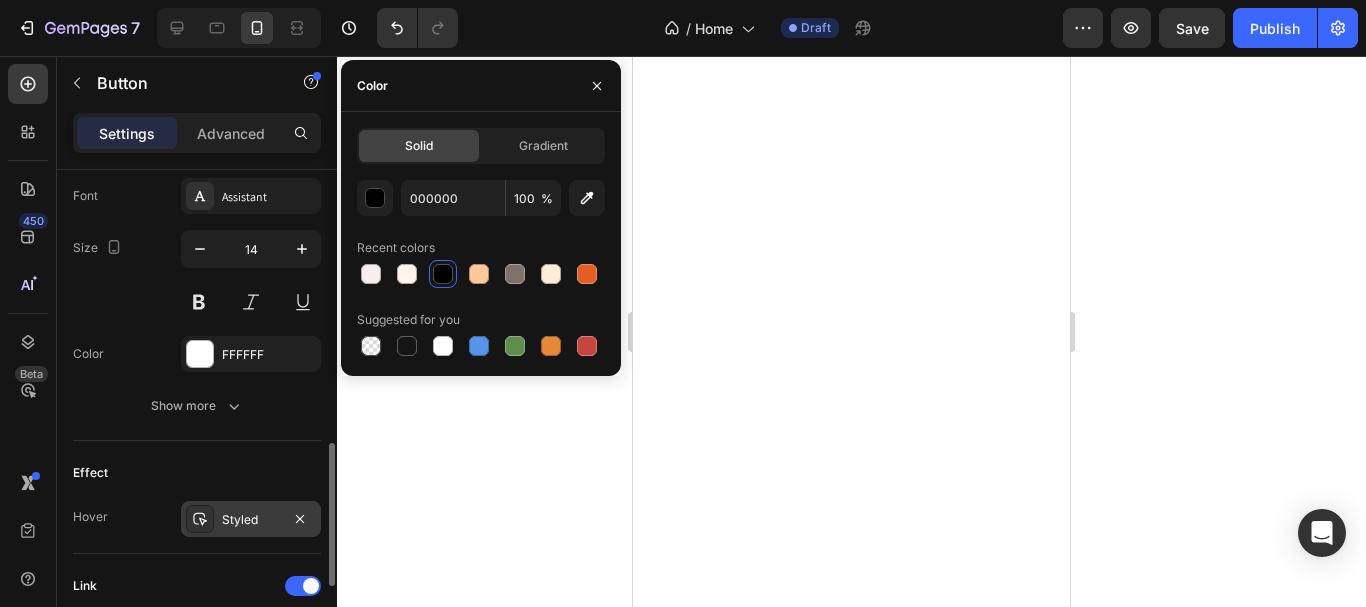 click on "Styled" at bounding box center [251, 520] 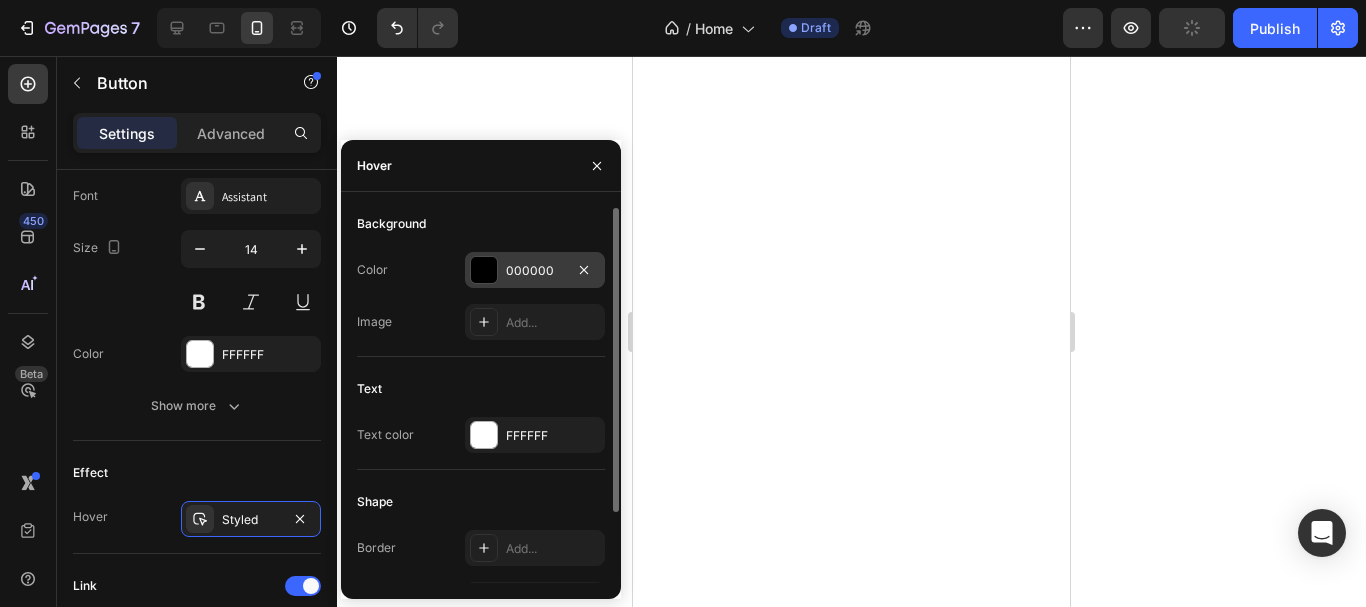 click on "000000" at bounding box center (535, 271) 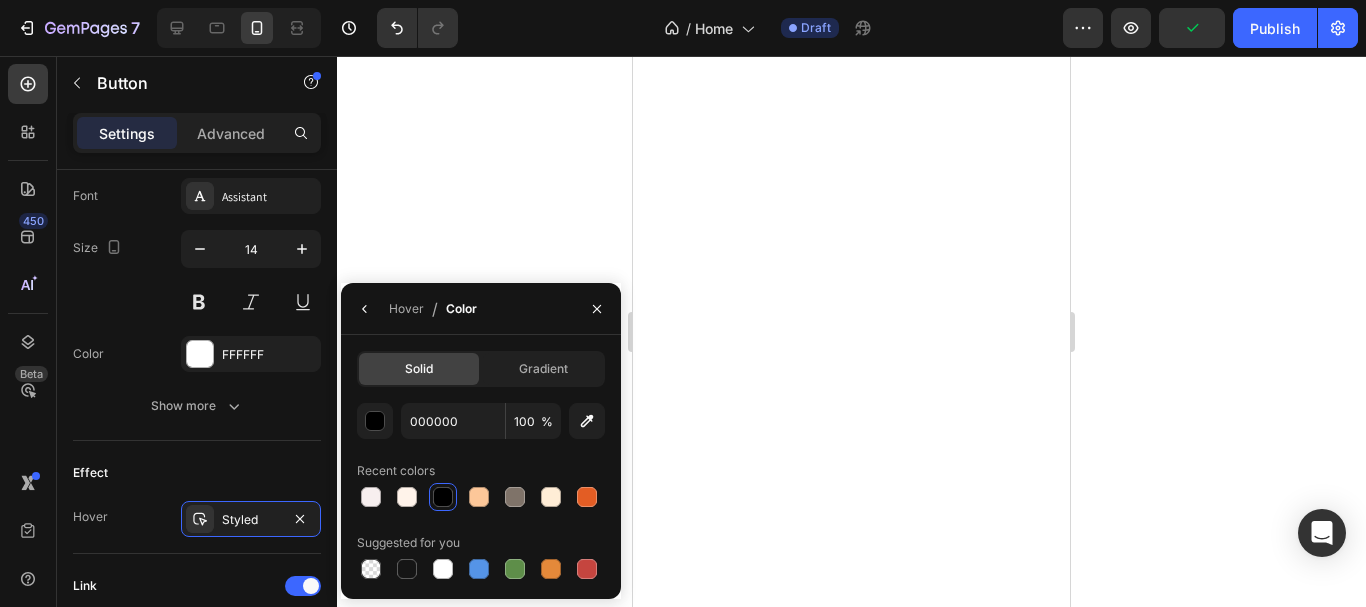 click at bounding box center [587, 497] 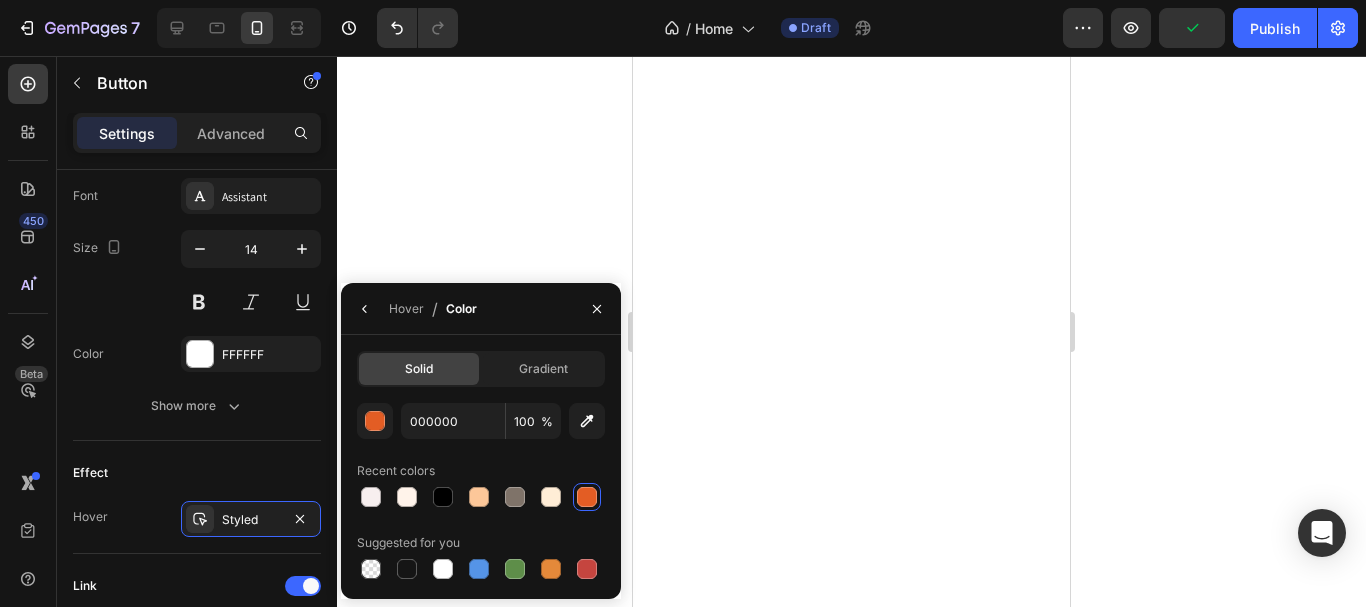 type on "E35D24" 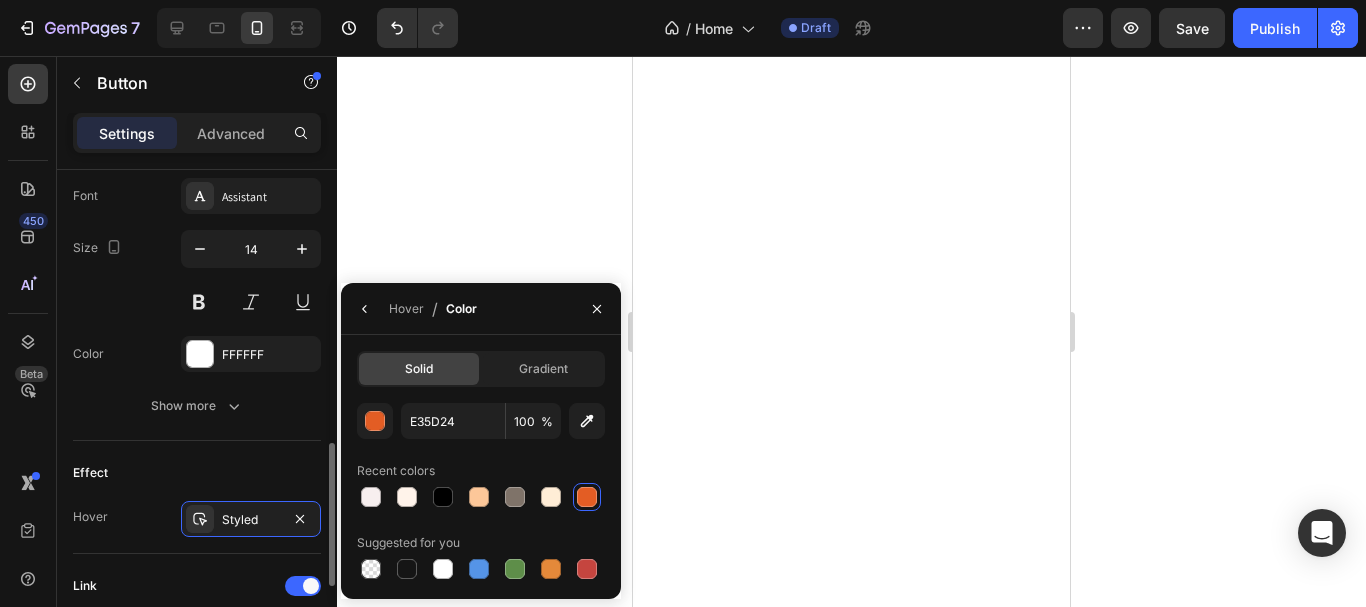 click on "Effect Hover Styled" 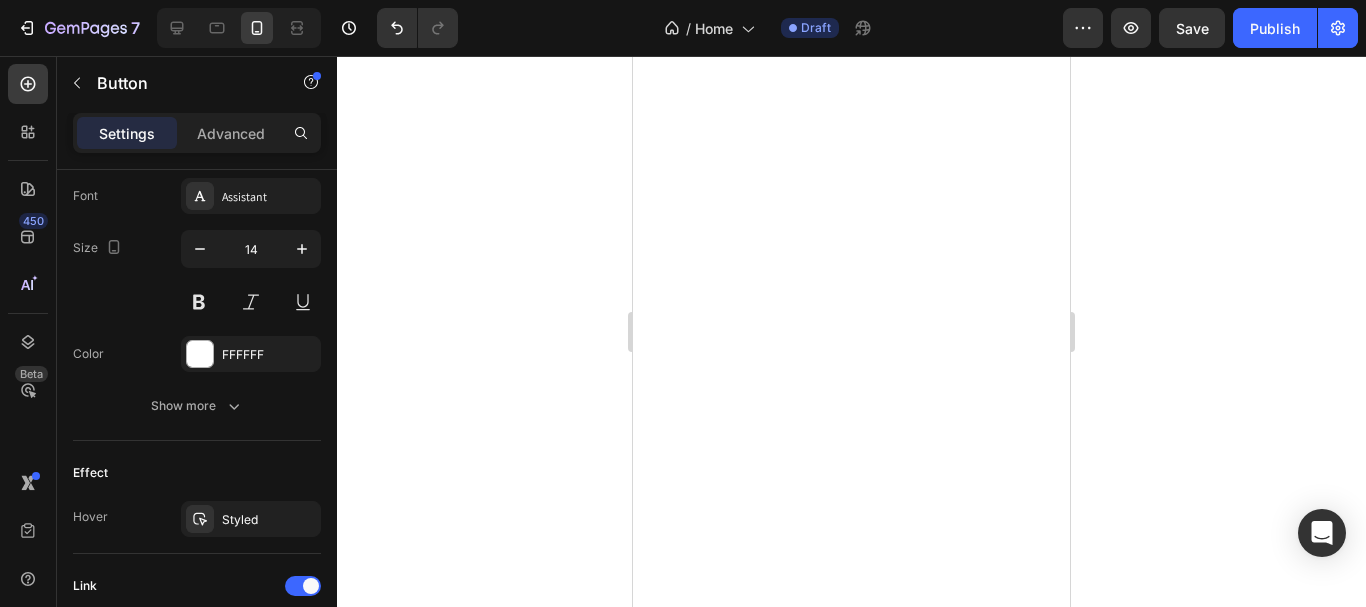 click 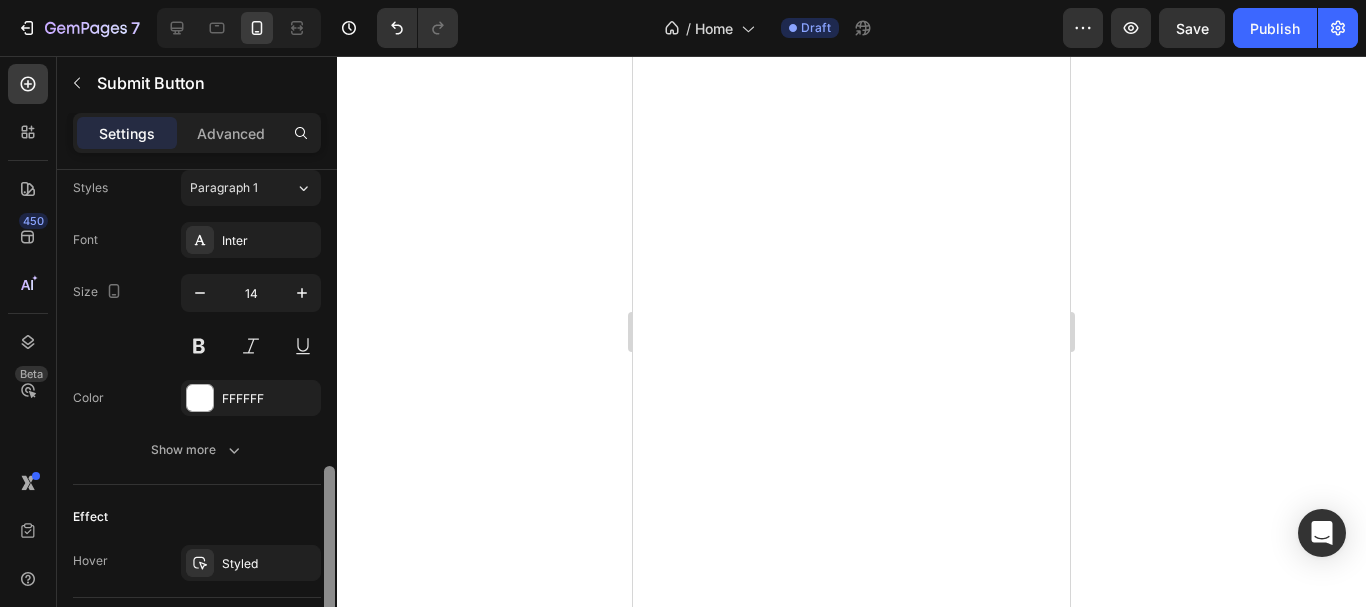 scroll, scrollTop: 955, scrollLeft: 0, axis: vertical 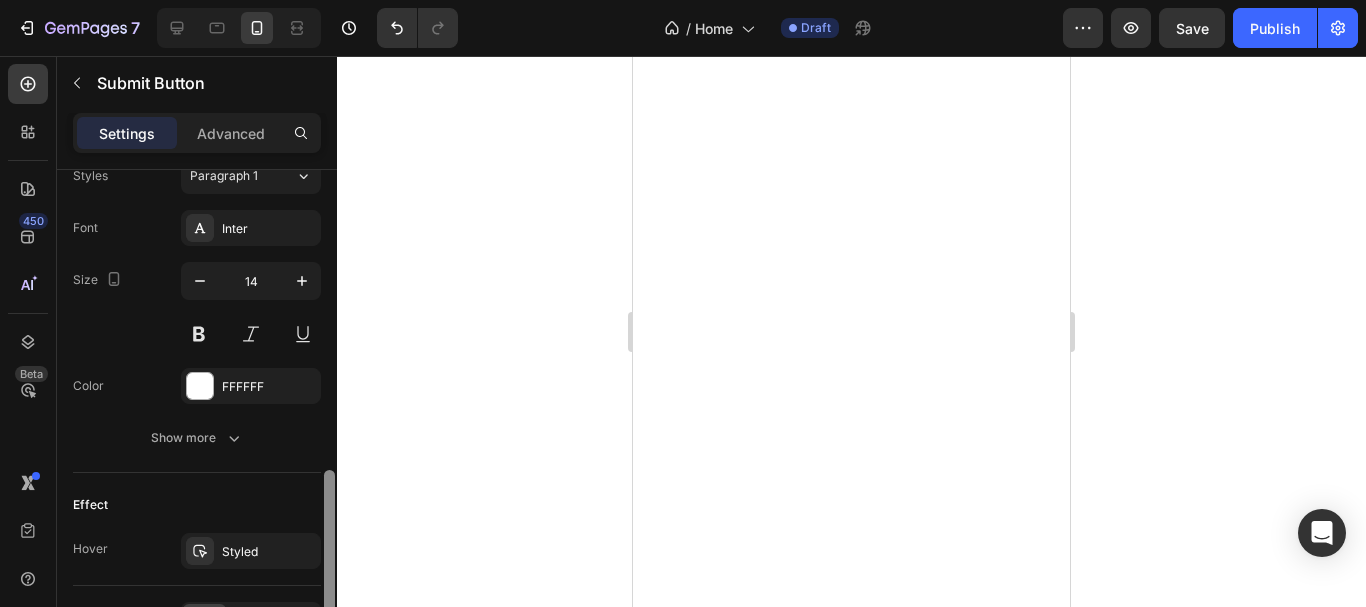 drag, startPoint x: 333, startPoint y: 279, endPoint x: 282, endPoint y: 601, distance: 326.0138 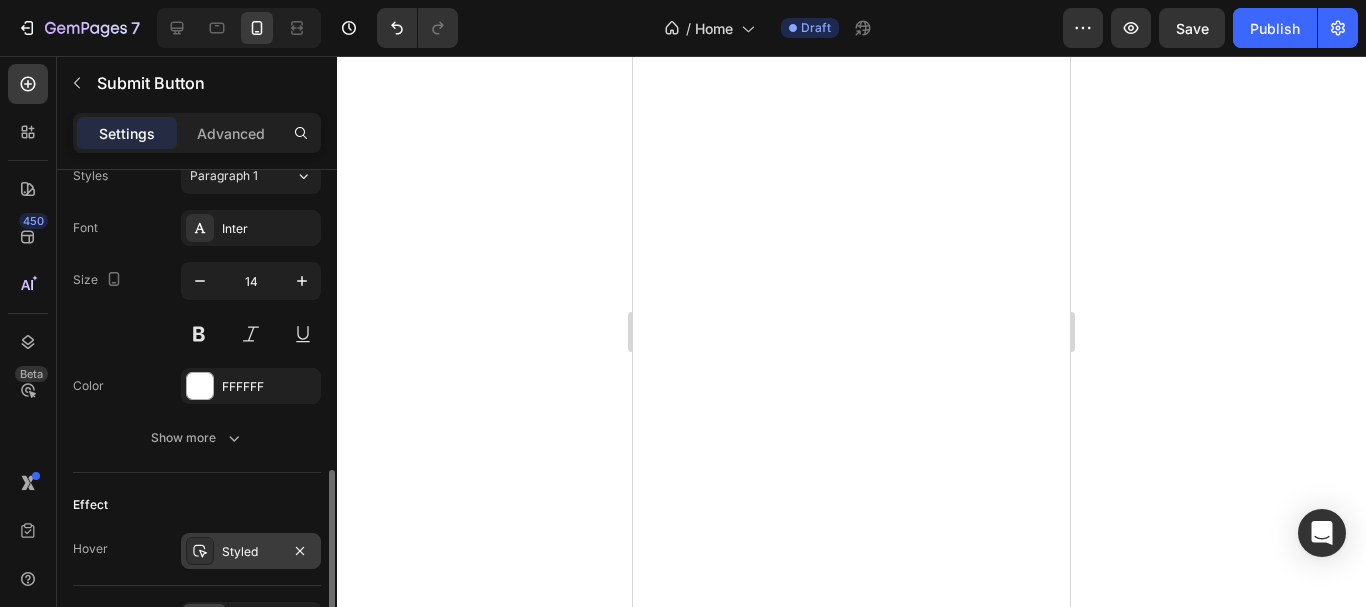 click on "Styled" at bounding box center [251, 552] 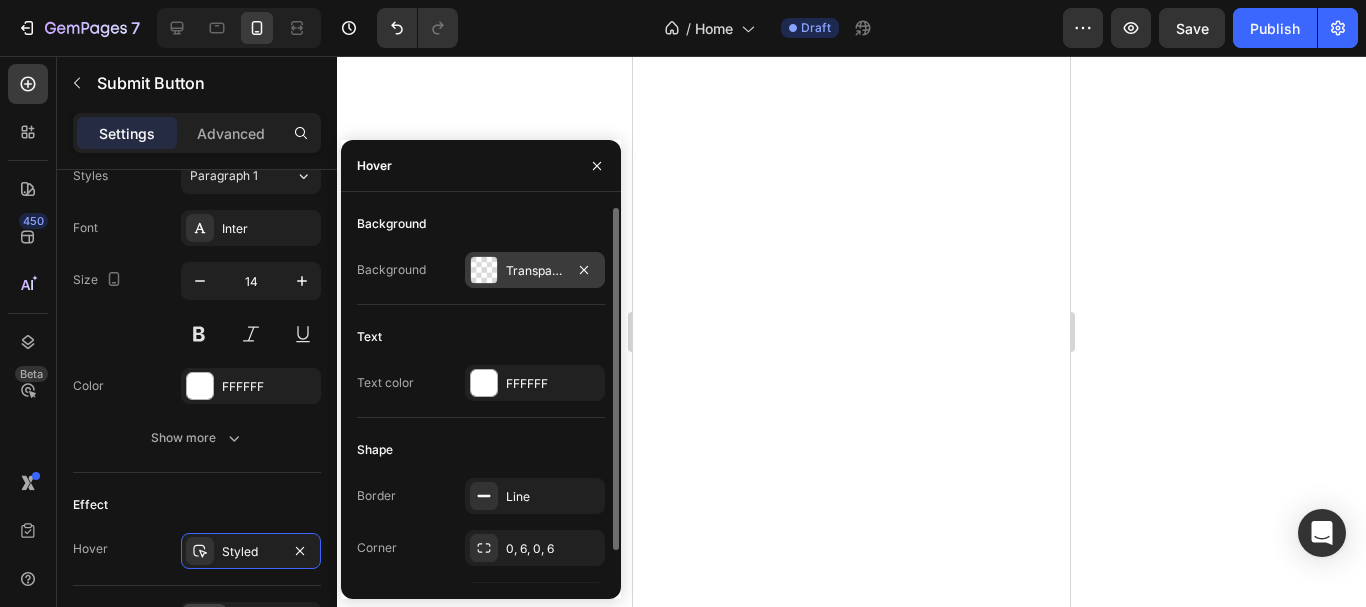 click at bounding box center [484, 270] 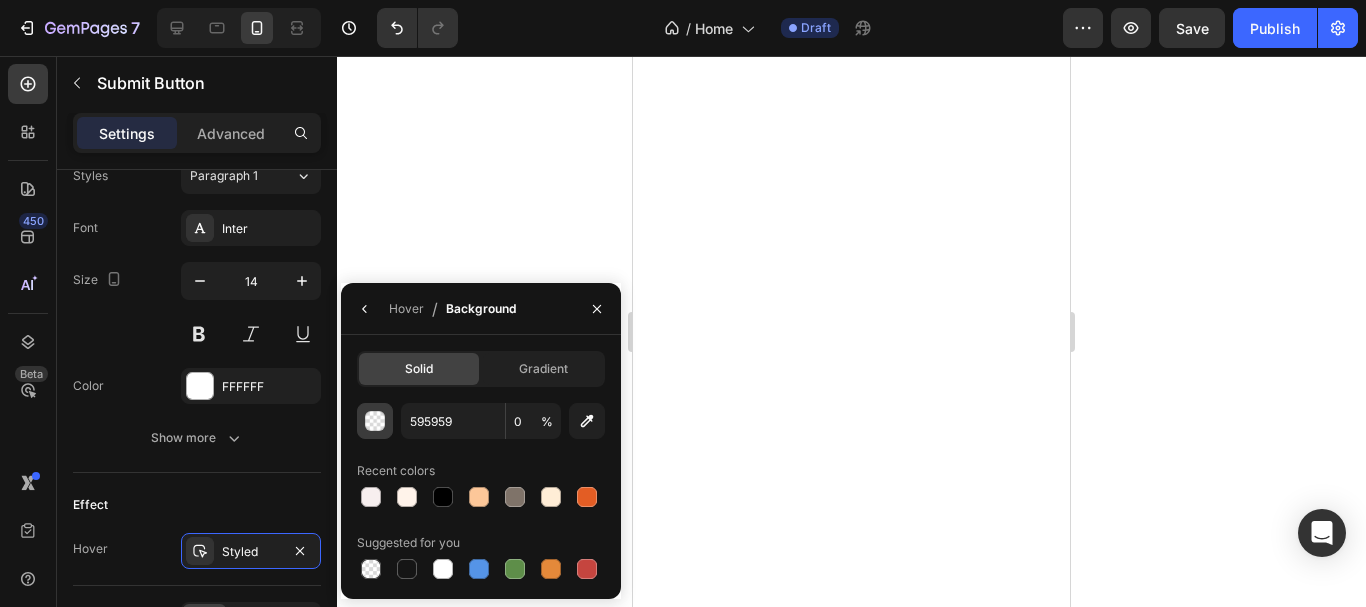 click at bounding box center [376, 422] 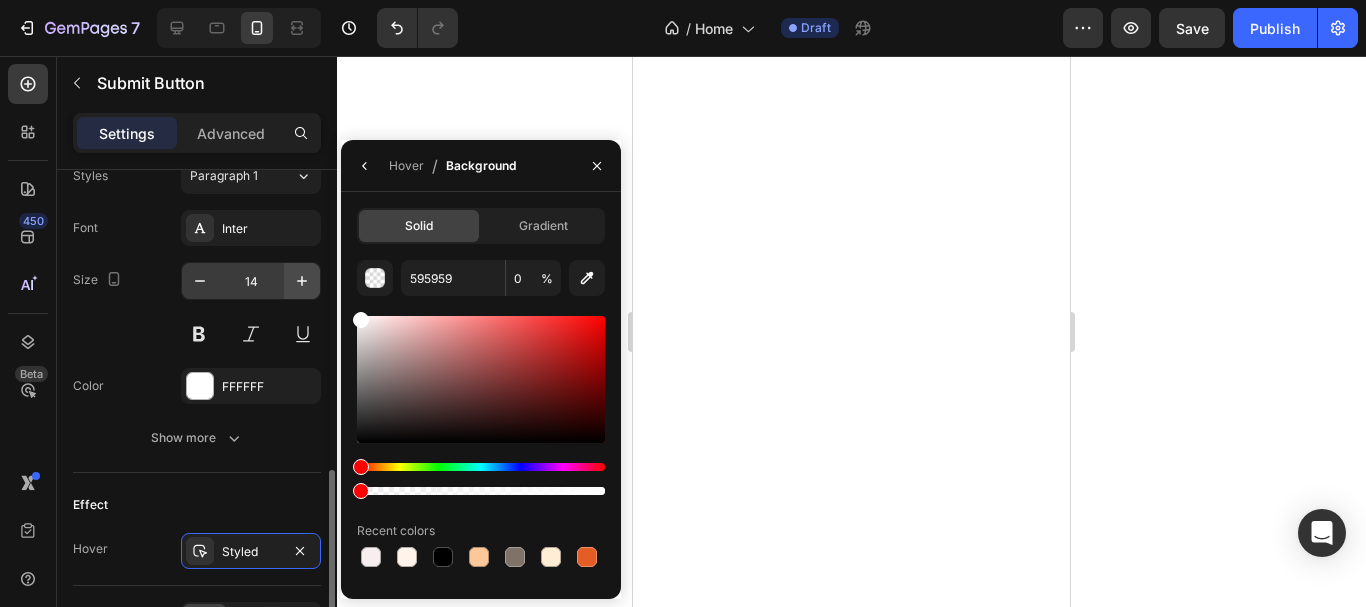 drag, startPoint x: 368, startPoint y: 349, endPoint x: 313, endPoint y: 297, distance: 75.690155 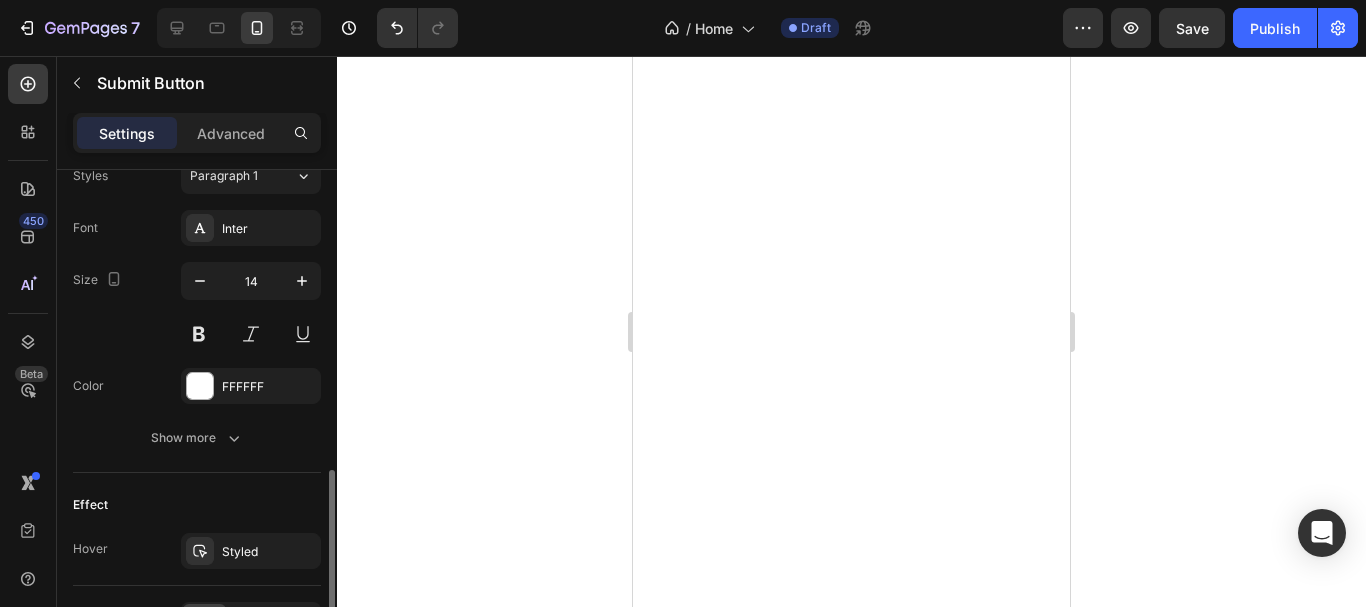click on "Size 14" at bounding box center [197, 307] 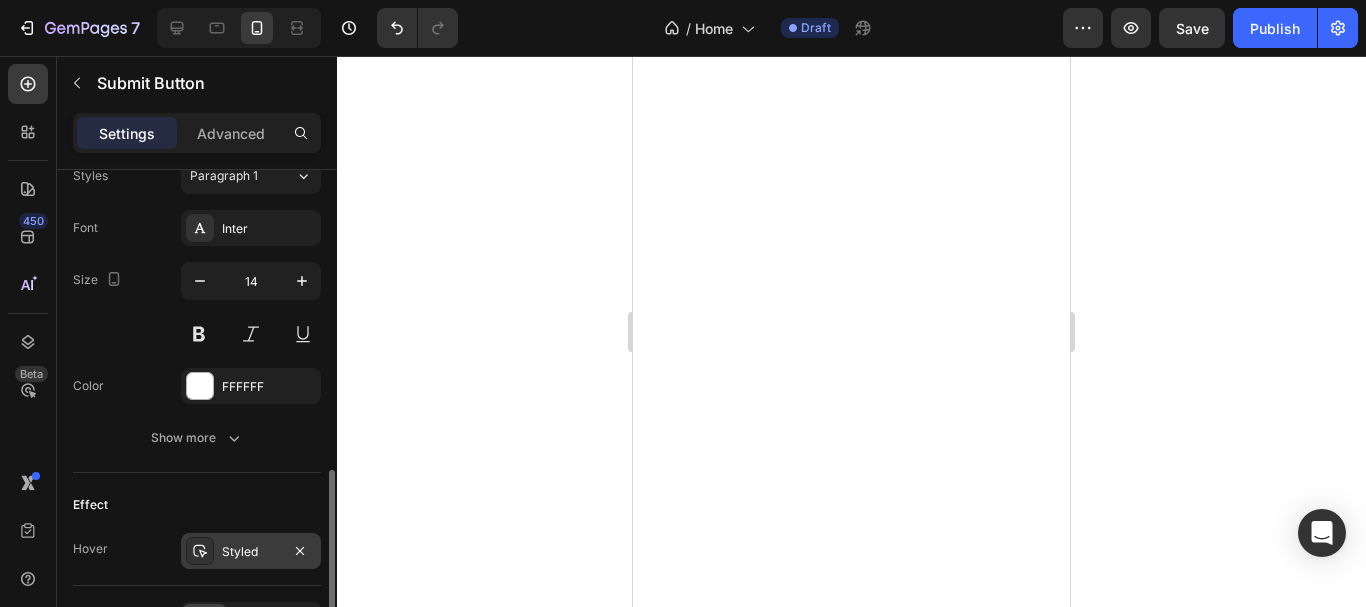click on "Styled" at bounding box center (251, 552) 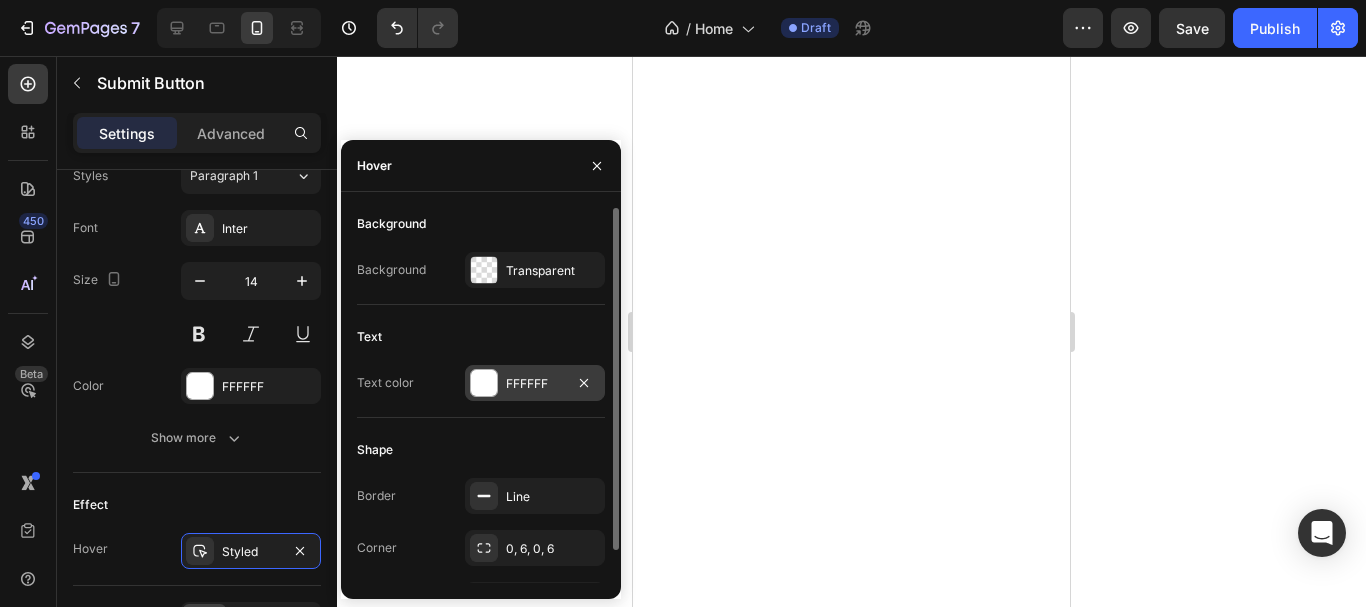 click at bounding box center (484, 383) 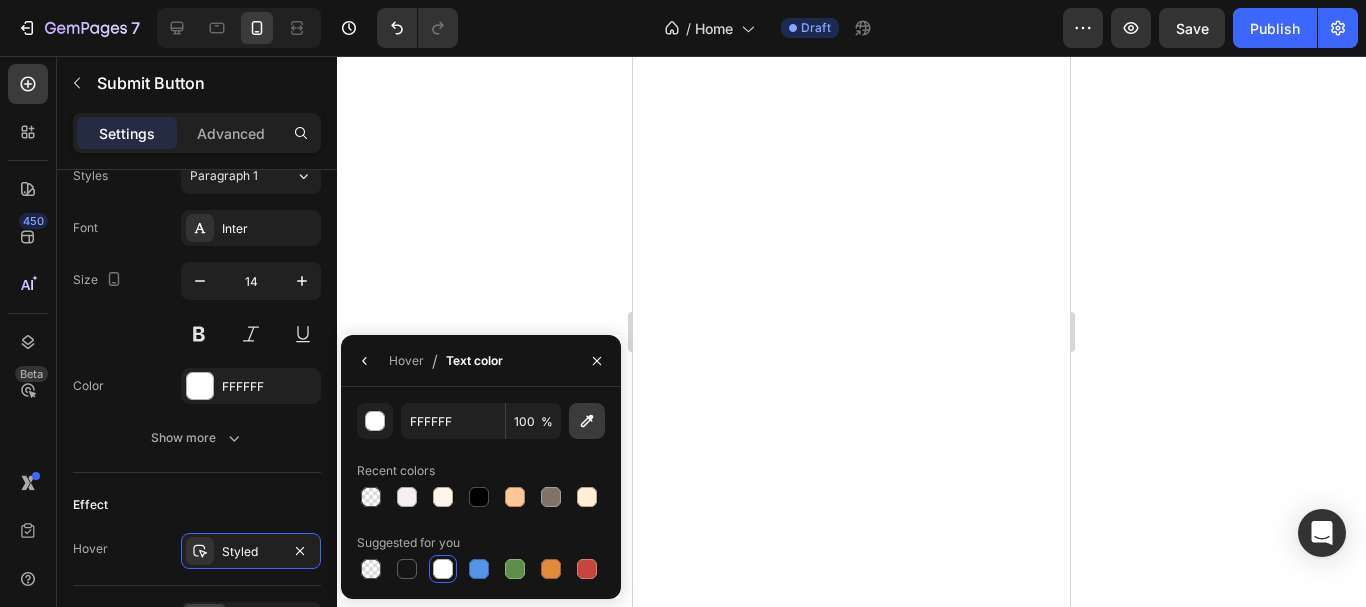 click 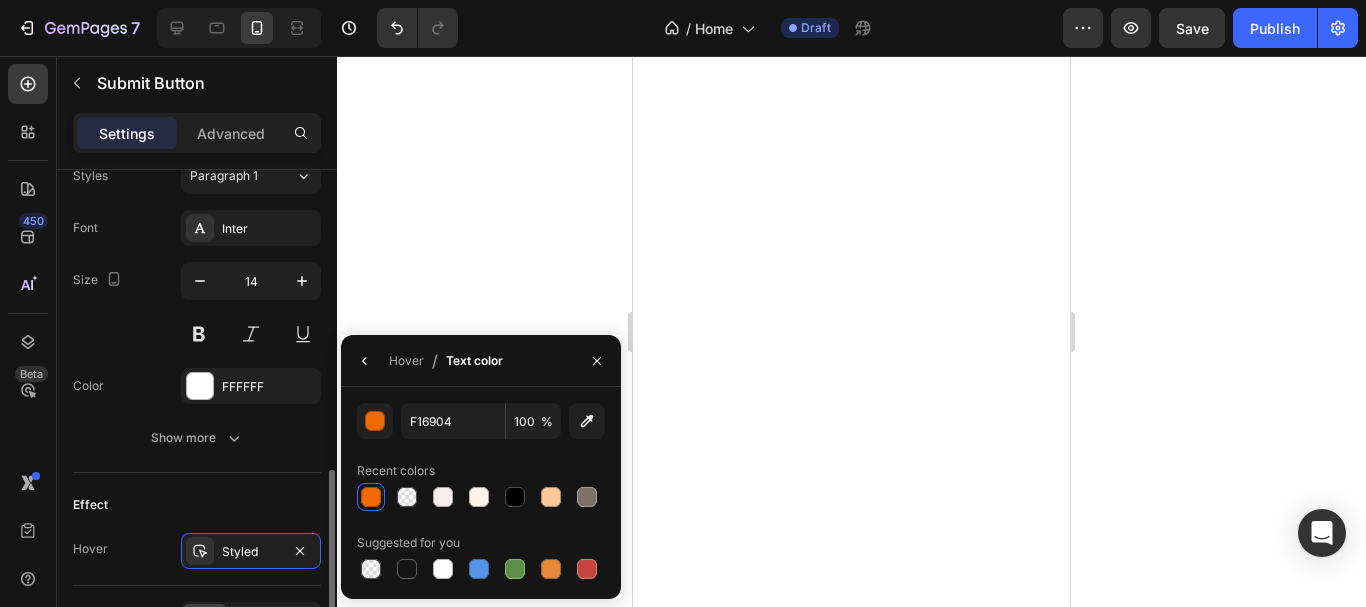 click on "Color FFFFFF" at bounding box center [197, 386] 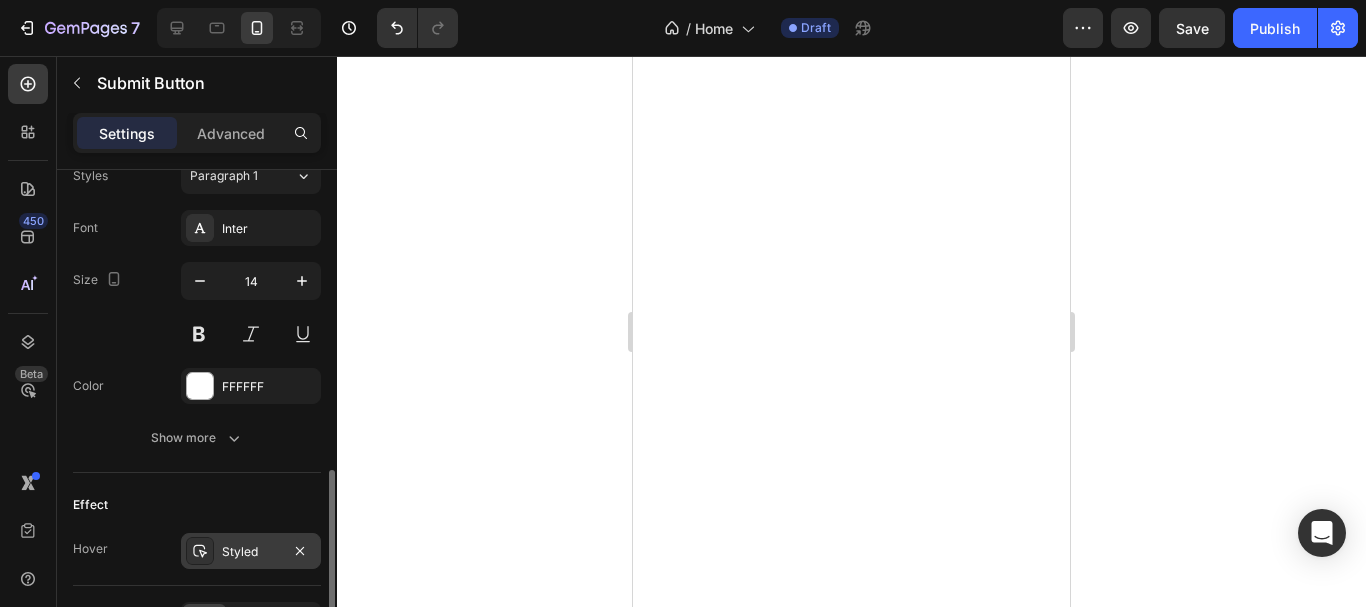 click on "Styled" at bounding box center [251, 552] 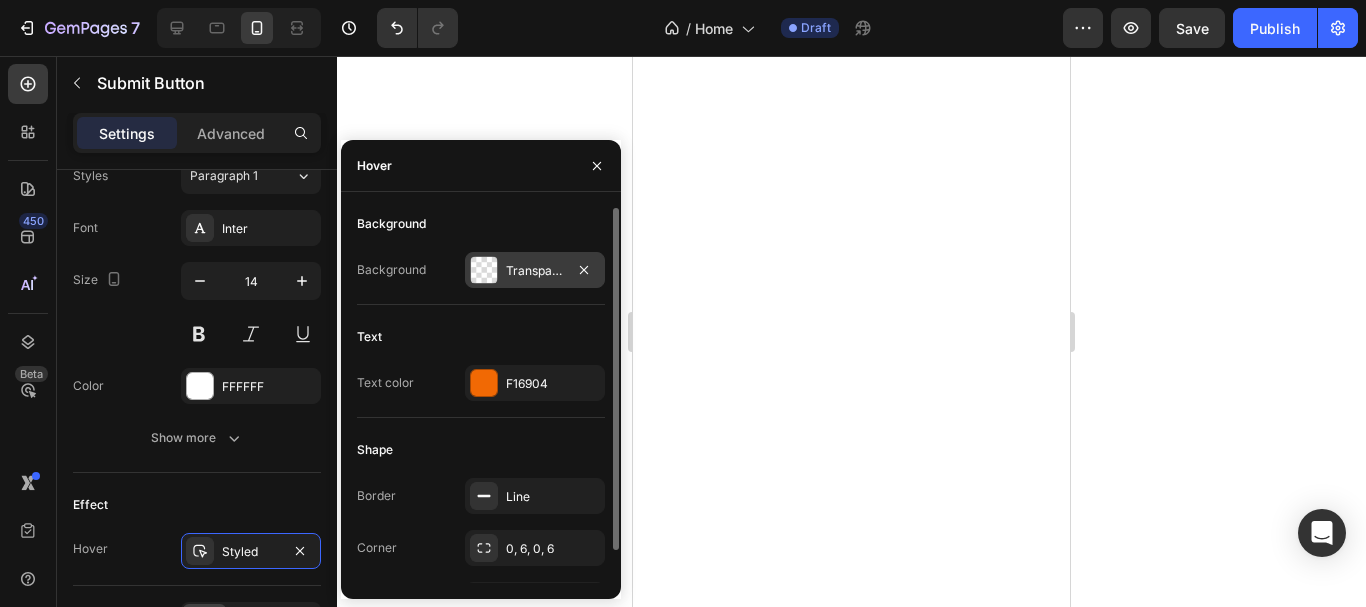 click at bounding box center (484, 270) 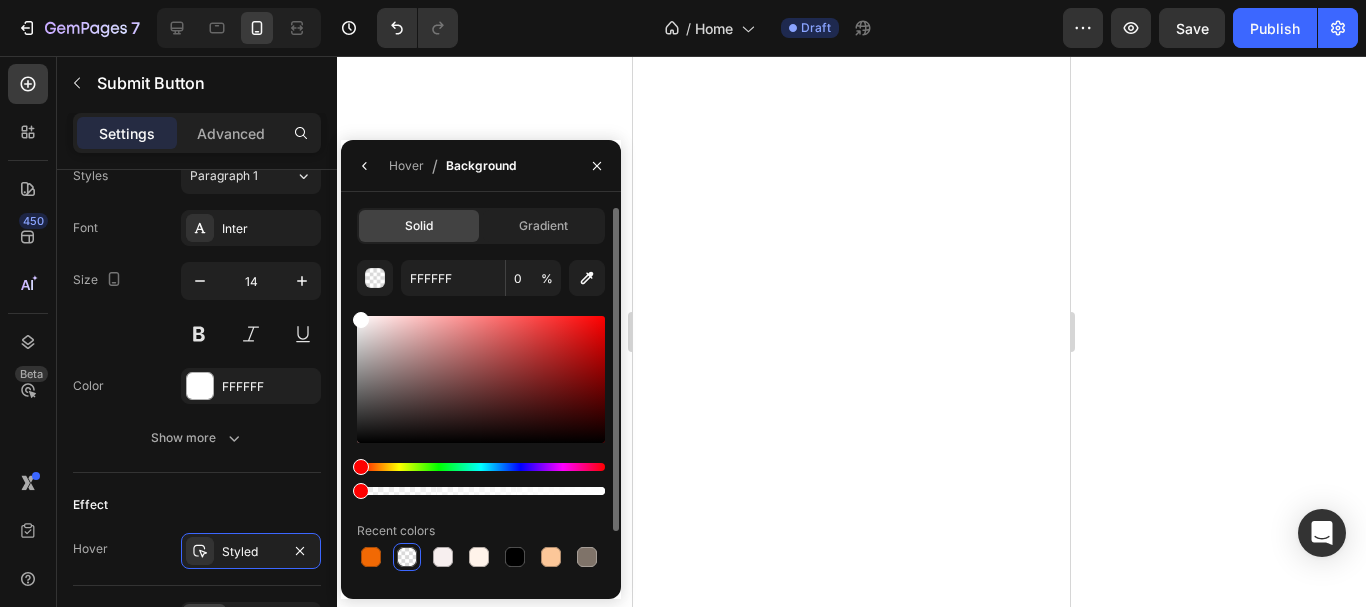 drag, startPoint x: 389, startPoint y: 344, endPoint x: 351, endPoint y: 287, distance: 68.50548 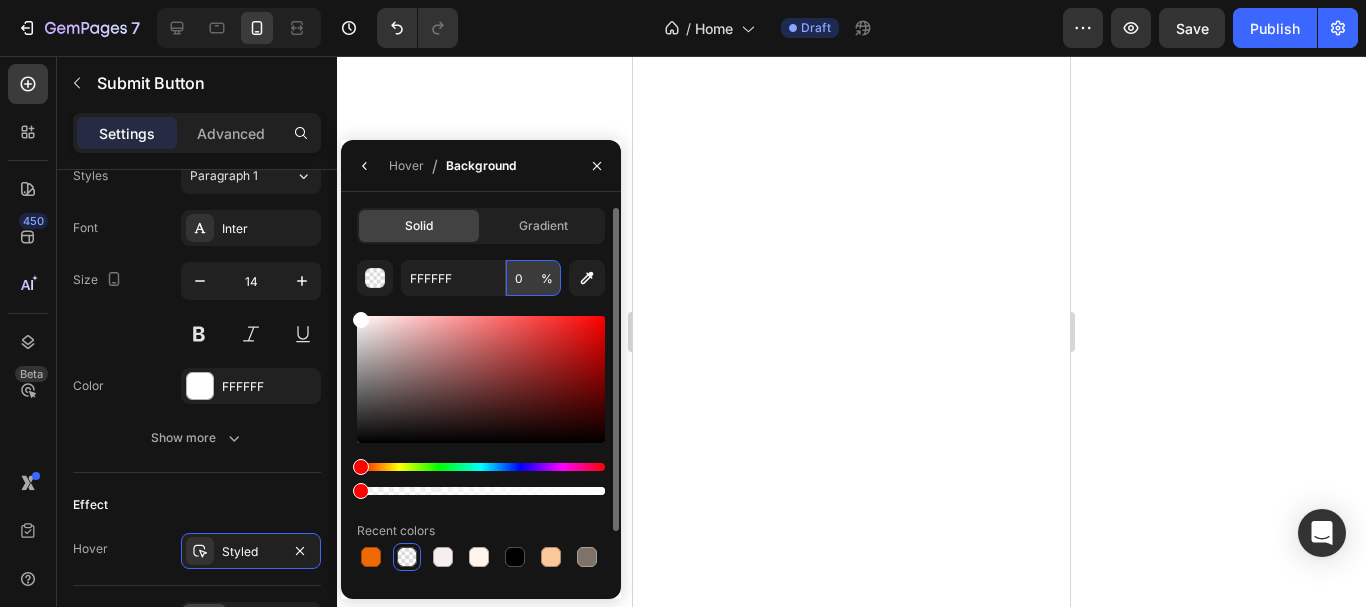 click on "0" at bounding box center (533, 278) 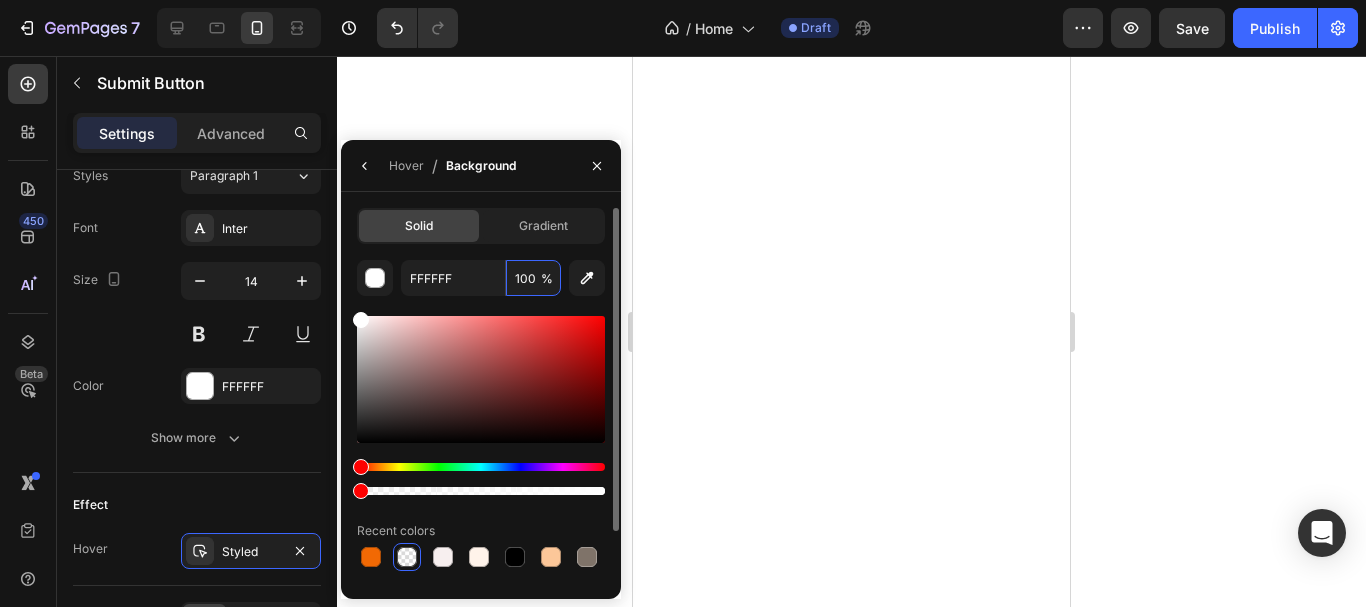 type on "100" 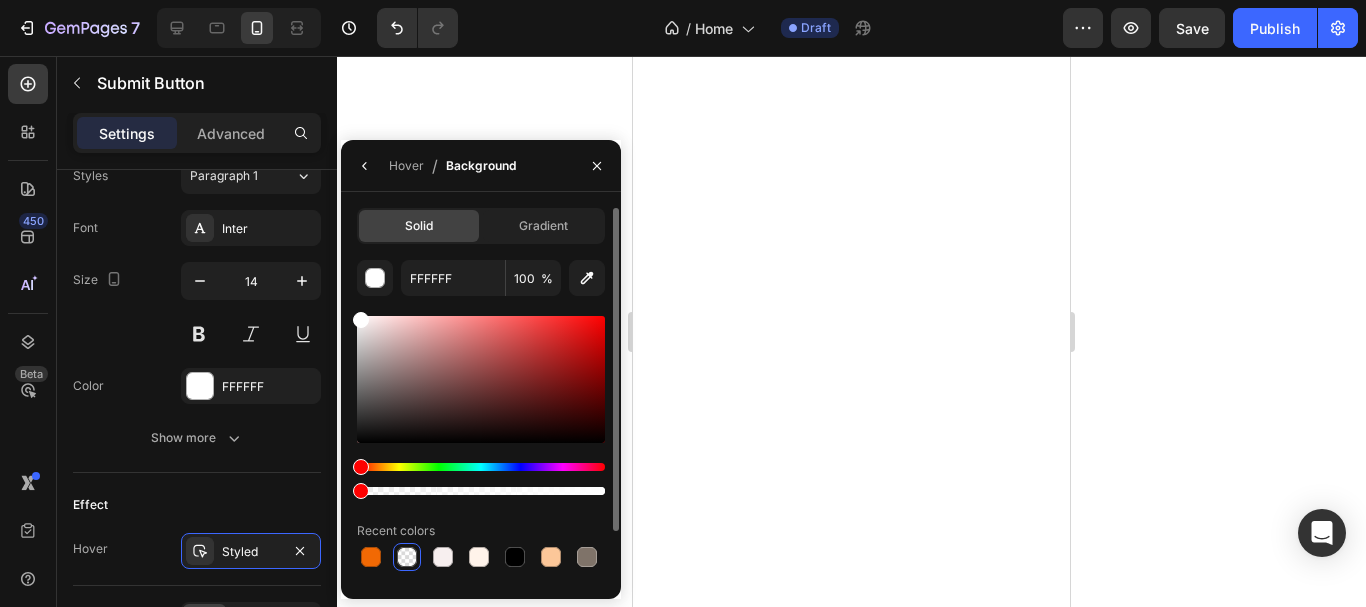 click on "Solid Gradient FFFFFF 100 % Recent colors Suggested for you" 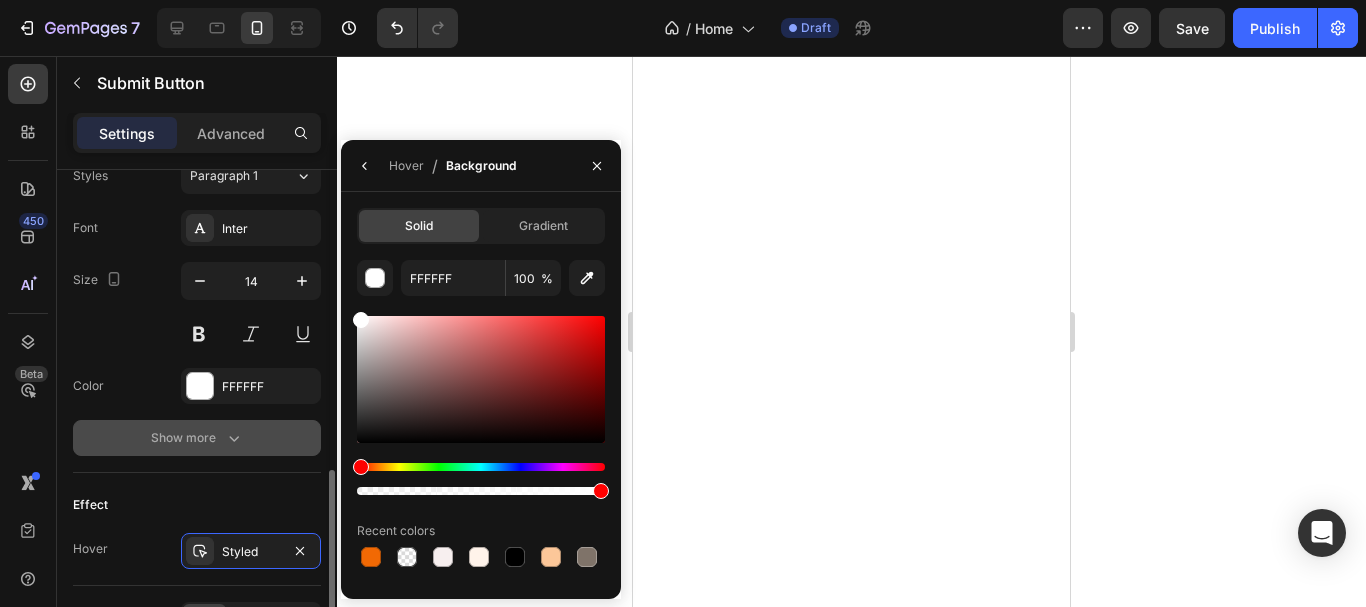 click on "Show more" at bounding box center (197, 438) 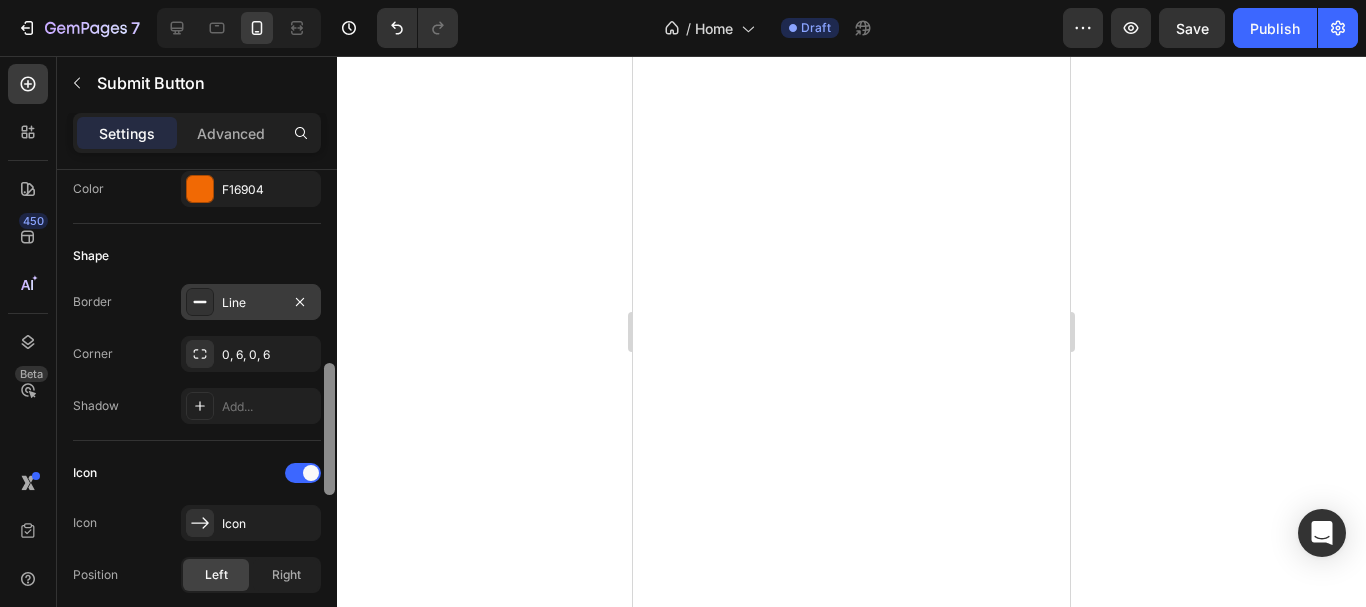 scroll, scrollTop: 379, scrollLeft: 0, axis: vertical 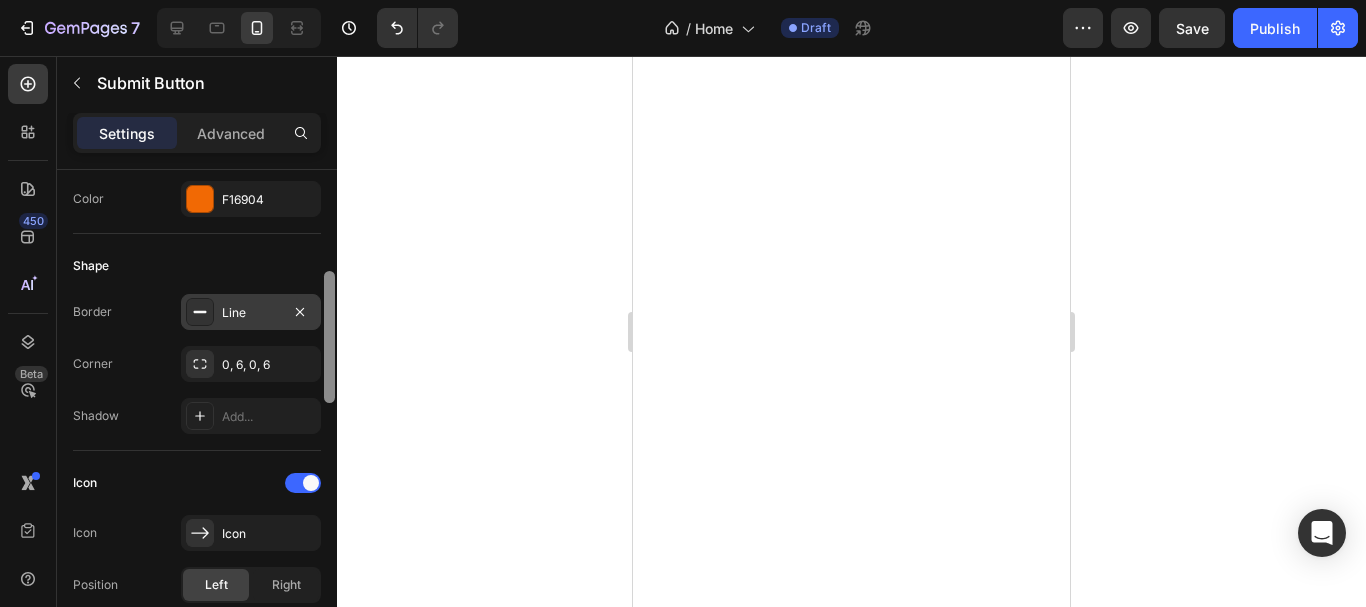 drag, startPoint x: 332, startPoint y: 481, endPoint x: 282, endPoint y: 300, distance: 187.77913 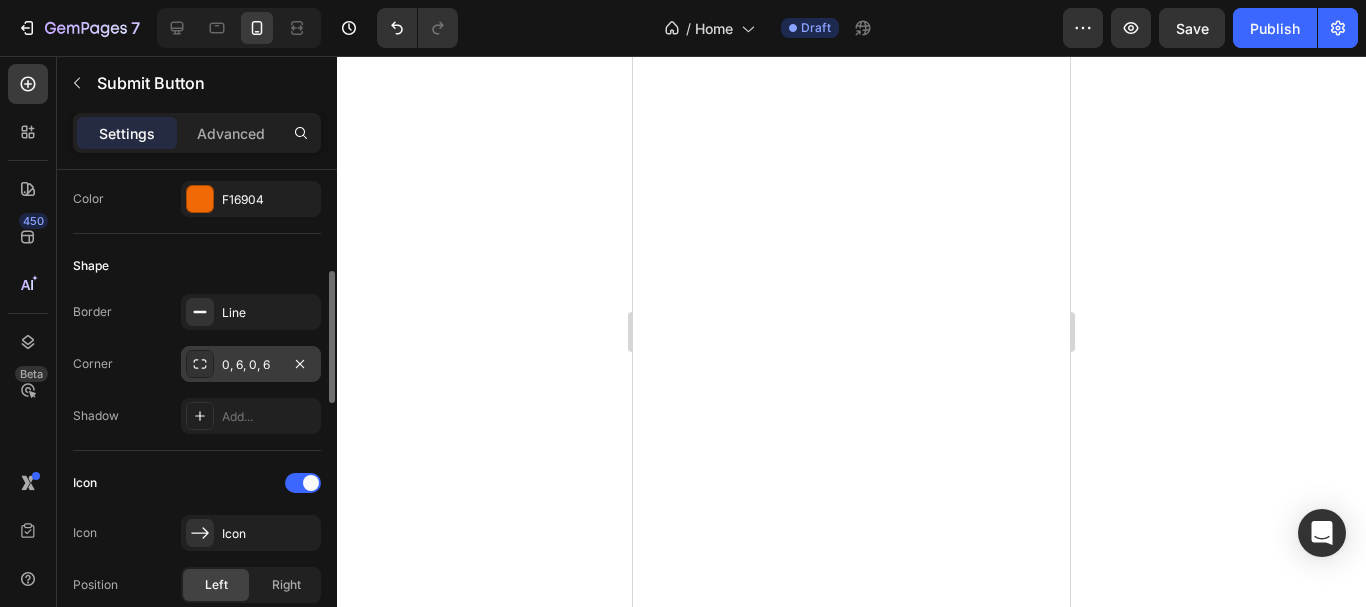 click on "0, 6, 0, 6" at bounding box center [251, 365] 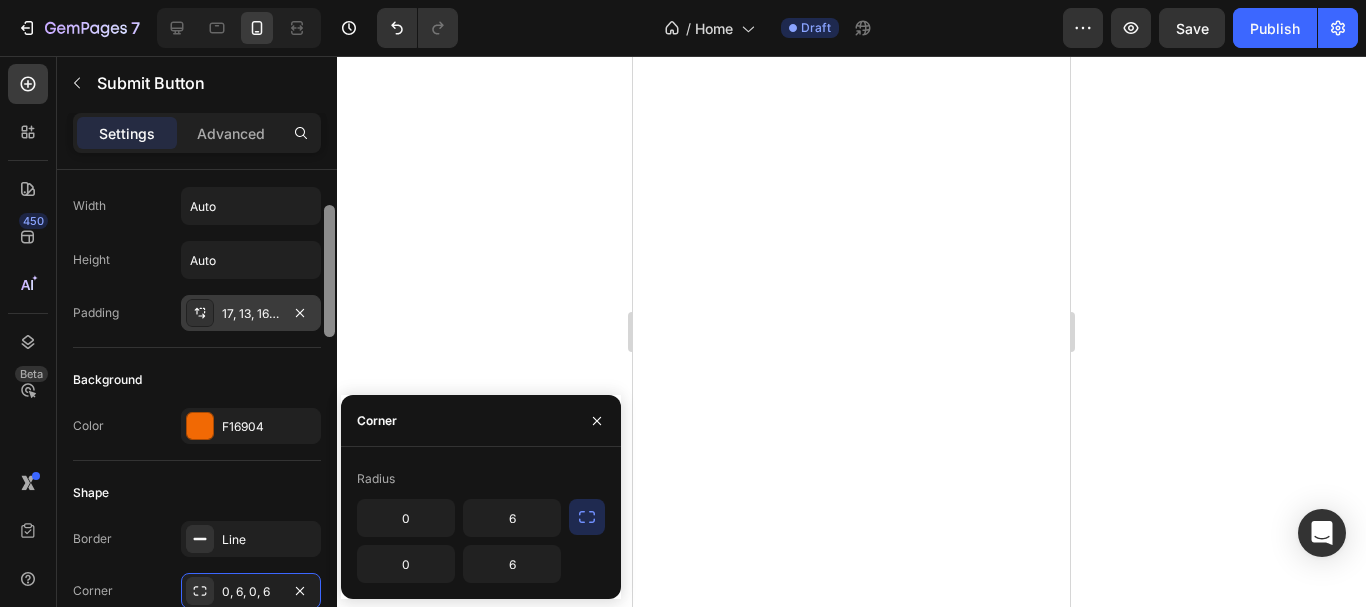 scroll, scrollTop: 148, scrollLeft: 0, axis: vertical 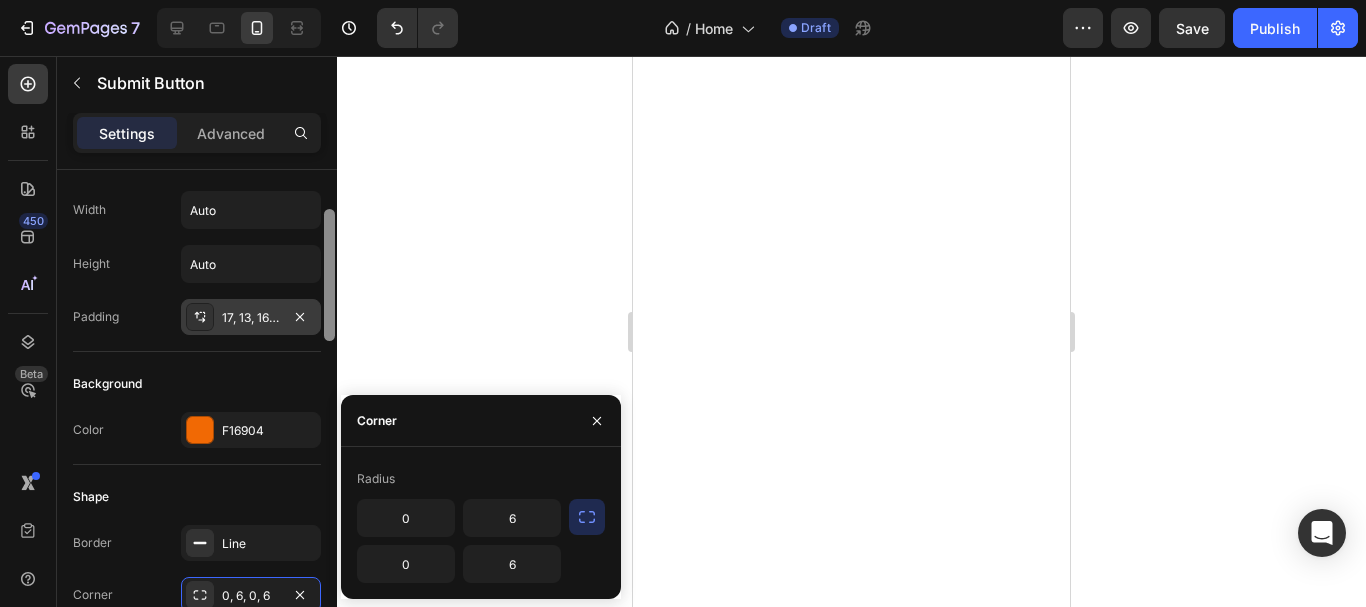 drag, startPoint x: 334, startPoint y: 374, endPoint x: 315, endPoint y: 312, distance: 64.84597 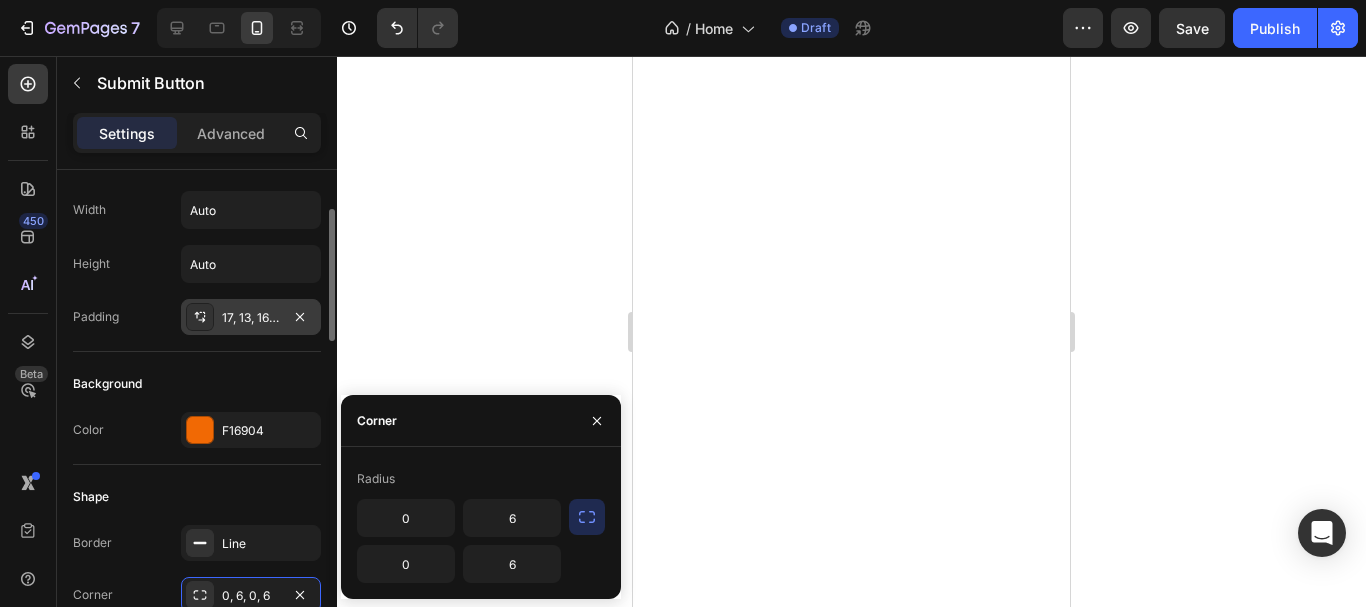 click on "17, 13, 16, 13" at bounding box center (251, 318) 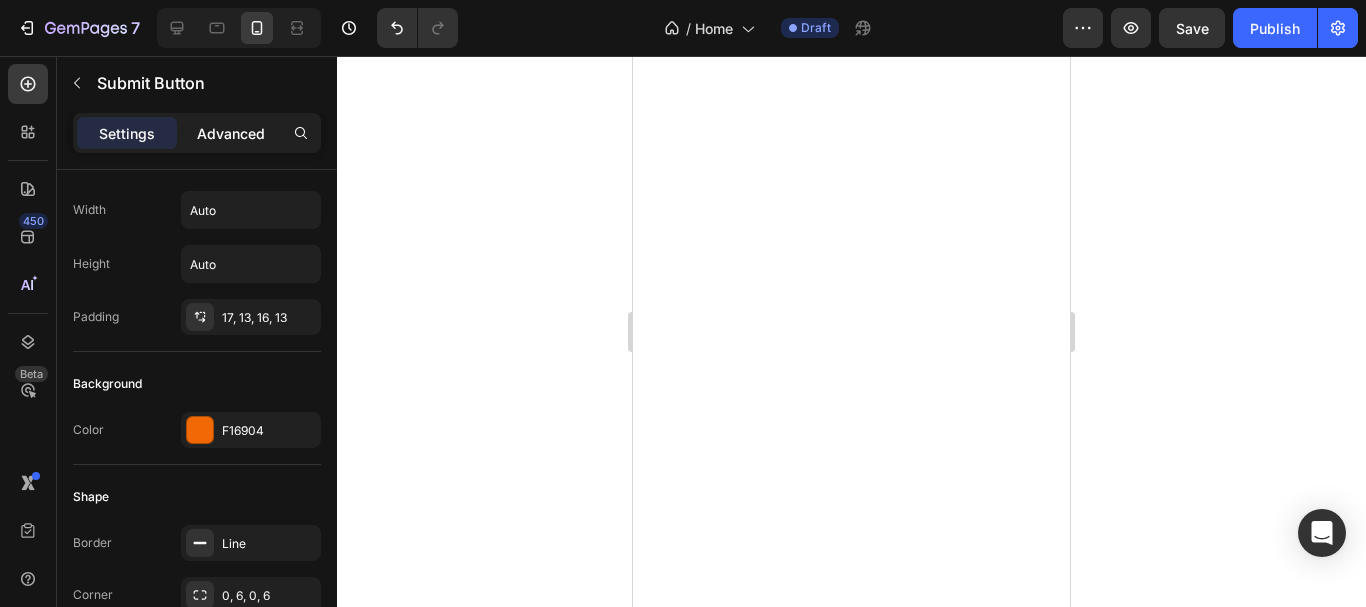 click on "Advanced" at bounding box center [231, 133] 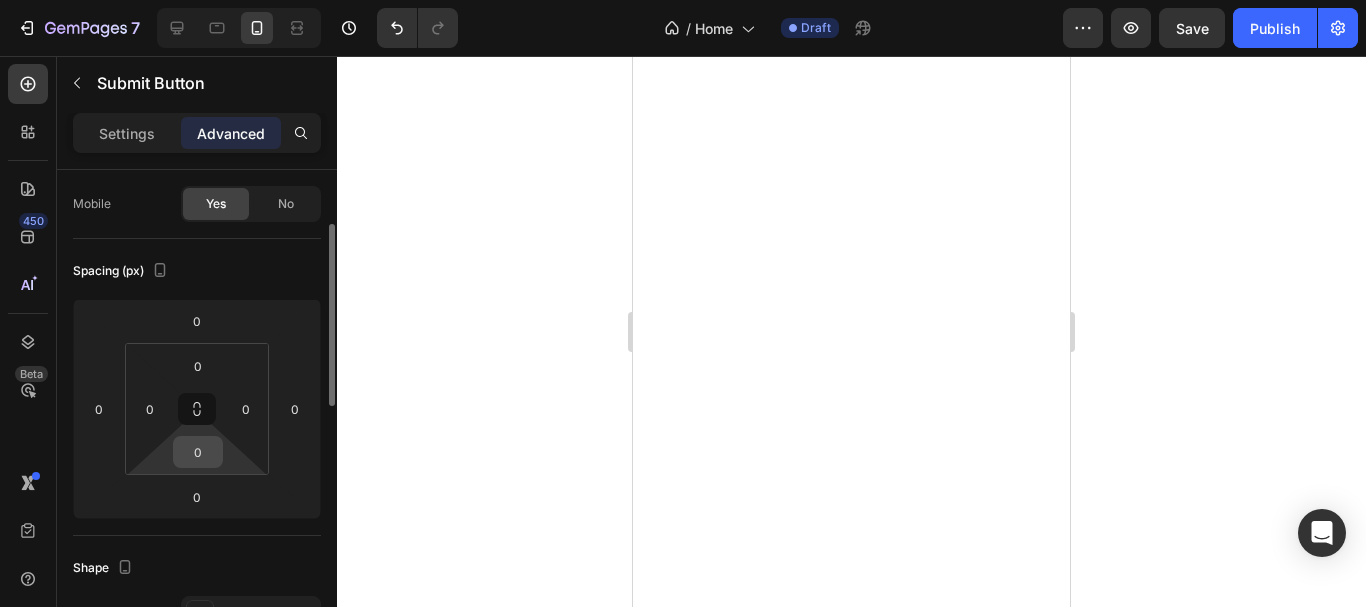 click on "0" at bounding box center [198, 452] 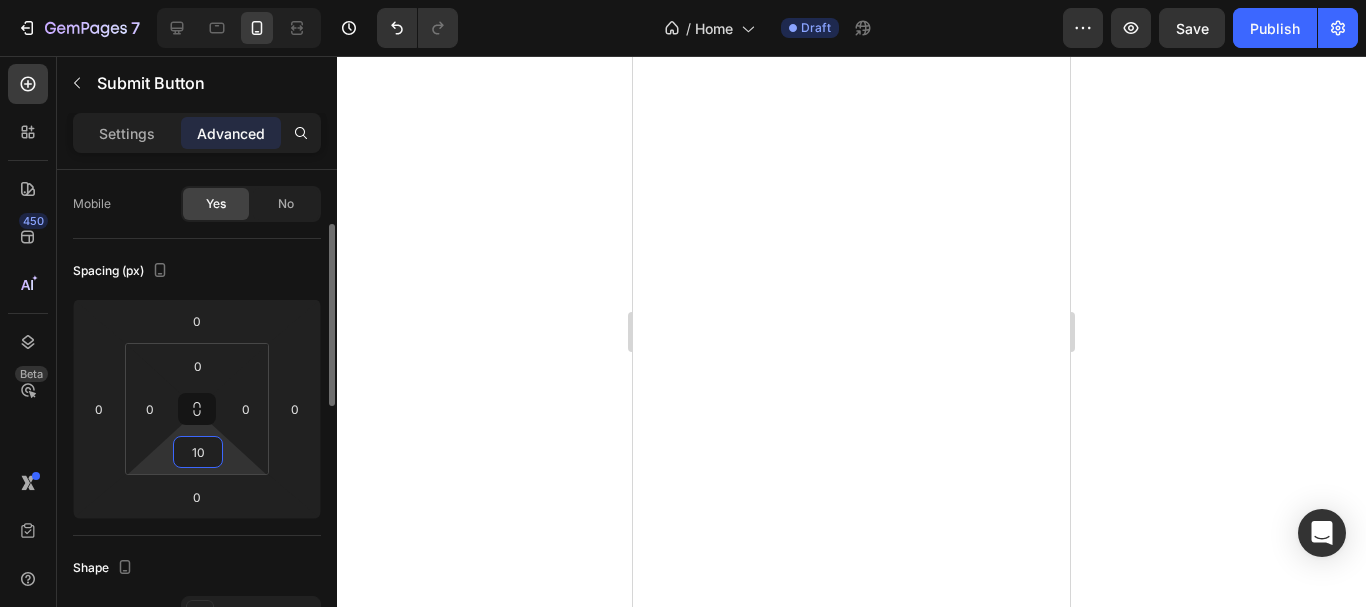 type on "1" 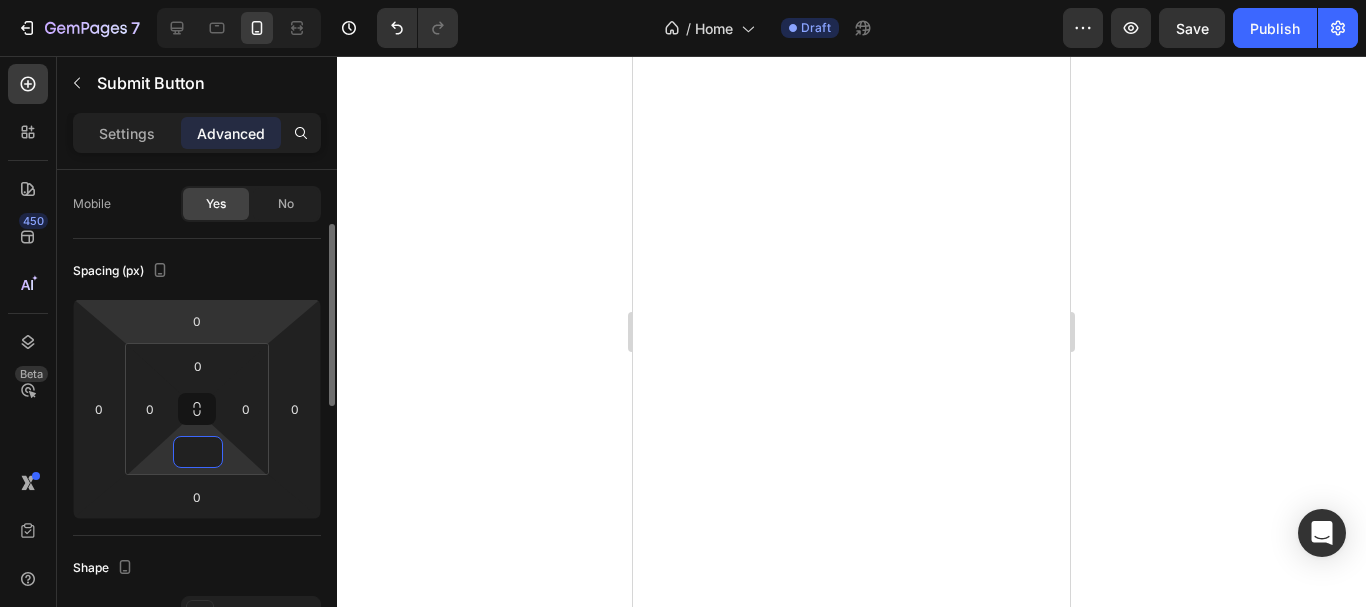 click on "Spacing (px)" at bounding box center [197, 271] 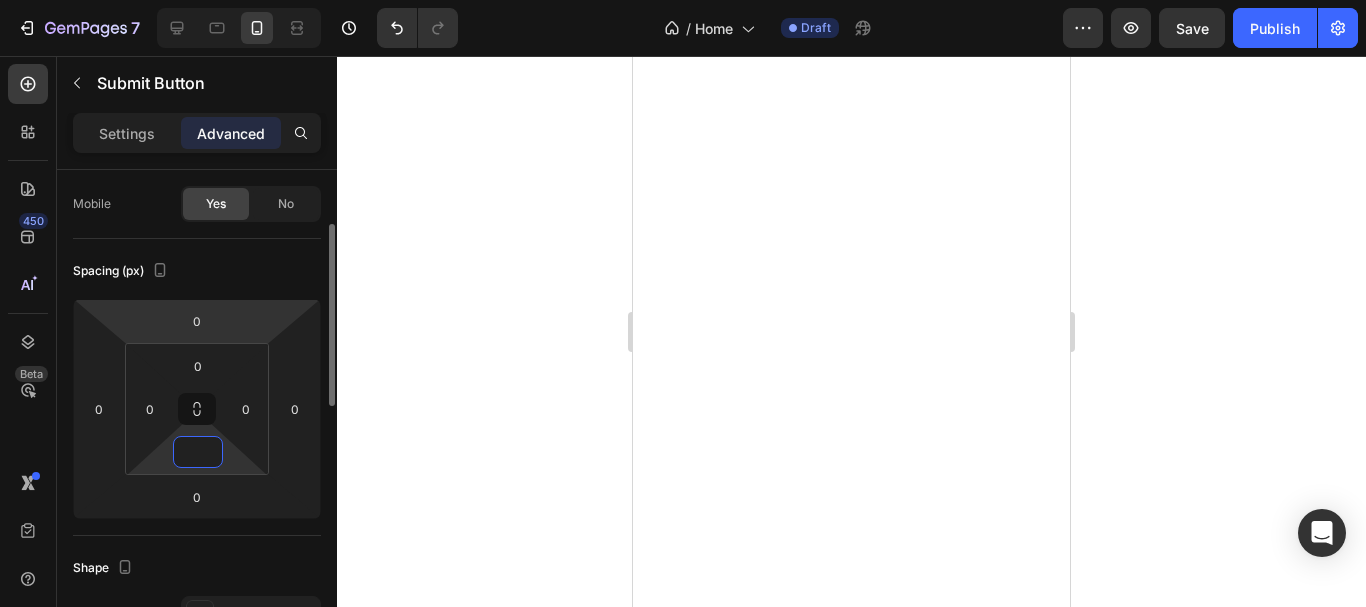 type on "0" 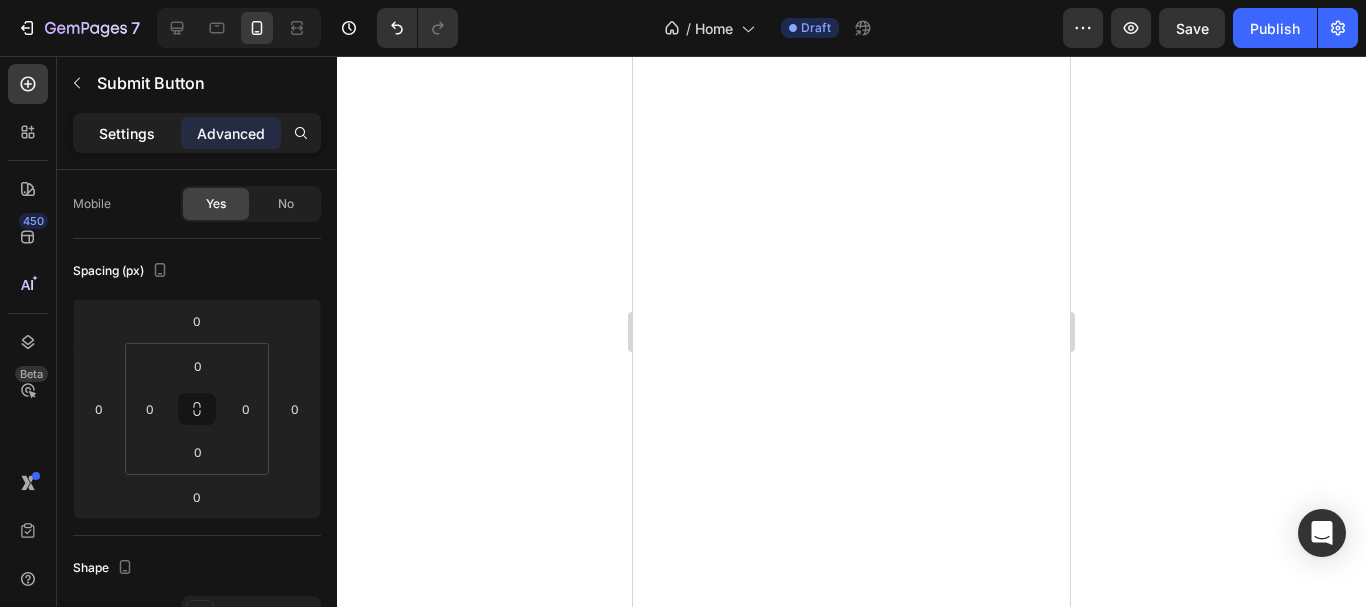 click on "Settings" 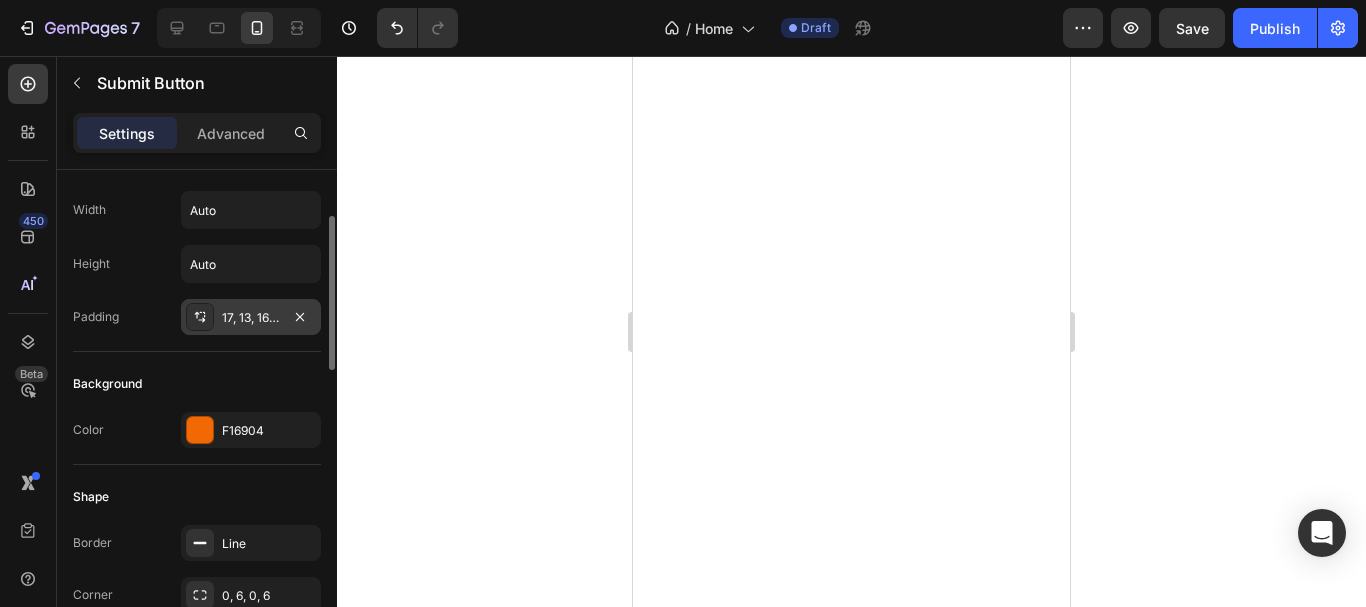 click on "17, 13, 16, 13" at bounding box center [251, 317] 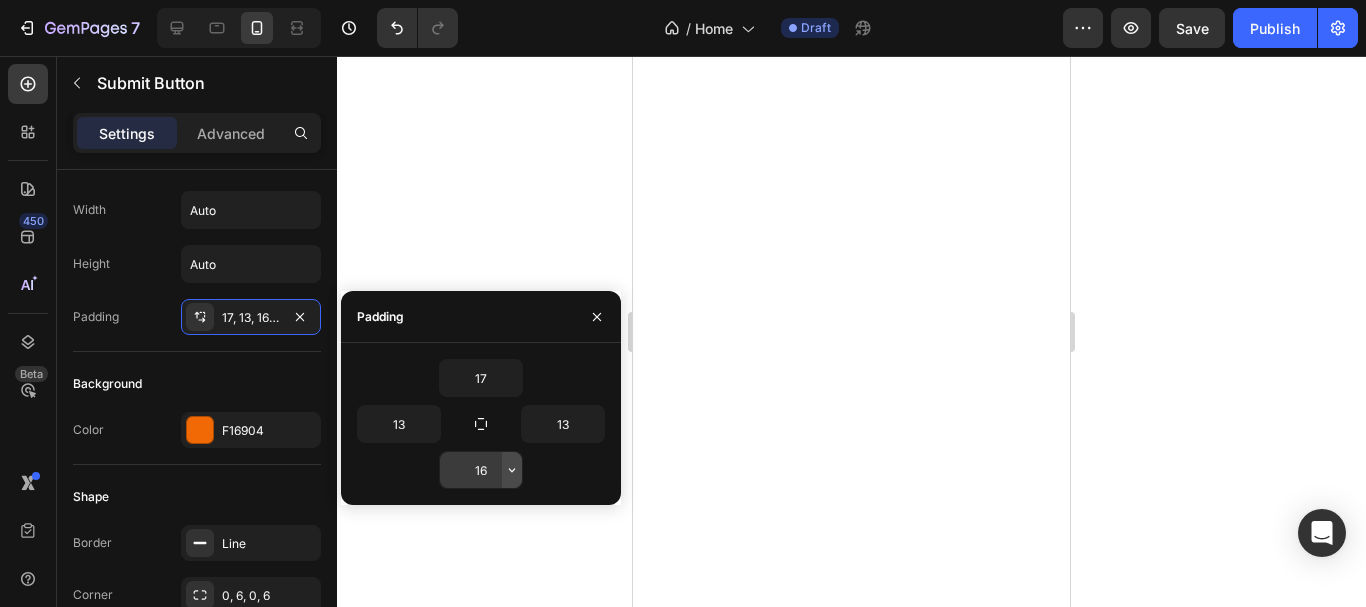 click 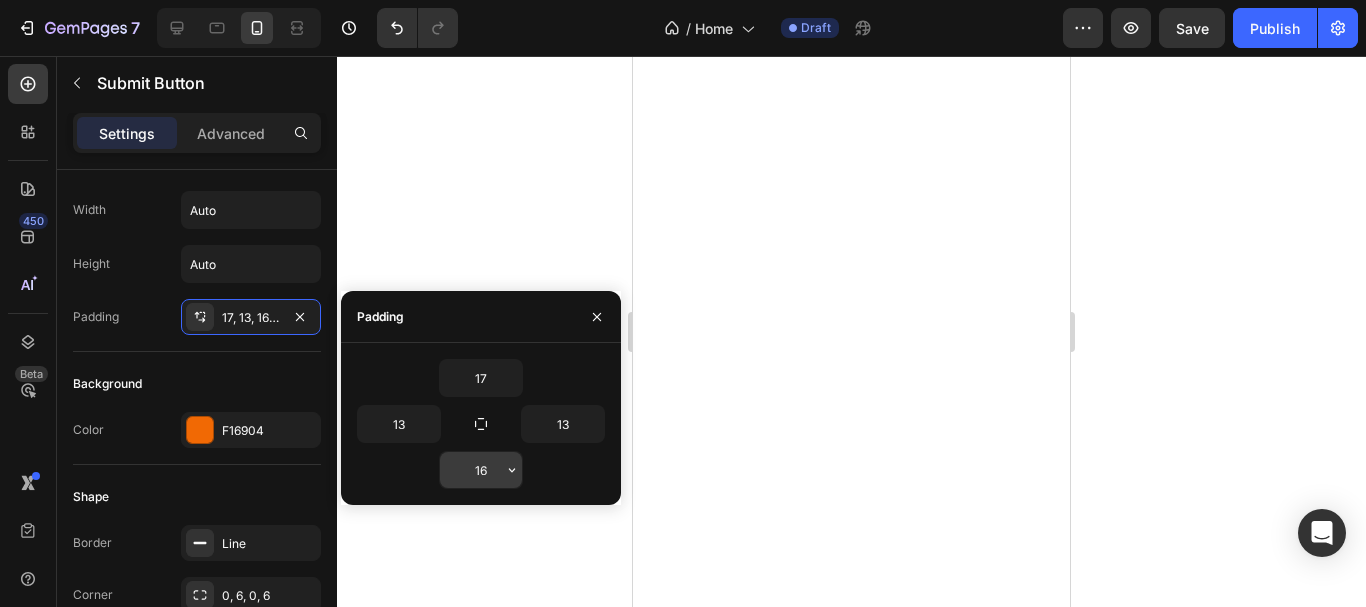 click on "16" at bounding box center (481, 470) 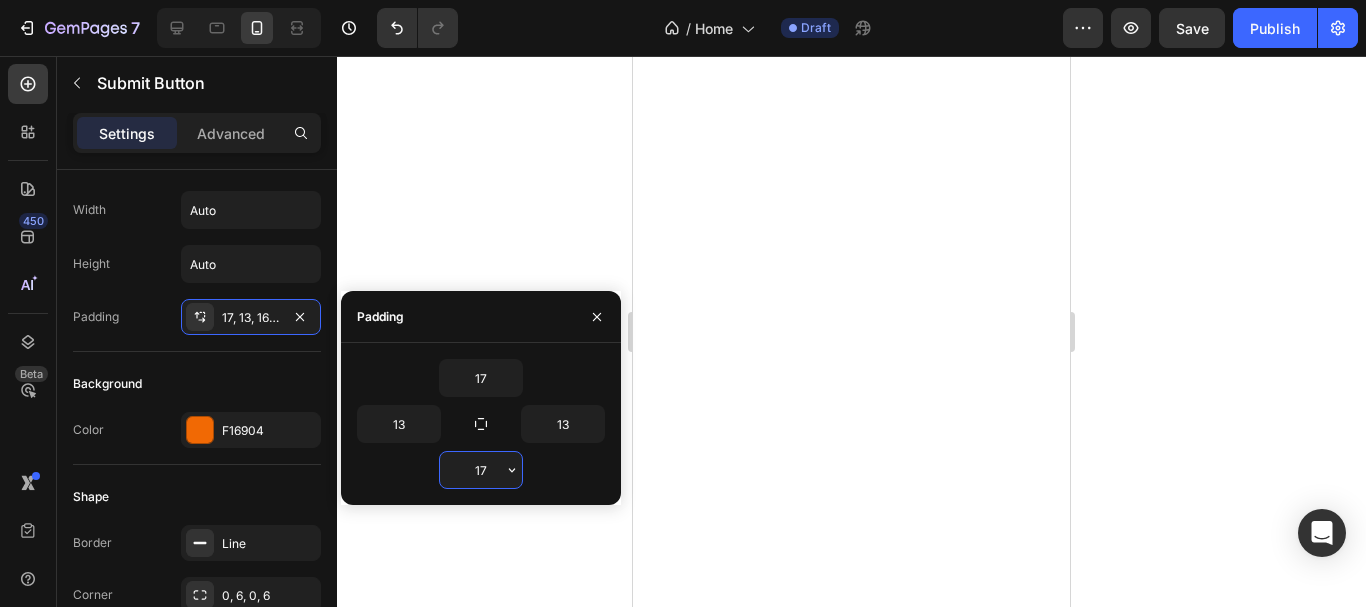 type on "1" 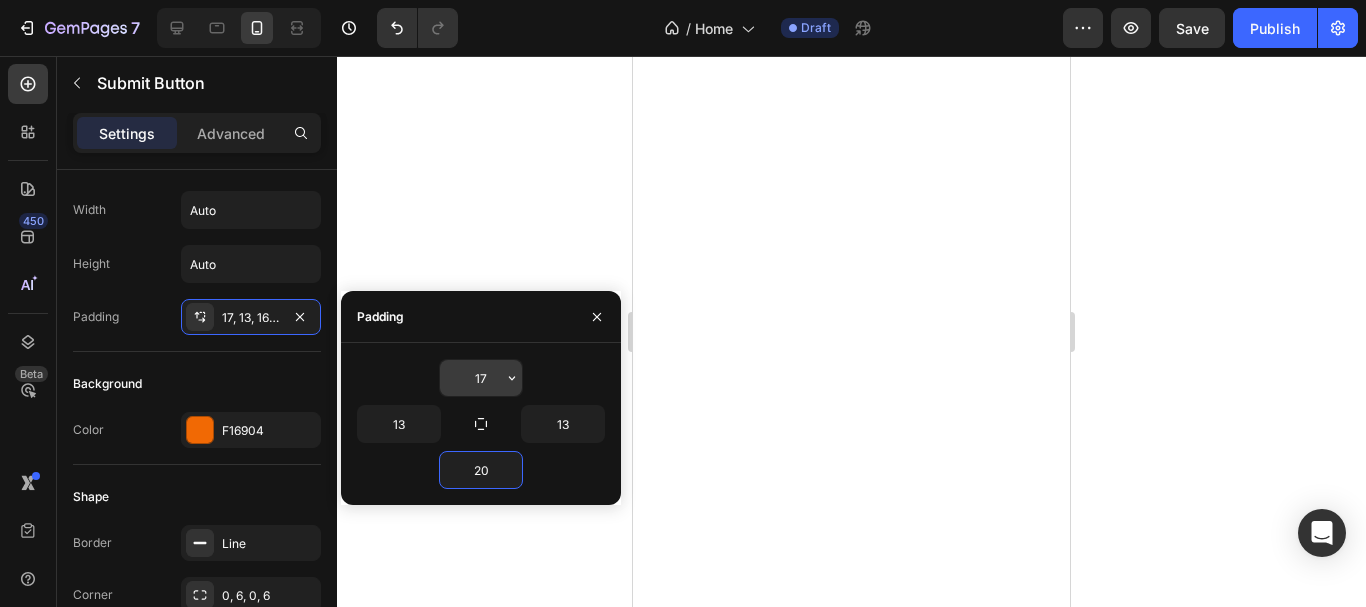 type on "20" 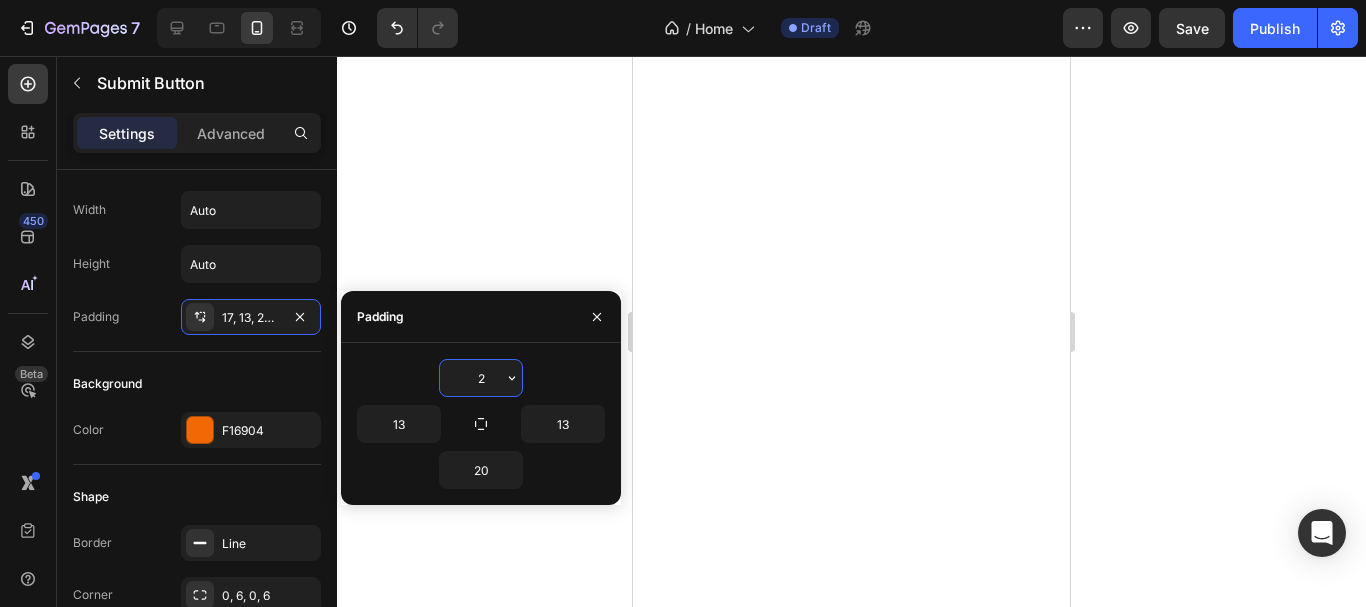type on "20" 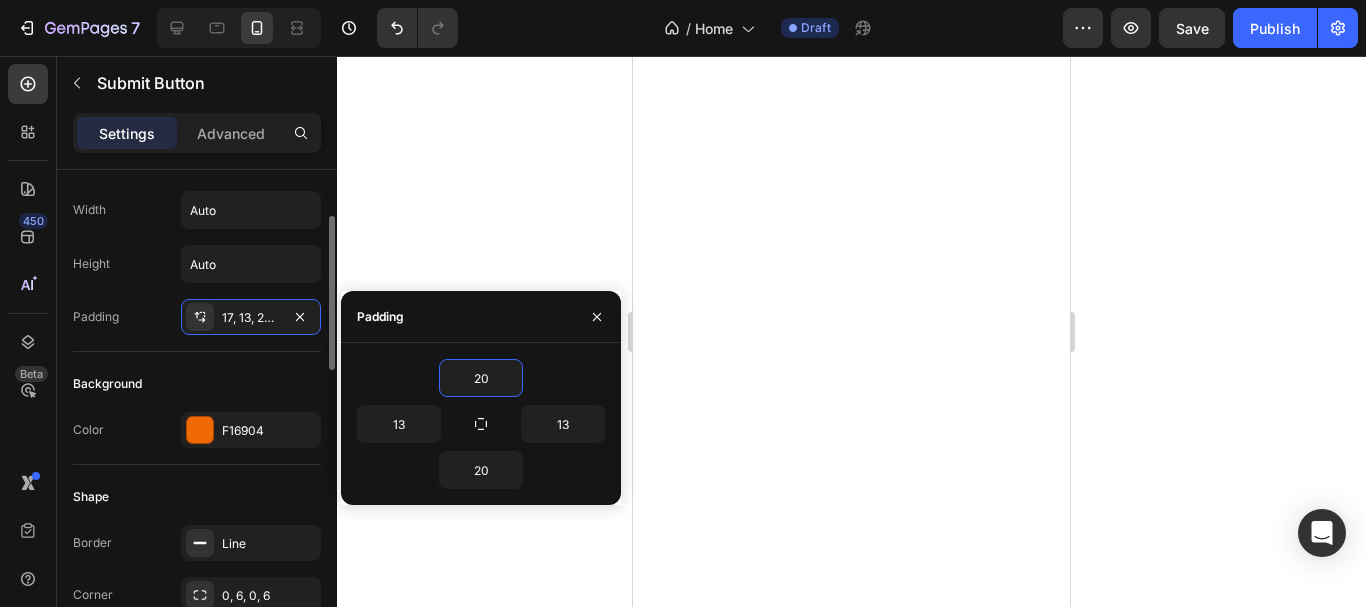click on "Shape Border Line Corner 0, 6, 0, 6 Shadow Add..." 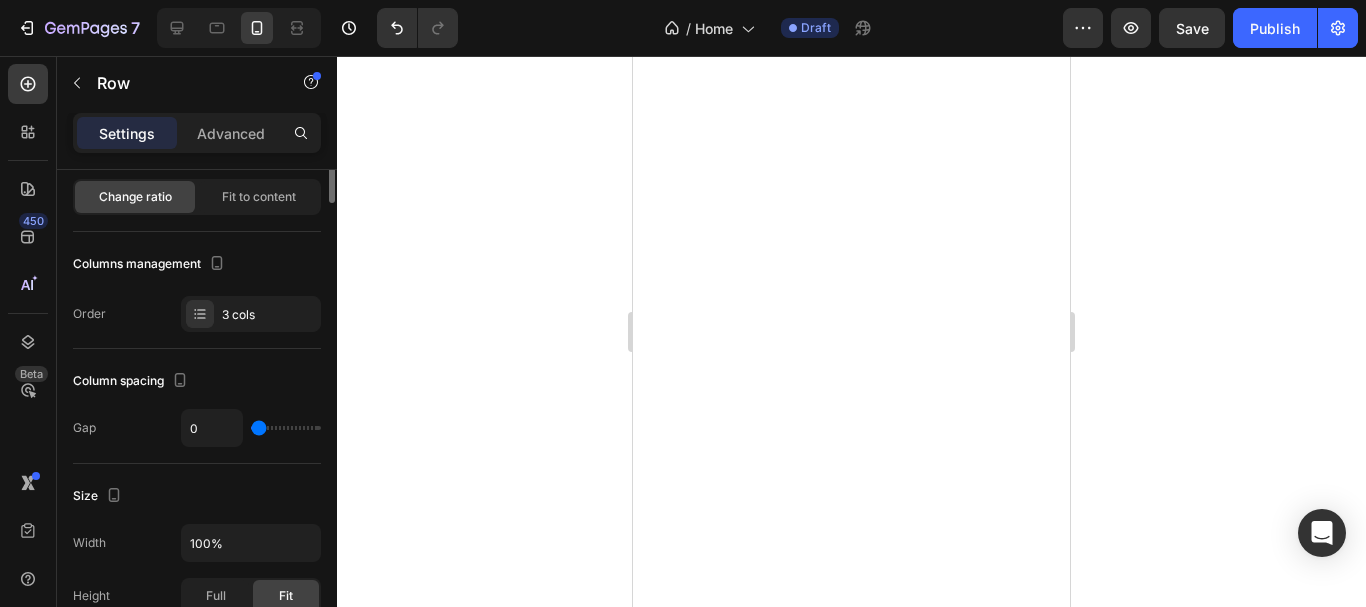 scroll, scrollTop: 0, scrollLeft: 0, axis: both 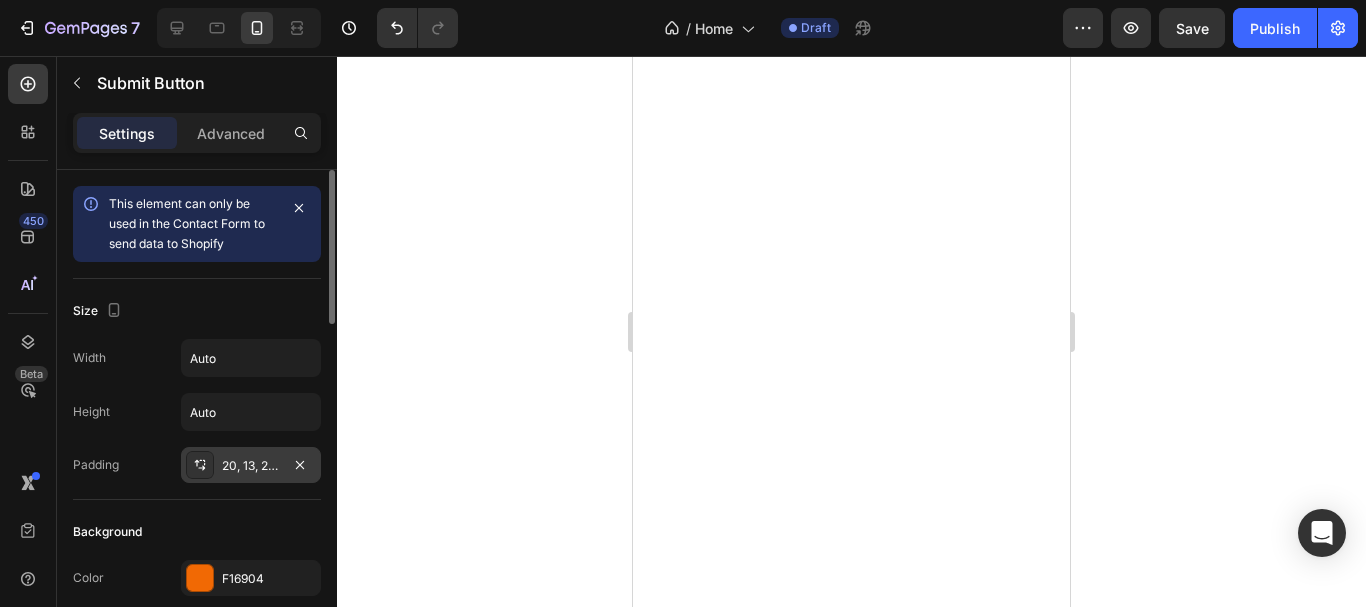 click on "20, 13, 20, 13" at bounding box center [251, 466] 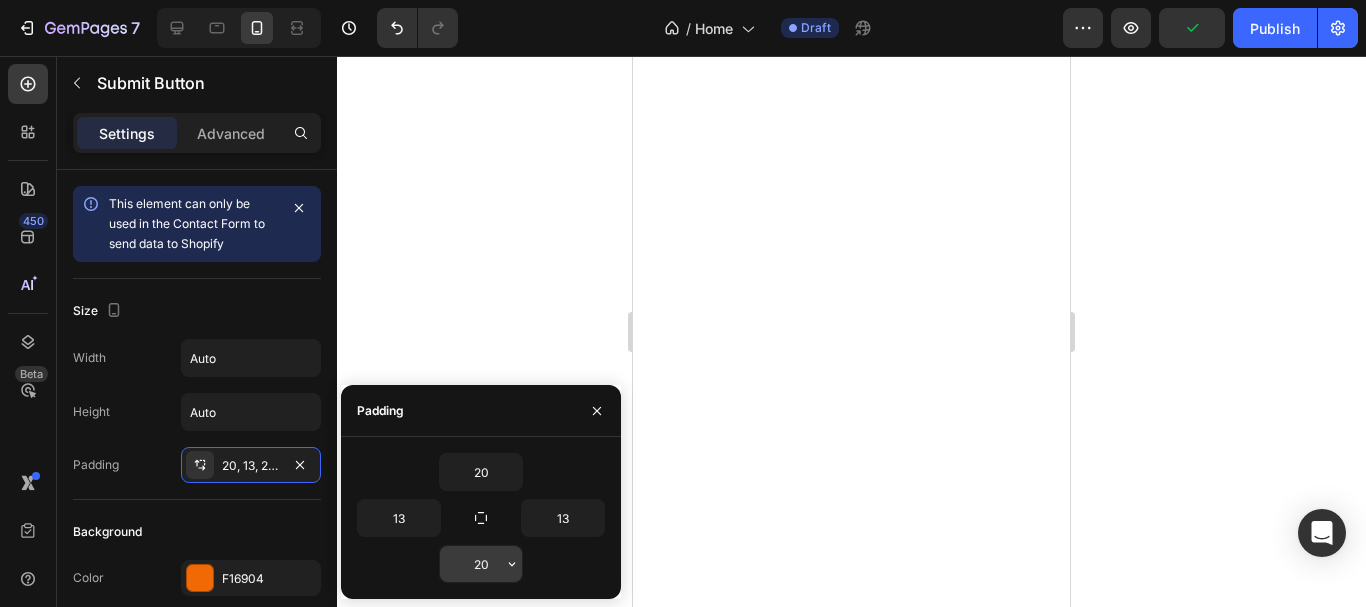 click on "20" at bounding box center (481, 564) 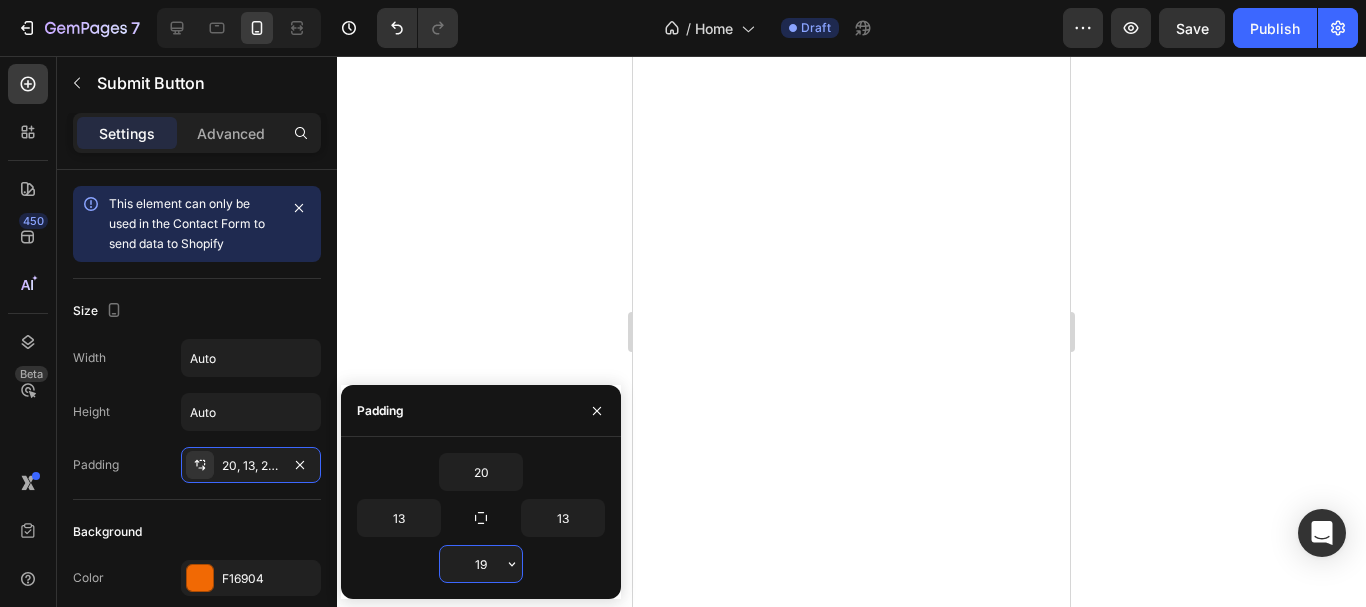 type on "1" 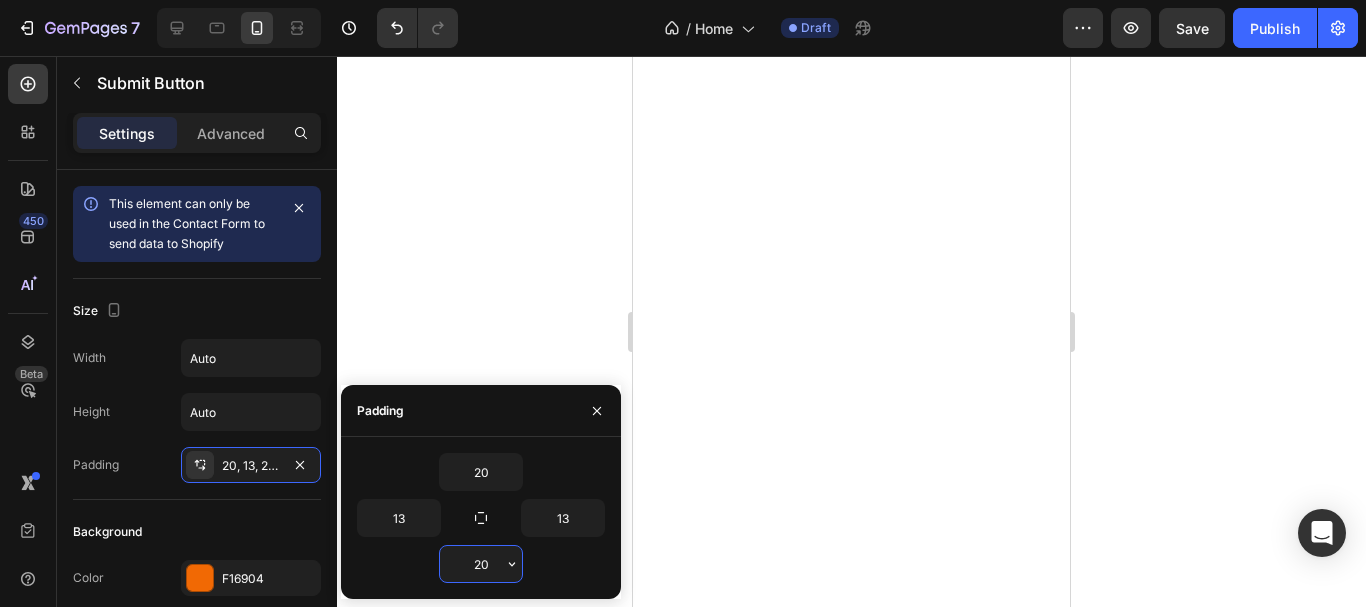 type on "2" 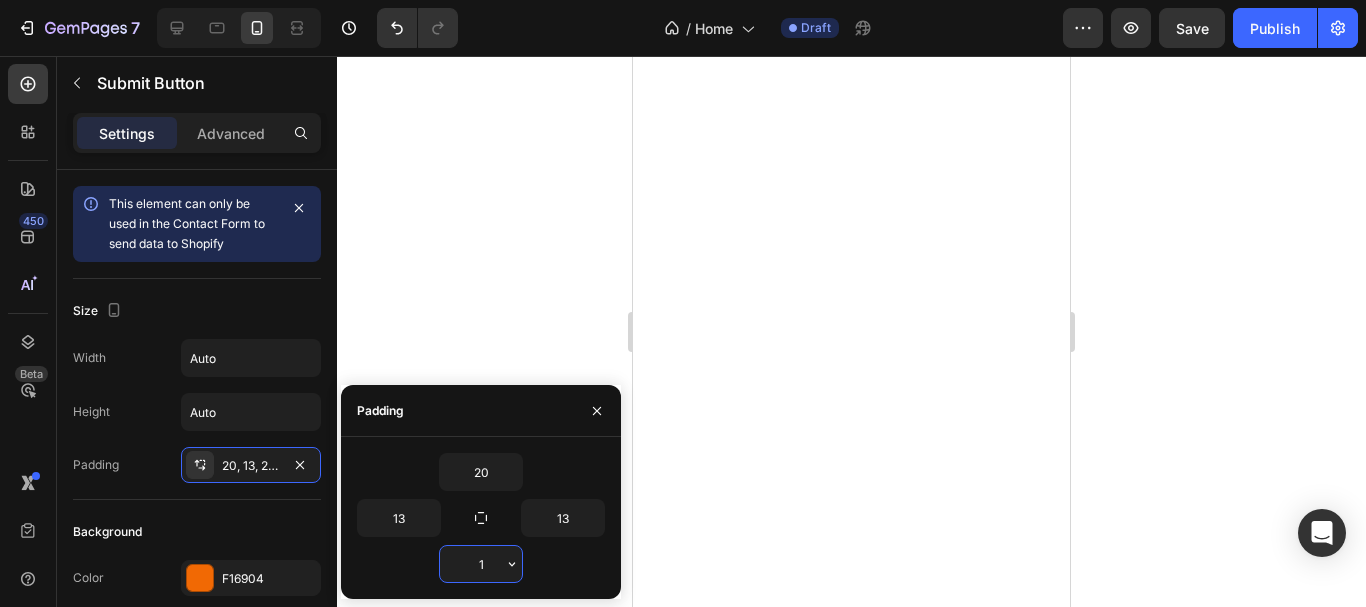 type on "19" 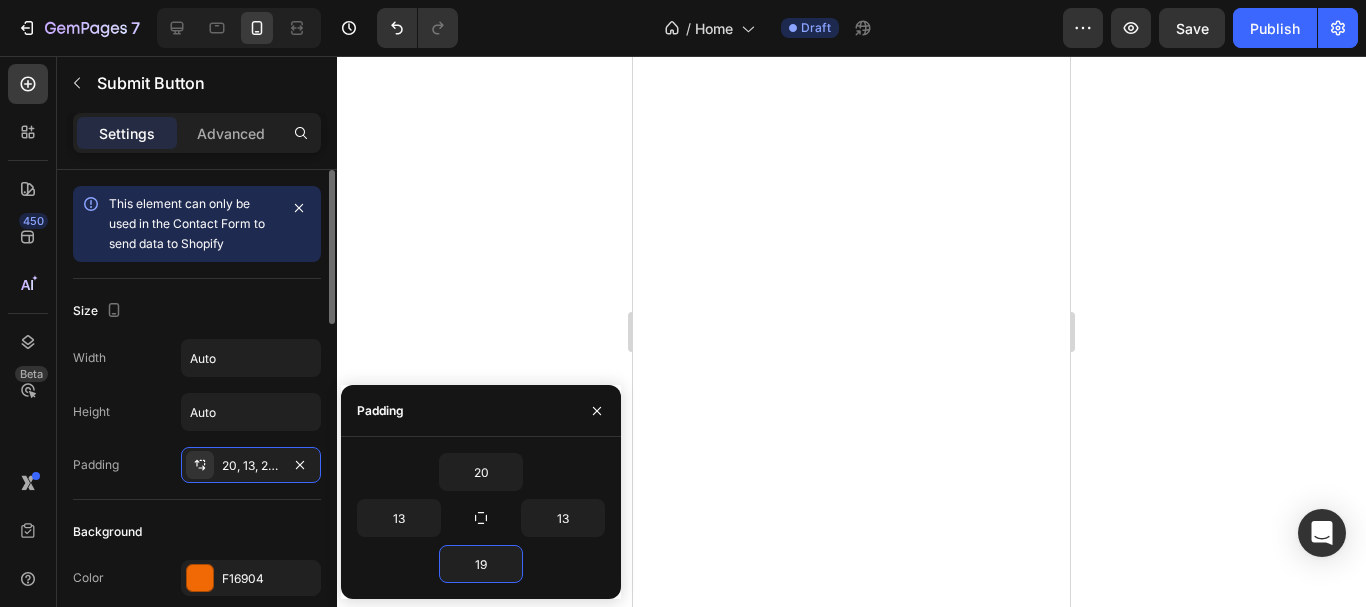 click on "Background" at bounding box center [197, 532] 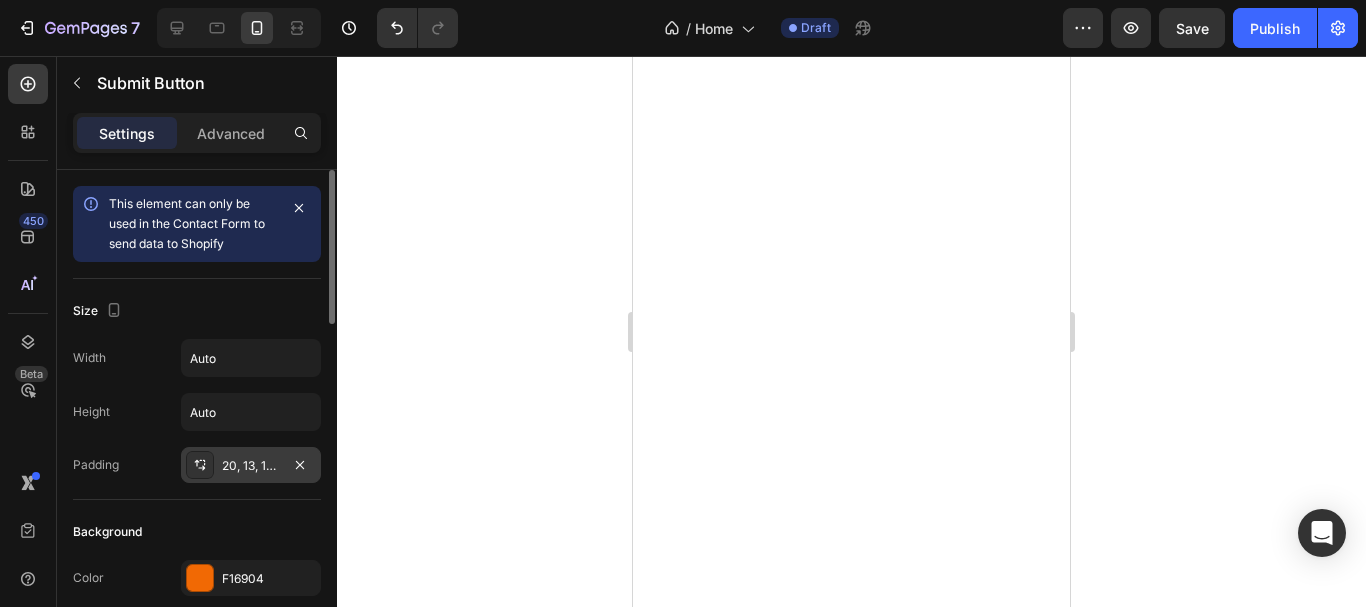 click on "20, 13, 19, 13" at bounding box center [251, 466] 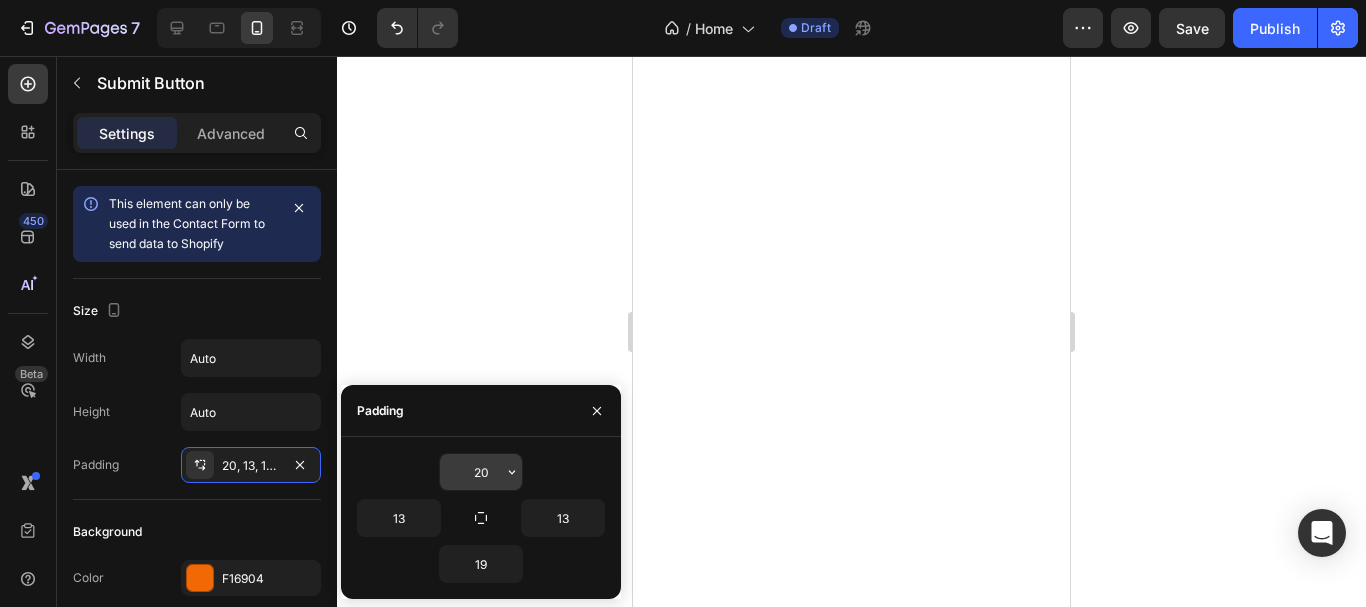 click on "20" at bounding box center (481, 472) 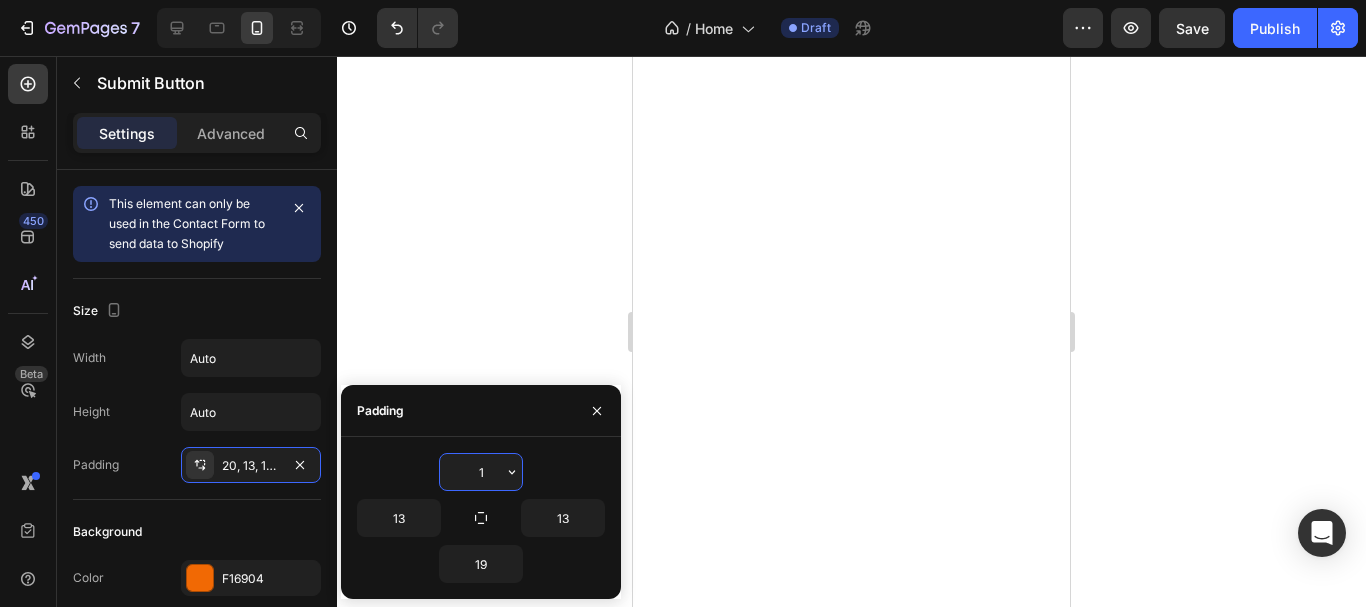 type on "19" 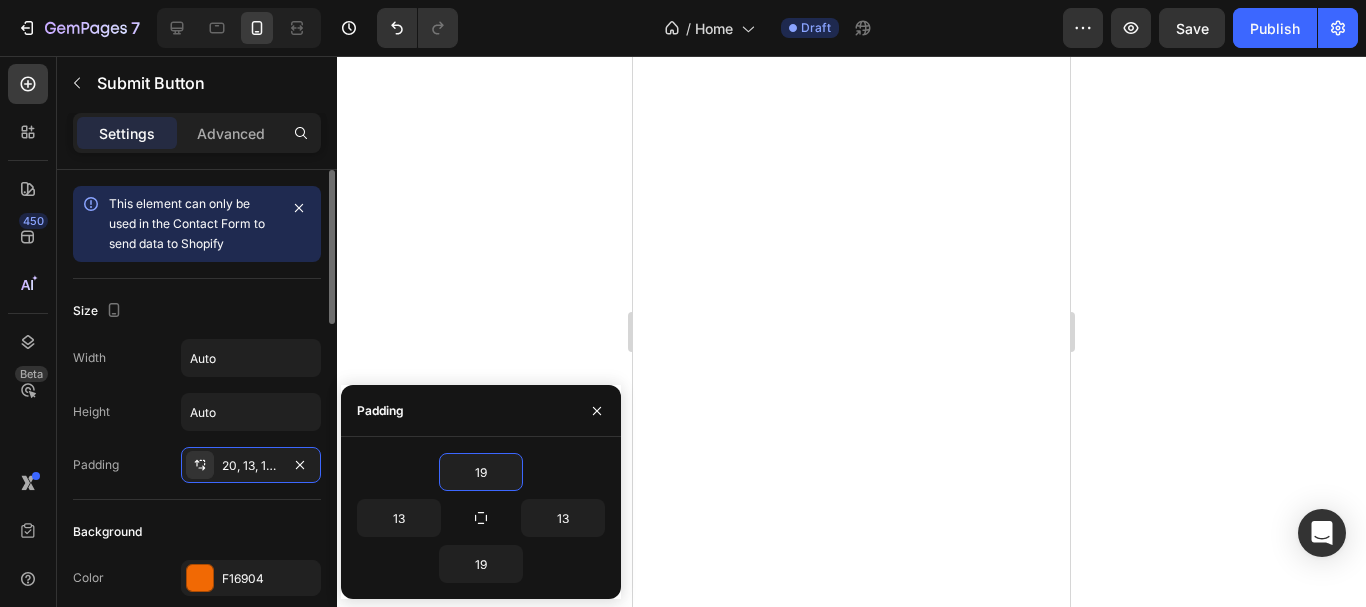 click on "Background" at bounding box center (197, 532) 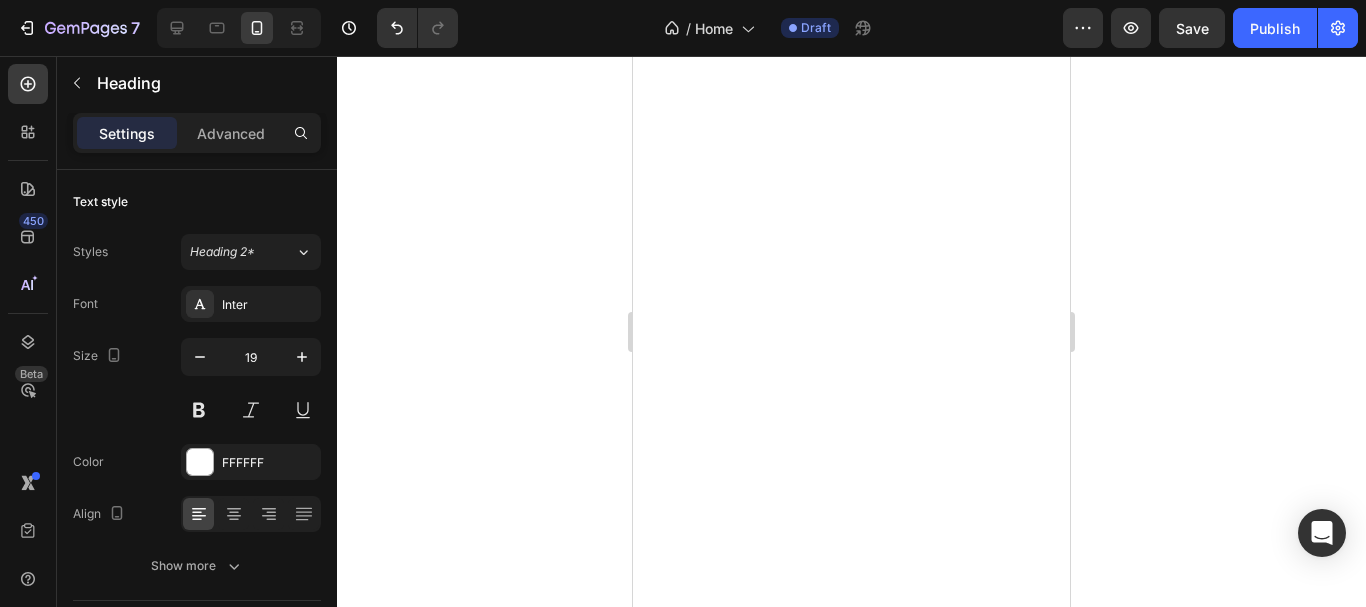 click 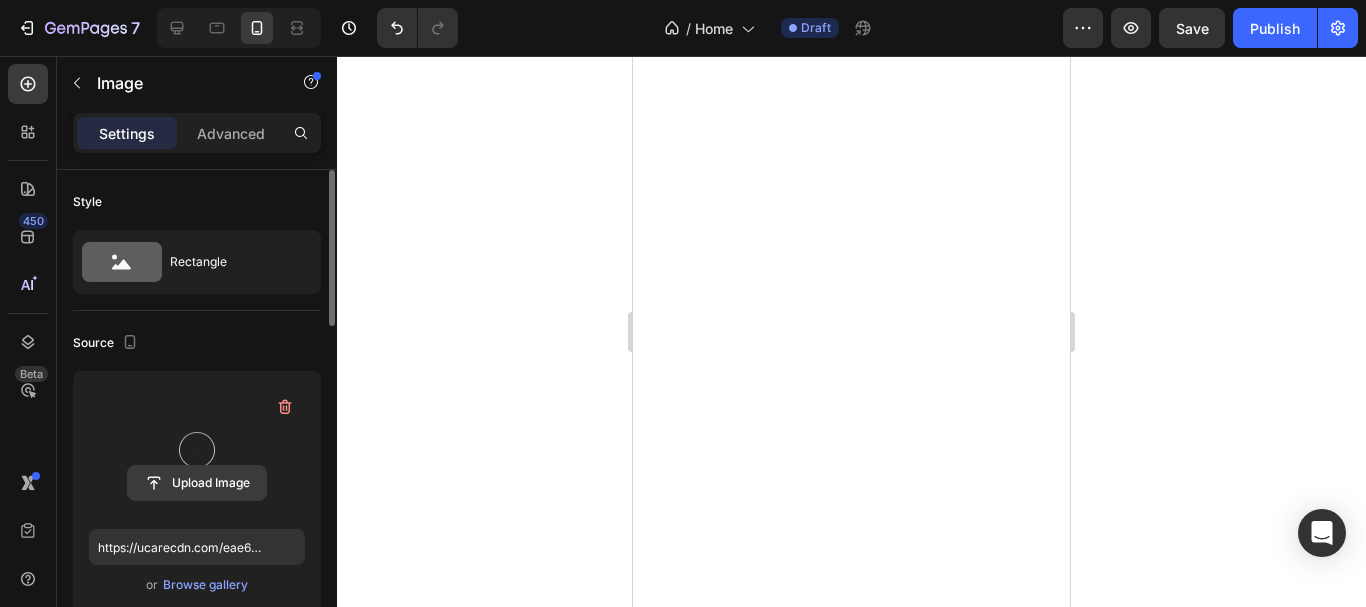 click 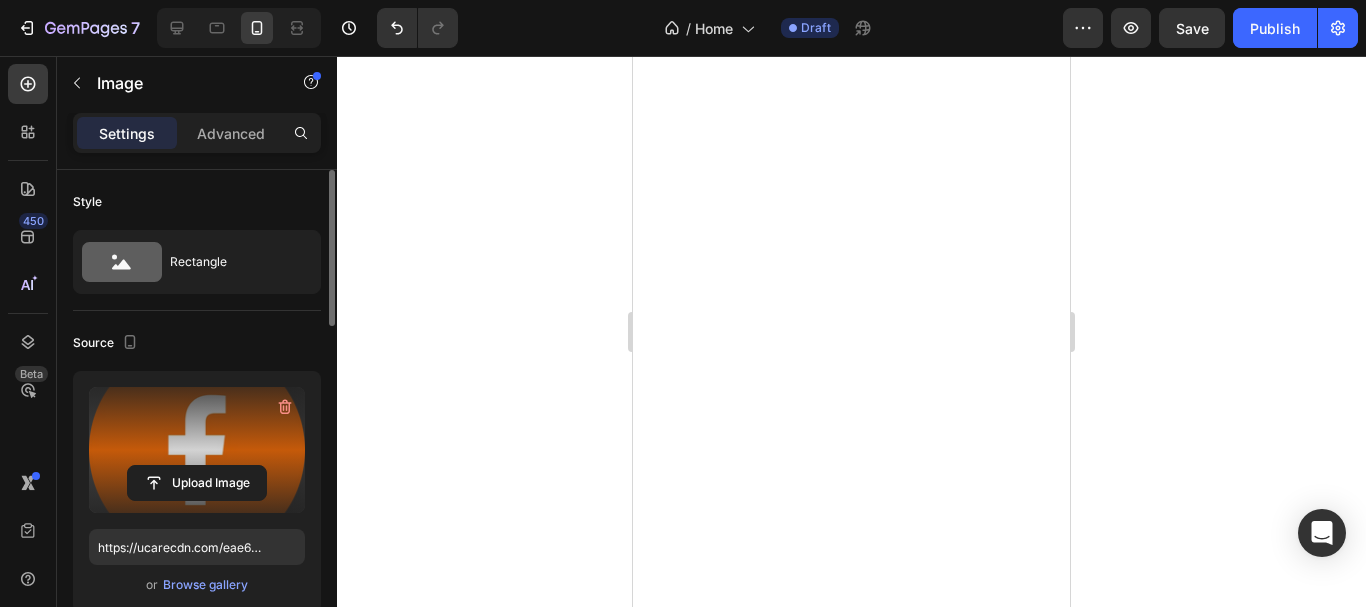 type on "https://cdn.shopify.com/s/files/1/0957/7467/1138/files/gempages_578069000072725008-56f6fd9c-6f27-4d78-93c8-1428a9b02c21.webp" 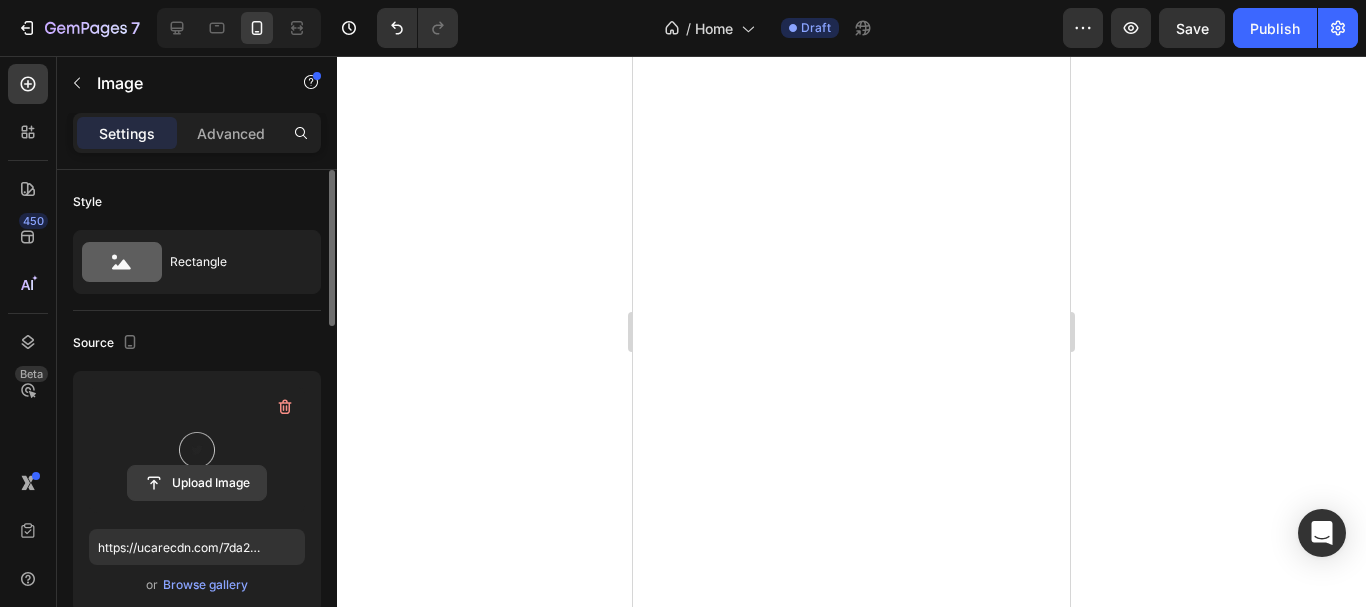 click 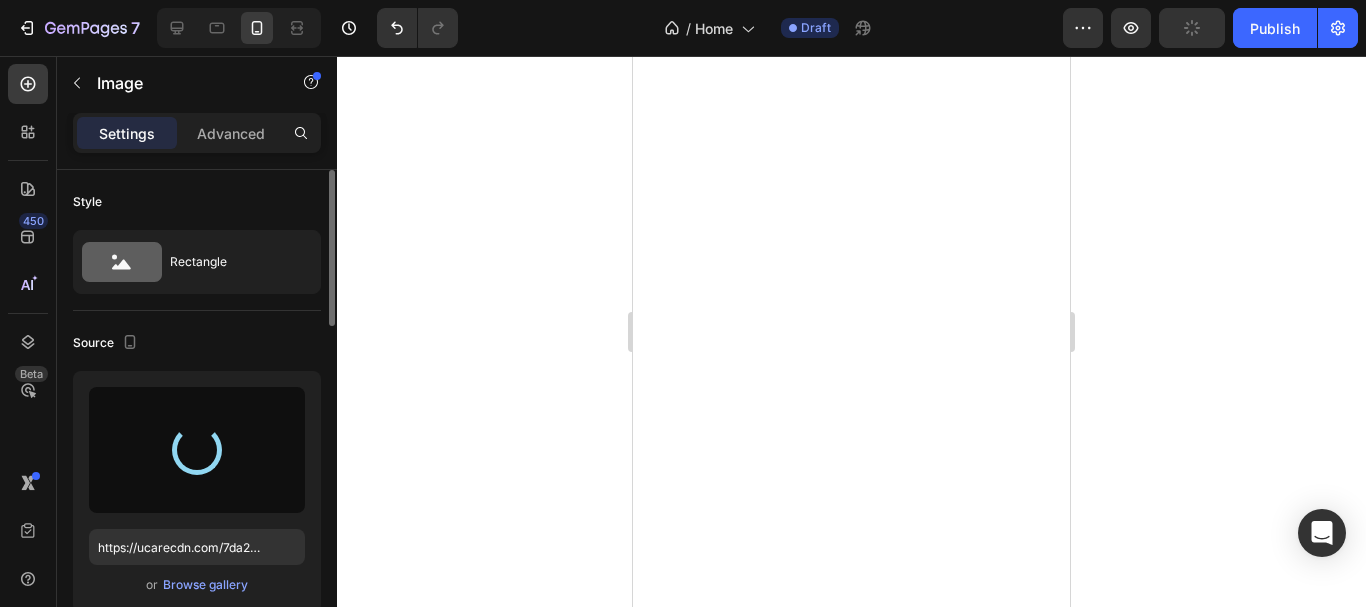 type on "https://cdn.shopify.com/s/files/1/0957/7467/1138/files/gempages_578069000072725008-a75c5a82-256a-44ba-a58f-8f3882b8fb3f.webp" 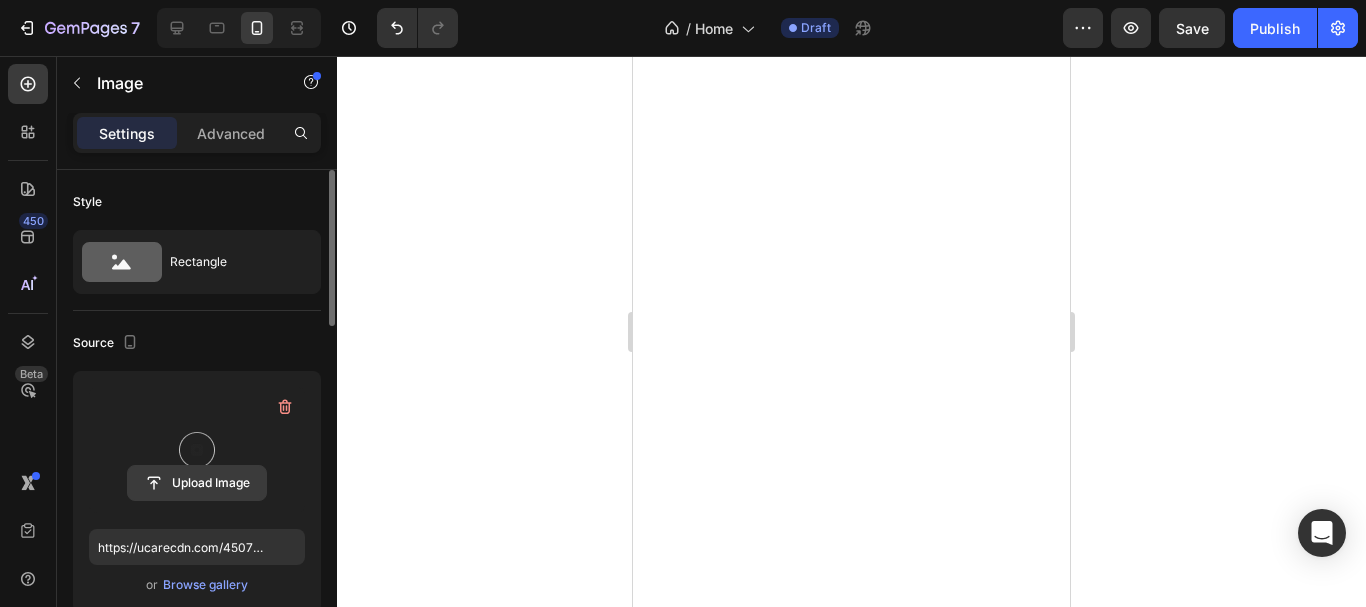 click 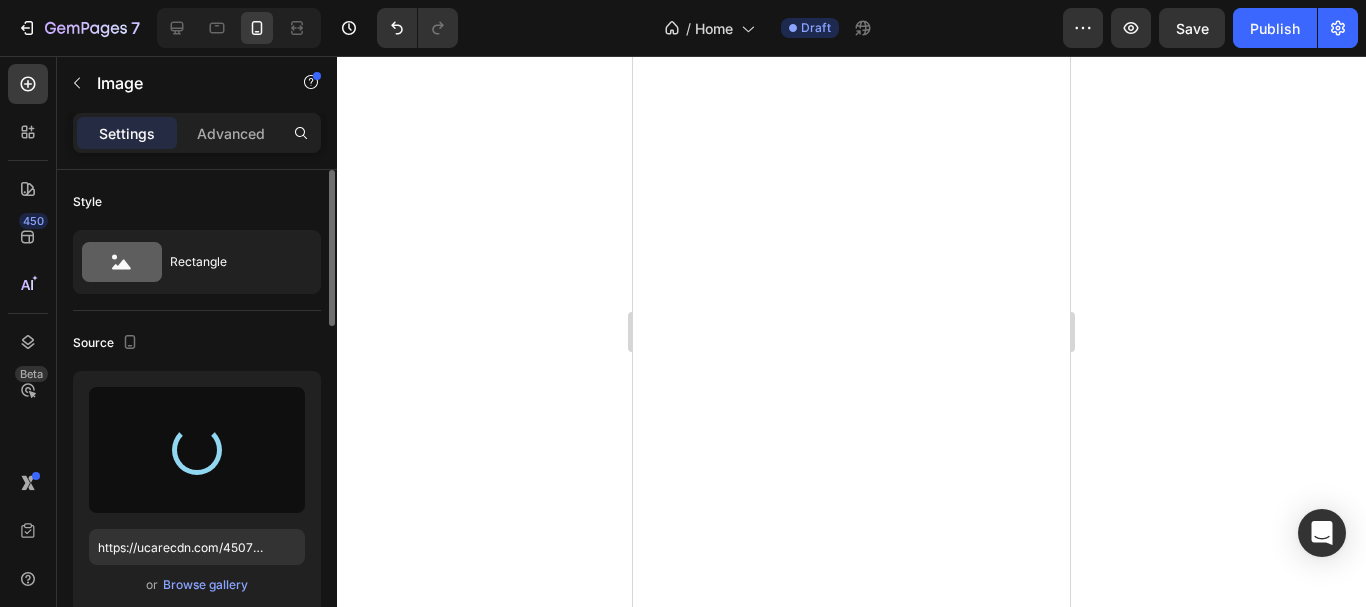 type on "https://cdn.shopify.com/s/files/1/0957/7467/1138/files/gempages_578069000072725008-7713e7fb-ee24-45d8-aaf1-95f4e78cdc5c.webp" 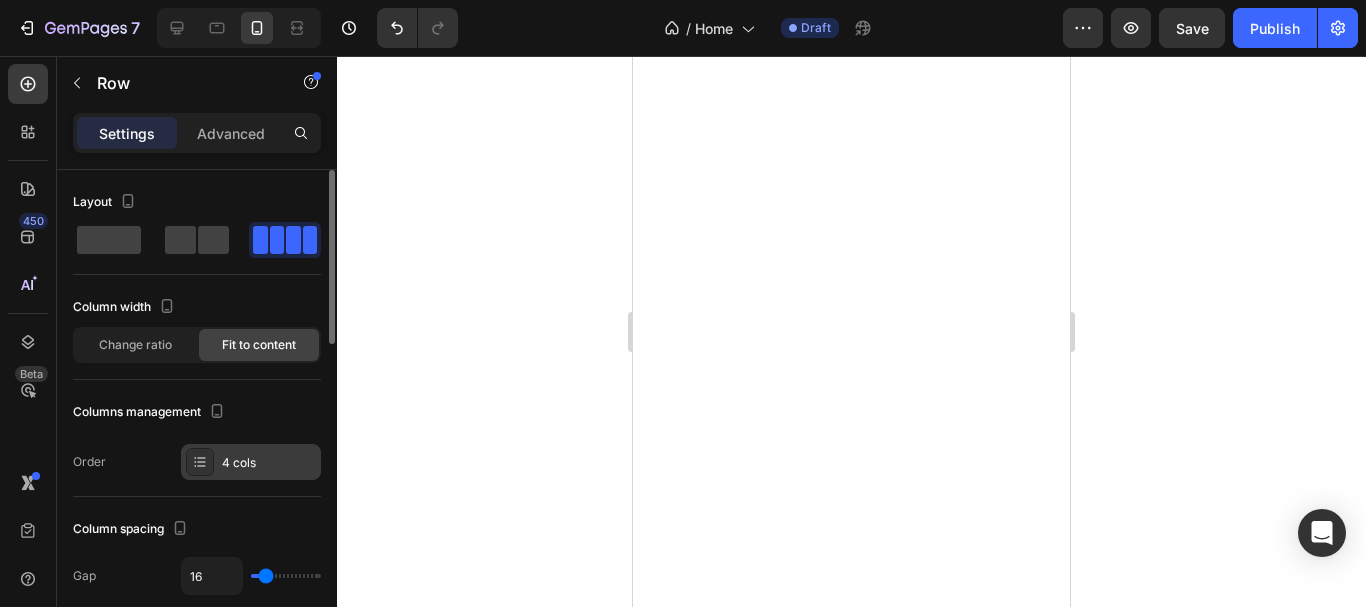 click on "4 cols" at bounding box center [269, 463] 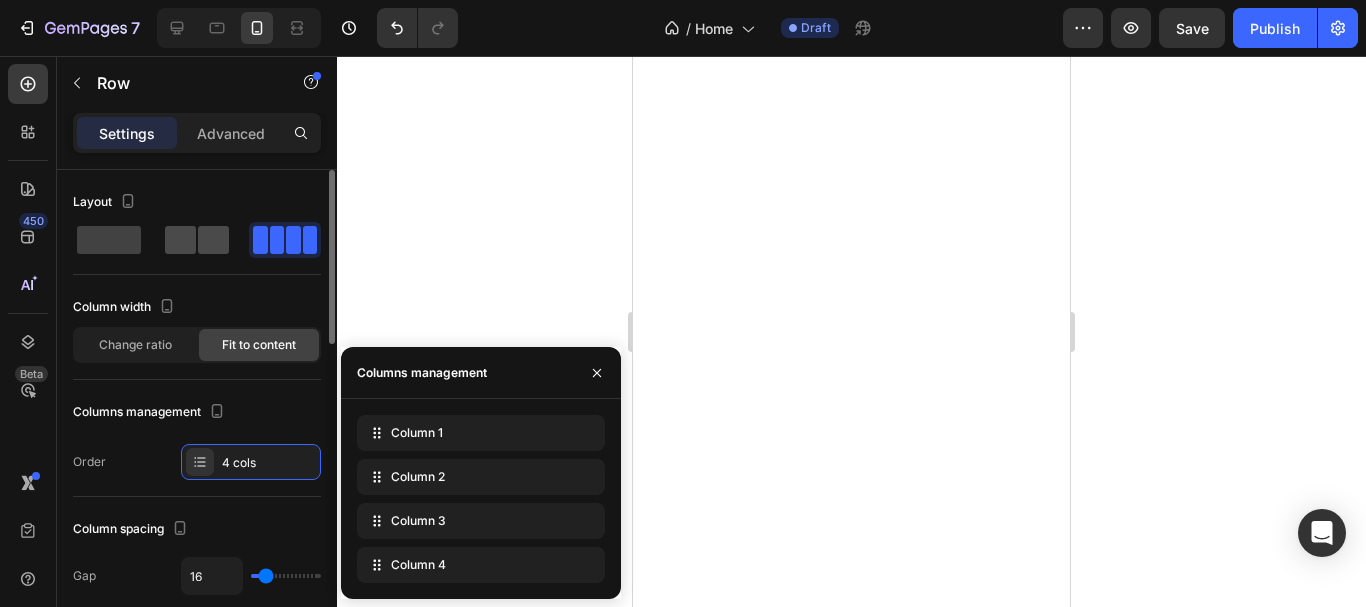 click 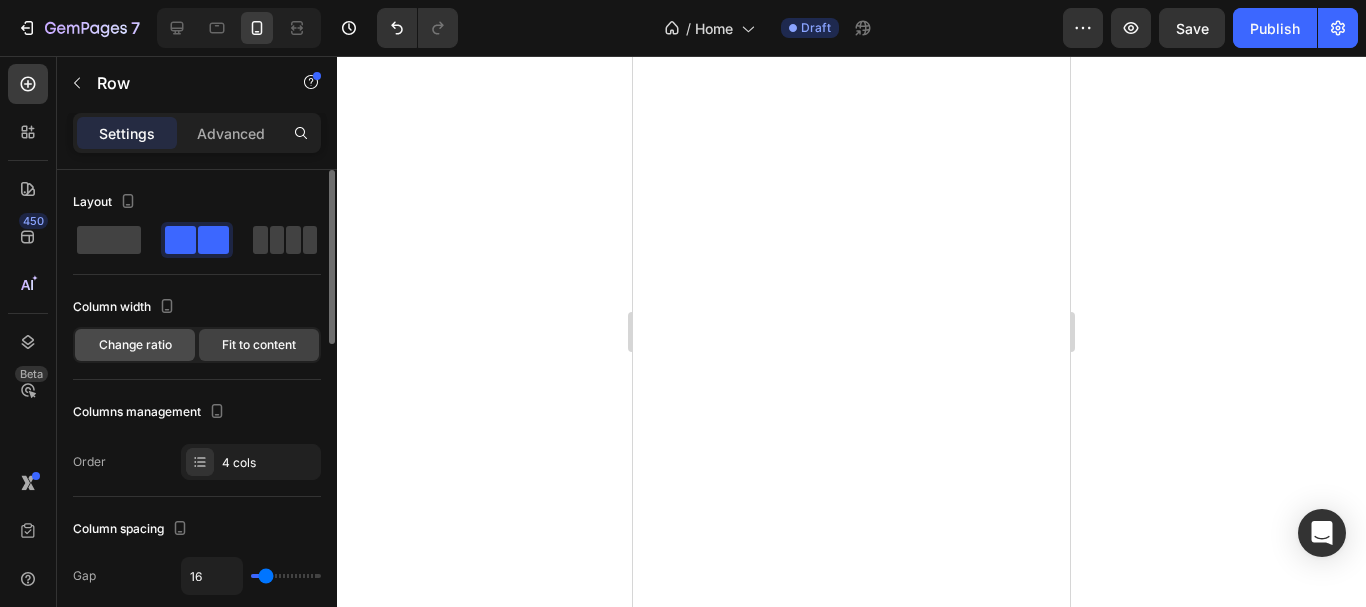 click on "Change ratio" 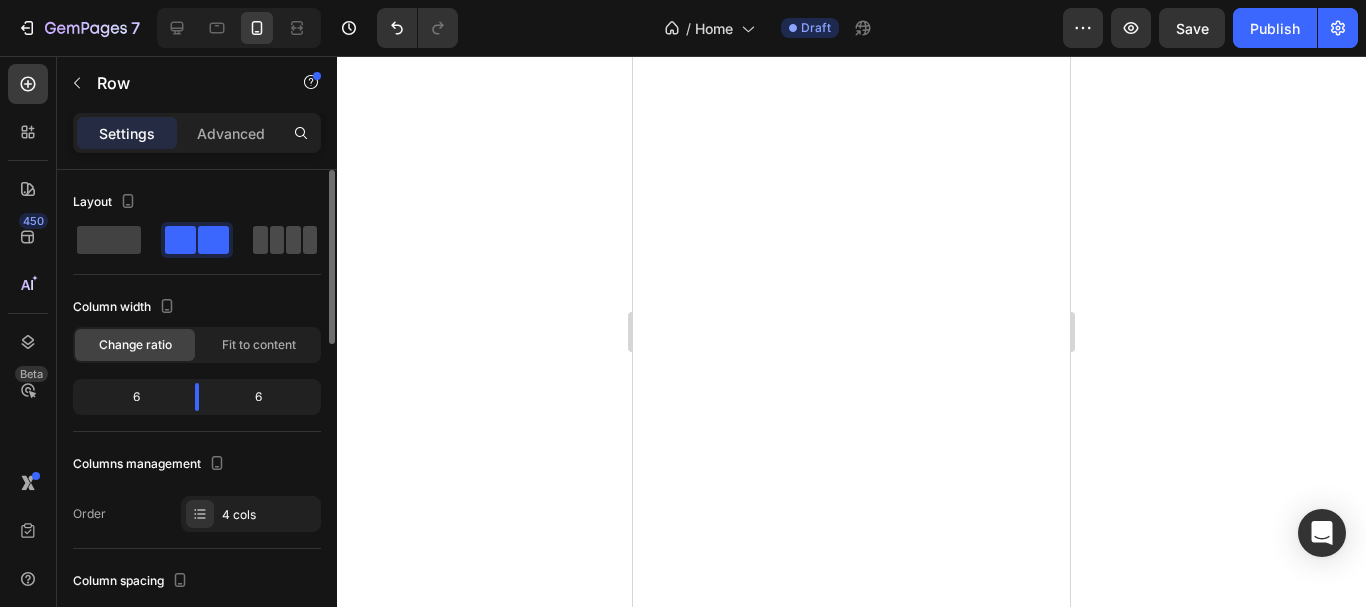 click 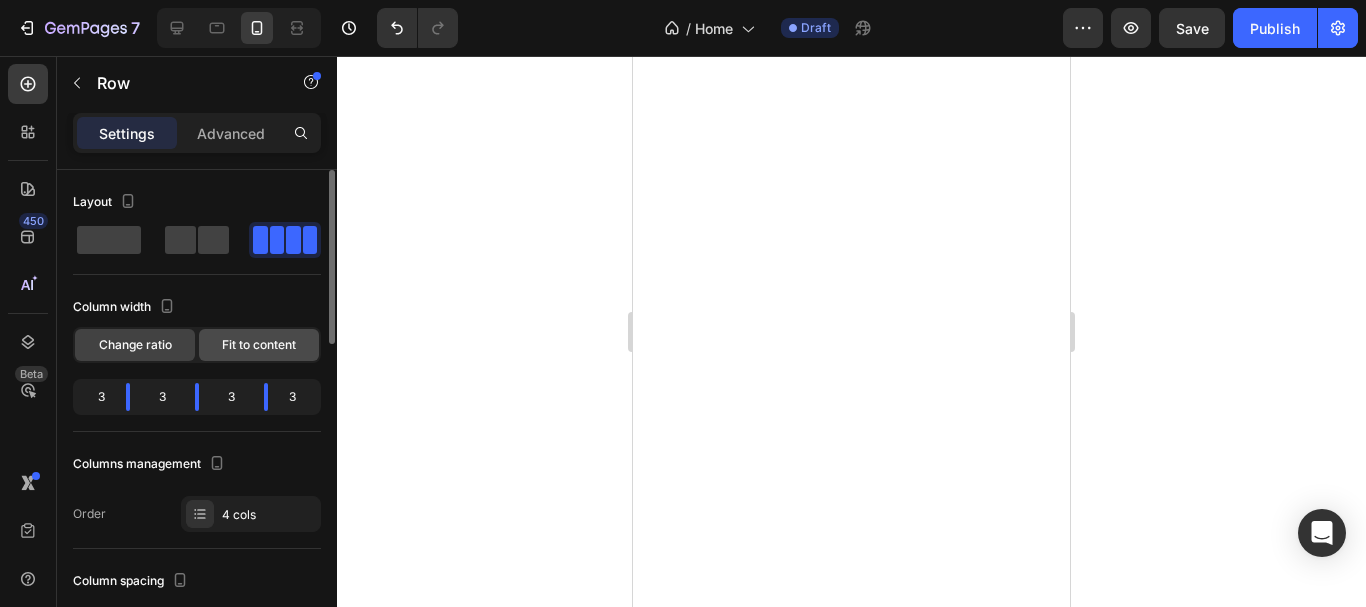 click on "Fit to content" 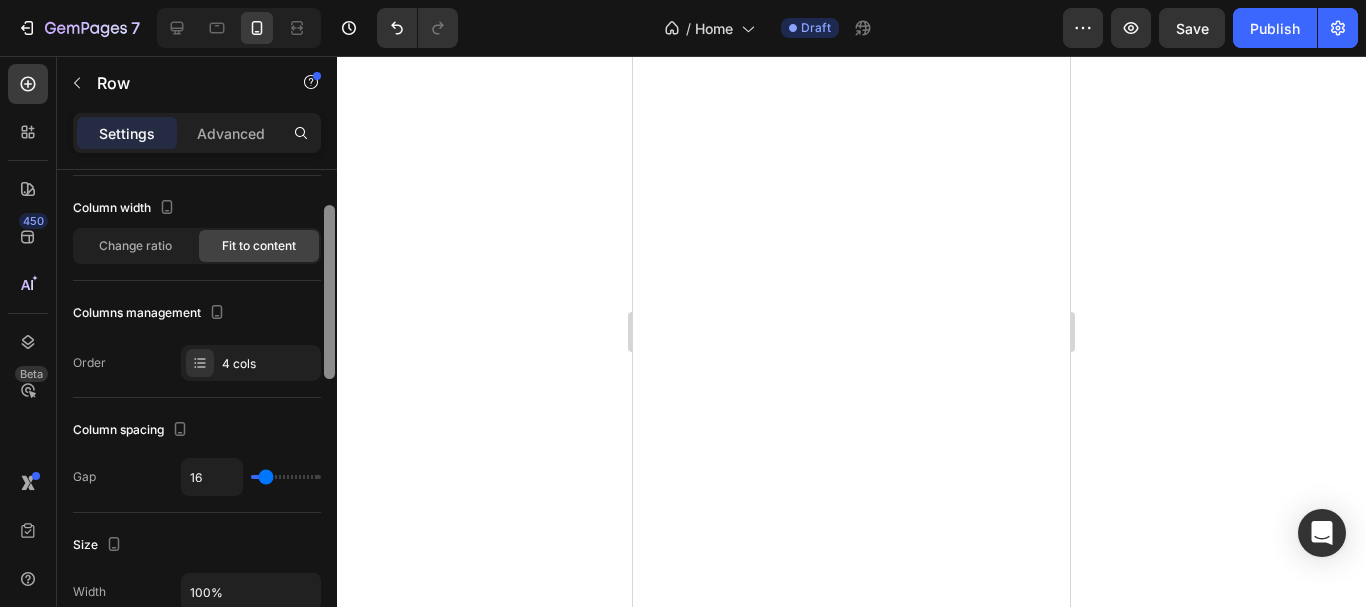 scroll, scrollTop: 101, scrollLeft: 0, axis: vertical 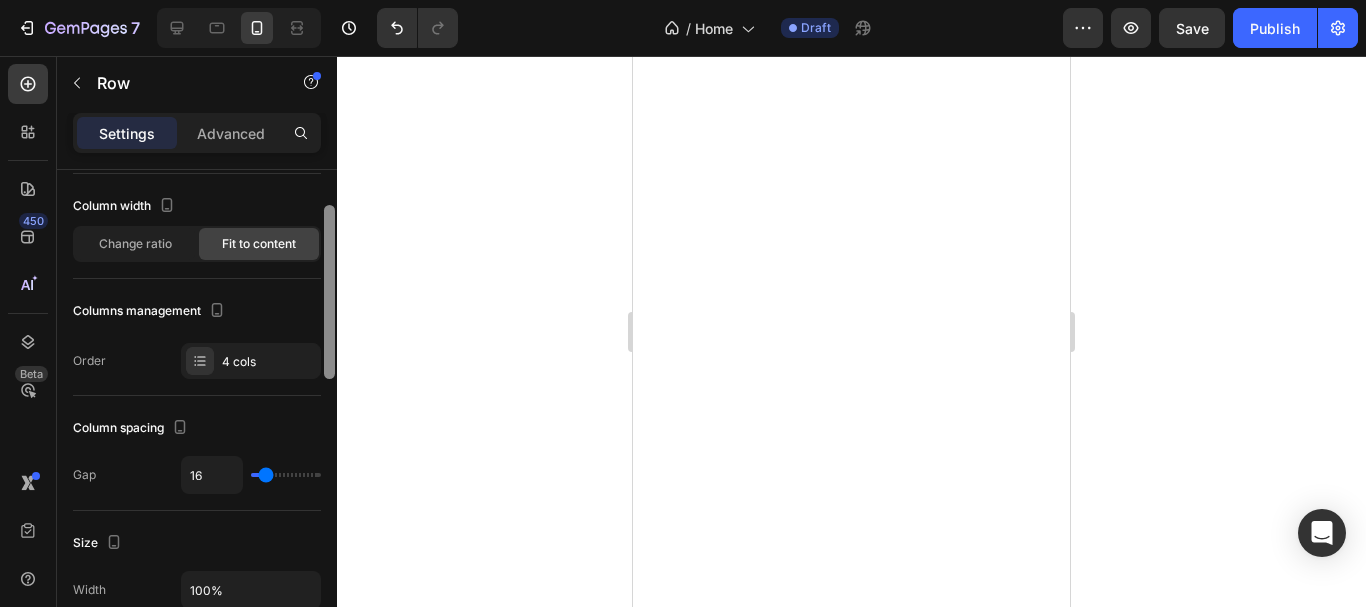 drag, startPoint x: 326, startPoint y: 274, endPoint x: 317, endPoint y: 296, distance: 23.769728 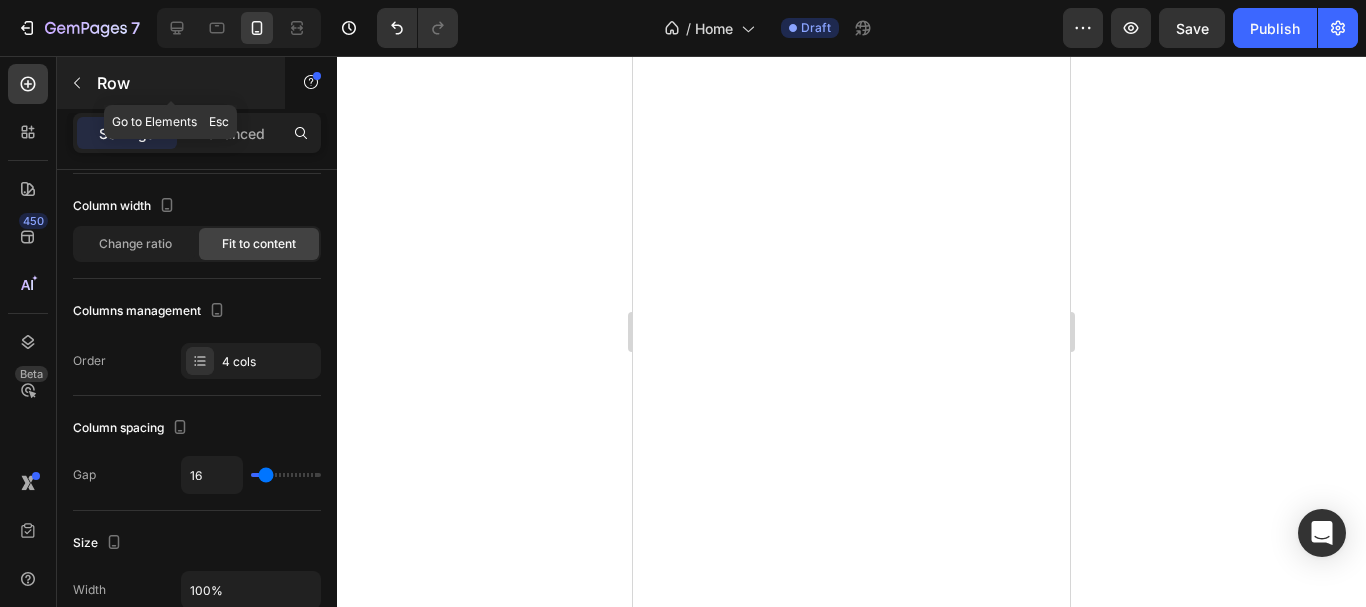 click at bounding box center (77, 83) 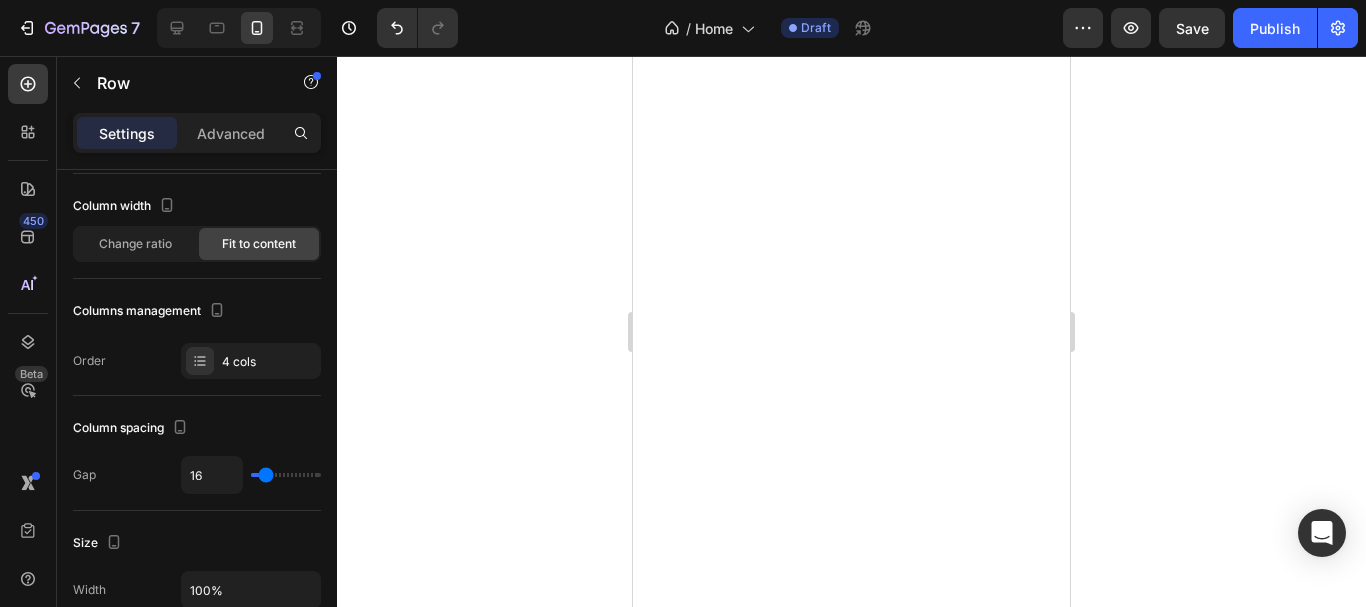 scroll, scrollTop: 0, scrollLeft: 0, axis: both 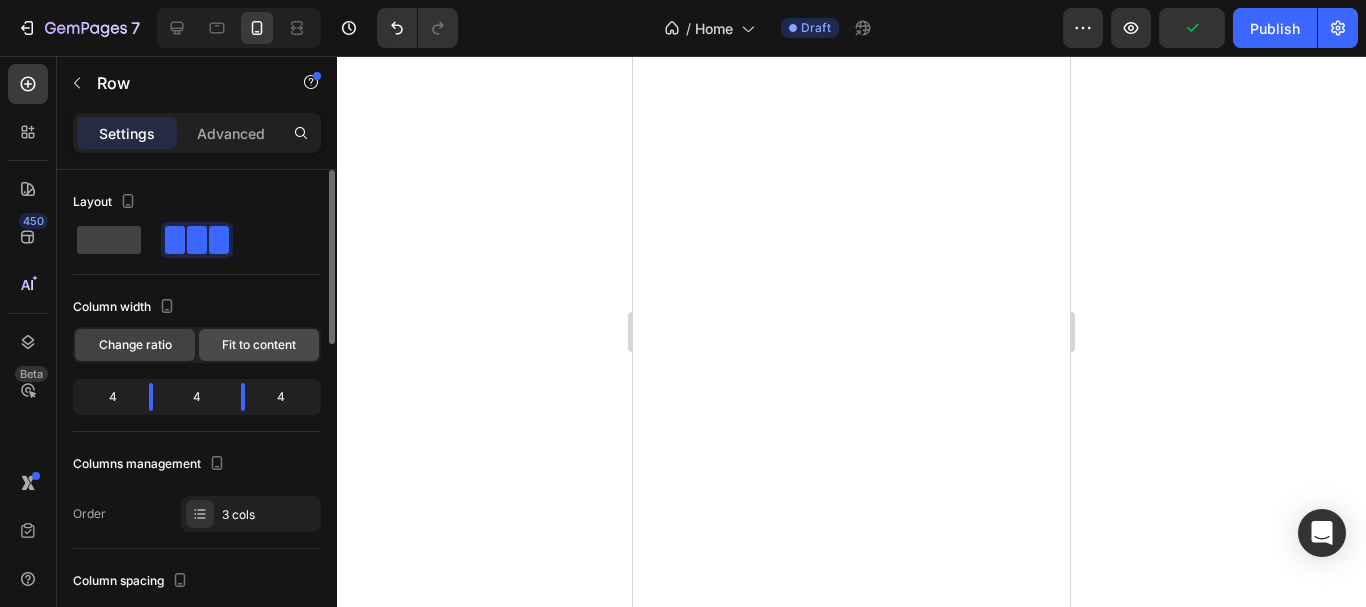 click on "Fit to content" 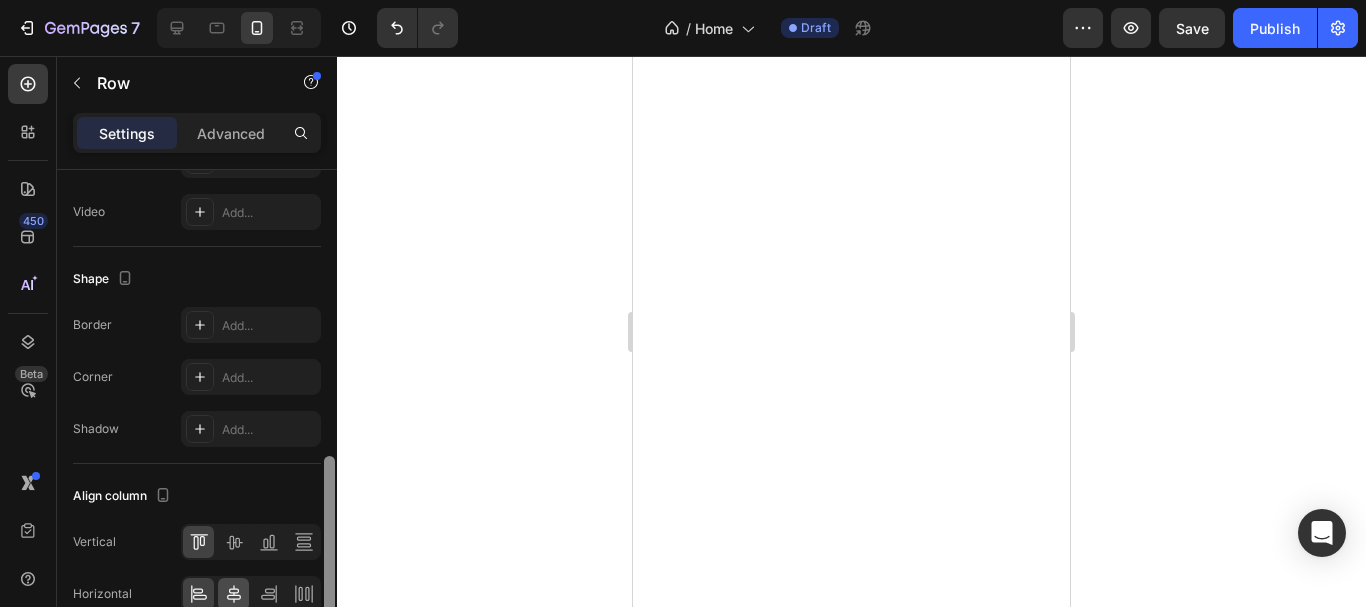 drag, startPoint x: 328, startPoint y: 298, endPoint x: 246, endPoint y: 579, distance: 292.72 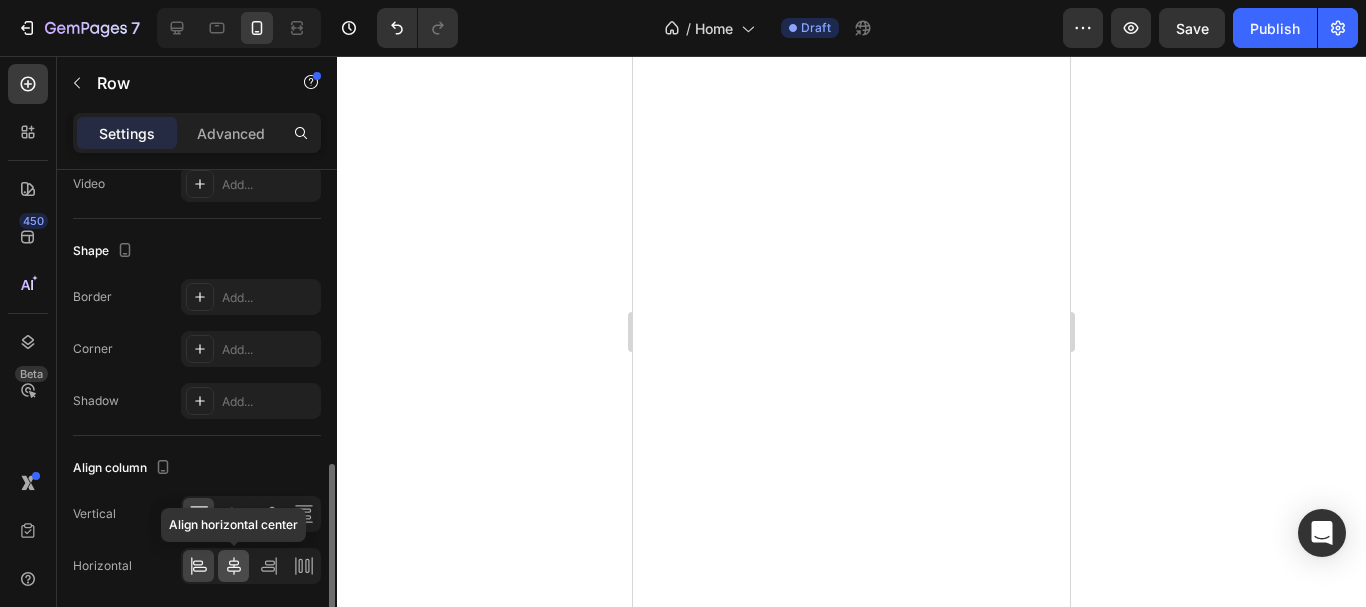 click 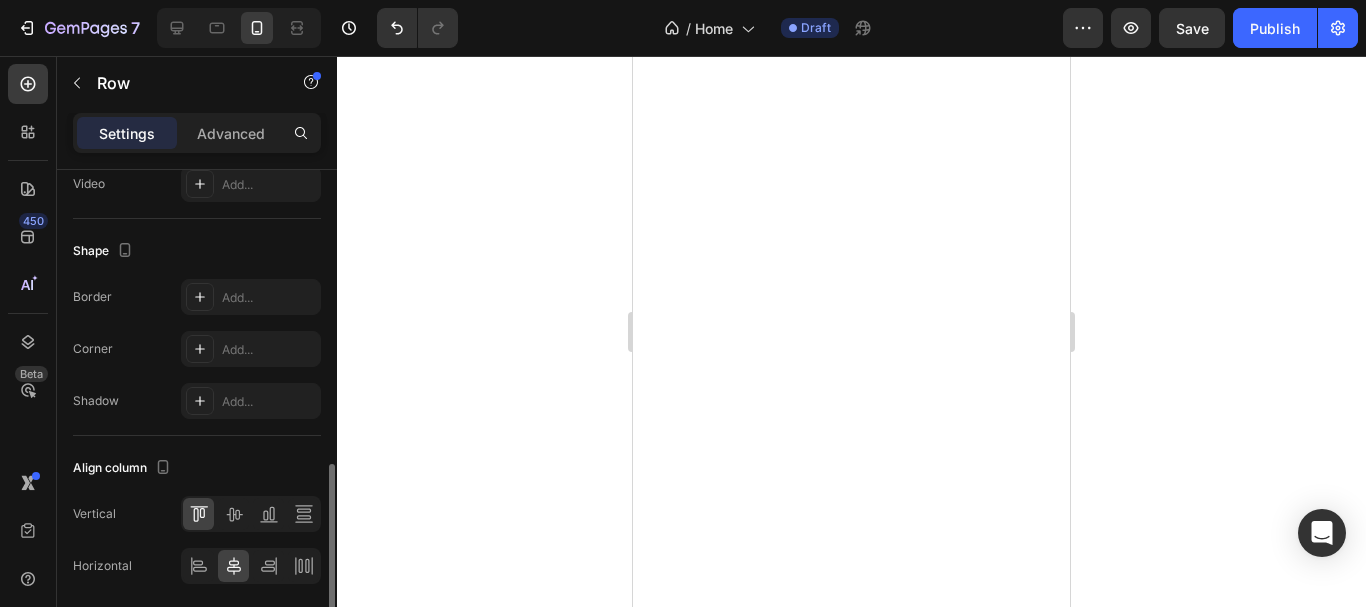 click on "Align column Vertical Horizontal" 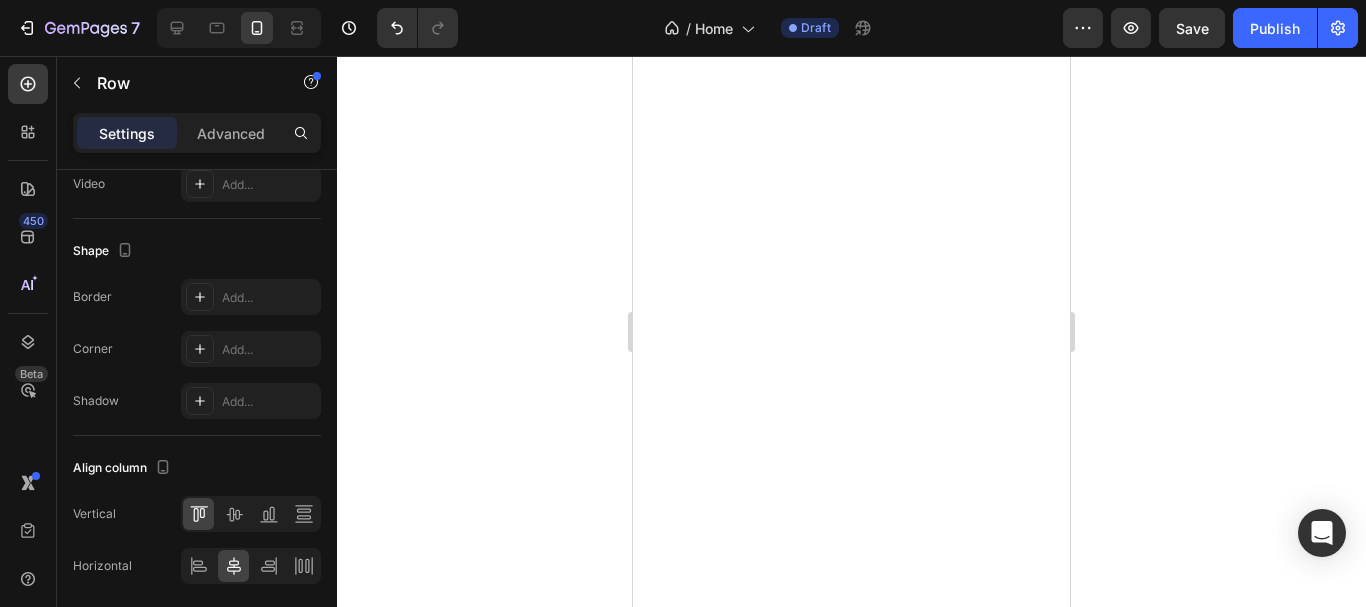click 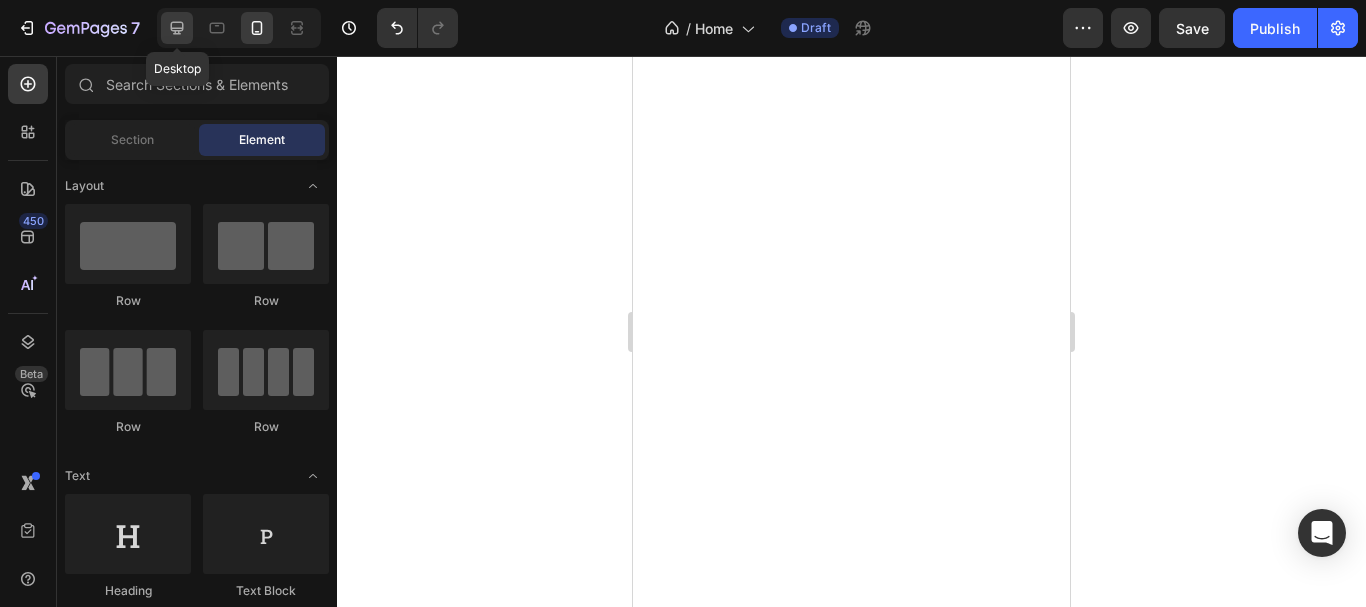 click 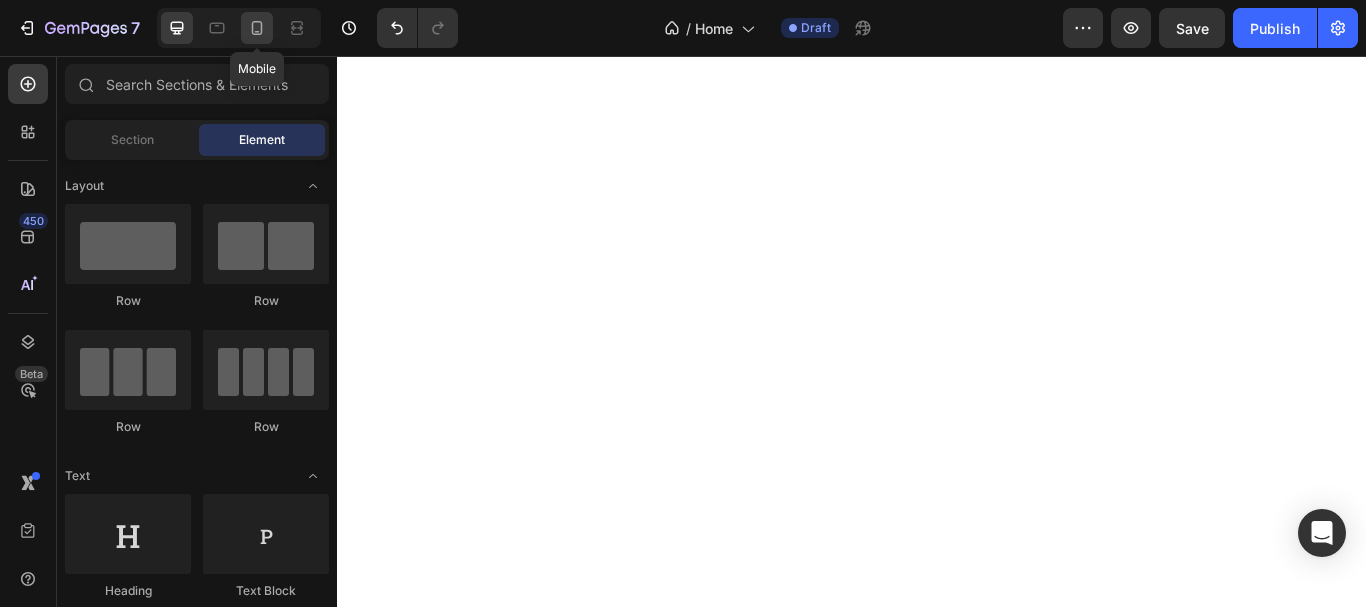 click 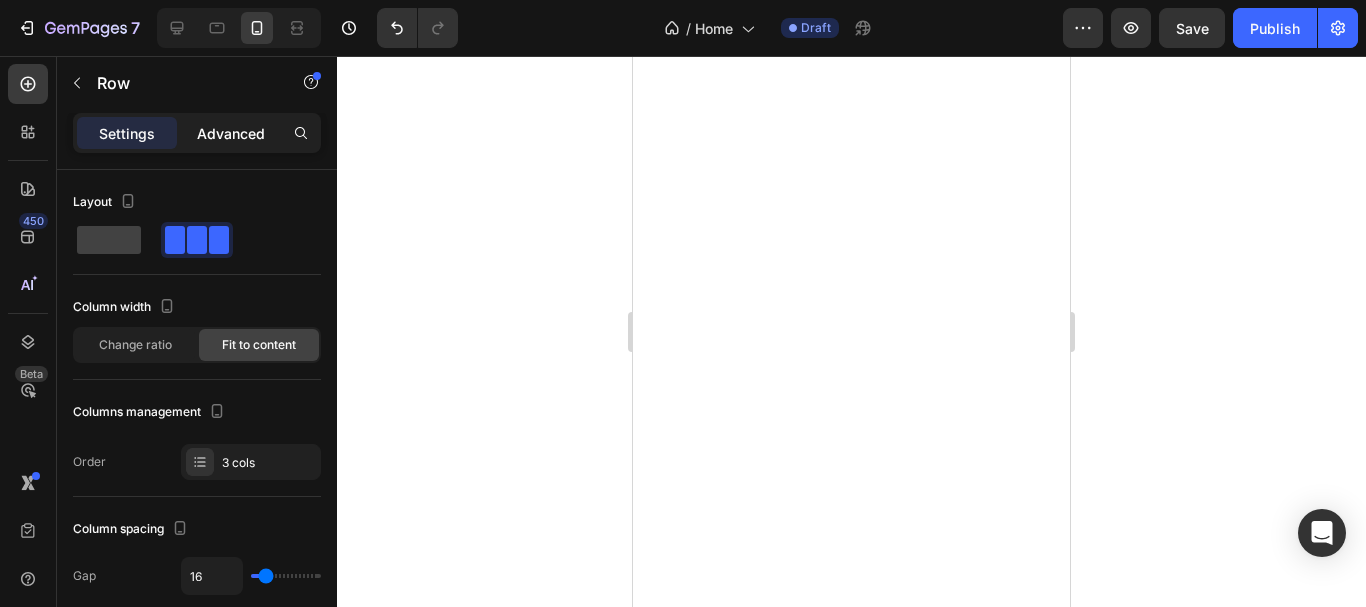 click on "Advanced" at bounding box center [231, 133] 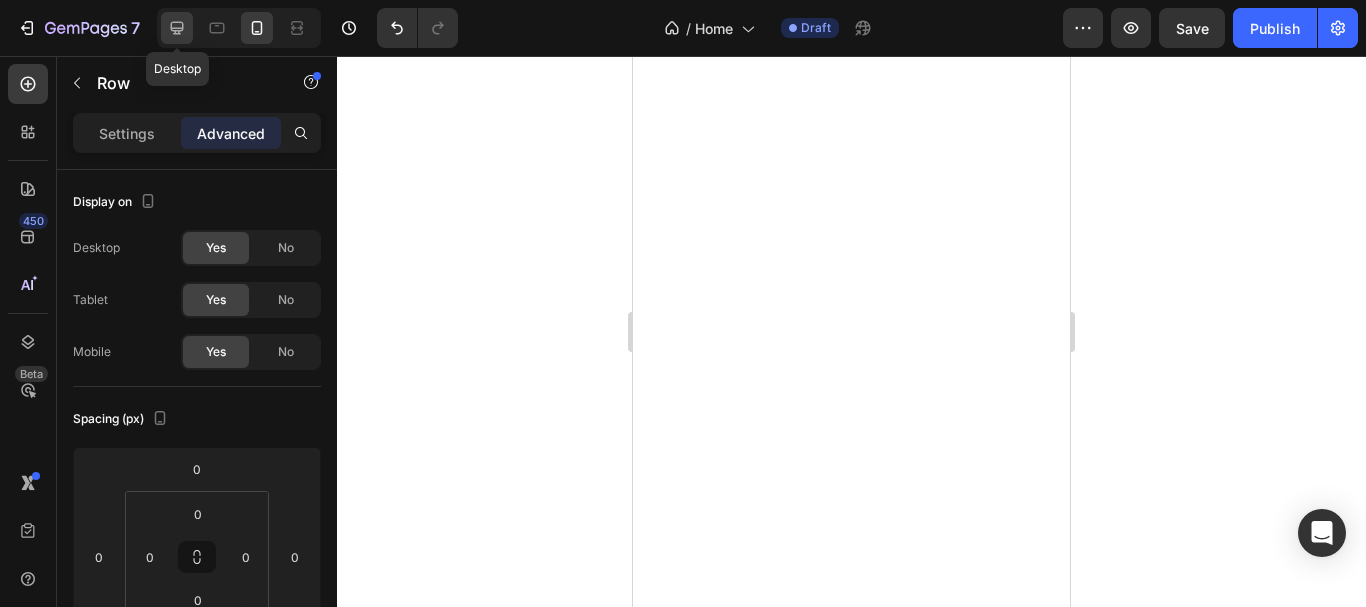 click 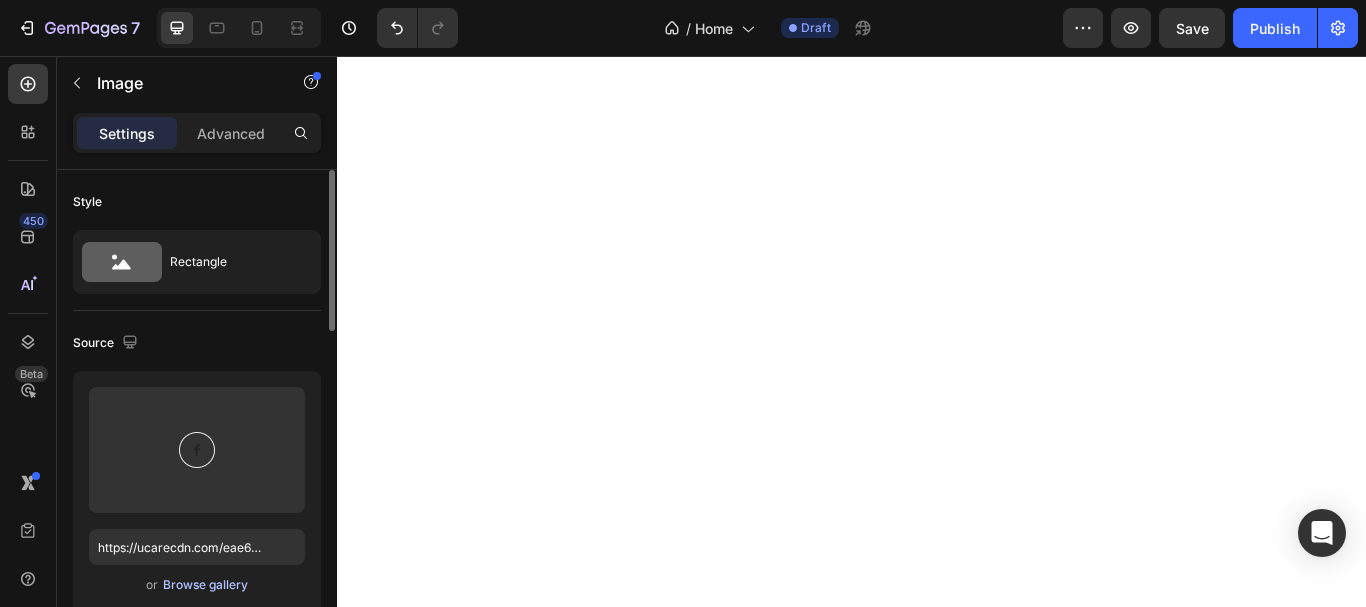 click on "Browse gallery" at bounding box center (205, 585) 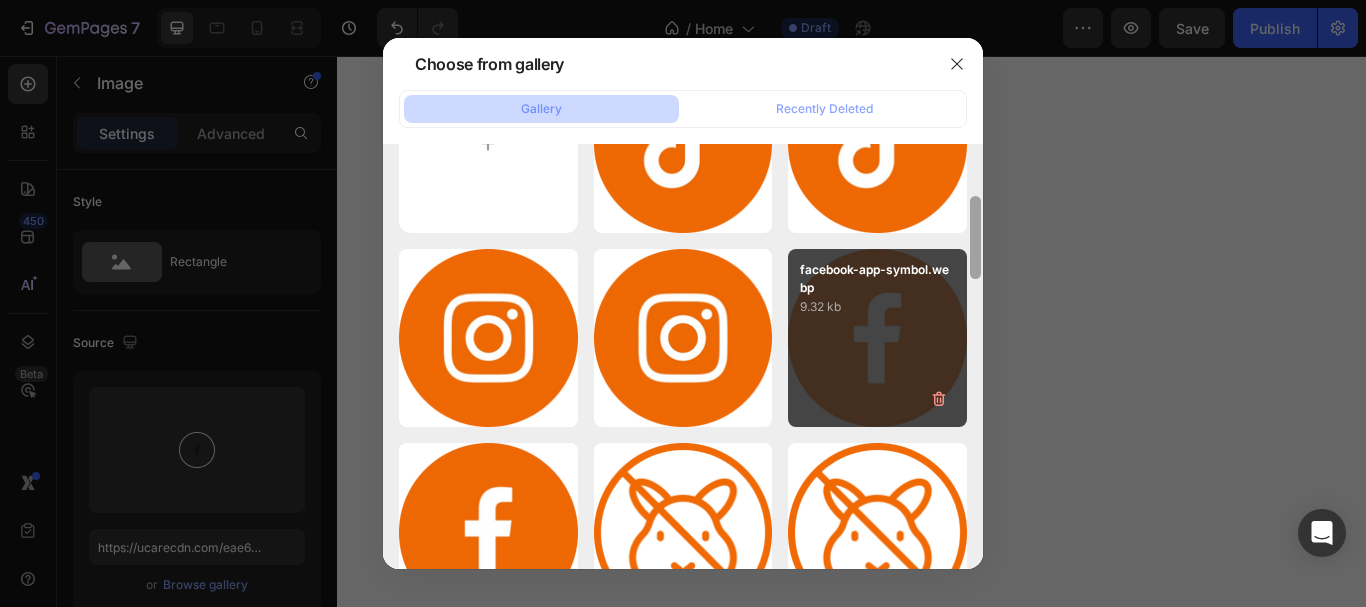 scroll, scrollTop: 142, scrollLeft: 0, axis: vertical 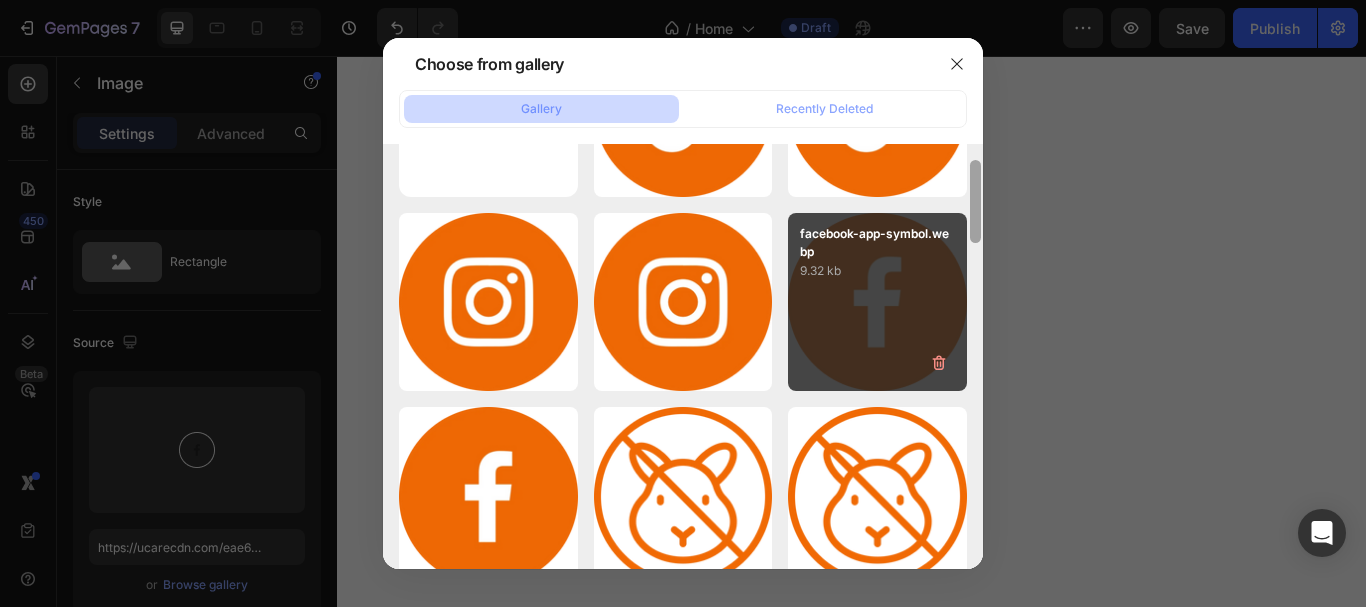drag, startPoint x: 976, startPoint y: 197, endPoint x: 964, endPoint y: 225, distance: 30.463093 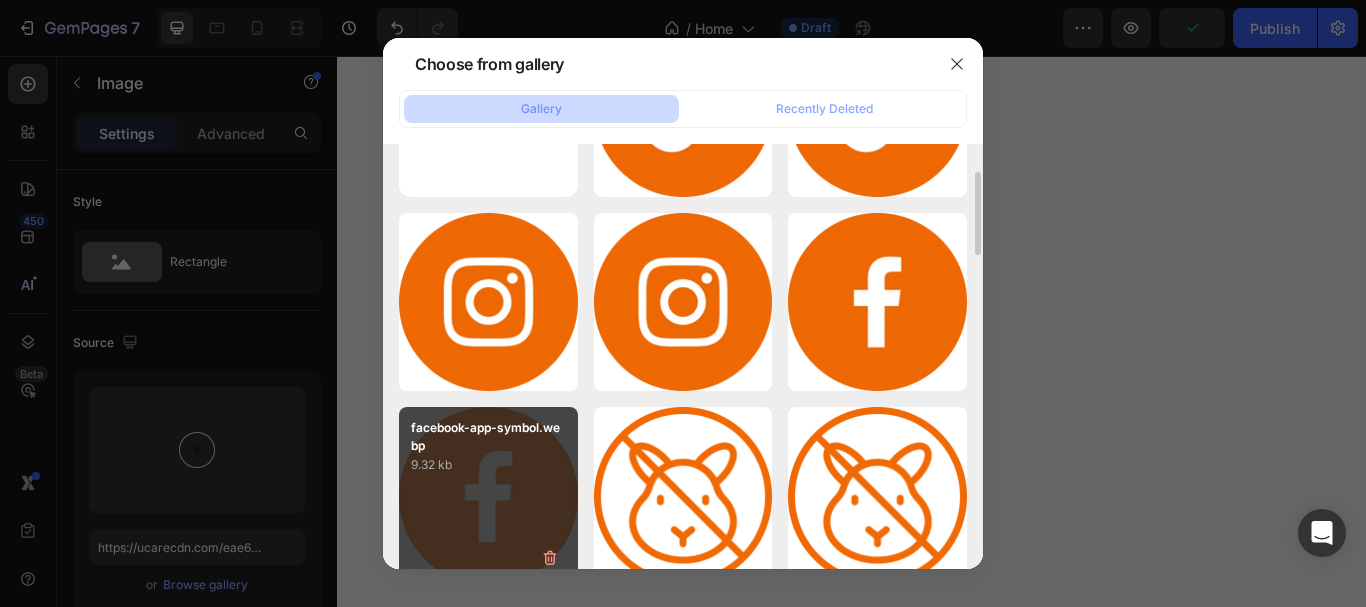 click on "9.32 kb" at bounding box center (488, 465) 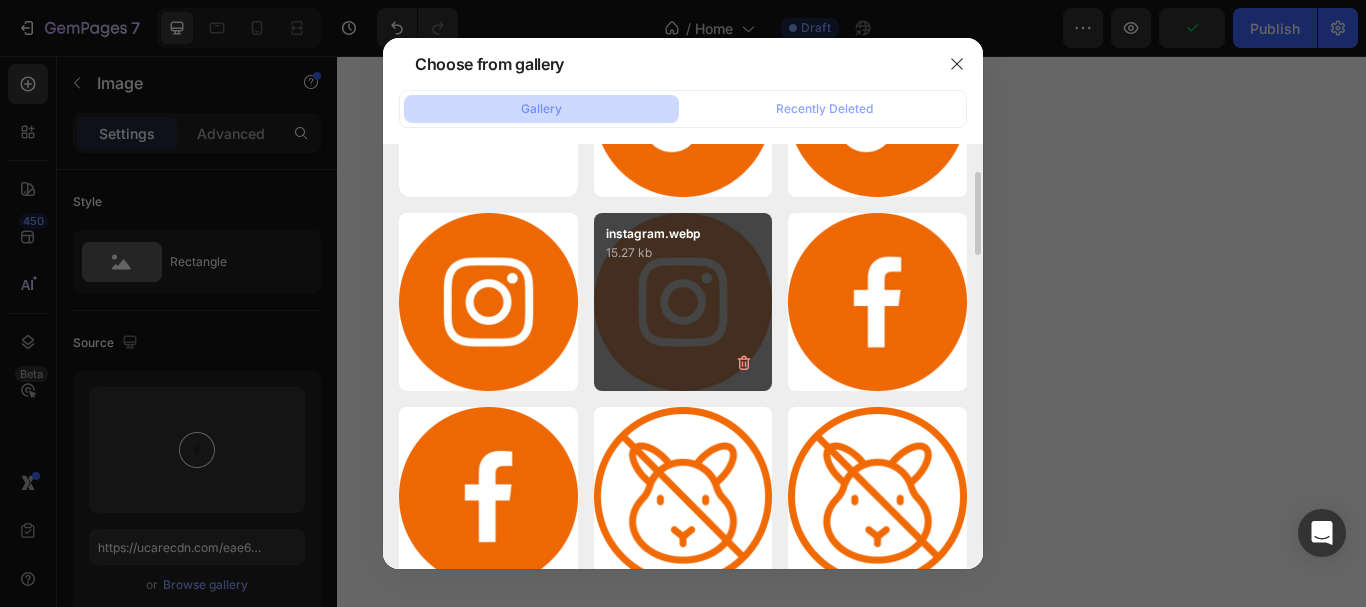 type on "https://cdn.shopify.com/s/files/1/0957/7467/1138/files/gempages_578069000072725008-56f6fd9c-6f27-4d78-93c8-1428a9b02c21.webp" 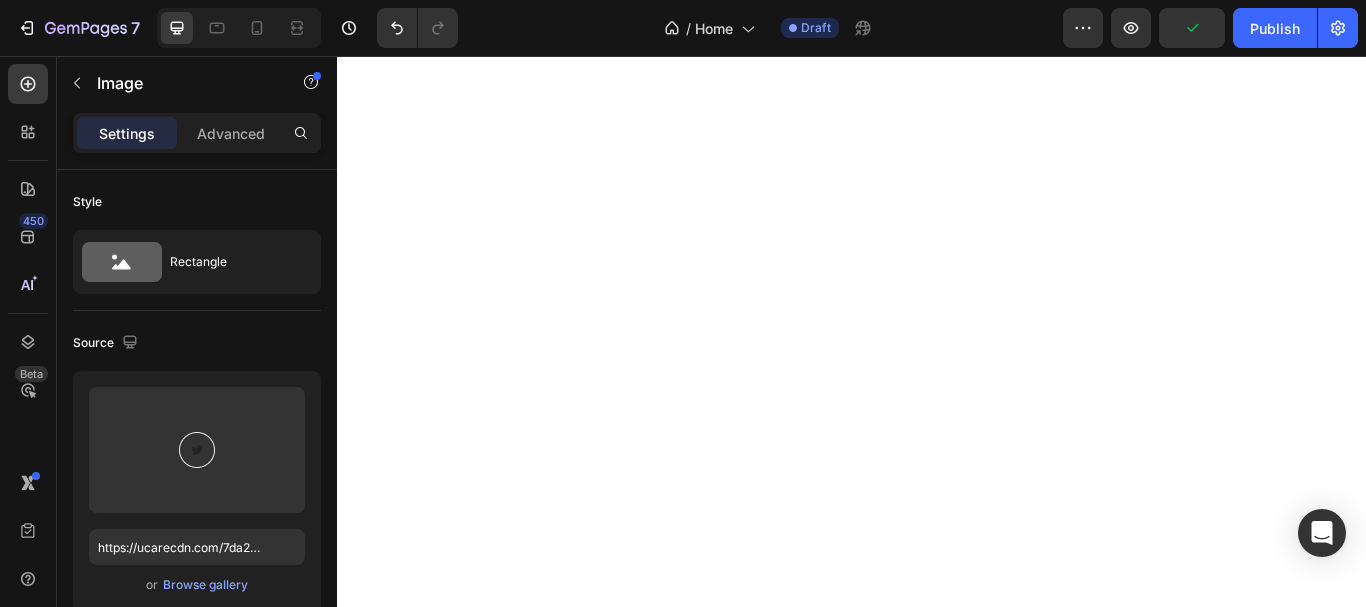 scroll, scrollTop: 829, scrollLeft: 0, axis: vertical 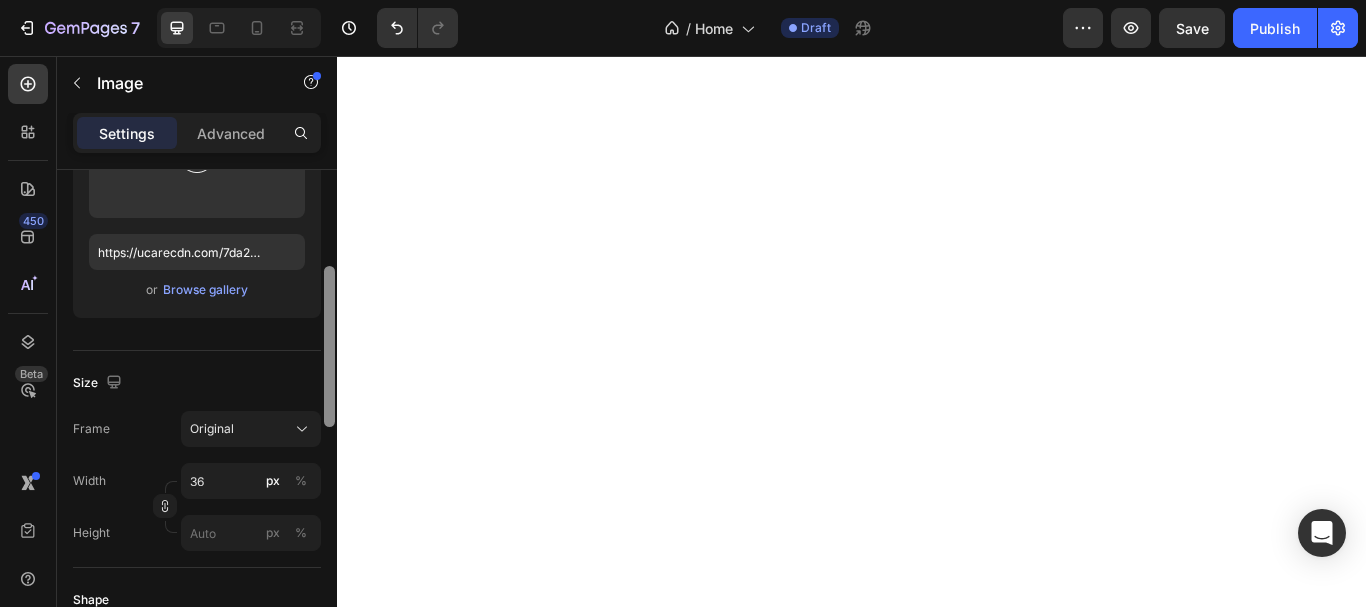 drag, startPoint x: 333, startPoint y: 464, endPoint x: 266, endPoint y: 287, distance: 189.25644 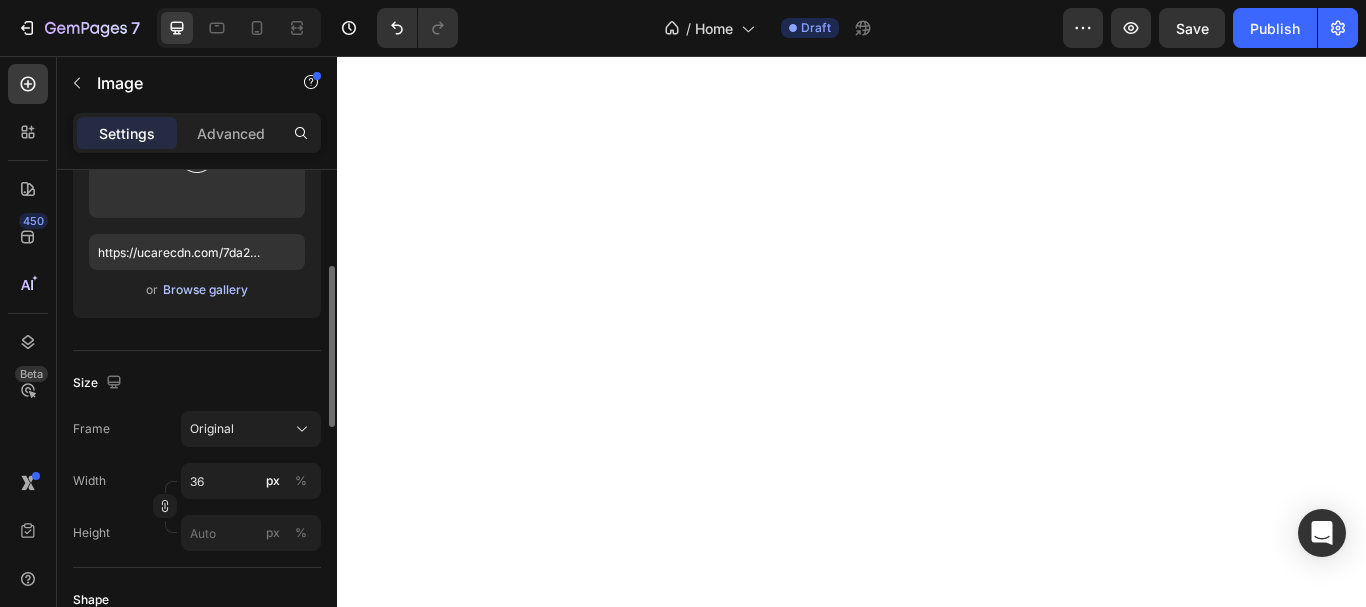 click on "Browse gallery" at bounding box center (205, 290) 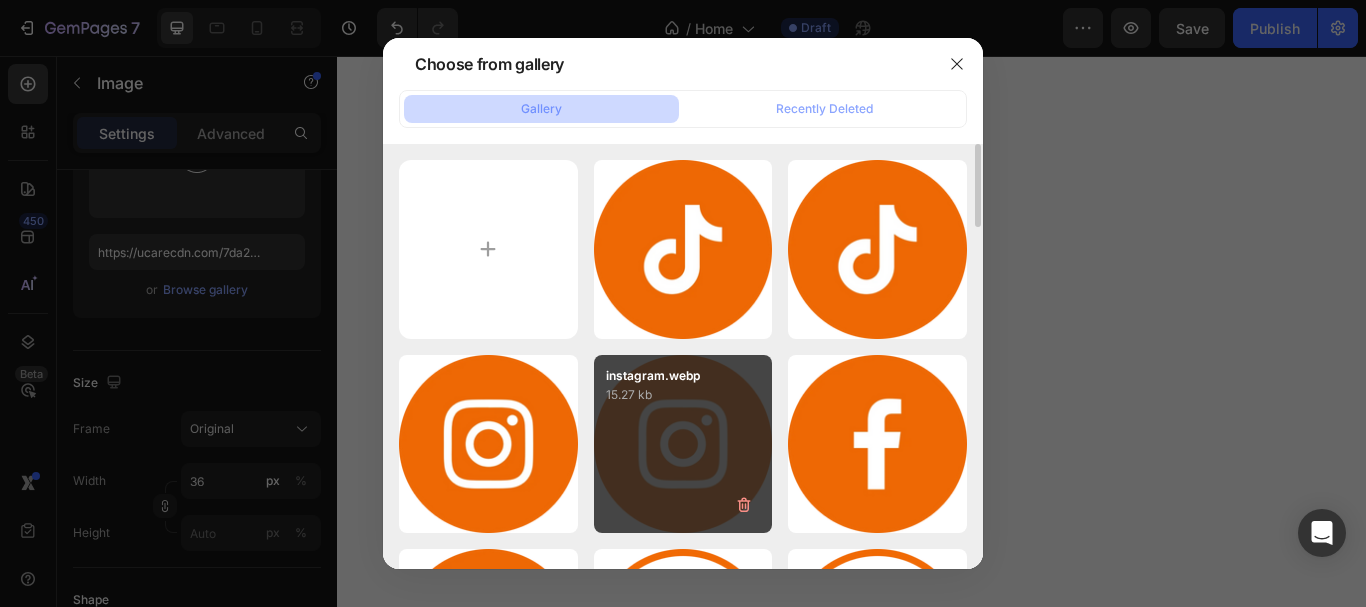 click on "instagram.webp 15.27 kb" at bounding box center [683, 444] 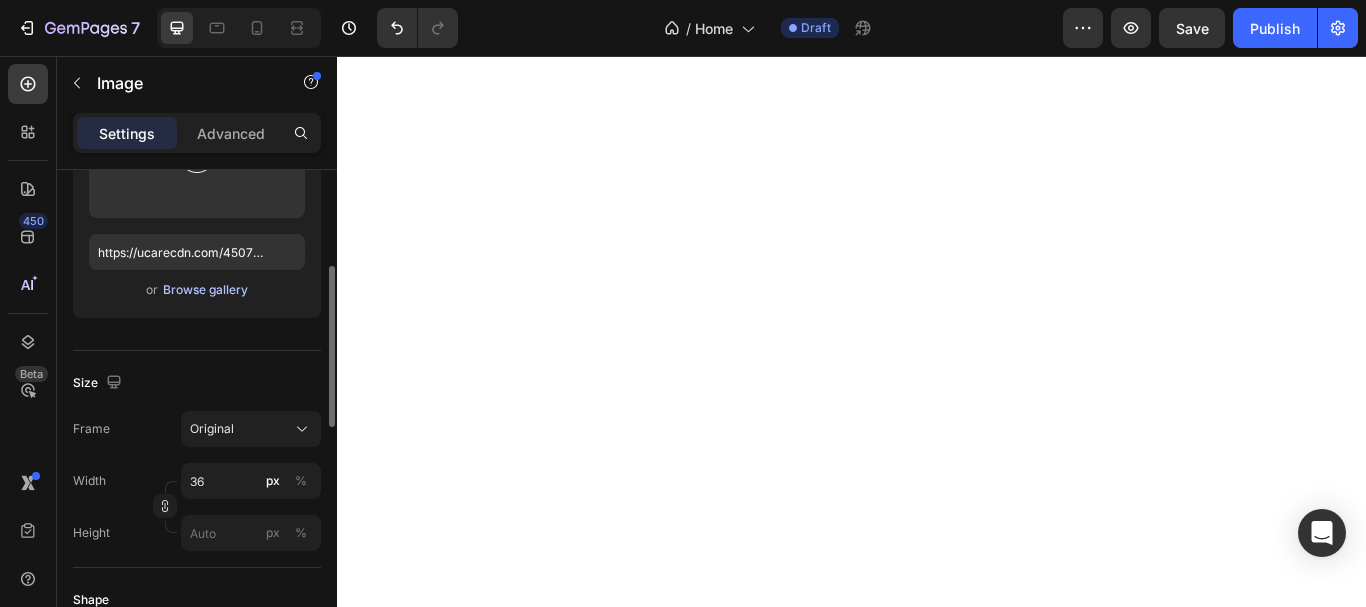click on "Browse gallery" at bounding box center [205, 290] 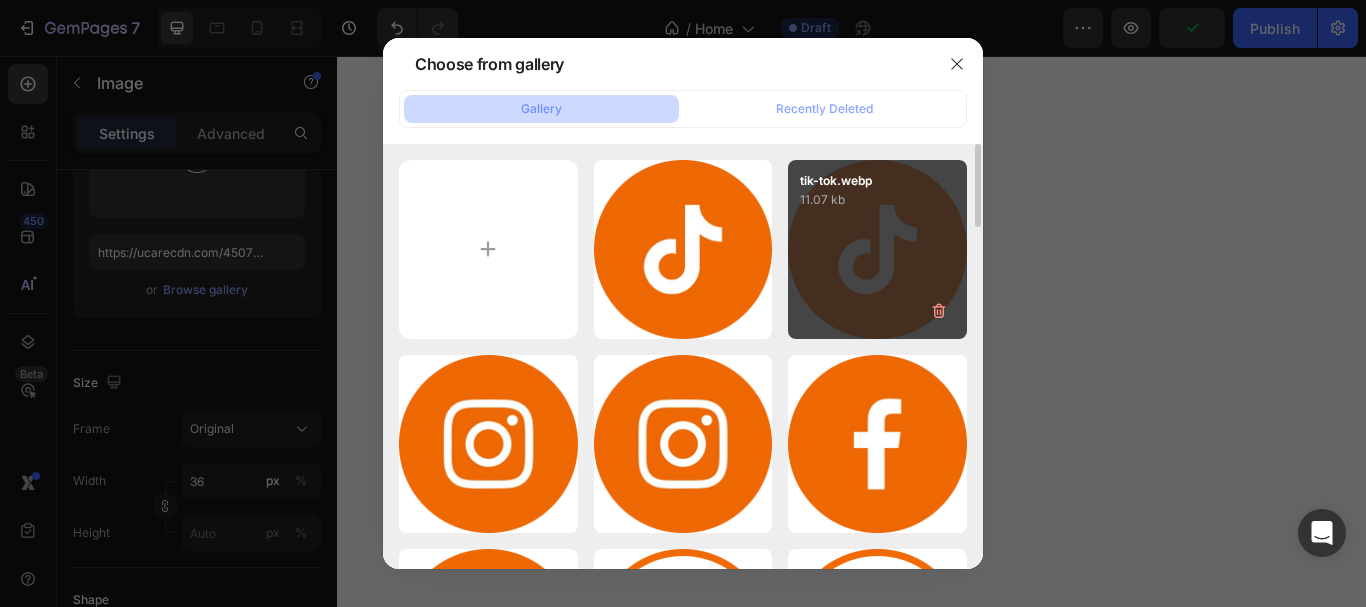 click on "tik-tok.webp 11.07 kb" at bounding box center (877, 249) 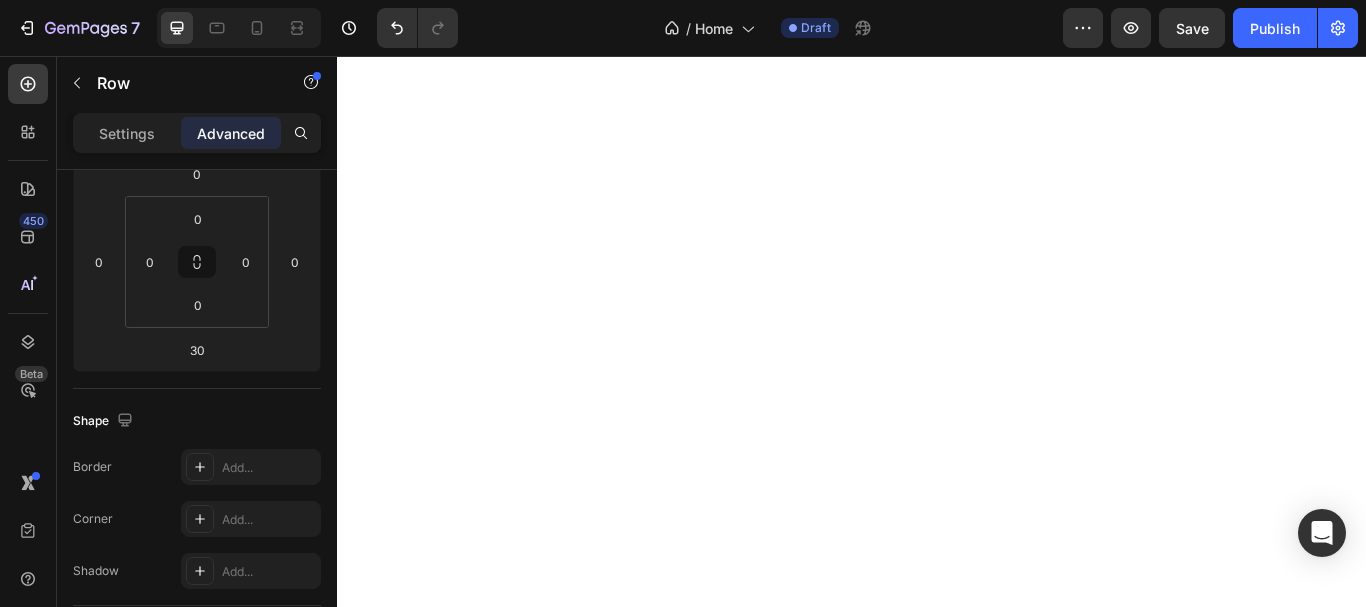 scroll, scrollTop: 0, scrollLeft: 0, axis: both 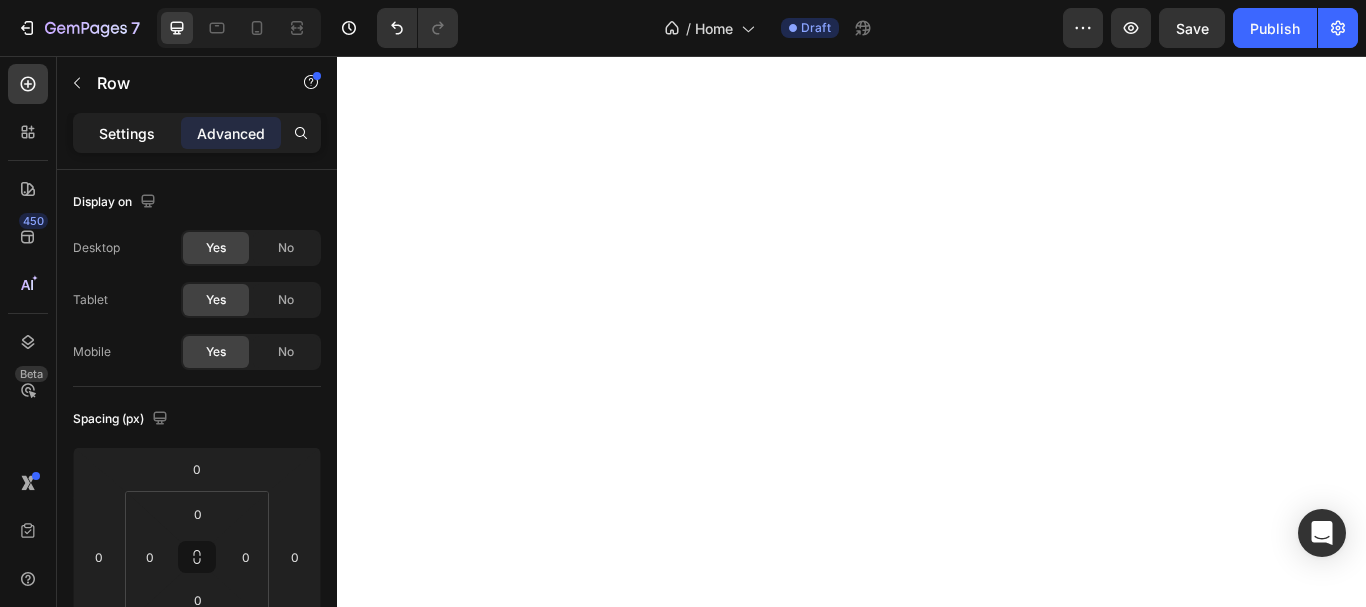 click on "Settings" 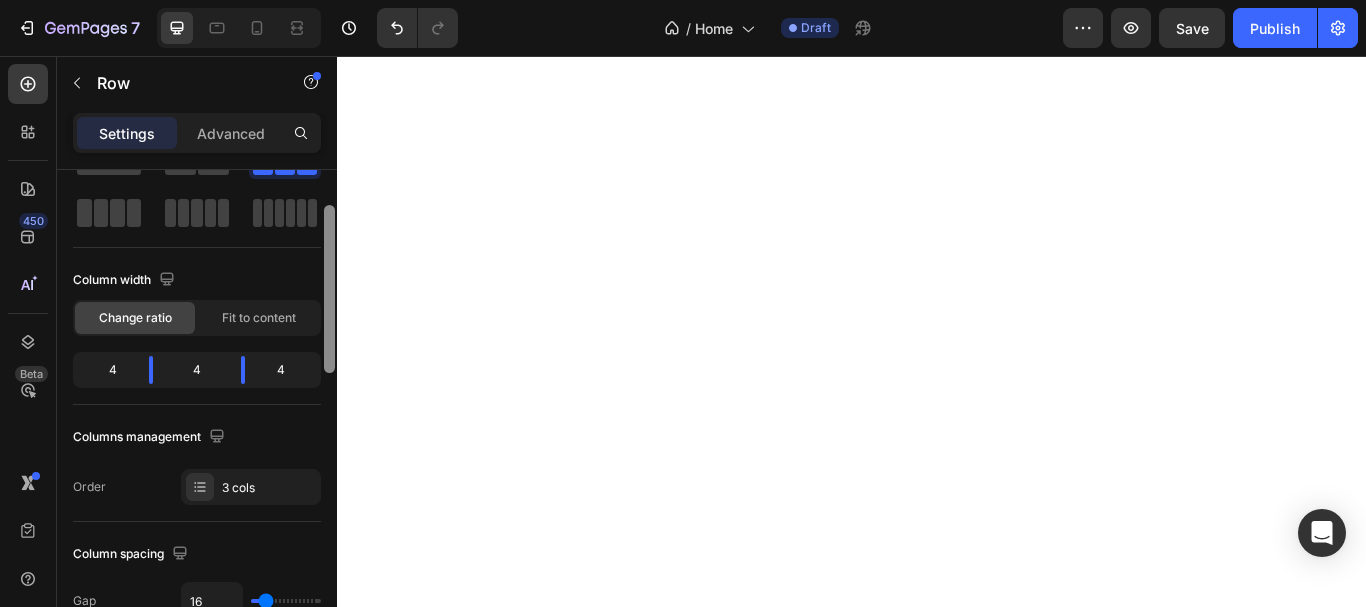 drag, startPoint x: 324, startPoint y: 194, endPoint x: 312, endPoint y: 224, distance: 32.31099 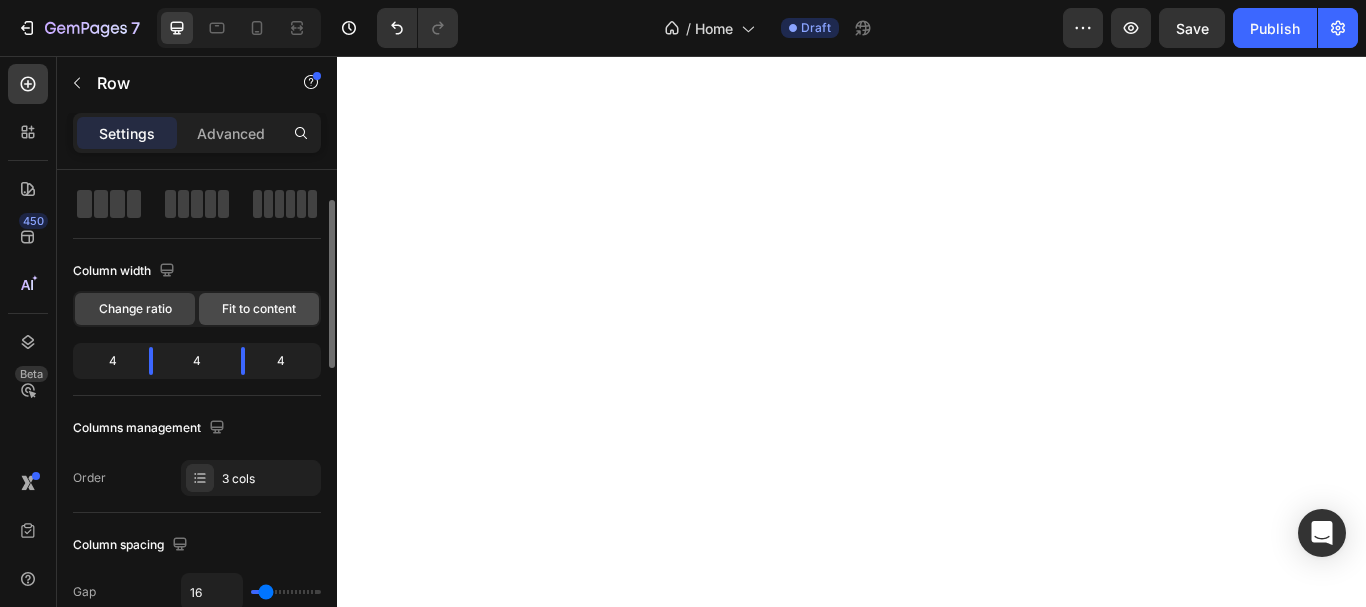 click on "Fit to content" 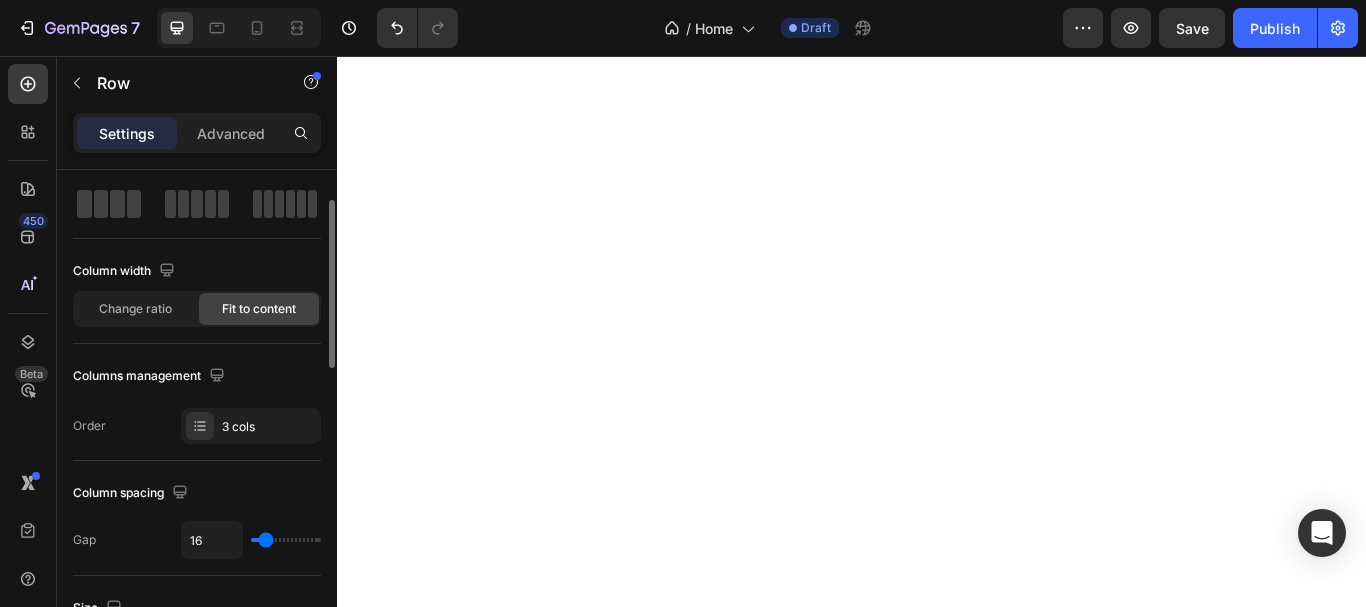 click on "Column width" at bounding box center [197, 271] 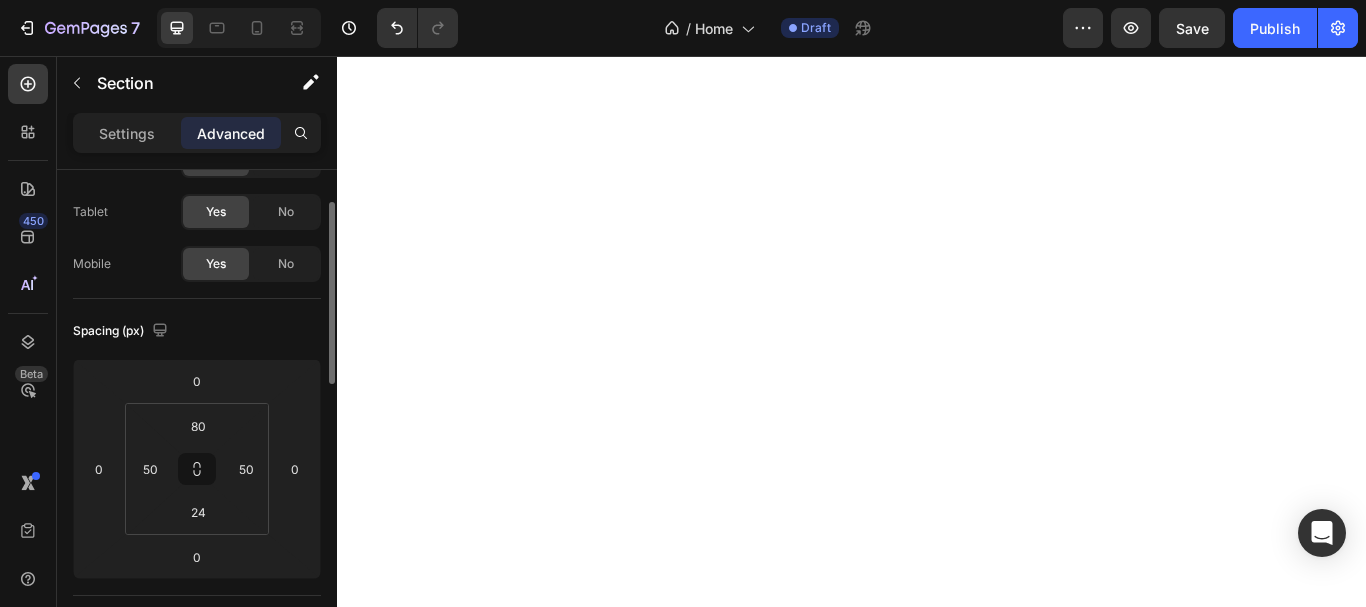 scroll, scrollTop: 0, scrollLeft: 0, axis: both 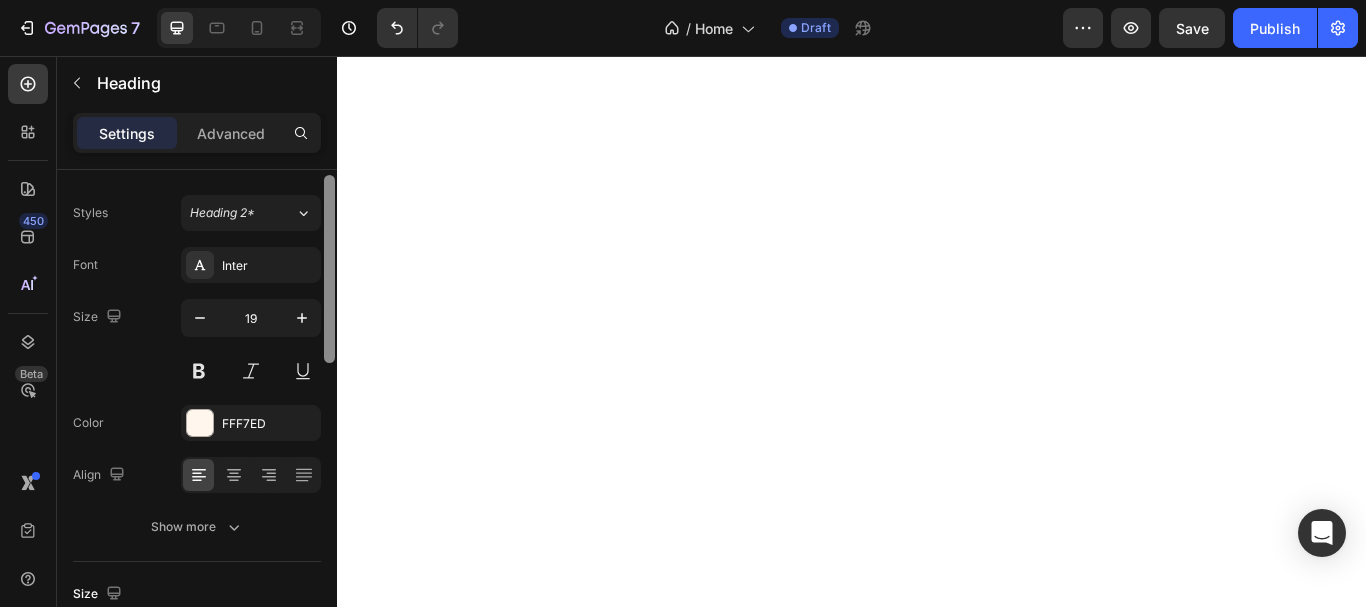 drag, startPoint x: 329, startPoint y: 300, endPoint x: 326, endPoint y: 315, distance: 15.297058 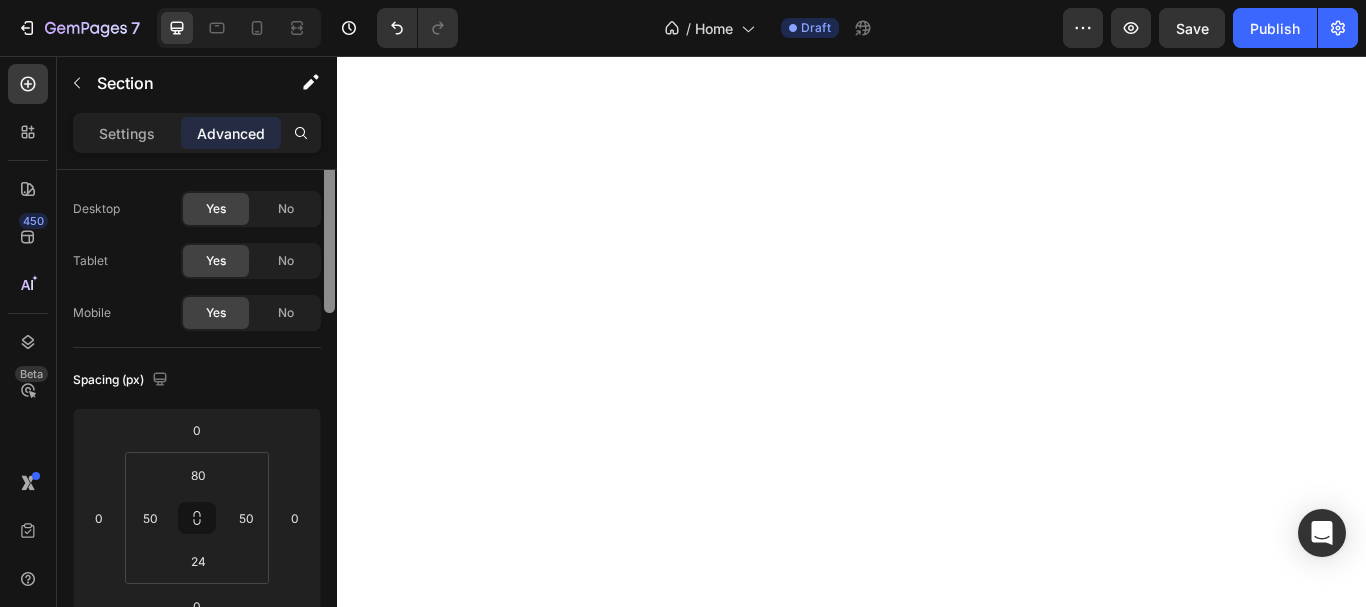 scroll, scrollTop: 0, scrollLeft: 0, axis: both 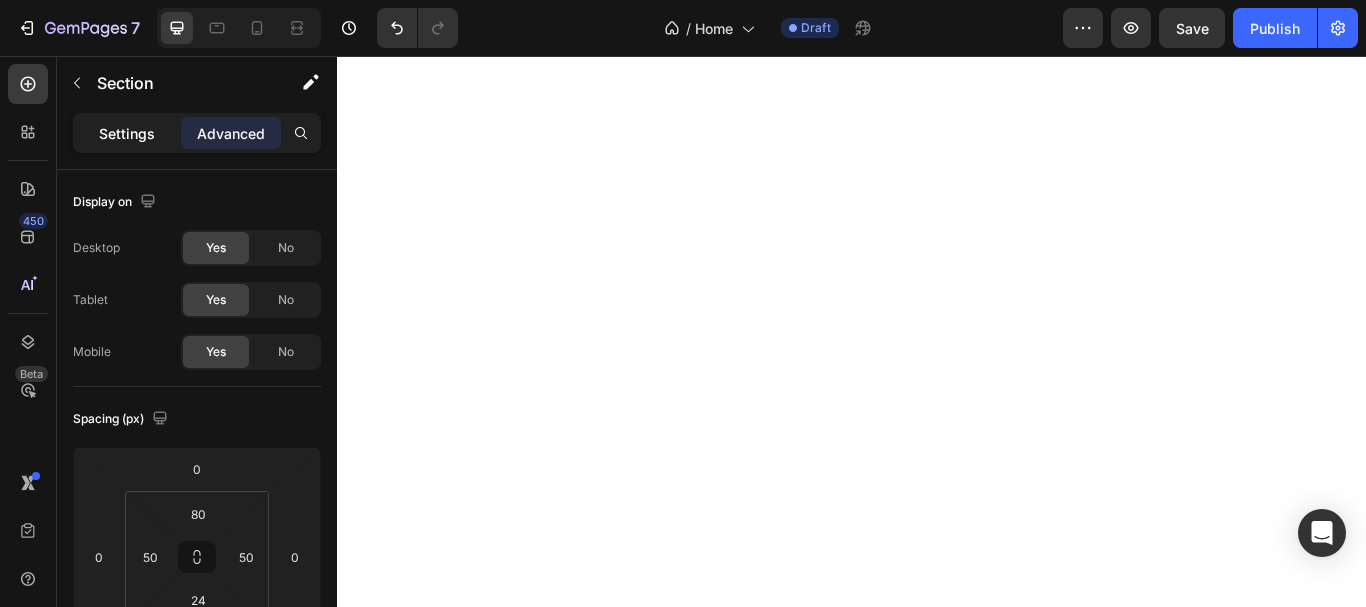 click on "Settings" at bounding box center (127, 133) 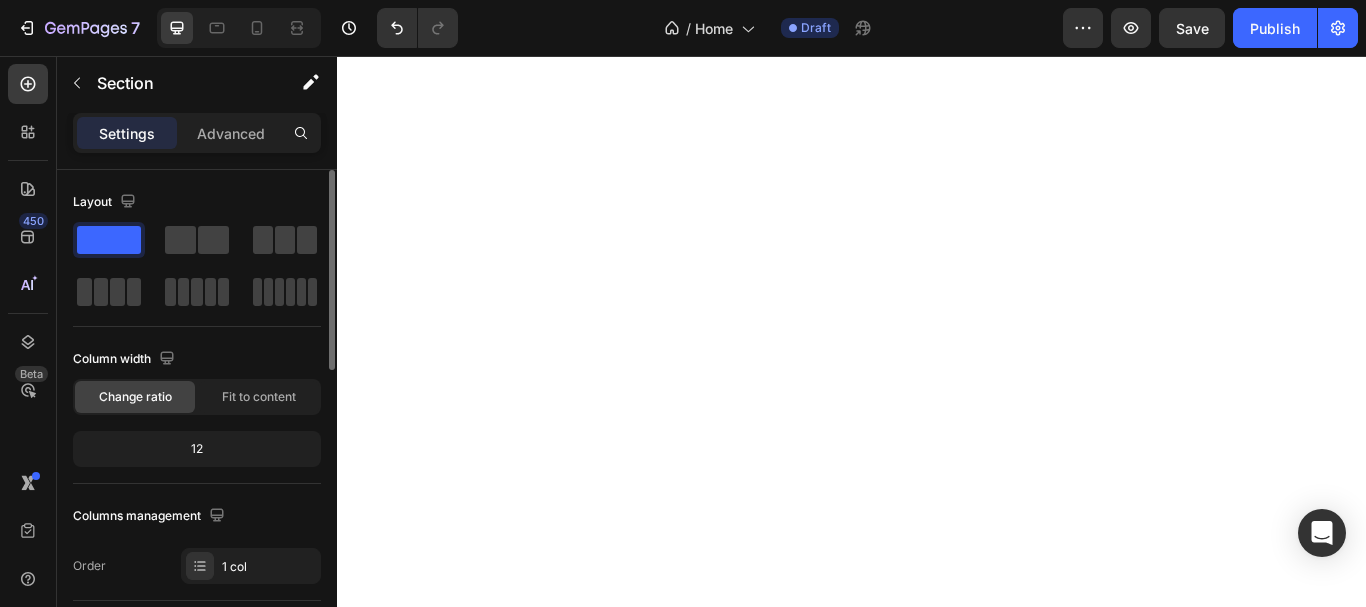 click on "Layout Column width Change ratio Fit to content 12 Columns management Order 1 col" at bounding box center (197, 385) 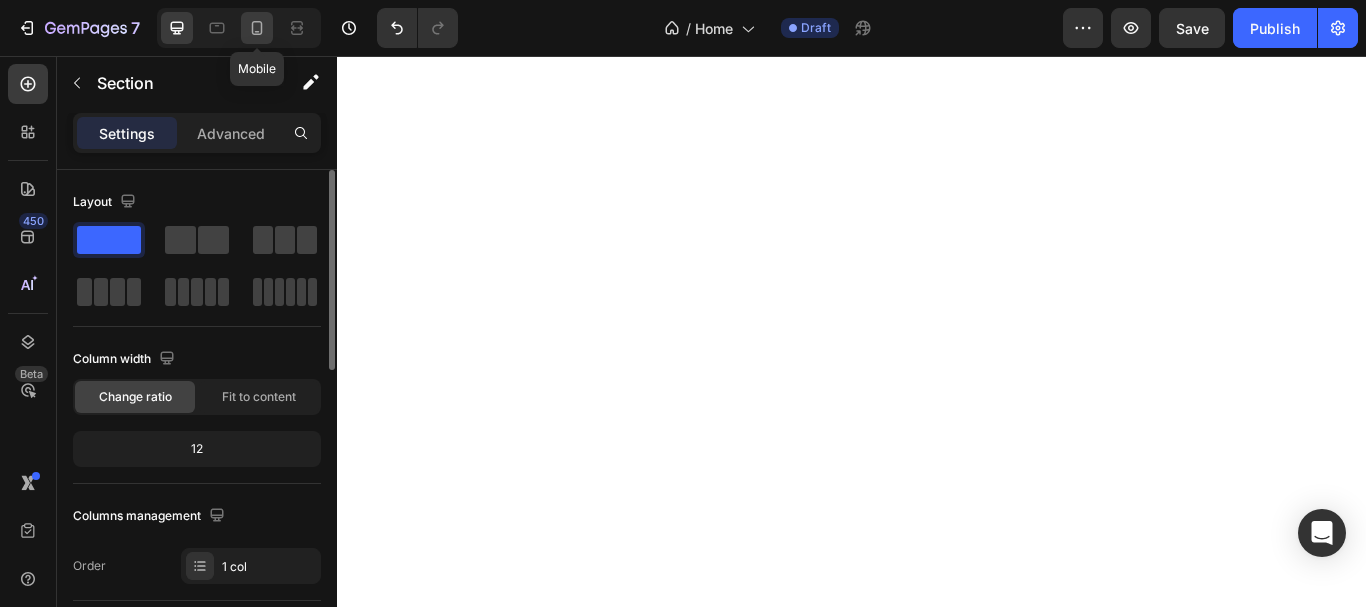 click 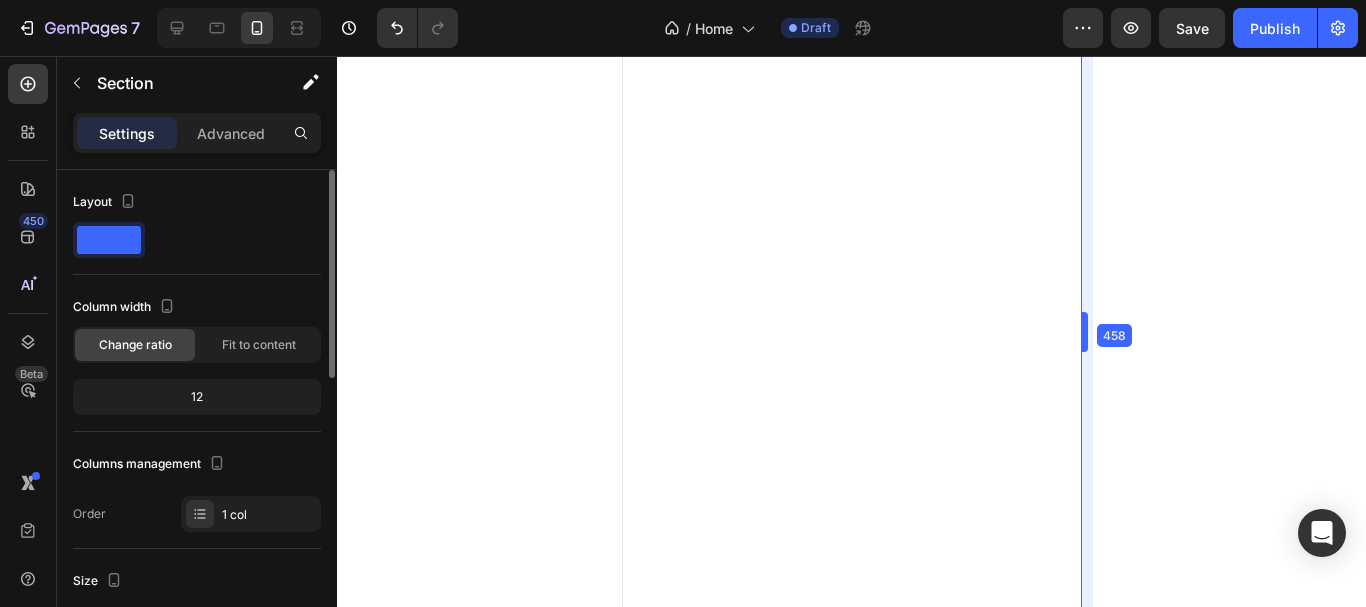 drag, startPoint x: 1070, startPoint y: 317, endPoint x: 1091, endPoint y: 310, distance: 22.135944 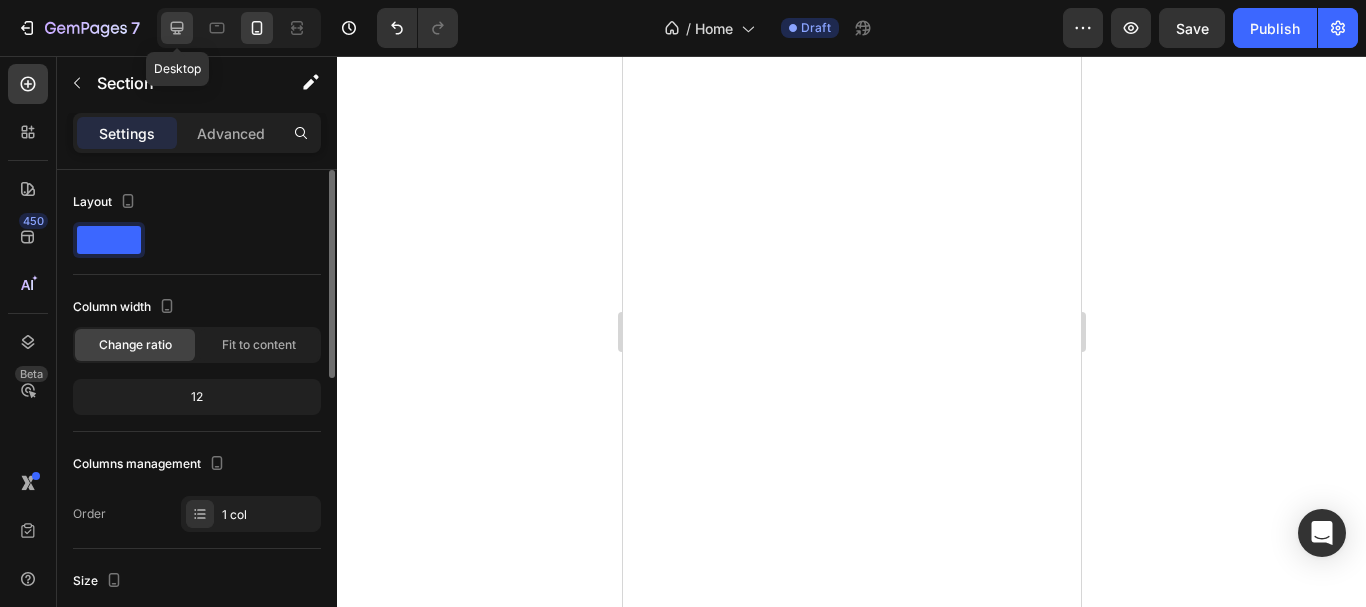 click 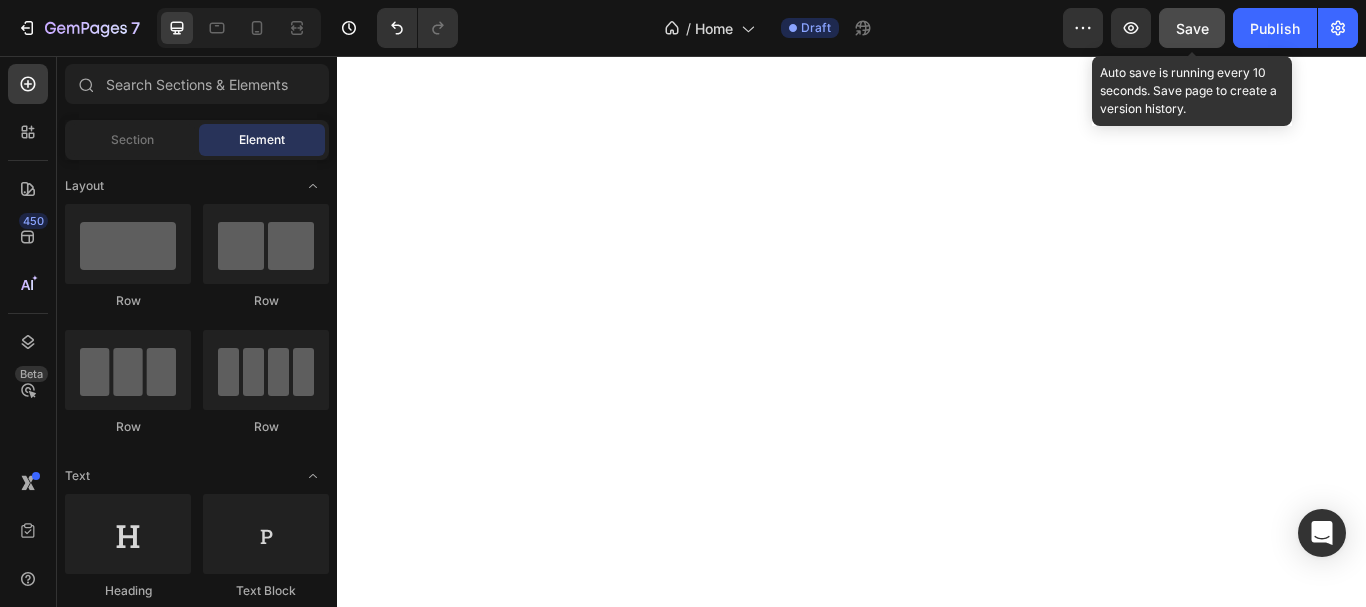 click on "Save" at bounding box center (1192, 28) 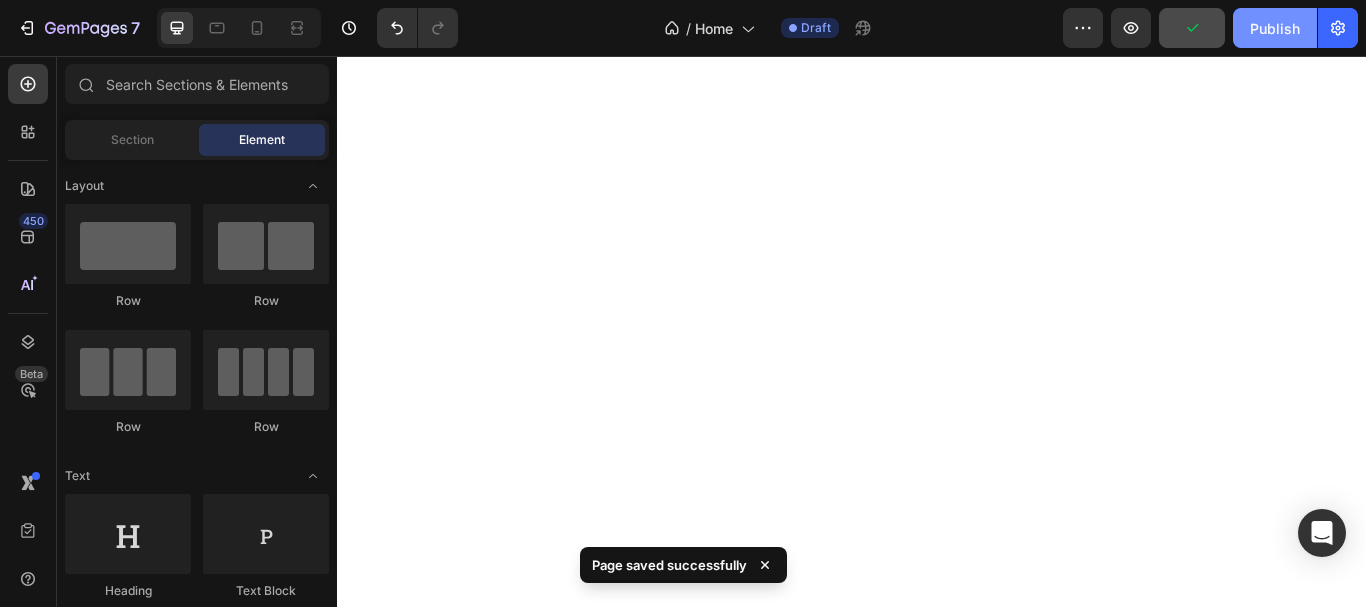 click on "Publish" 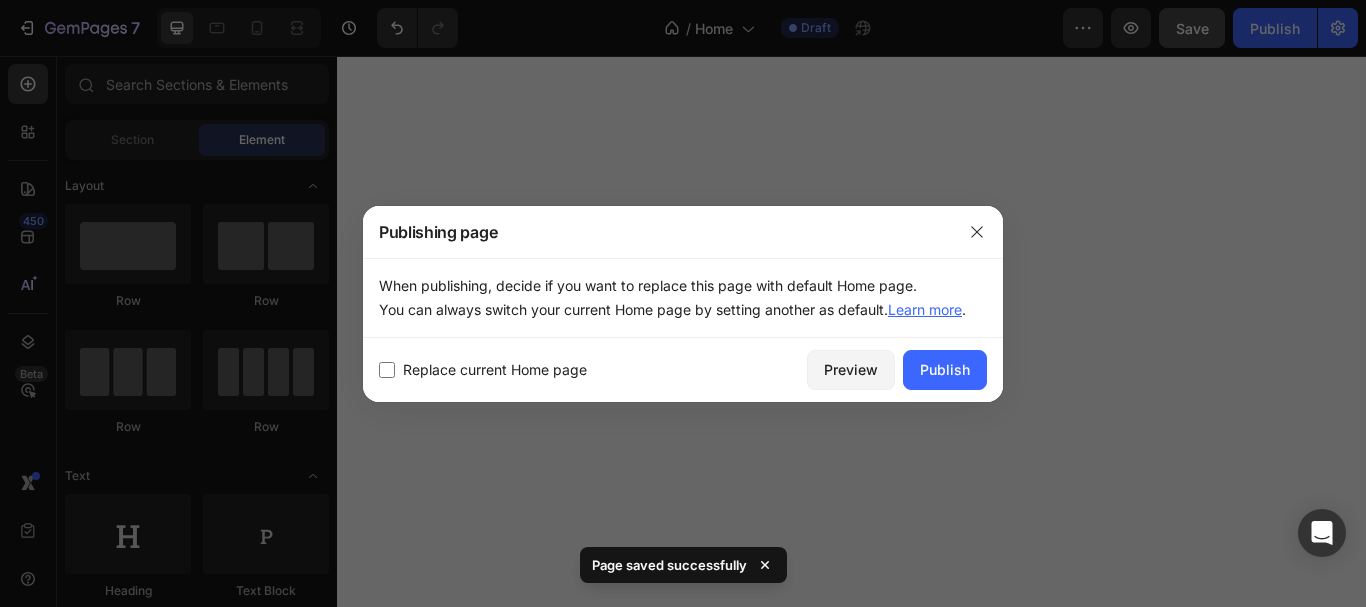 click on "Replace current Home page" at bounding box center [495, 370] 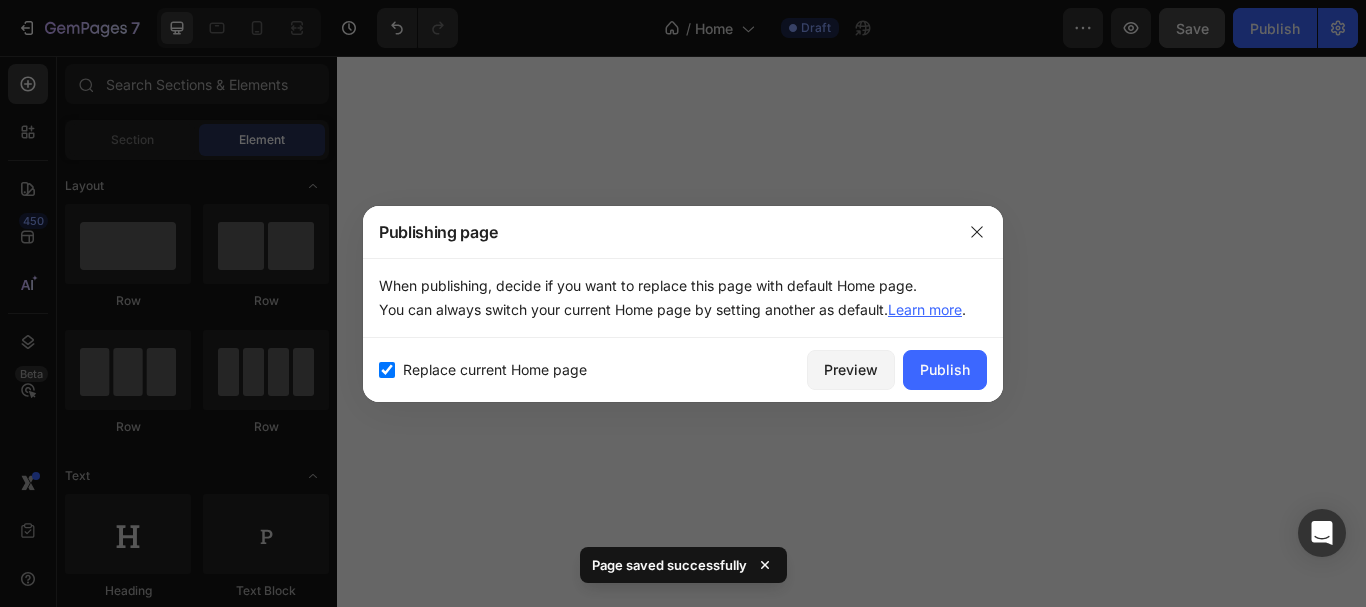 checkbox on "true" 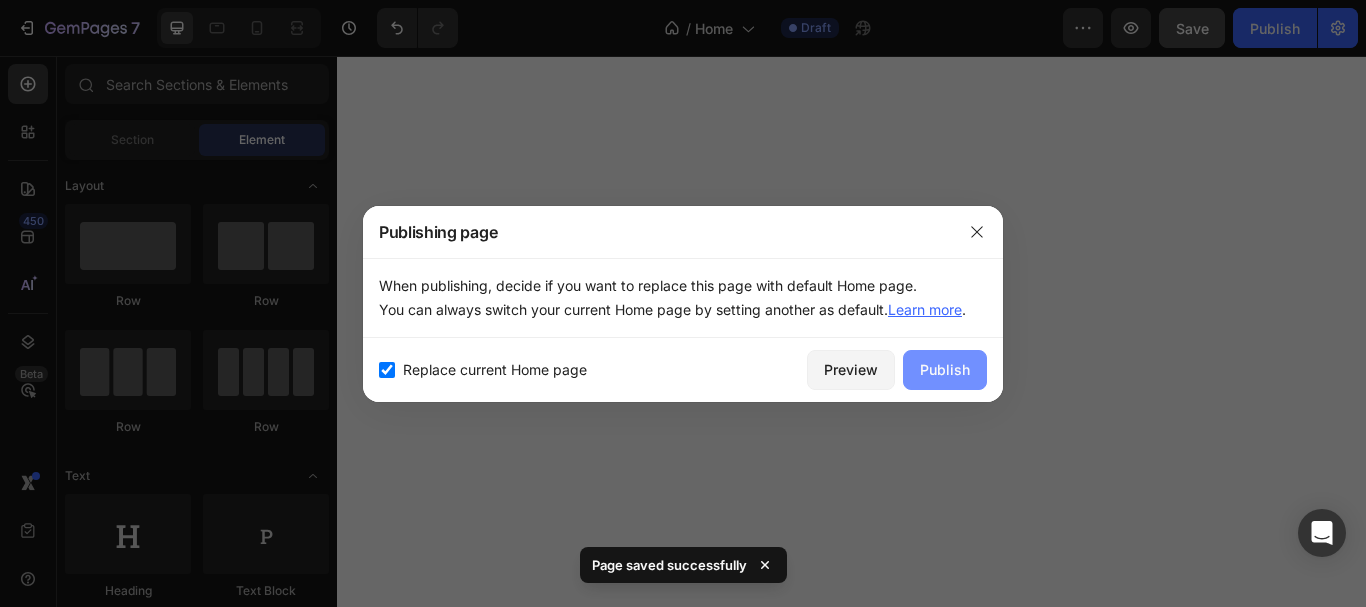 click on "Publish" at bounding box center [945, 370] 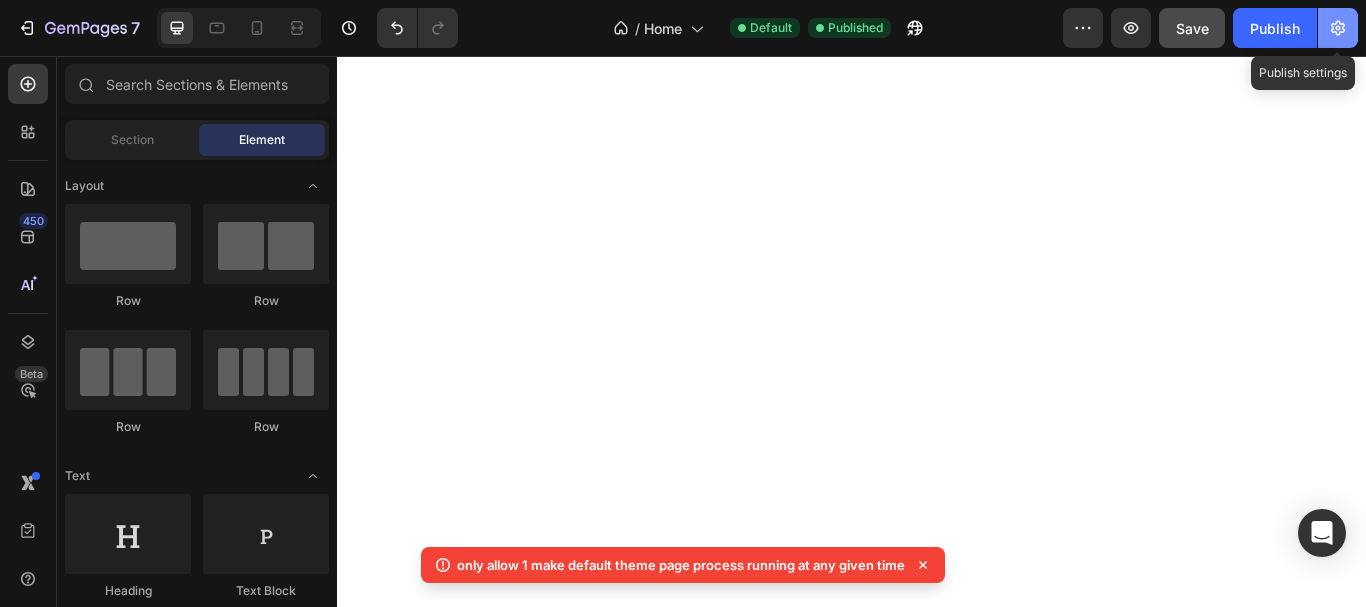 click 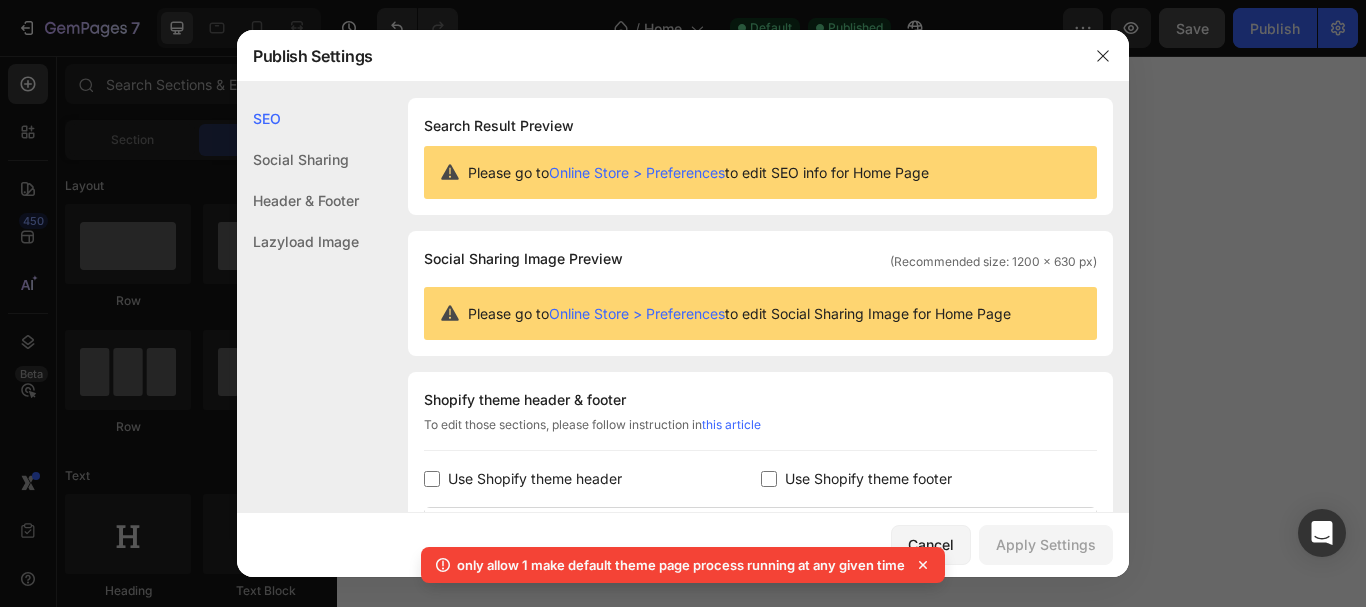 click on "Header & Footer" 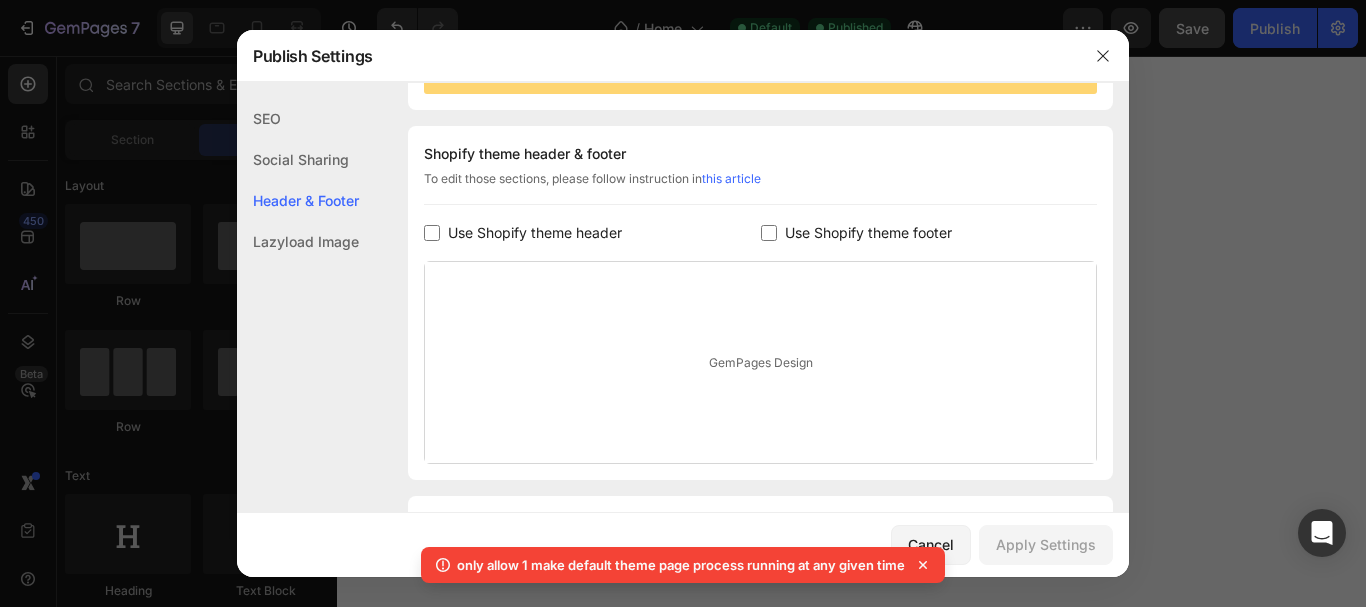 scroll, scrollTop: 270, scrollLeft: 0, axis: vertical 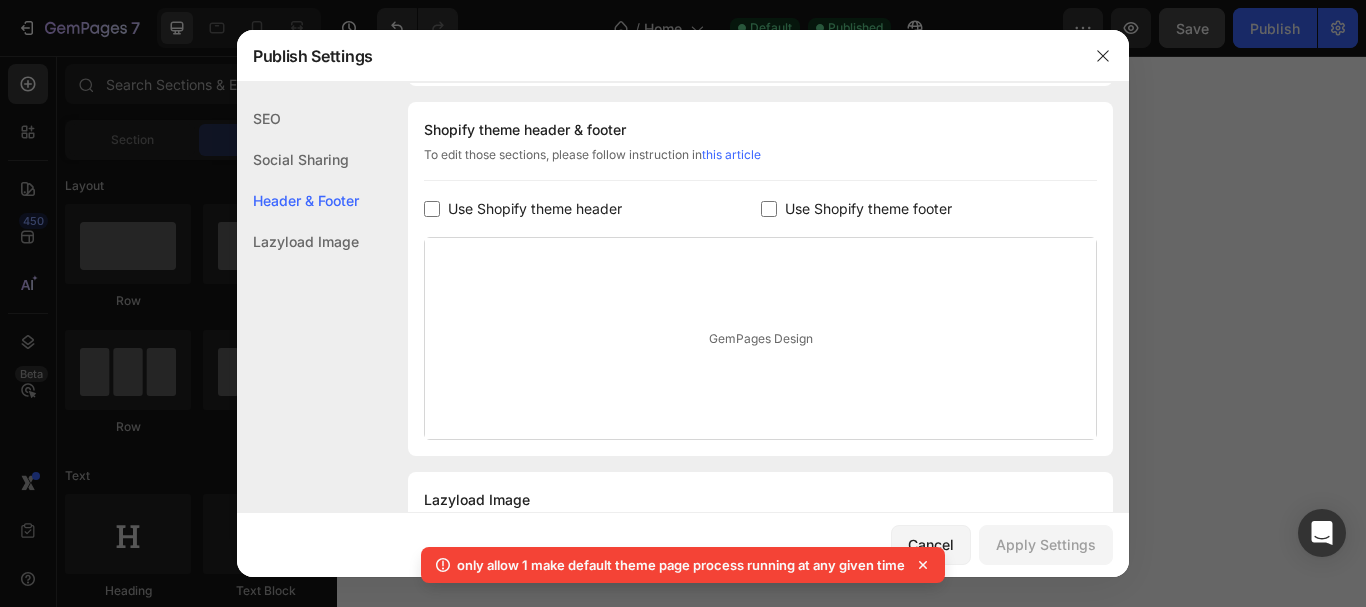click at bounding box center (769, 209) 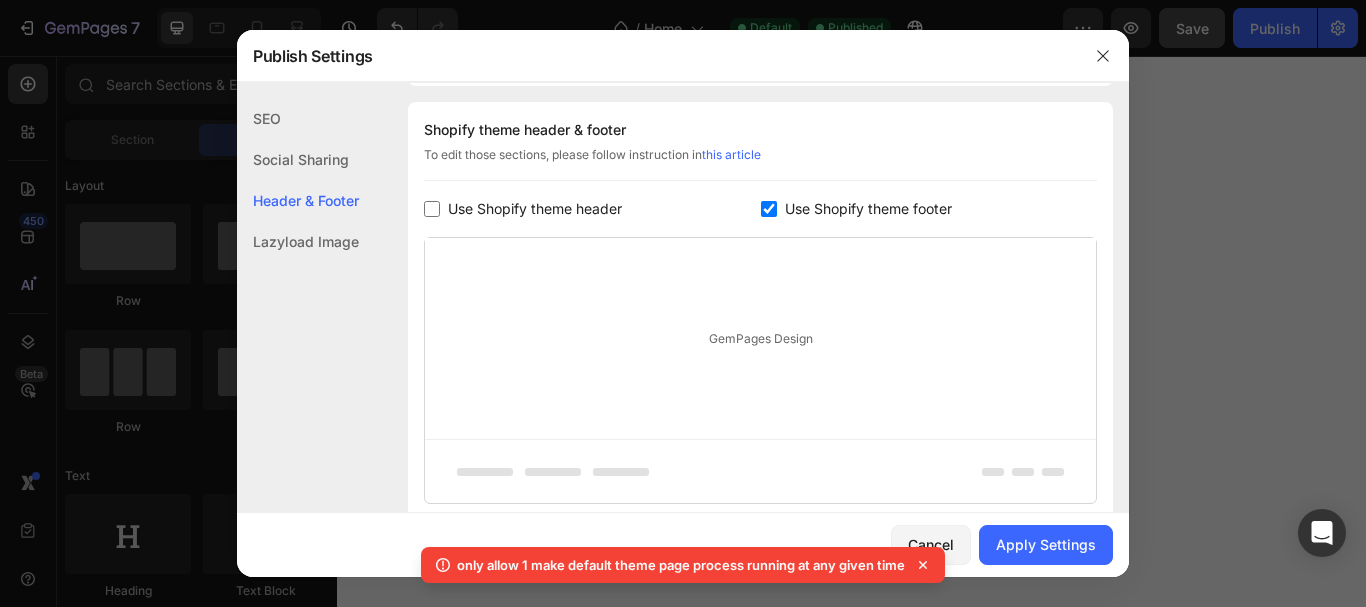 click at bounding box center [769, 209] 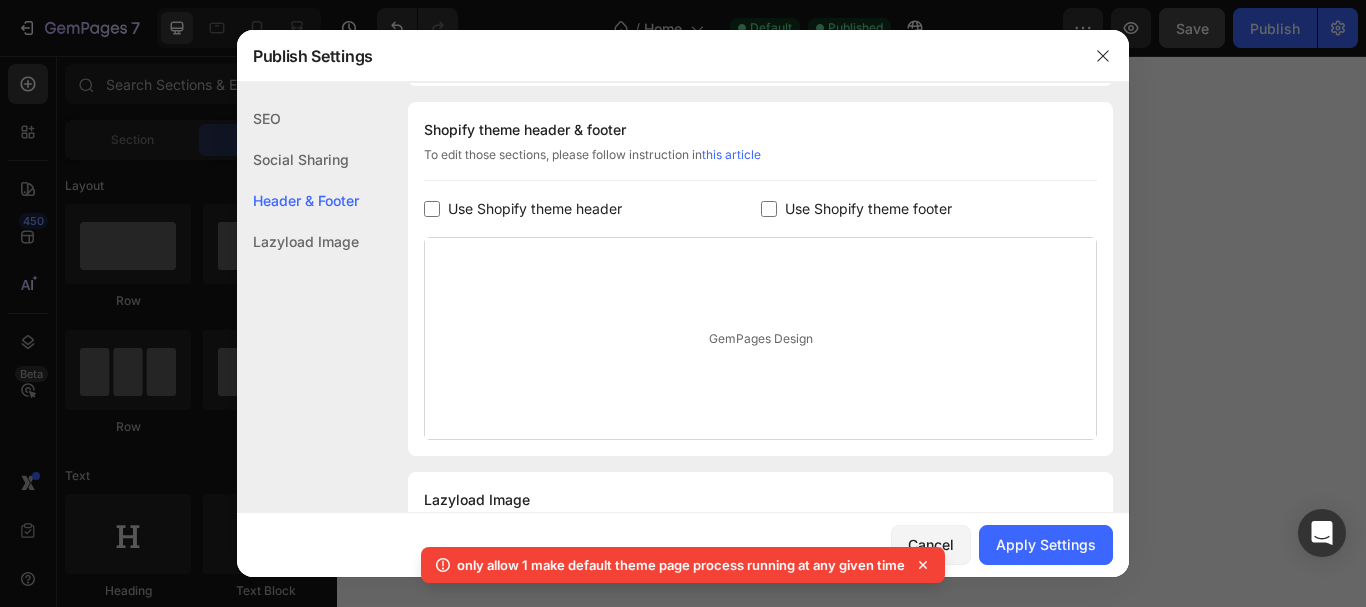 click 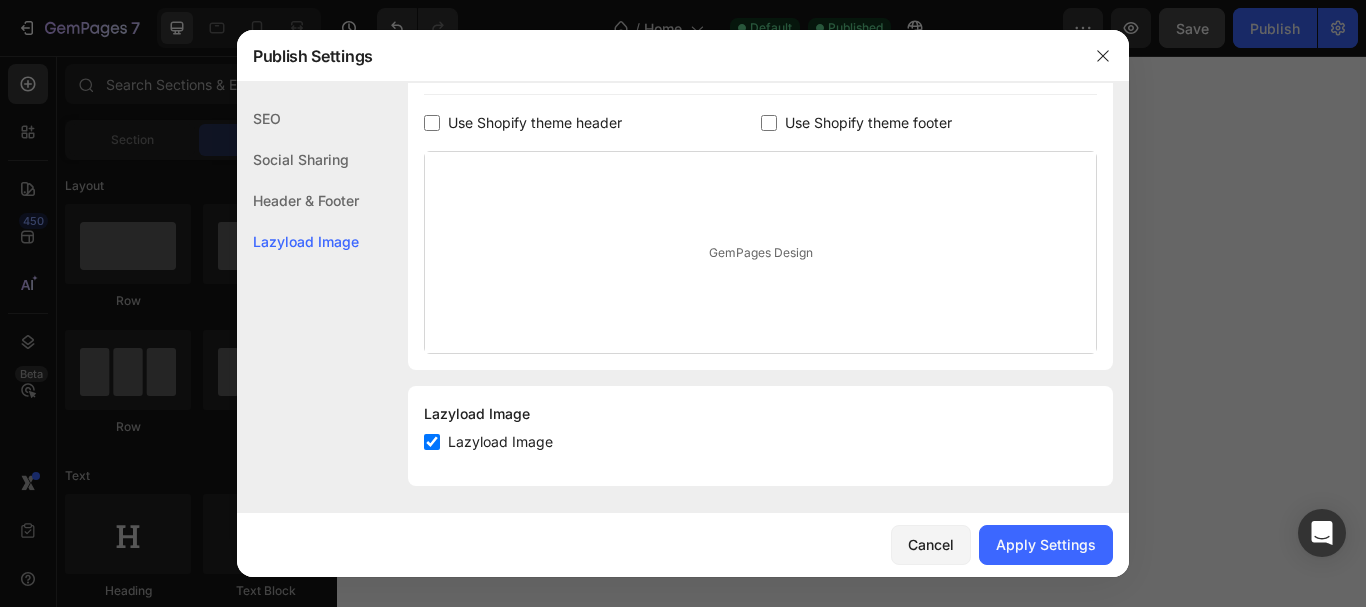 scroll, scrollTop: 361, scrollLeft: 0, axis: vertical 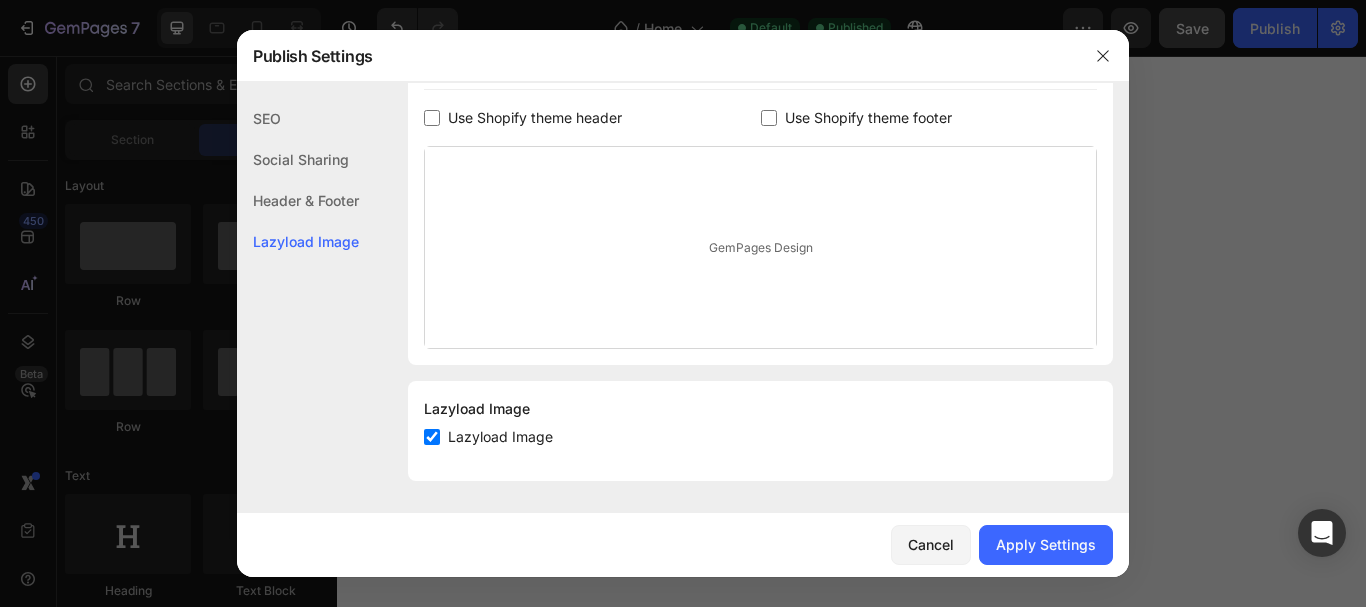 click on "Use Shopify theme footer" at bounding box center (864, 118) 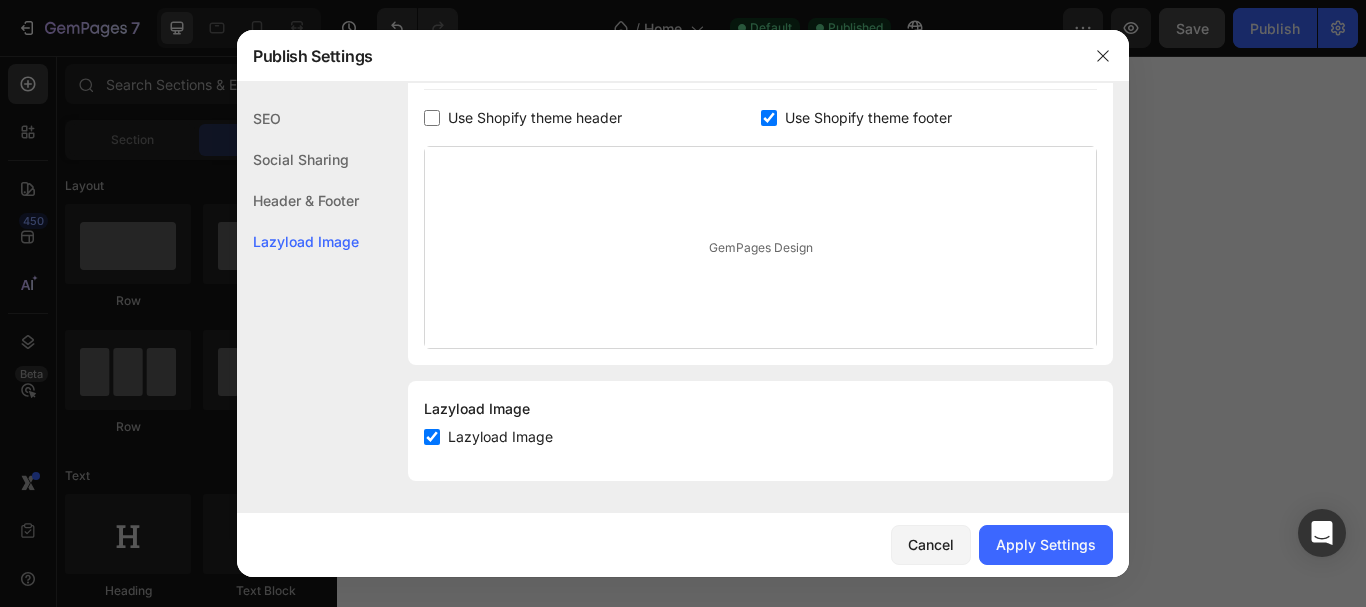 checkbox on "true" 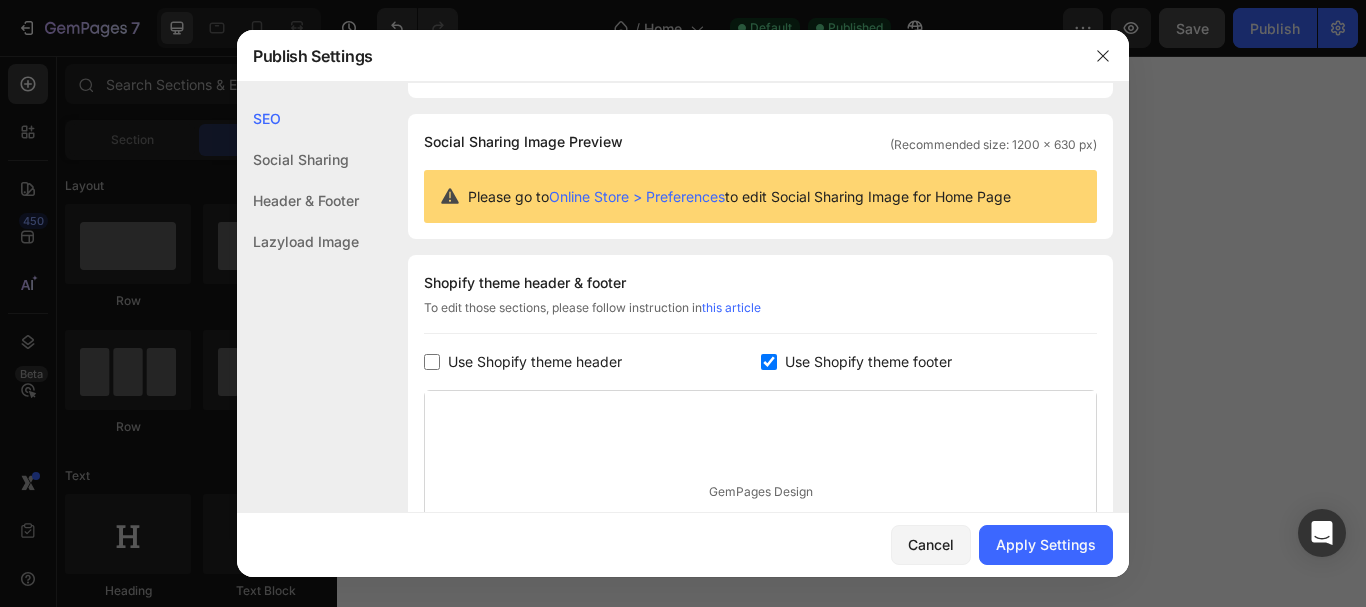 scroll, scrollTop: 115, scrollLeft: 0, axis: vertical 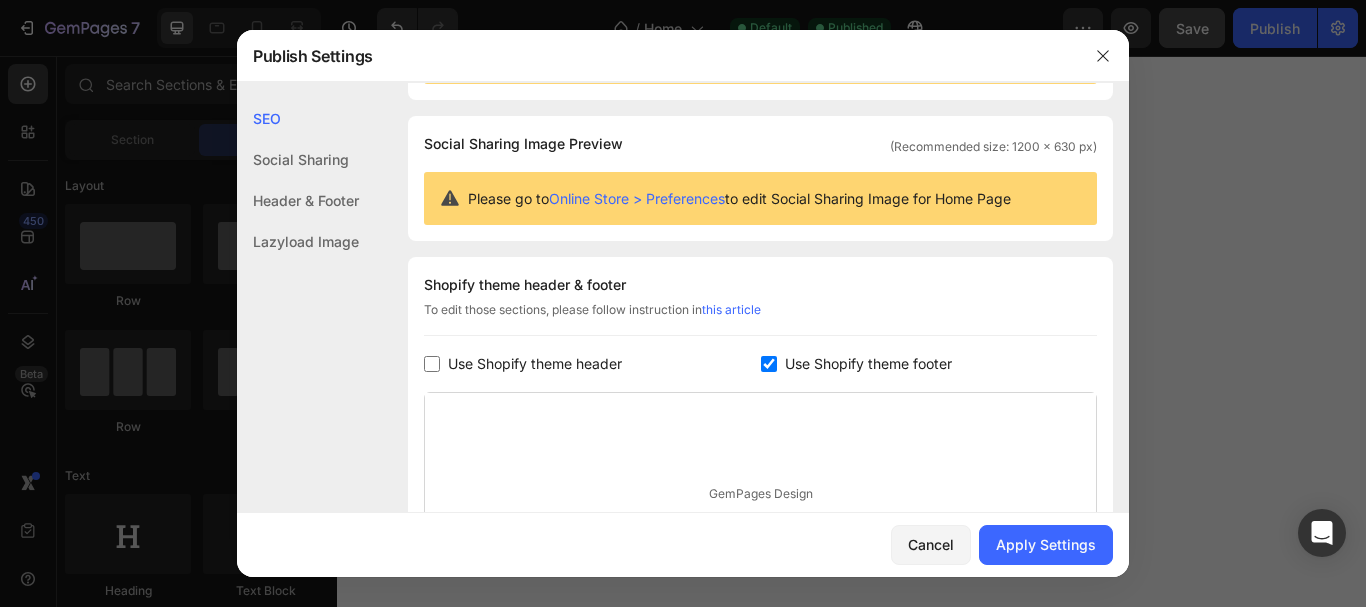 click at bounding box center (432, 364) 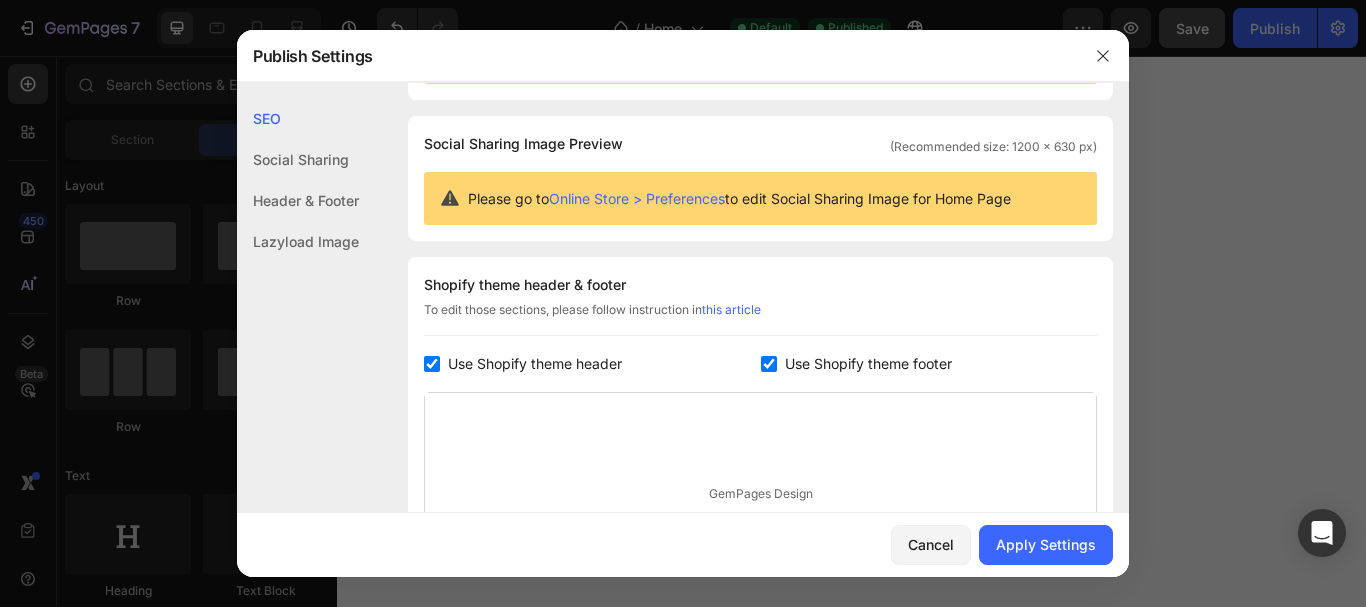 checkbox on "true" 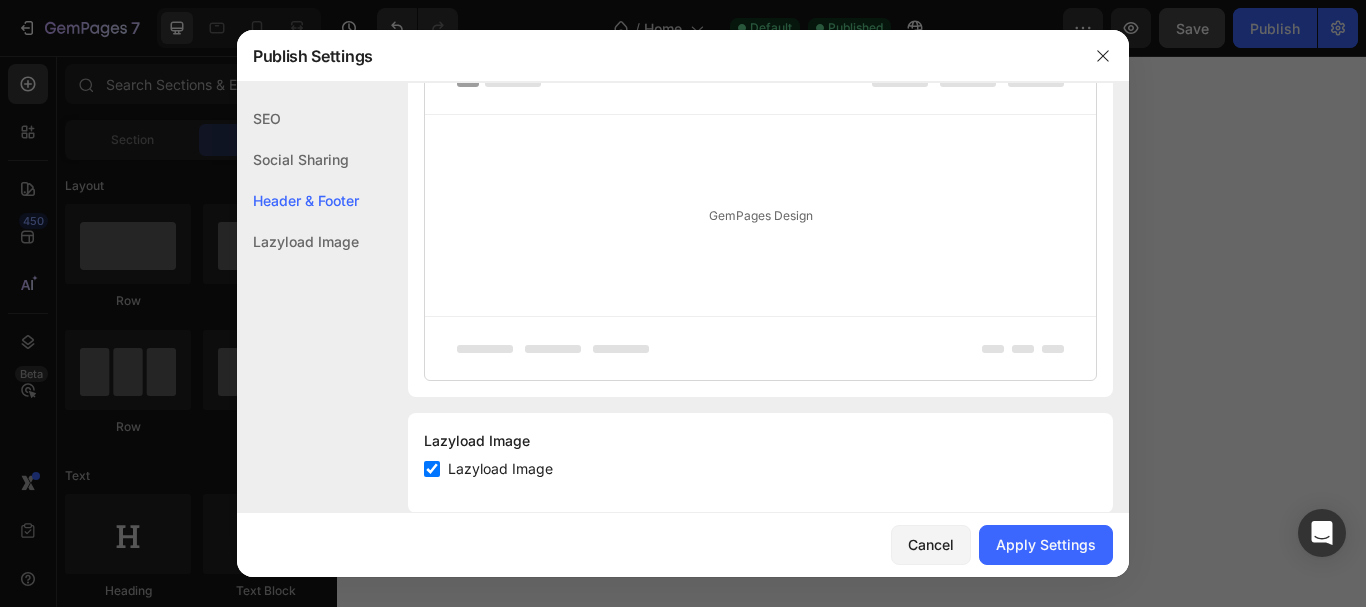 scroll, scrollTop: 489, scrollLeft: 0, axis: vertical 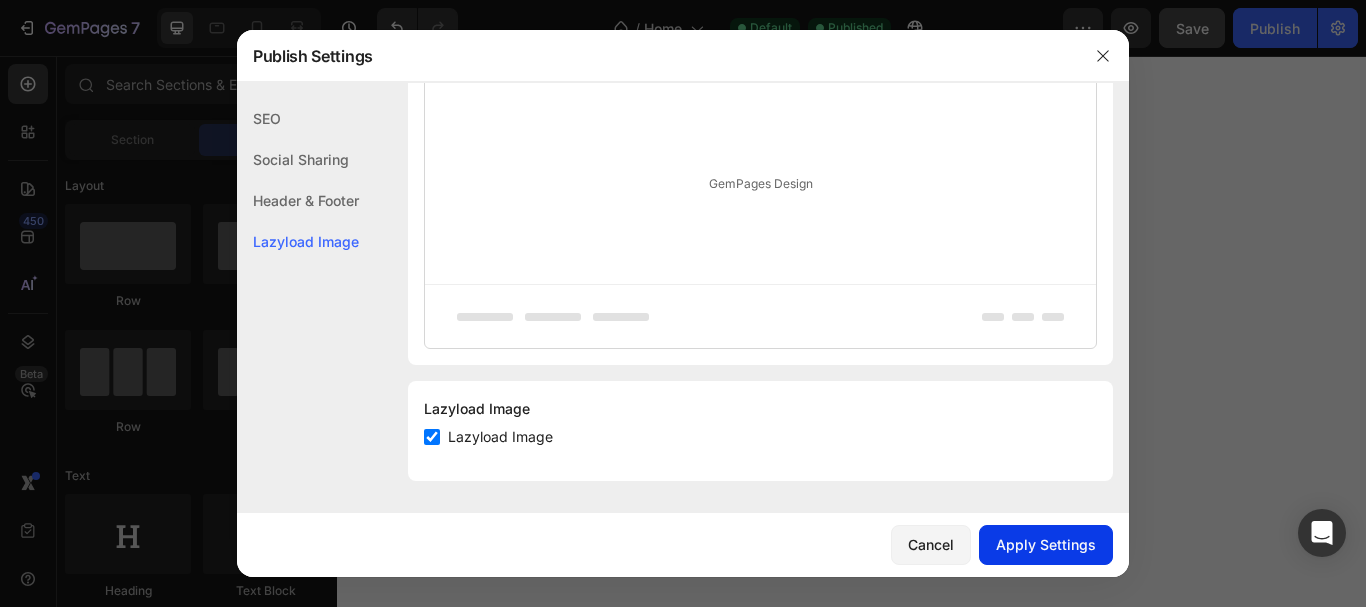 click on "Apply Settings" at bounding box center (1046, 544) 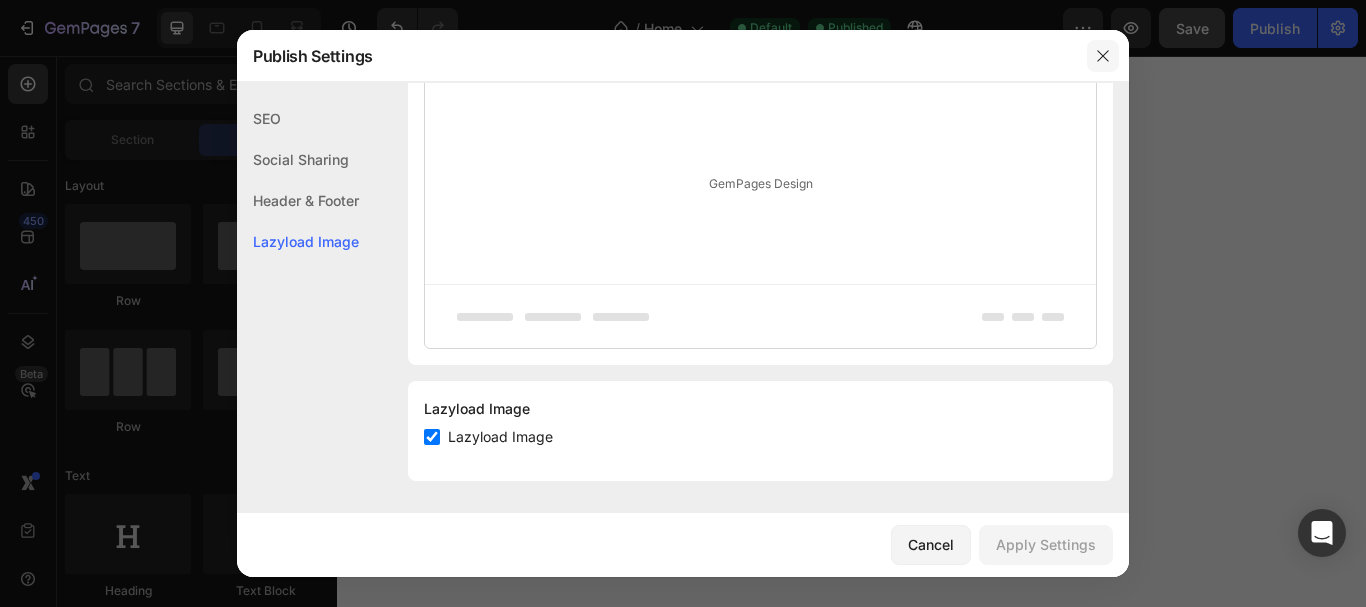click 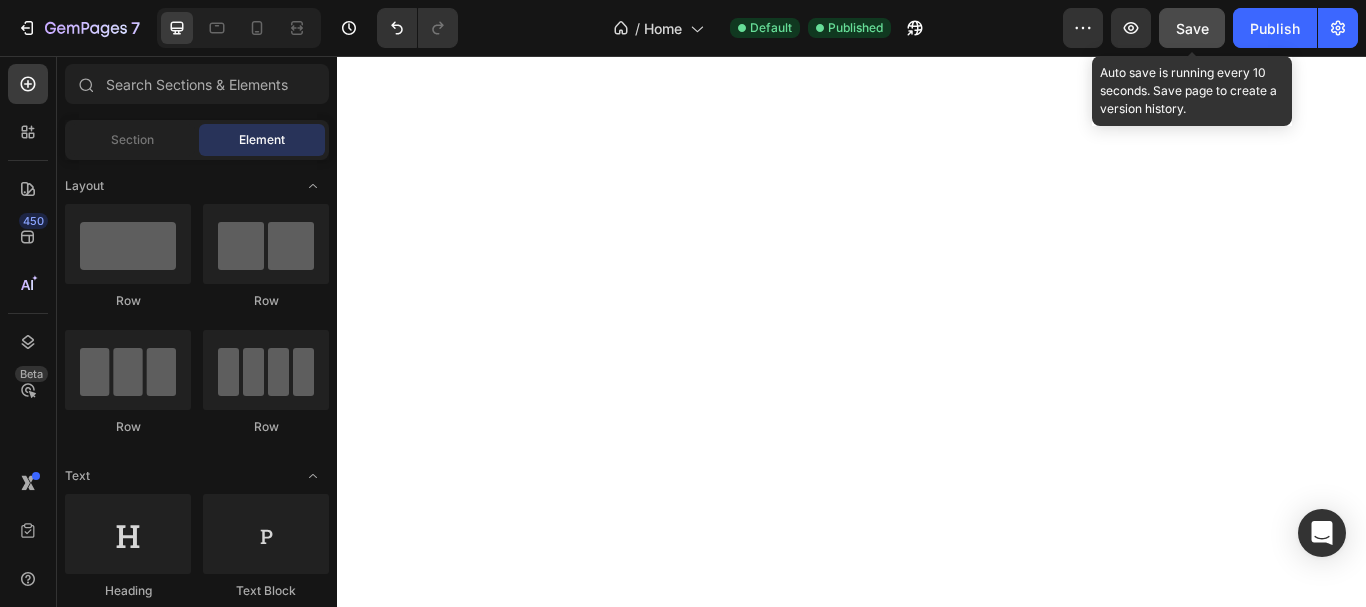 click on "Save" at bounding box center (1192, 28) 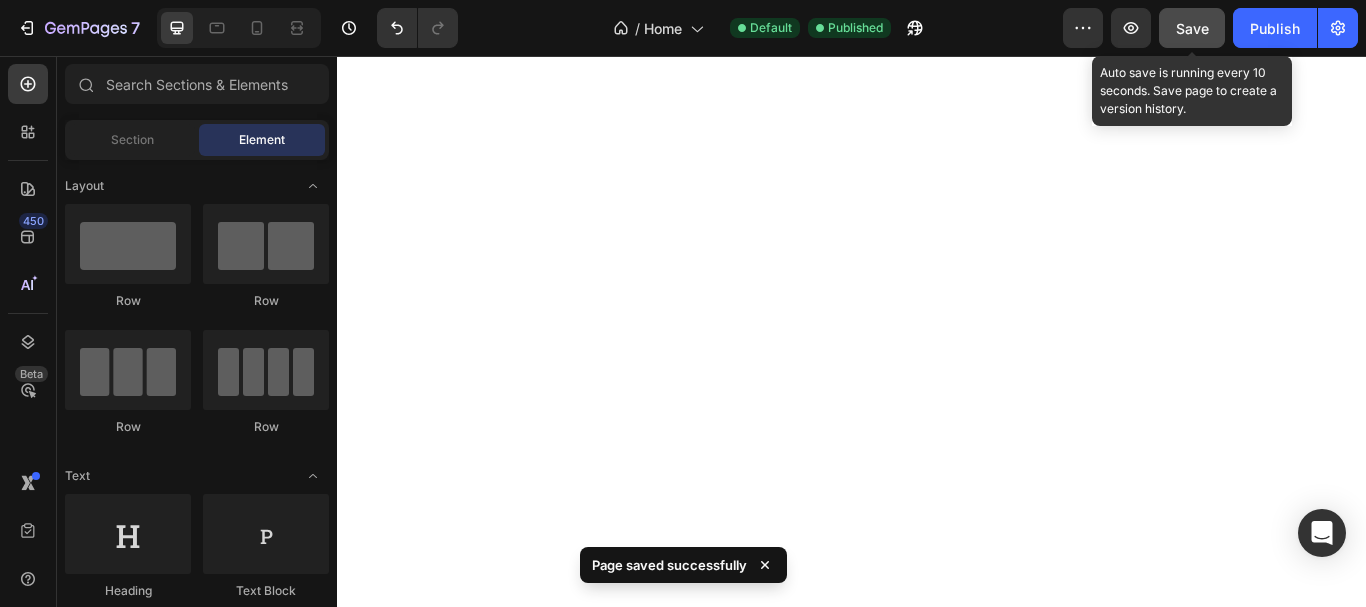 click on "Save" at bounding box center [1192, 28] 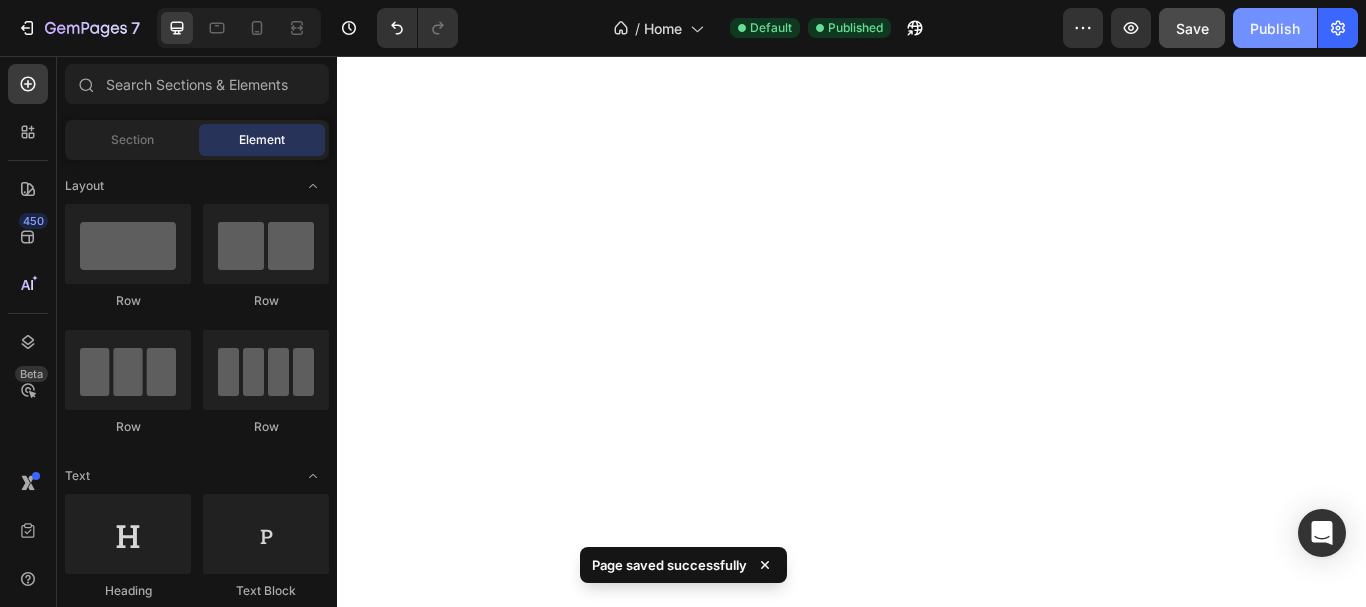 click on "Publish" at bounding box center (1275, 28) 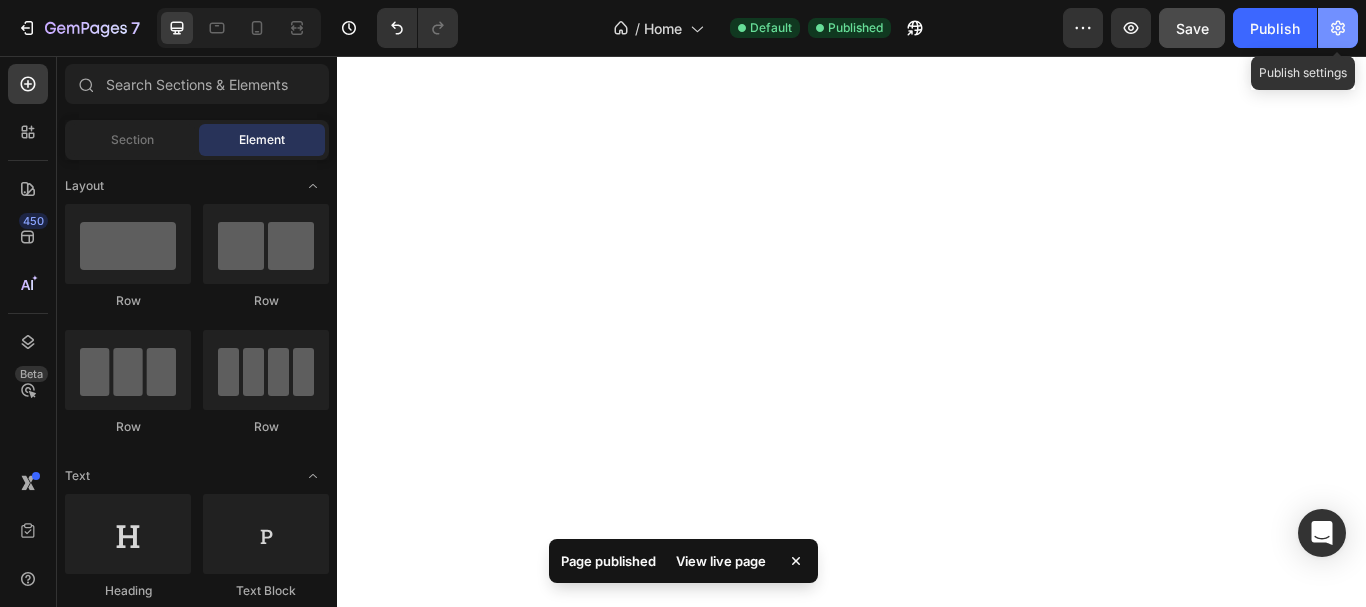 click 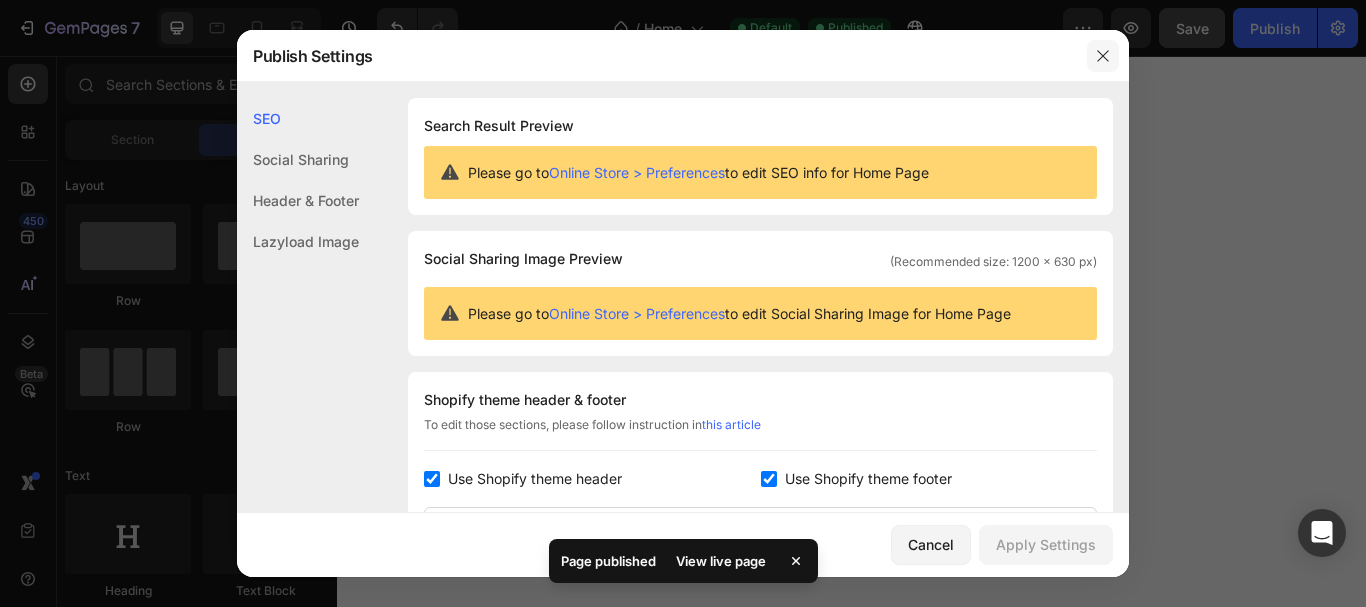 click 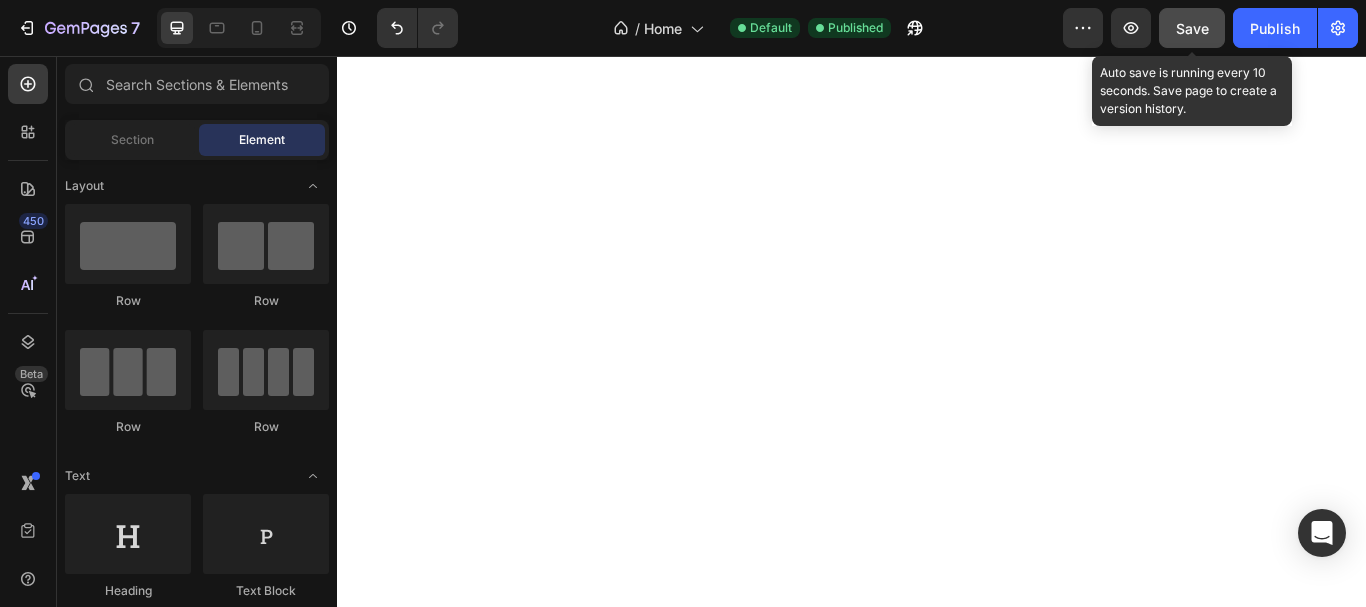 click on "Save" at bounding box center (1192, 28) 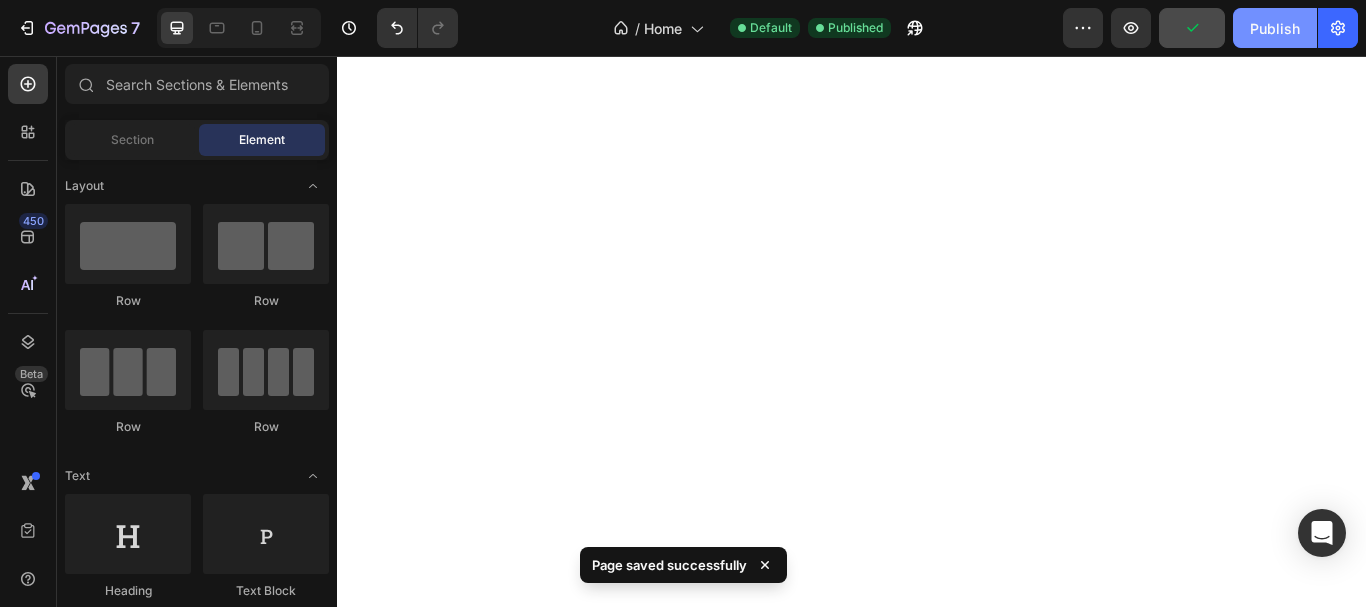 click on "Publish" 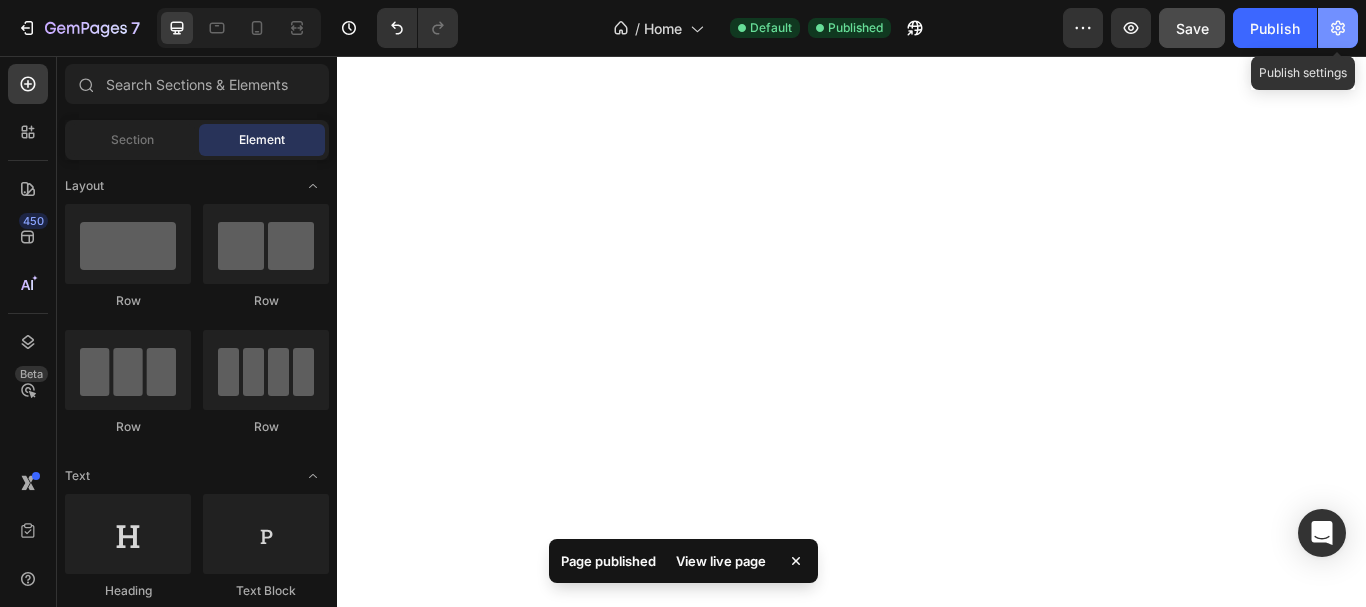 click 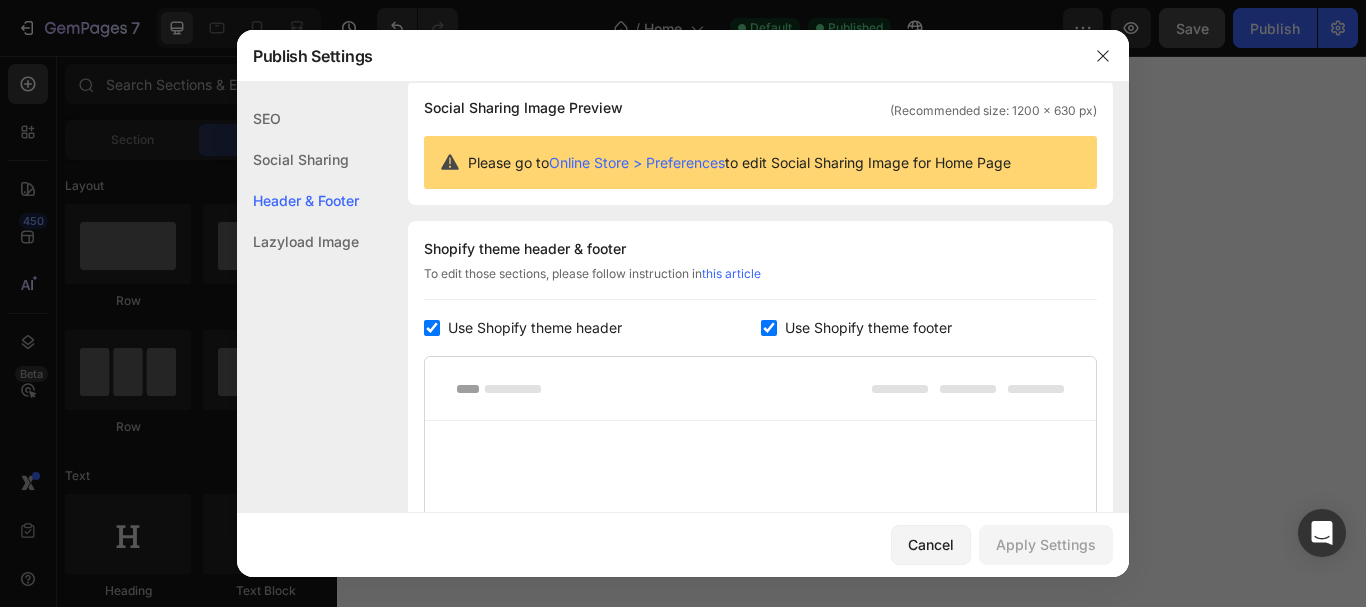 scroll, scrollTop: 212, scrollLeft: 0, axis: vertical 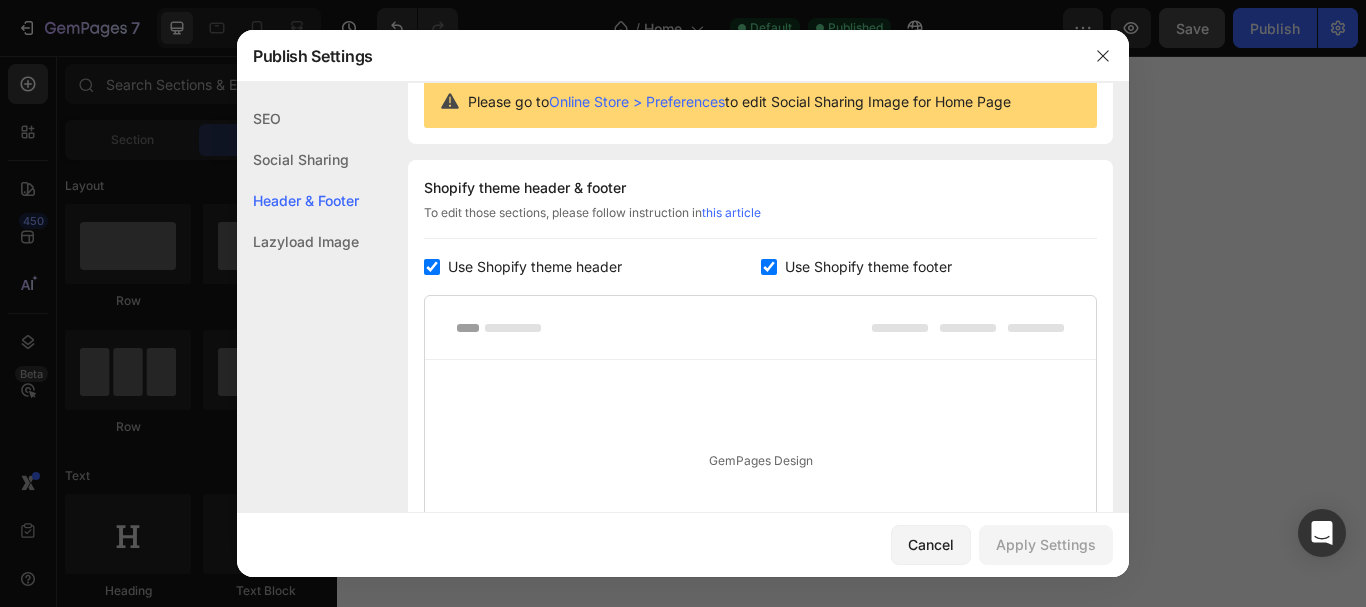 click on "Use Shopify theme header" at bounding box center [535, 267] 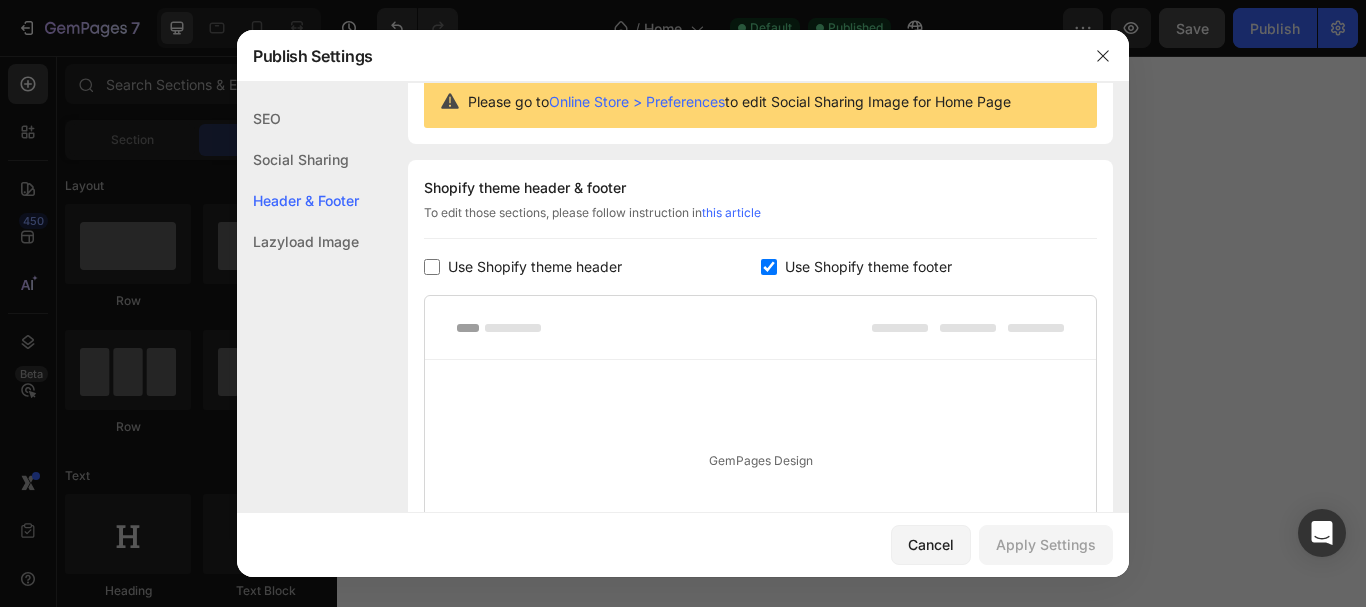 checkbox on "false" 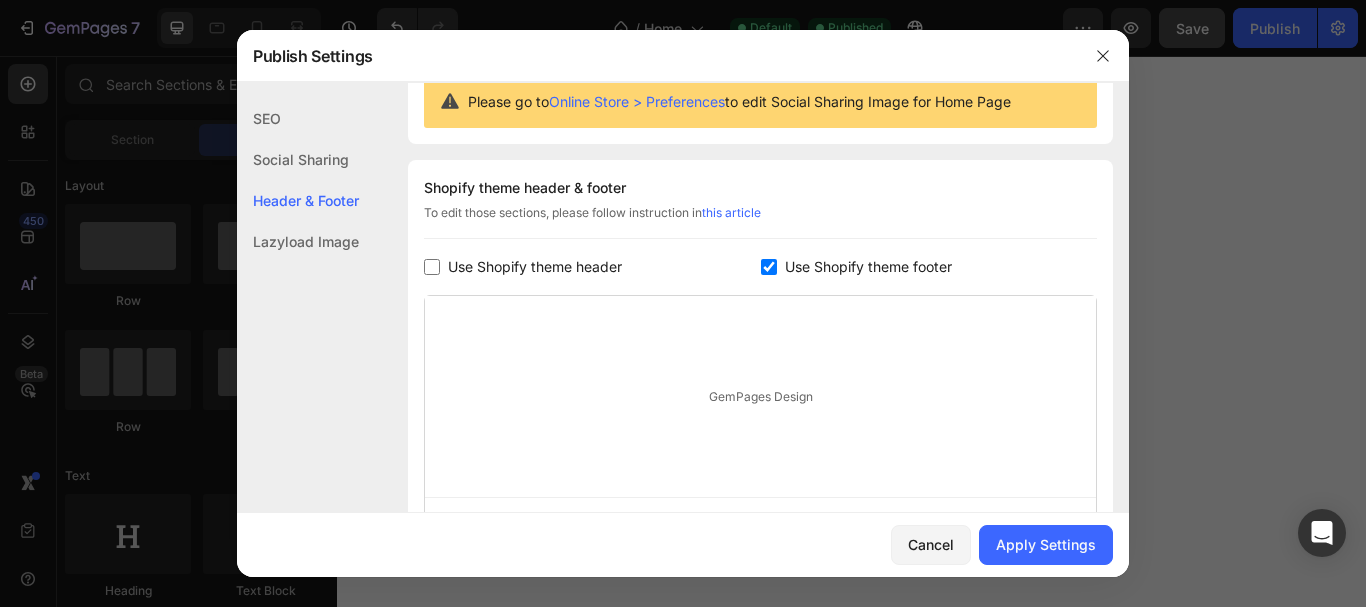 click at bounding box center [769, 267] 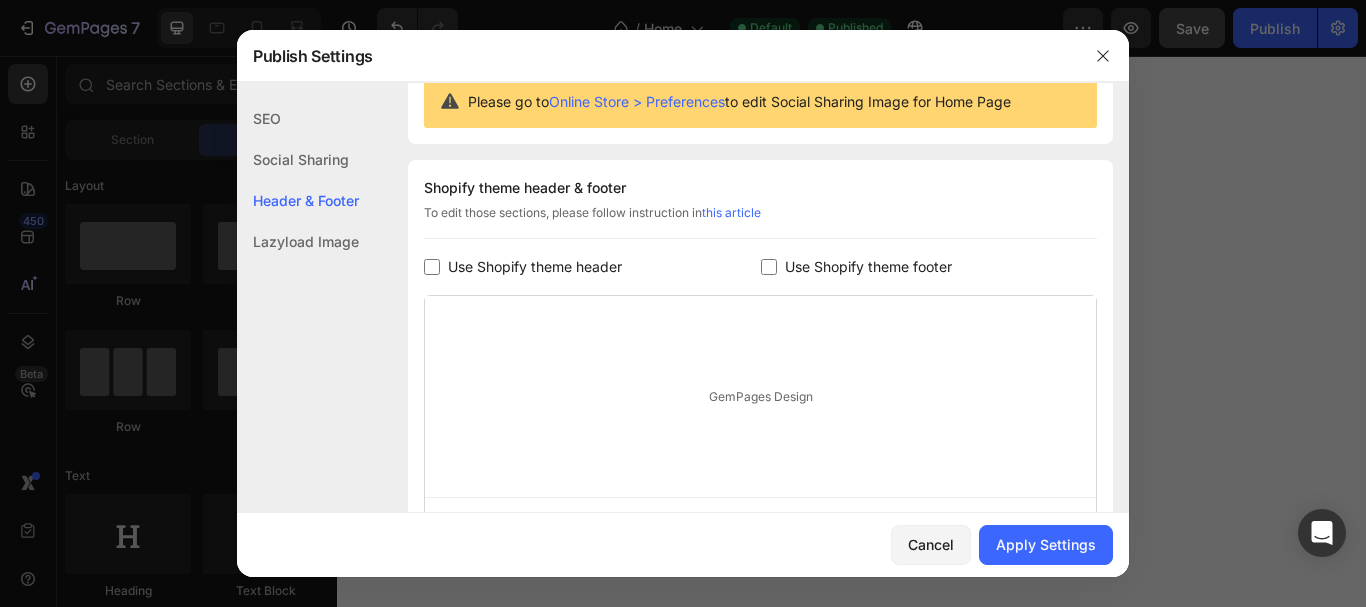 checkbox on "false" 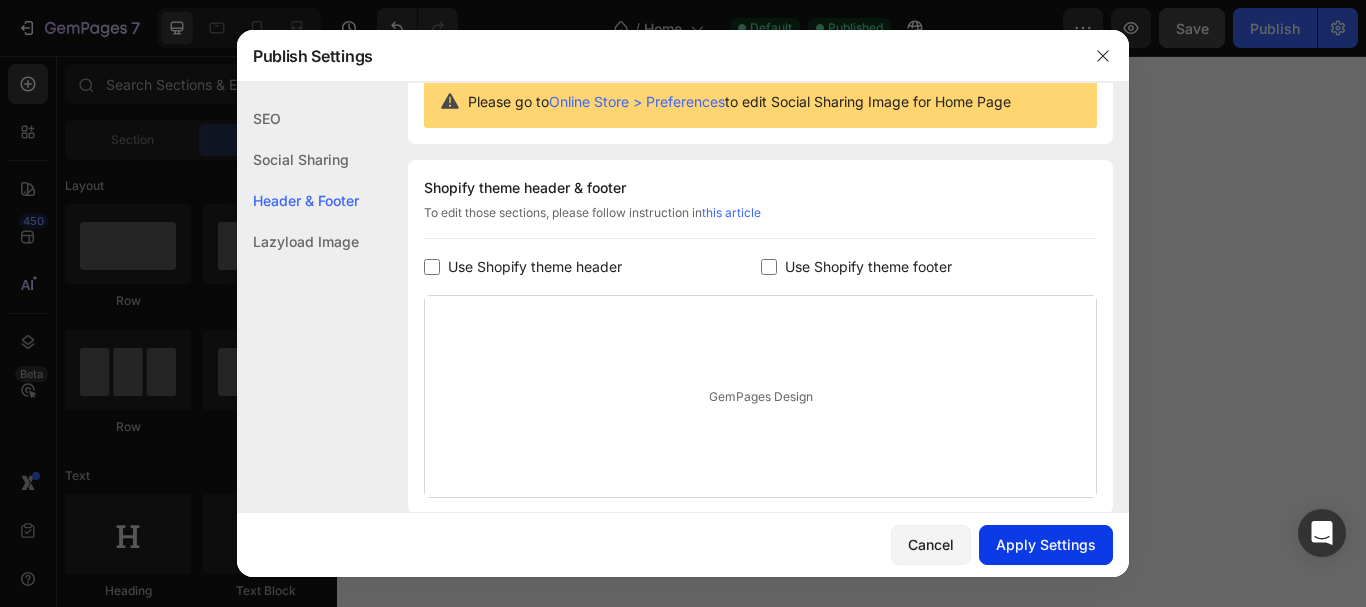 click on "Apply Settings" at bounding box center [1046, 544] 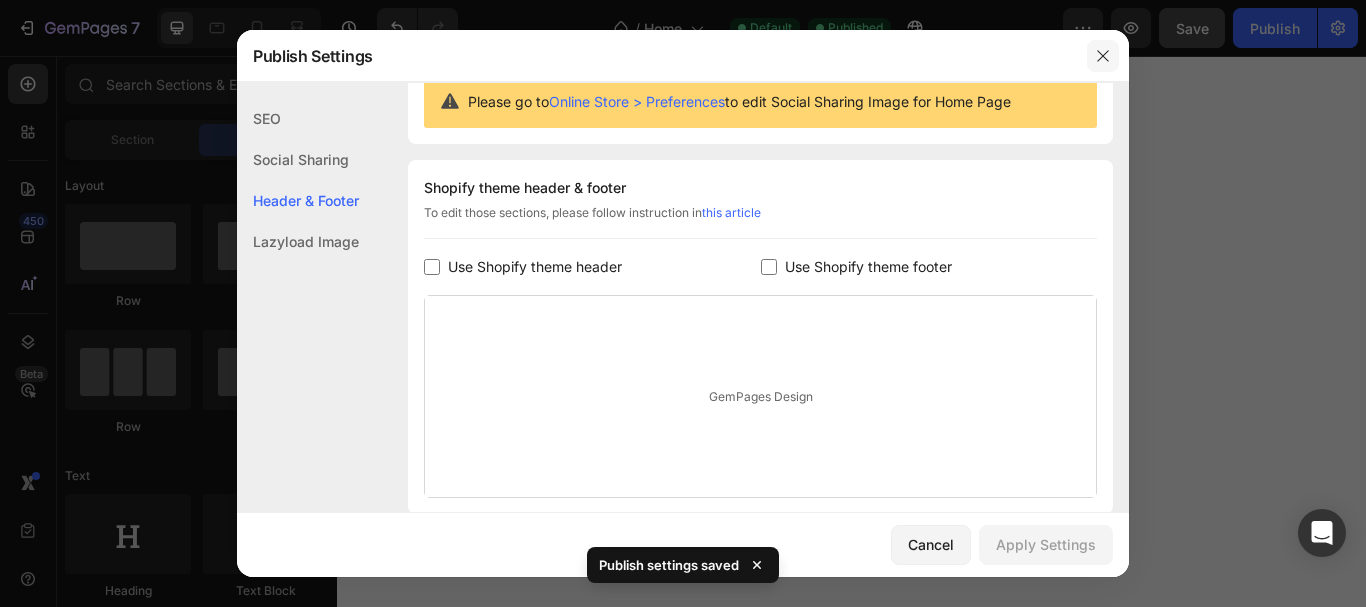 click 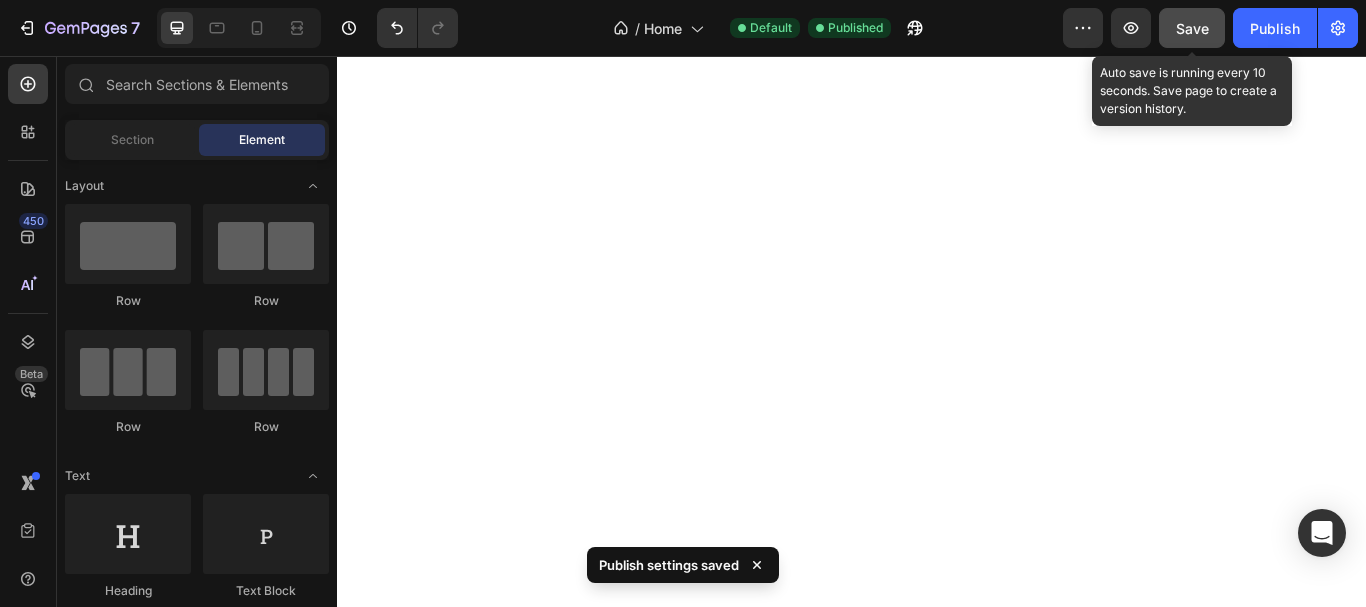 click on "Save" 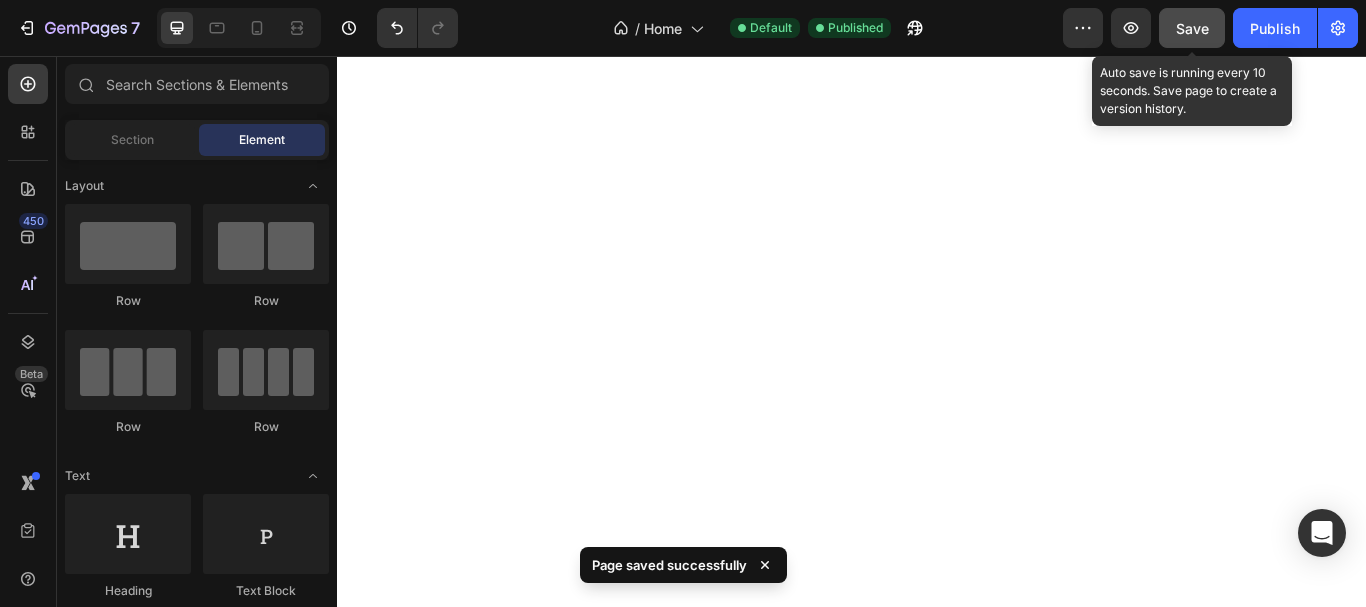 click on "Save" at bounding box center (1192, 28) 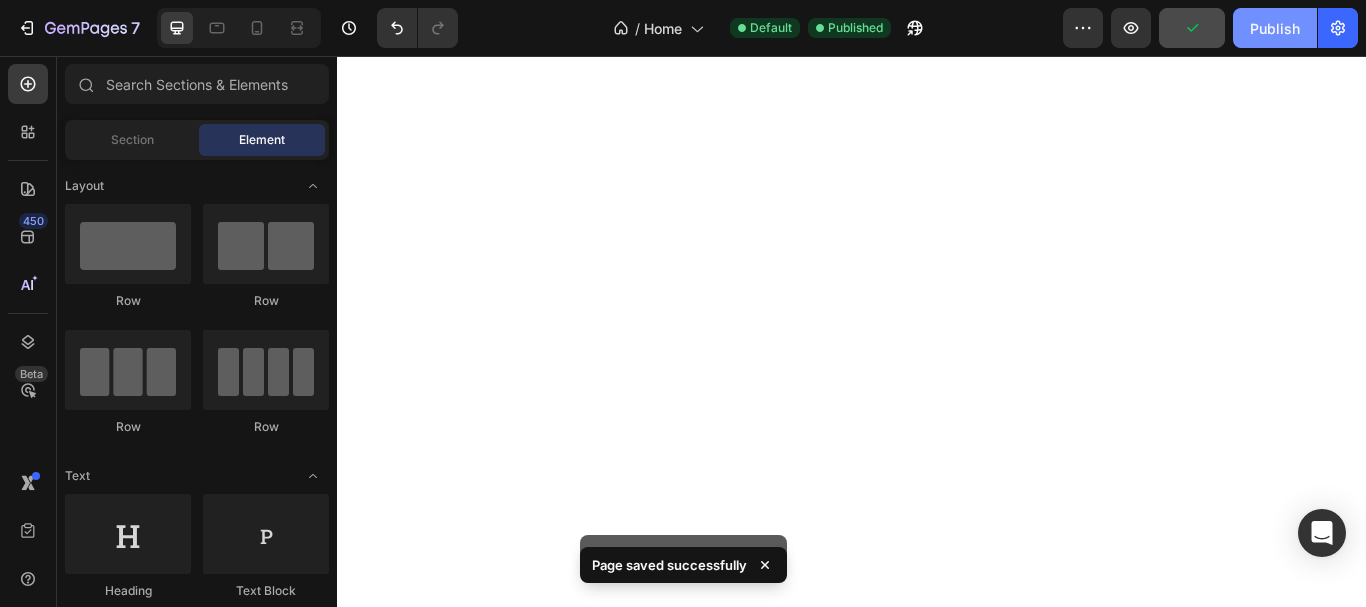 click on "Publish" at bounding box center (1275, 28) 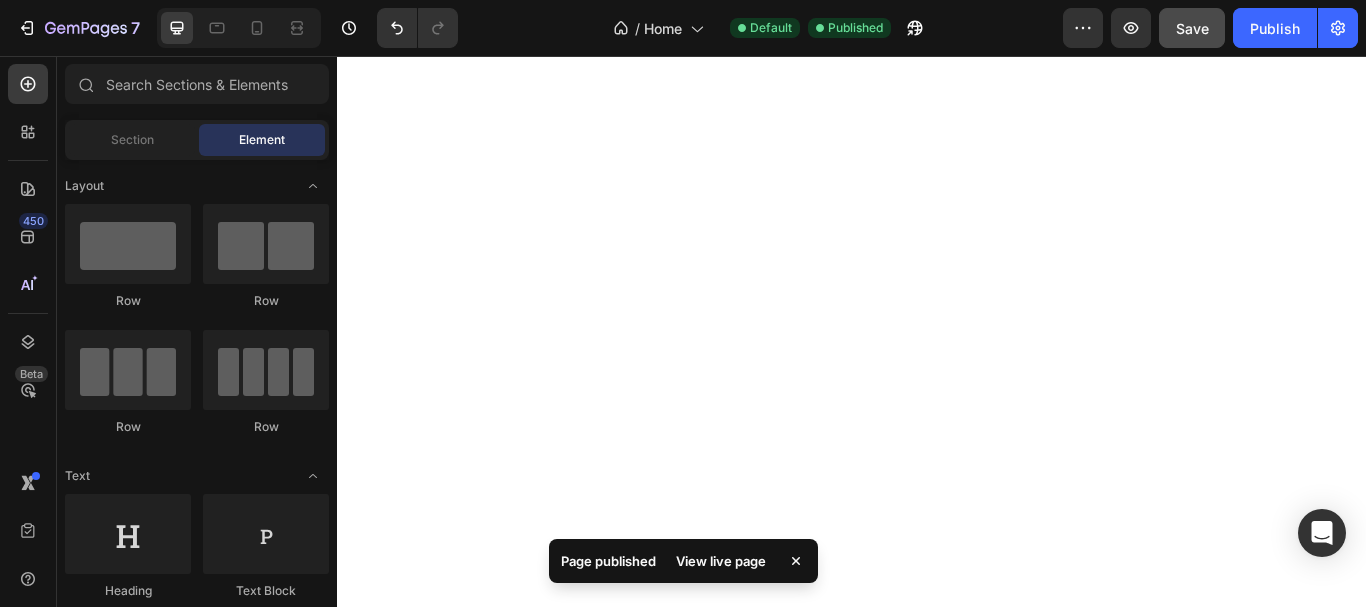 click 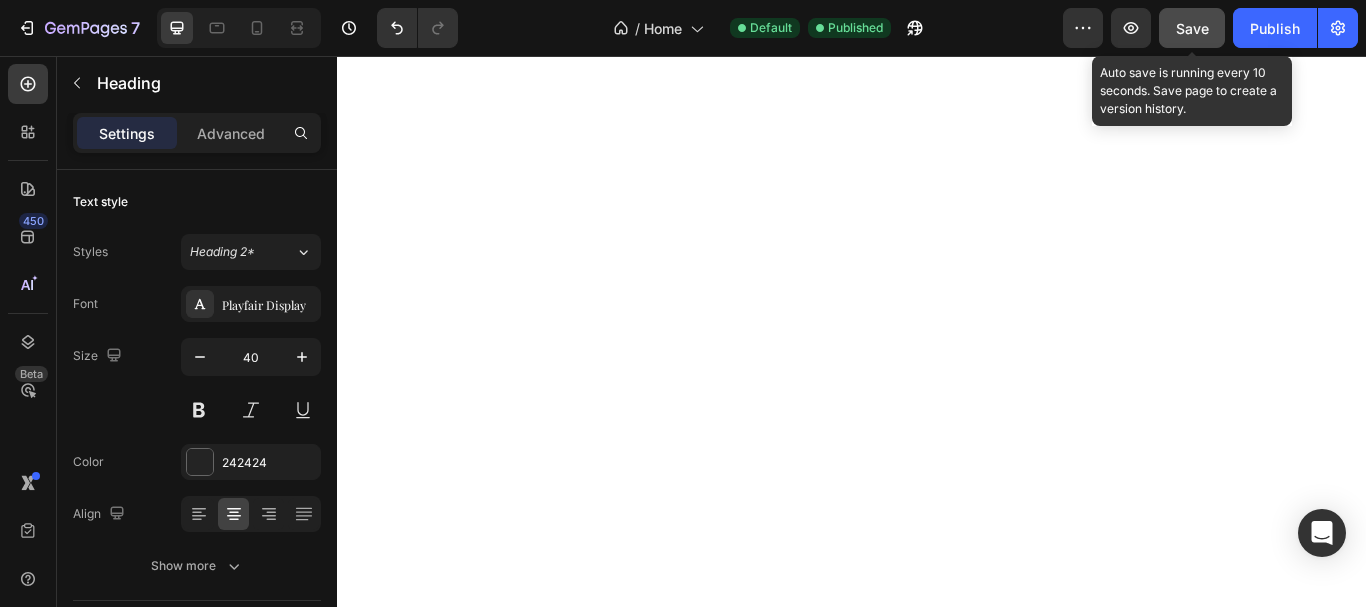 click on "Save" at bounding box center [1192, 28] 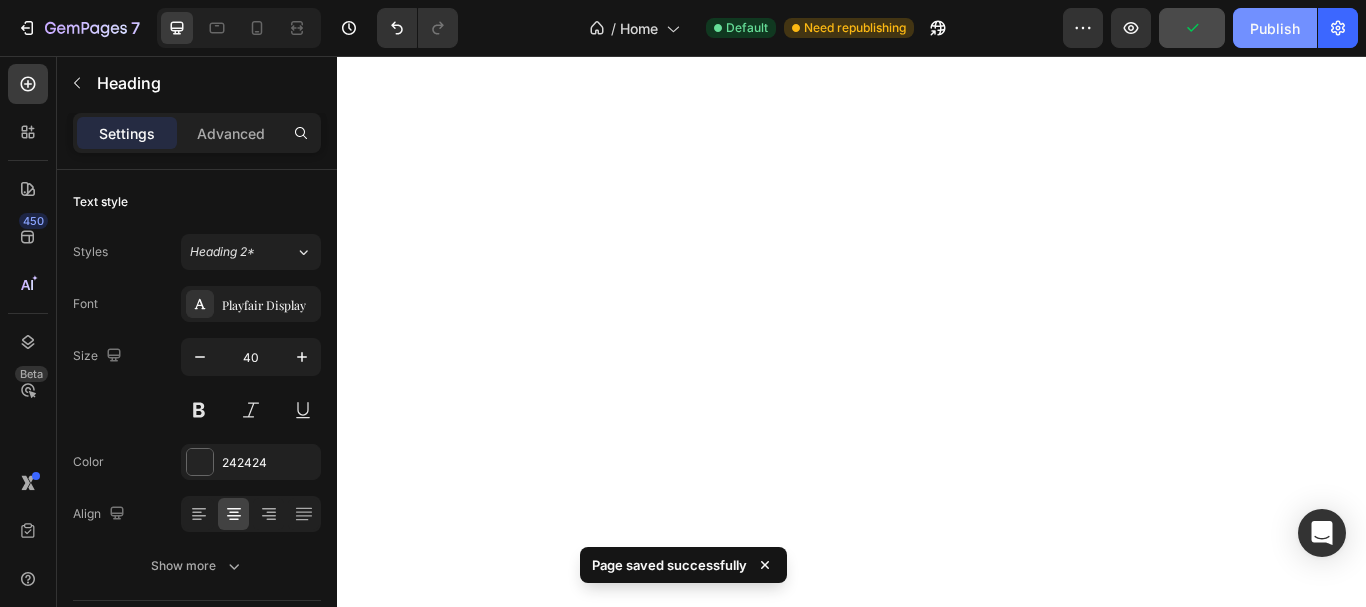 click on "Publish" at bounding box center [1275, 28] 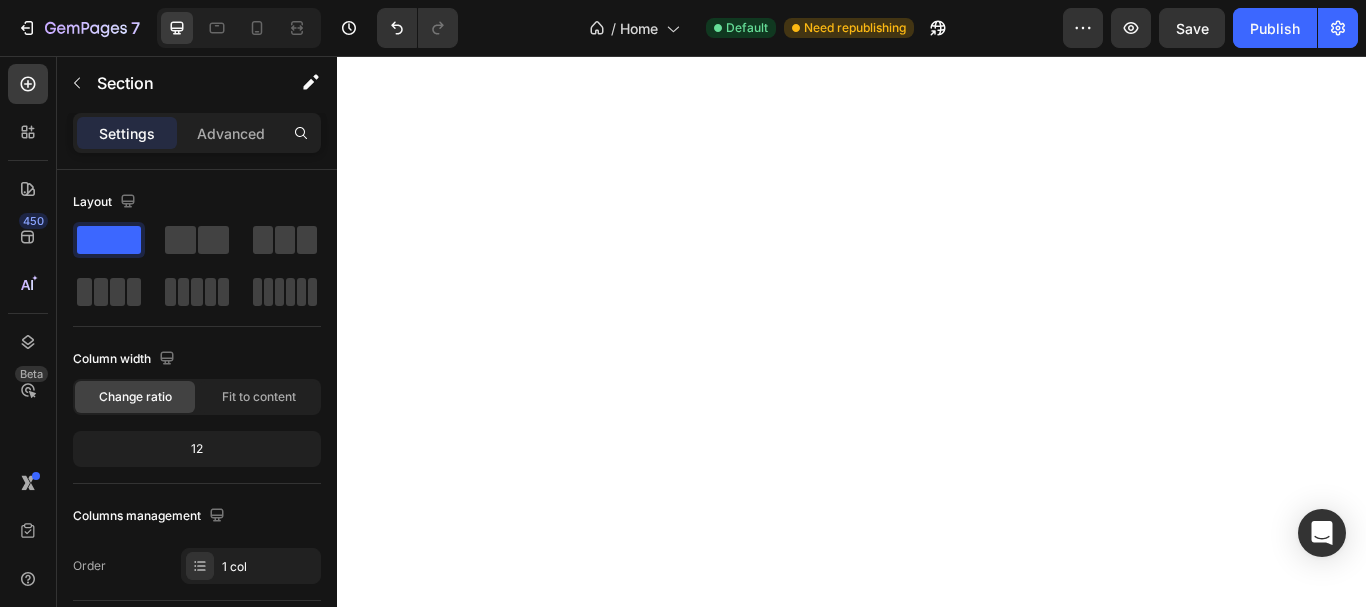 scroll, scrollTop: 0, scrollLeft: 0, axis: both 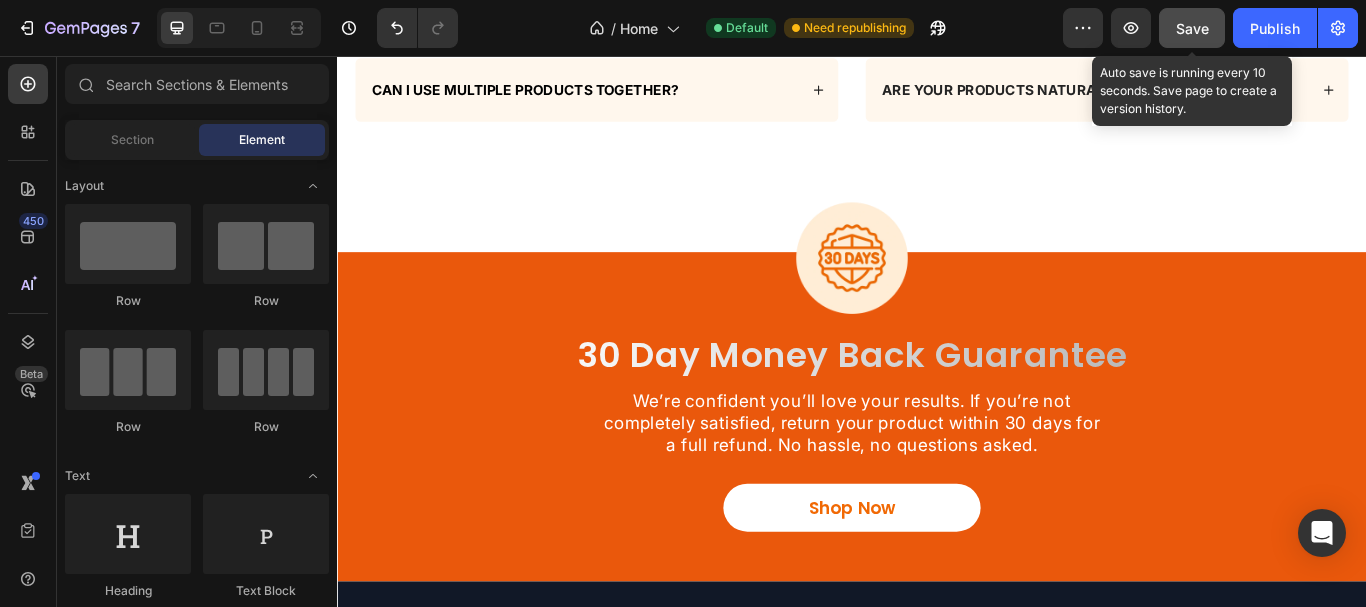 click on "Save" at bounding box center (1192, 28) 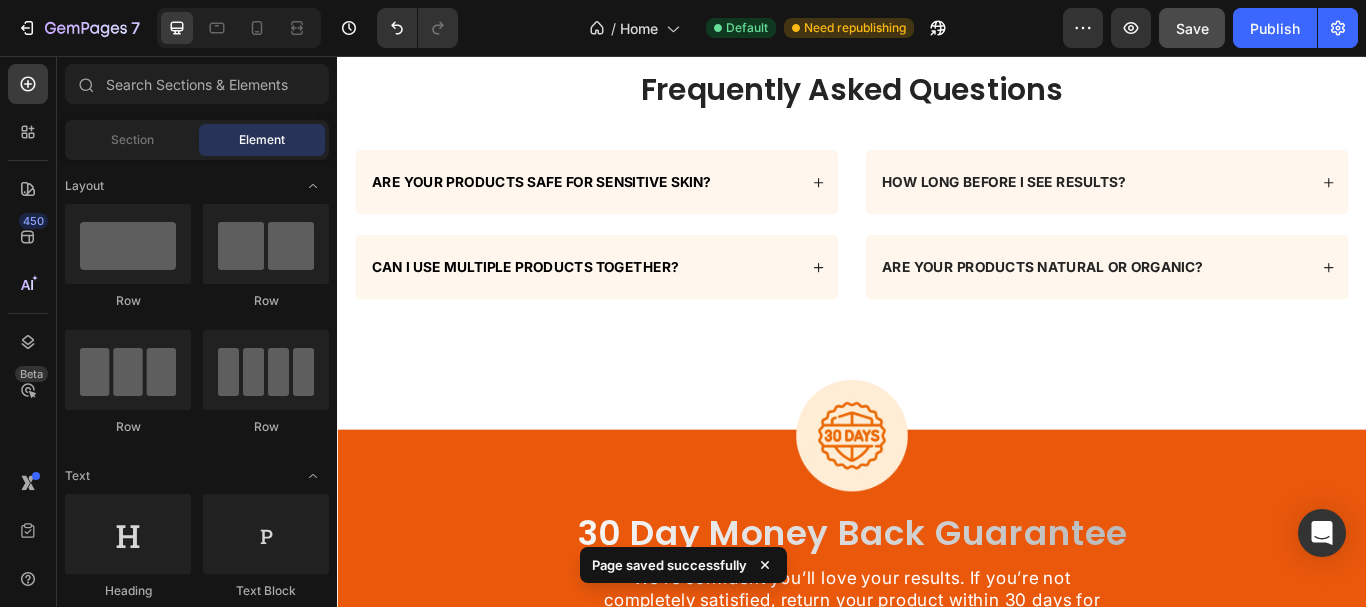 scroll, scrollTop: 4673, scrollLeft: 0, axis: vertical 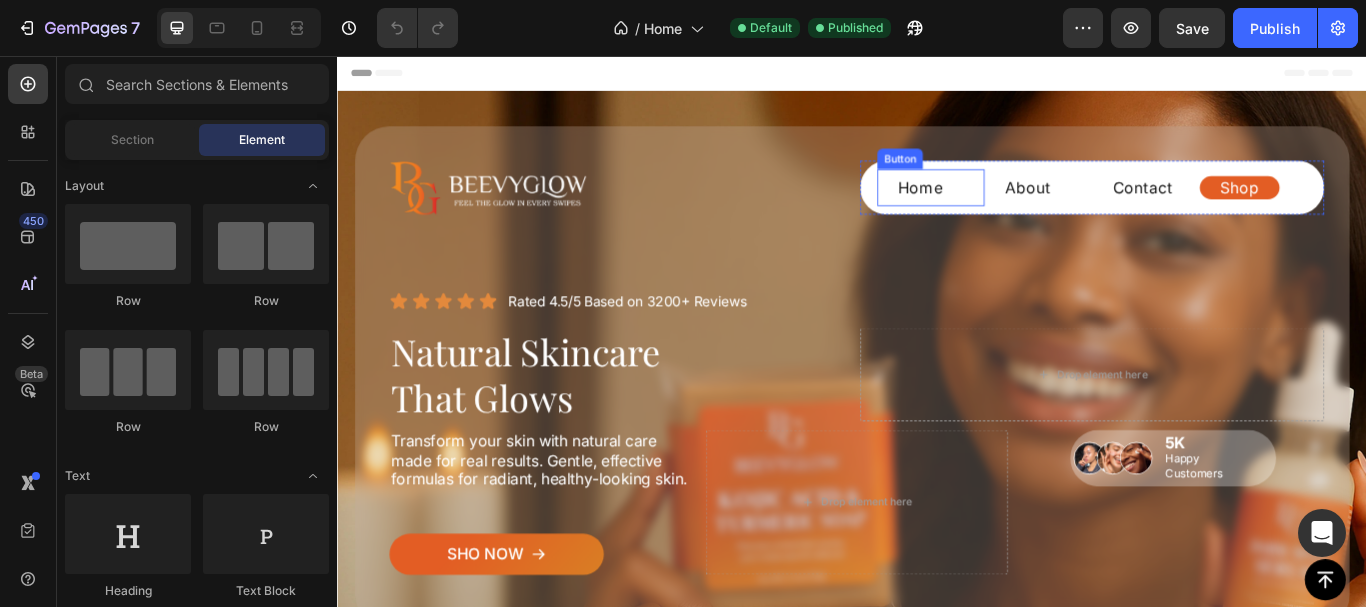 click on "Home" at bounding box center [1016, 209] 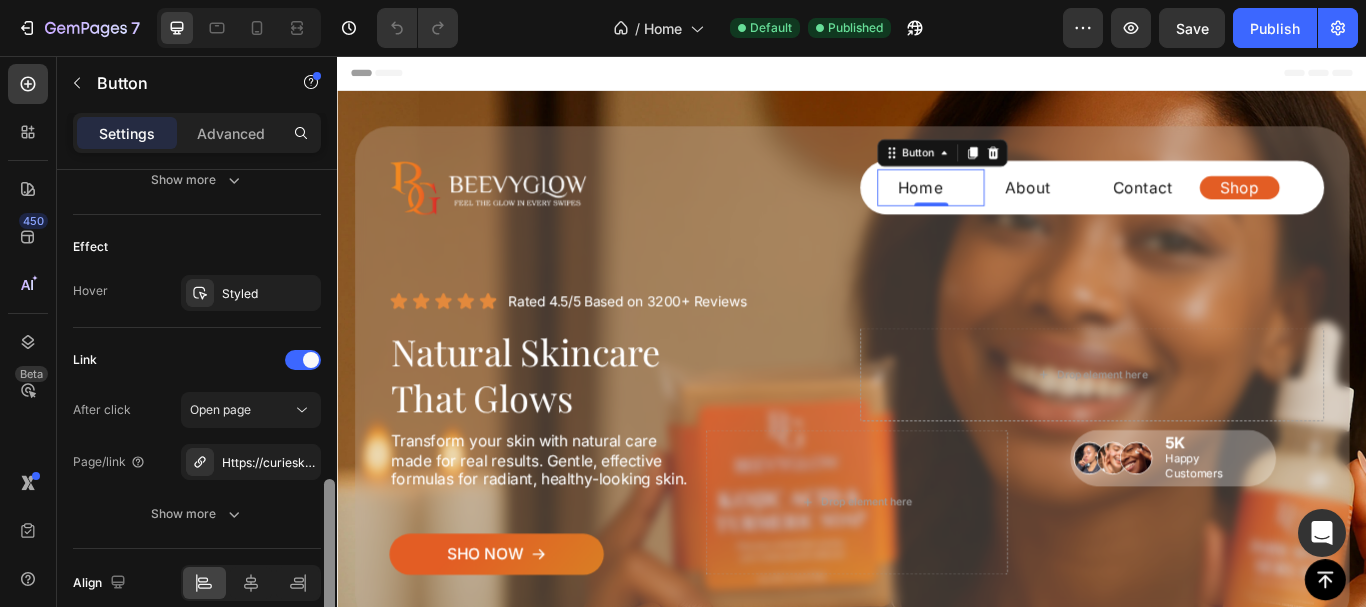 scroll, scrollTop: 1029, scrollLeft: 0, axis: vertical 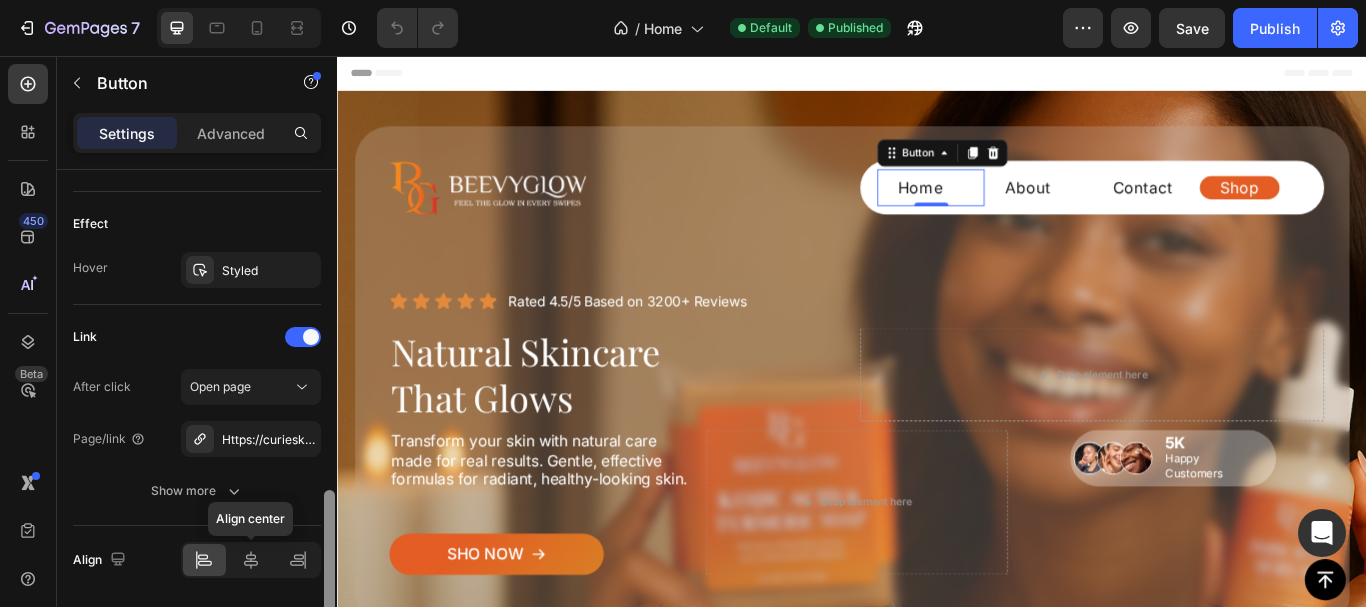 drag, startPoint x: 332, startPoint y: 225, endPoint x: 251, endPoint y: 545, distance: 330.0924 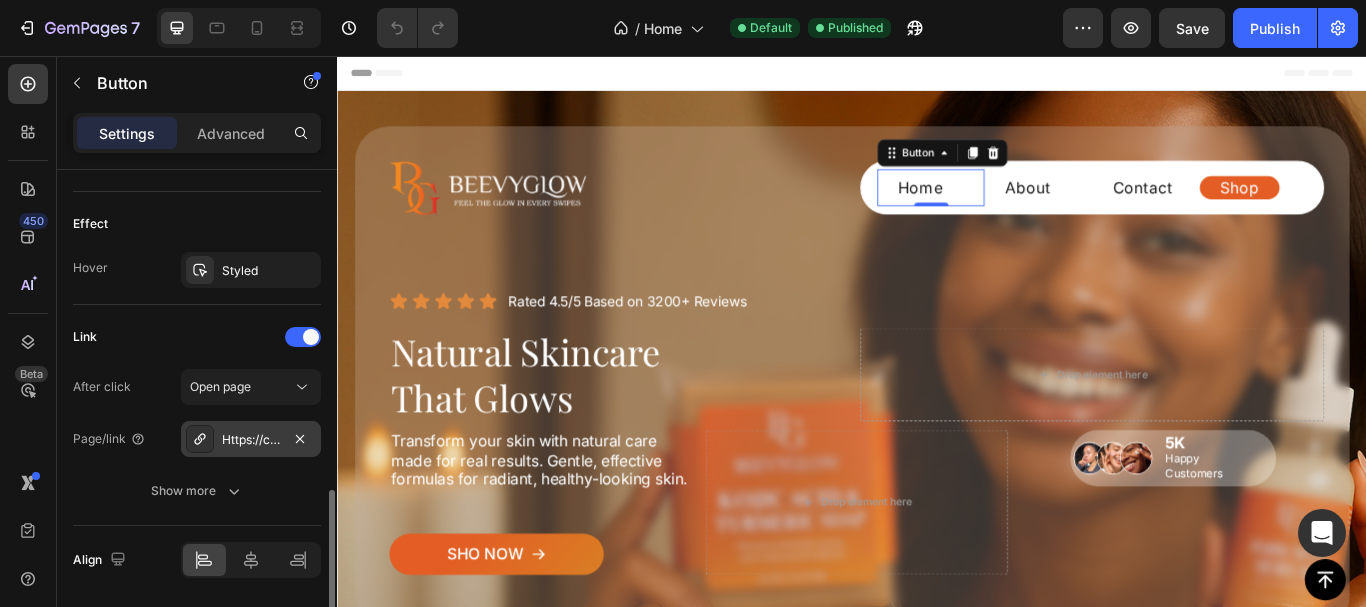 click on "Https://curieskin.Myshopify.Com/" at bounding box center (251, 439) 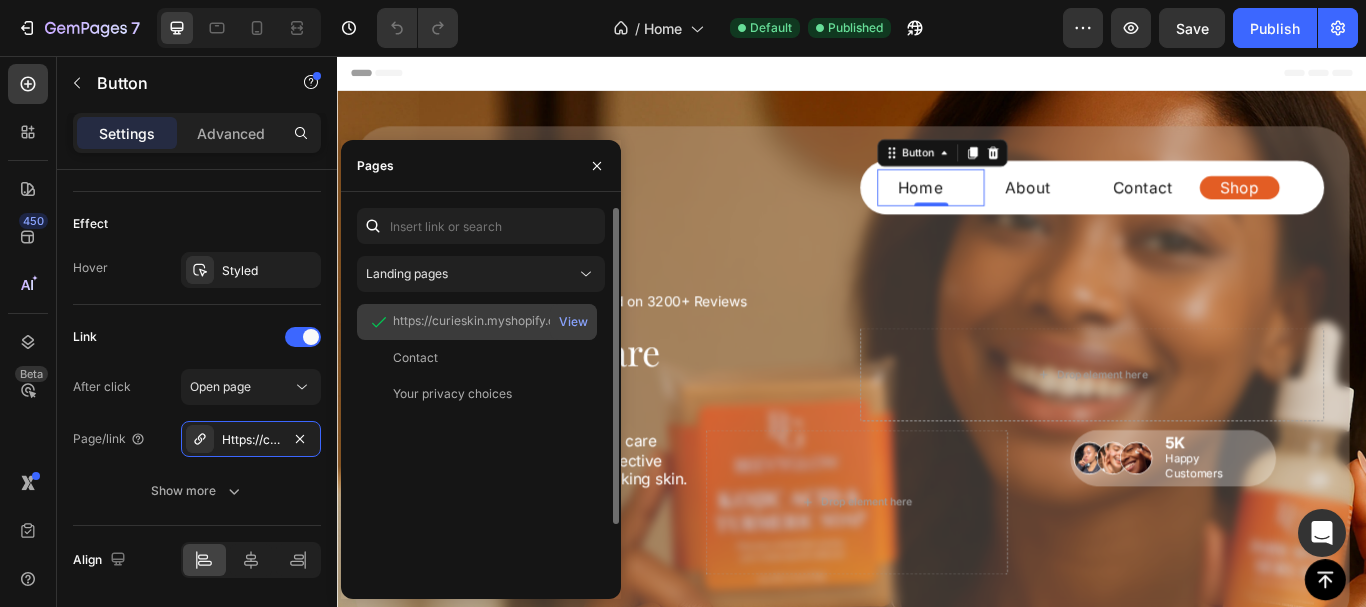 click on "https://curieskin.myshopify.com/" 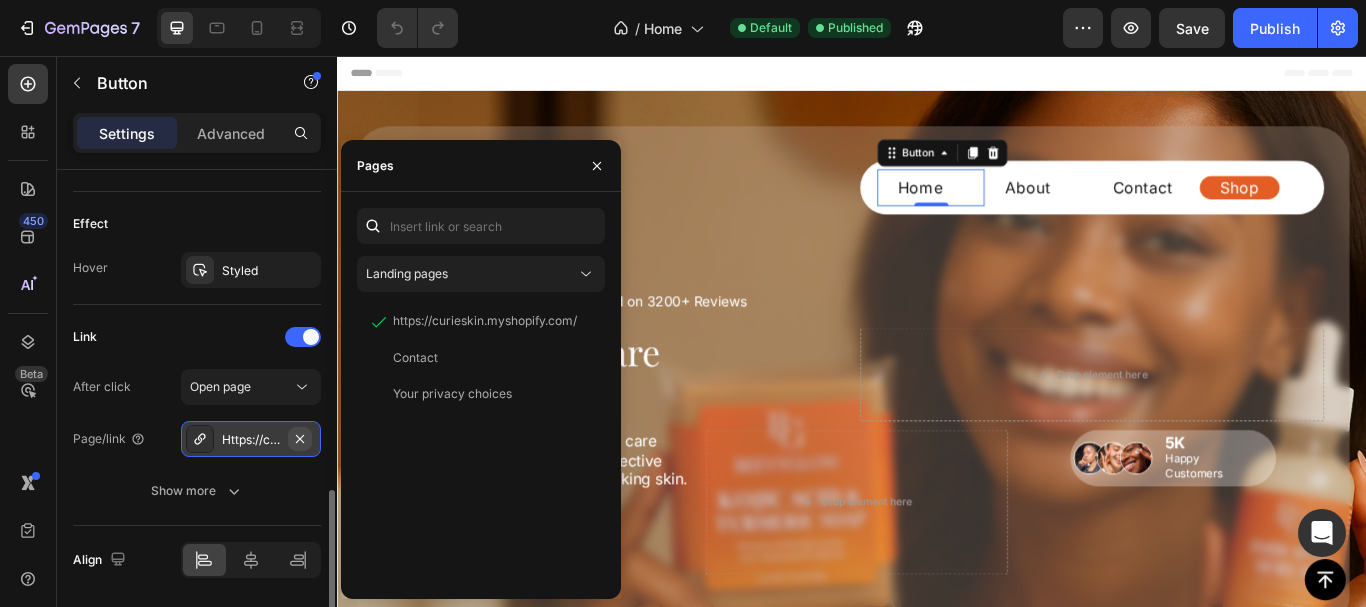 click 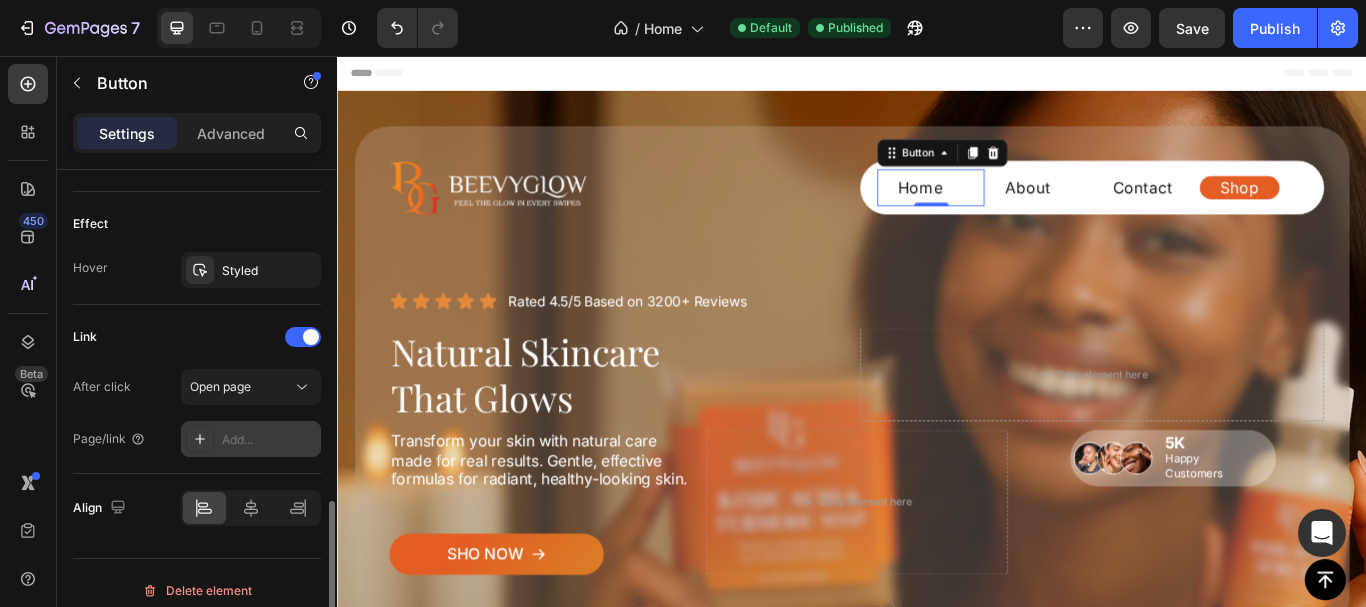 click on "Add..." at bounding box center [269, 440] 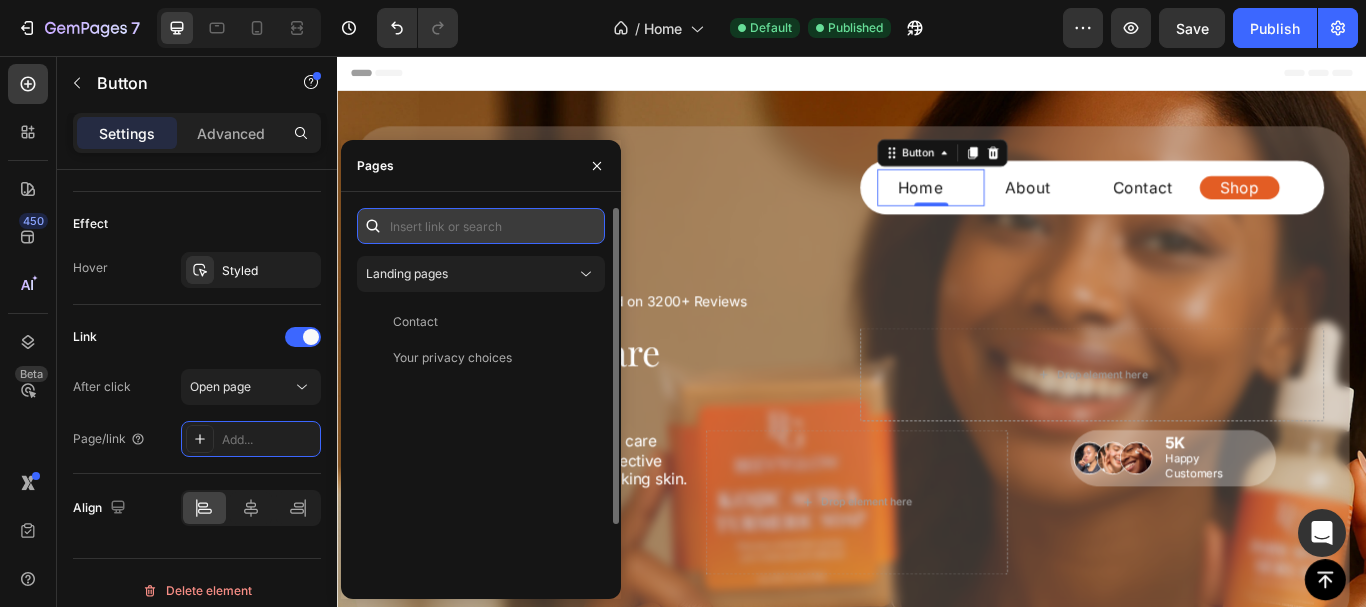 paste on "https://beevyglow.myshopify.com/" 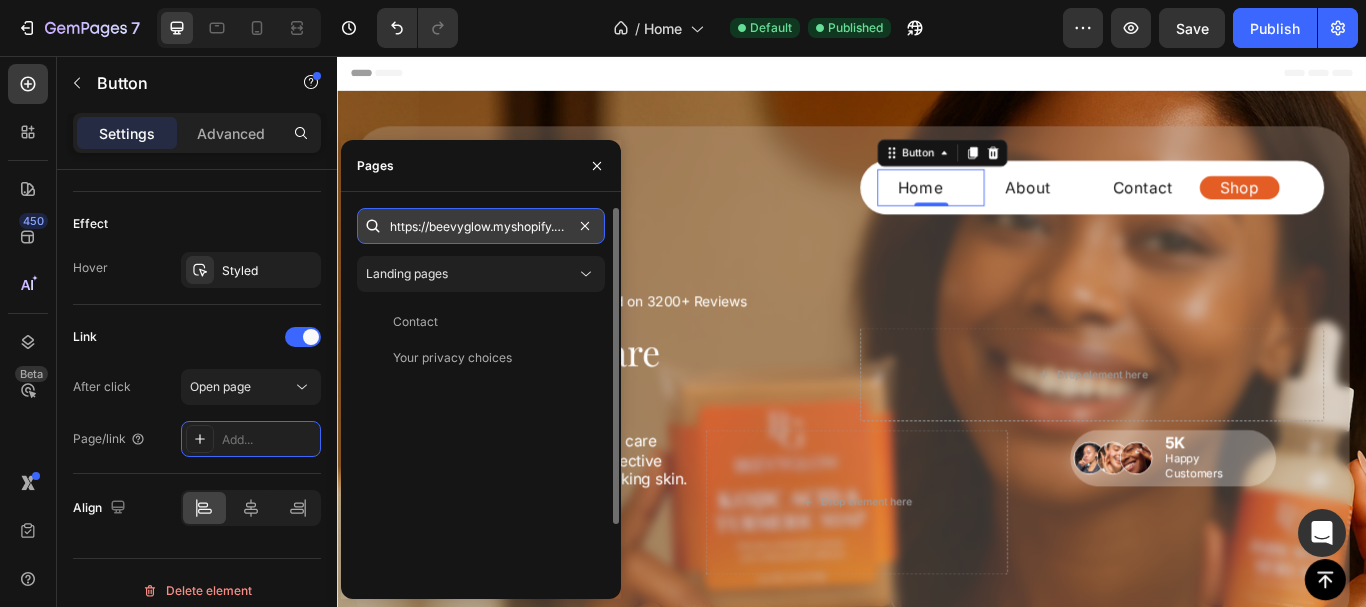 scroll, scrollTop: 0, scrollLeft: 21, axis: horizontal 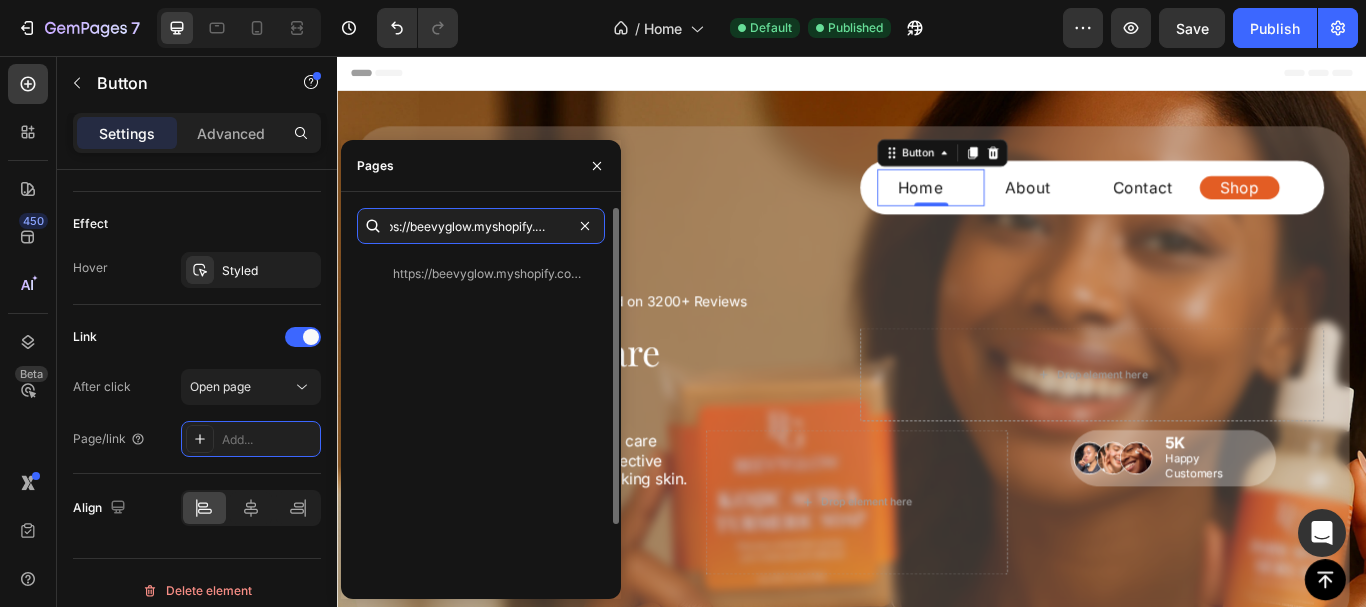 type on "https://beevyglow.myshopify.com/" 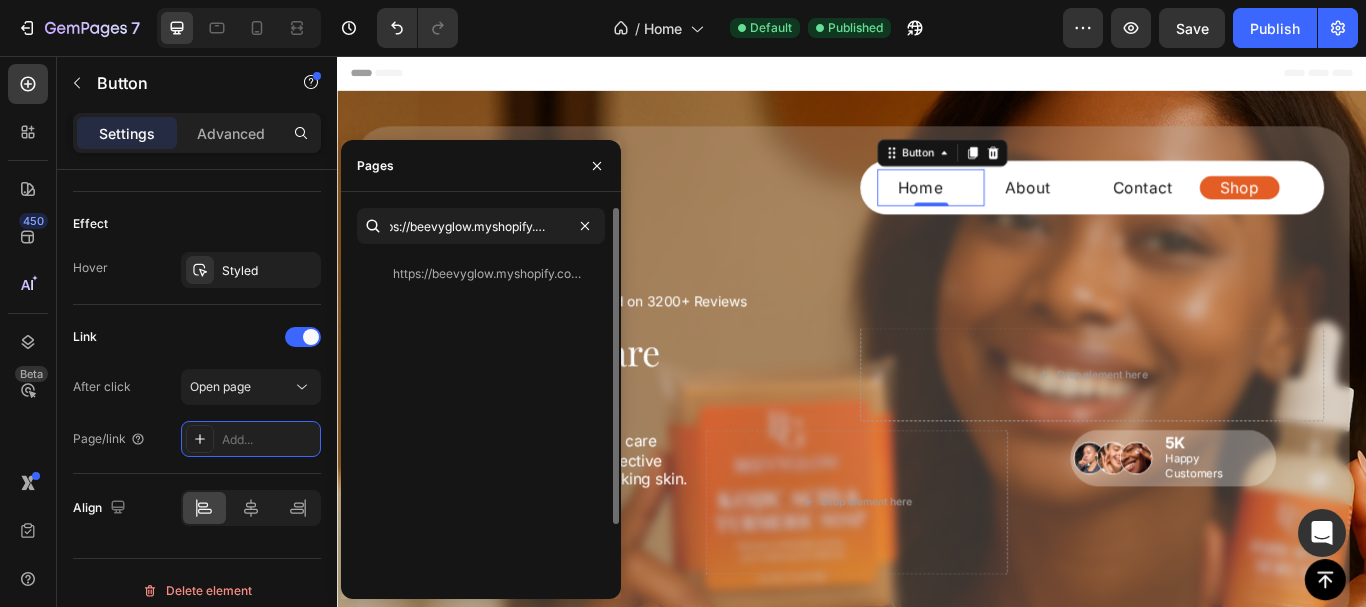 scroll, scrollTop: 0, scrollLeft: 0, axis: both 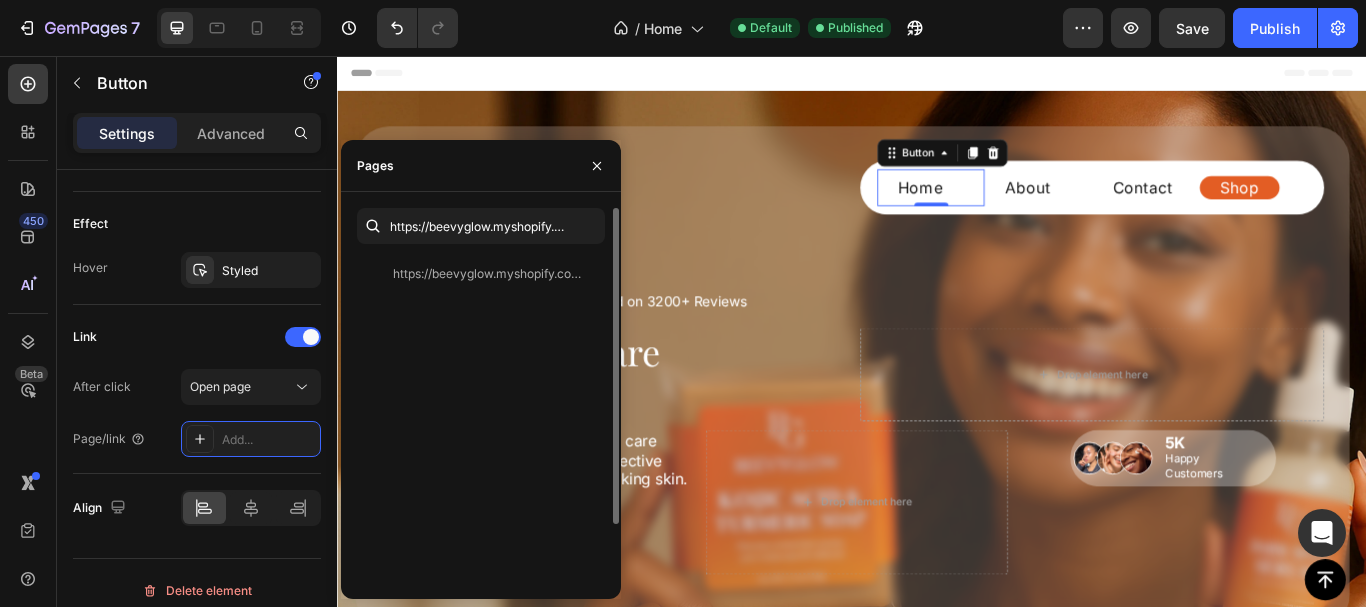 click on "https://beevyglow.myshopify.com/   View" at bounding box center (481, 454) 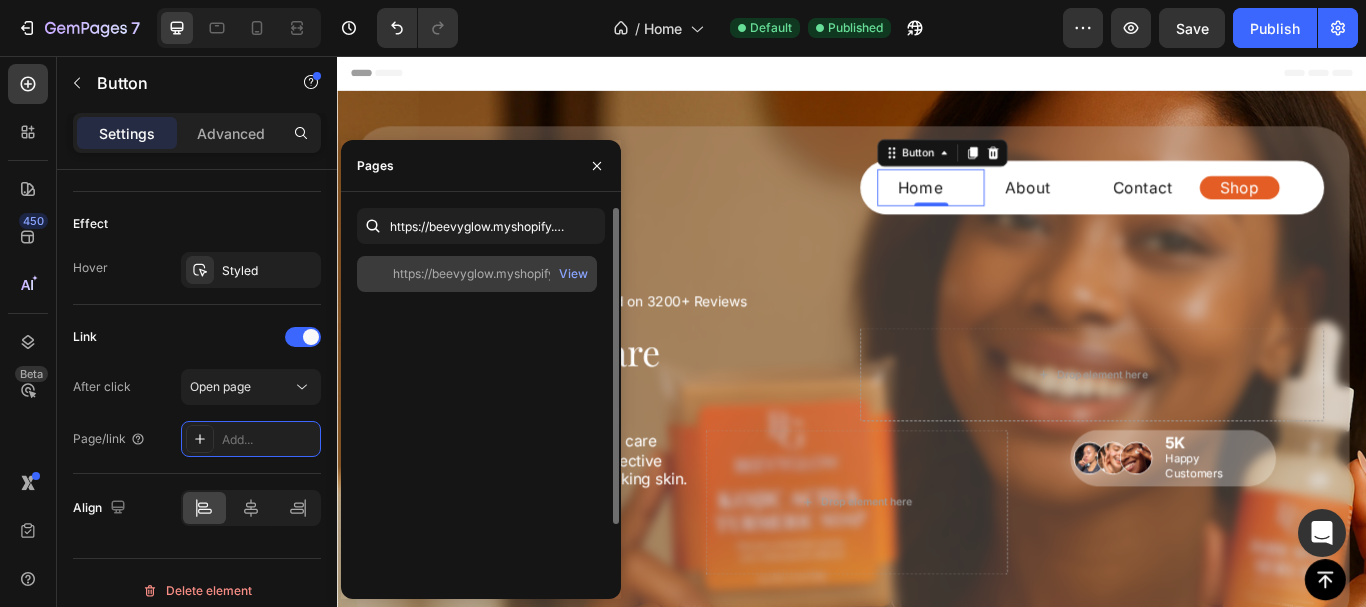 click on "https://beevyglow.myshopify.com/   View" 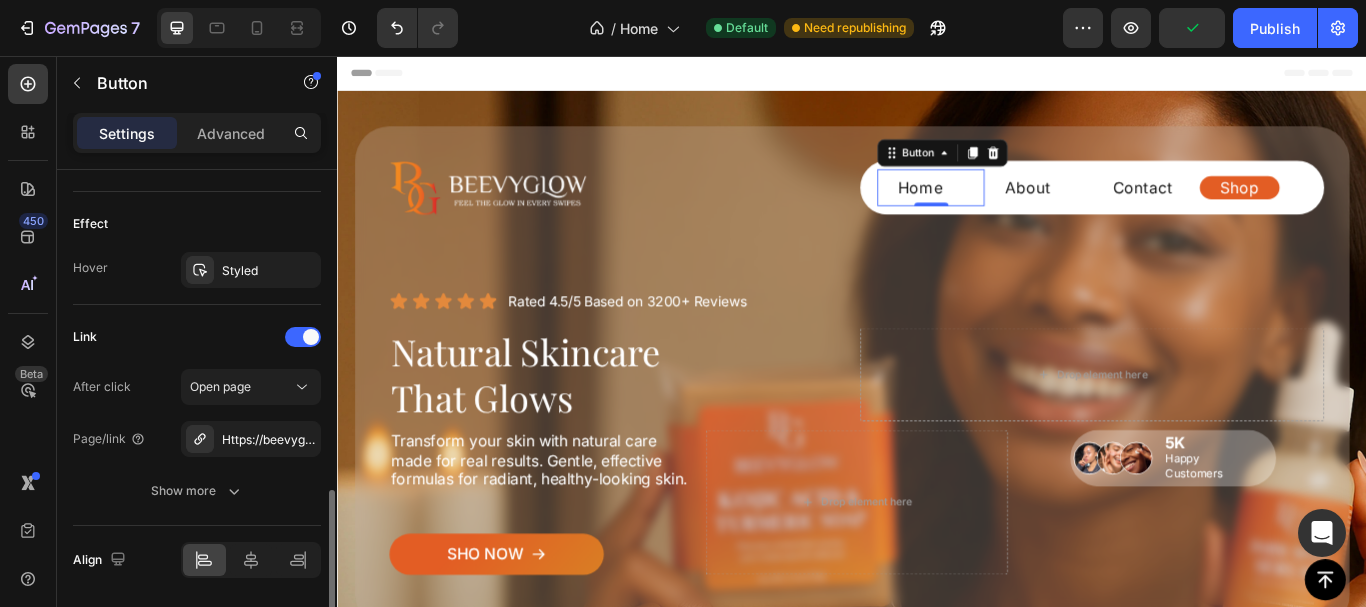 click on "Link After click Open page Page/link Https://beevyglow.Myshopify.Com/ Show more" 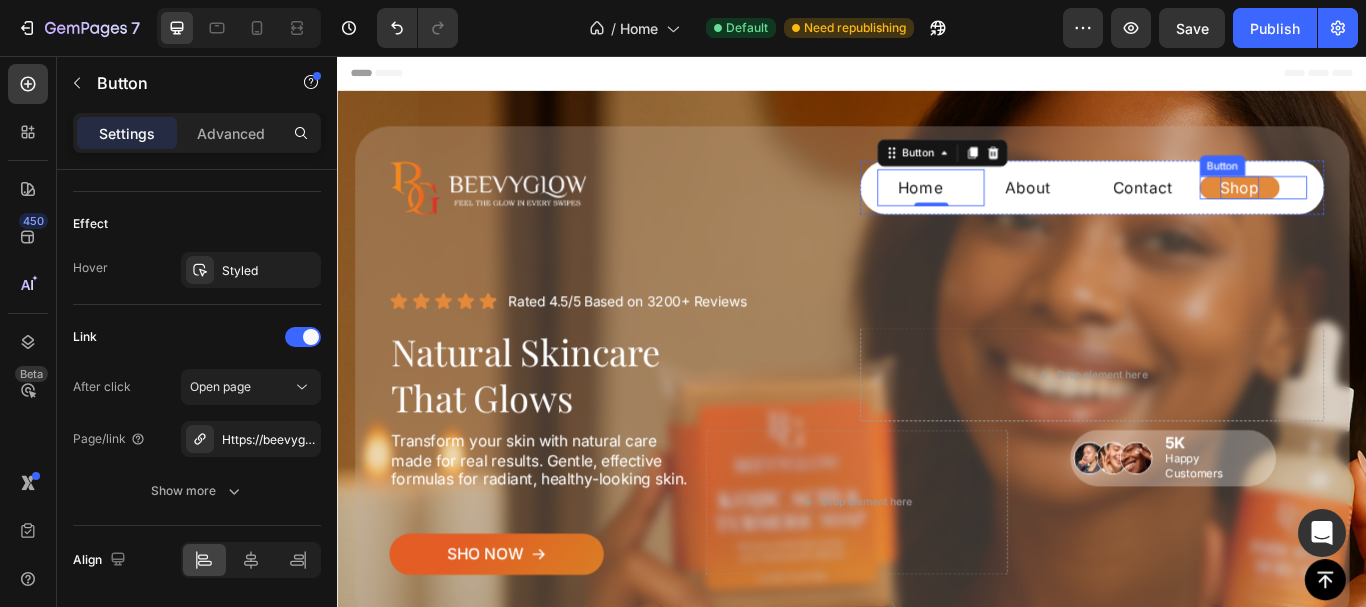 click on "Shop" at bounding box center [1388, 209] 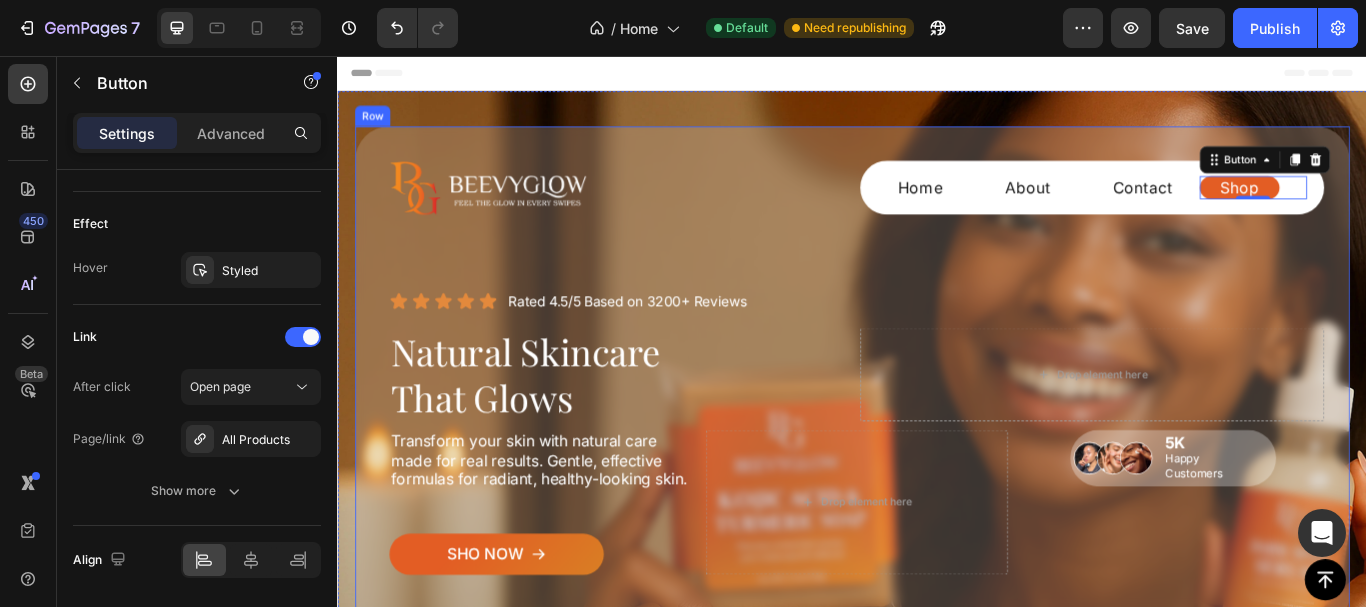 click on "Image Home Button About Button Contact Button Shop Button   0 Row Row
Icon
Icon
Icon
Icon
Icon Icon List Rated 4.5/5 Based on 3200+ Reviews Text Block Row Natural Skincare  That Glows Heading
Drop element here Row Transform your skin with natural care made for real results. Gentle, effective formulas for radiant, healthy-looking skin. Text Block
Sho now Button
Drop element here Image Image Image Row 5K Happy Customers Text Block Row Row Row" at bounding box center [942, 431] 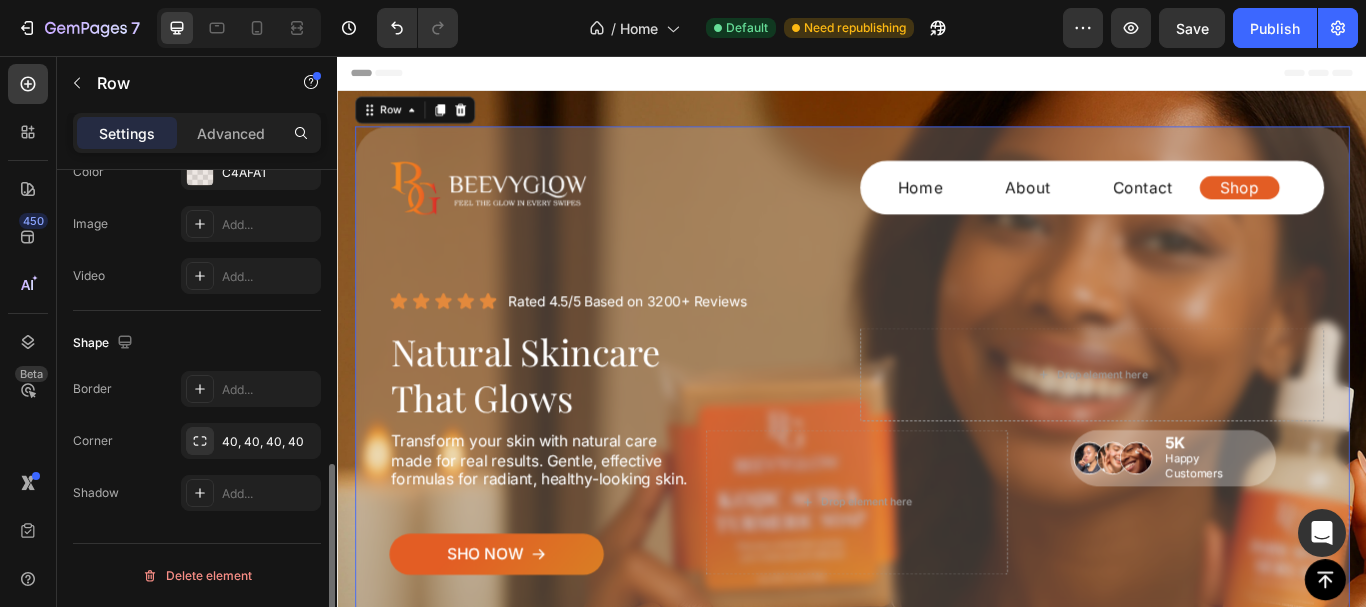scroll, scrollTop: 0, scrollLeft: 0, axis: both 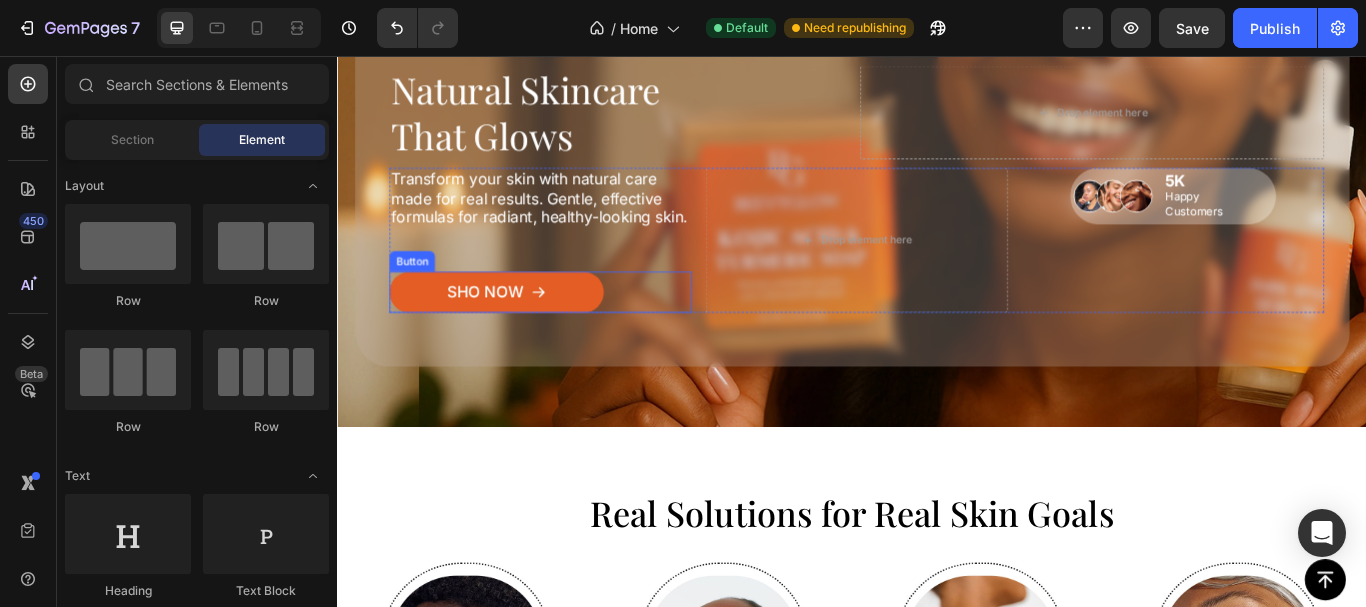 click on "Sho now" at bounding box center (522, 332) 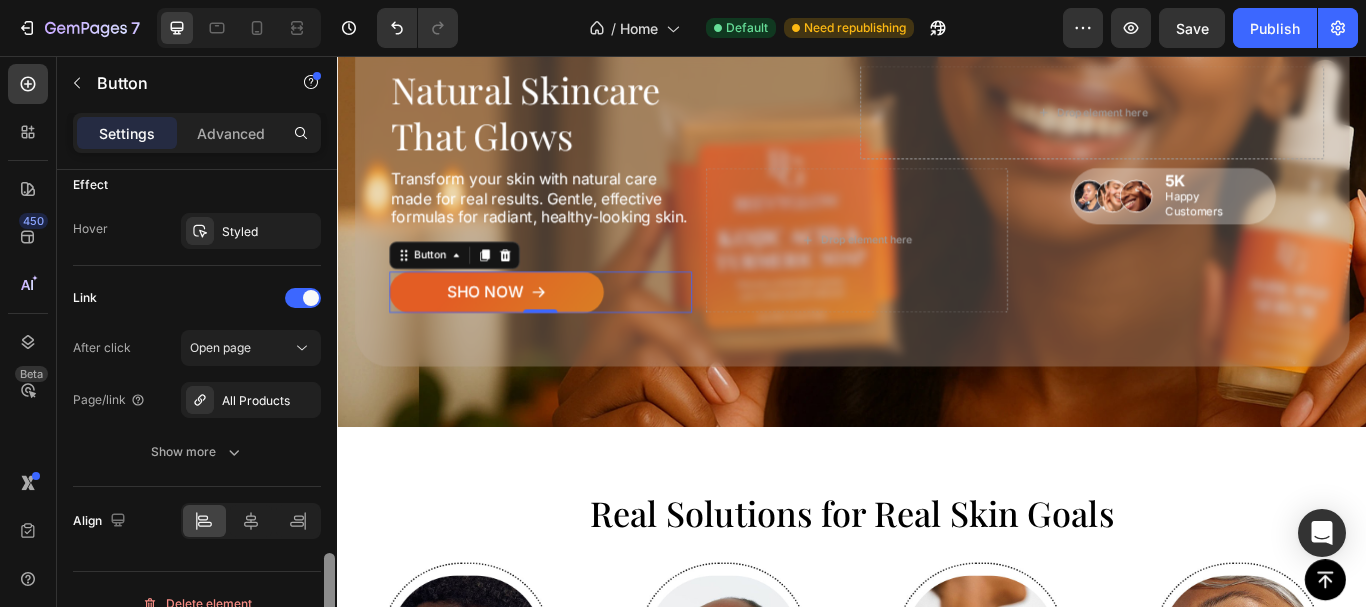 scroll, scrollTop: 1254, scrollLeft: 0, axis: vertical 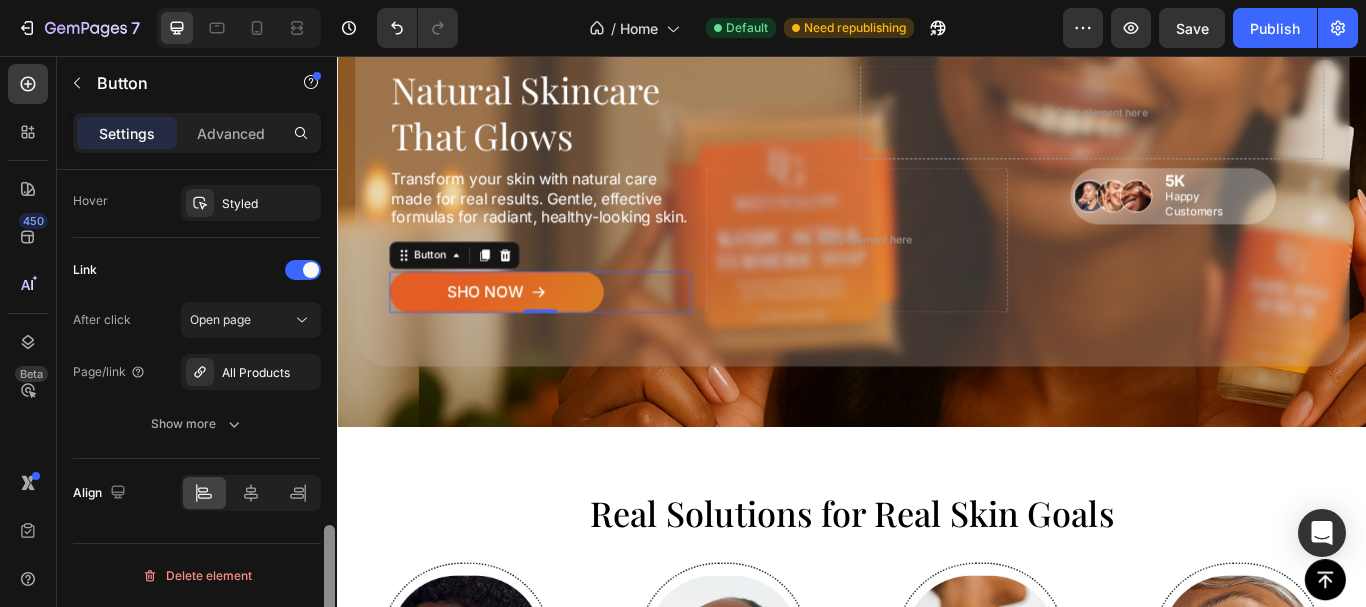 drag, startPoint x: 333, startPoint y: 239, endPoint x: 270, endPoint y: 596, distance: 362.5162 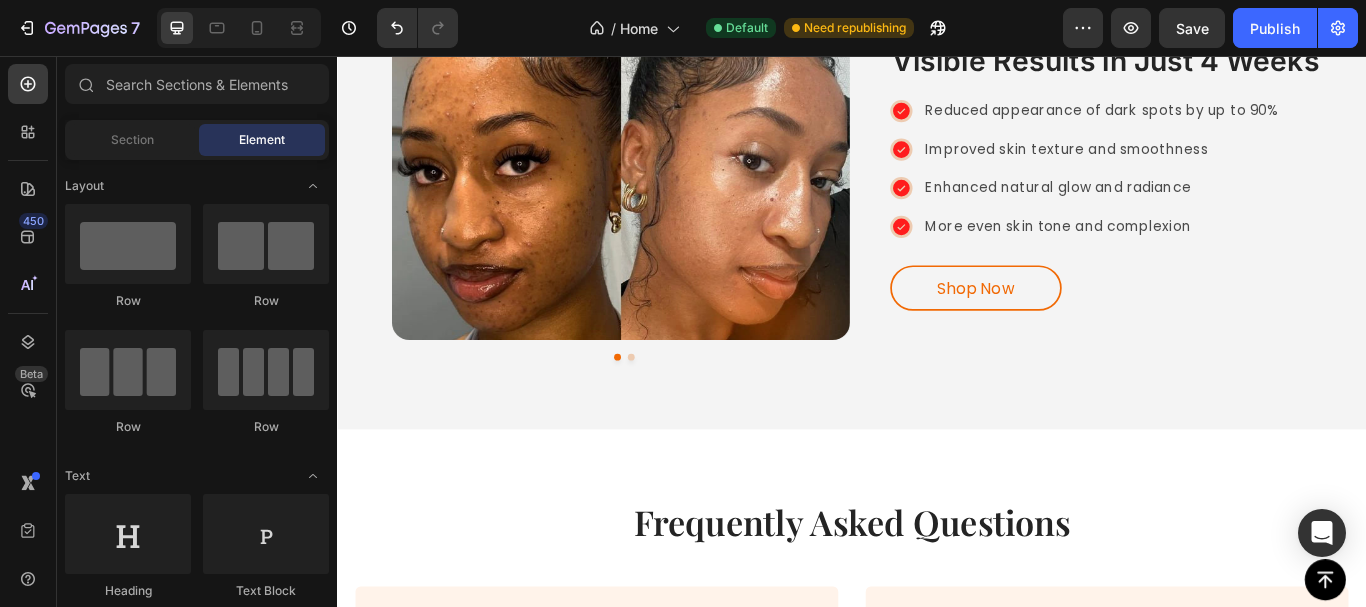 scroll, scrollTop: 4417, scrollLeft: 0, axis: vertical 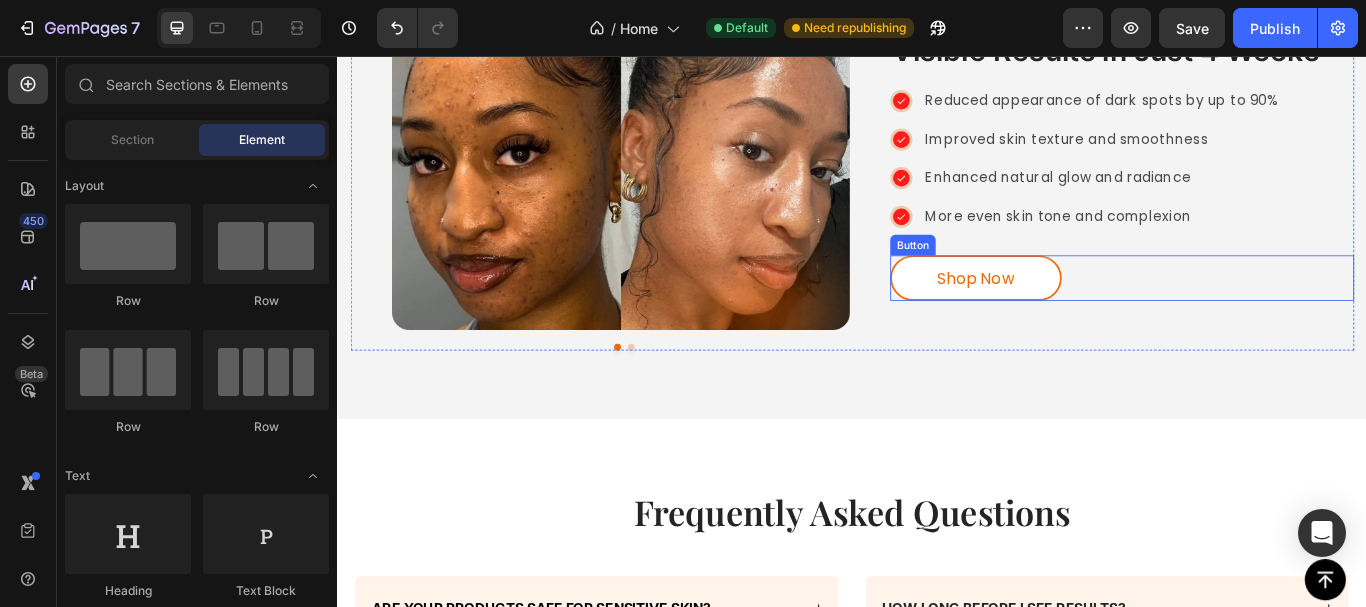click on "Shop Now" at bounding box center (1081, 315) 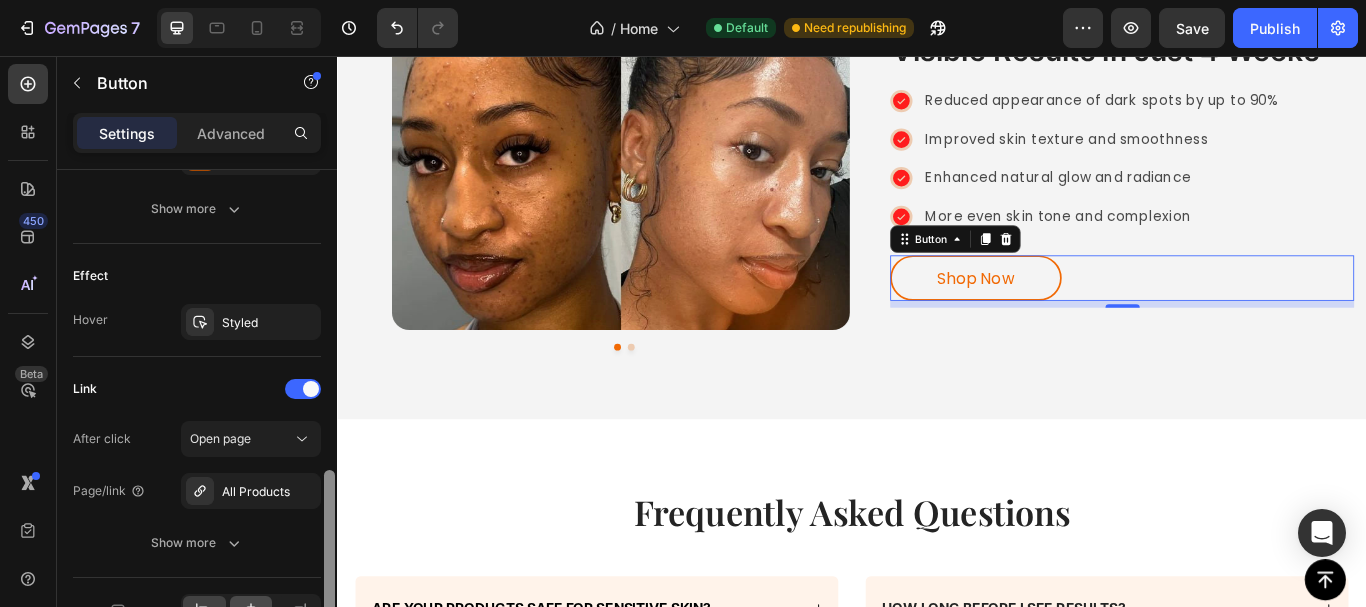 scroll, scrollTop: 993, scrollLeft: 0, axis: vertical 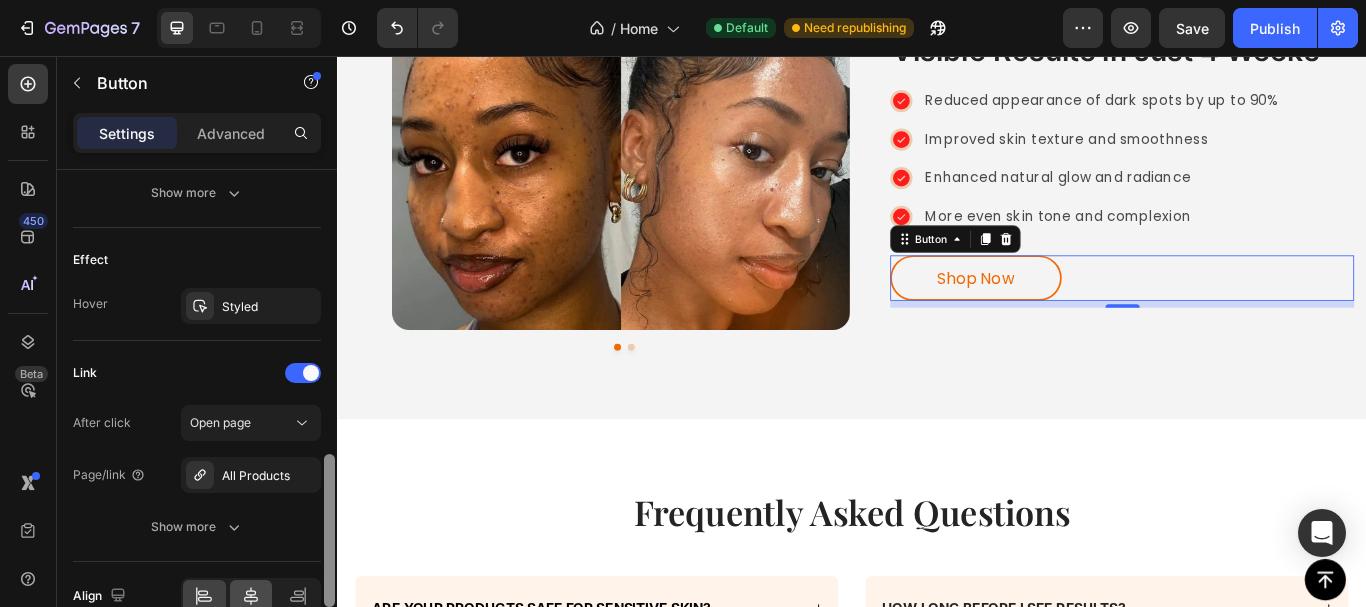 drag, startPoint x: 326, startPoint y: 293, endPoint x: 266, endPoint y: 598, distance: 310.8456 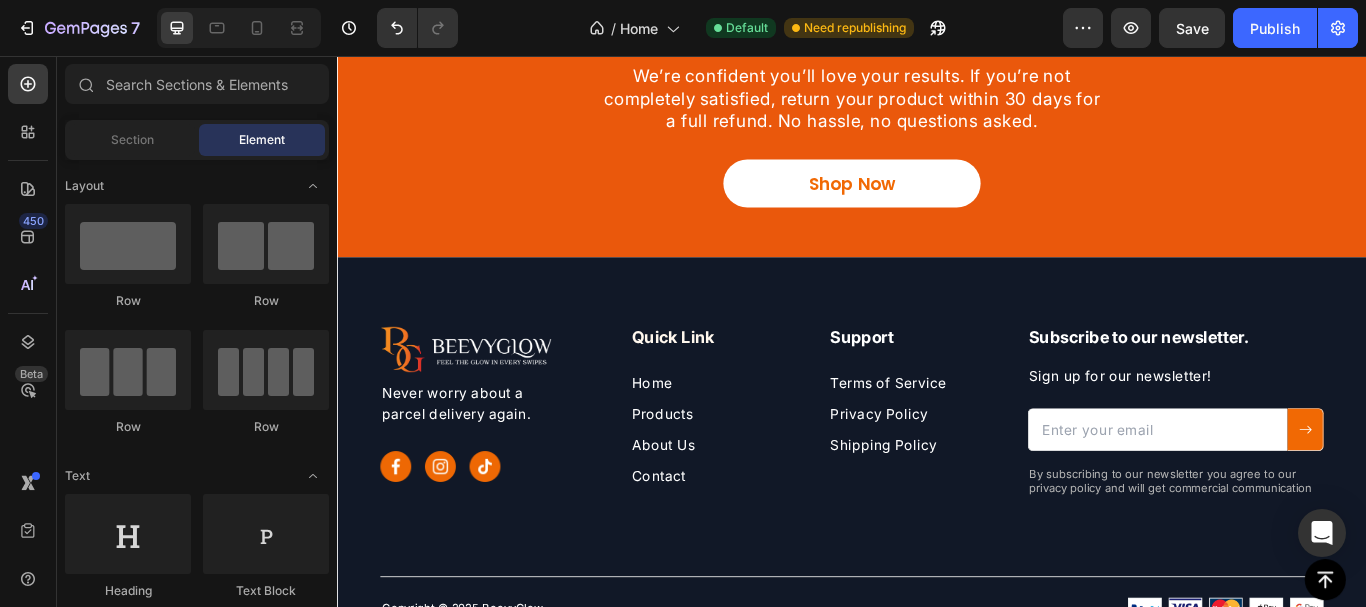drag, startPoint x: 1527, startPoint y: 508, endPoint x: 1663, endPoint y: 579, distance: 153.41772 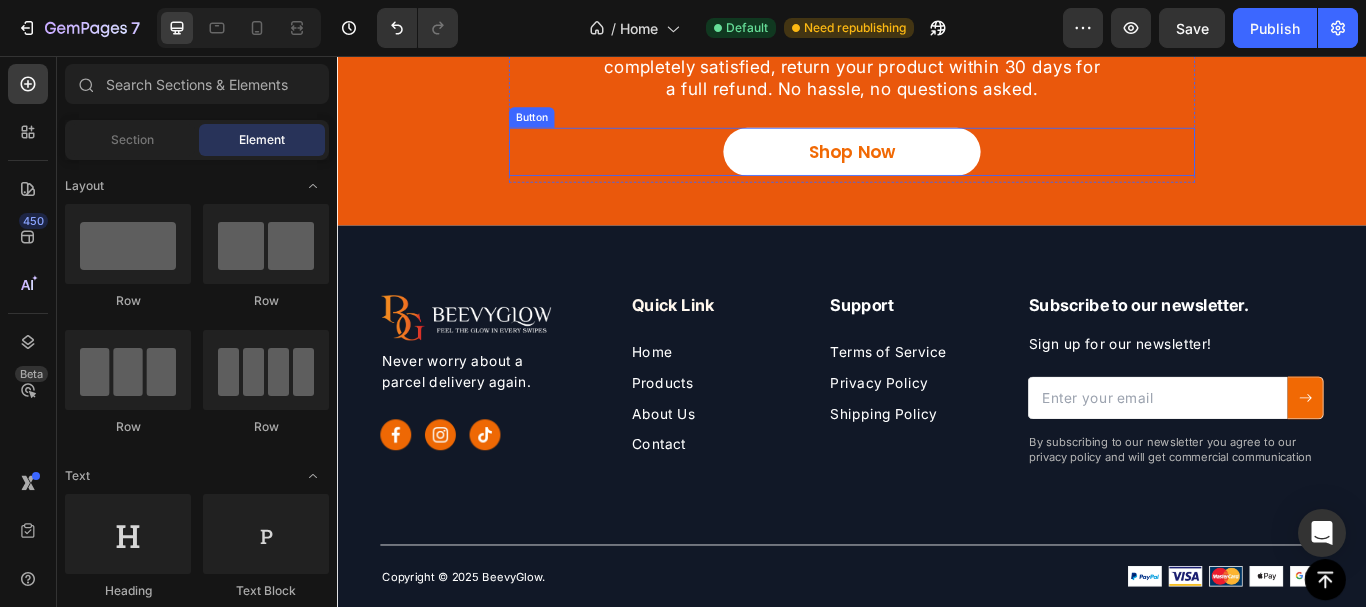 click on "Shop Now" at bounding box center [937, 168] 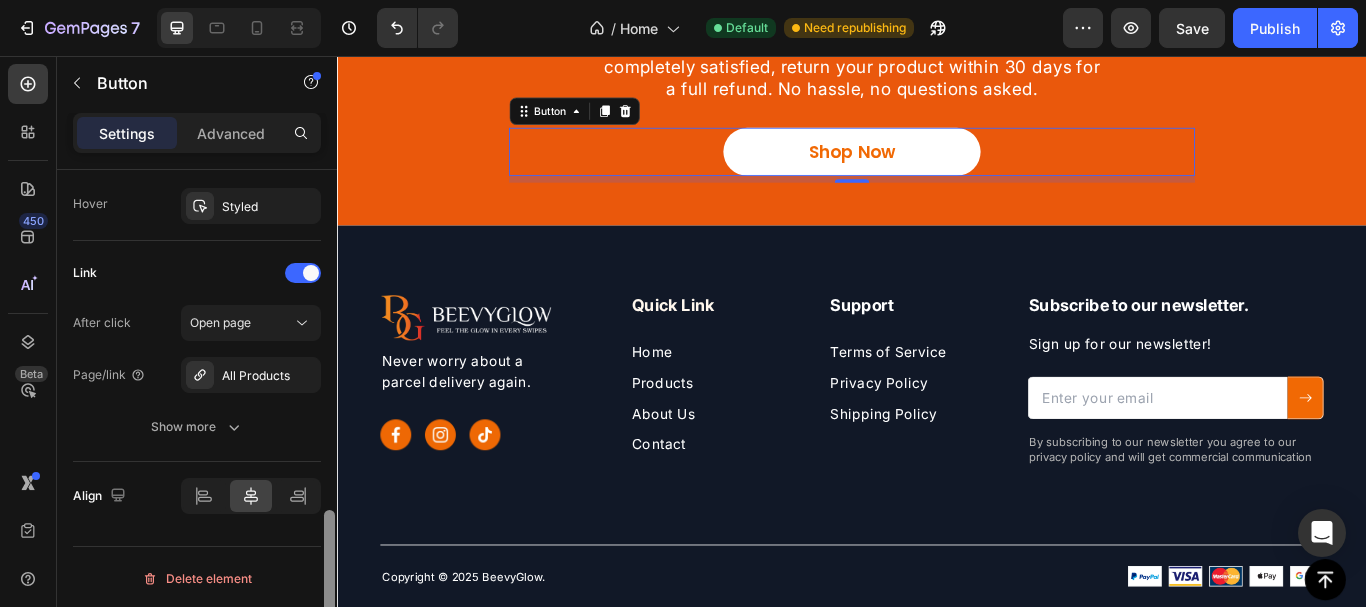 scroll, scrollTop: 1096, scrollLeft: 0, axis: vertical 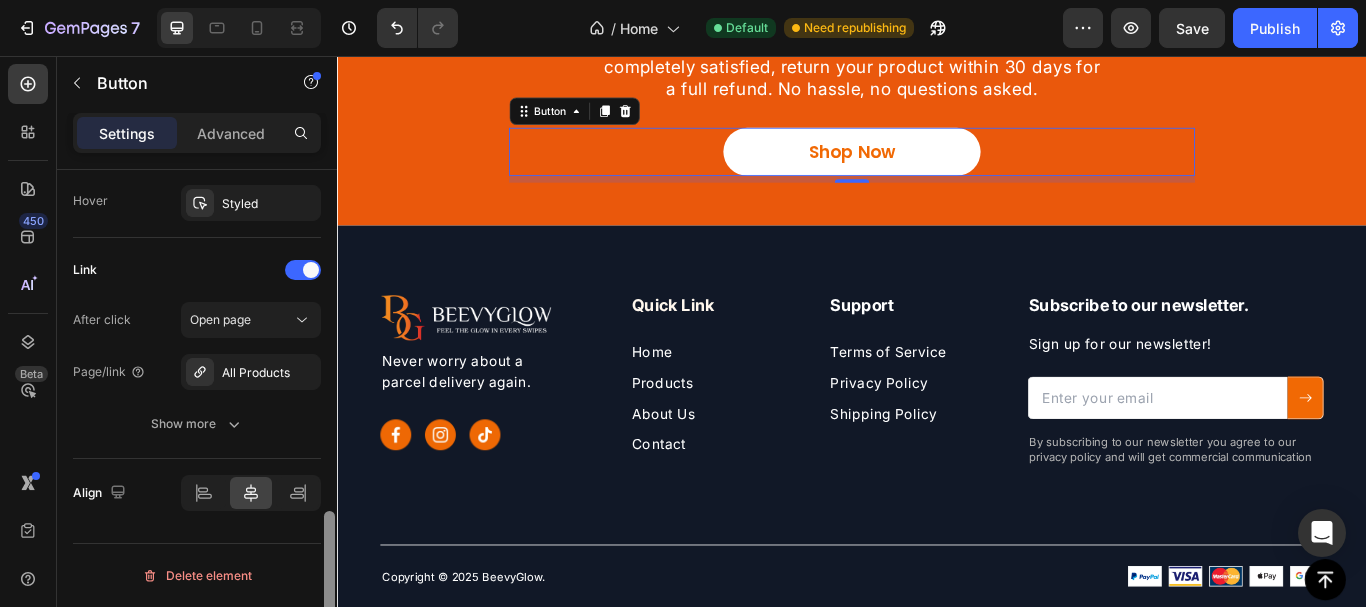 drag, startPoint x: 331, startPoint y: 260, endPoint x: 293, endPoint y: 601, distance: 343.11078 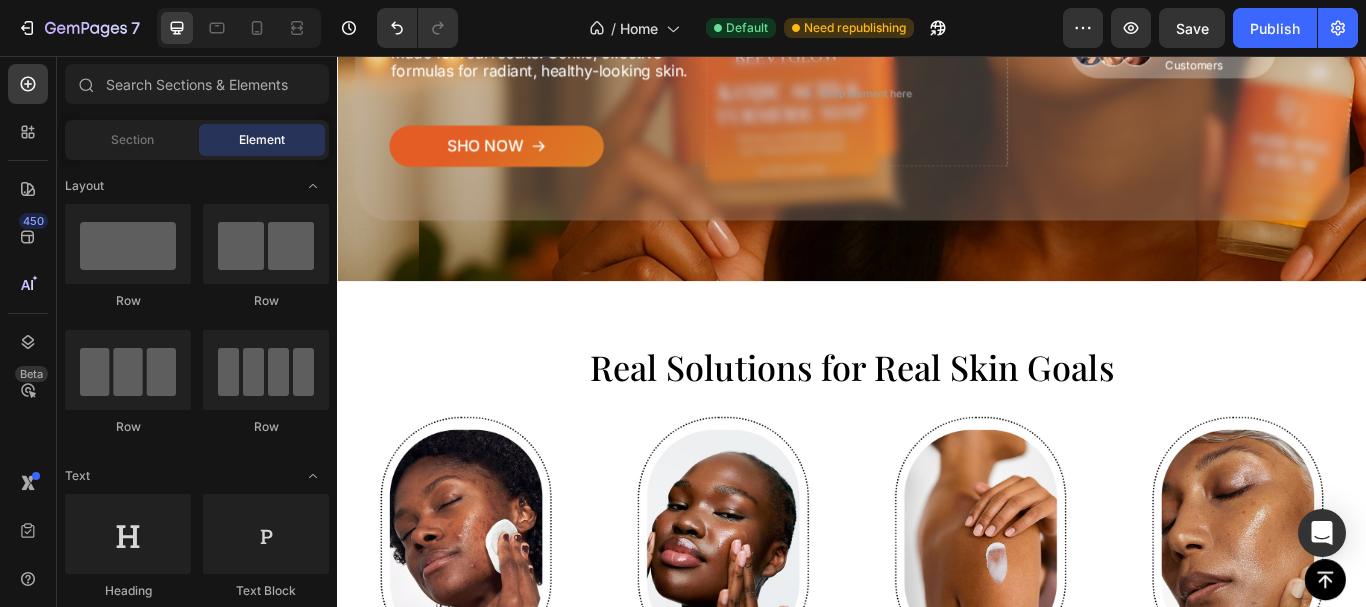 scroll, scrollTop: 192, scrollLeft: 0, axis: vertical 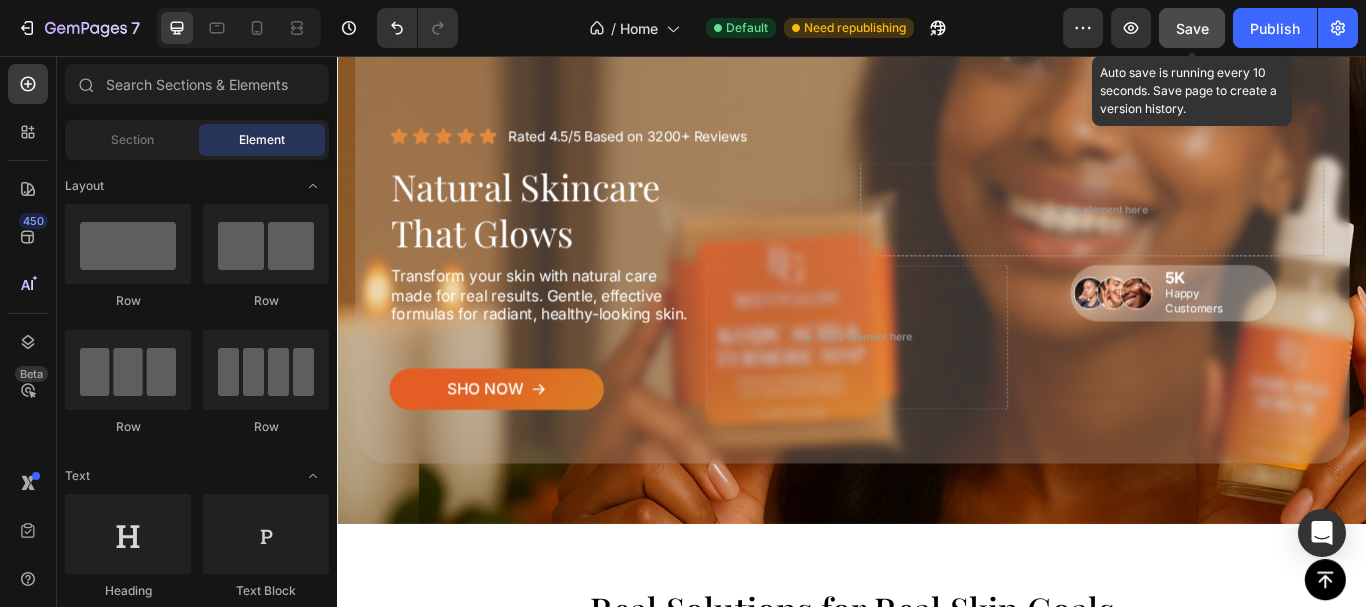 click on "Save" at bounding box center (1192, 28) 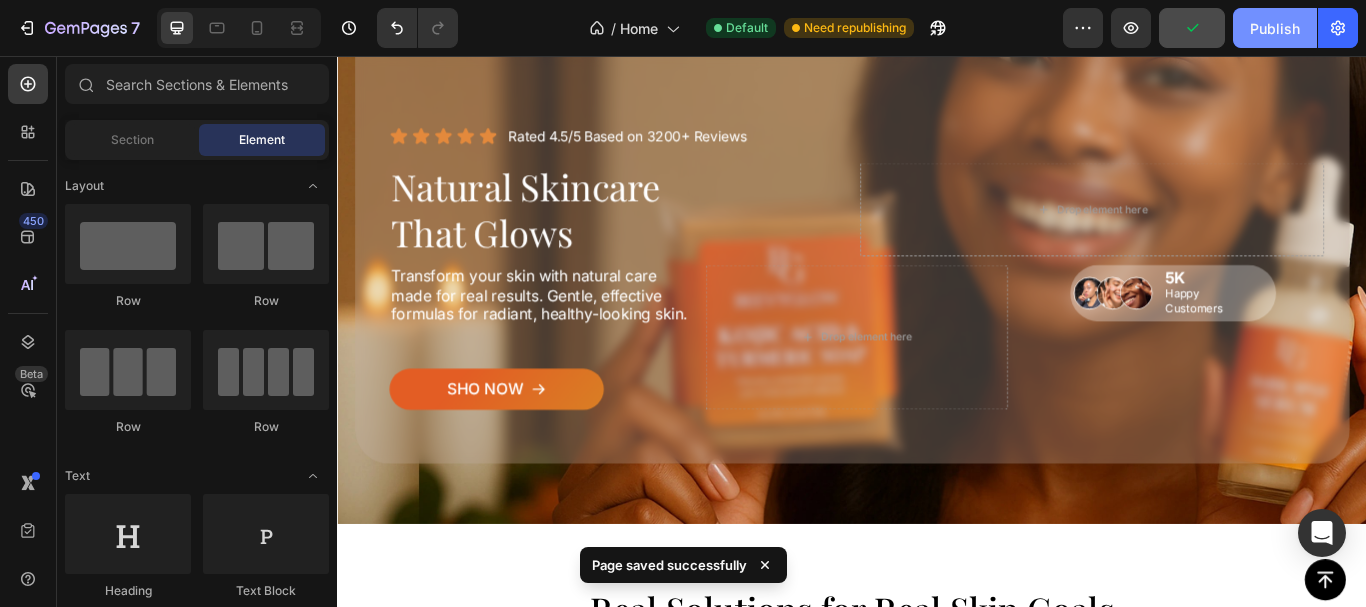click on "Publish" at bounding box center [1275, 28] 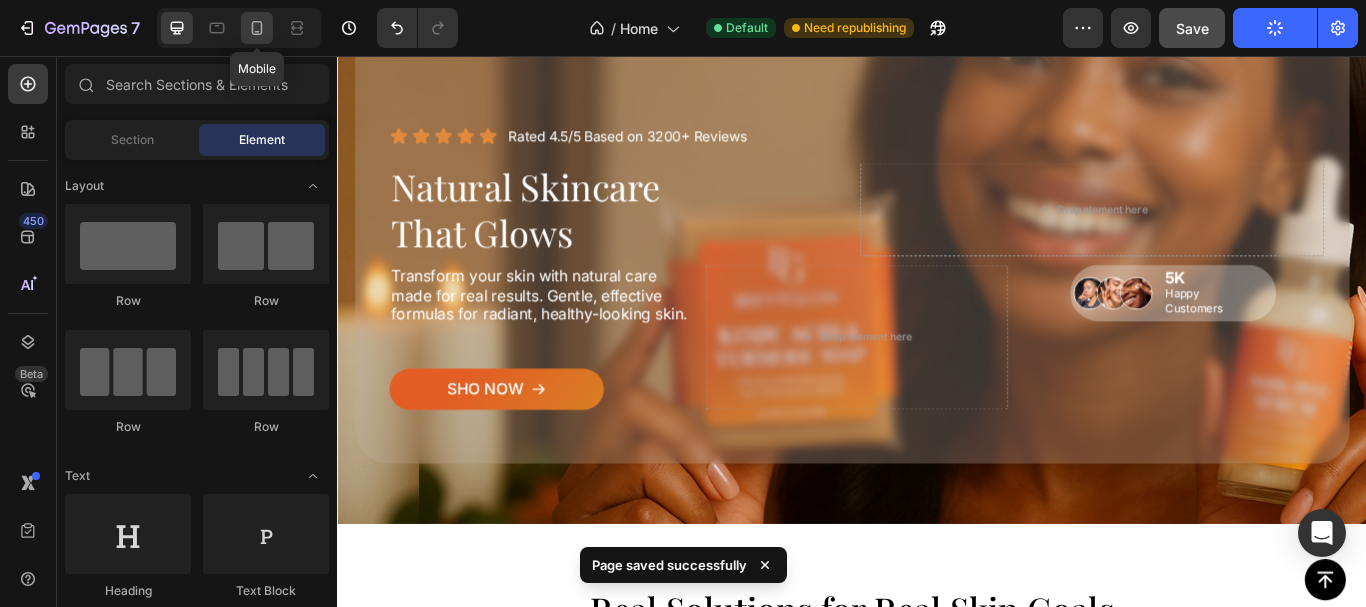 click 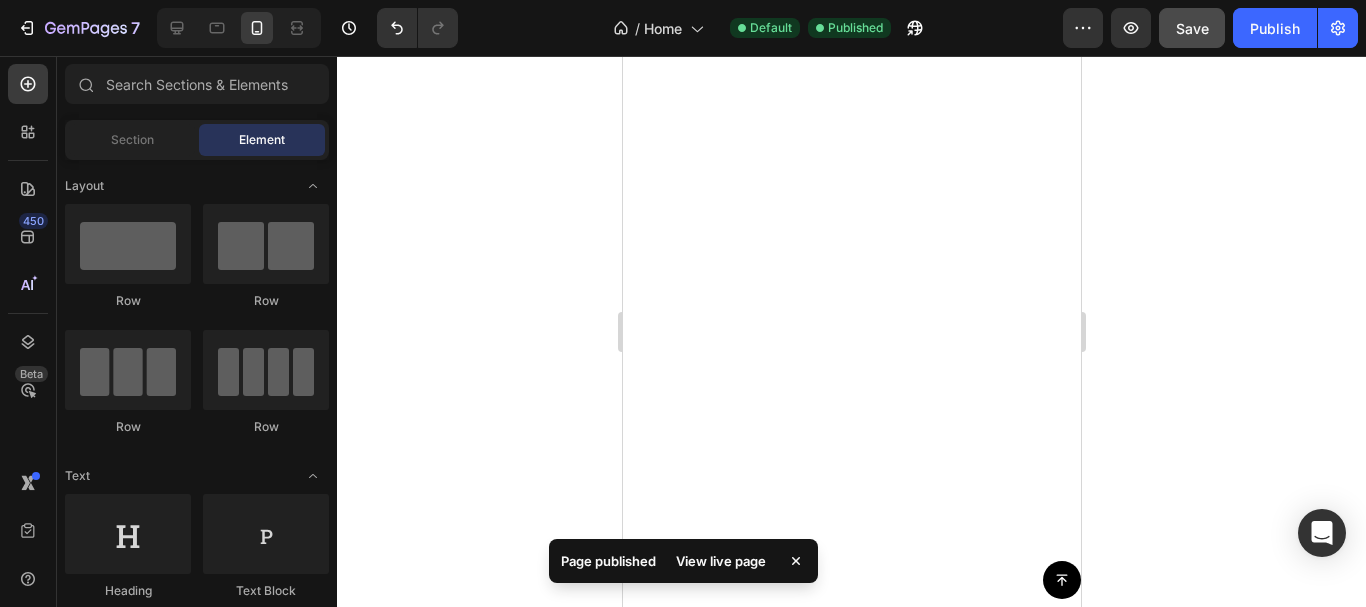 scroll, scrollTop: 0, scrollLeft: 0, axis: both 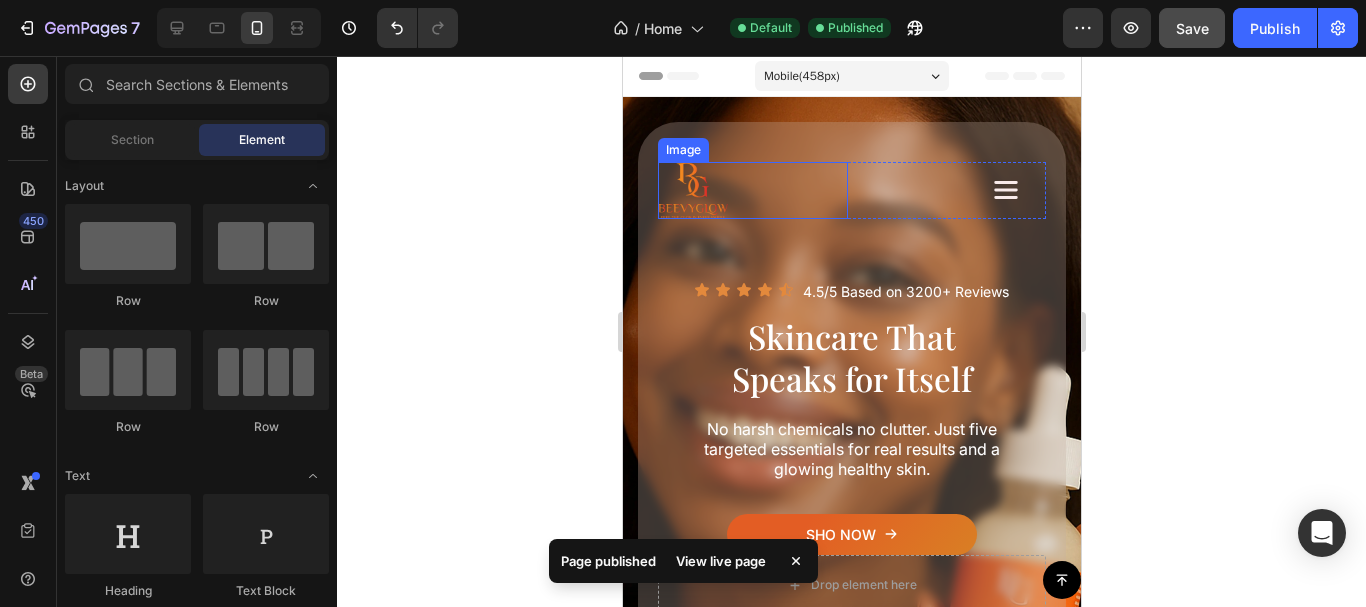 click at bounding box center (692, 190) 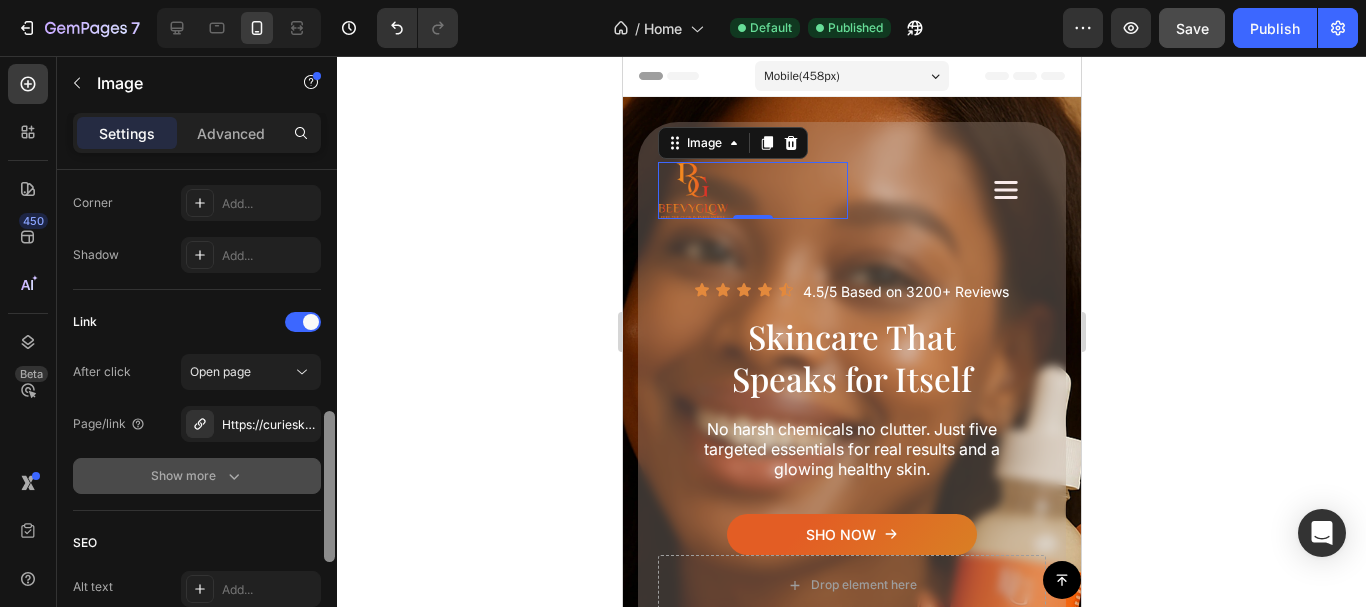 scroll, scrollTop: 816, scrollLeft: 0, axis: vertical 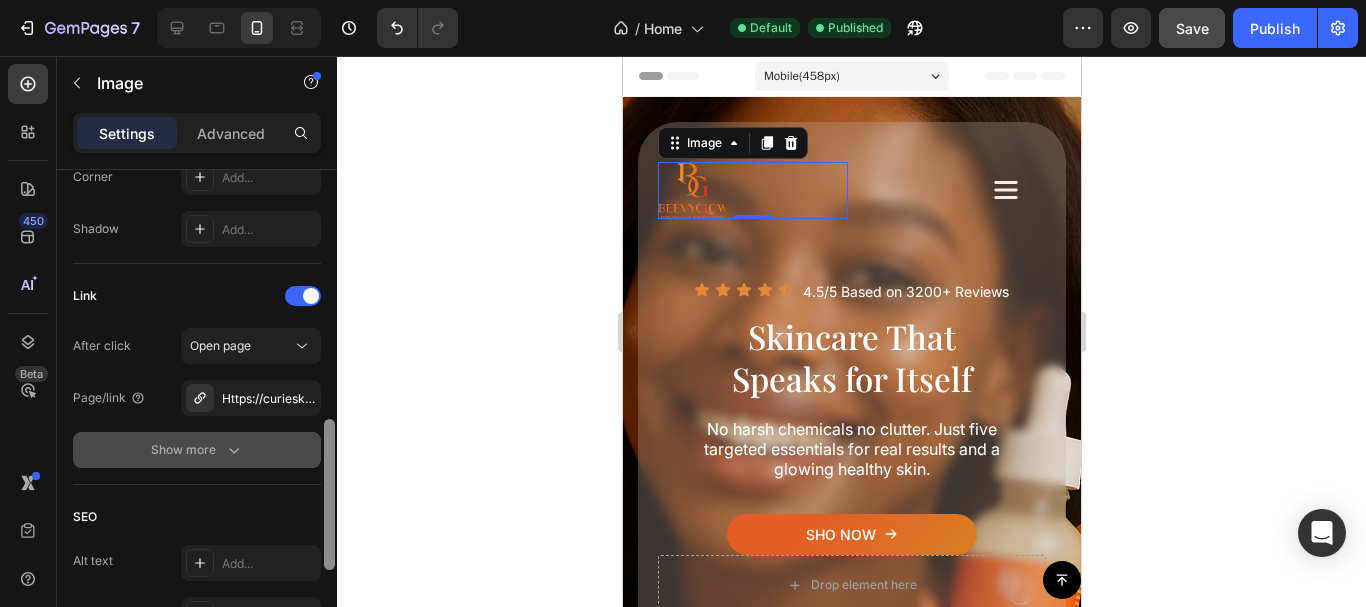 drag, startPoint x: 327, startPoint y: 194, endPoint x: 296, endPoint y: 437, distance: 244.96939 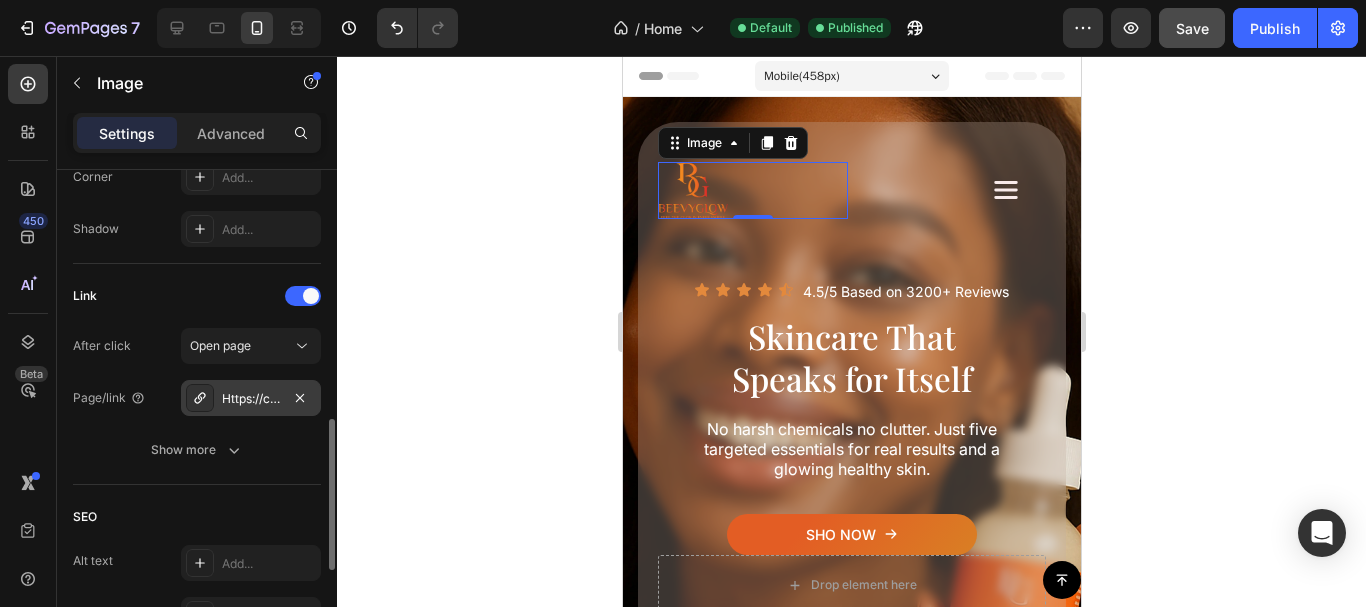 click on "Https://curieskin.Myshopify.Com/" at bounding box center [251, 399] 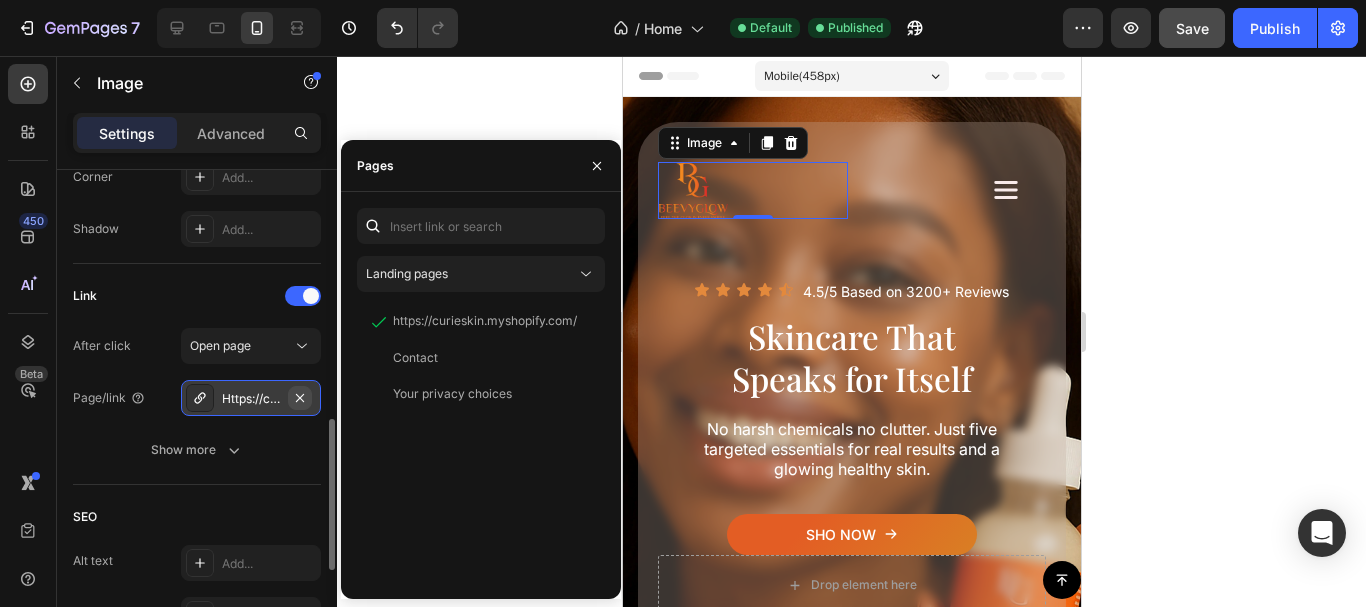 click 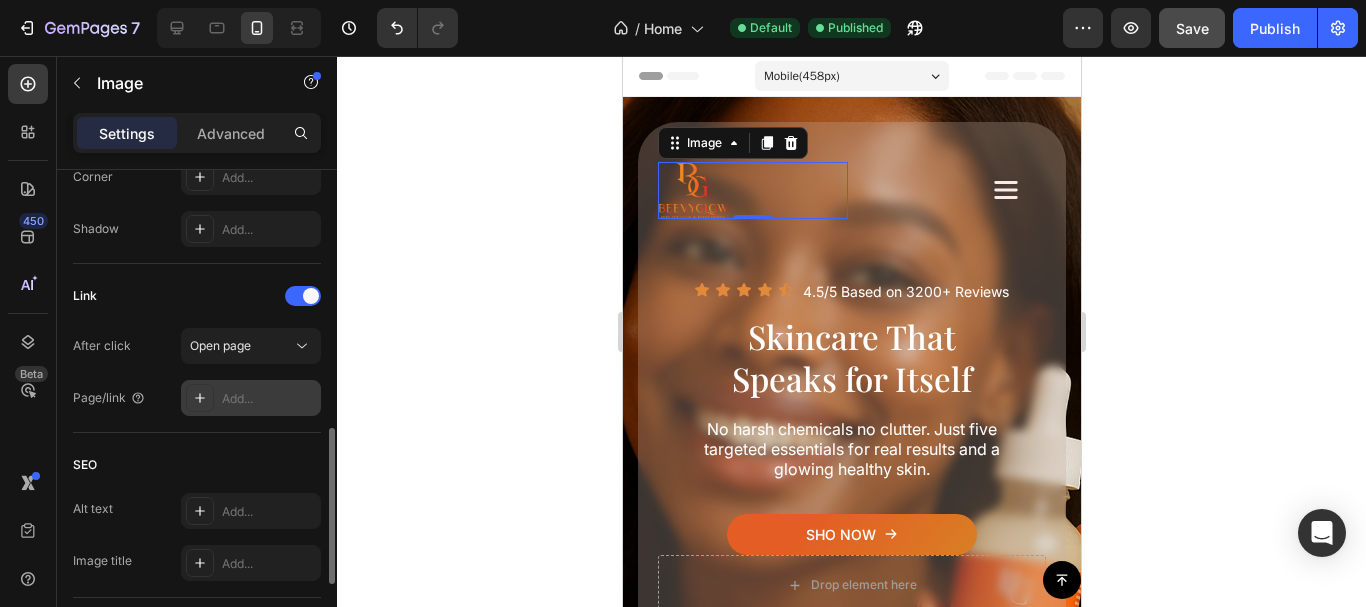 click on "Add..." at bounding box center [251, 398] 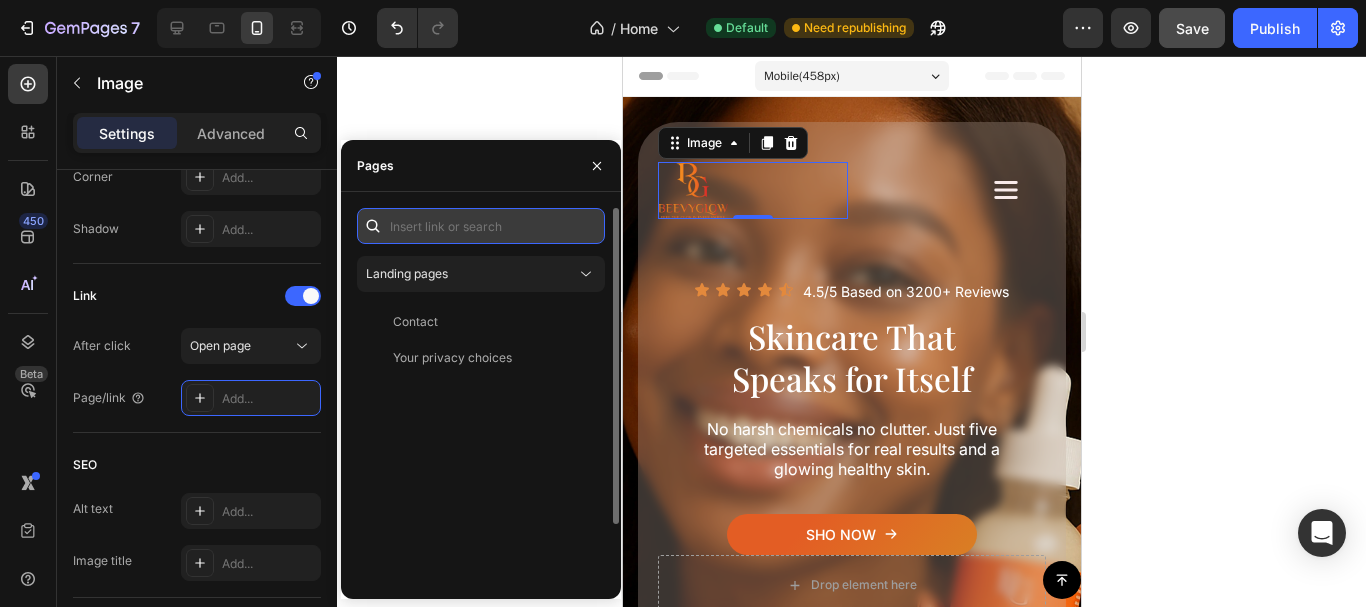 paste on "https://beevyglow.myshopify.com/" 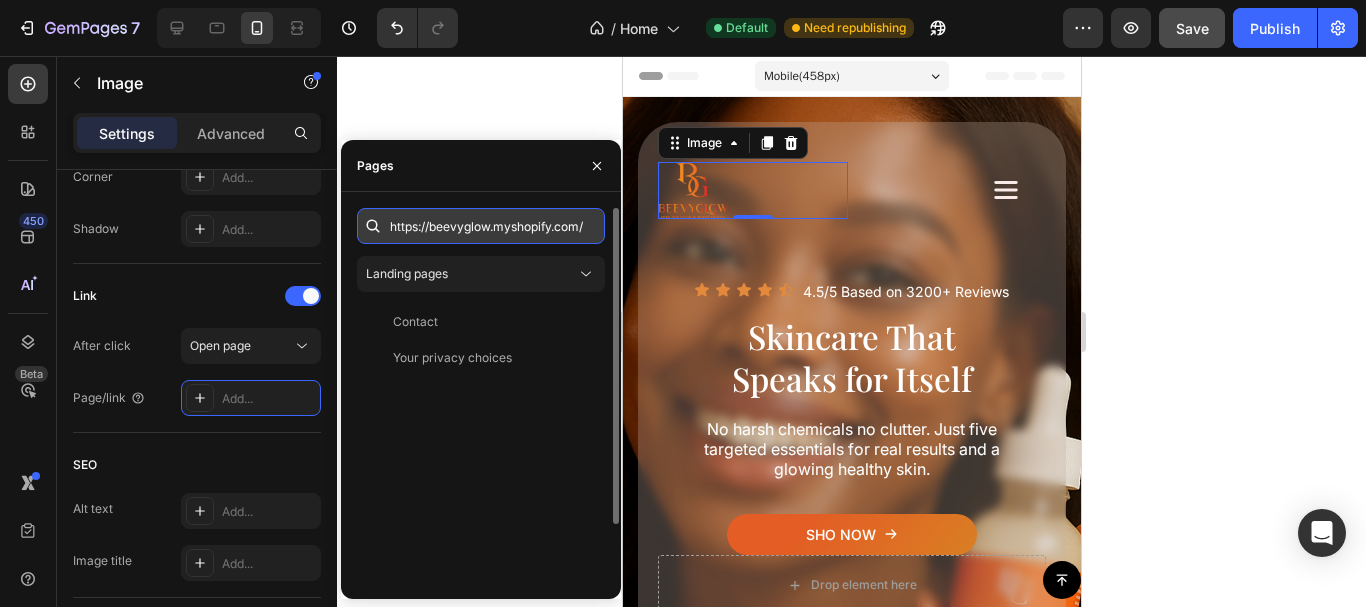 scroll, scrollTop: 0, scrollLeft: 21, axis: horizontal 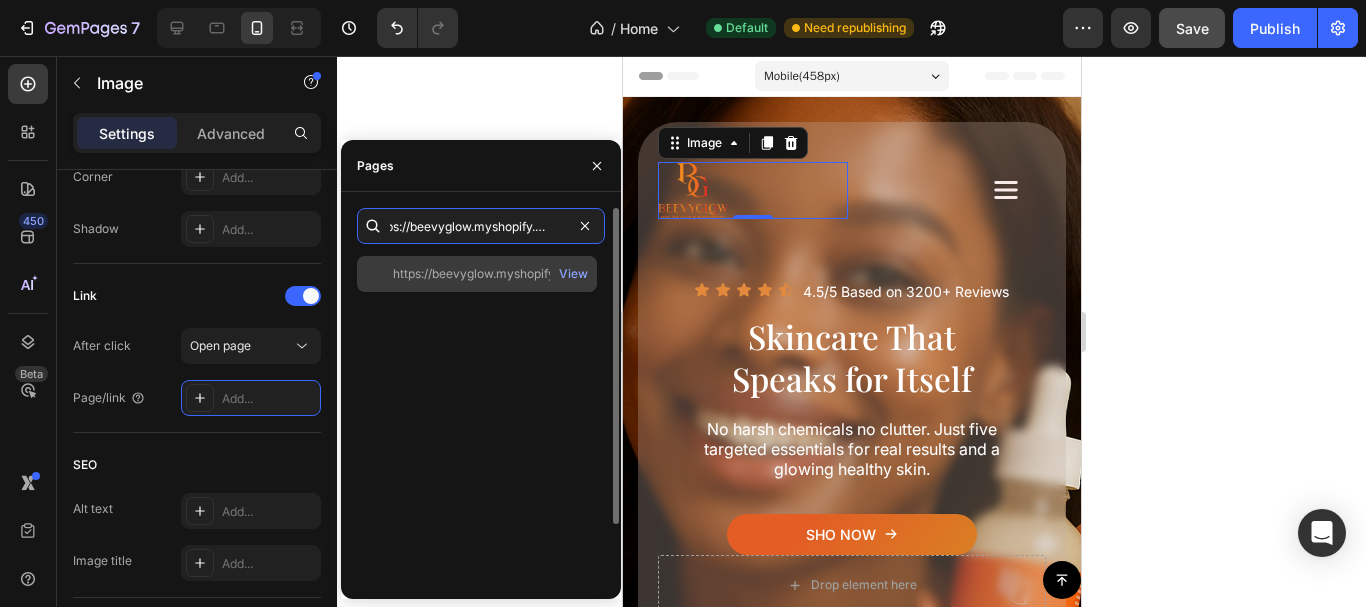 type on "https://beevyglow.myshopify.com/" 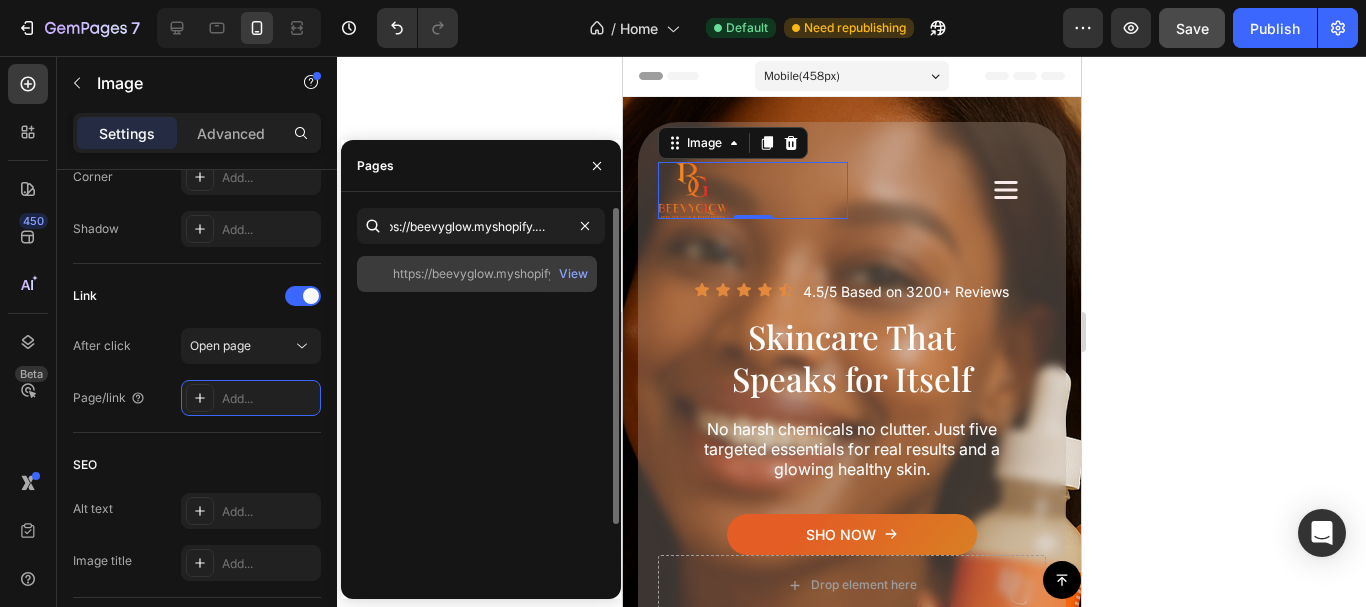 scroll, scrollTop: 0, scrollLeft: 0, axis: both 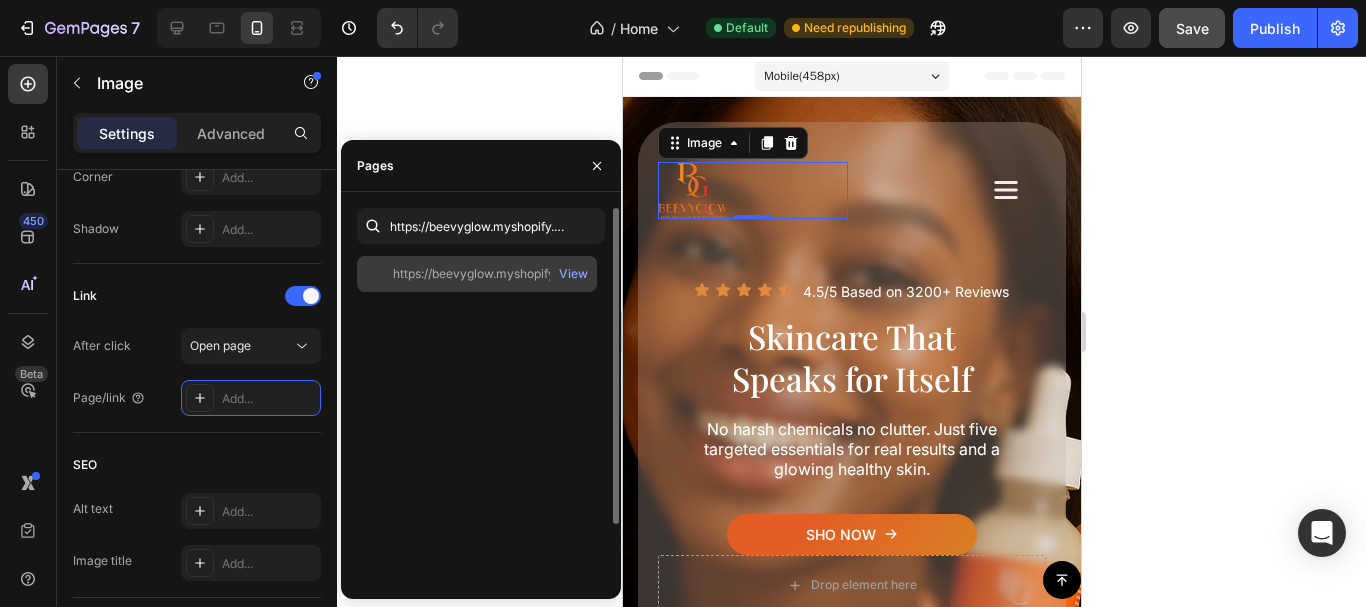 click on "https://beevyglow.myshopify.com/" 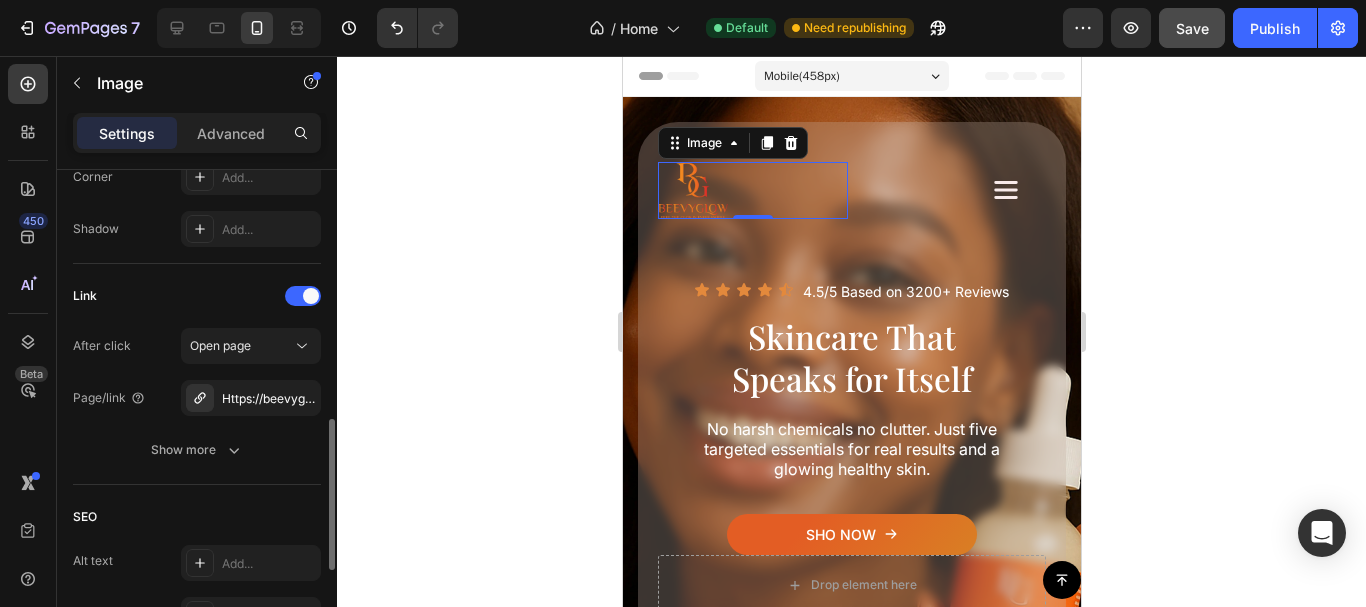 click on "Link" at bounding box center [197, 296] 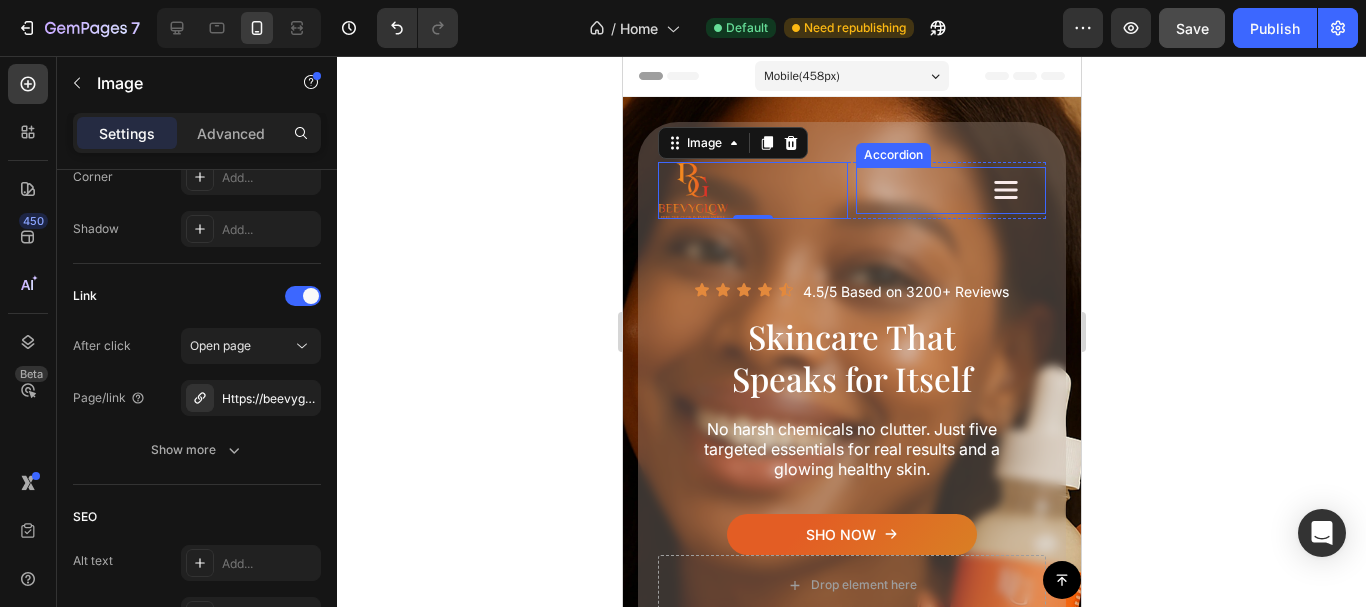 click 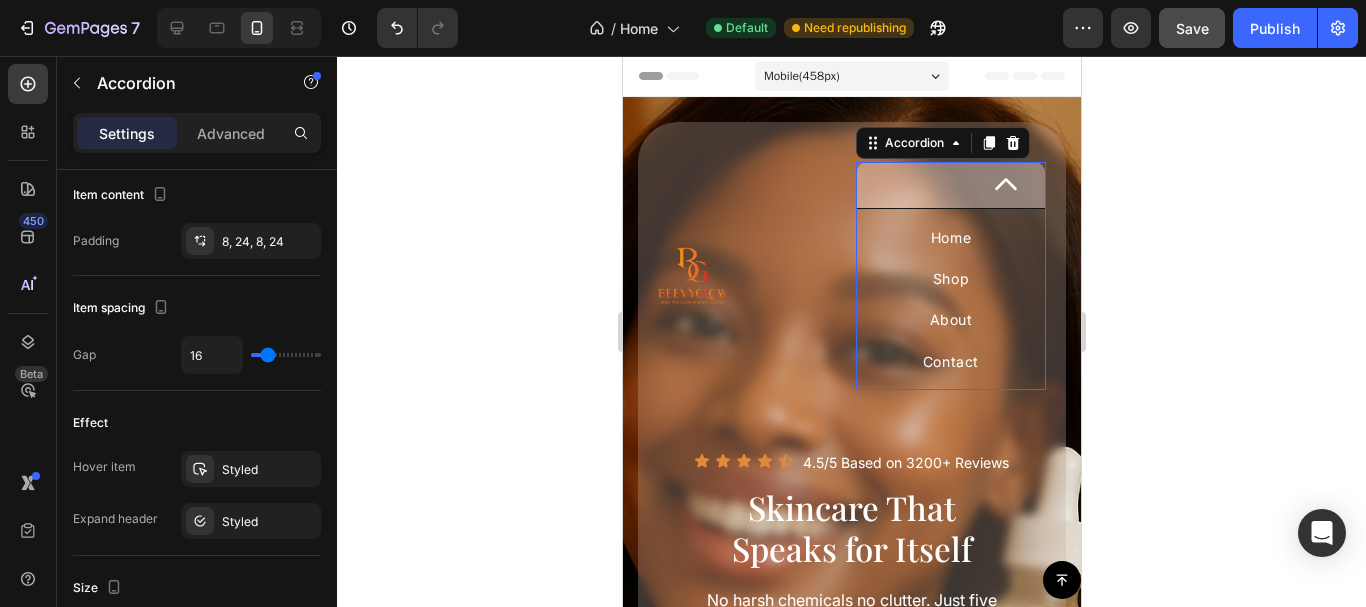 scroll, scrollTop: 0, scrollLeft: 0, axis: both 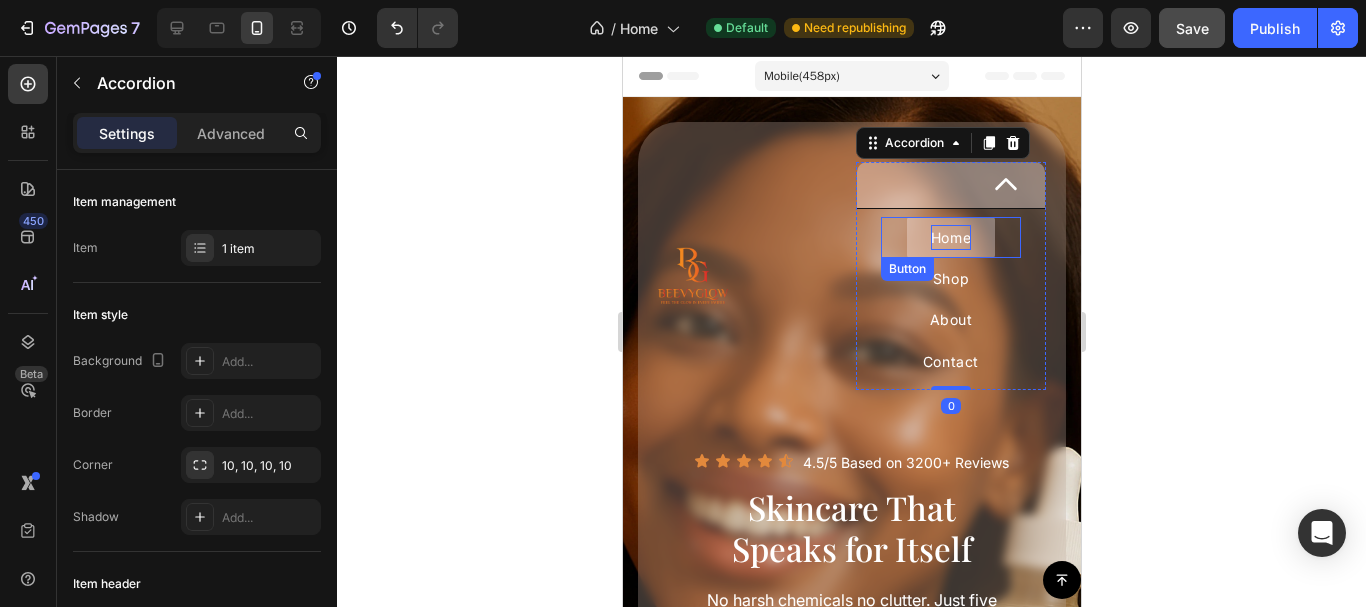 click on "Home" at bounding box center (950, 237) 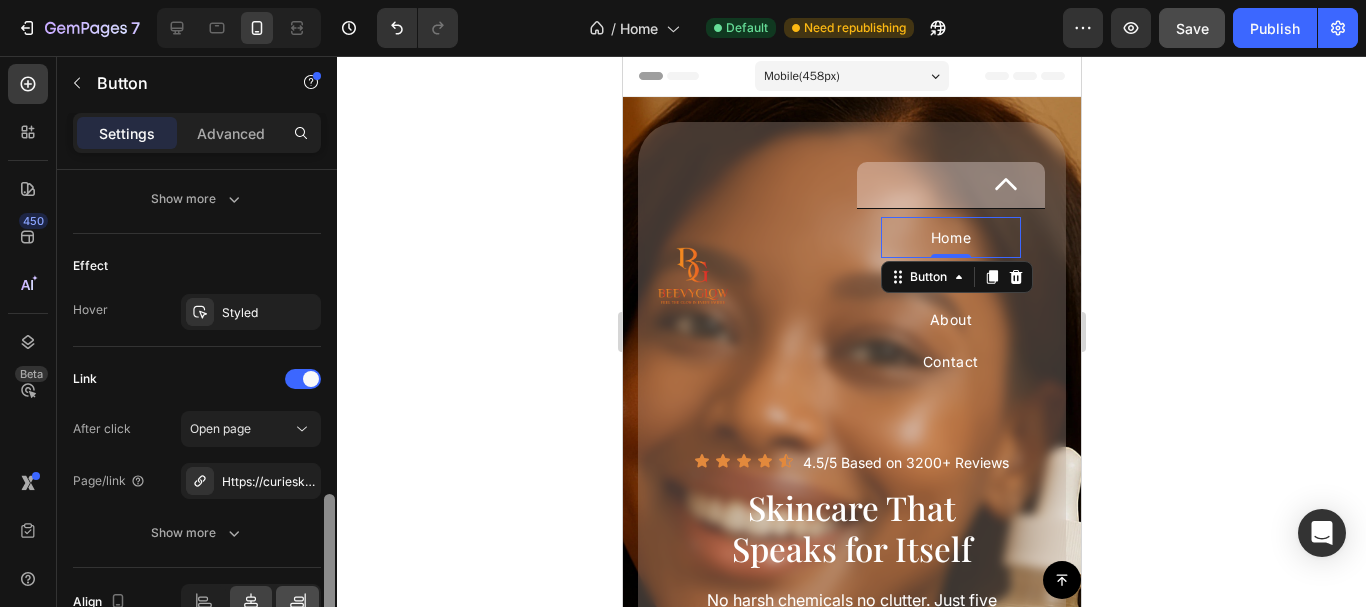 scroll, scrollTop: 1038, scrollLeft: 0, axis: vertical 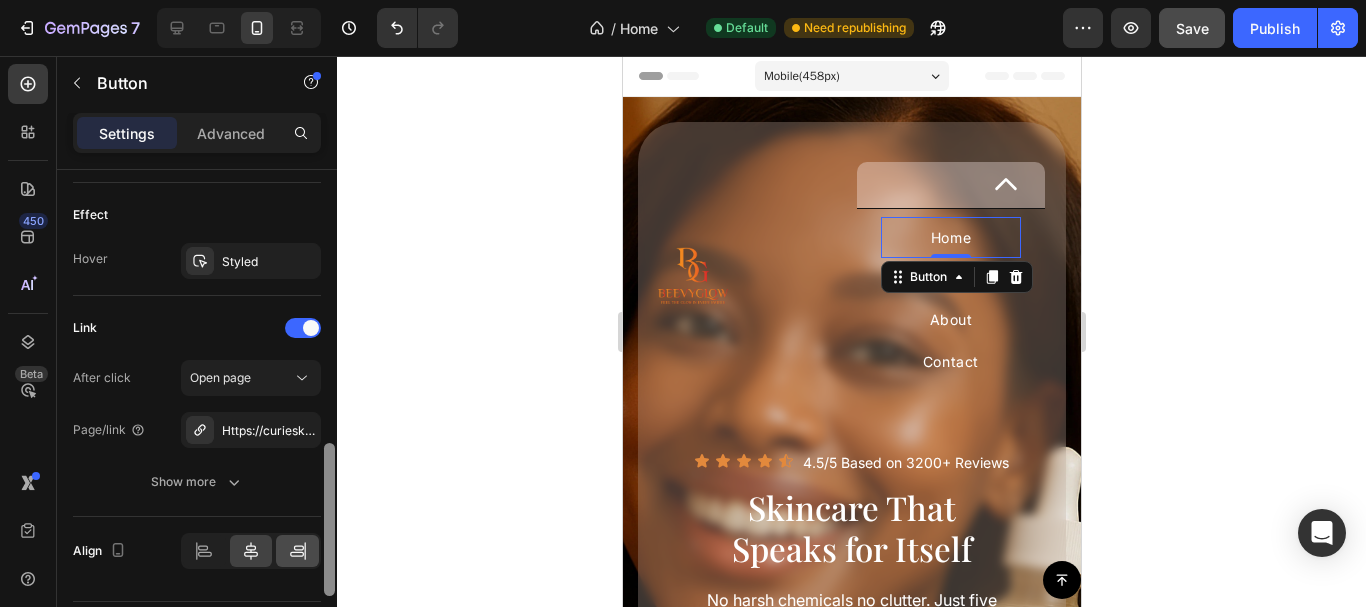 drag, startPoint x: 330, startPoint y: 226, endPoint x: 295, endPoint y: 549, distance: 324.89075 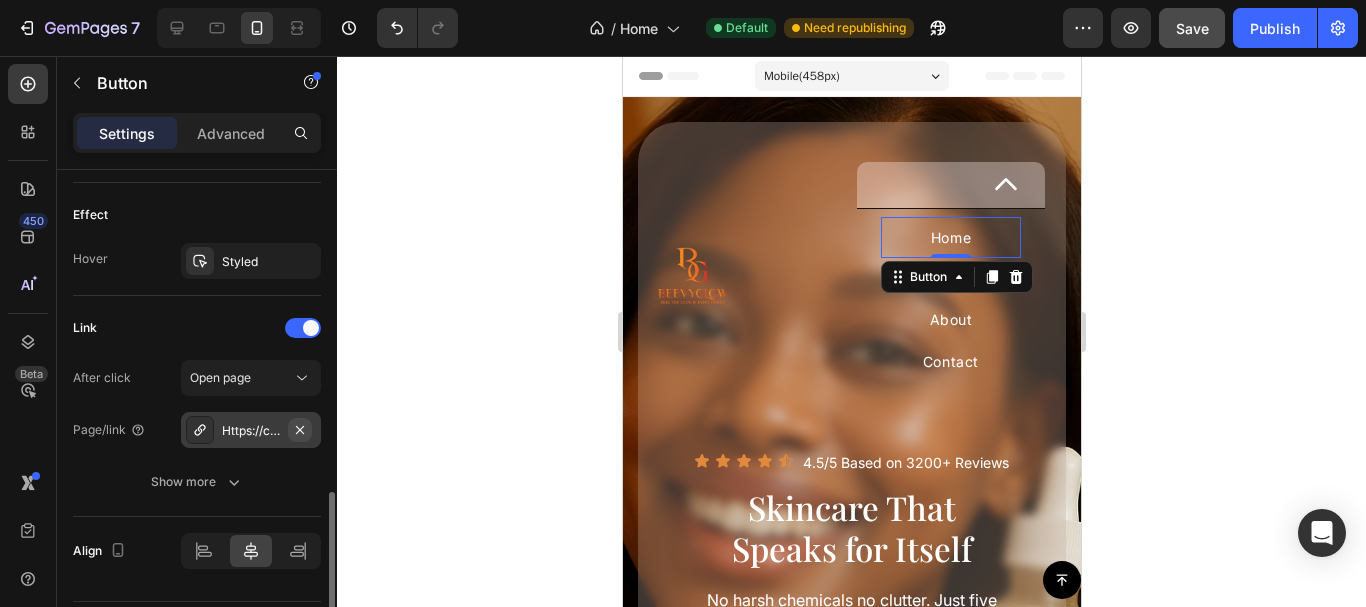 click 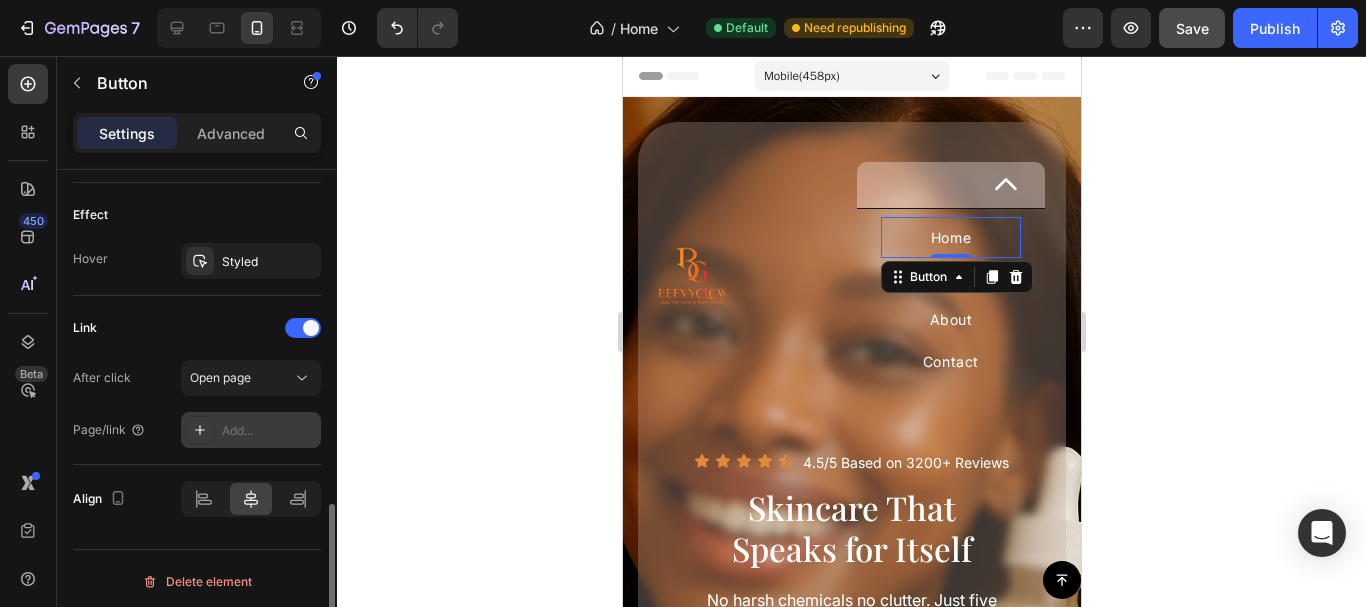 click on "Add..." at bounding box center [269, 431] 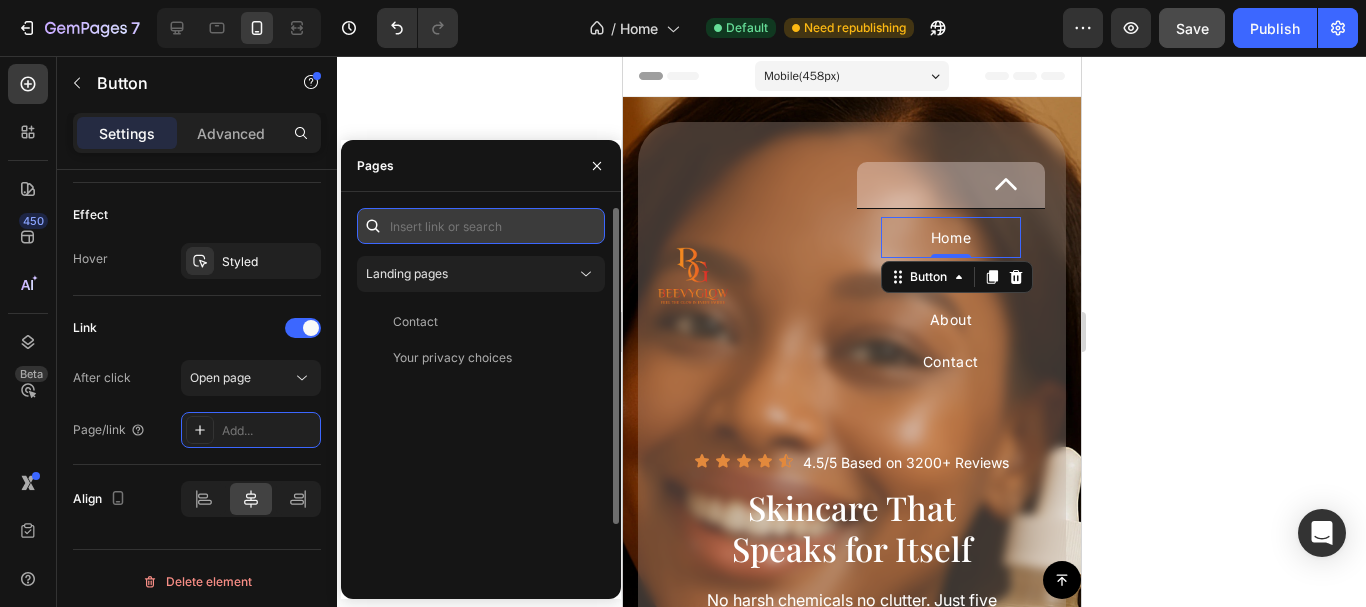 click at bounding box center [481, 226] 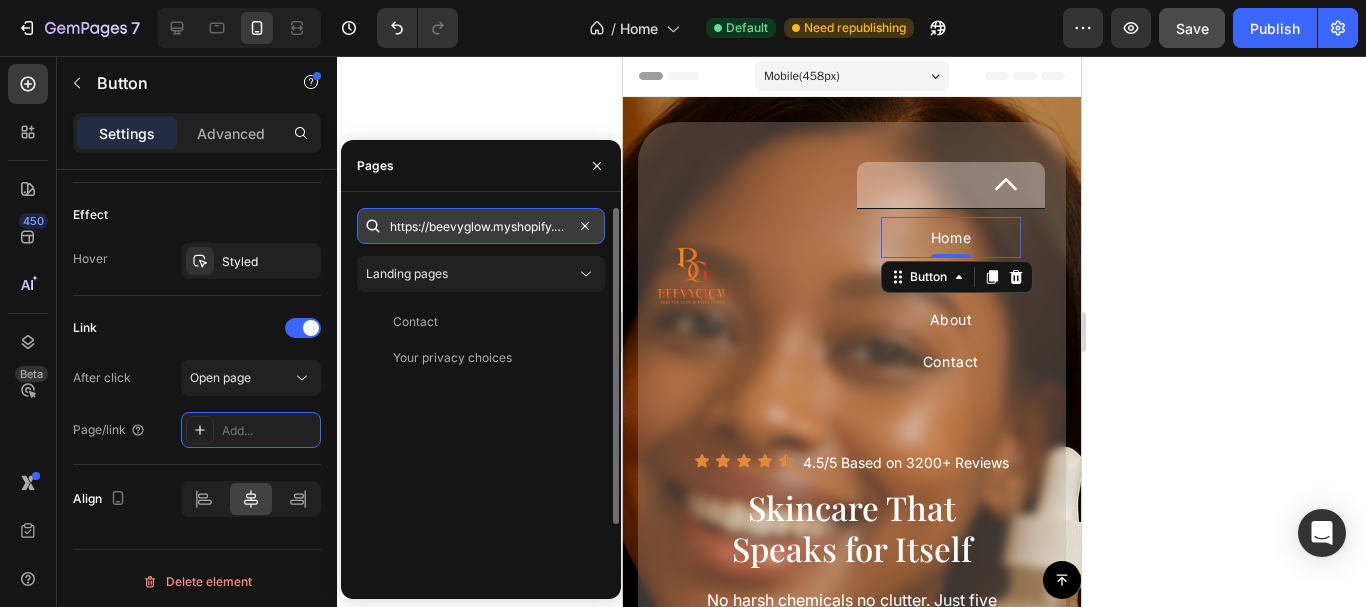 scroll, scrollTop: 0, scrollLeft: 21, axis: horizontal 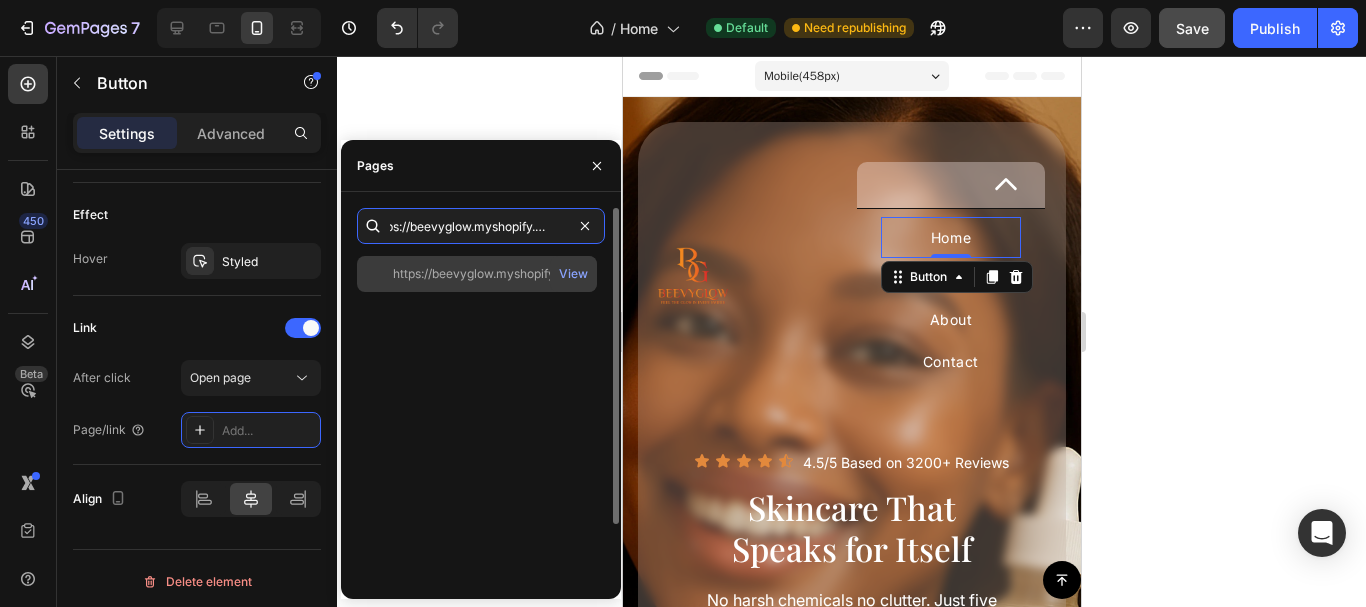 type on "https://beevyglow.myshopify.com/" 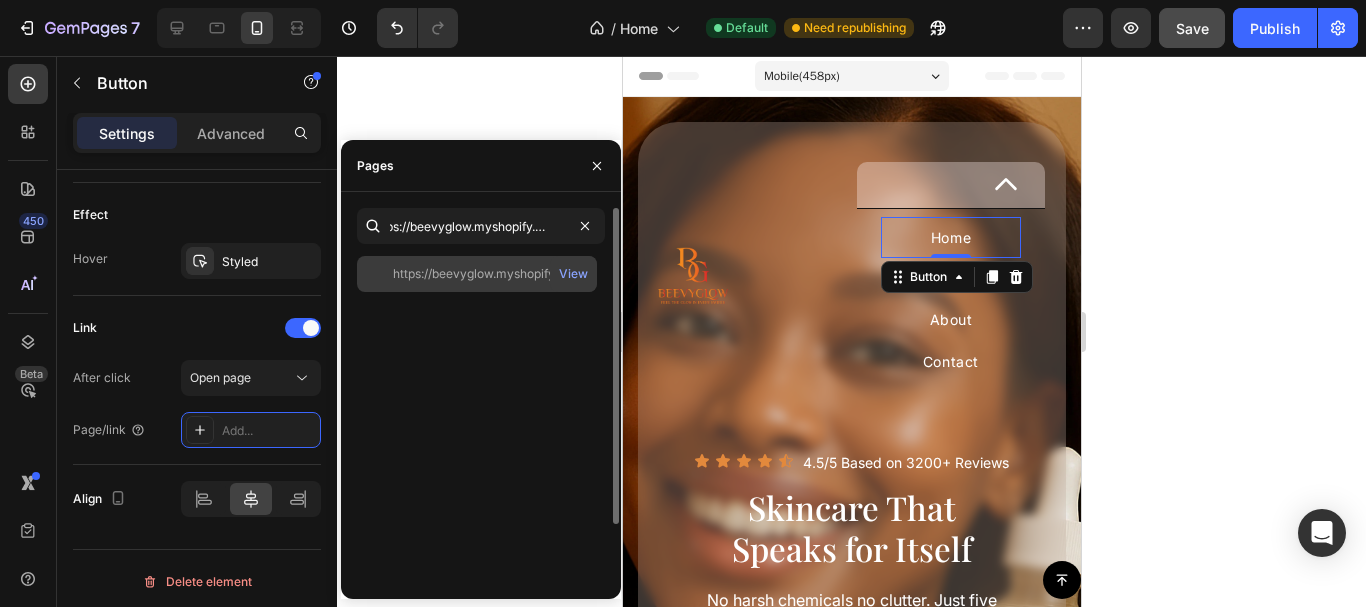 scroll, scrollTop: 0, scrollLeft: 0, axis: both 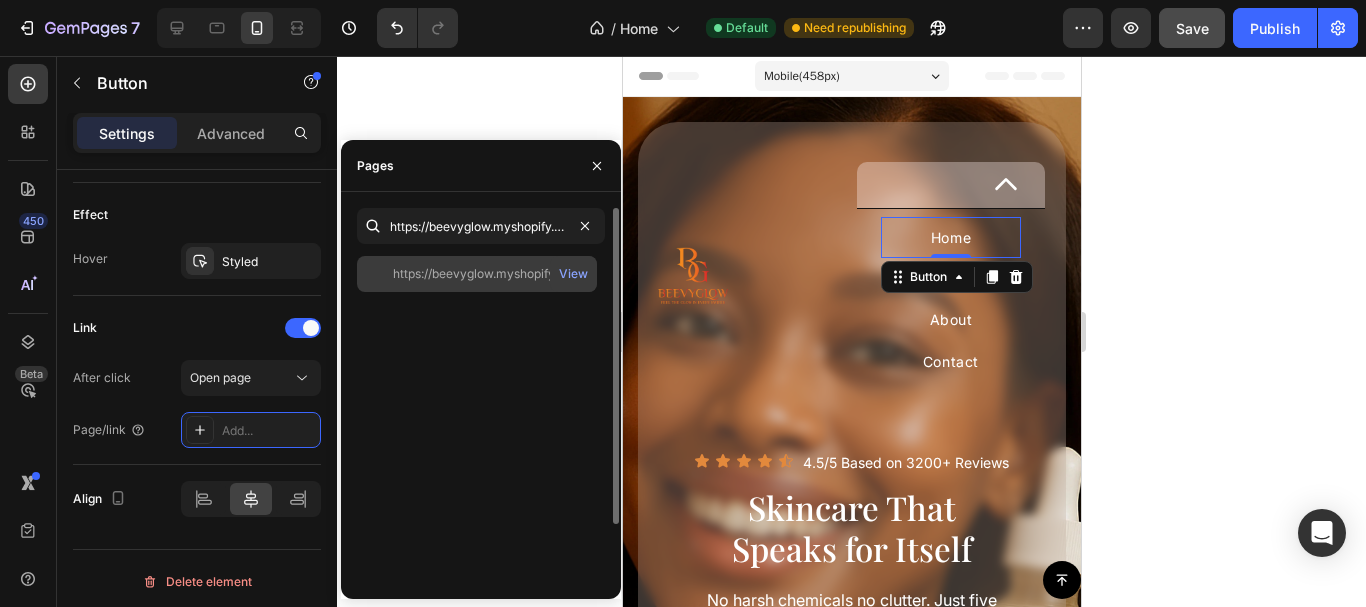 click on "https://beevyglow.myshopify.com/" 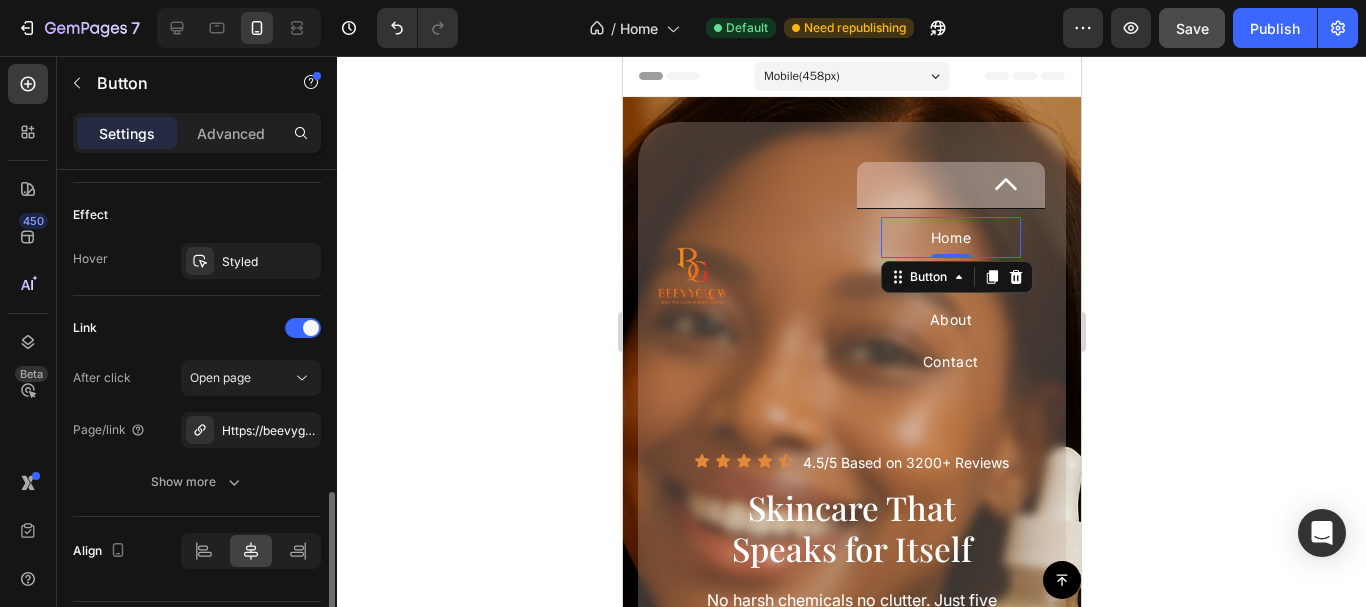 click on "Link" at bounding box center [197, 328] 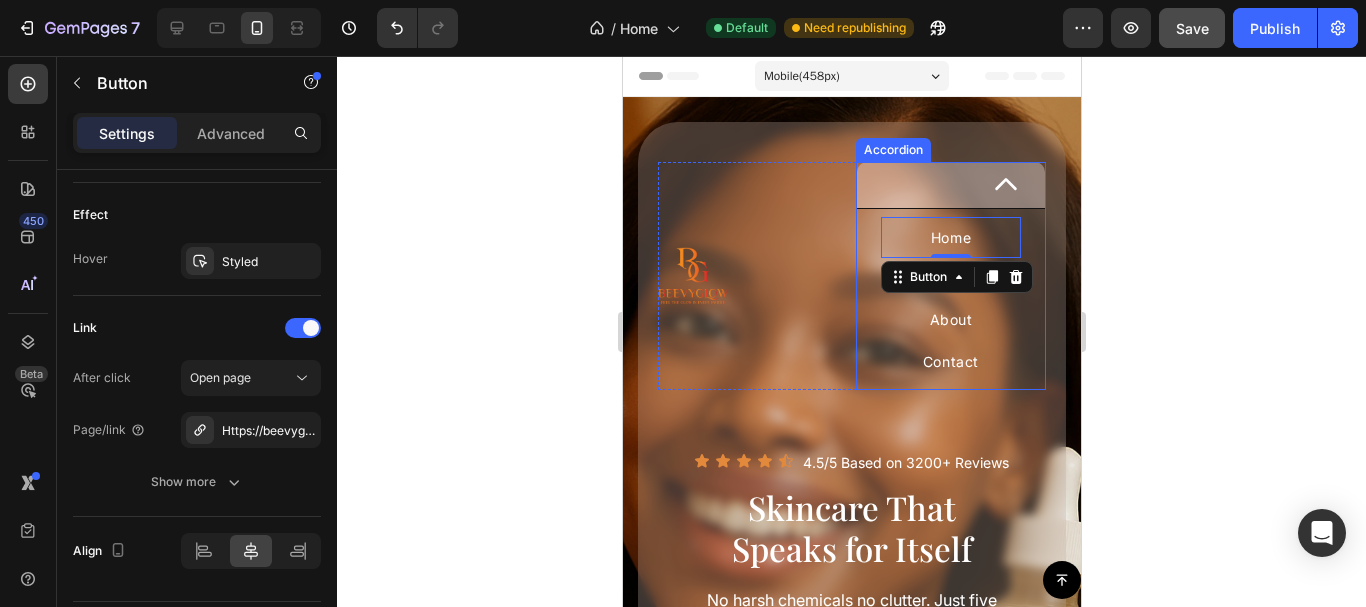 click on "Image" at bounding box center [752, 276] 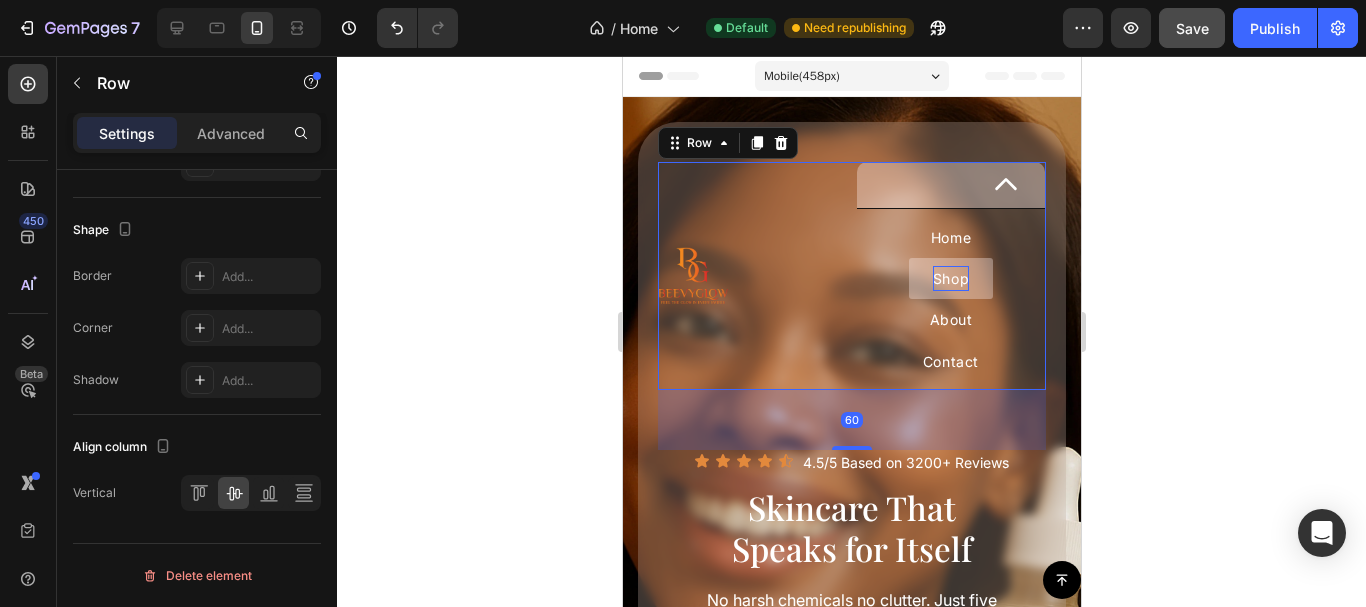 scroll, scrollTop: 0, scrollLeft: 0, axis: both 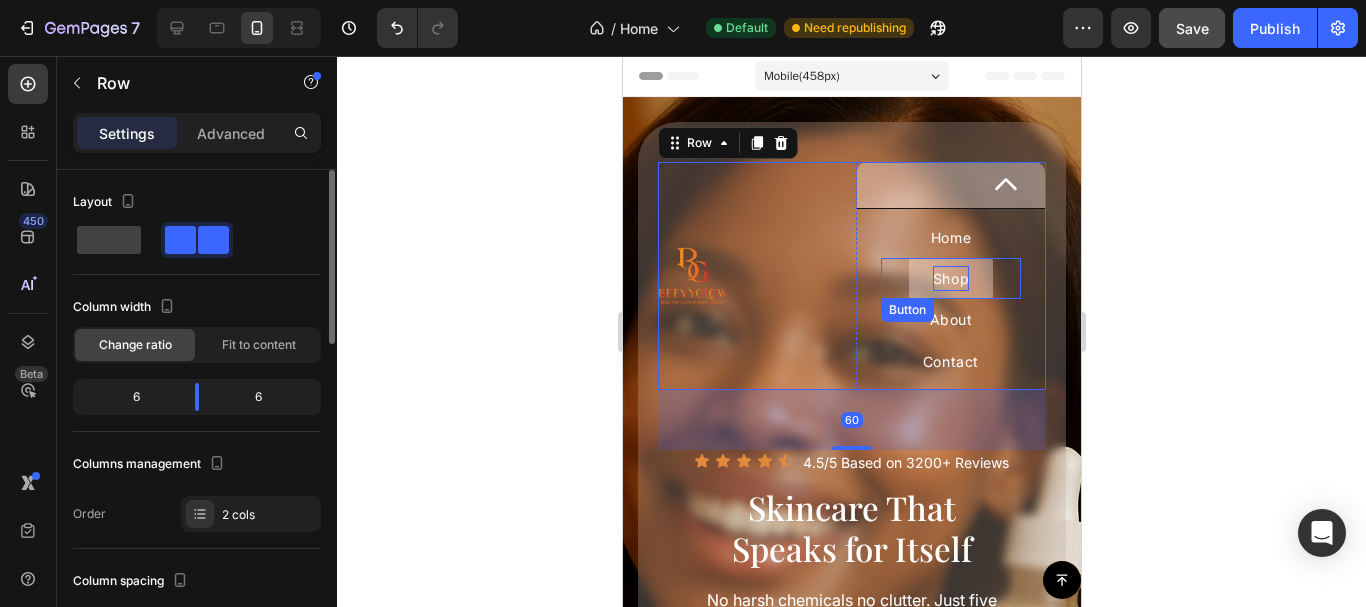click on "Shop" at bounding box center [950, 278] 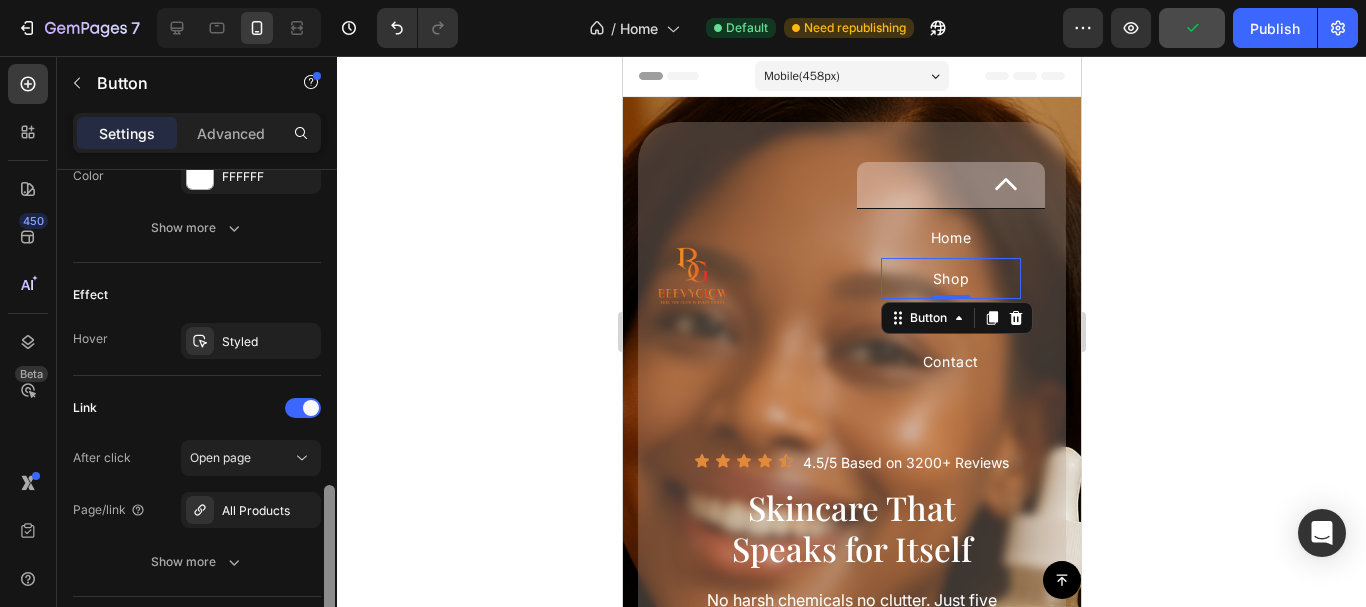 drag, startPoint x: 328, startPoint y: 291, endPoint x: 271, endPoint y: 588, distance: 302.42023 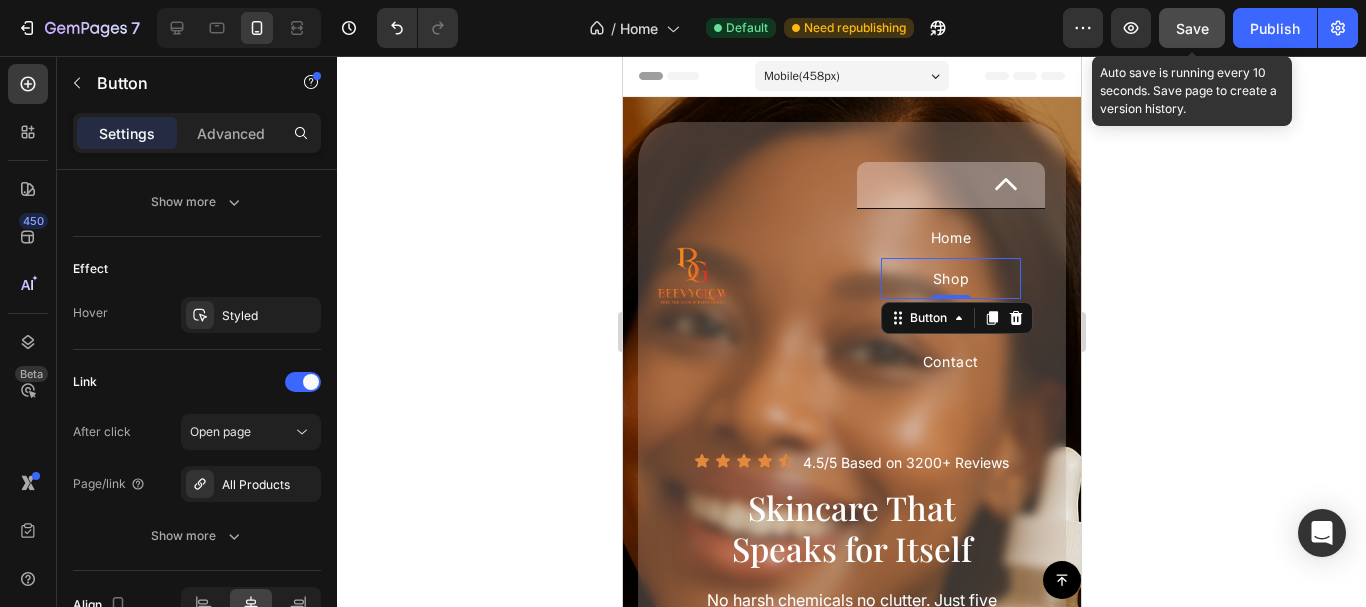 click on "Save" at bounding box center [1192, 28] 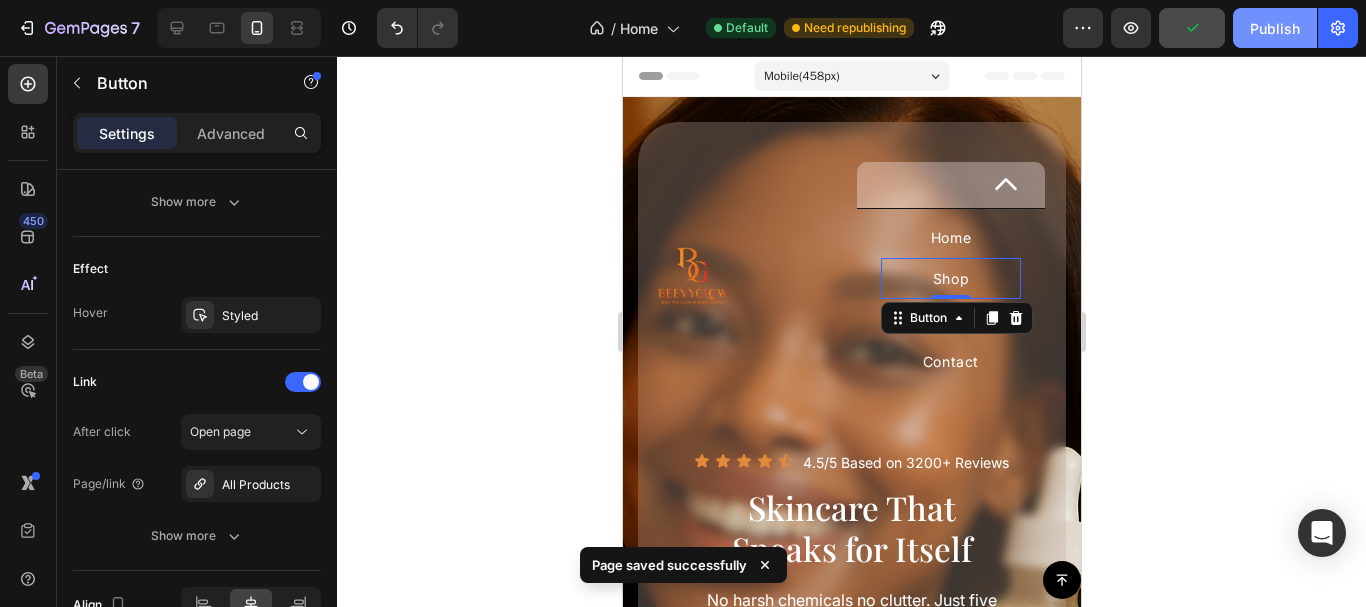 click on "Publish" at bounding box center [1275, 28] 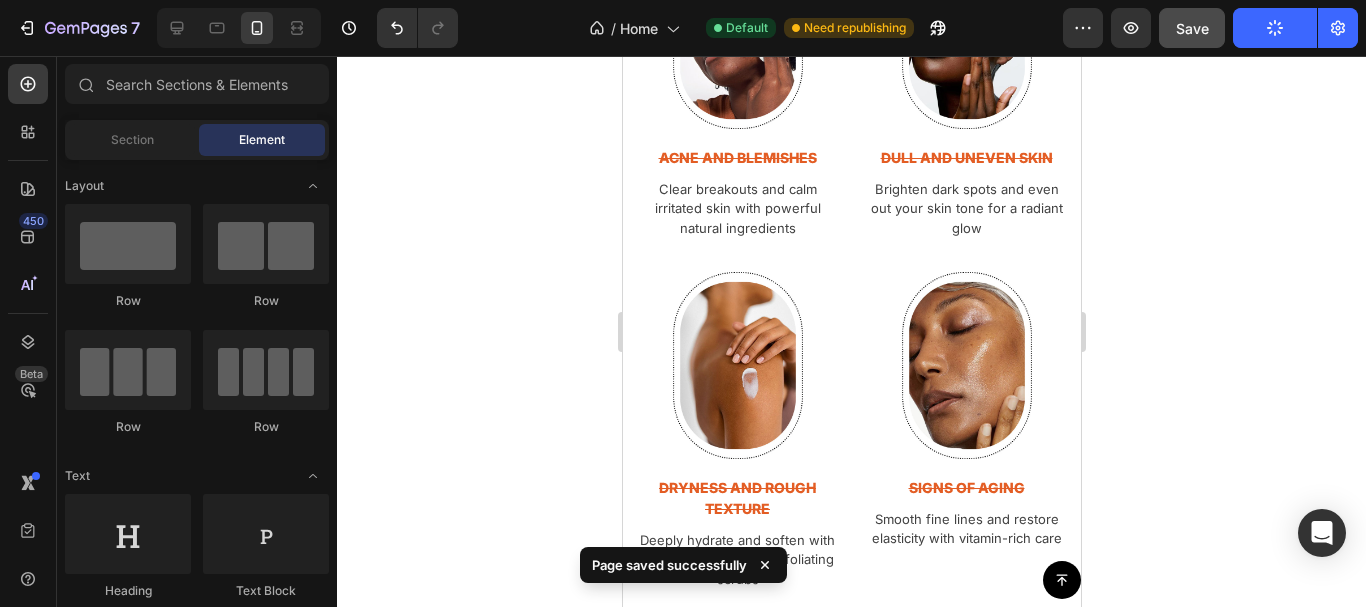 scroll, scrollTop: 1380, scrollLeft: 0, axis: vertical 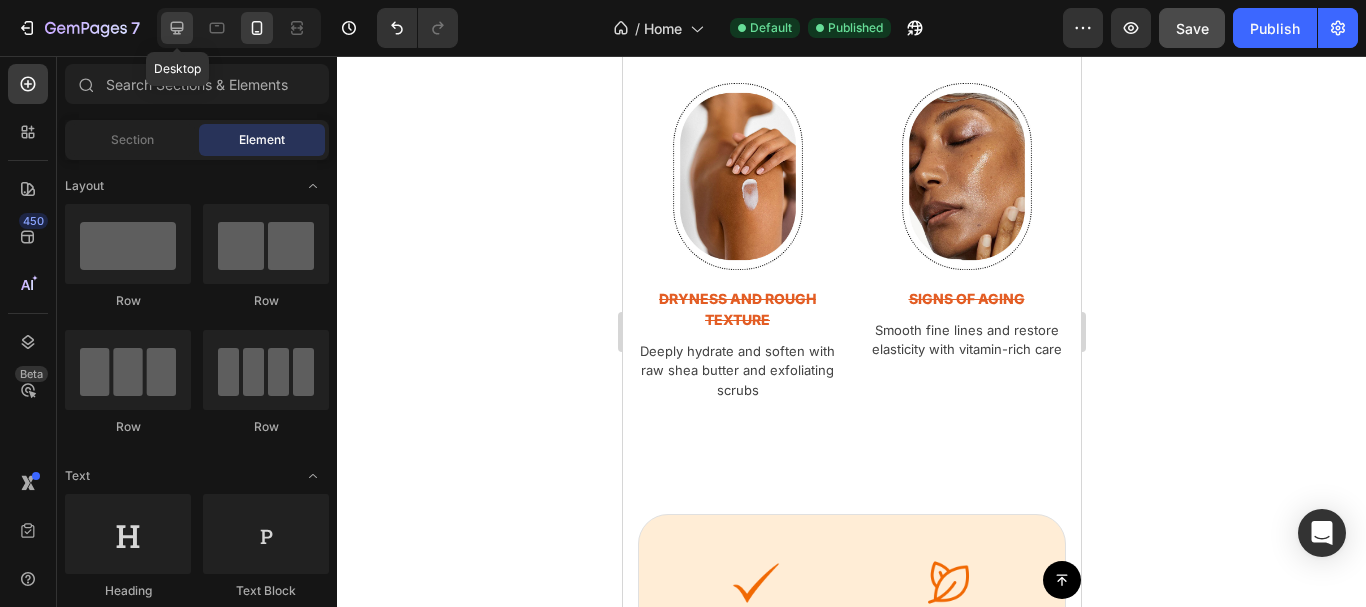 click 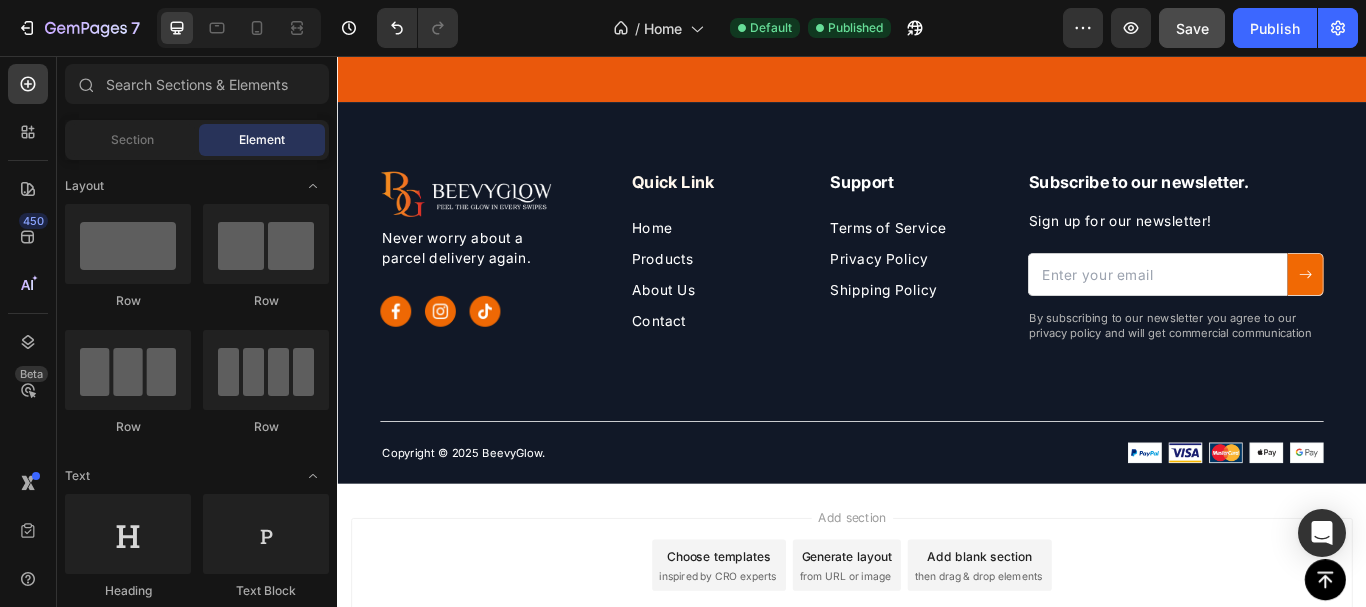 scroll, scrollTop: 5740, scrollLeft: 0, axis: vertical 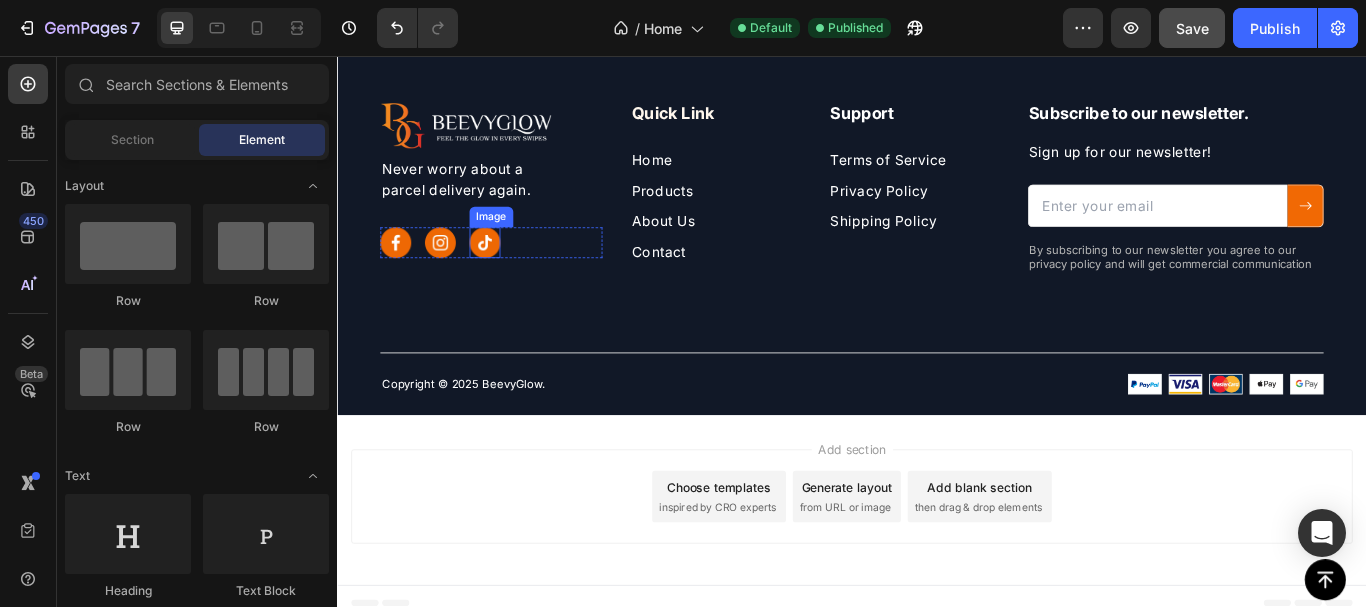 click at bounding box center (509, 274) 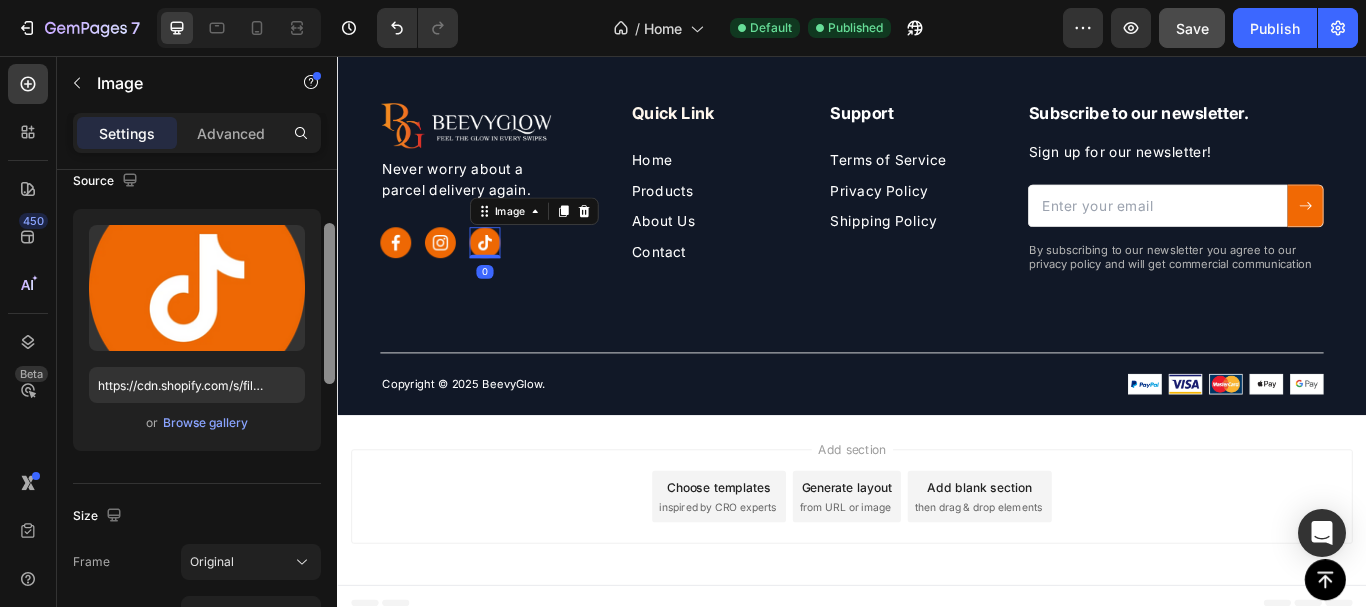 scroll, scrollTop: 189, scrollLeft: 0, axis: vertical 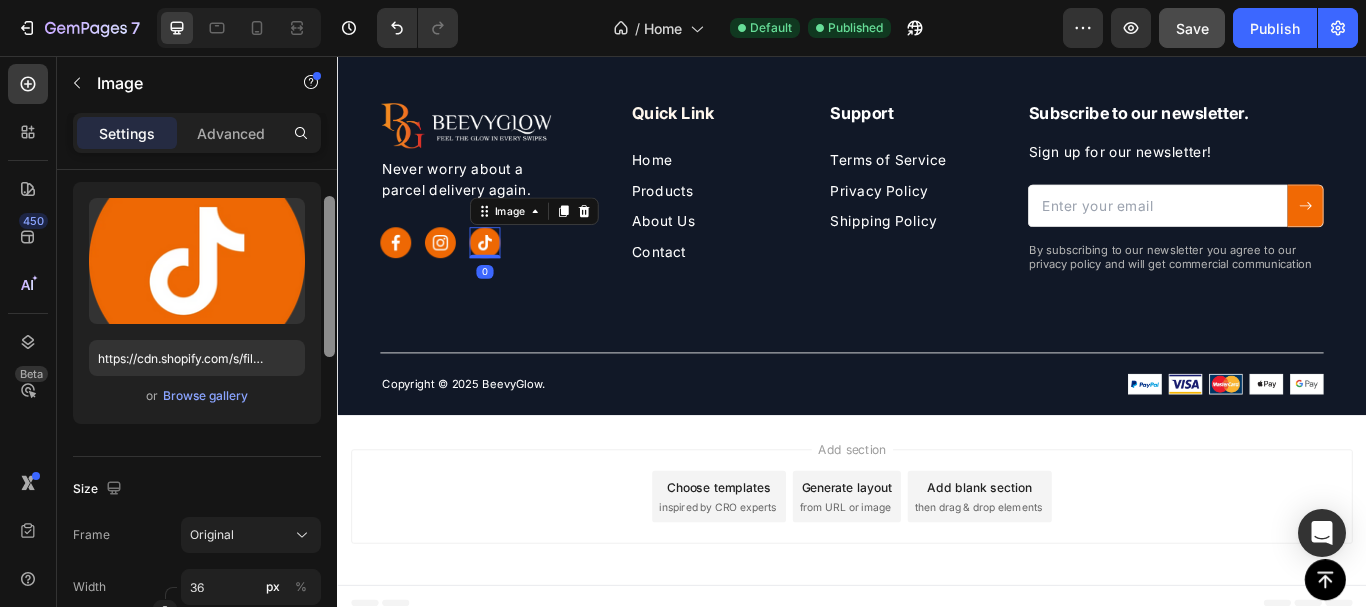 drag, startPoint x: 331, startPoint y: 299, endPoint x: 318, endPoint y: 319, distance: 23.853722 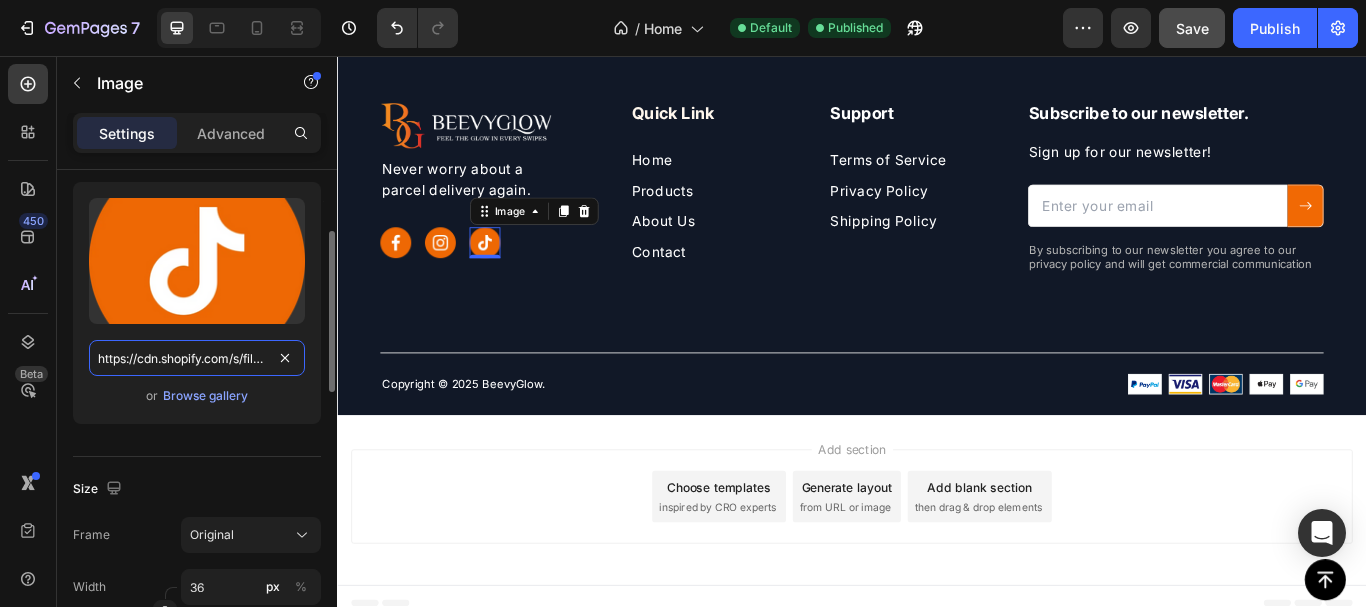 click on "https://cdn.shopify.com/s/files/1/0957/7467/1138/files/gempages_578069000072725008-7713e7fb-ee24-45d8-aaf1-95f4e78cdc5c.webp" at bounding box center (197, 358) 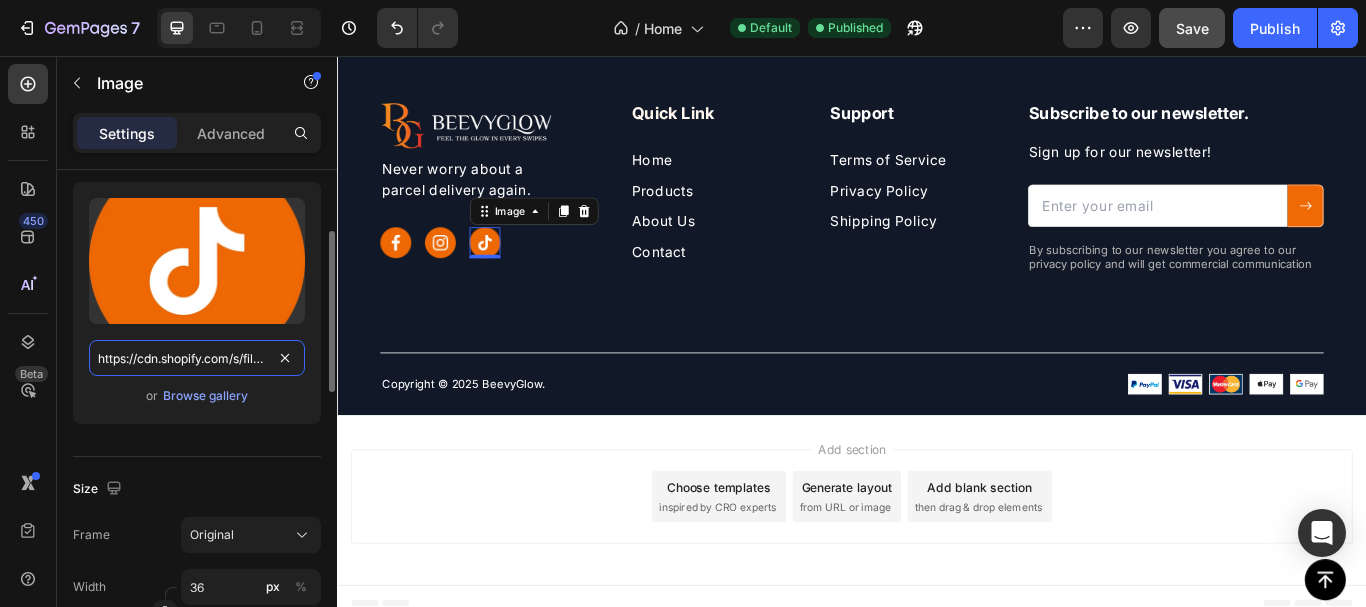 paste on "www.tiktok.com/@beevyglow" 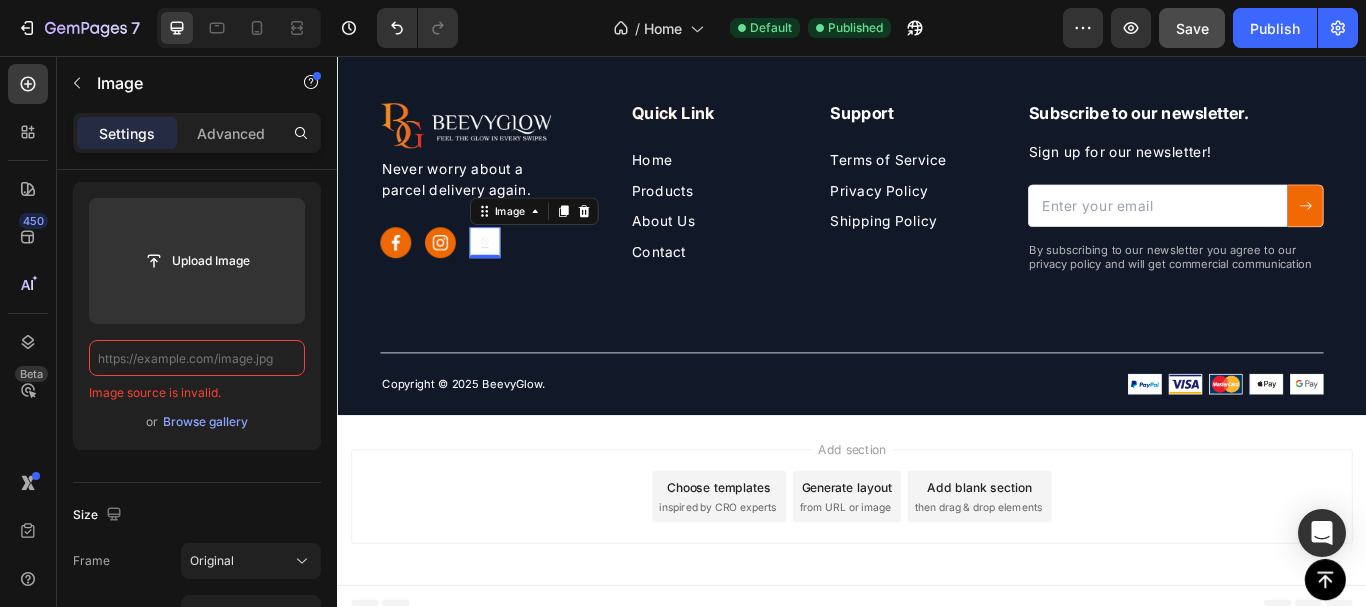 scroll, scrollTop: 0, scrollLeft: 0, axis: both 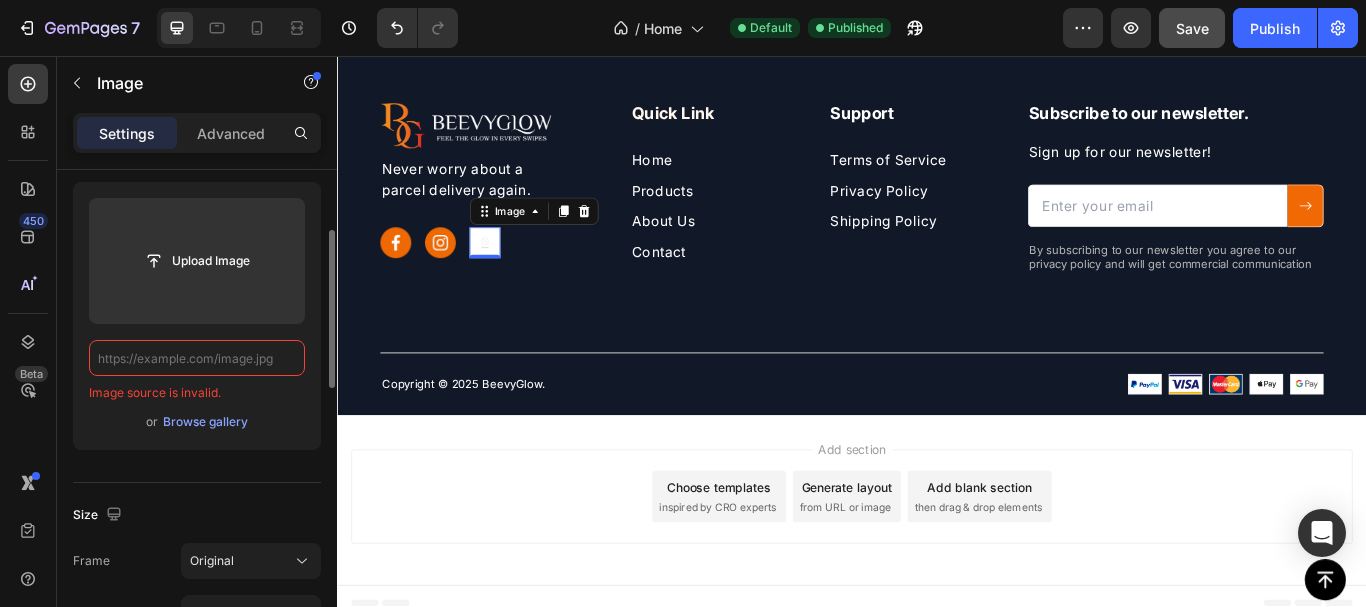 type on "https://cdn.shopify.com/s/files/1/0957/7467/1138/files/gempages_578069000072725008-7713e7fb-ee24-45d8-aaf1-95f4e78cdc5c.webp" 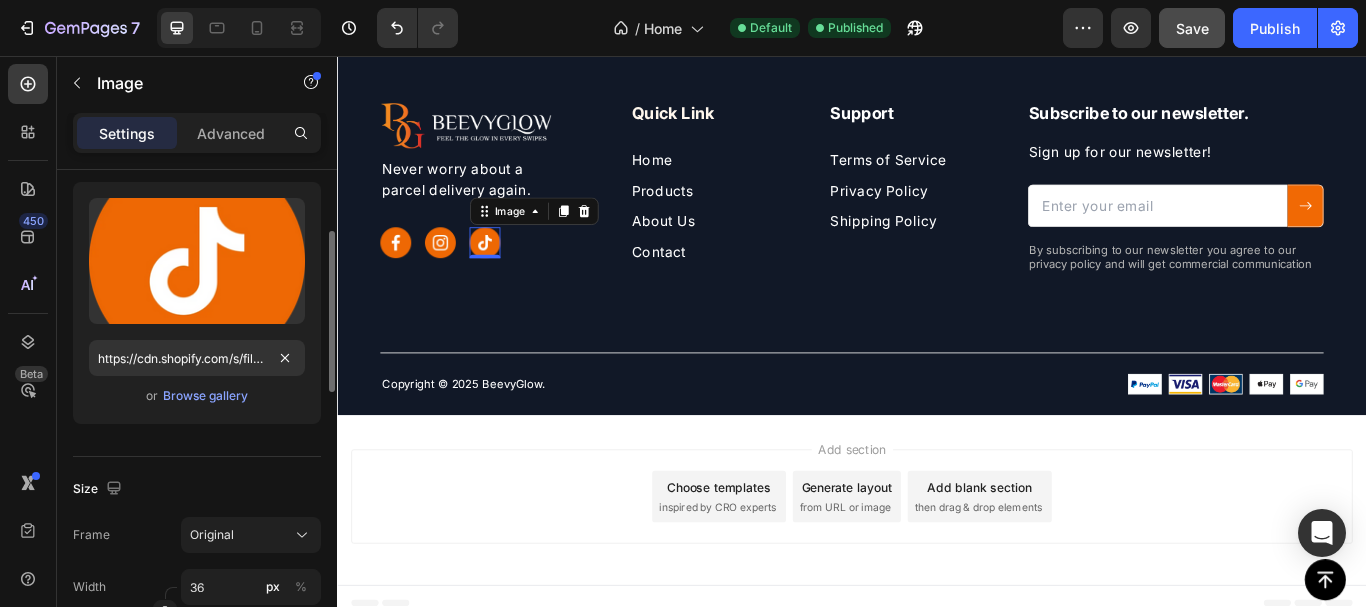 click on "Source Upload Image https://cdn.shopify.com/s/files/1/0957/7467/1138/files/gempages_578069000072725008-7713e7fb-ee24-45d8-aaf1-95f4e78cdc5c.webp or  Browse gallery" 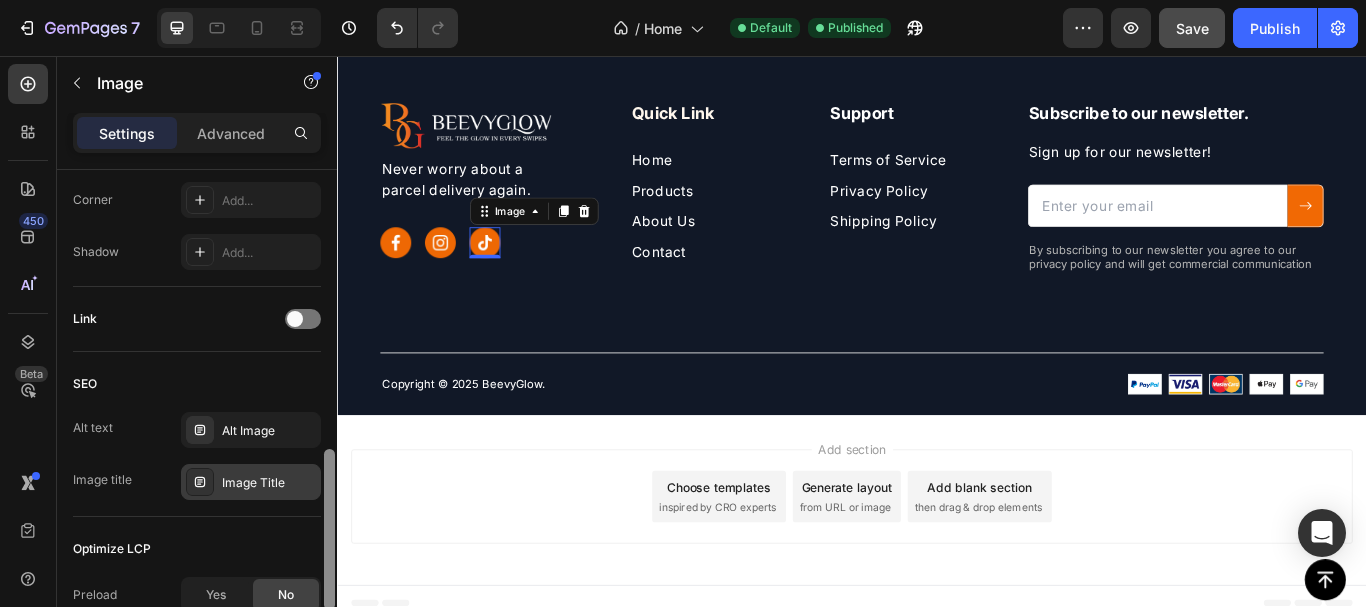 drag, startPoint x: 330, startPoint y: 307, endPoint x: 258, endPoint y: 499, distance: 205.05609 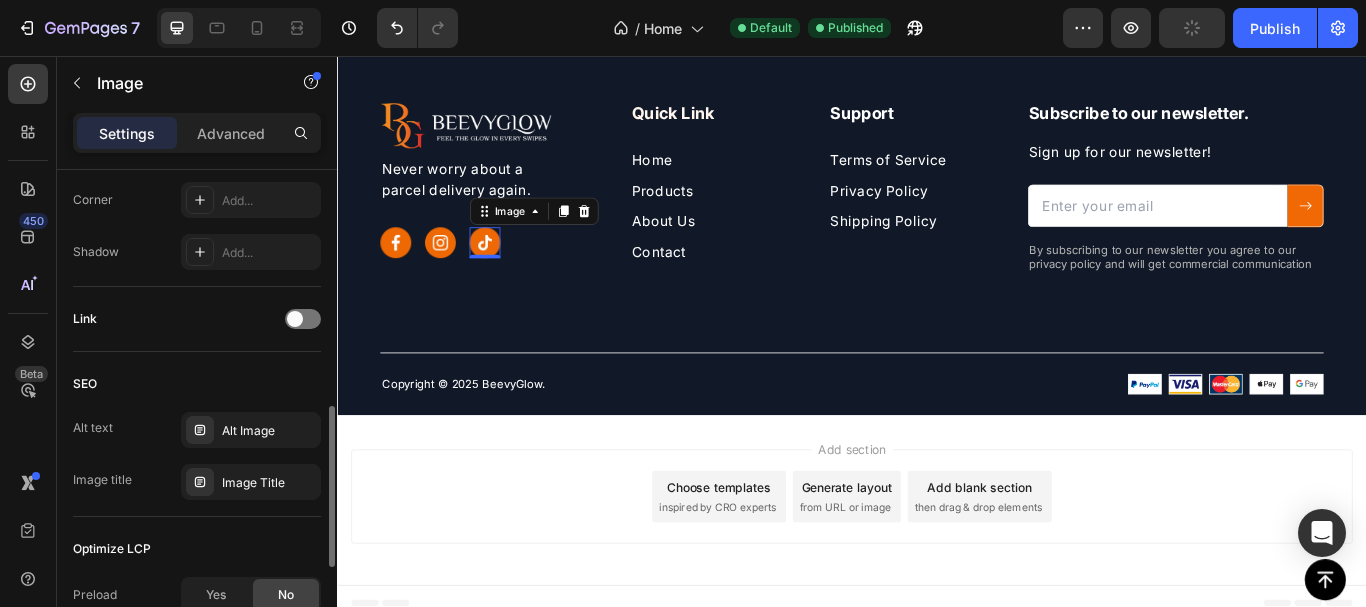 scroll, scrollTop: 775, scrollLeft: 0, axis: vertical 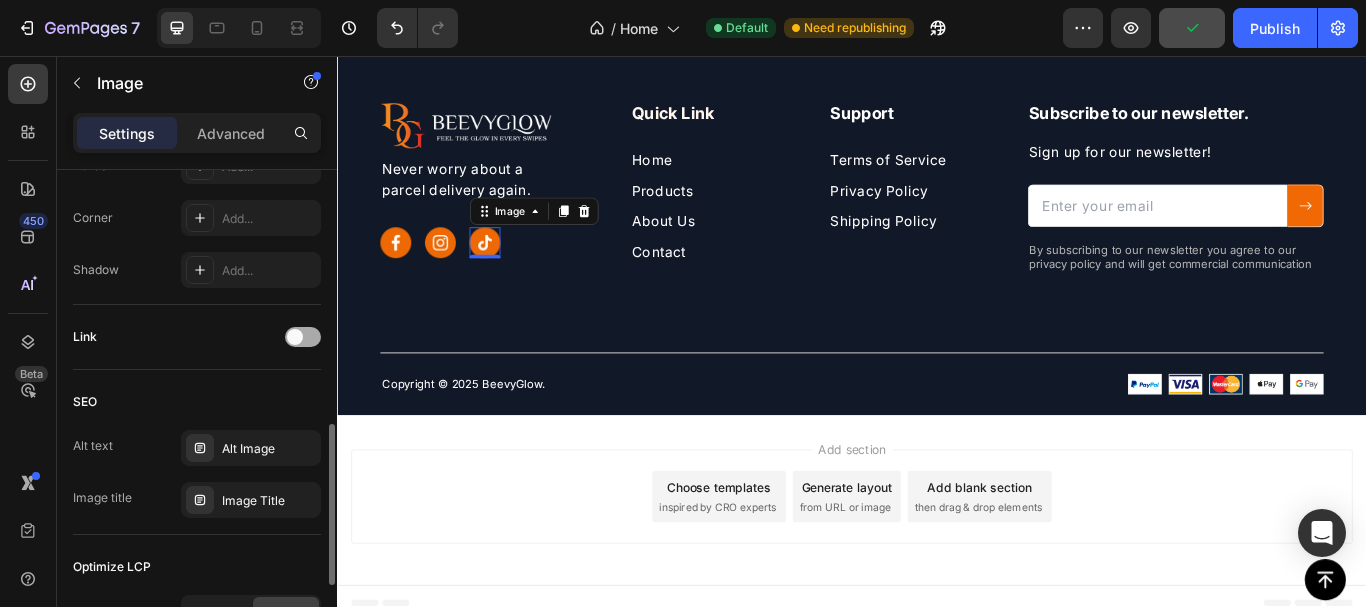 click at bounding box center (295, 337) 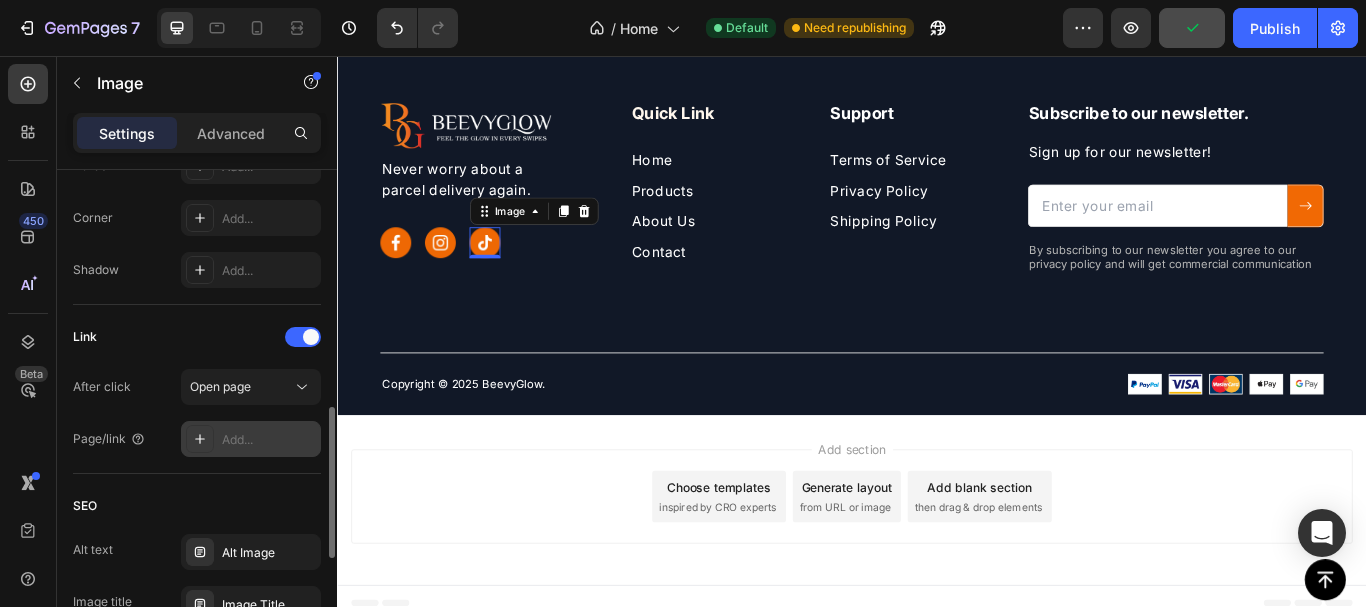 click on "Add..." at bounding box center (269, 440) 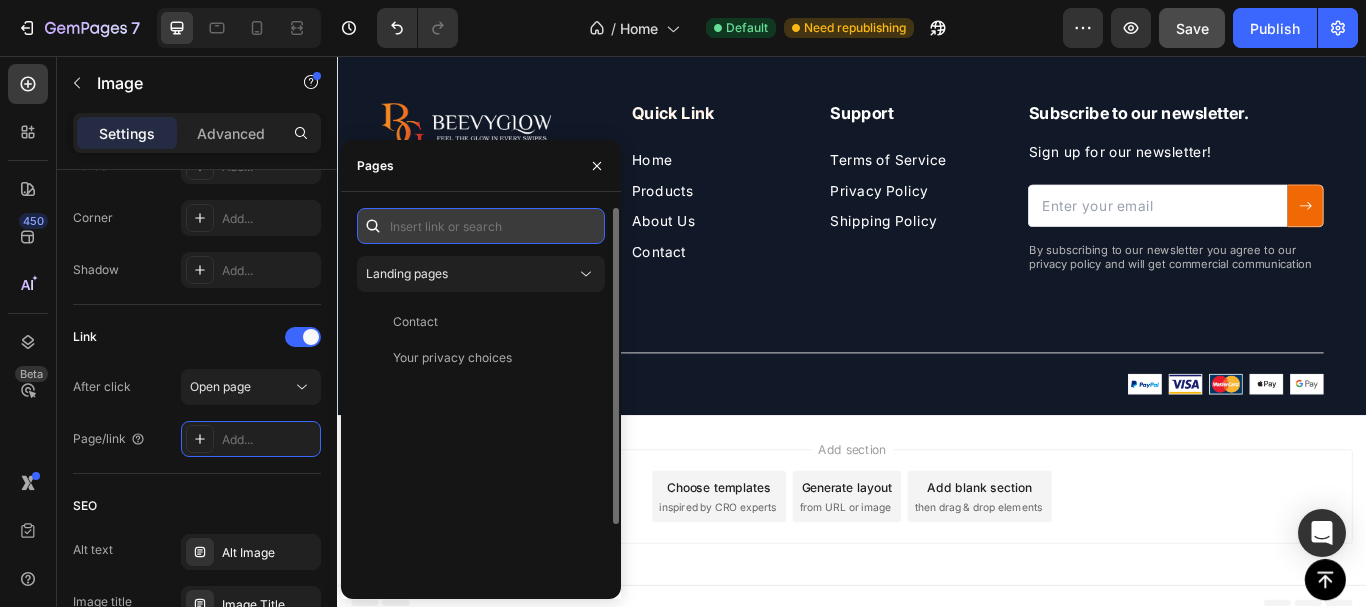 click at bounding box center [481, 226] 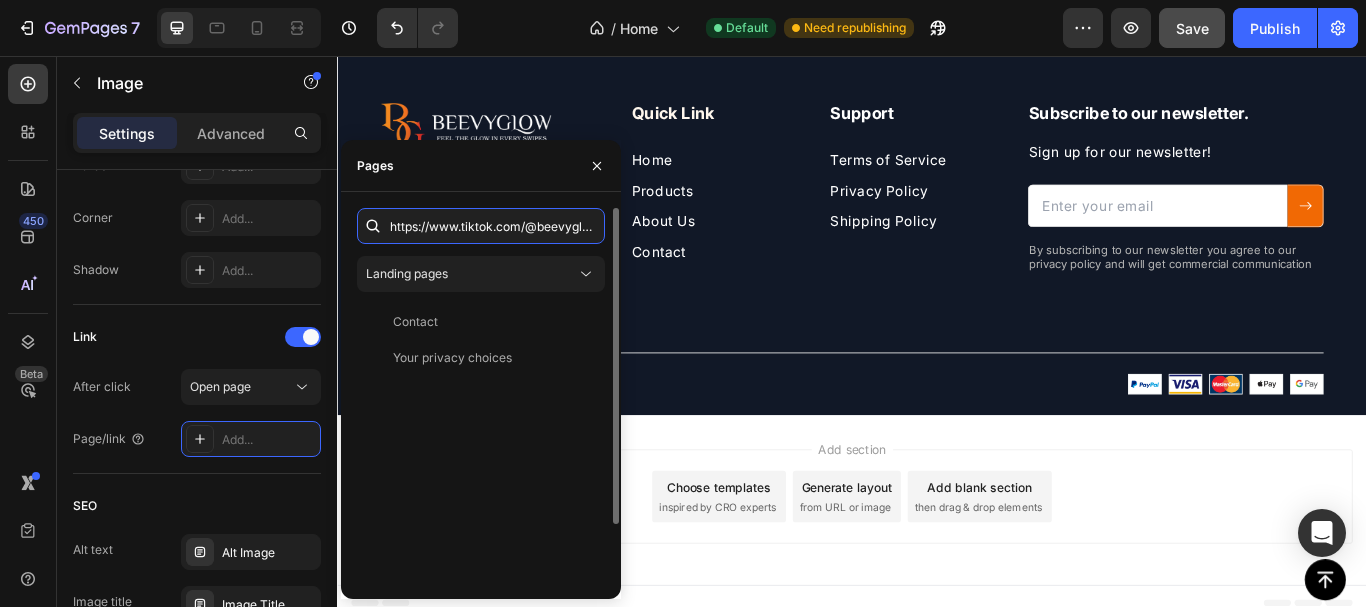 scroll, scrollTop: 0, scrollLeft: 35, axis: horizontal 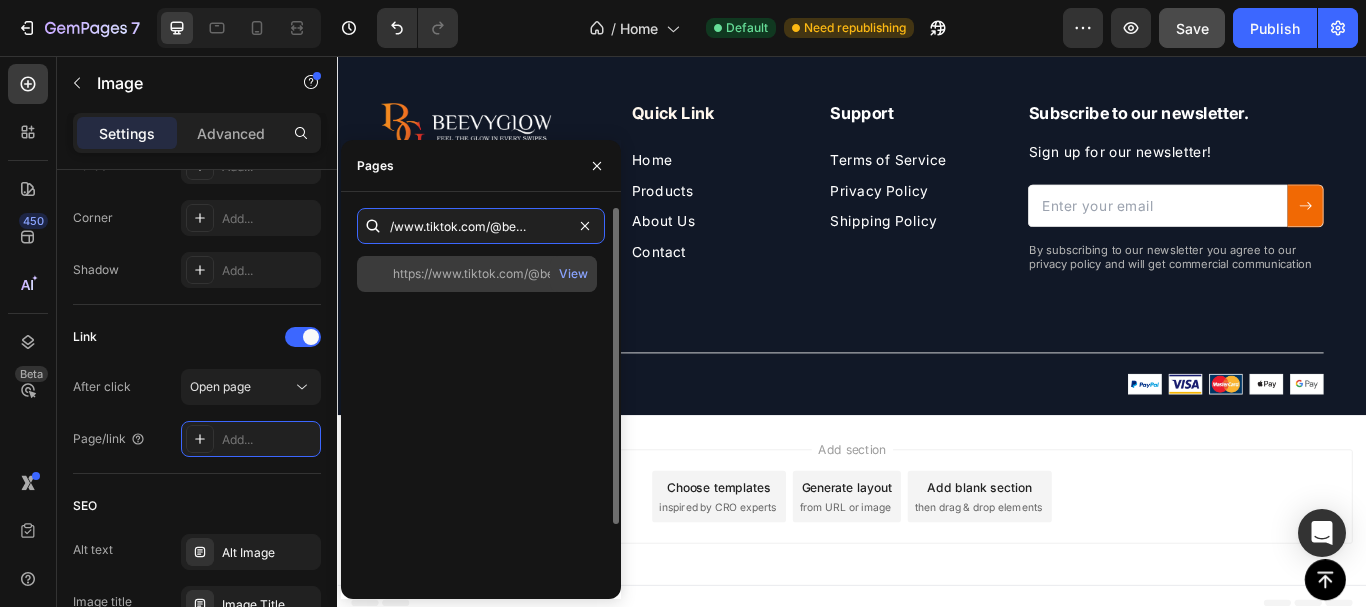 type on "https://www.tiktok.com/@beevyglow" 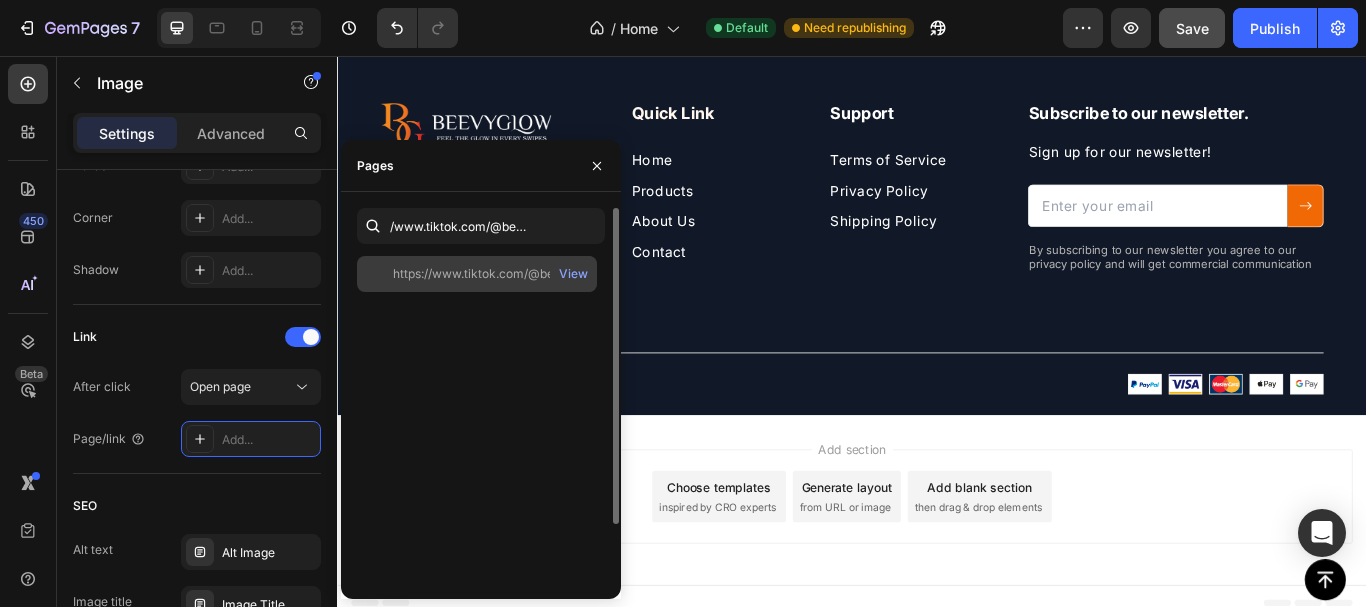 scroll, scrollTop: 0, scrollLeft: 0, axis: both 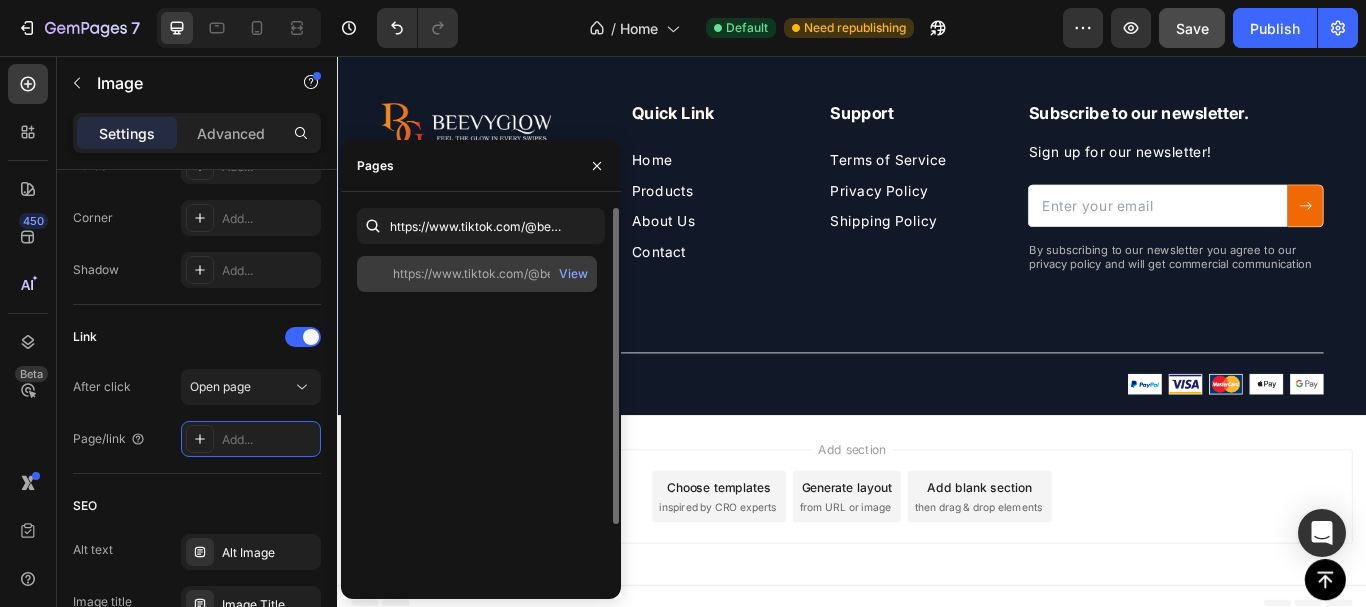 click on "https://www.tiktok.com/@beevyglow" 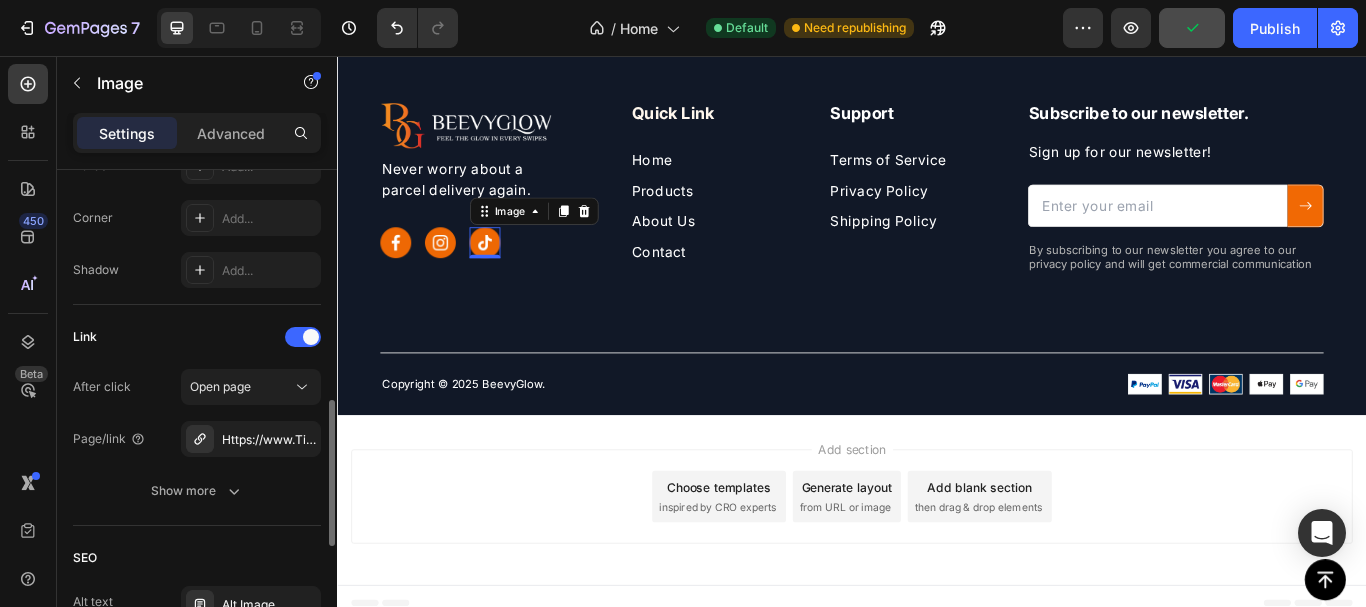 click on "Link" at bounding box center (197, 337) 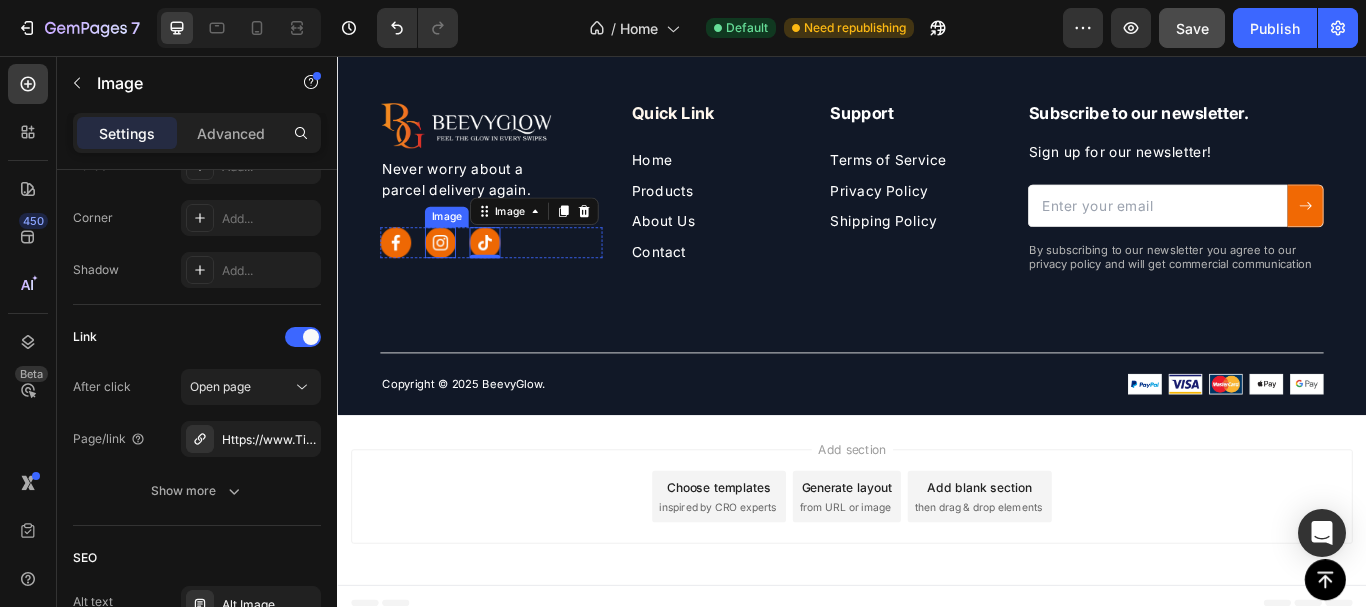 click at bounding box center (457, 274) 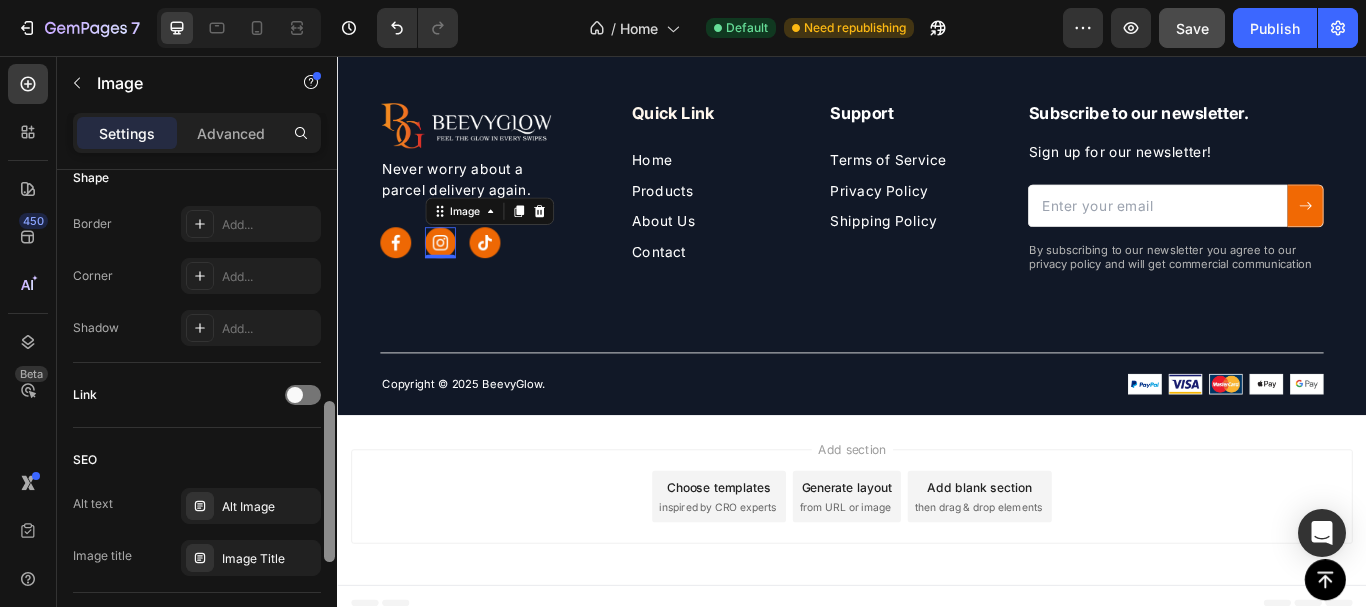 scroll, scrollTop: 714, scrollLeft: 0, axis: vertical 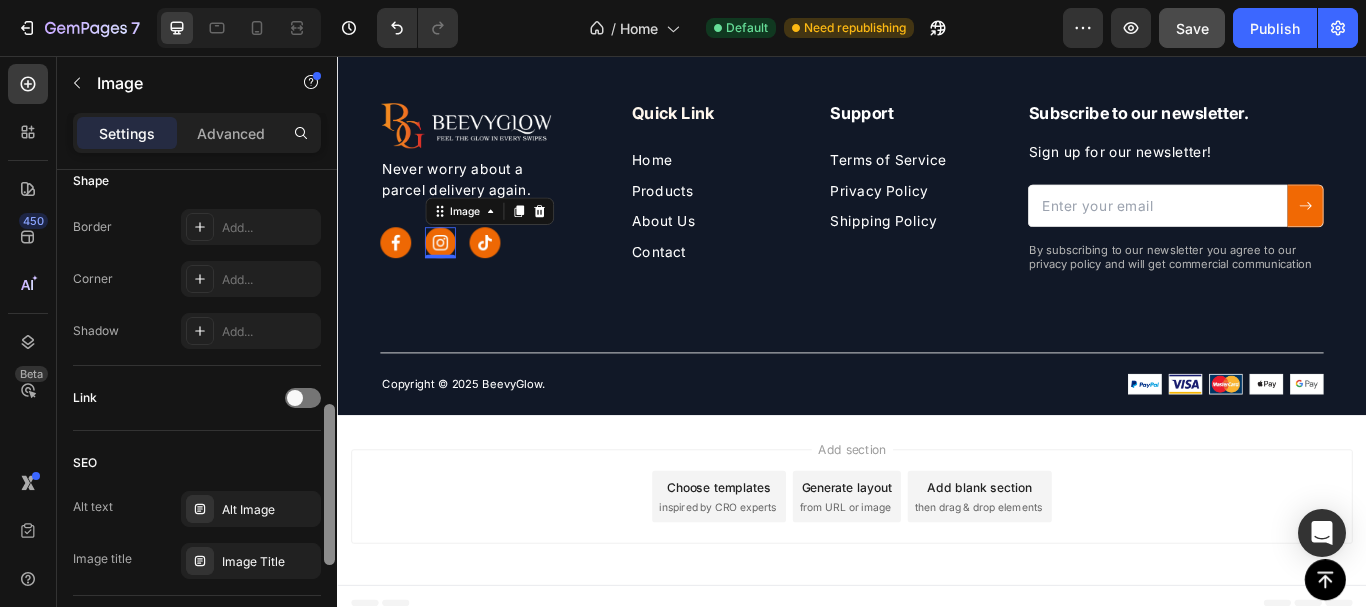 drag, startPoint x: 329, startPoint y: 479, endPoint x: 311, endPoint y: 417, distance: 64.56005 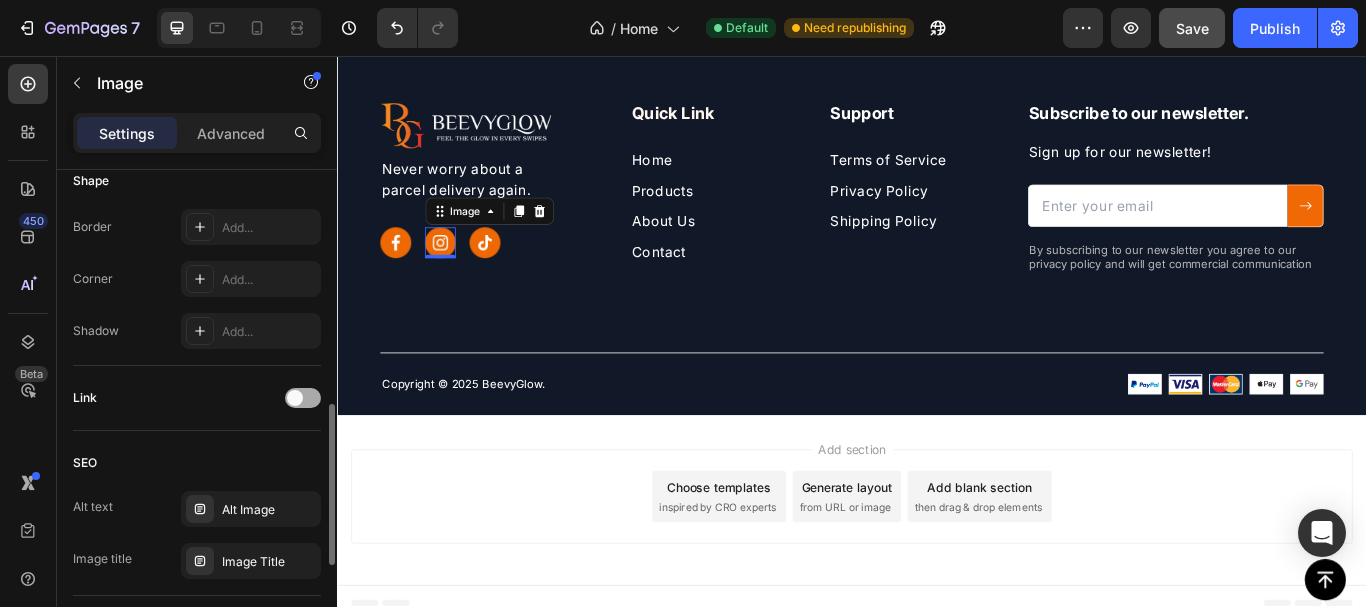 click at bounding box center (303, 398) 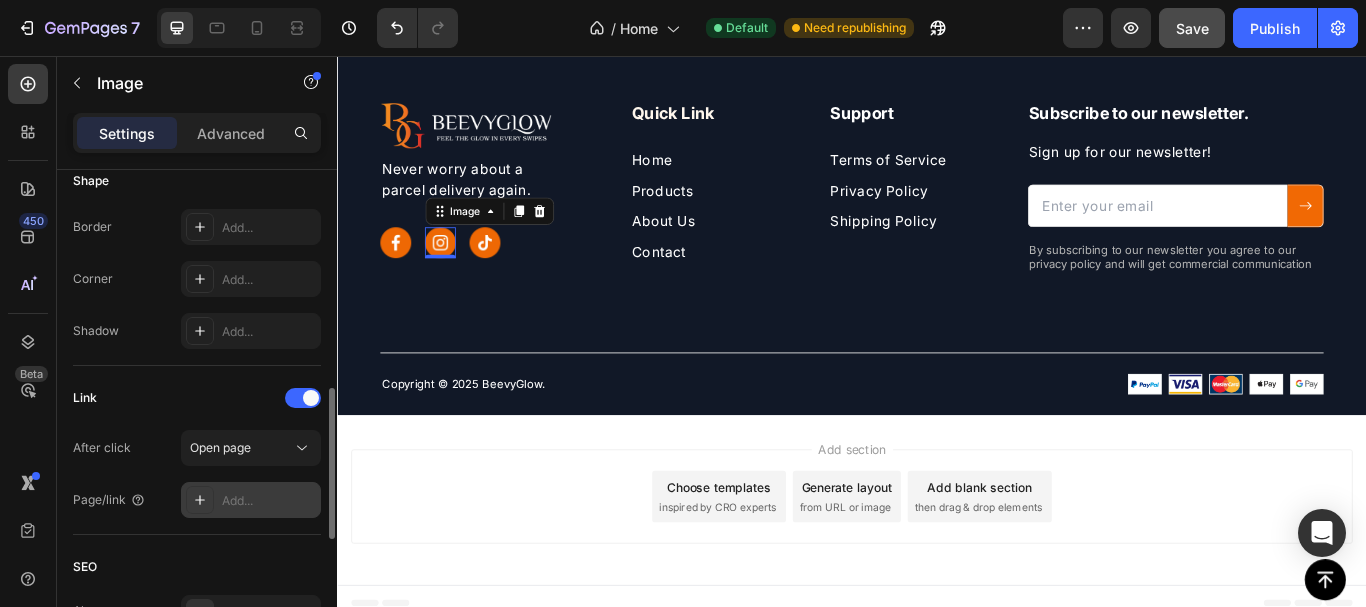 click on "Add..." at bounding box center [269, 501] 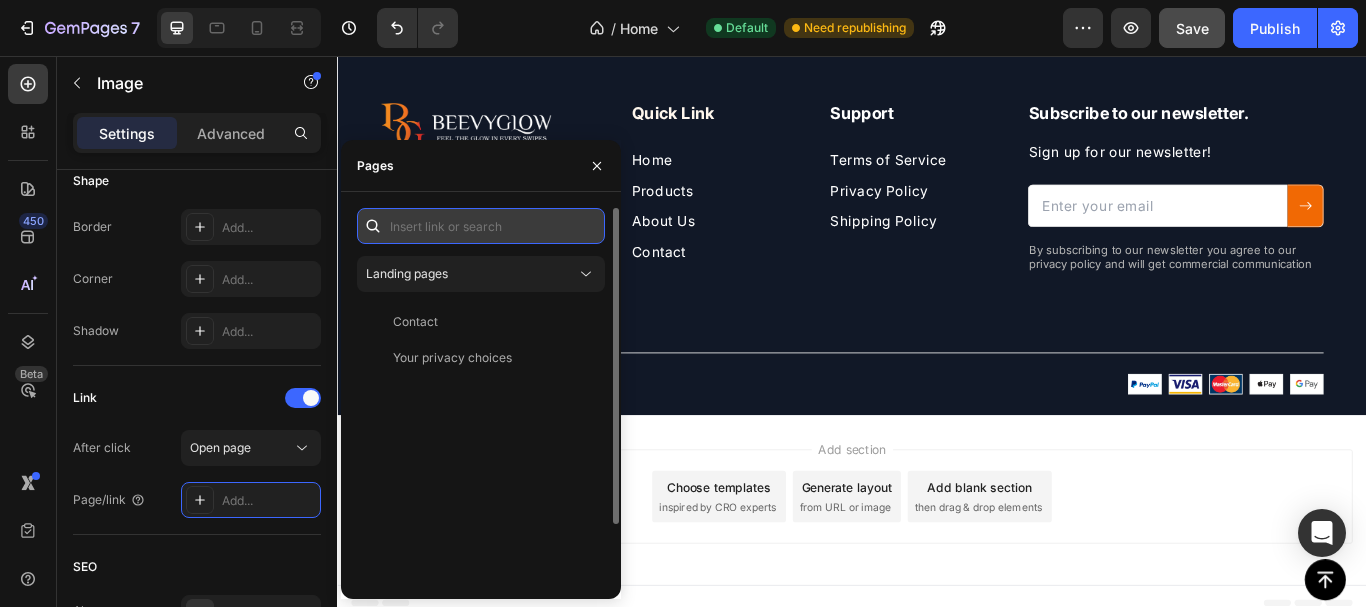 click at bounding box center [481, 226] 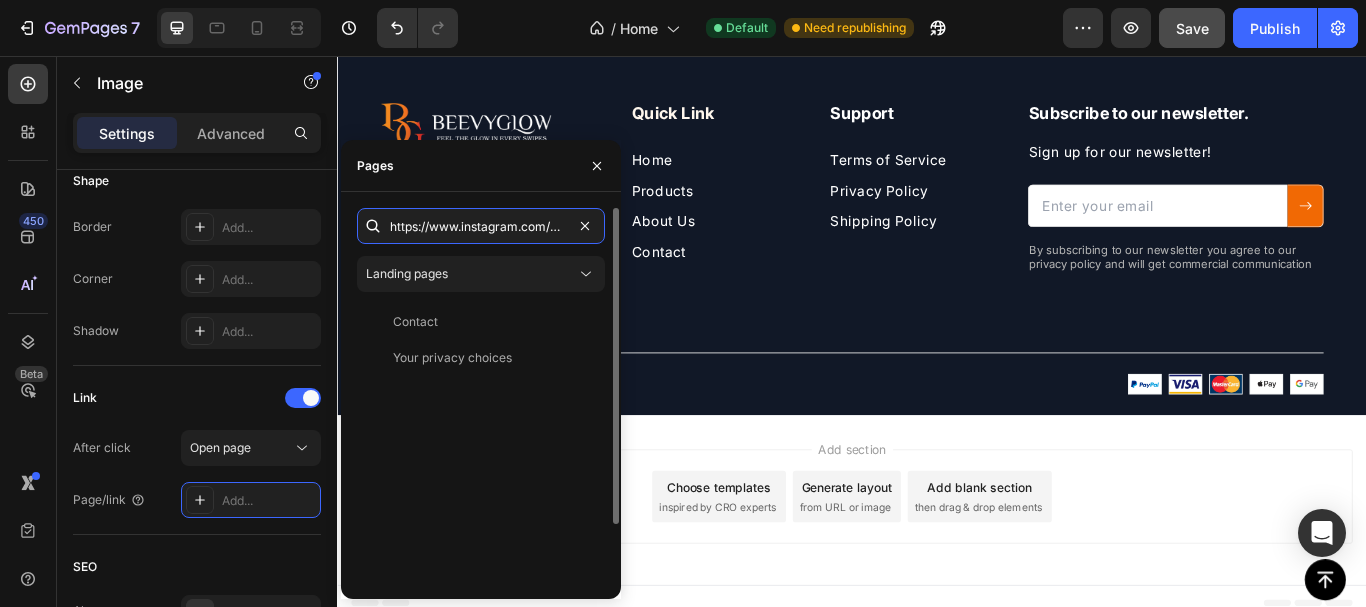 scroll, scrollTop: 0, scrollLeft: 392, axis: horizontal 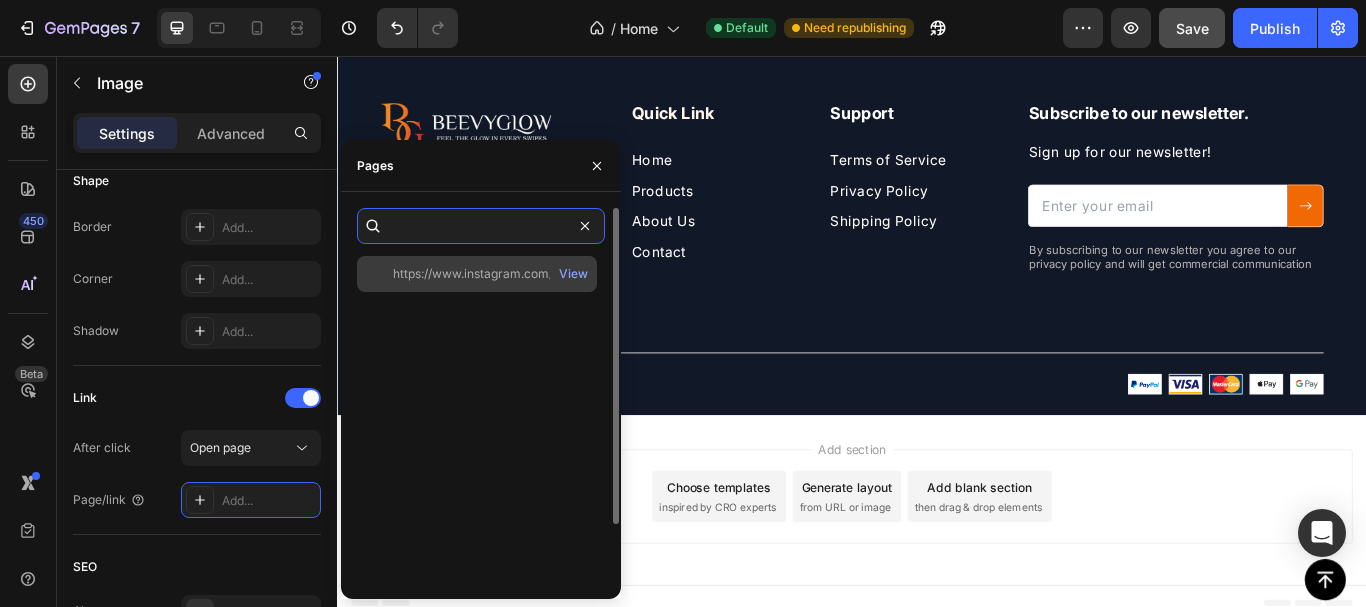 type on "https://www.instagram.com/beevyglow_?igsh=MWR4Zndmd3RxbW5oMA%3D%3D&utm_source=qr" 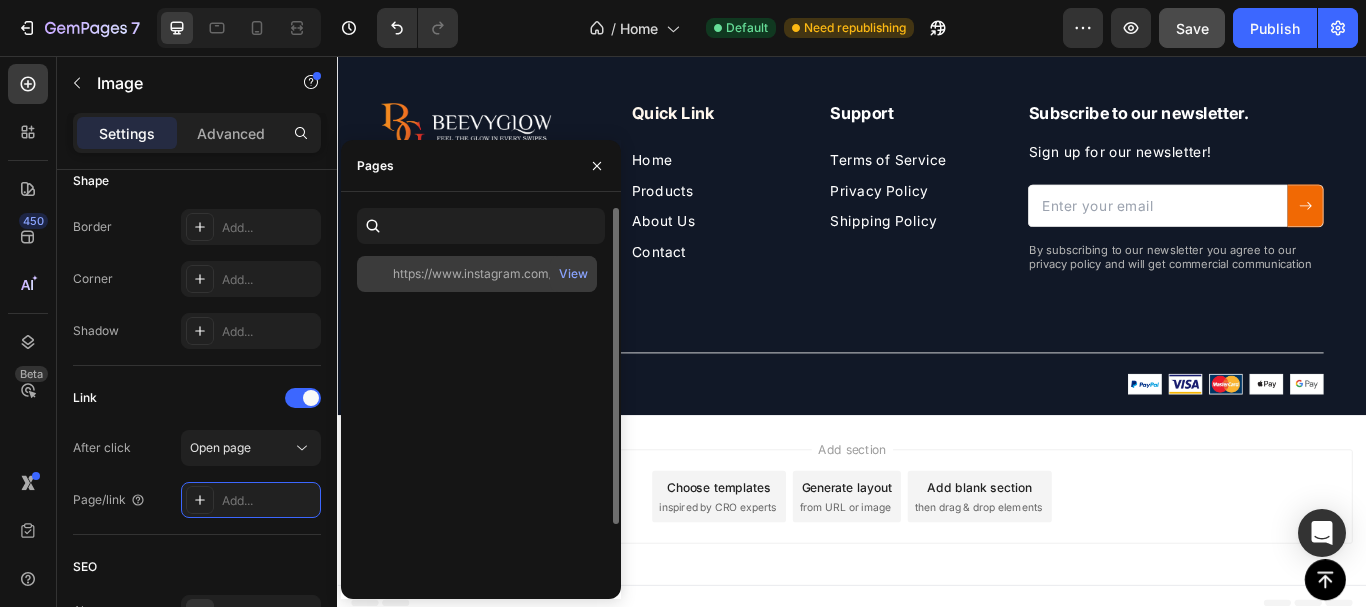 scroll, scrollTop: 0, scrollLeft: 0, axis: both 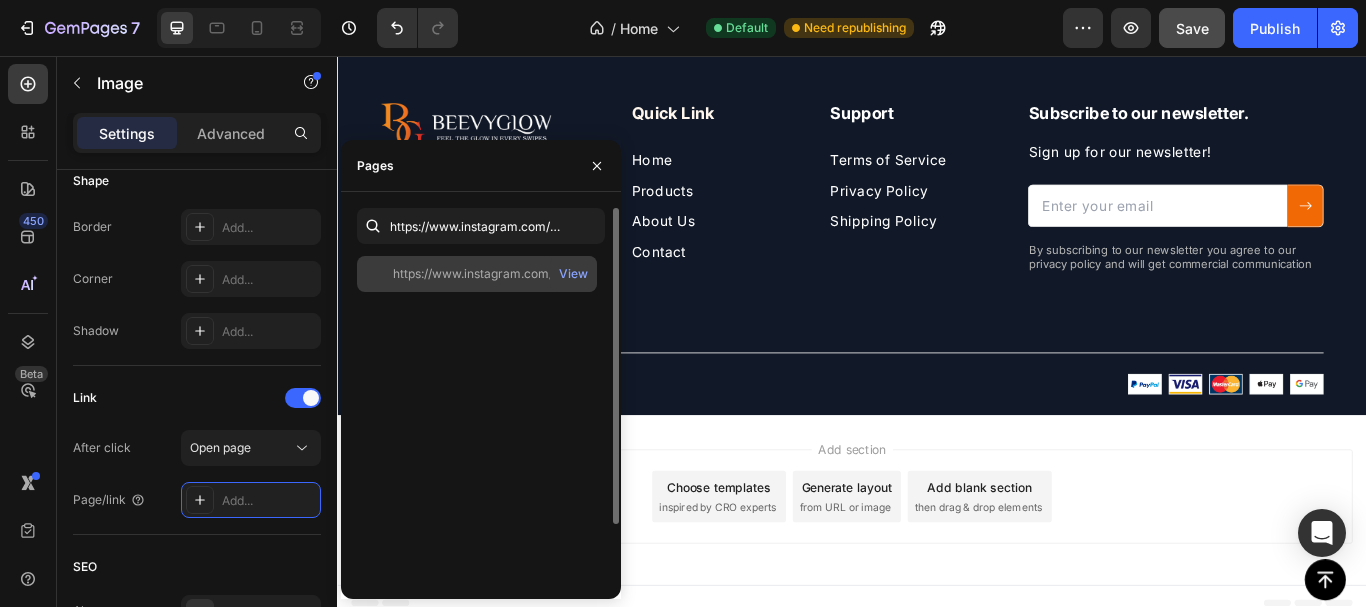 click on "https://www.instagram.com/beevyglow_?igsh=MWR4Zndmd3RxbW5oMA%3D%3D&utm_source=qr" 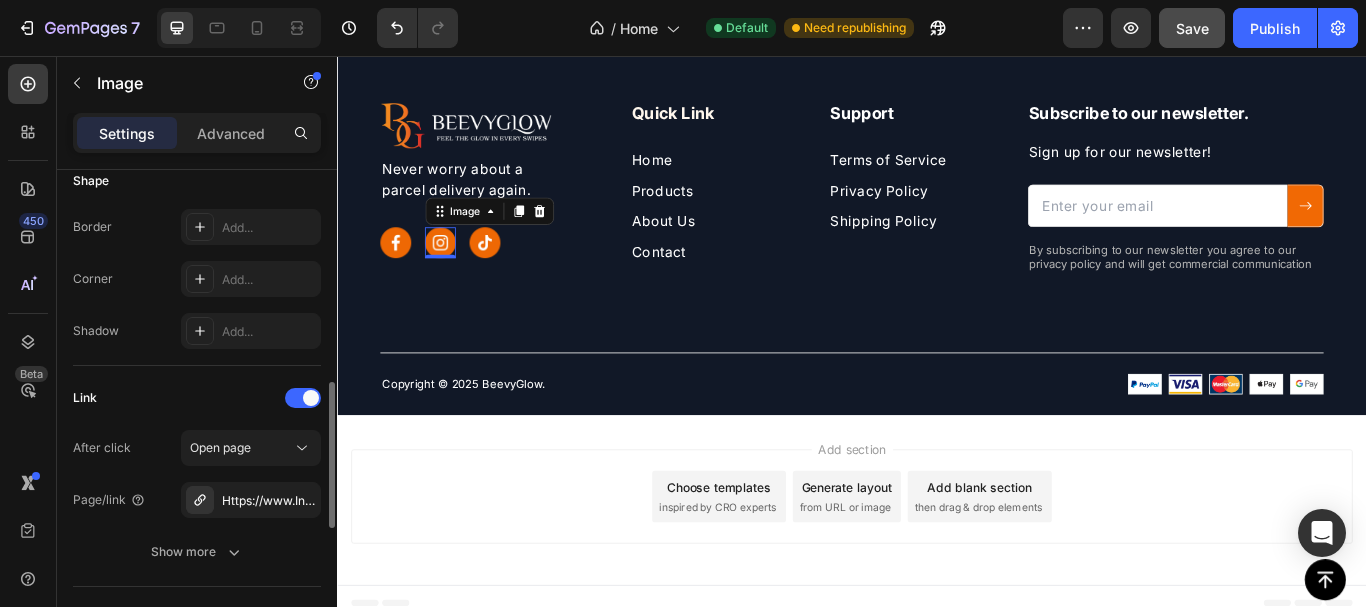 click on "Link After click Open page Page/link Https://www.Instagram.Com/beevyglow_?Igsh=MWR4Zndmd3RxbW5oMA%3D%3D&utm_source=qr Show more" 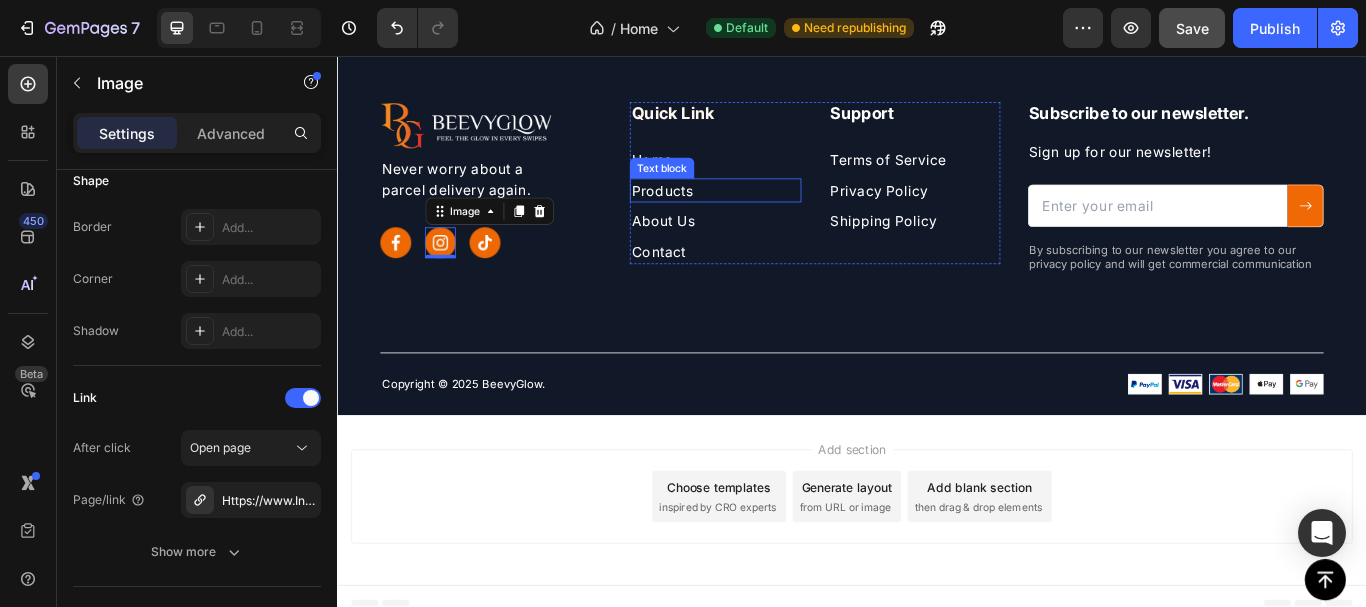 click on "Products" at bounding box center [778, 213] 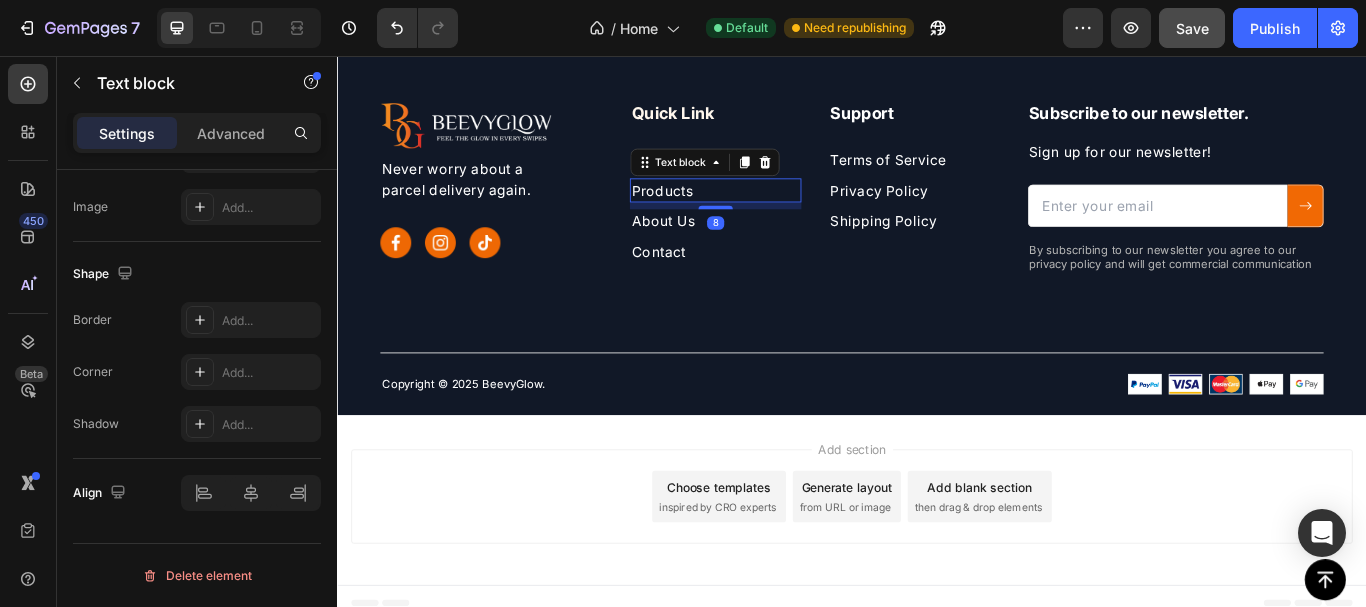 scroll, scrollTop: 0, scrollLeft: 0, axis: both 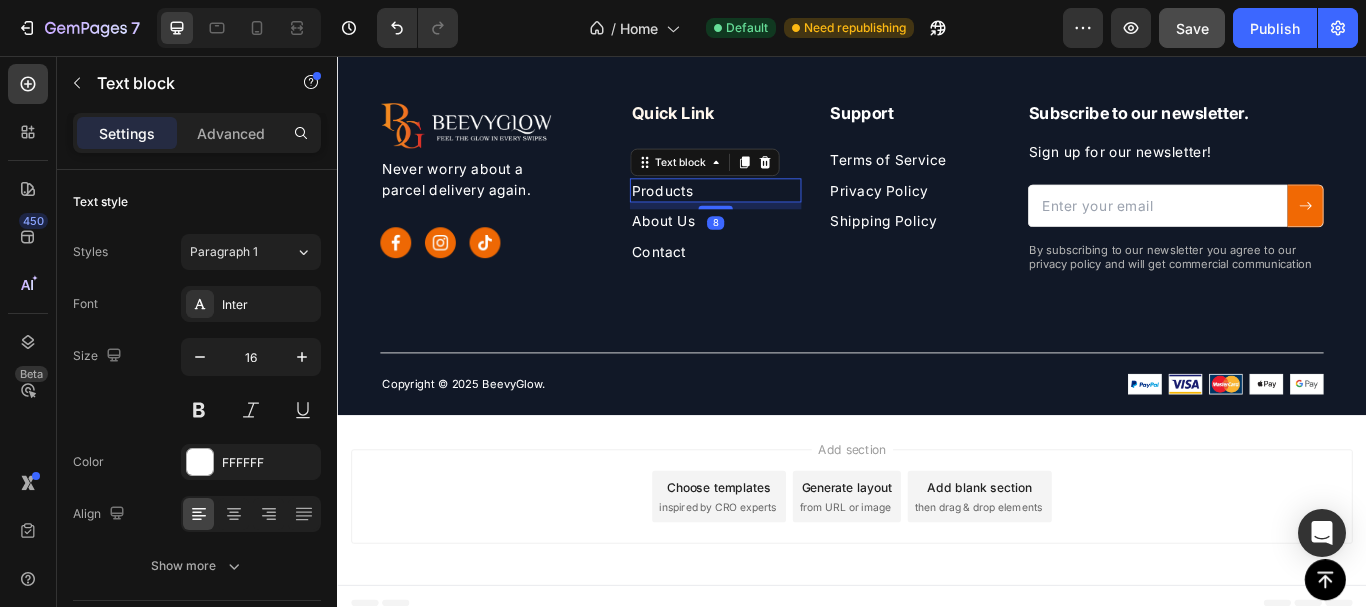 click on "Add section Choose templates inspired by CRO experts Generate layout from URL or image Add blank section then drag & drop elements" at bounding box center (937, 574) 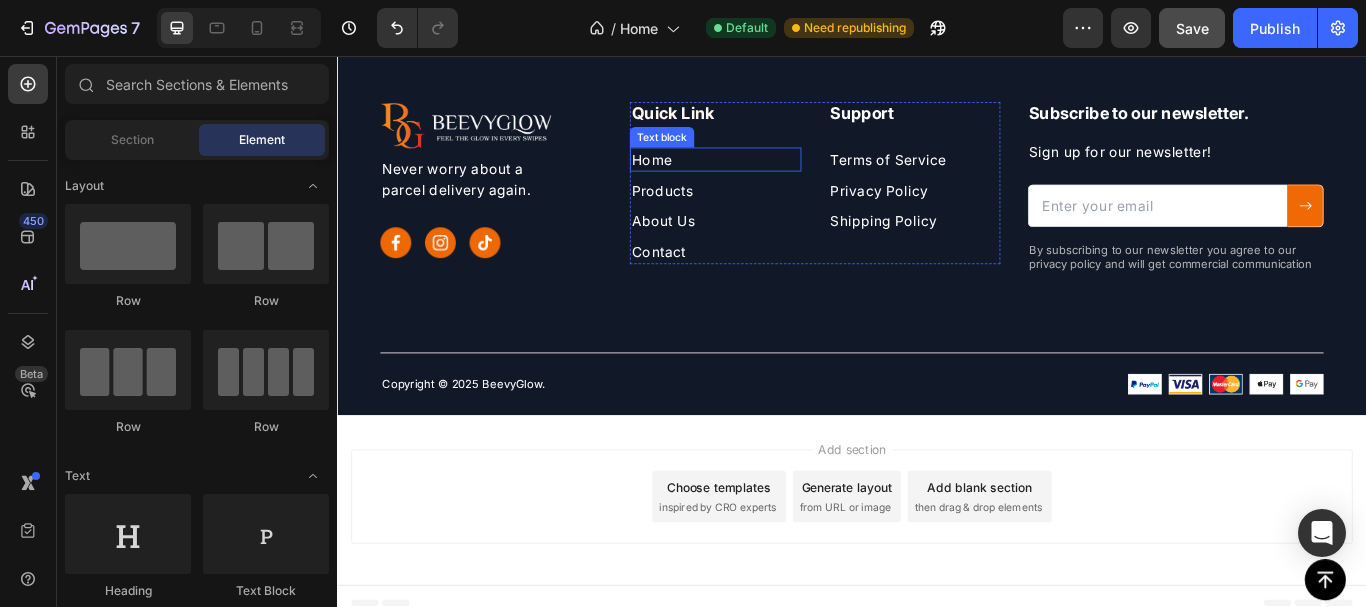 click on "Home" at bounding box center (703, 177) 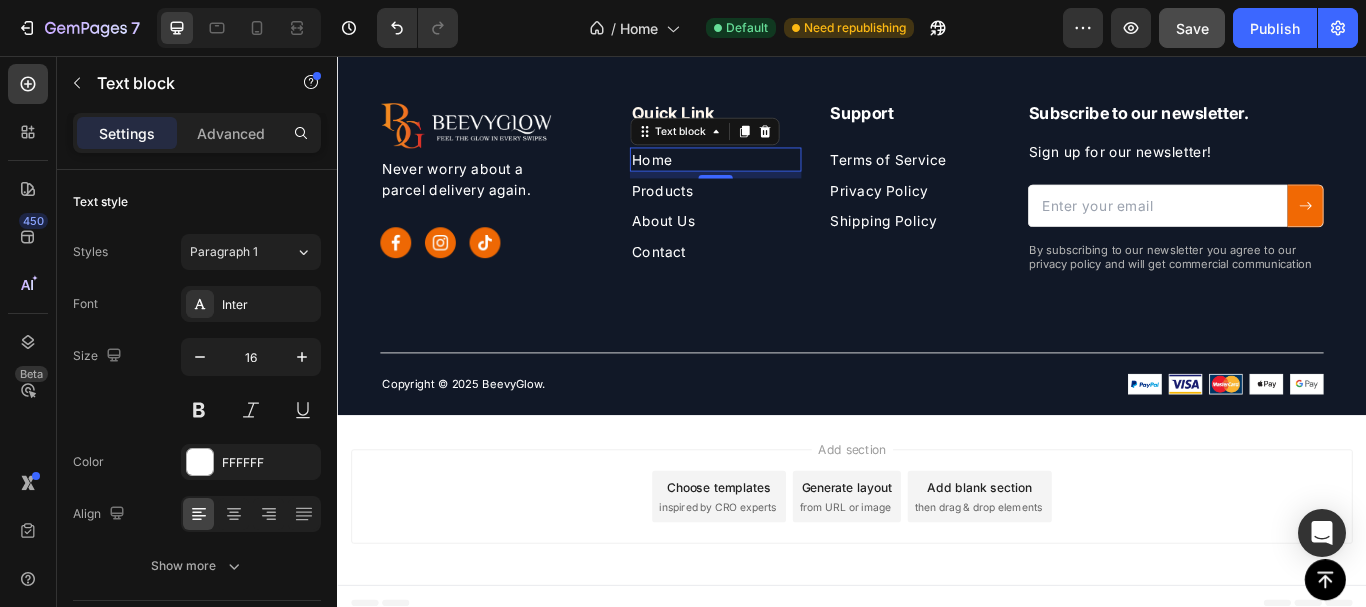 click on "Home" at bounding box center [703, 177] 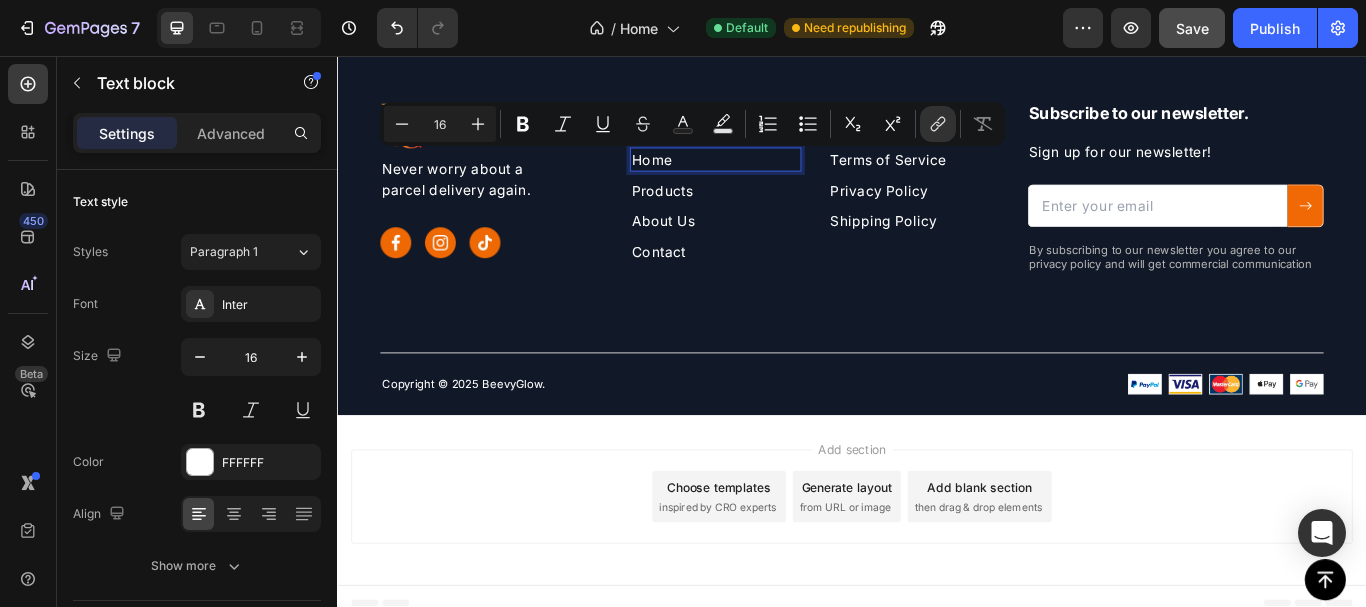 click on "Home" at bounding box center (703, 177) 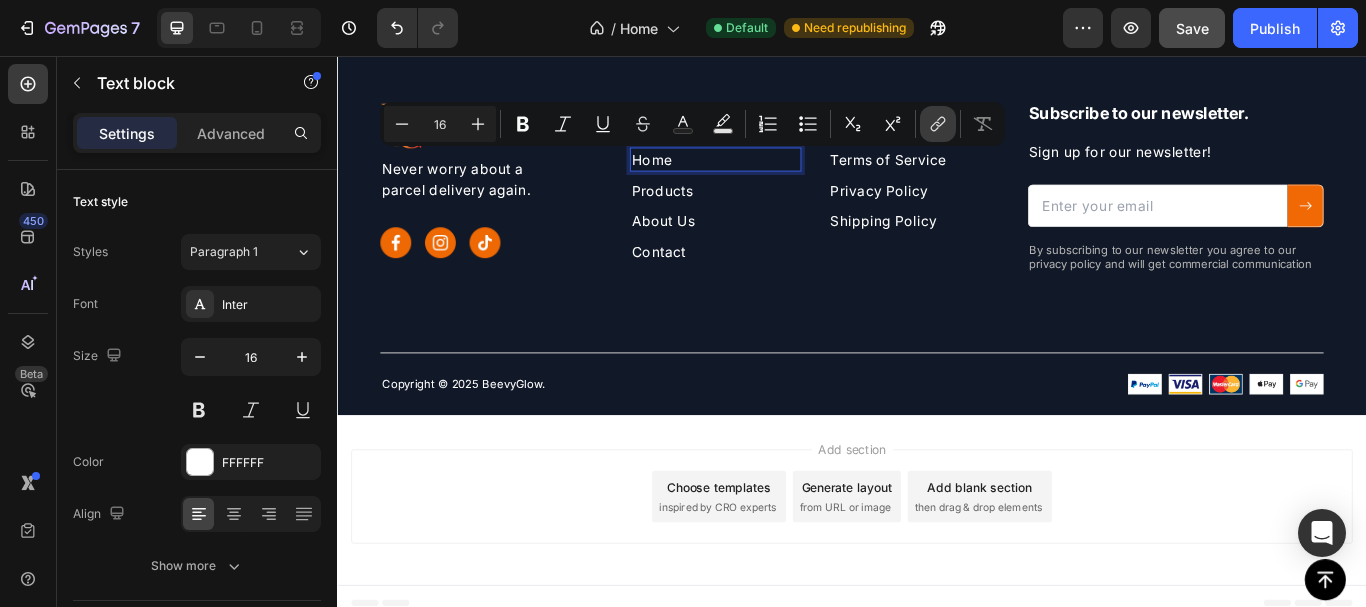 click 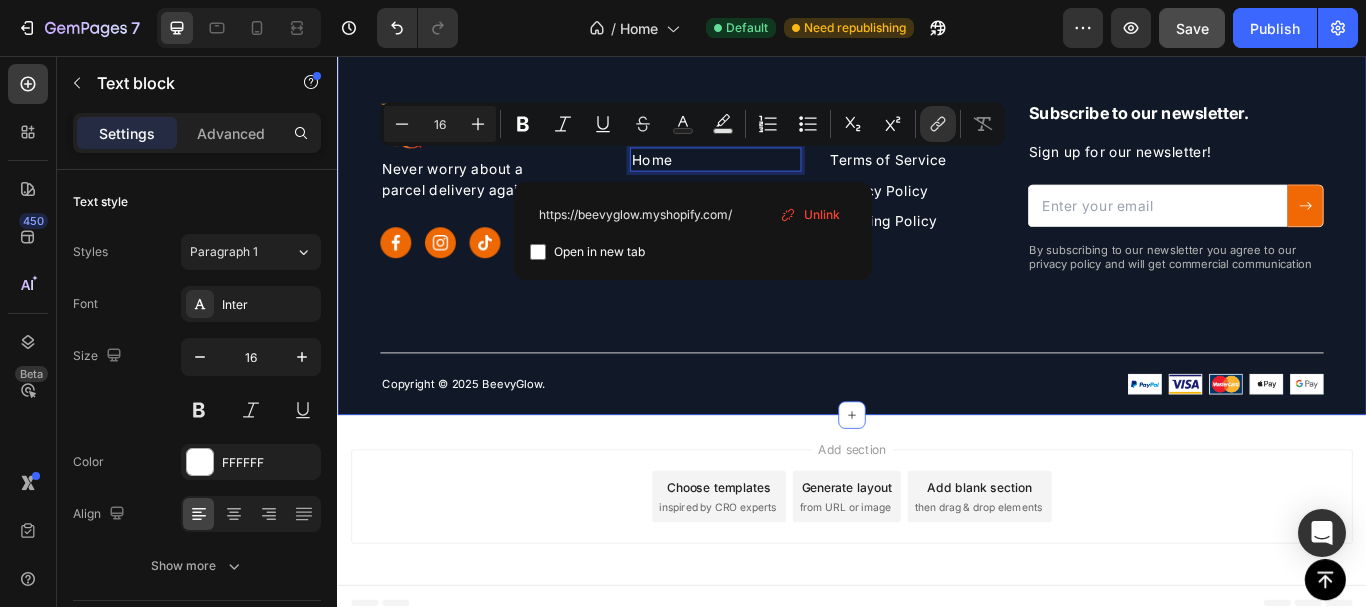 click on "Image Never worry about a  parcel delivery again. Text block Image Image Image Row Quick Link Heading Home Text block   8 Products Text block About Us Text block Contact Text block Support Heading Terms of Service Text block Privacy Policy Text block Shipping Policy Text block Row Subscribe to our newsletter.  Heading Sign up for our newsletter! Text block Email Field
Submit Button Row Newsletter By subscribing to our newsletter you agree to our privacy policy and will get commercial communication Text block Row Copyright © 2025 BeevyGlow. Text block Image Image Row" at bounding box center (937, 280) 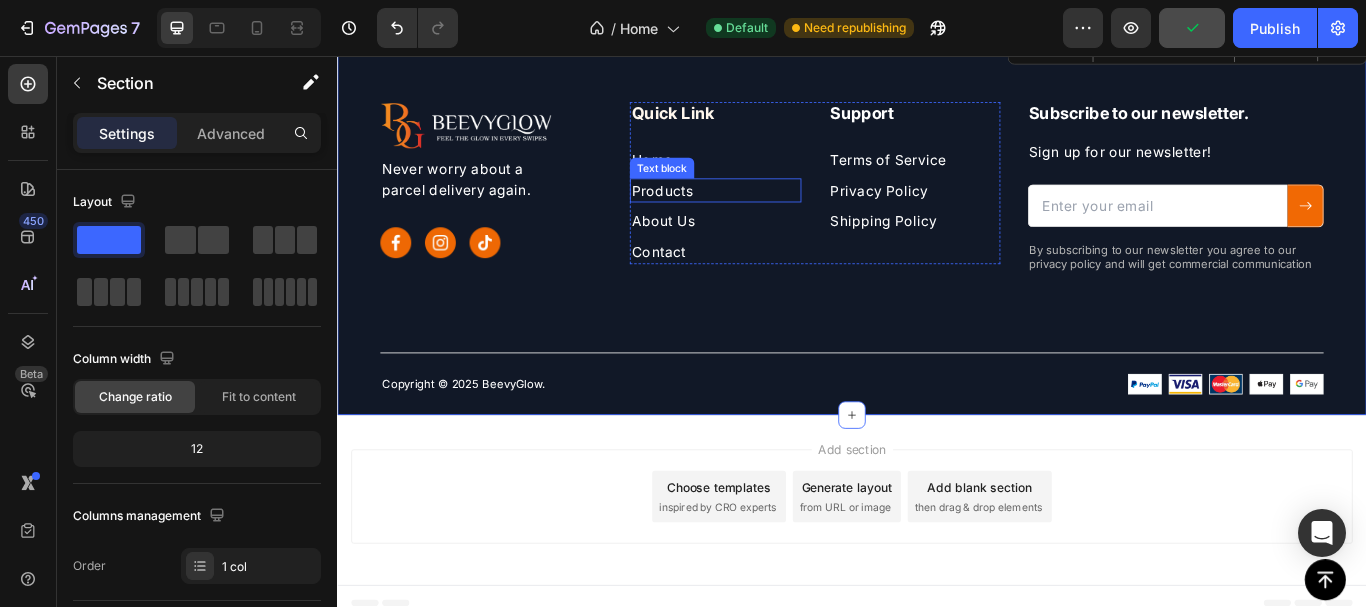 click on "Products" at bounding box center (778, 213) 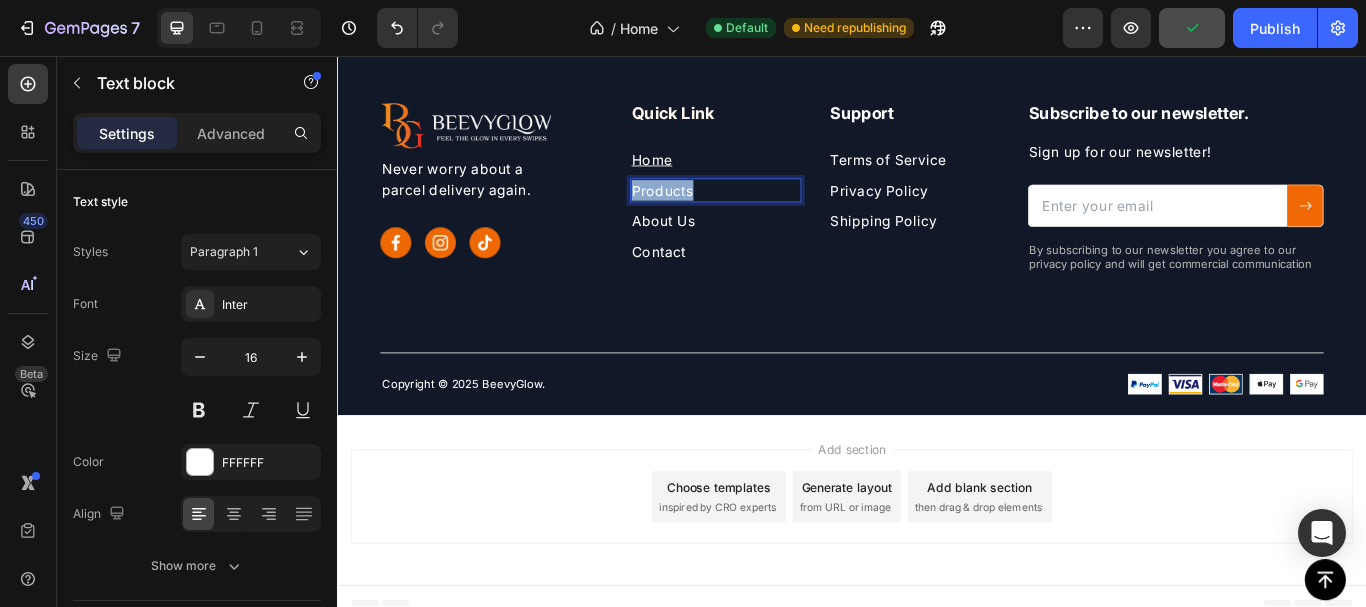 click on "Products" at bounding box center (778, 213) 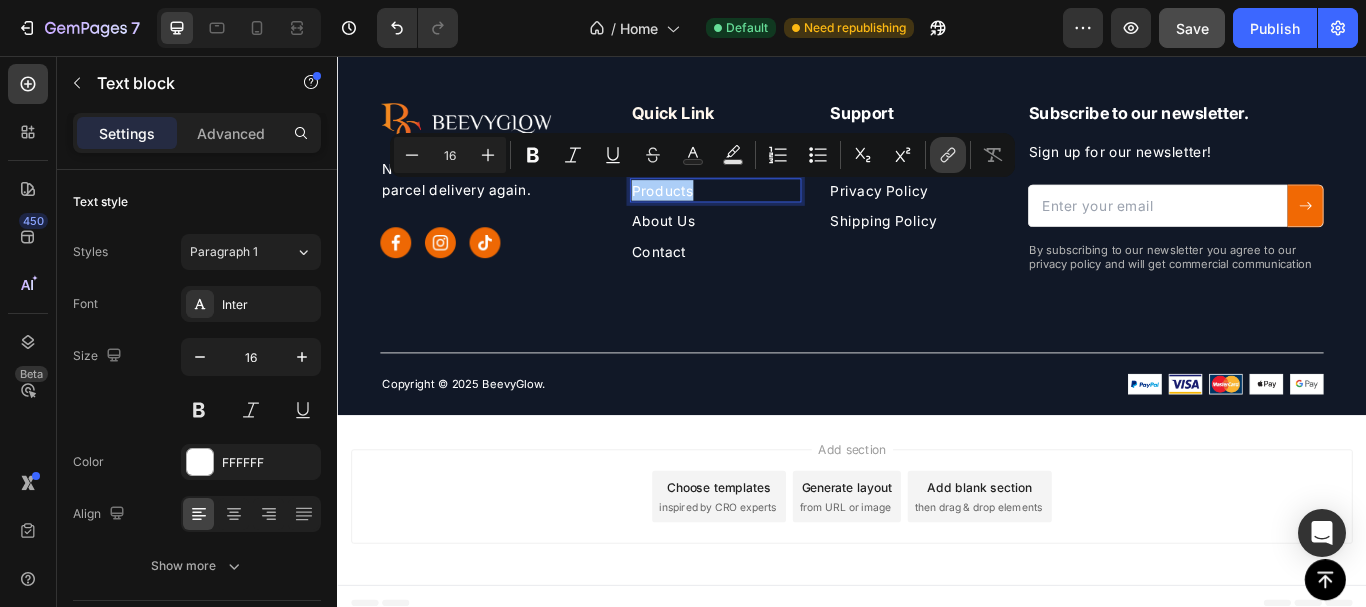 click on "link" at bounding box center (948, 155) 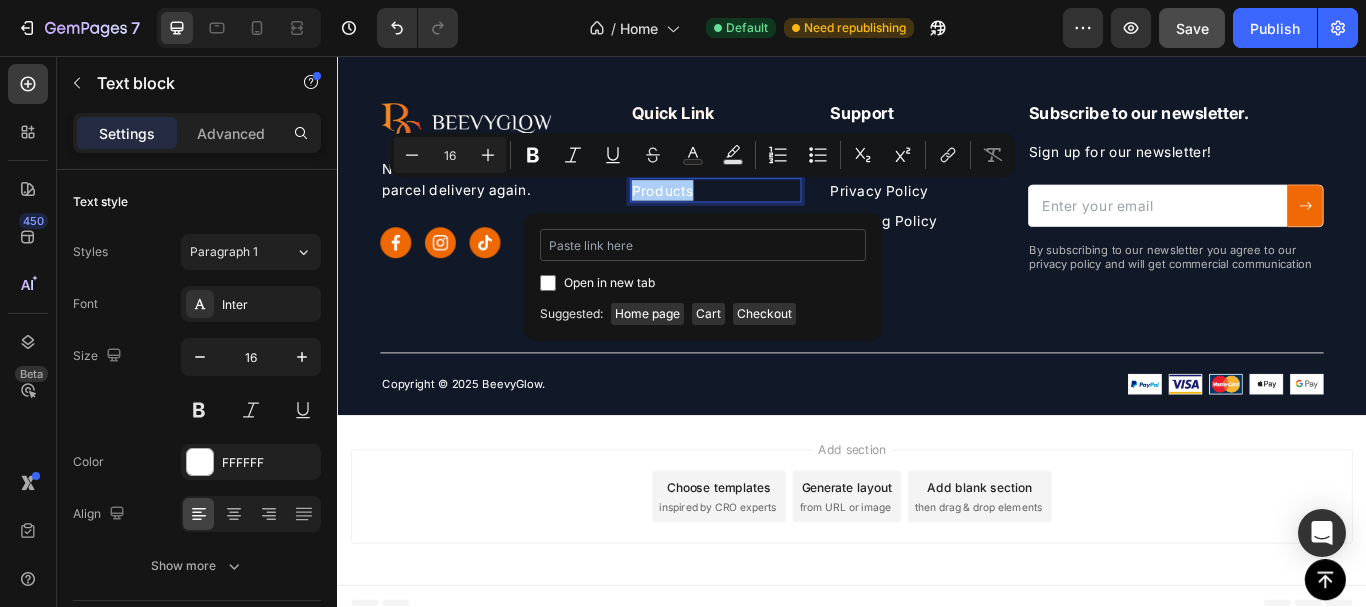 type on "https://beevyglow.myshopify.com/collections/all" 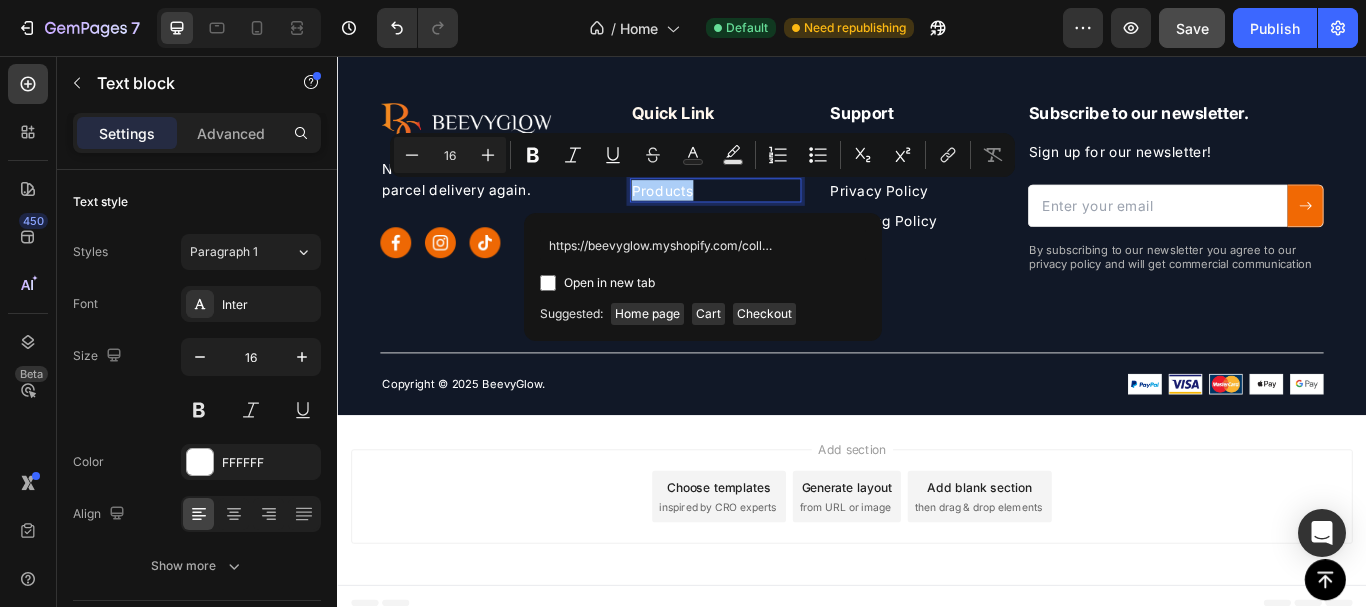 scroll, scrollTop: 0, scrollLeft: 50, axis: horizontal 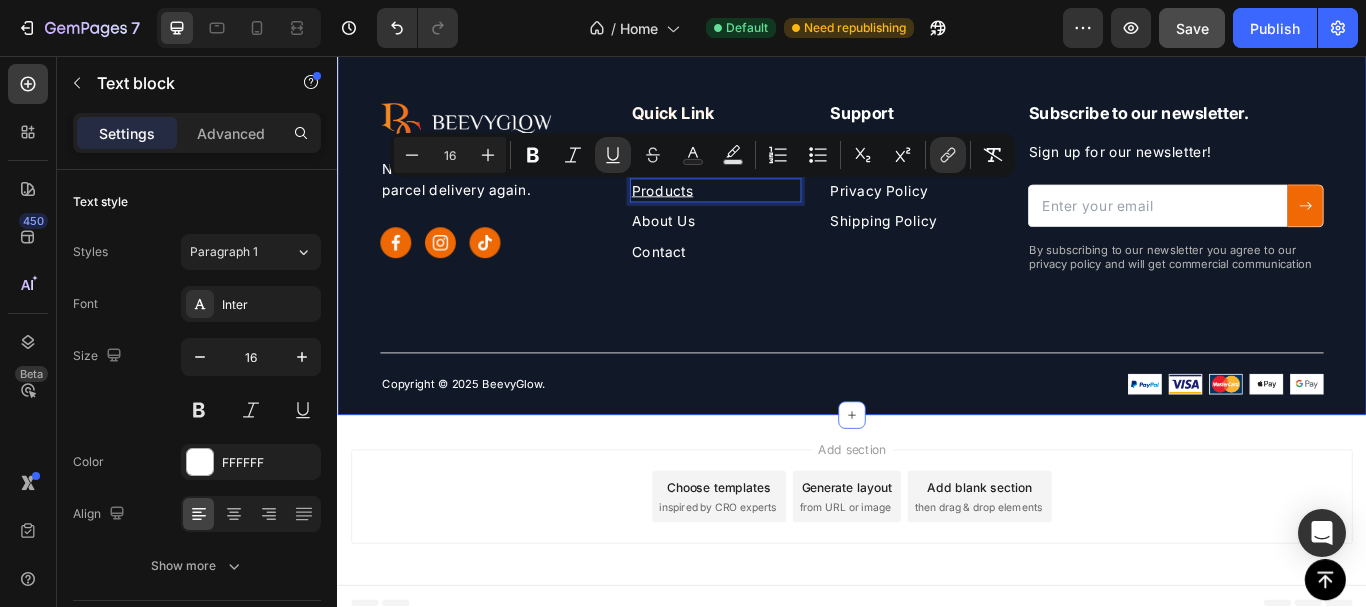 click on "Image Never worry about a  parcel delivery again. Text block Image Image Image Row Quick Link Heading Home Text block Products Text block   8 About Us Text block Contact Text block Support Heading Terms of Service Text block Privacy Policy Text block Shipping Policy Text block Row Subscribe to our newsletter.  Heading Sign up for our newsletter! Text block Email Field
Submit Button Row Newsletter By subscribing to our newsletter you agree to our privacy policy and will get commercial communication Text block Row Copyright © 2025 BeevyGlow. Text block Image Image Row" at bounding box center [937, 280] 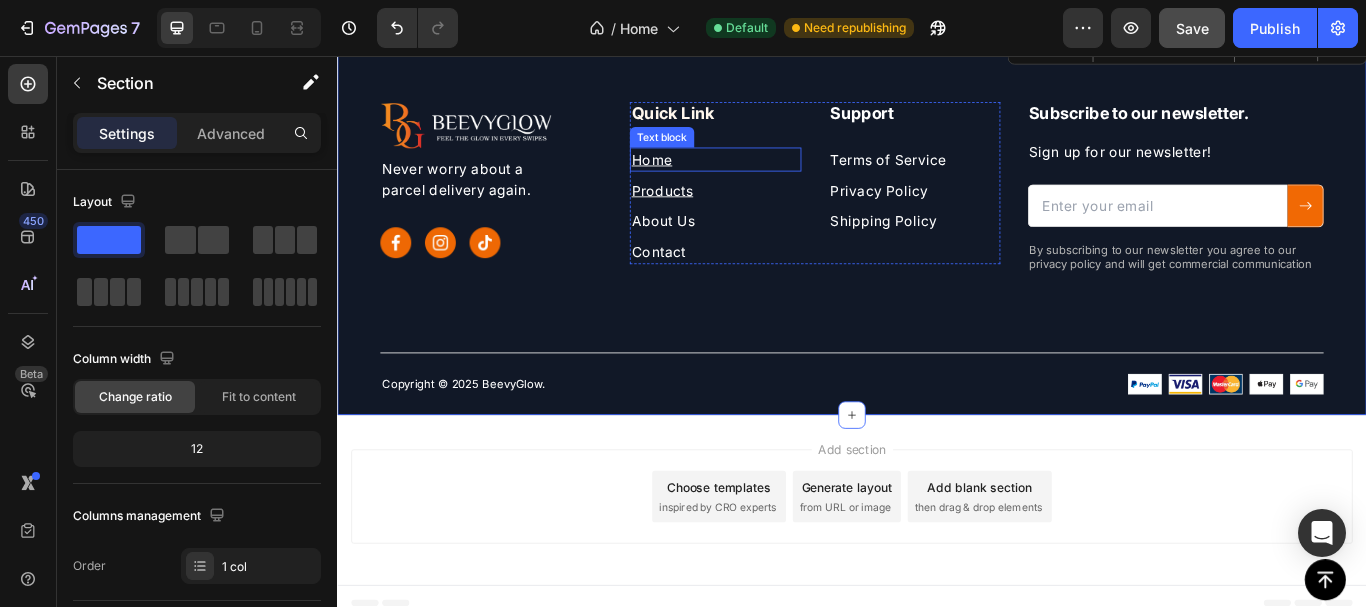 click on "Home" at bounding box center (703, 177) 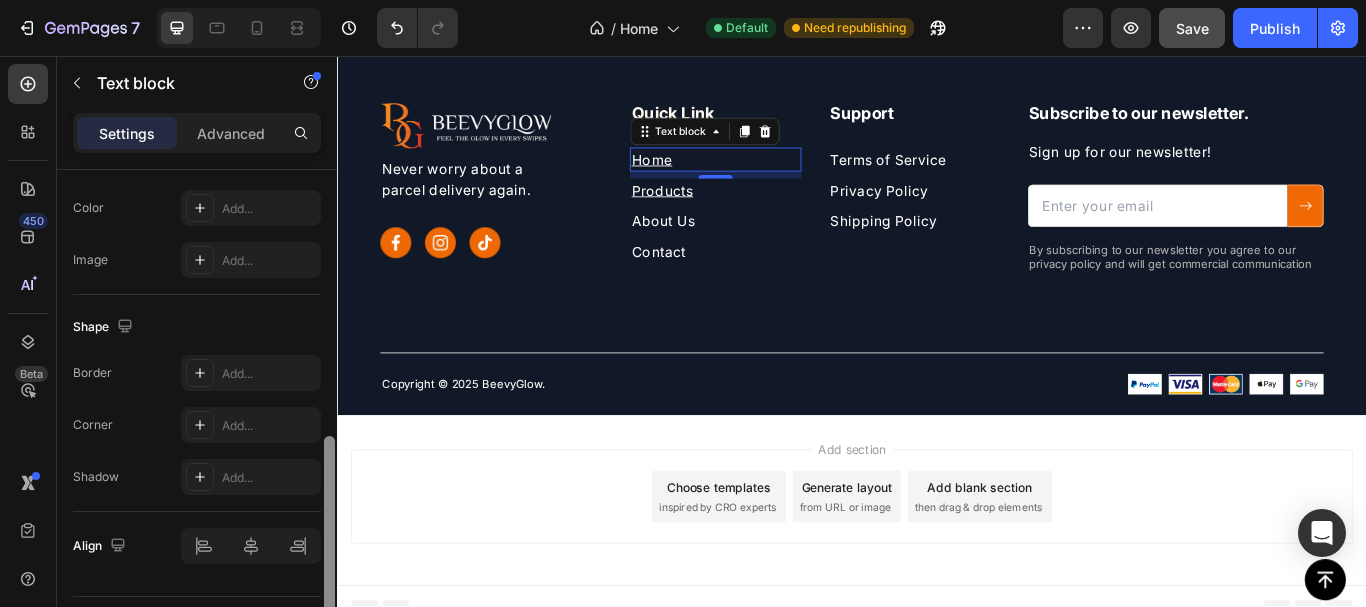 scroll, scrollTop: 650, scrollLeft: 0, axis: vertical 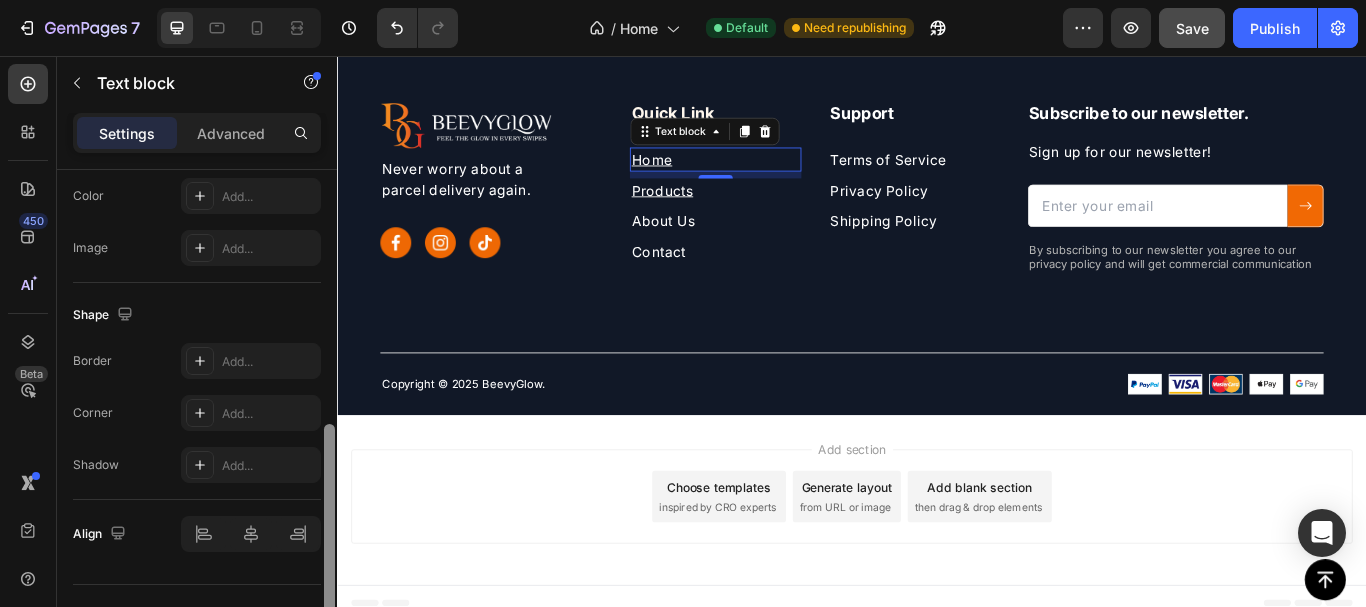 drag, startPoint x: 330, startPoint y: 226, endPoint x: 210, endPoint y: 487, distance: 287.26468 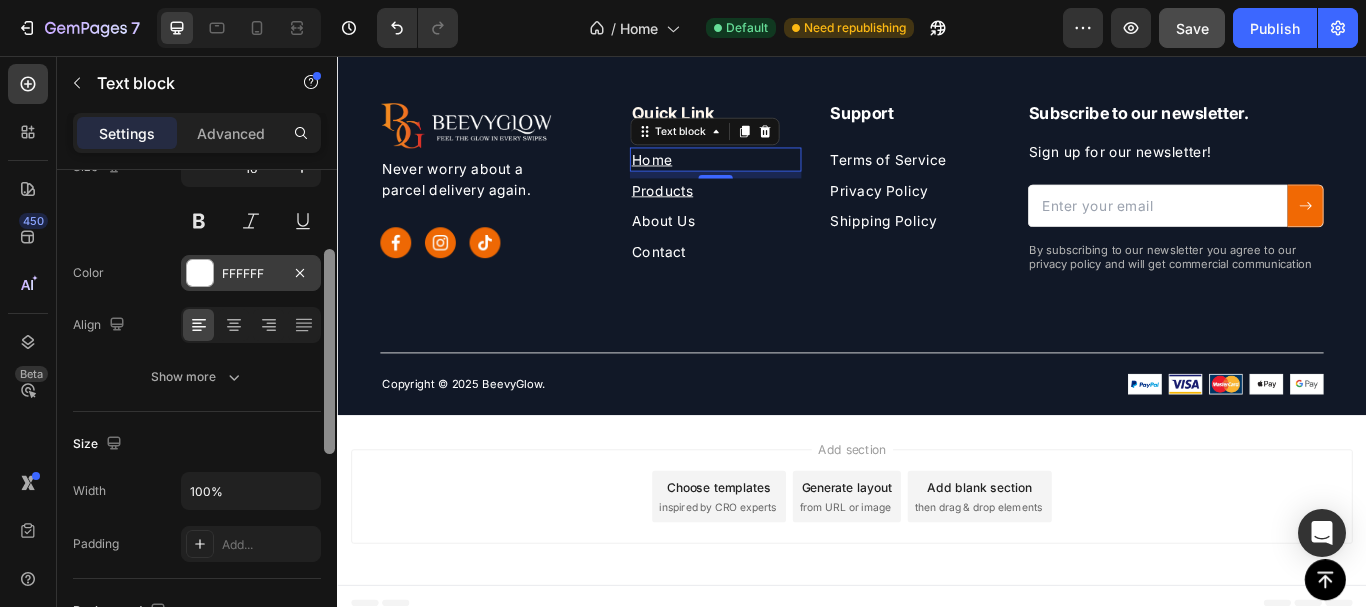 scroll, scrollTop: 181, scrollLeft: 0, axis: vertical 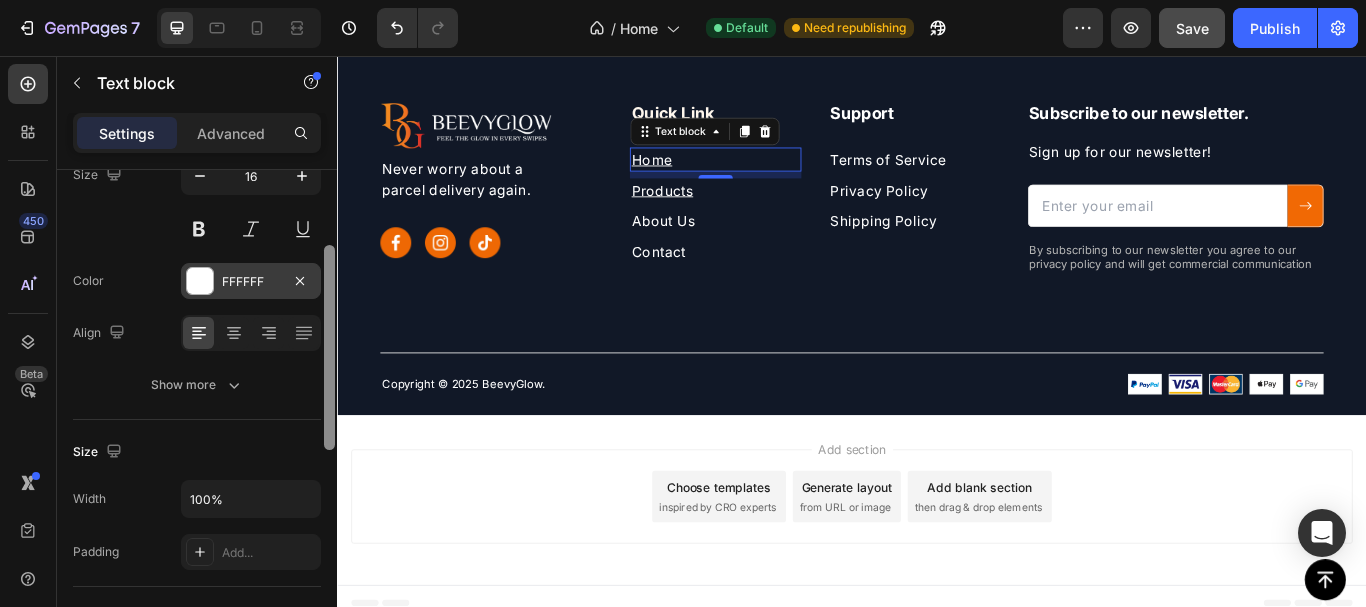 drag, startPoint x: 326, startPoint y: 463, endPoint x: 285, endPoint y: 267, distance: 200.24236 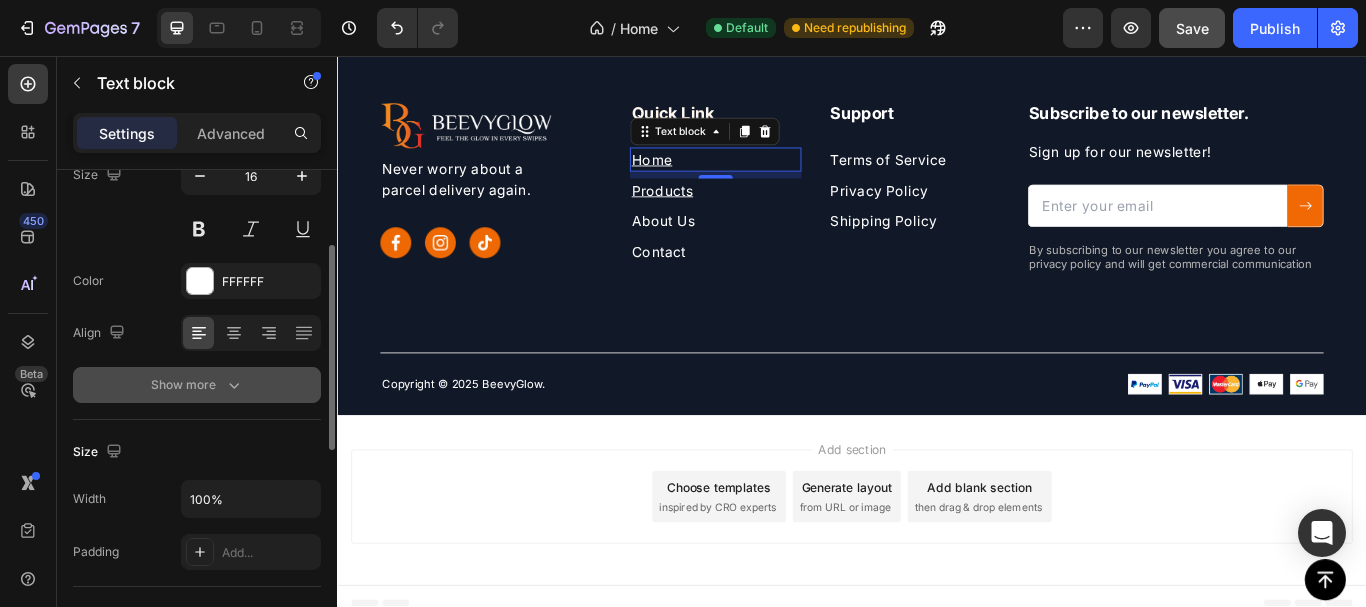 click on "Show more" at bounding box center [197, 385] 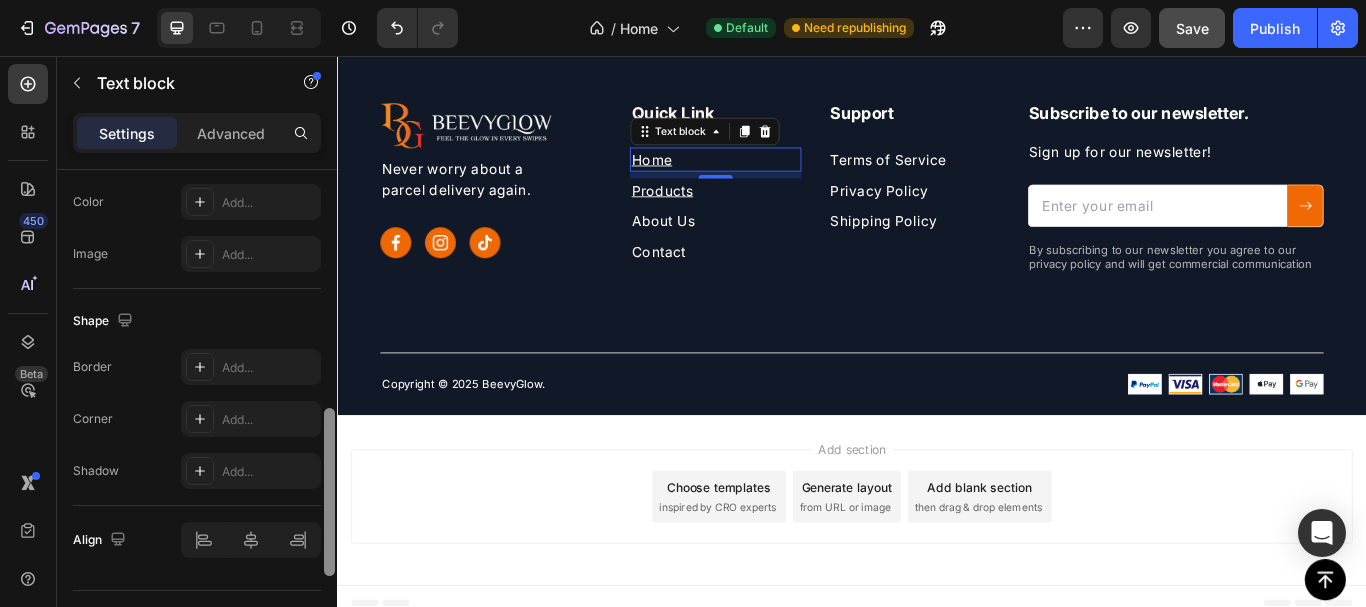 scroll, scrollTop: 929, scrollLeft: 0, axis: vertical 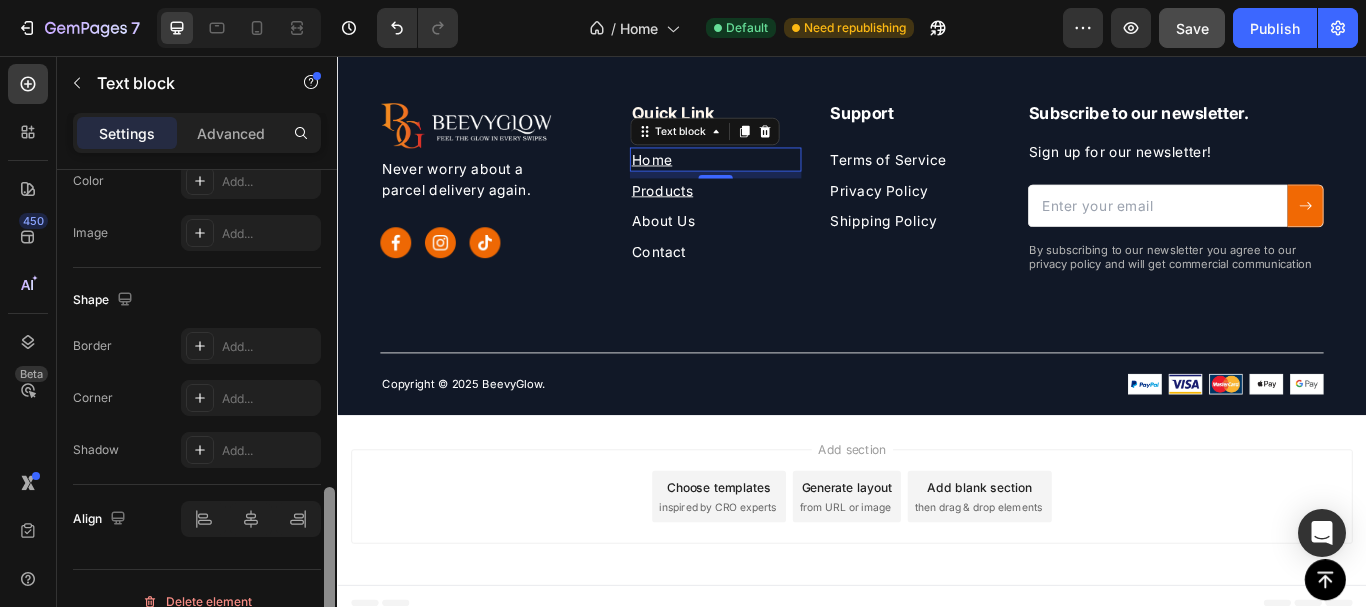 drag, startPoint x: 327, startPoint y: 333, endPoint x: 218, endPoint y: 646, distance: 331.43628 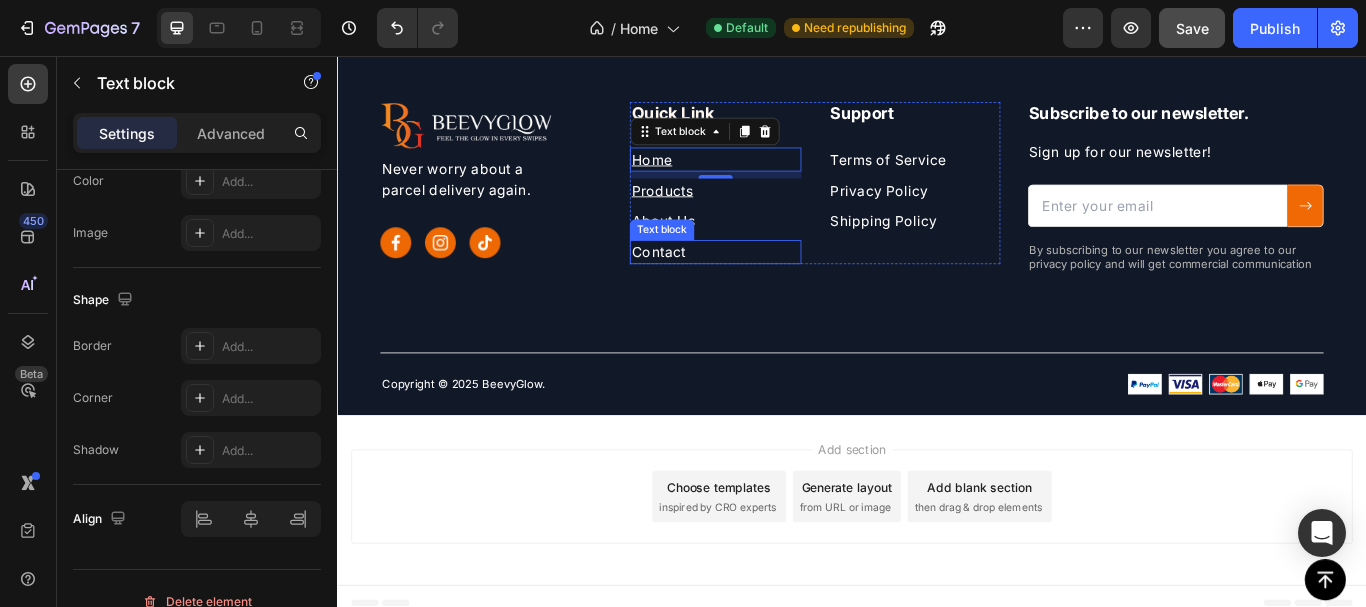 click on "Contact" at bounding box center (778, 285) 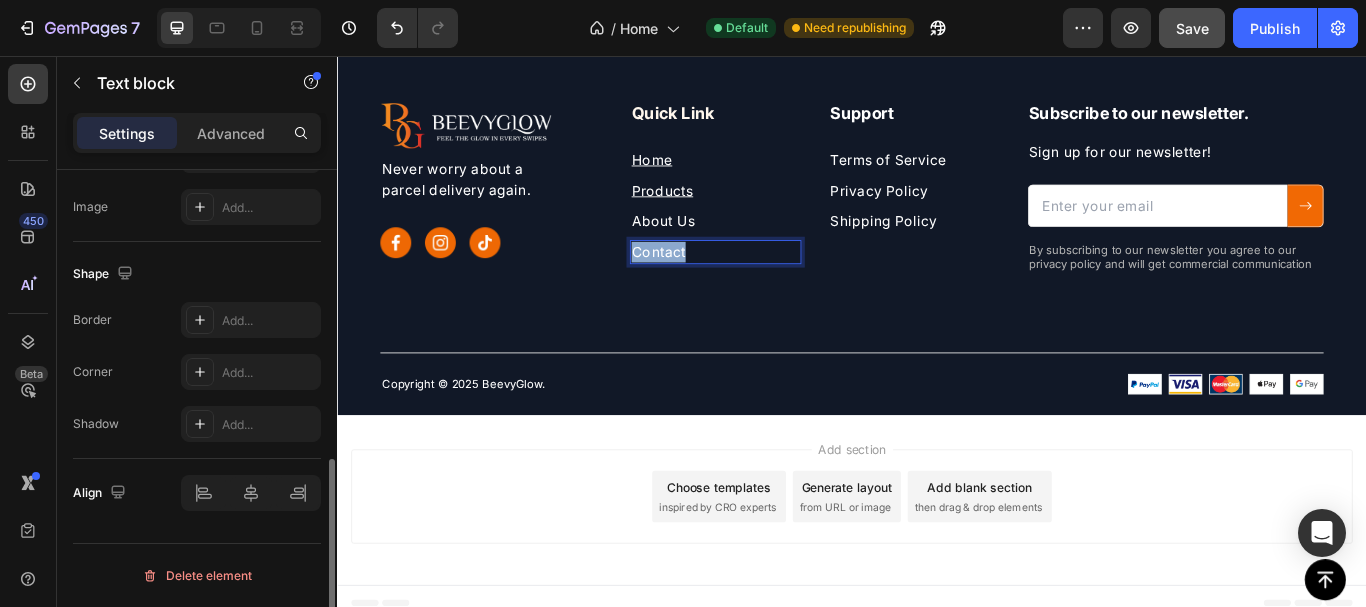 scroll, scrollTop: 691, scrollLeft: 0, axis: vertical 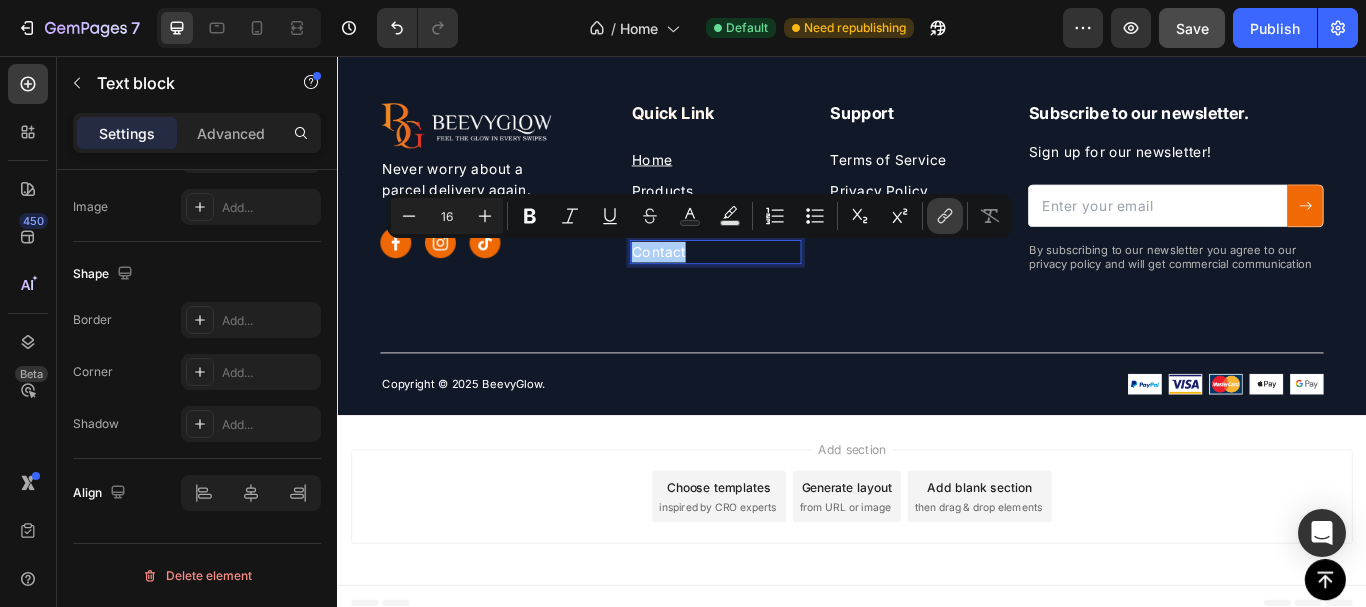 click on "link" at bounding box center [945, 216] 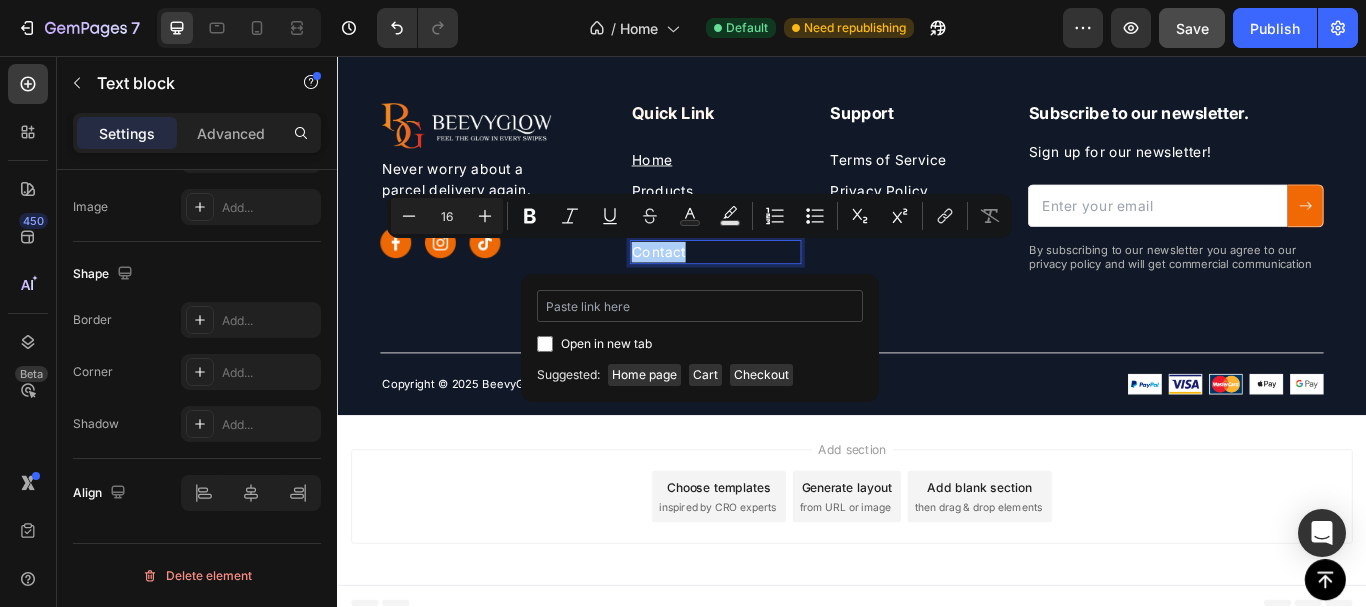 type on "https://beevyglow.myshopify.com/pages/contact" 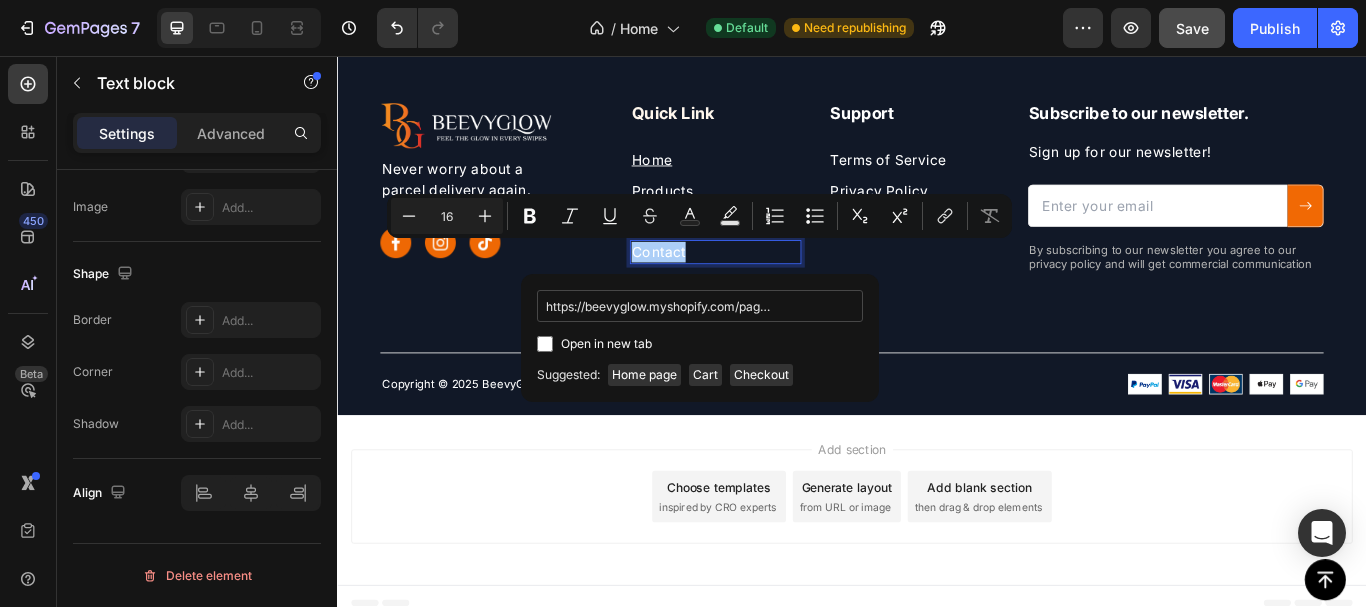 scroll, scrollTop: 0, scrollLeft: 54, axis: horizontal 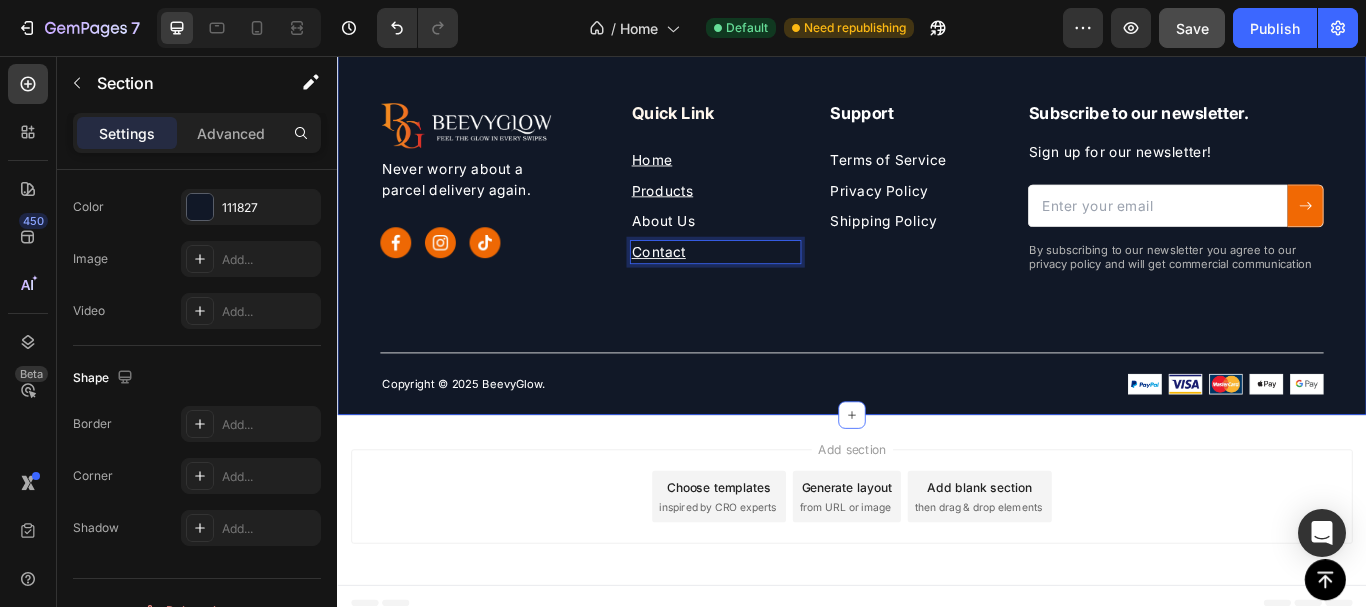 click on "Image Never worry about a  parcel delivery again. Text block Image Image Image Row Quick Link Heading Home Text block Products Text block About Us Text block Contact Text block   0 Support Heading Terms of Service Text block Privacy Policy Text block Shipping Policy Text block Row Subscribe to our newsletter.  Heading Sign up for our newsletter! Text block Email Field
Submit Button Row Newsletter By subscribing to our newsletter you agree to our privacy policy and will get commercial communication Text block Row Copyright © 2025 BeevyGlow. Text block Image Image Row" at bounding box center (937, 280) 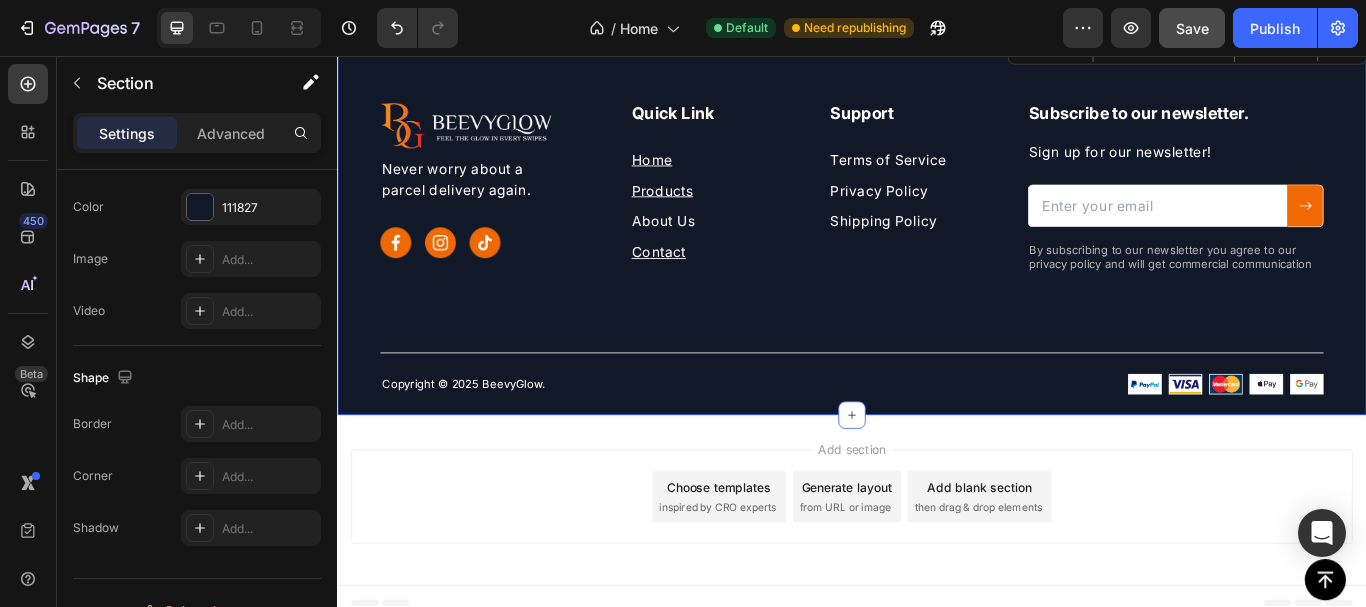 scroll, scrollTop: 0, scrollLeft: 0, axis: both 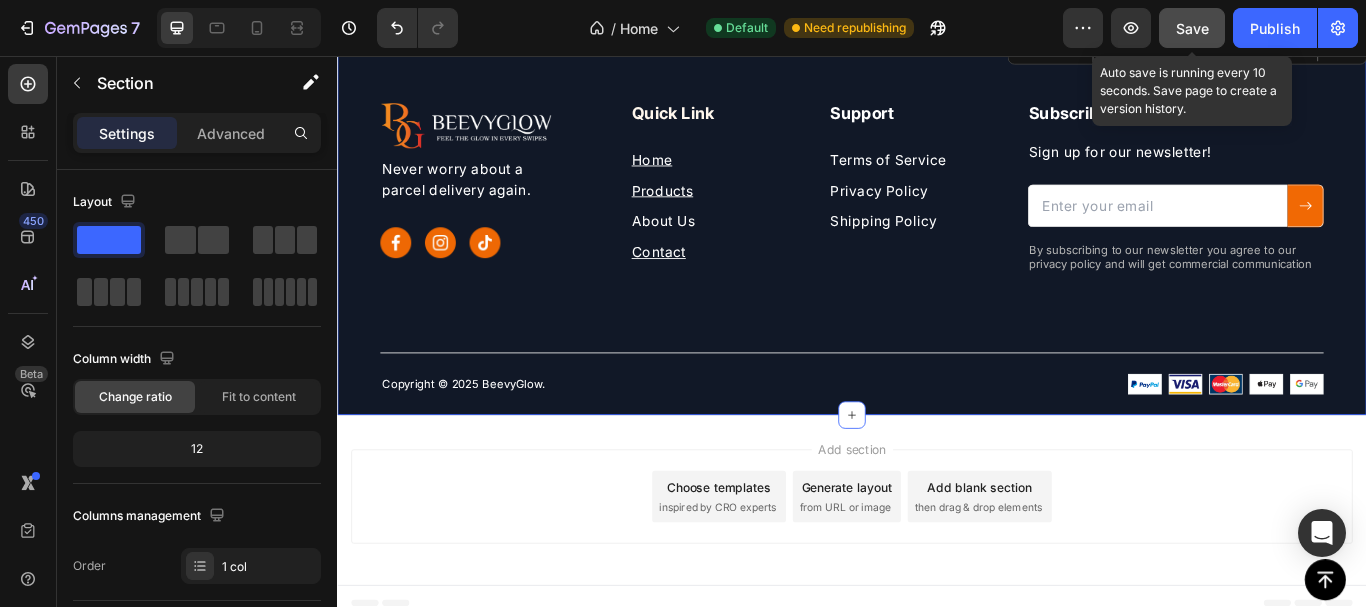 click on "Save" at bounding box center [1192, 28] 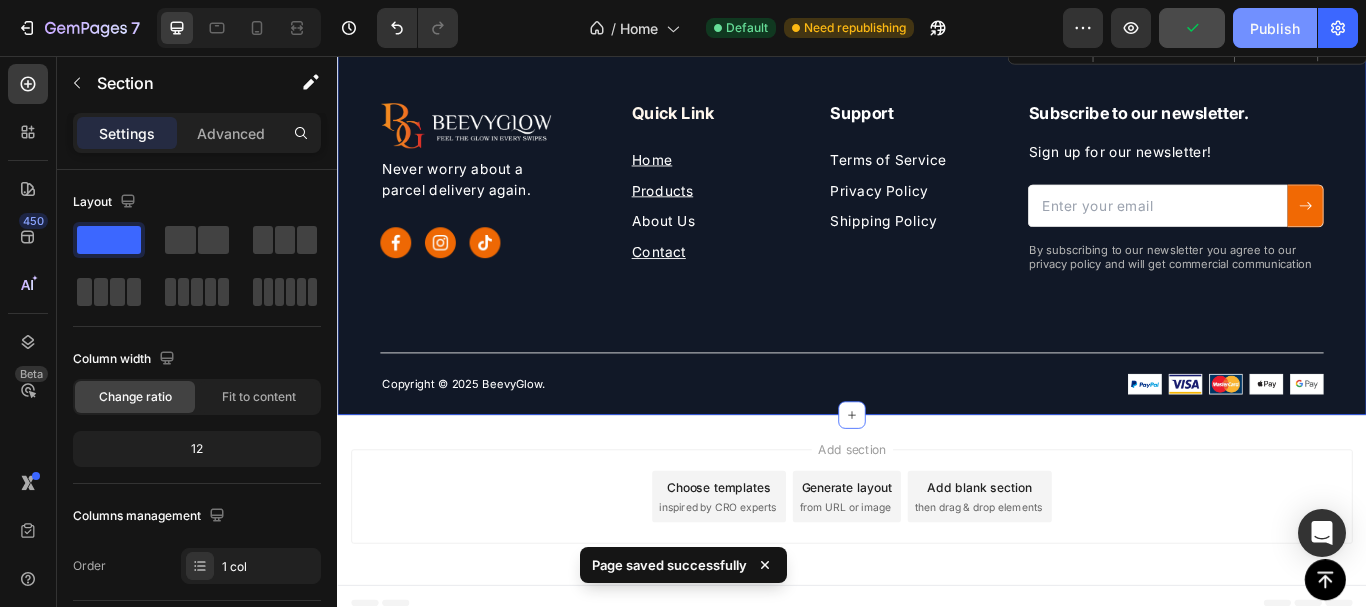 click on "Publish" at bounding box center (1275, 28) 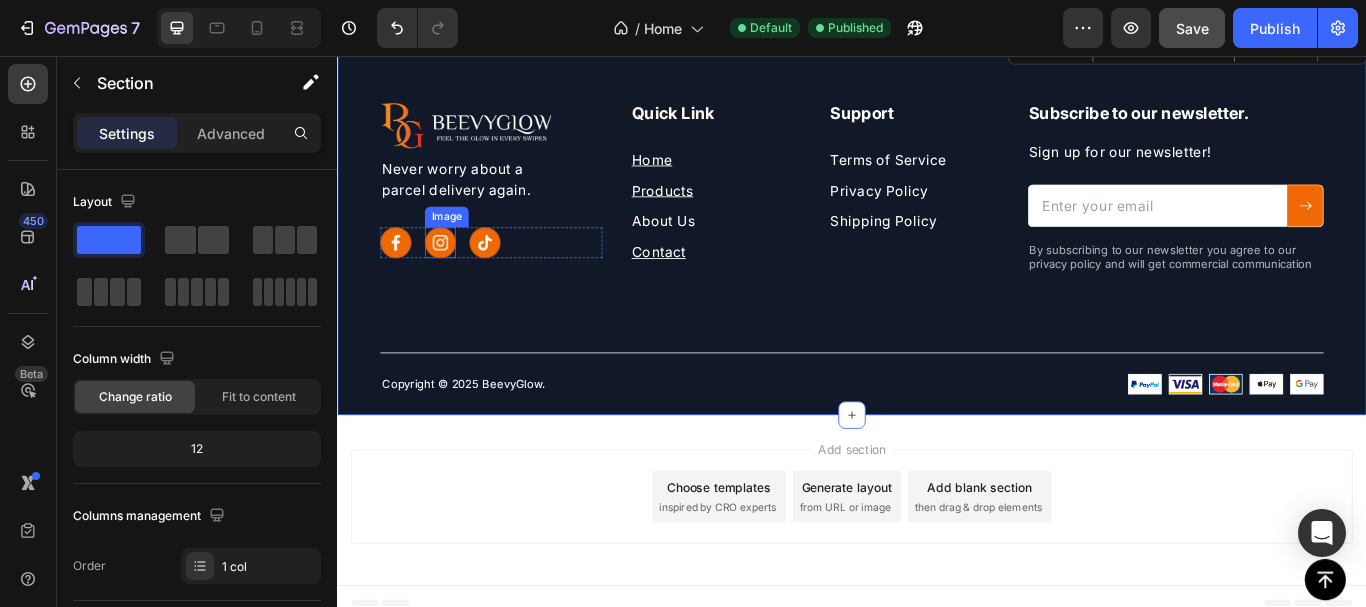 click at bounding box center (457, 274) 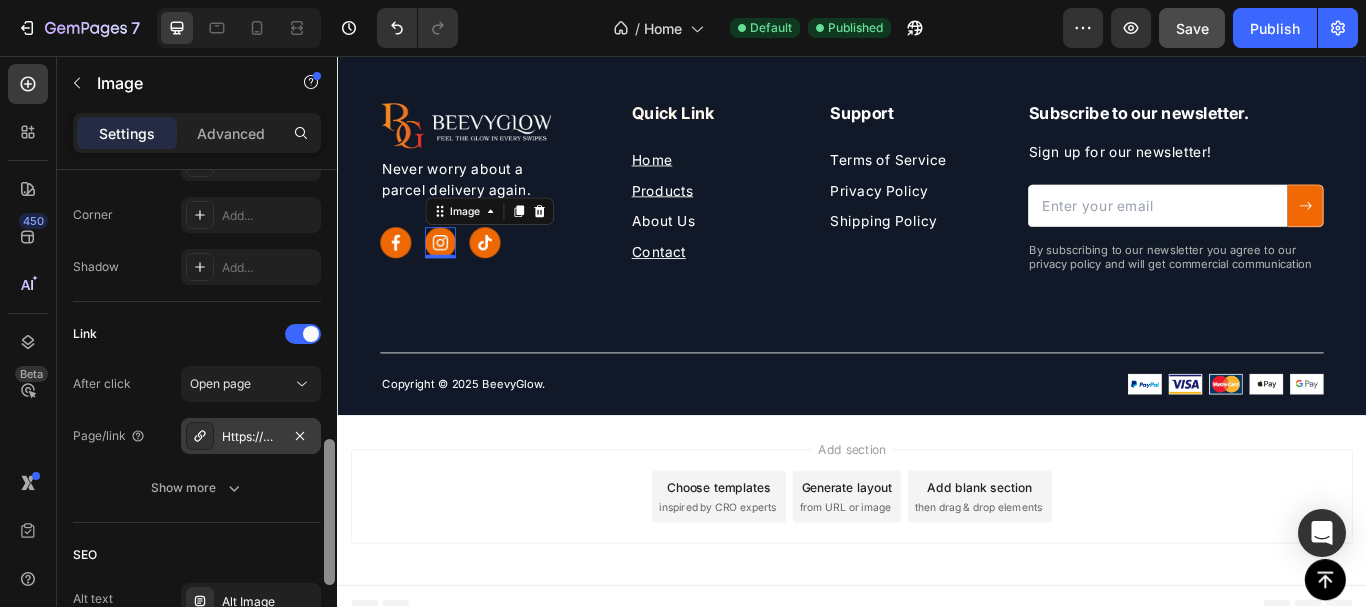 scroll, scrollTop: 775, scrollLeft: 0, axis: vertical 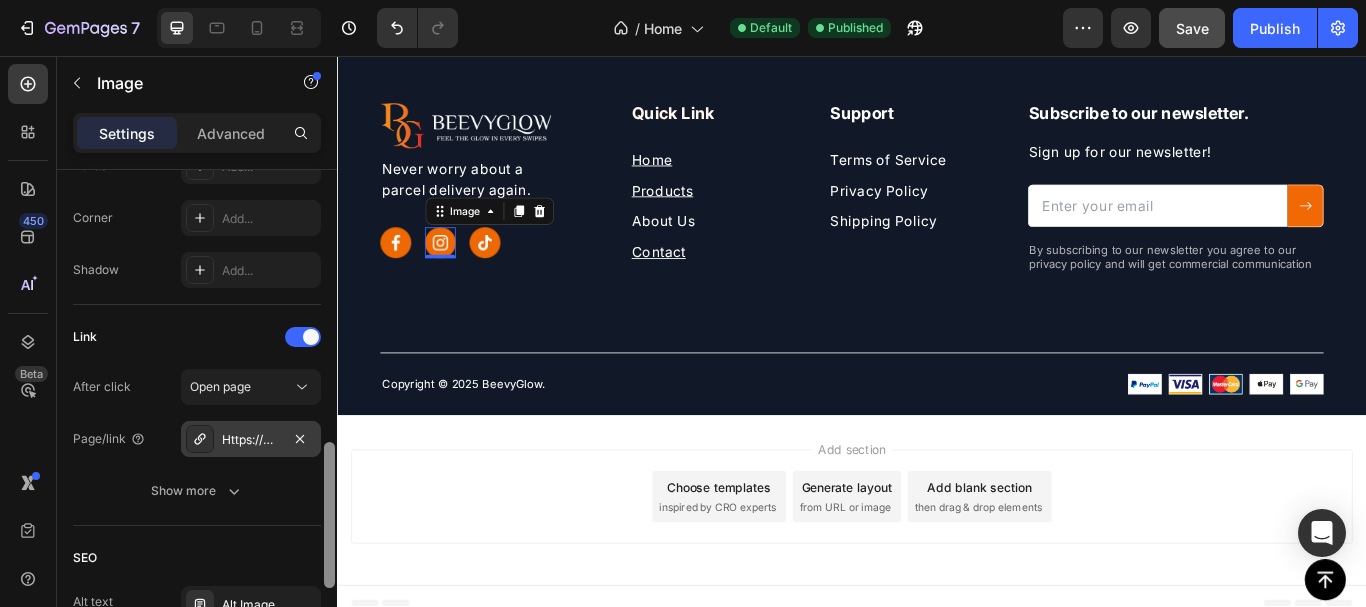 drag, startPoint x: 331, startPoint y: 199, endPoint x: 262, endPoint y: 429, distance: 240.12704 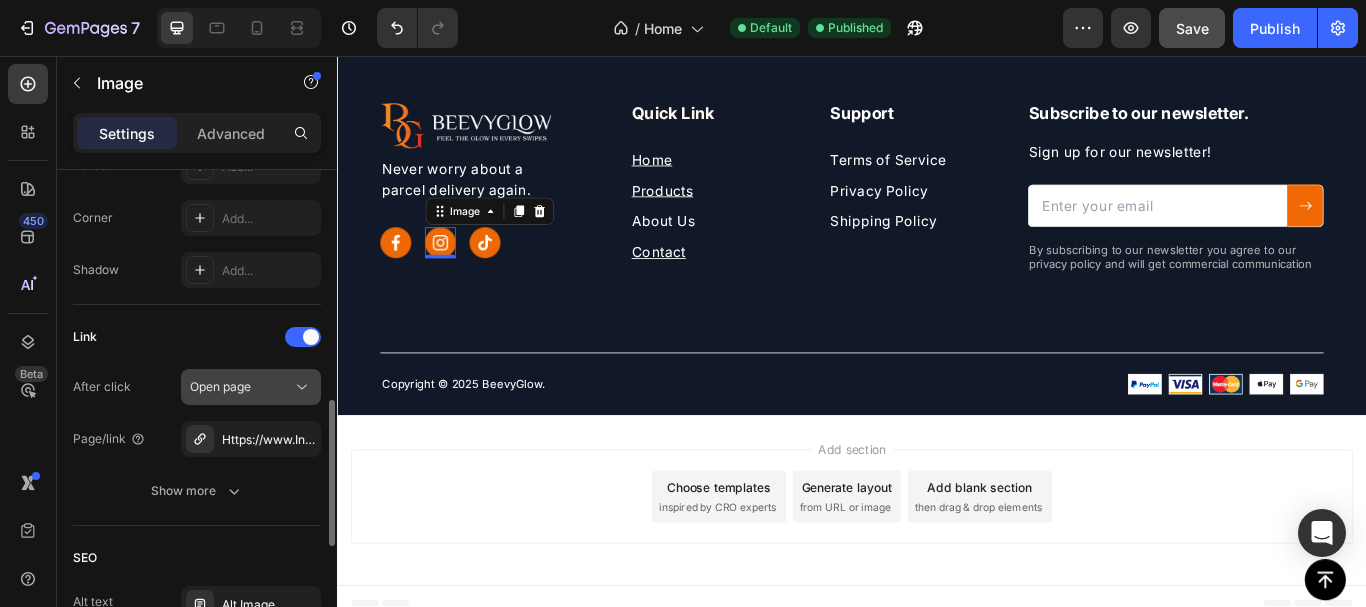 click on "Open page" 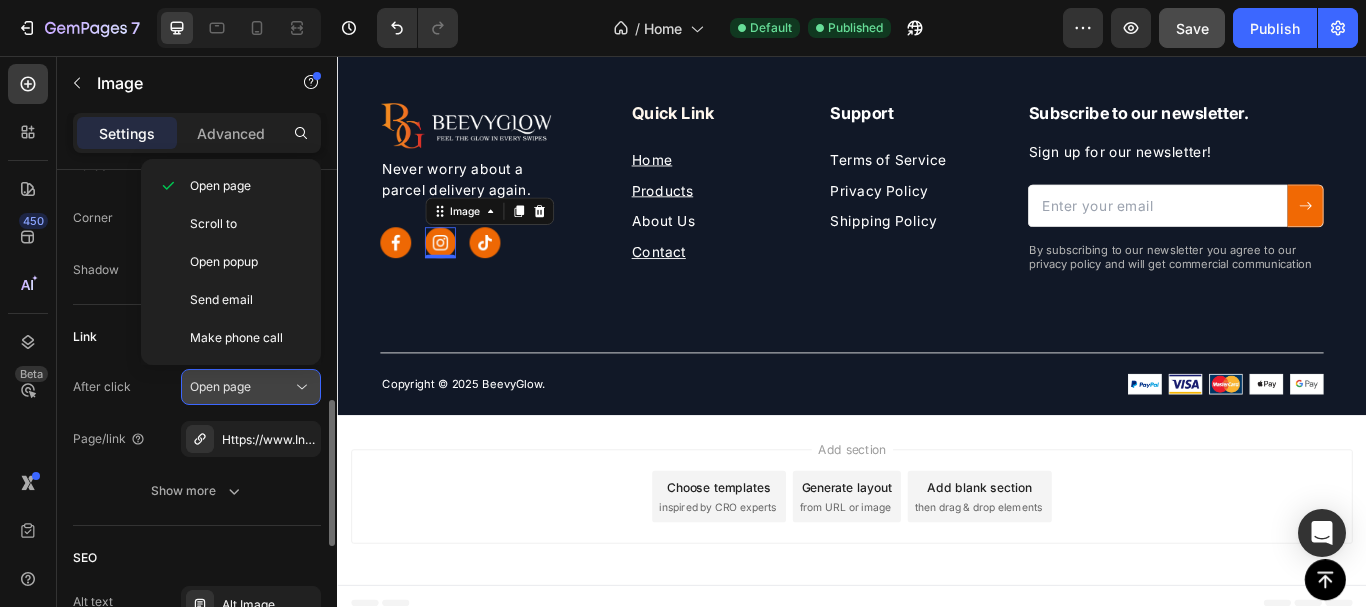 click on "Open page" at bounding box center [241, 387] 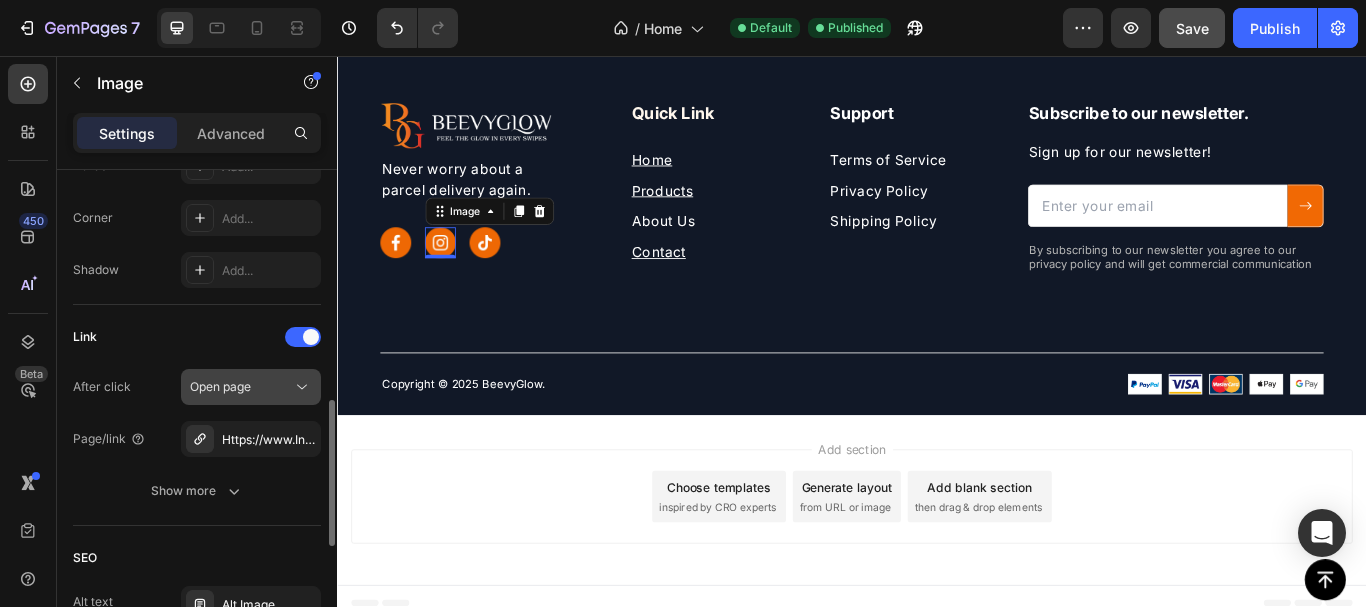 click on "Open page" at bounding box center (241, 387) 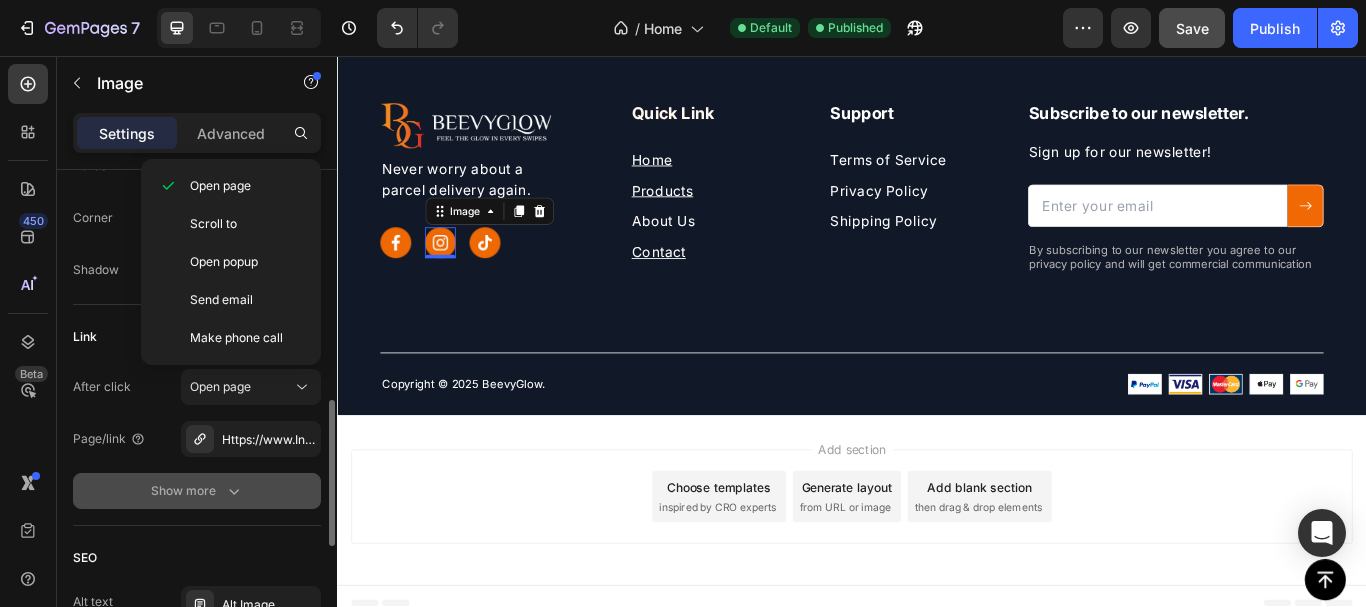 click on "Show more" 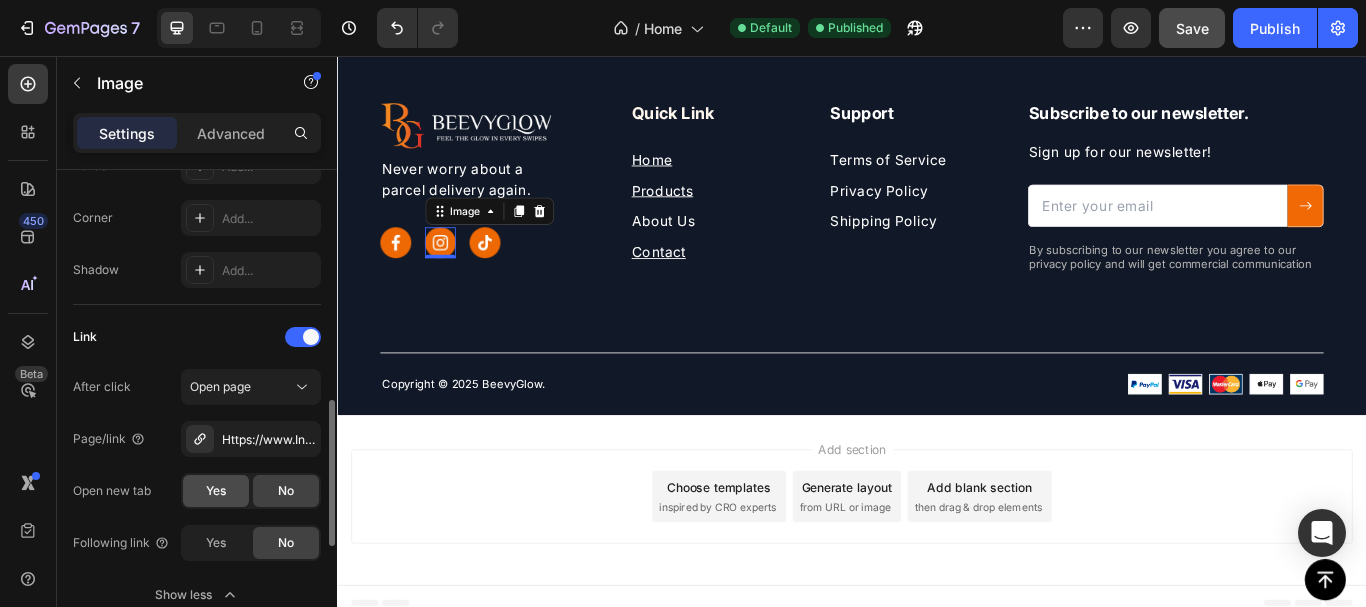 click on "Yes" 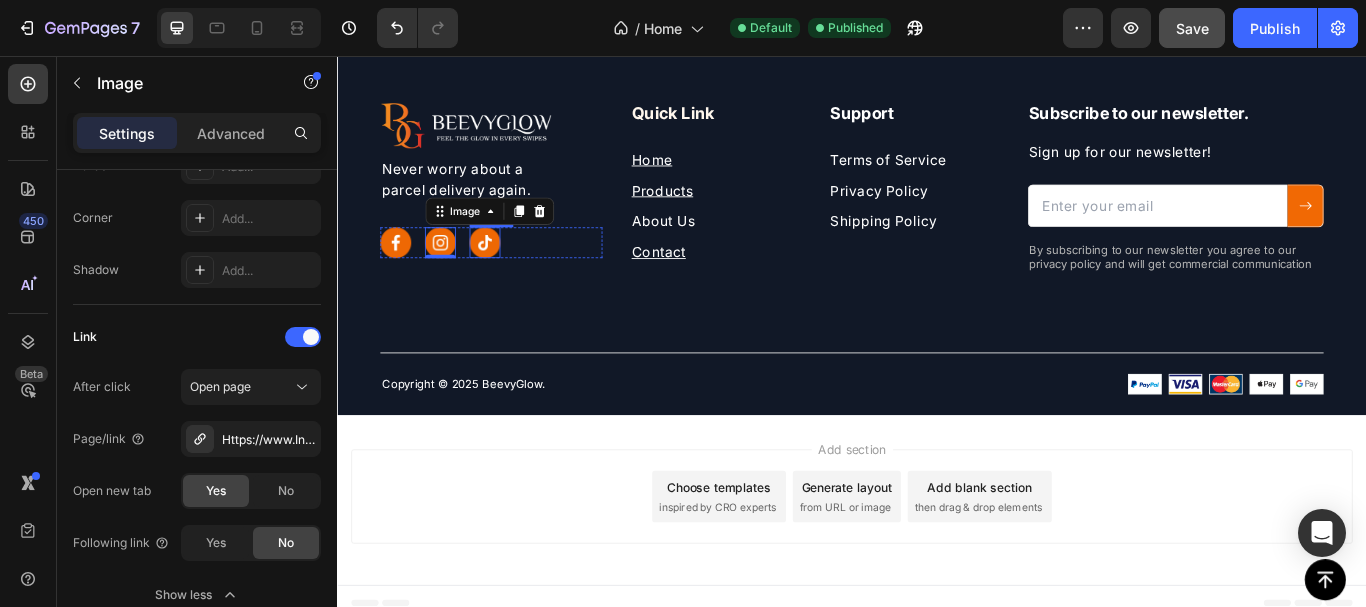 click at bounding box center (509, 274) 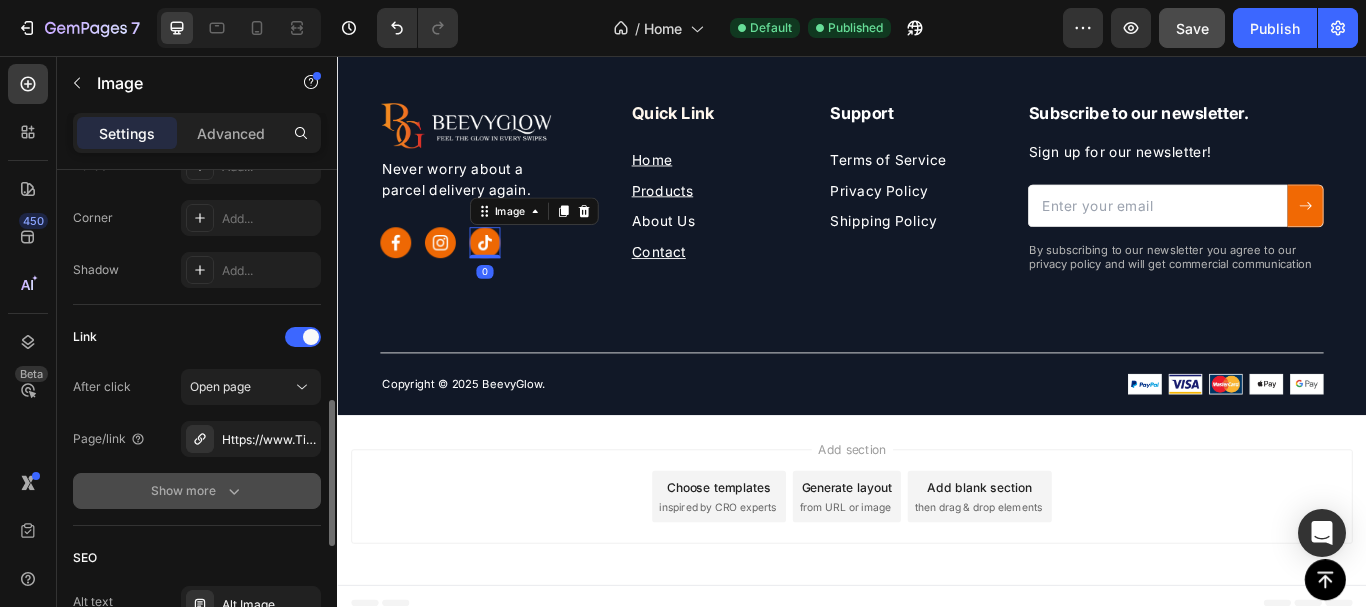 click 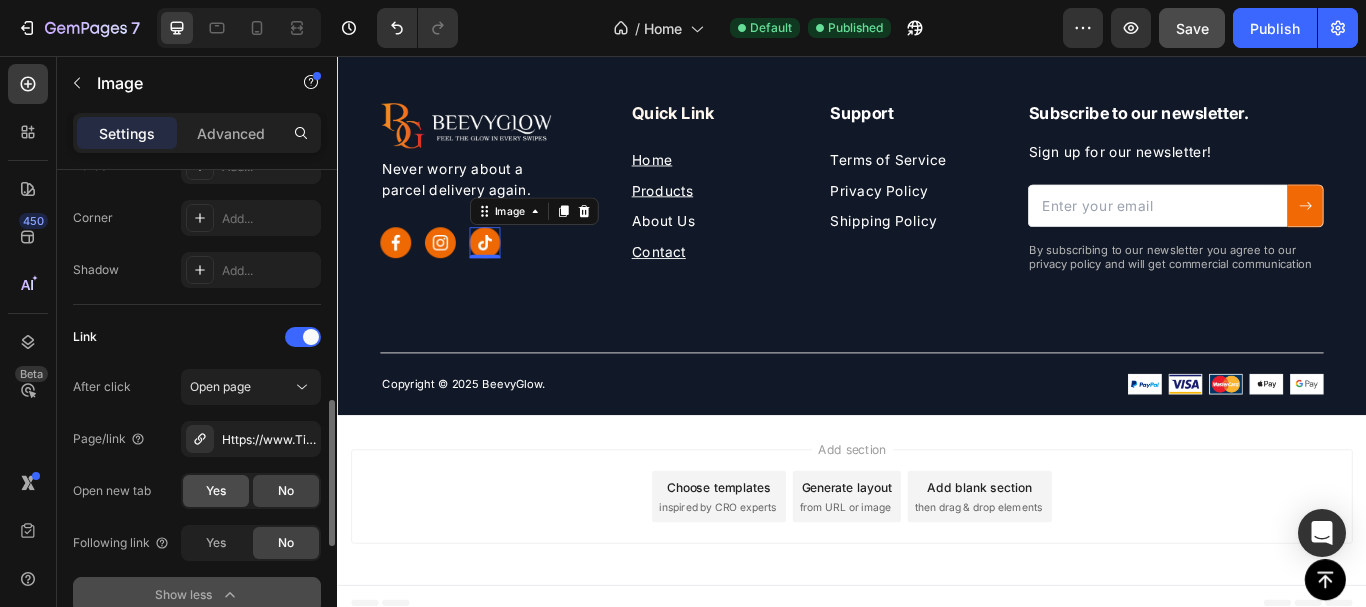 click on "Yes" 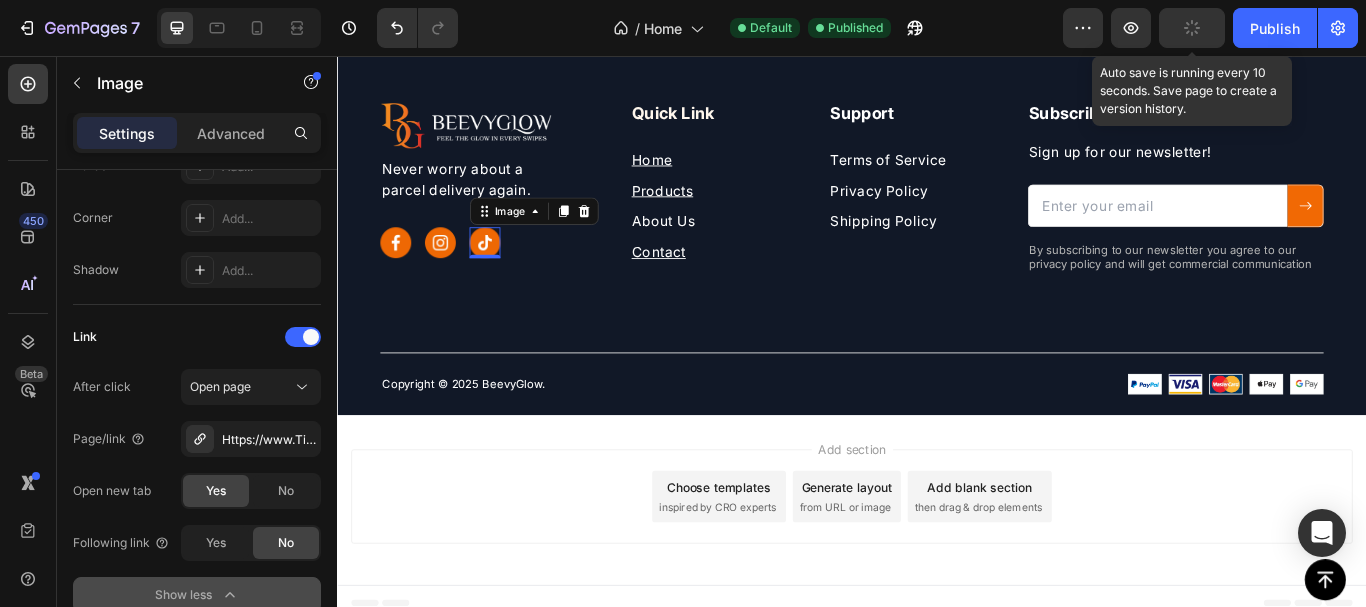 click 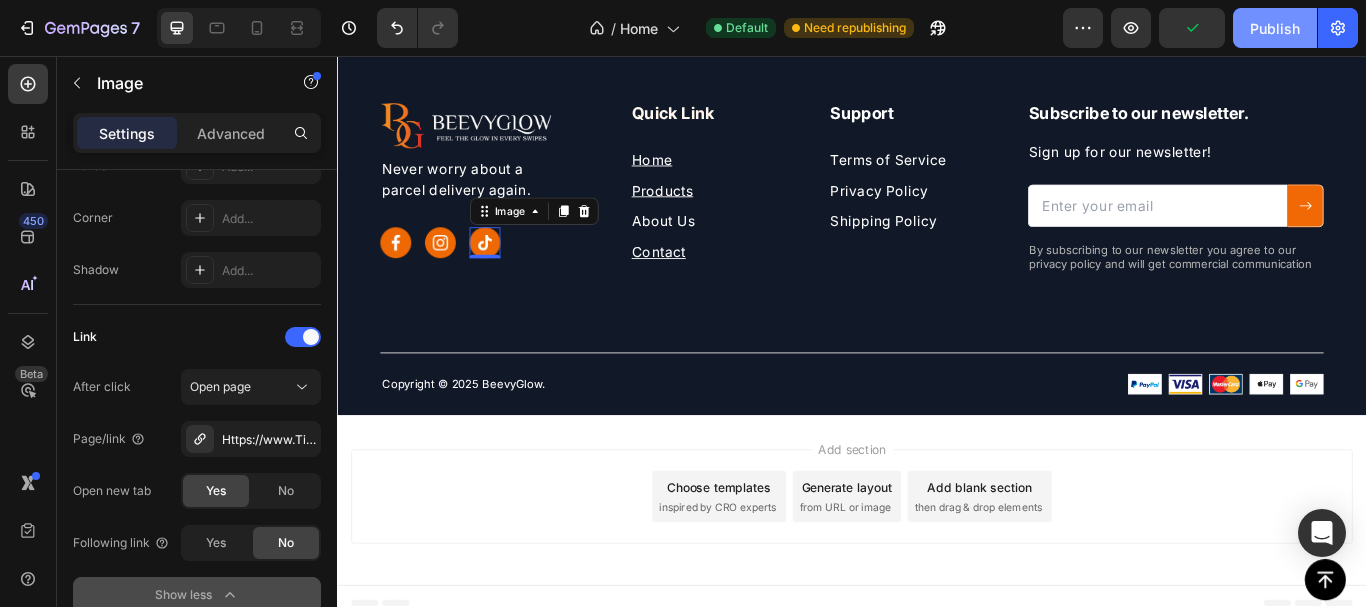click on "Publish" at bounding box center [1275, 28] 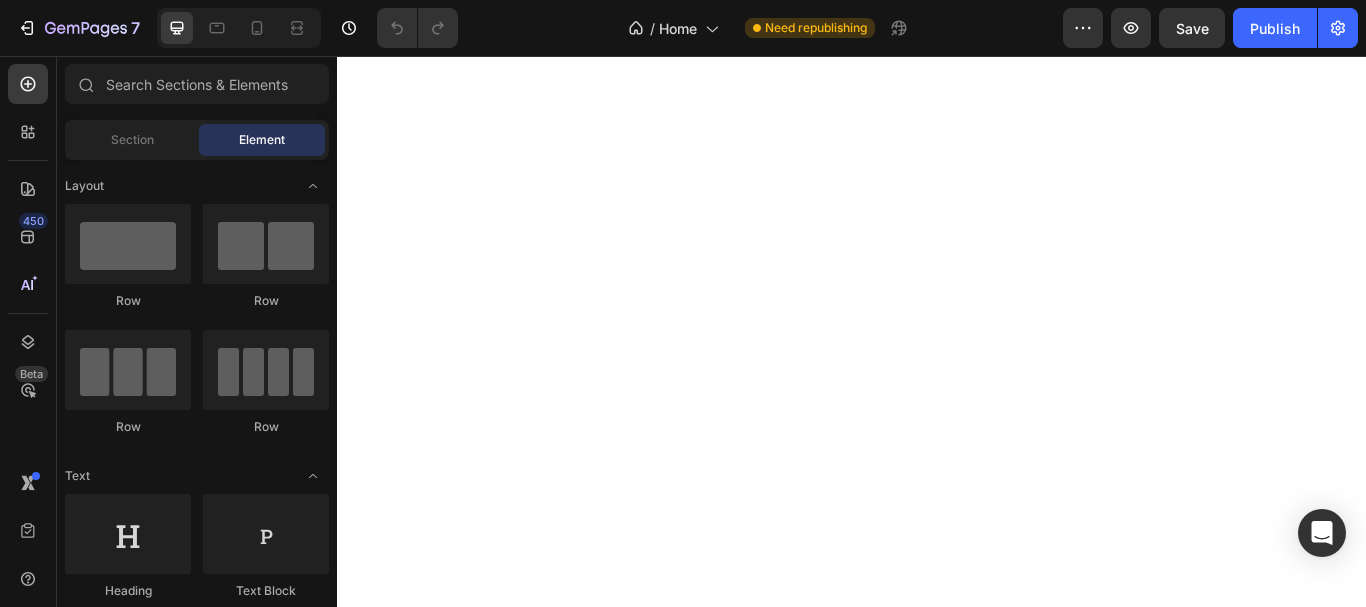 scroll, scrollTop: 0, scrollLeft: 0, axis: both 